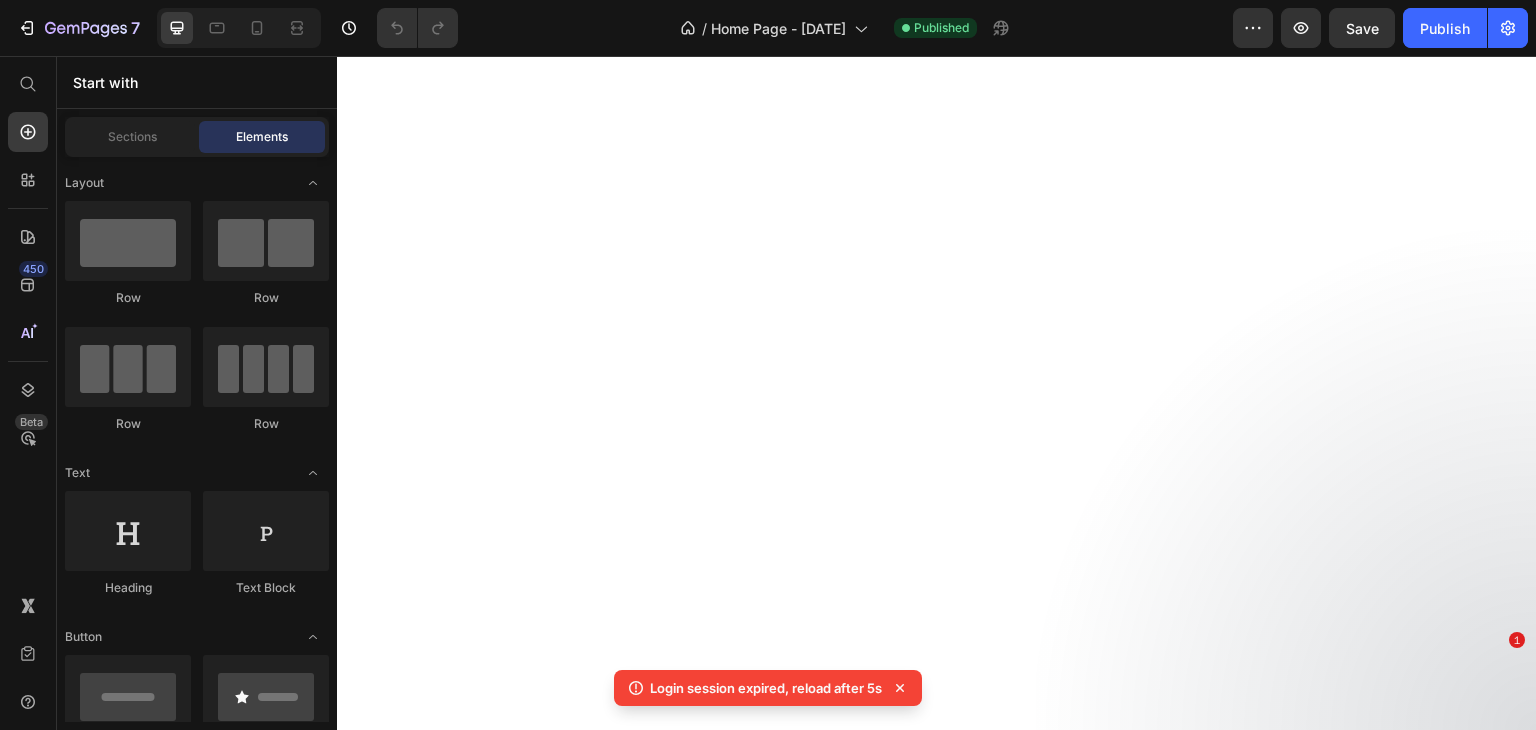 scroll, scrollTop: 0, scrollLeft: 0, axis: both 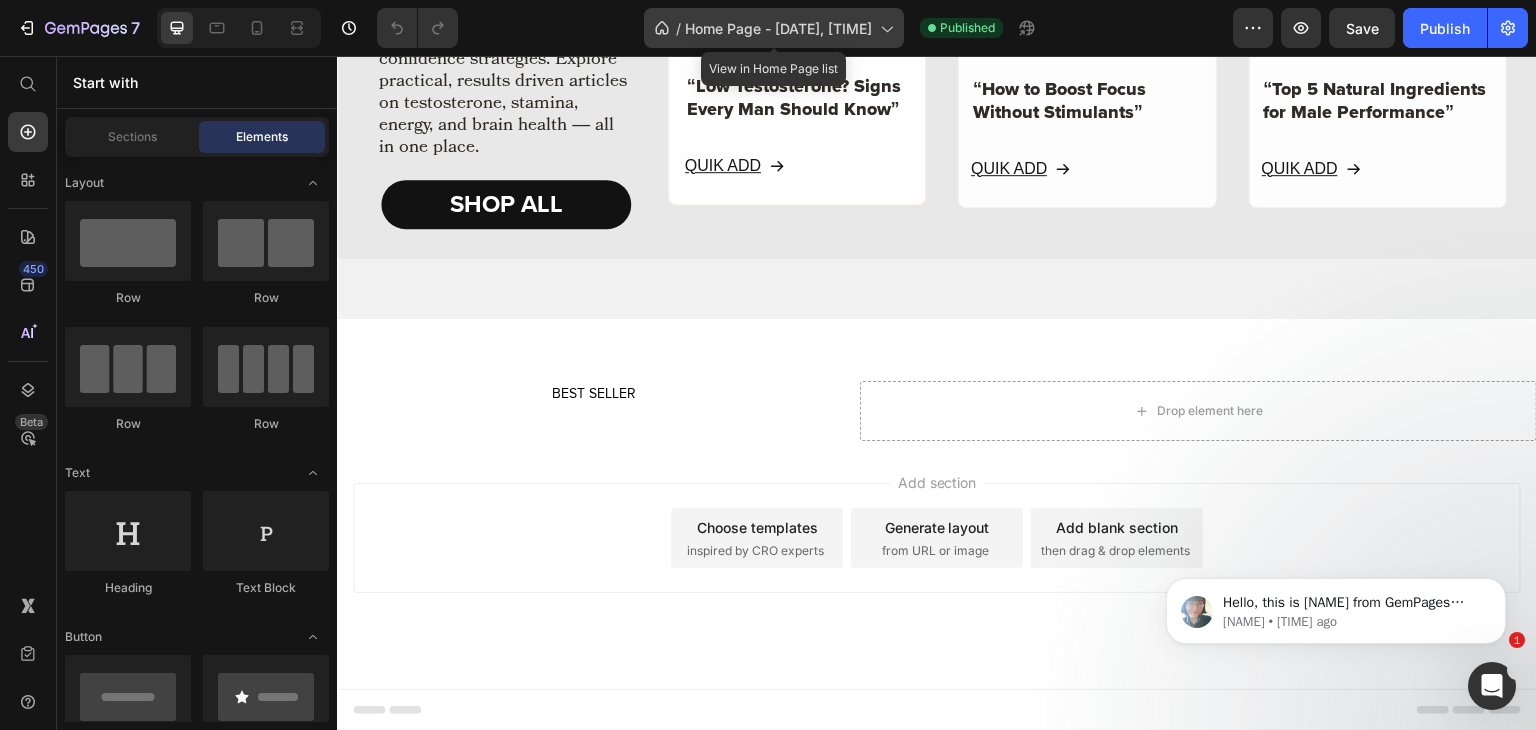 click on "Home Page - Jul 11, 20:25:09" at bounding box center (778, 28) 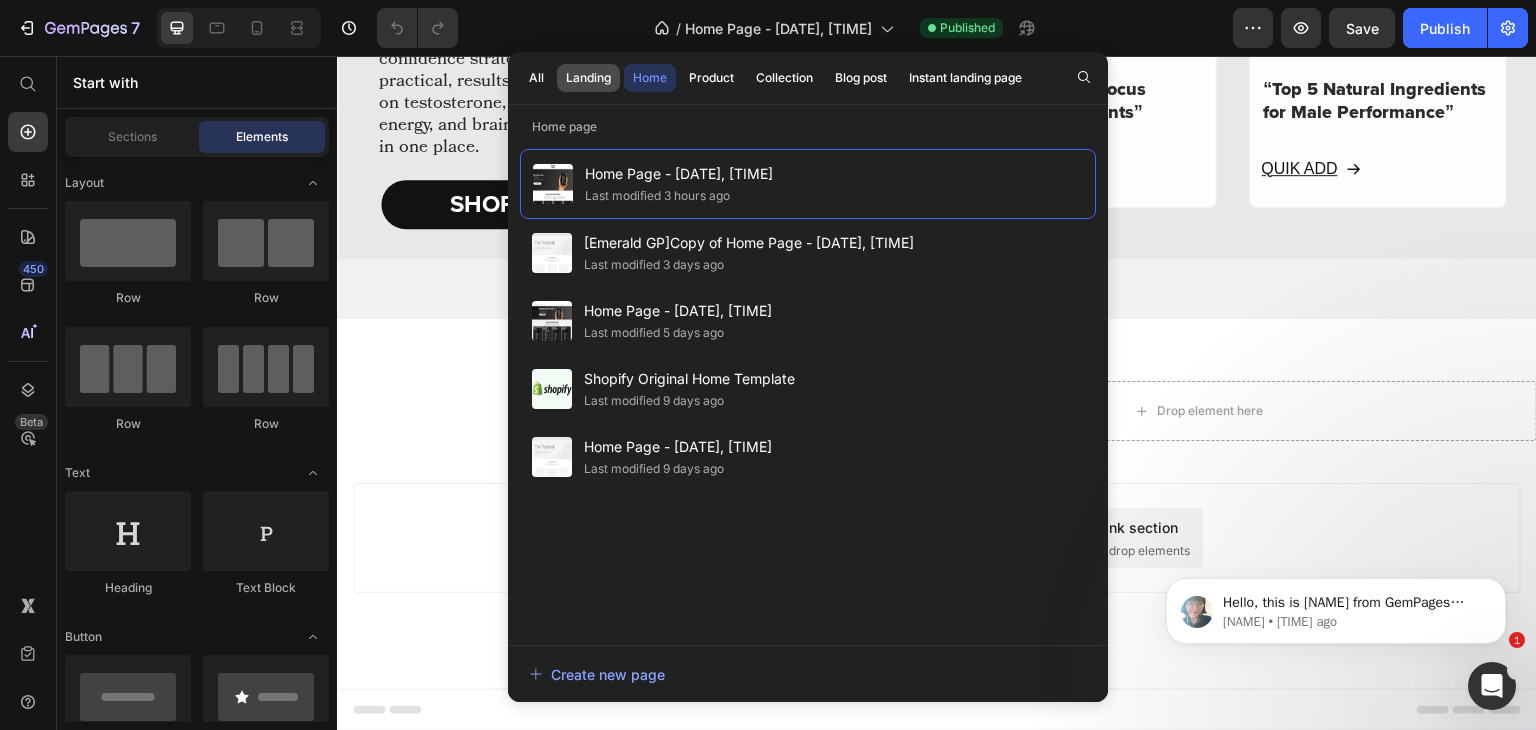 click on "Landing" at bounding box center [588, 78] 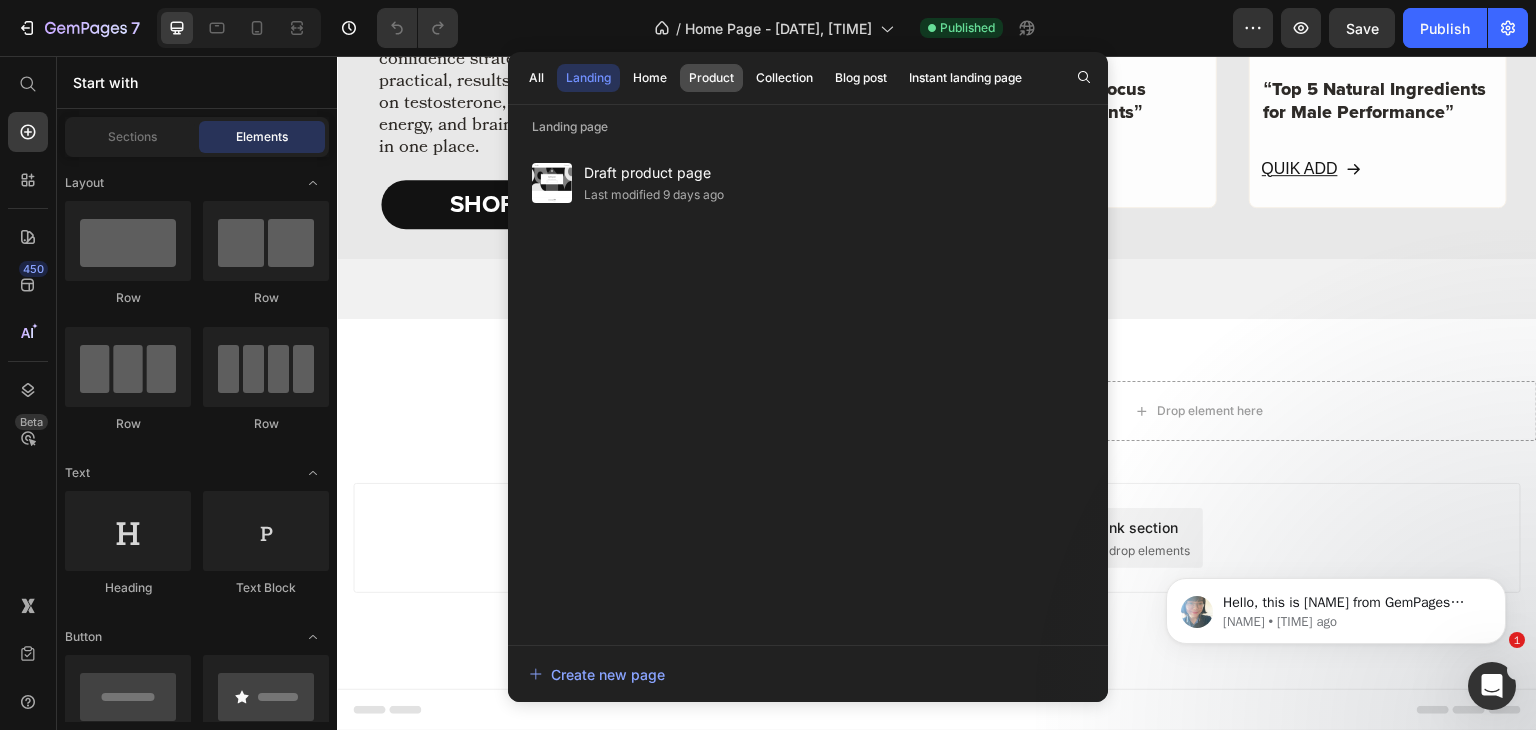 click on "Product" 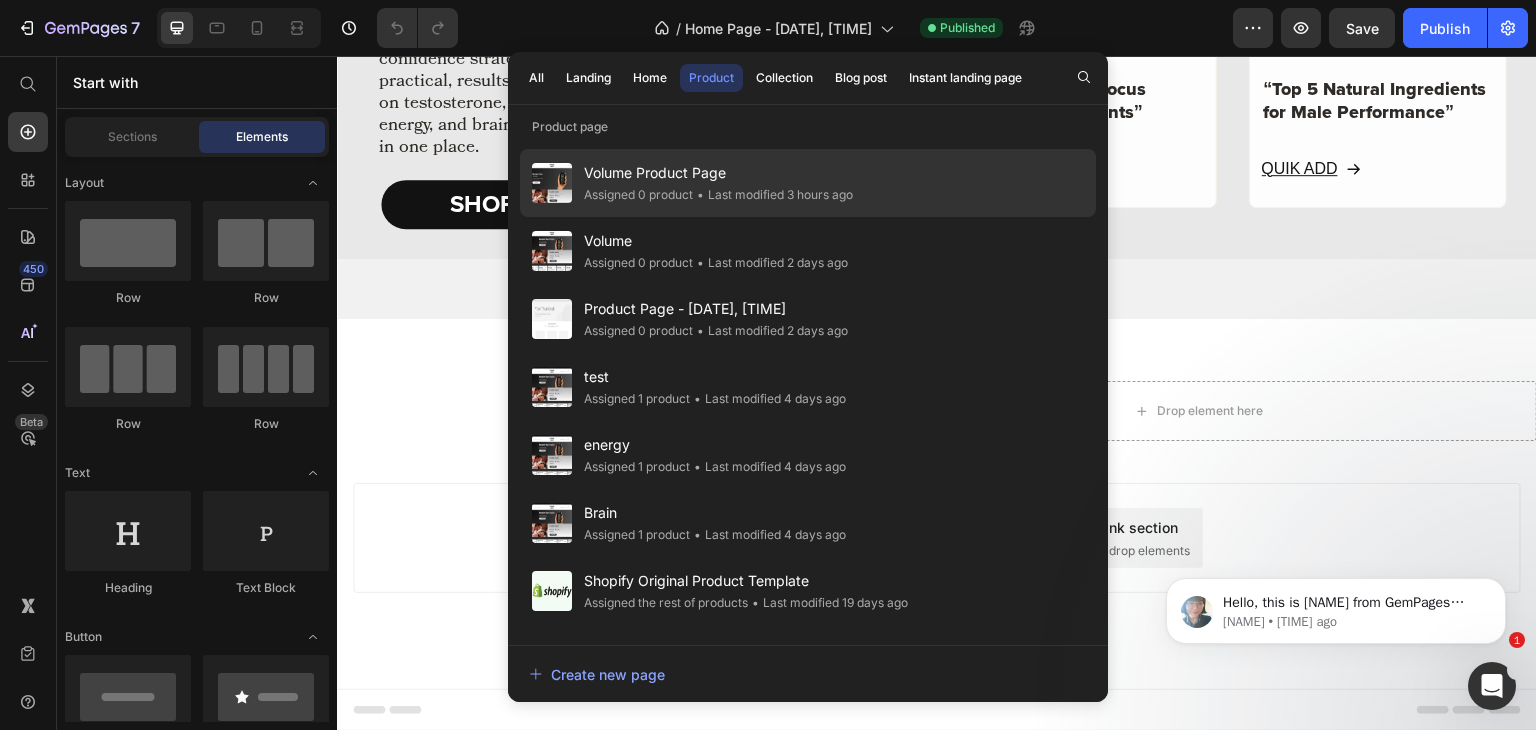 click on "Volume Product Page" at bounding box center (718, 173) 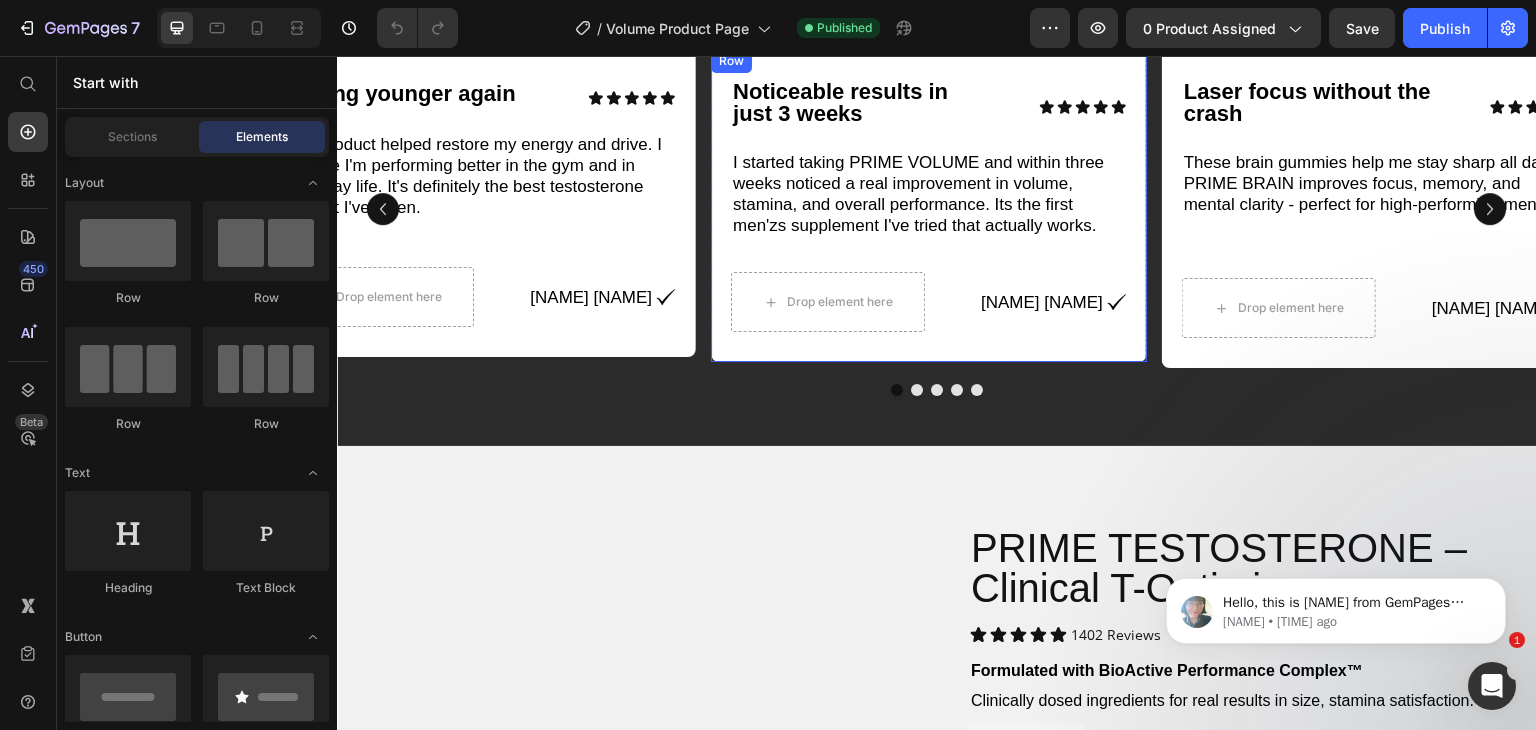 scroll, scrollTop: 880, scrollLeft: 0, axis: vertical 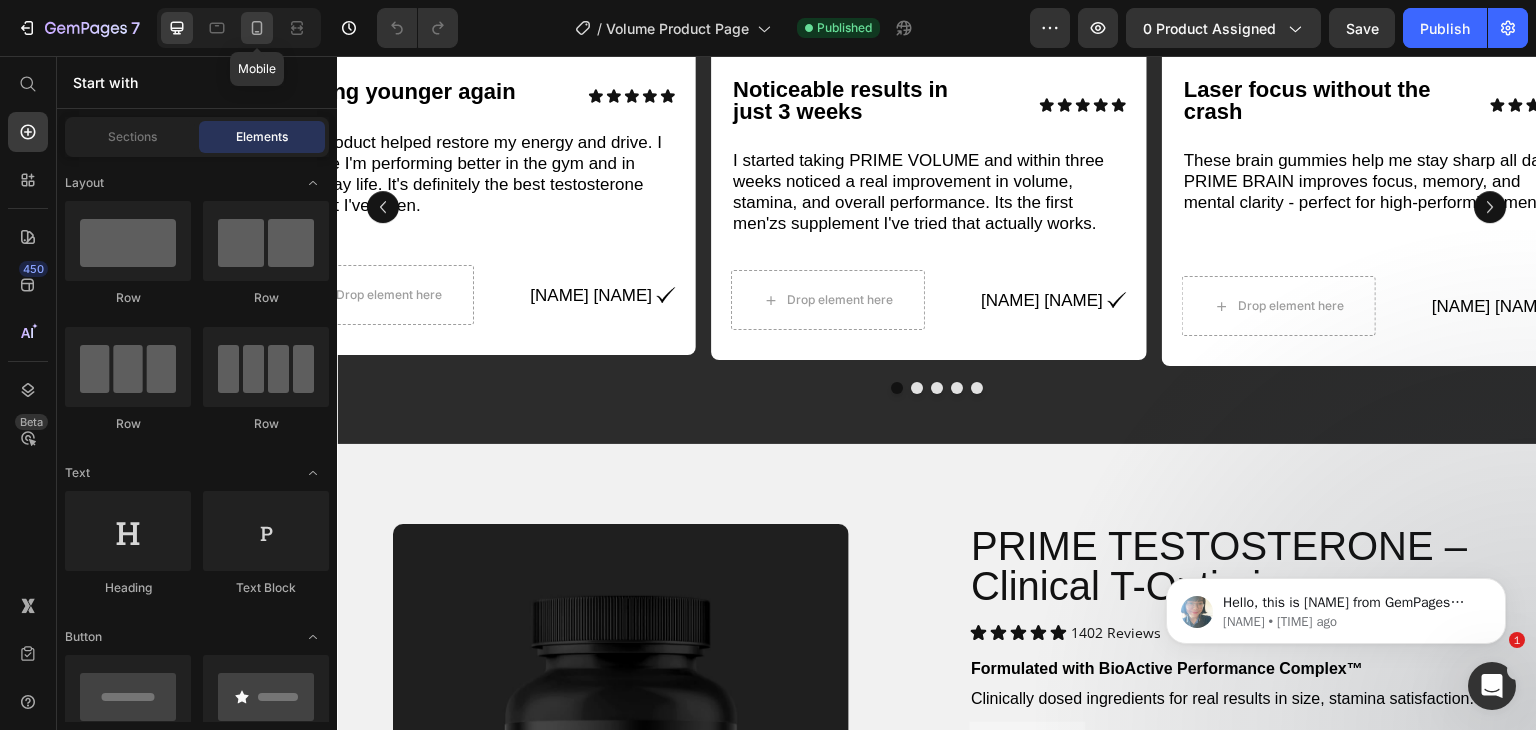 click 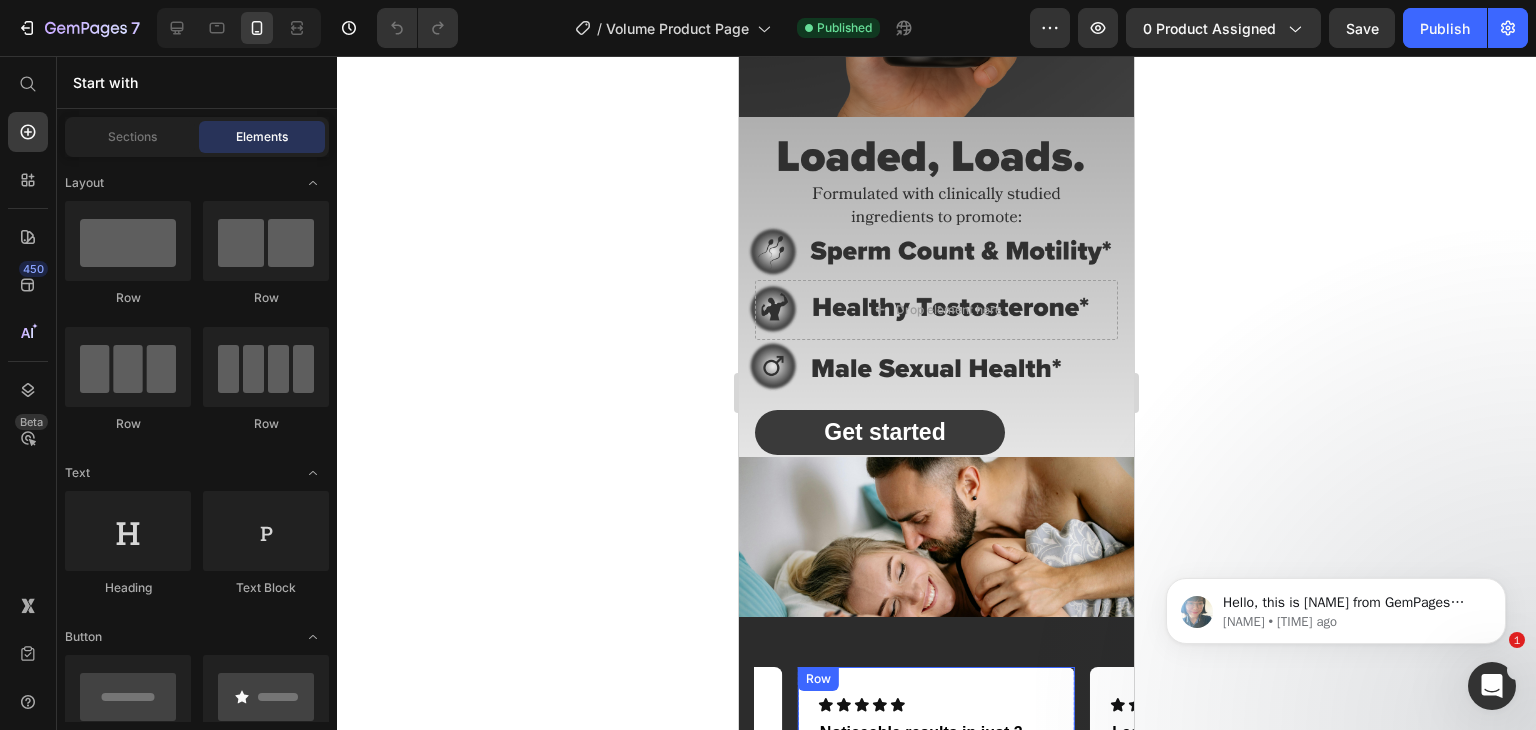 scroll, scrollTop: 472, scrollLeft: 0, axis: vertical 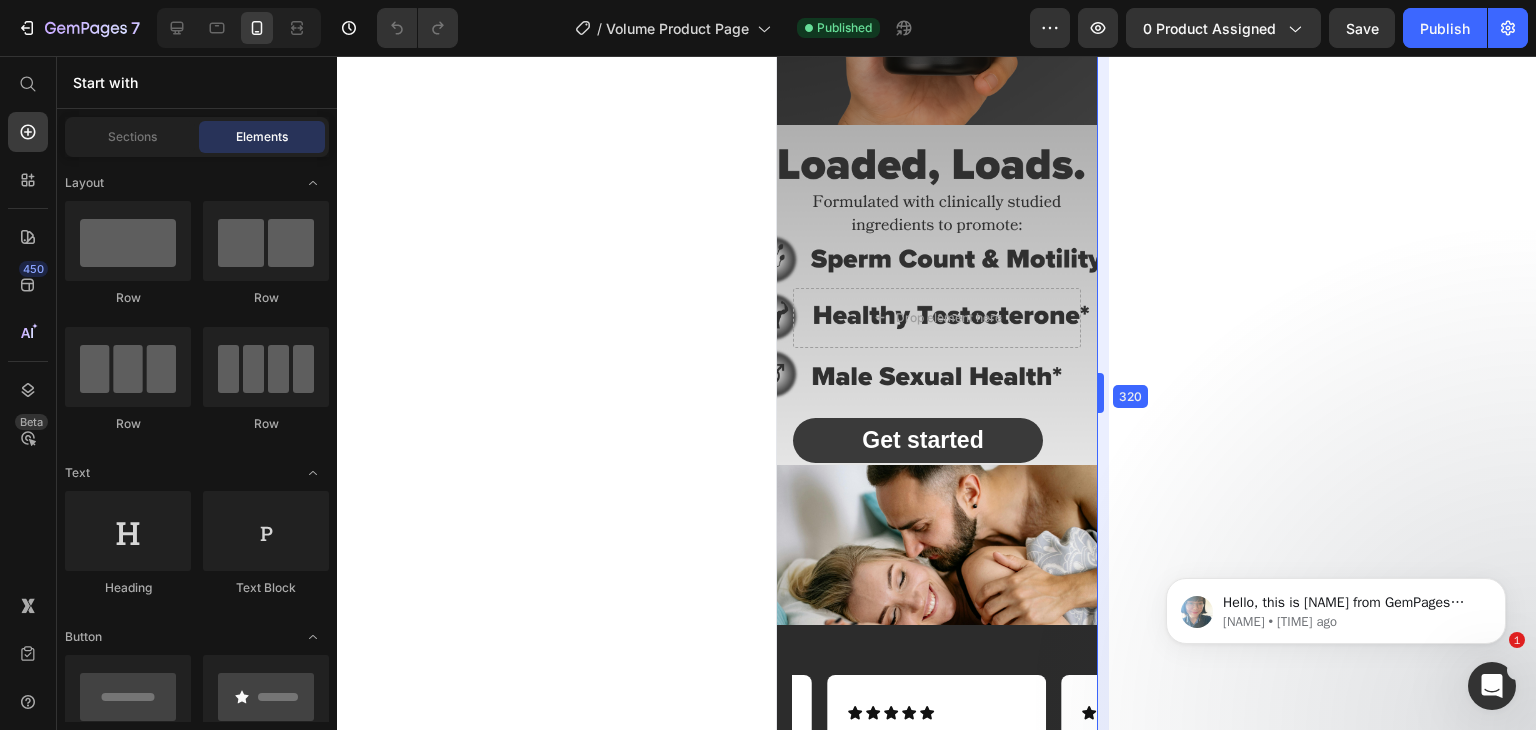 drag, startPoint x: 1138, startPoint y: 177, endPoint x: 1003, endPoint y: 218, distance: 141.08862 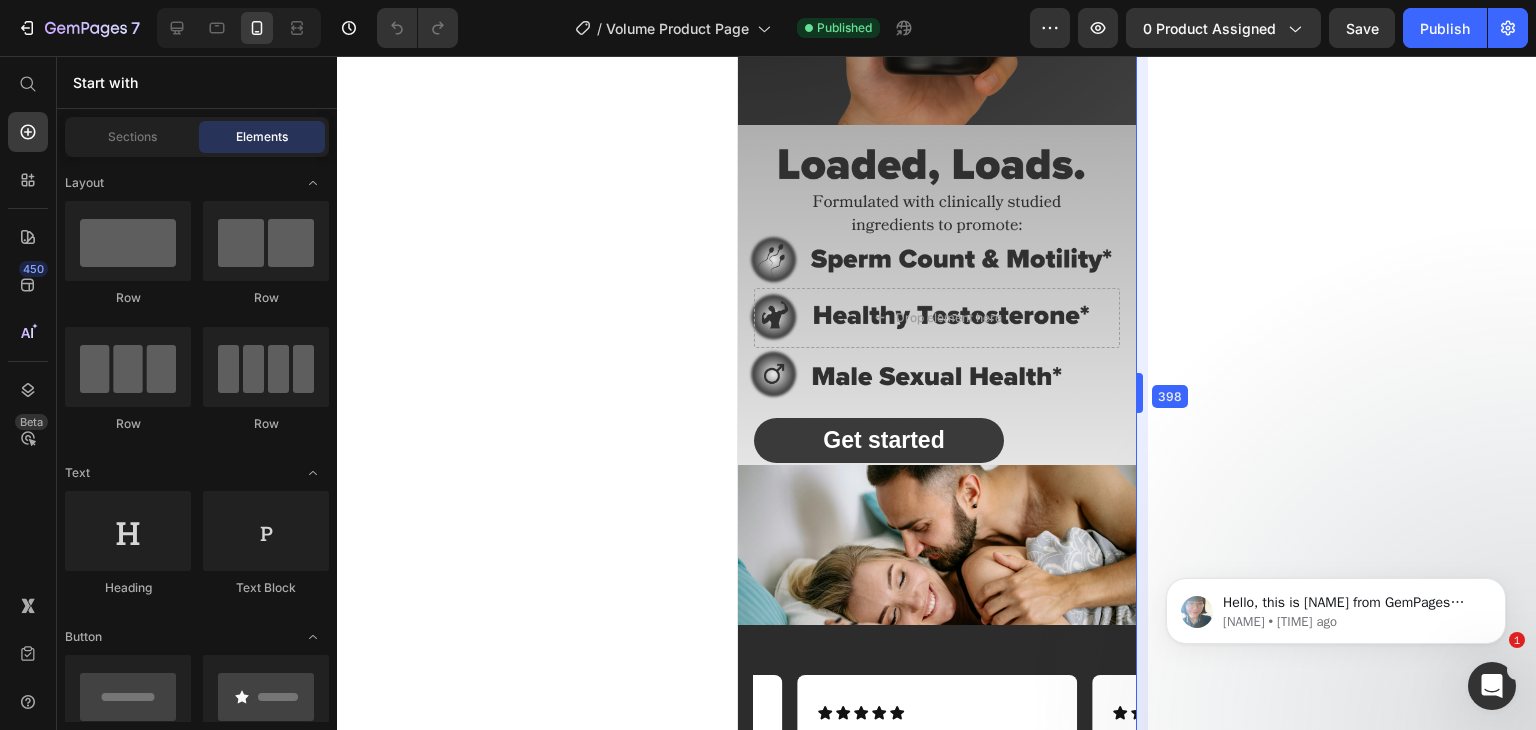 drag, startPoint x: 1100, startPoint y: 177, endPoint x: 1187, endPoint y: 165, distance: 87.823685 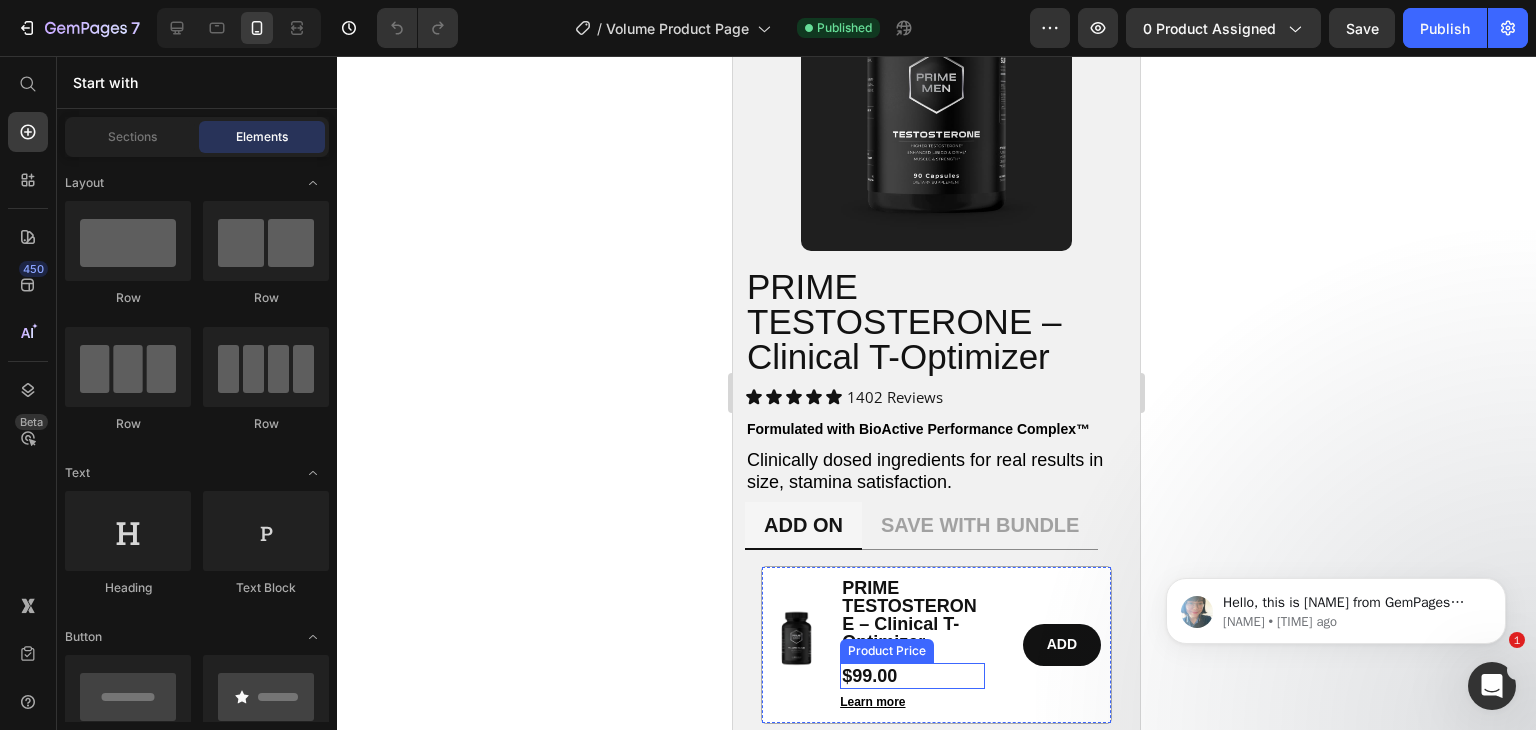scroll, scrollTop: 1351, scrollLeft: 0, axis: vertical 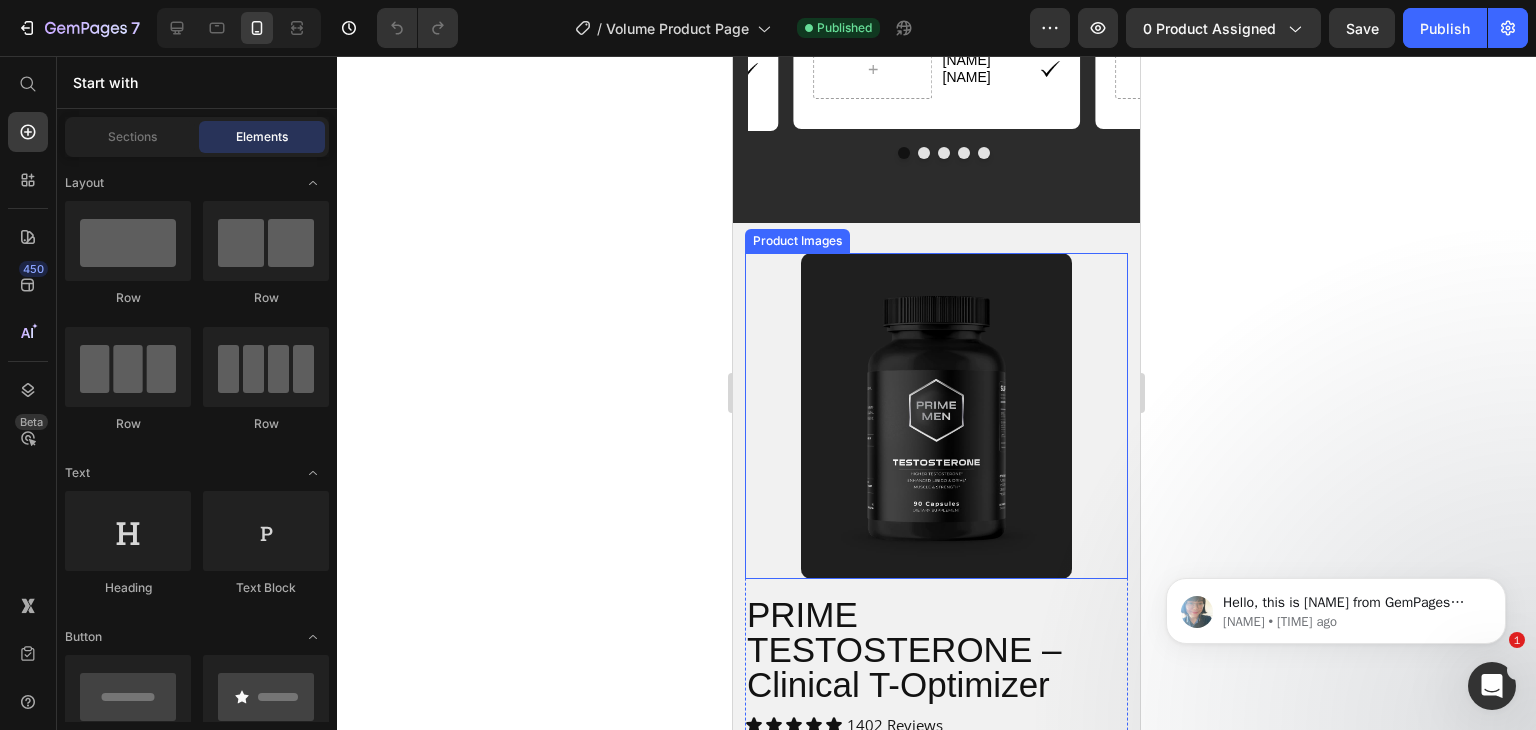 click at bounding box center (936, 416) 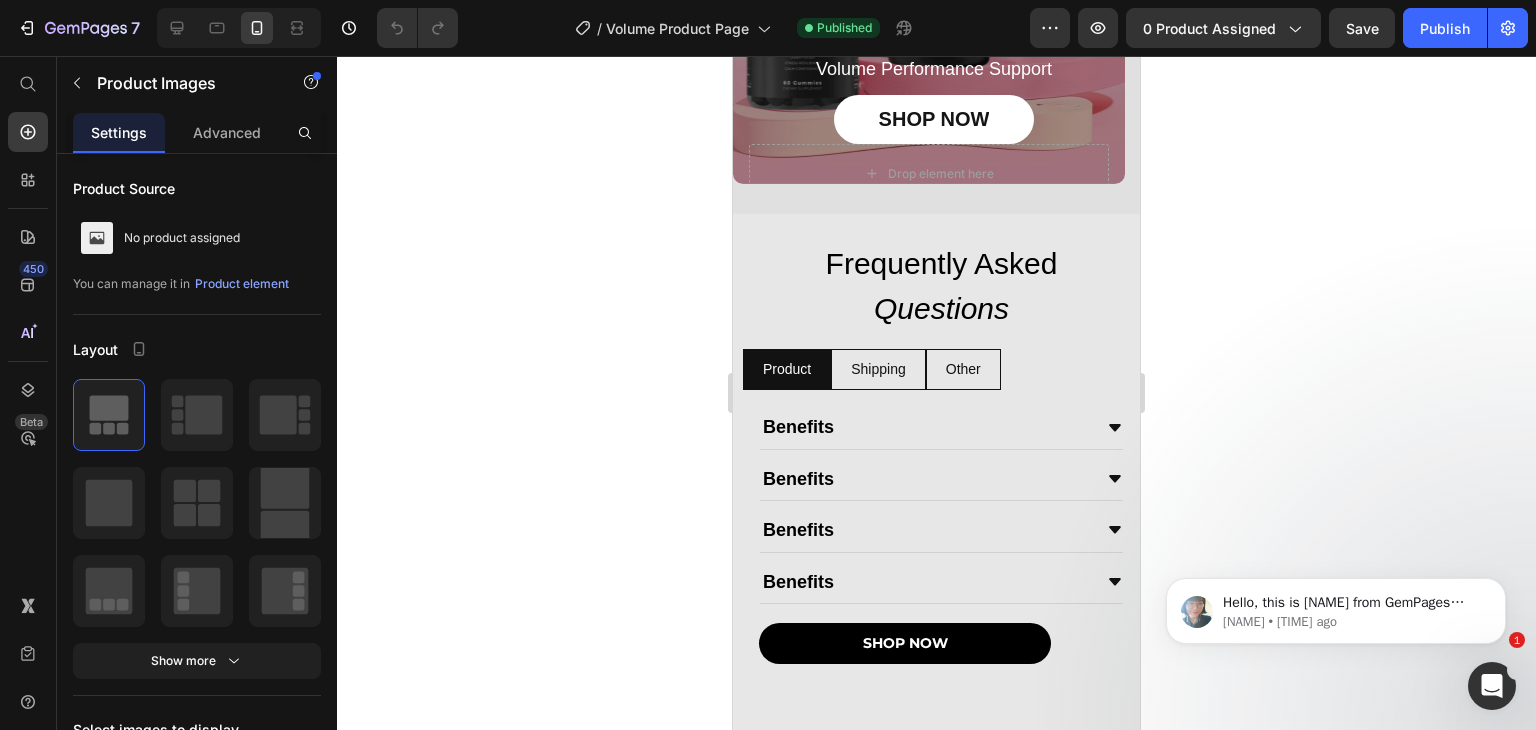 scroll, scrollTop: 5574, scrollLeft: 0, axis: vertical 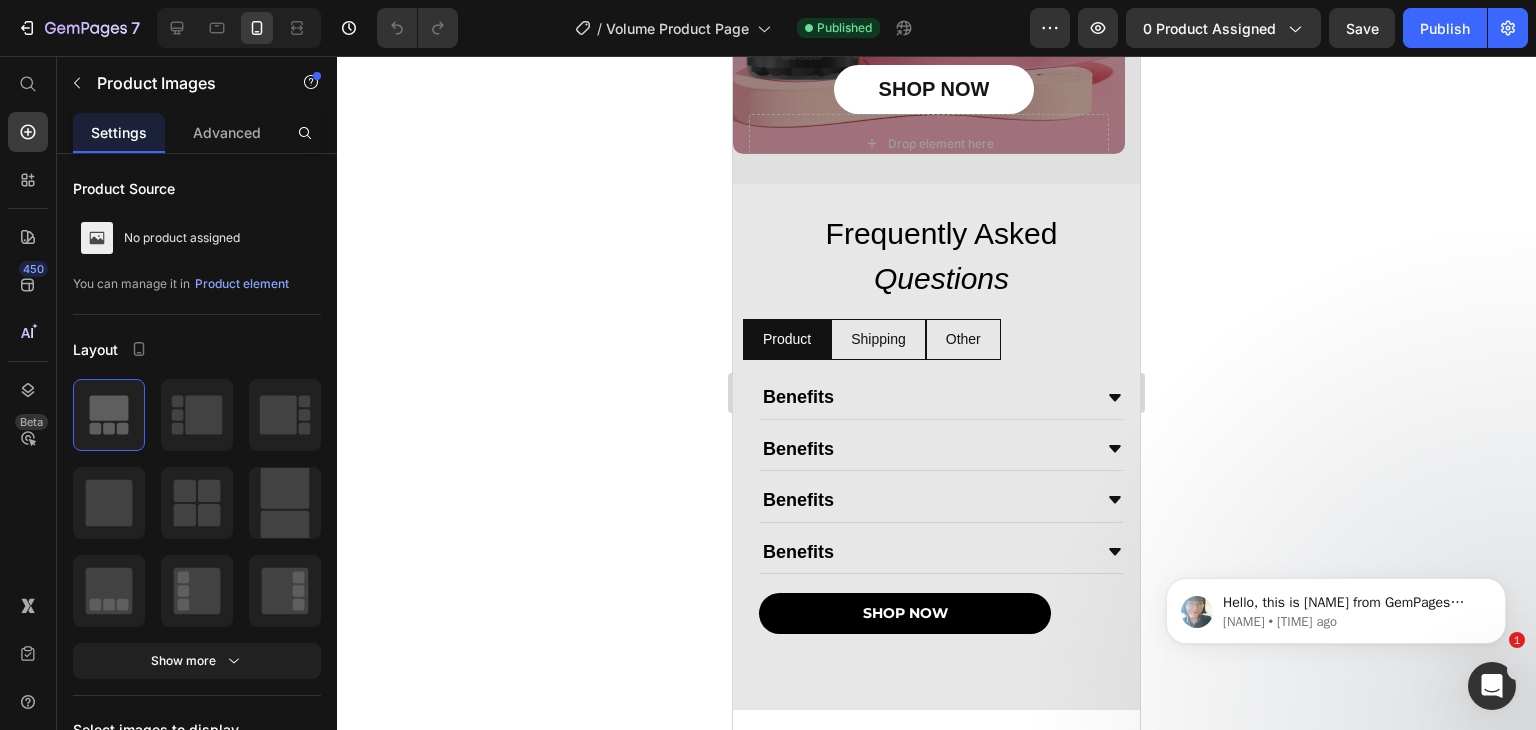 click on "Preview 0 product assigned  Save   Publish" at bounding box center [1279, 28] 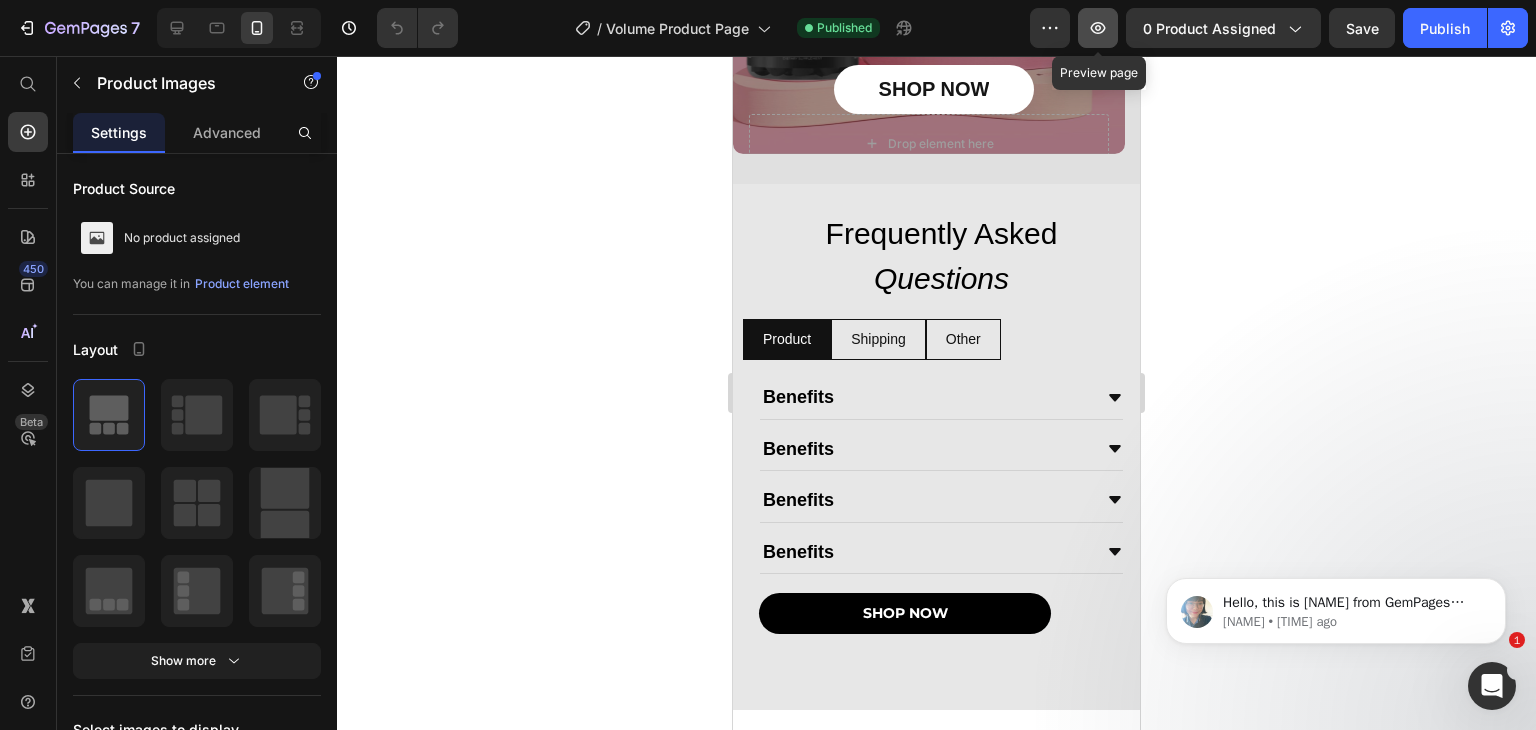 click 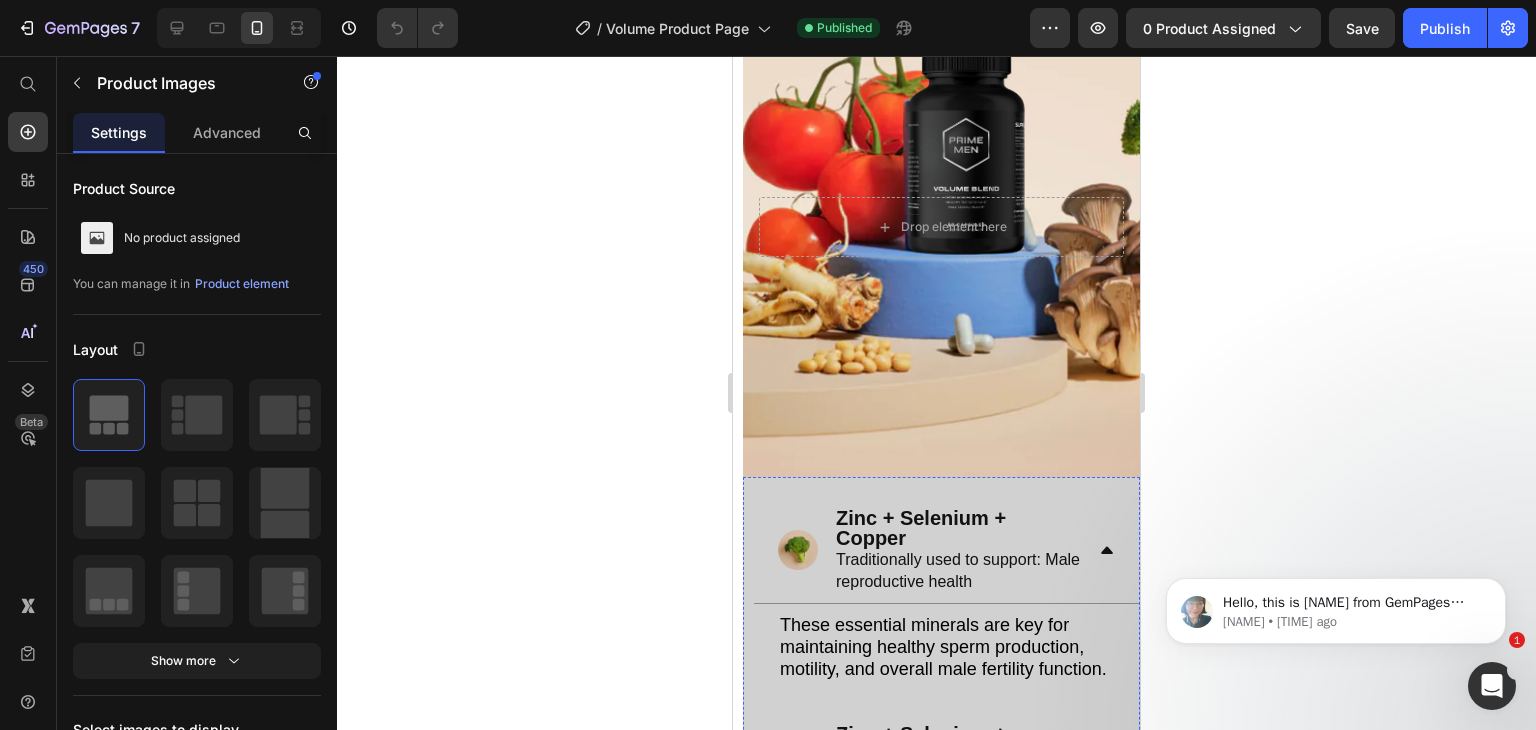 scroll, scrollTop: 2774, scrollLeft: 0, axis: vertical 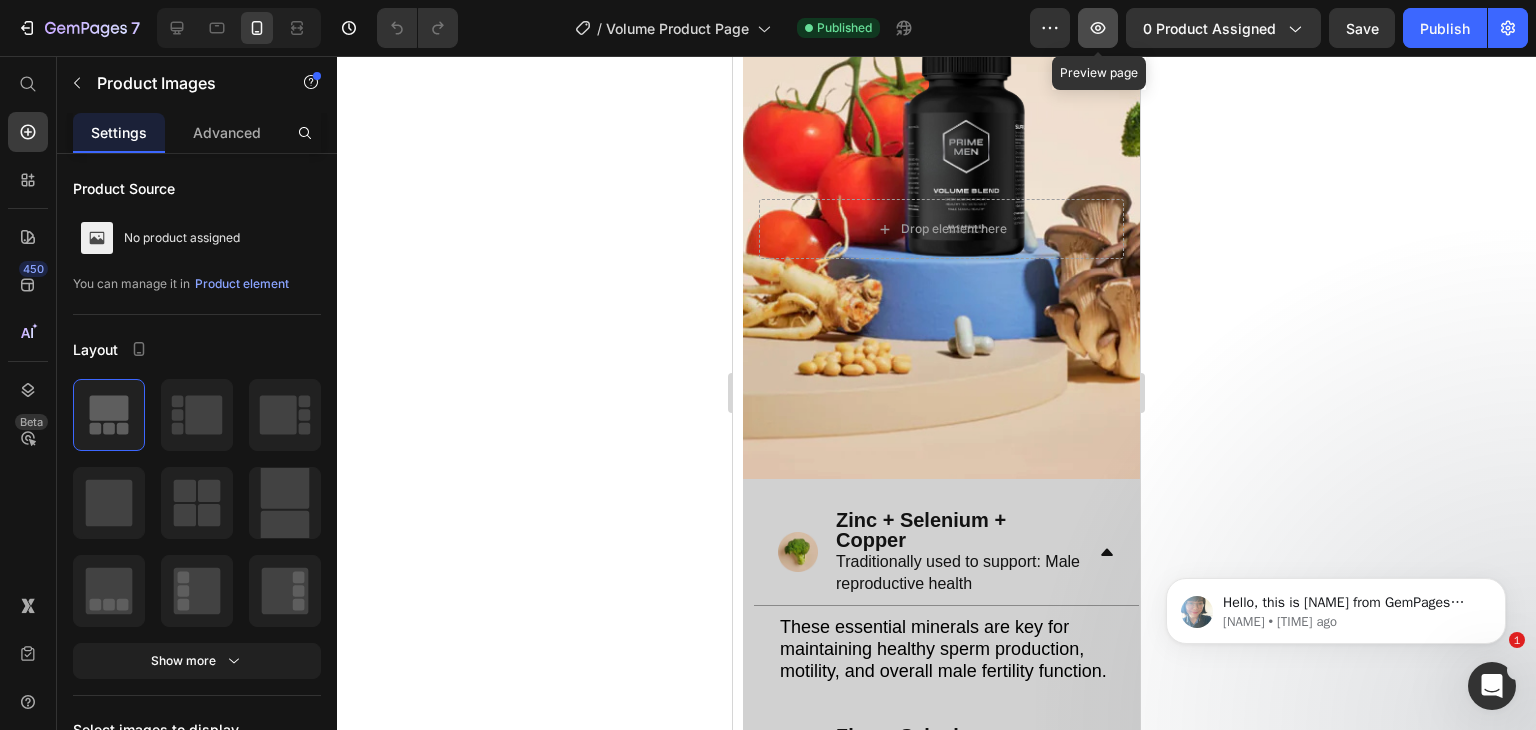 click 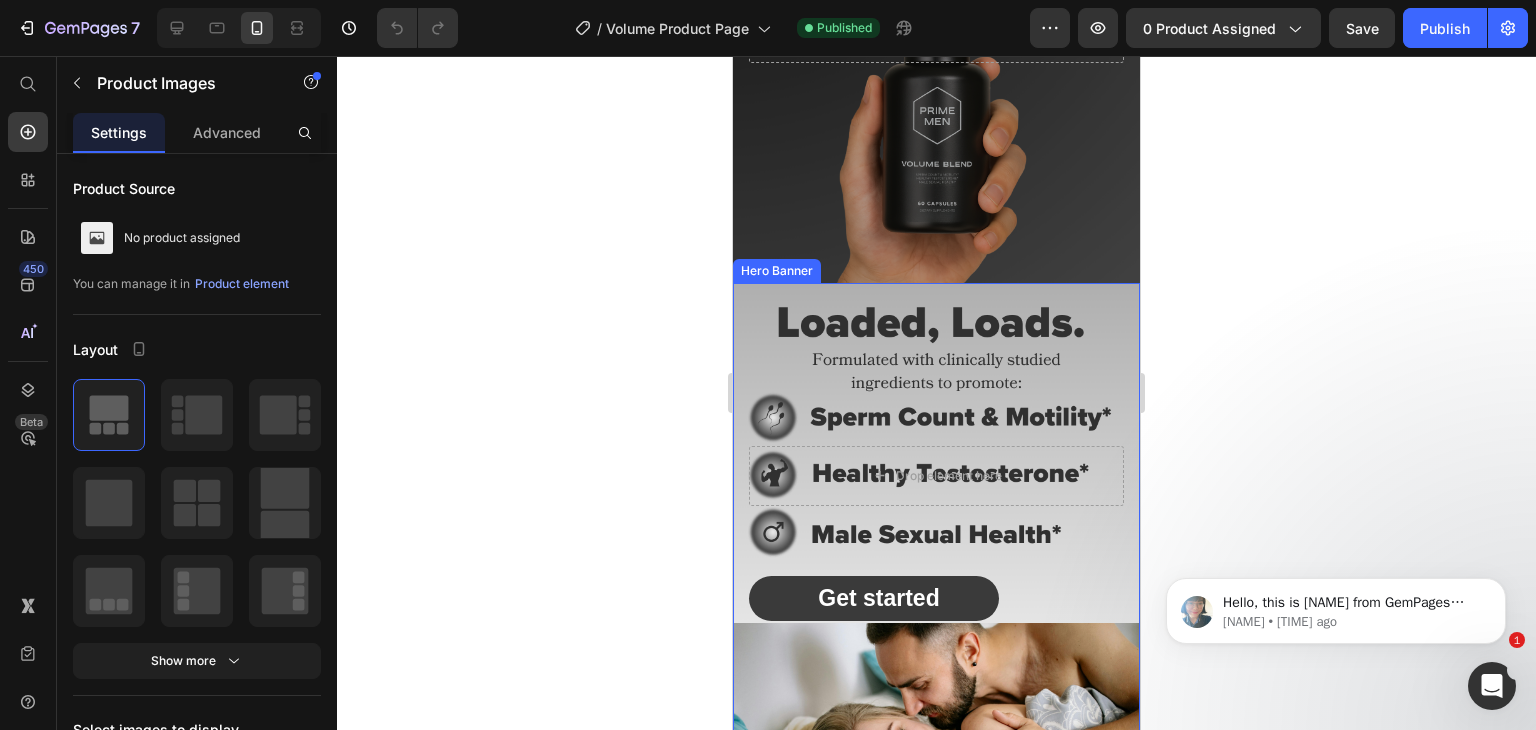 scroll, scrollTop: 0, scrollLeft: 0, axis: both 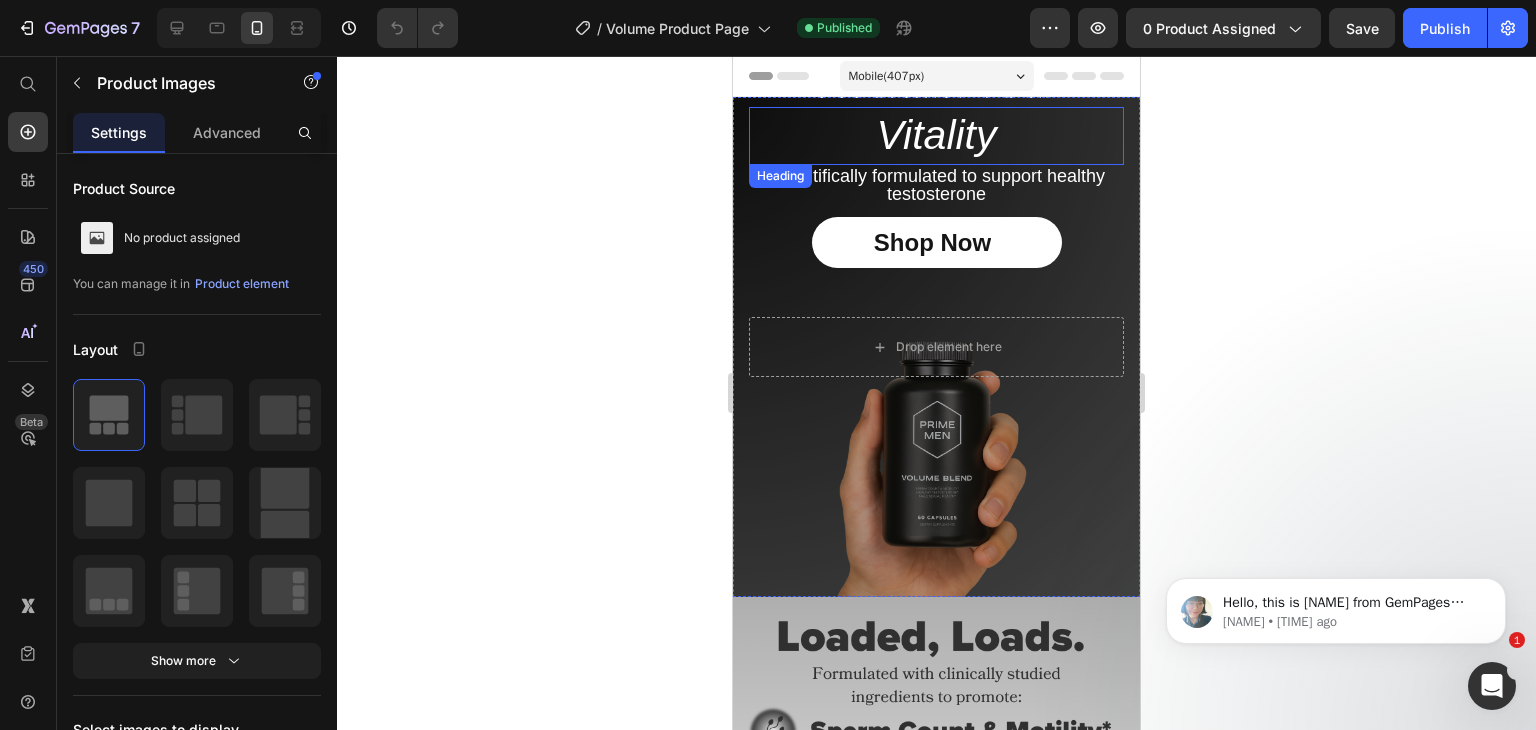 click on "Vitality" at bounding box center [936, 135] 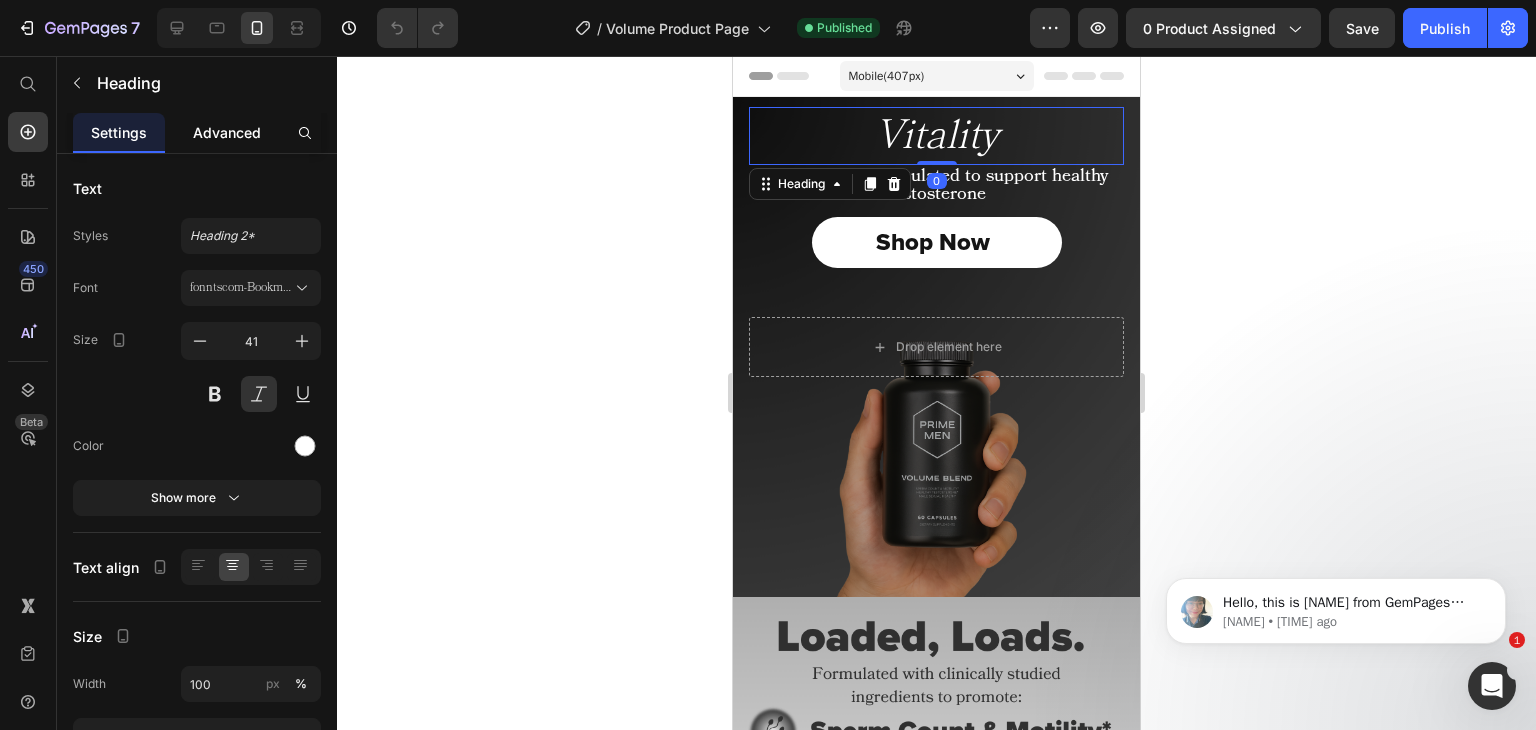 click on "Advanced" 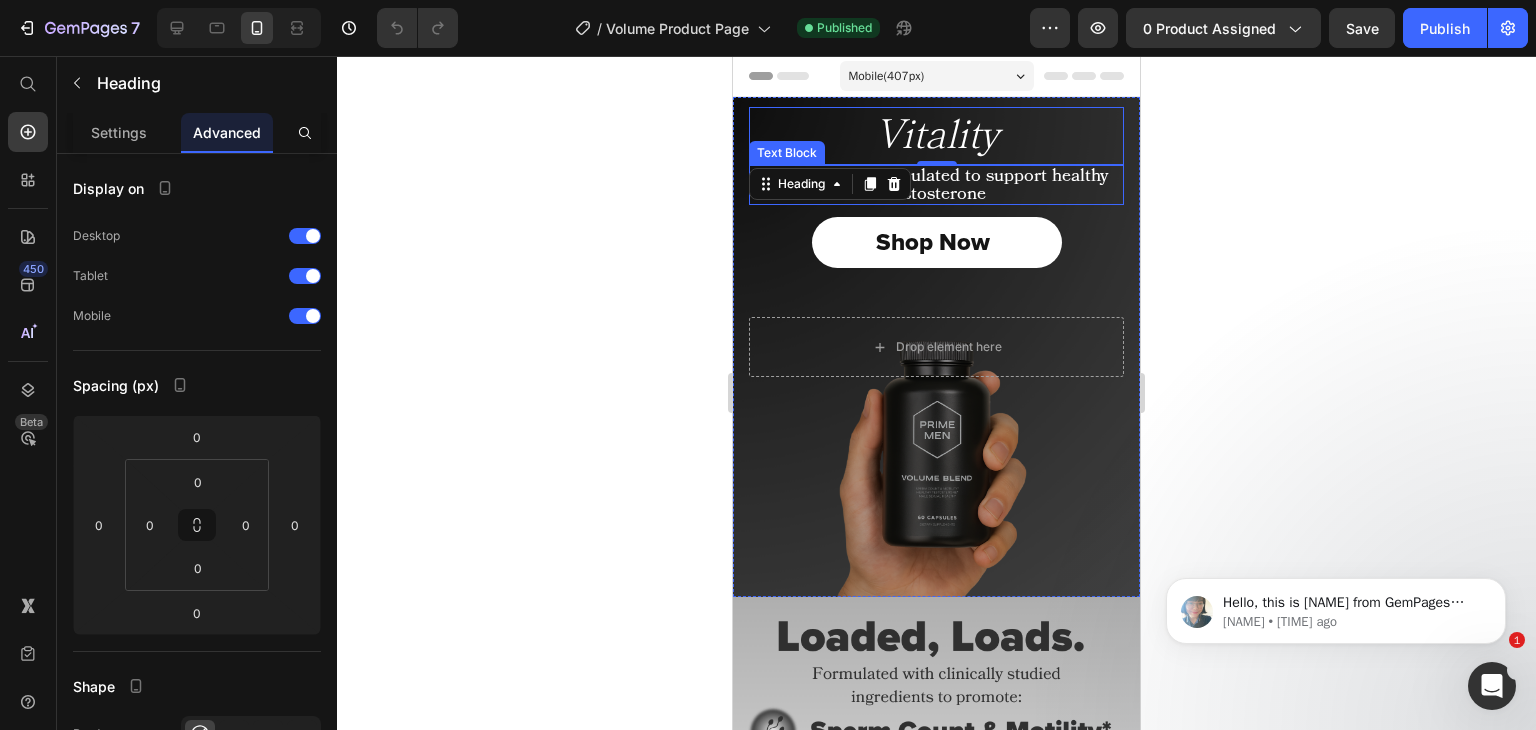 click on "Scientifically formulated to support healthy testosterone" at bounding box center [936, 185] 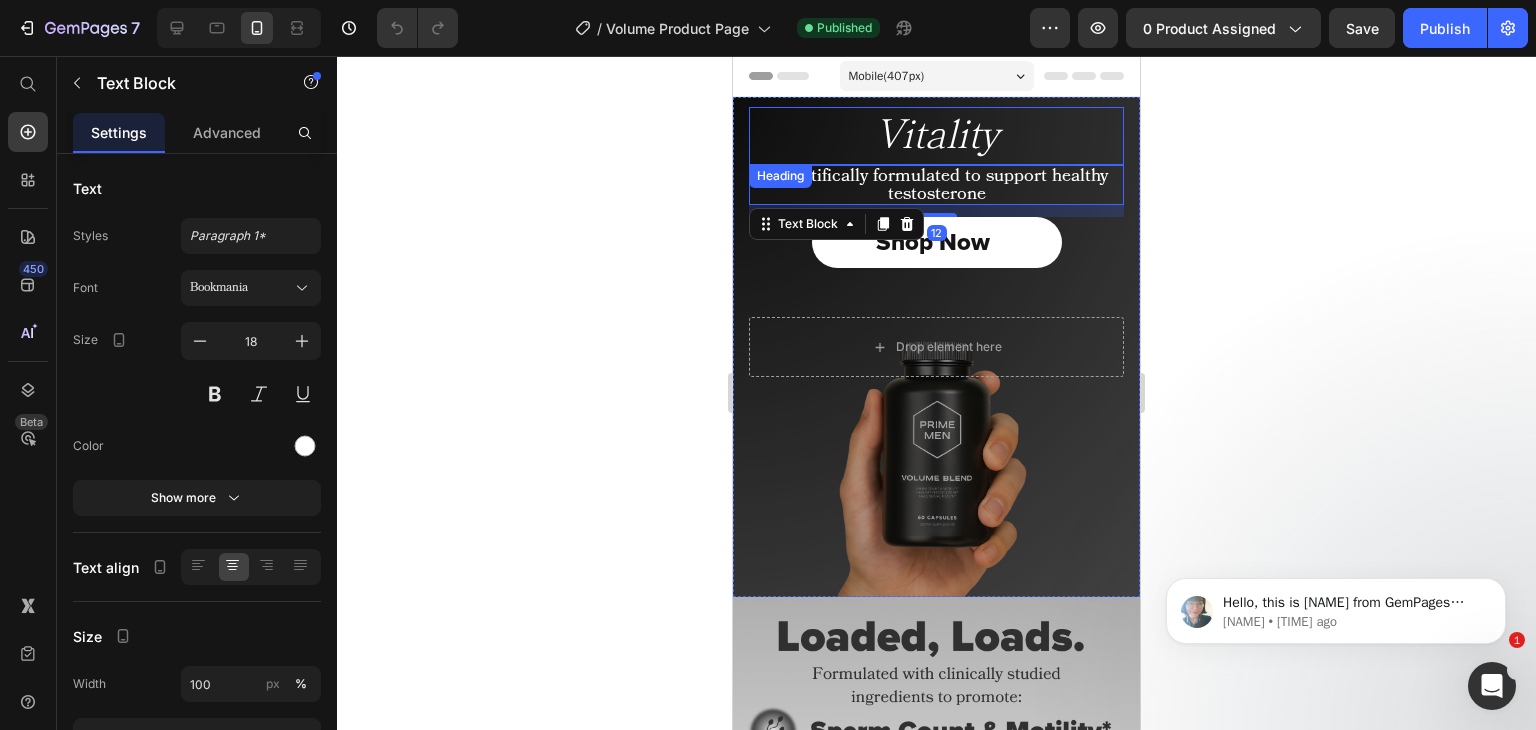 click on "Vitality" at bounding box center (936, 135) 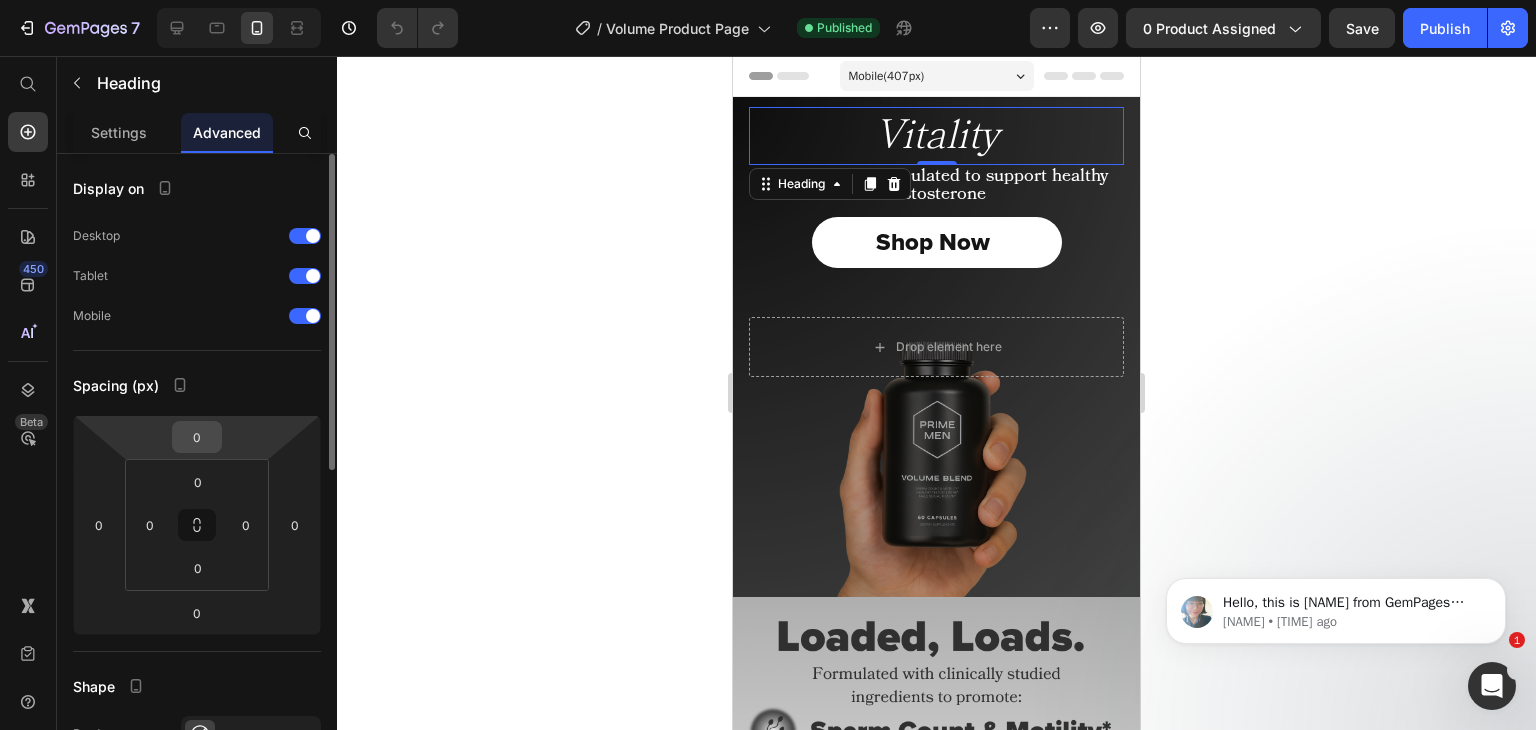 scroll, scrollTop: 0, scrollLeft: 0, axis: both 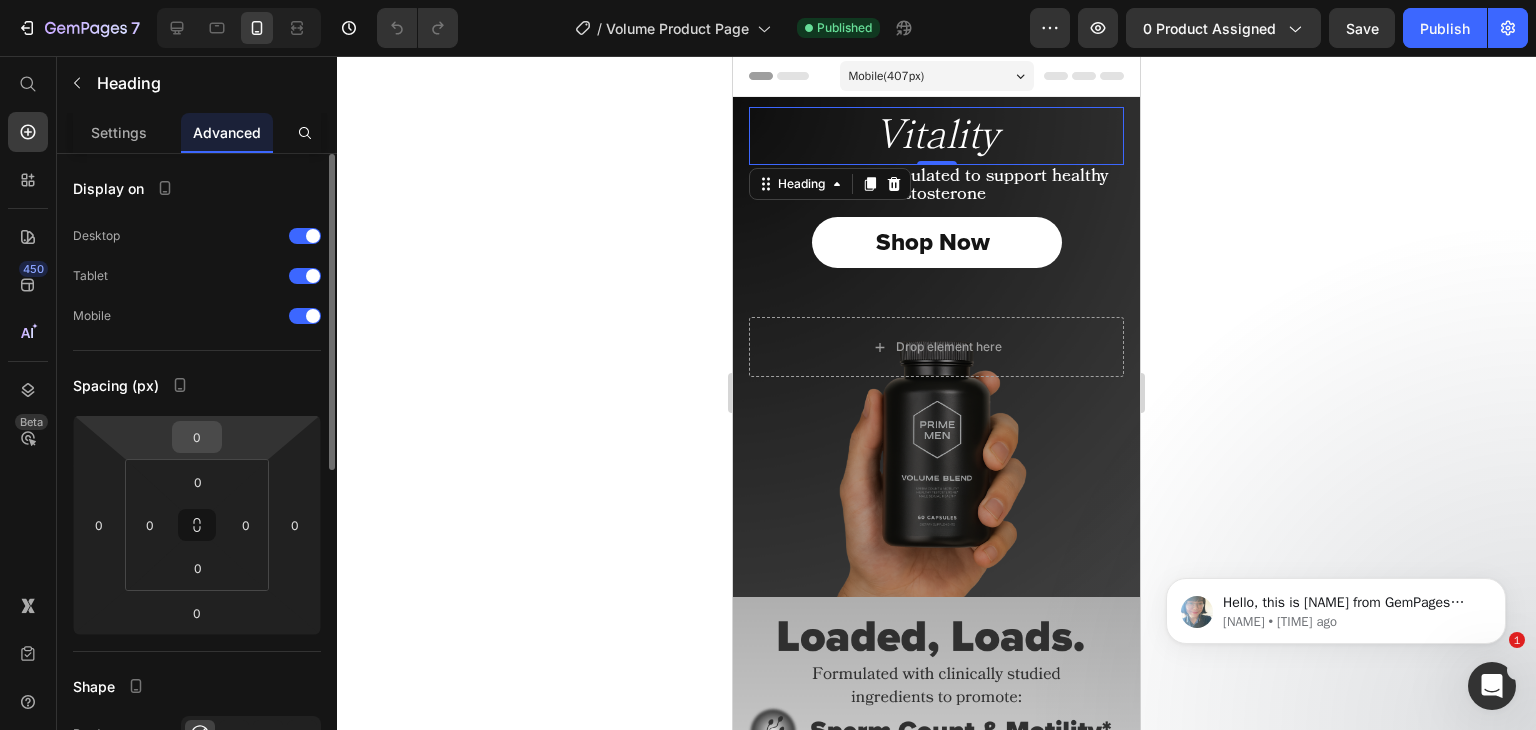 click on "0" at bounding box center [197, 437] 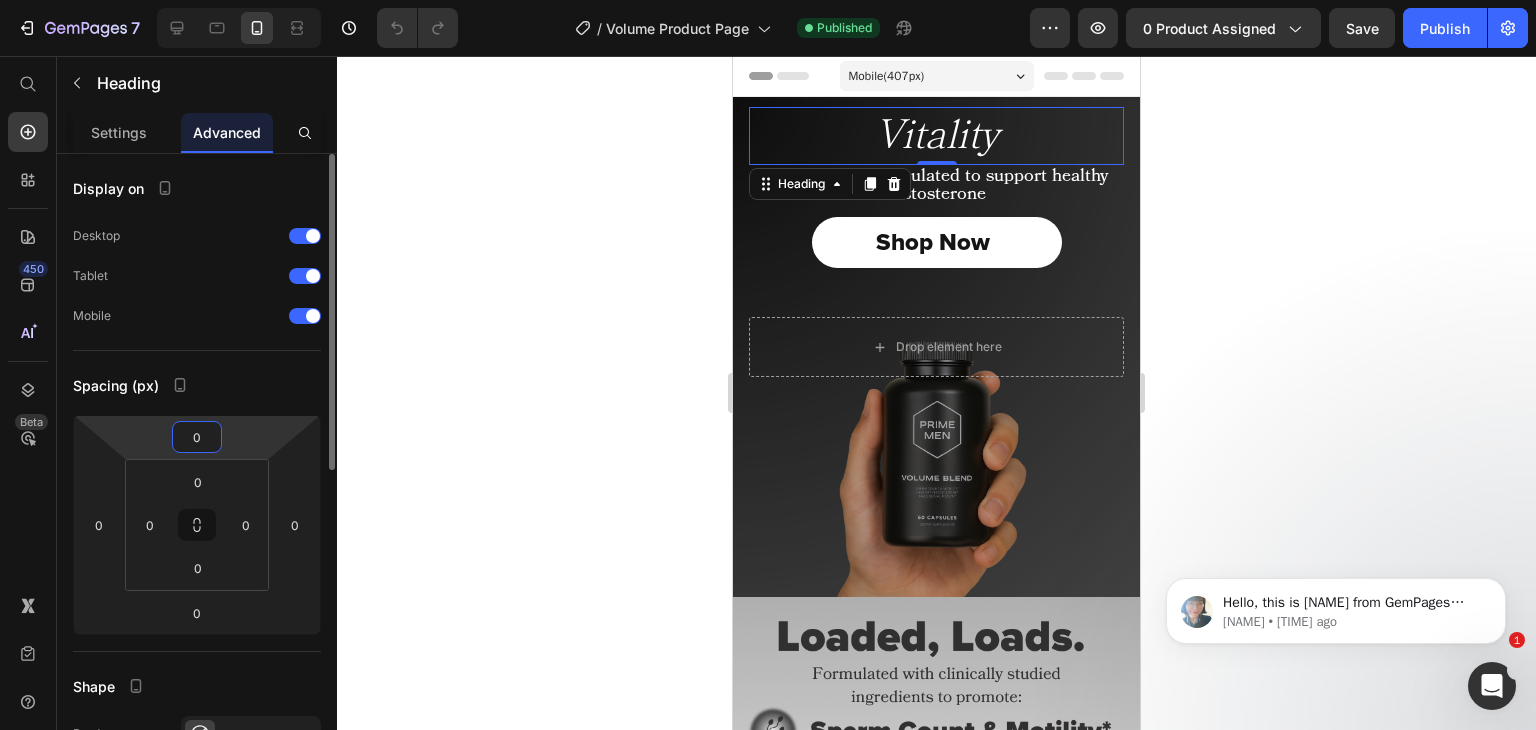 click on "0" at bounding box center [197, 437] 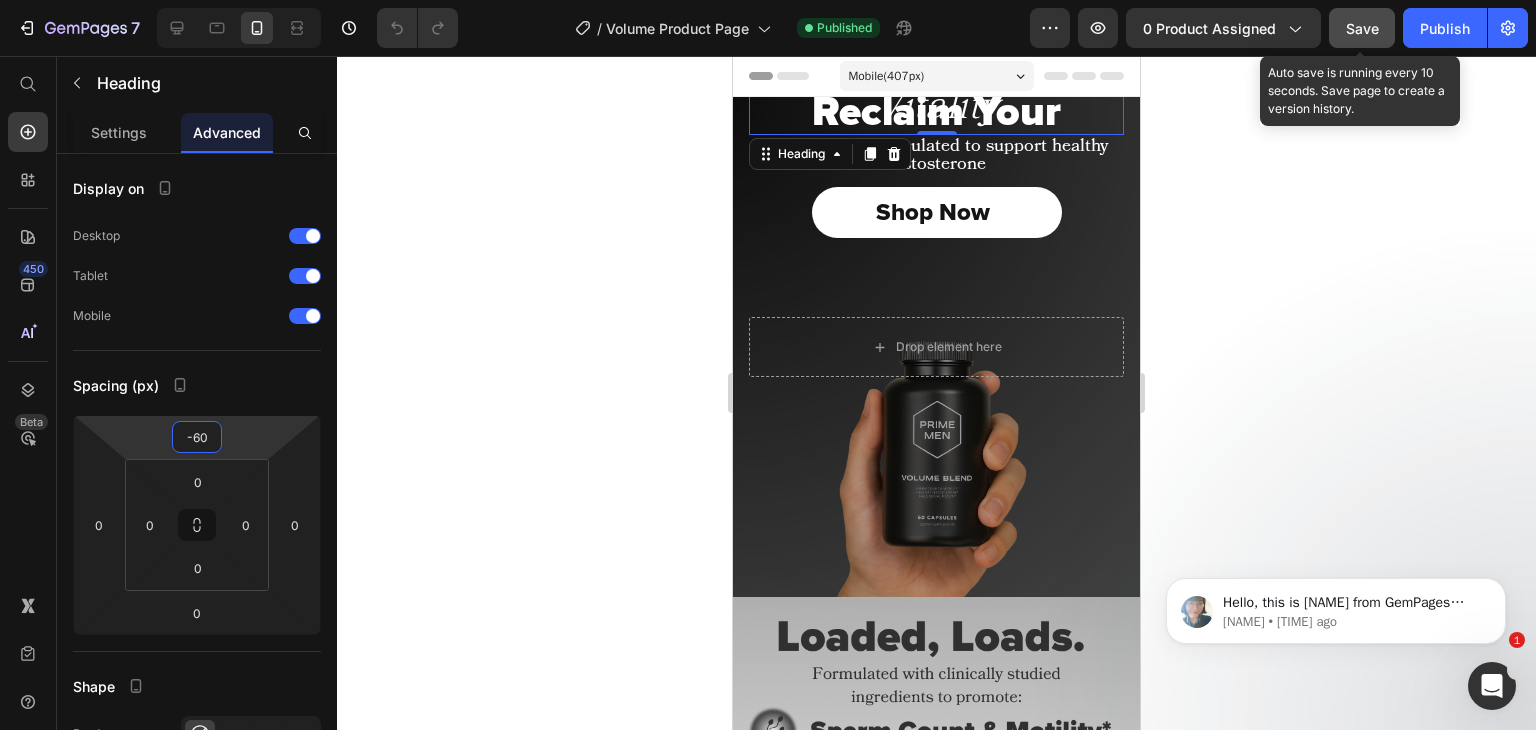 type on "-60" 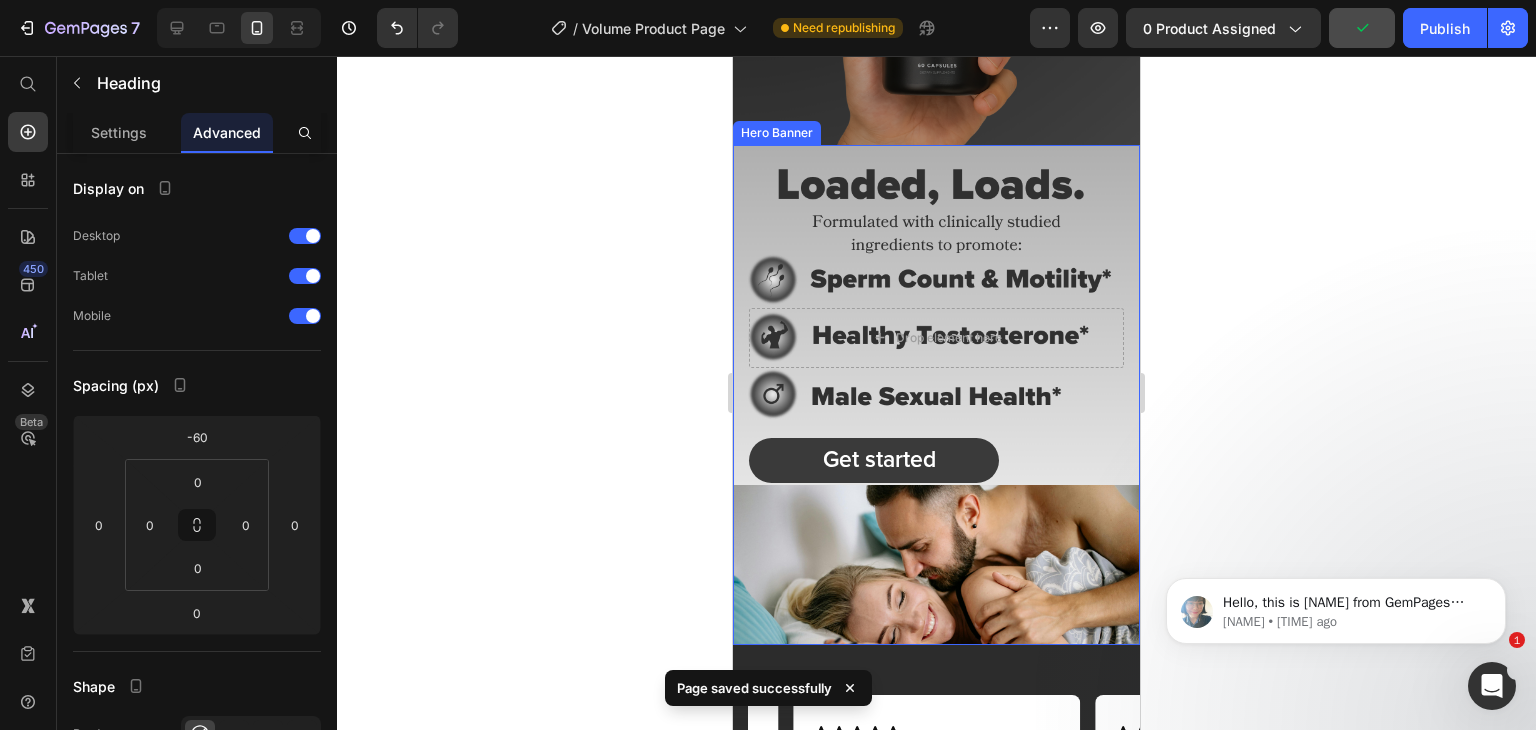 scroll, scrollTop: 452, scrollLeft: 0, axis: vertical 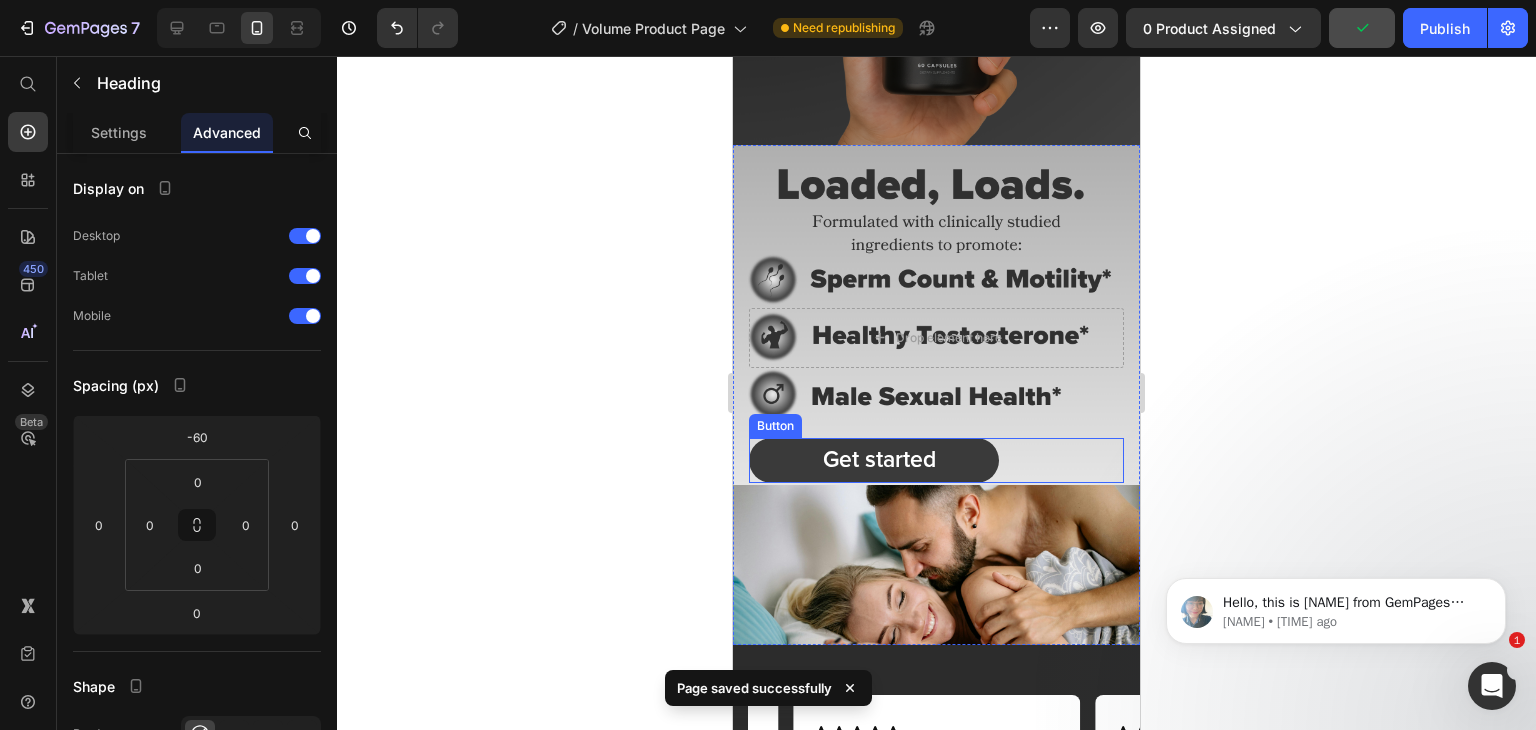 click on "Get started Button" at bounding box center (936, 460) 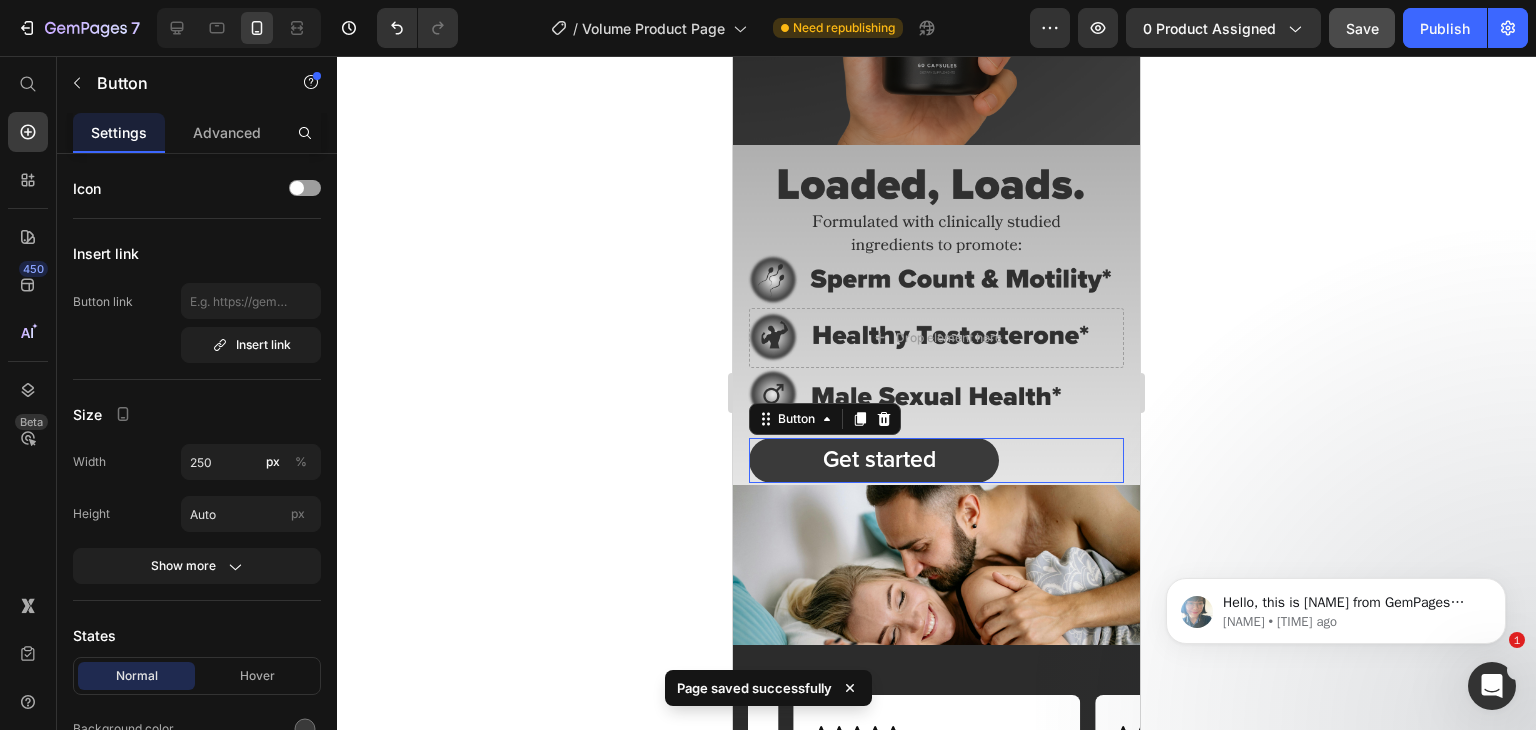 scroll, scrollTop: 0, scrollLeft: 0, axis: both 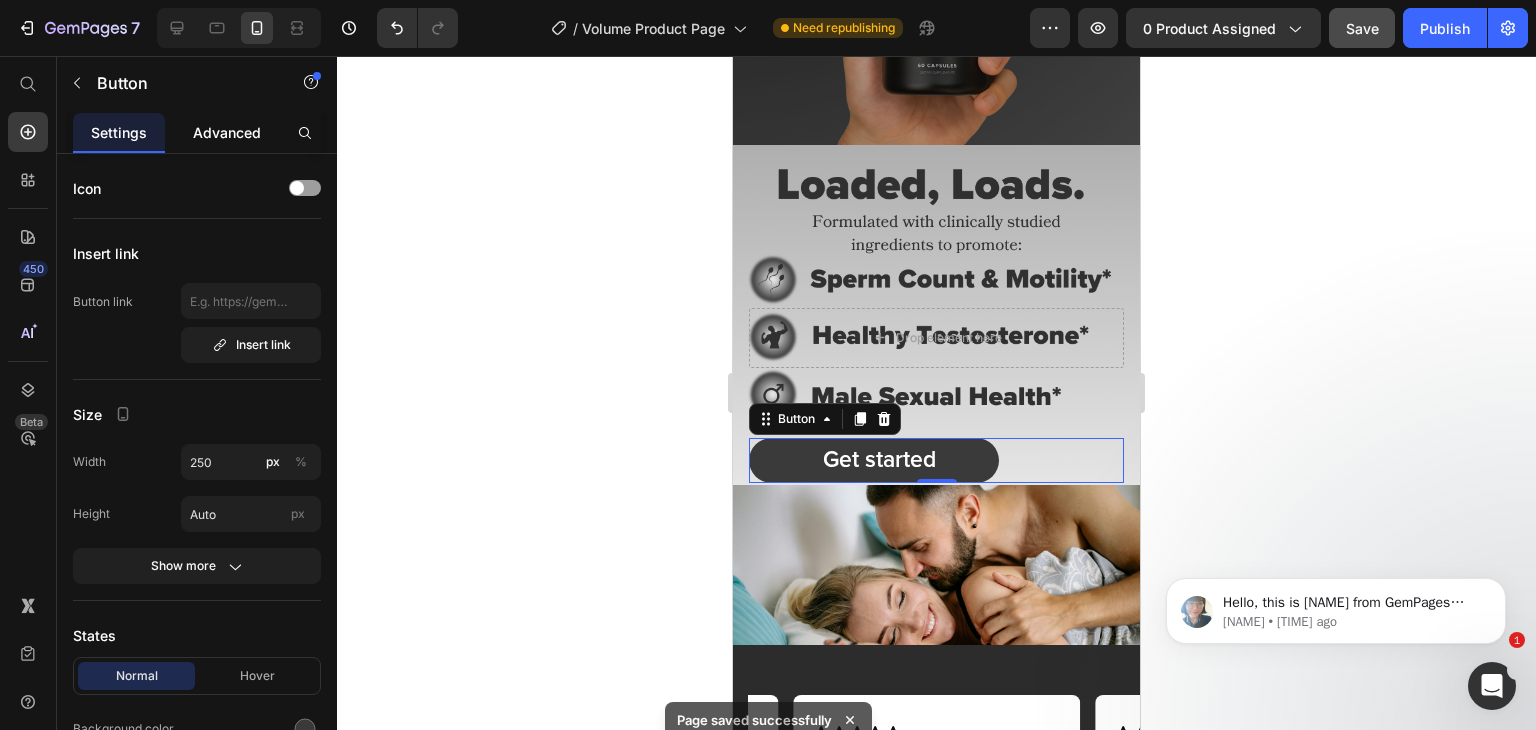 click on "Advanced" 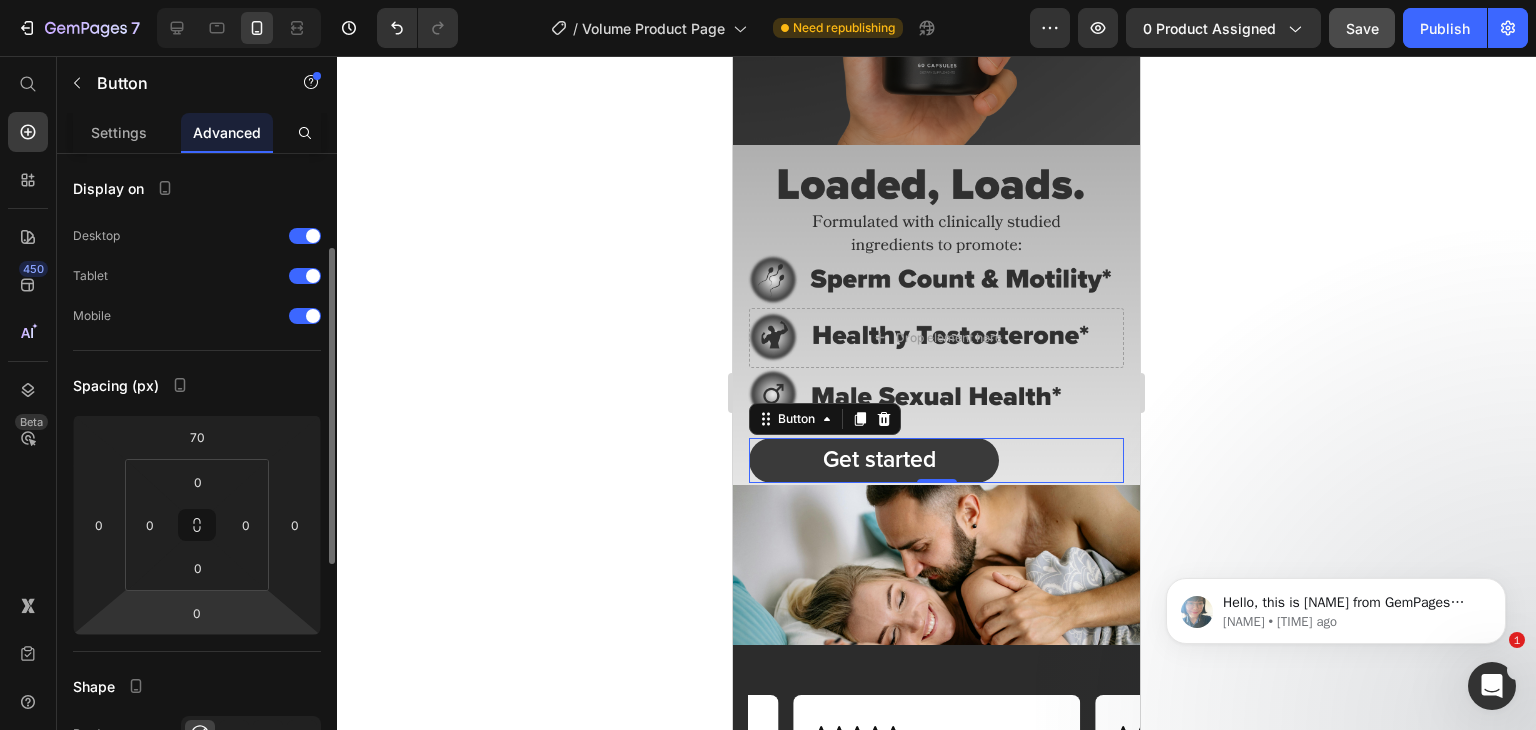 scroll, scrollTop: 64, scrollLeft: 0, axis: vertical 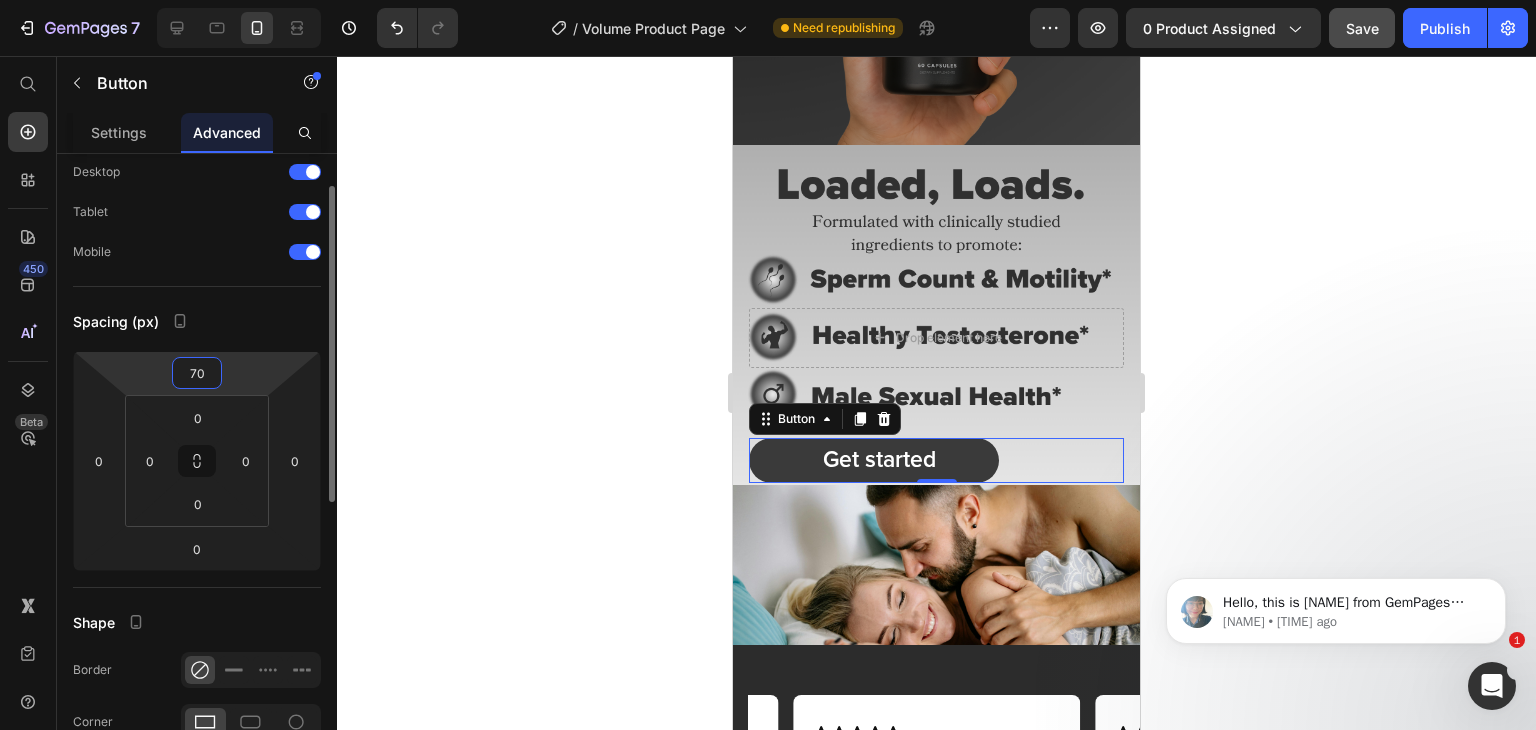 click on "70" at bounding box center [197, 373] 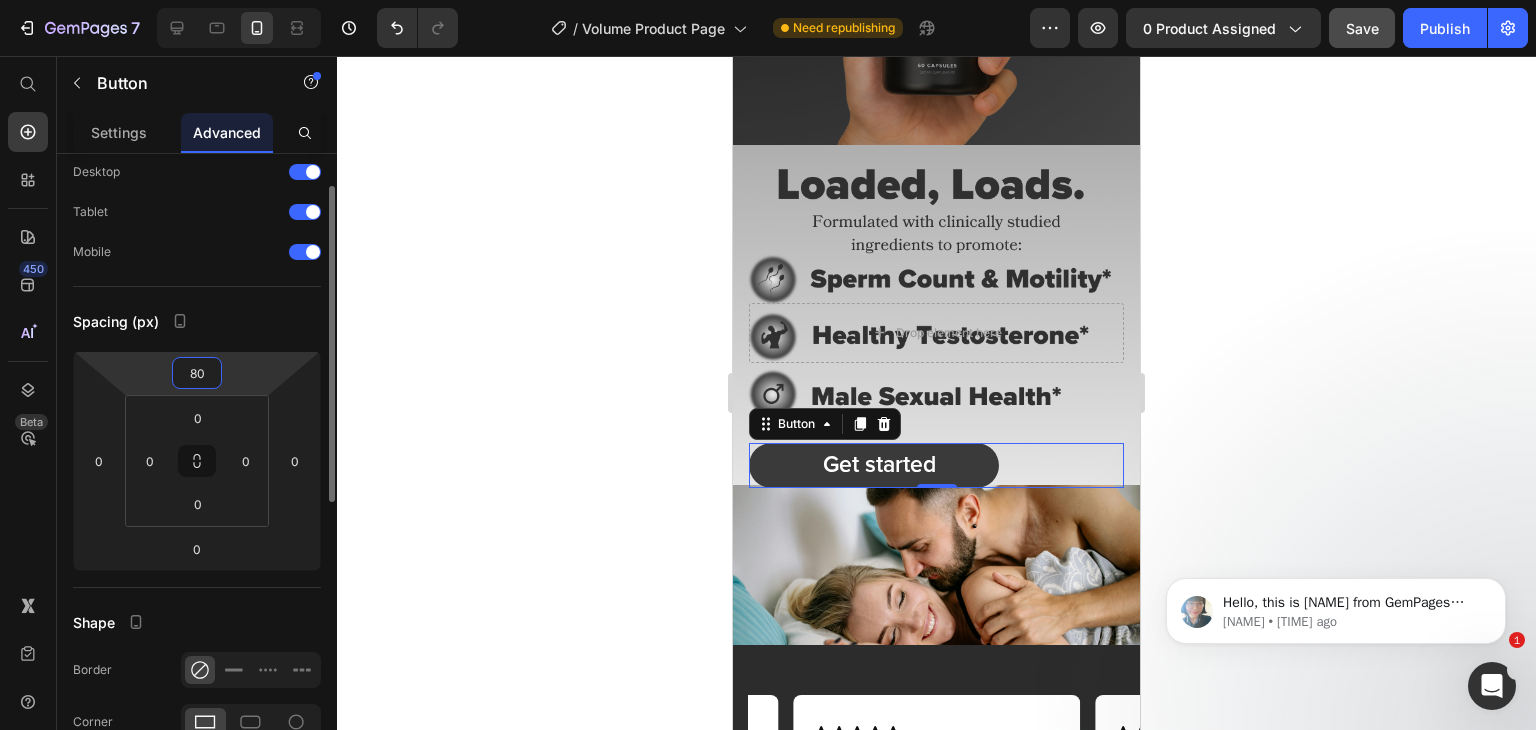 type on "8" 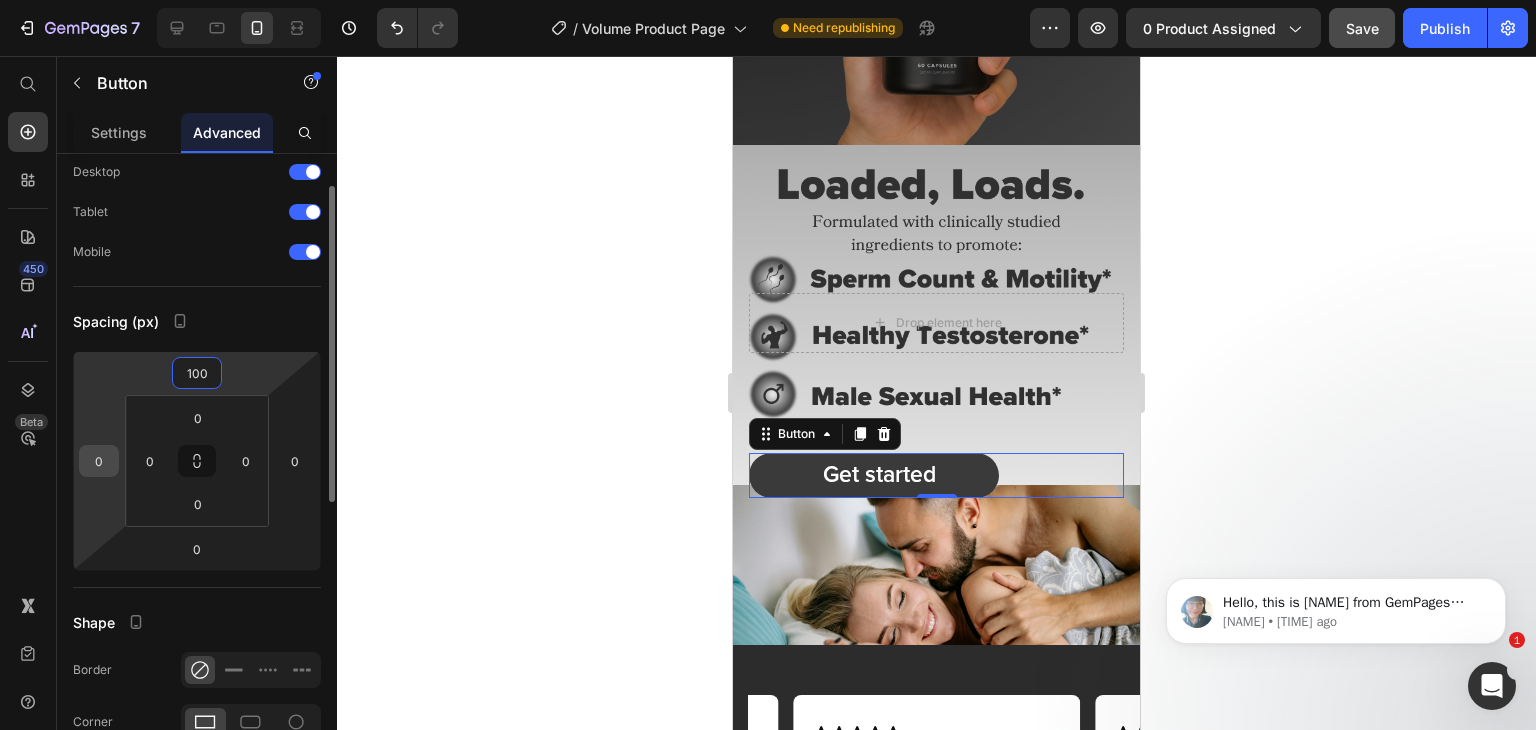 type on "100" 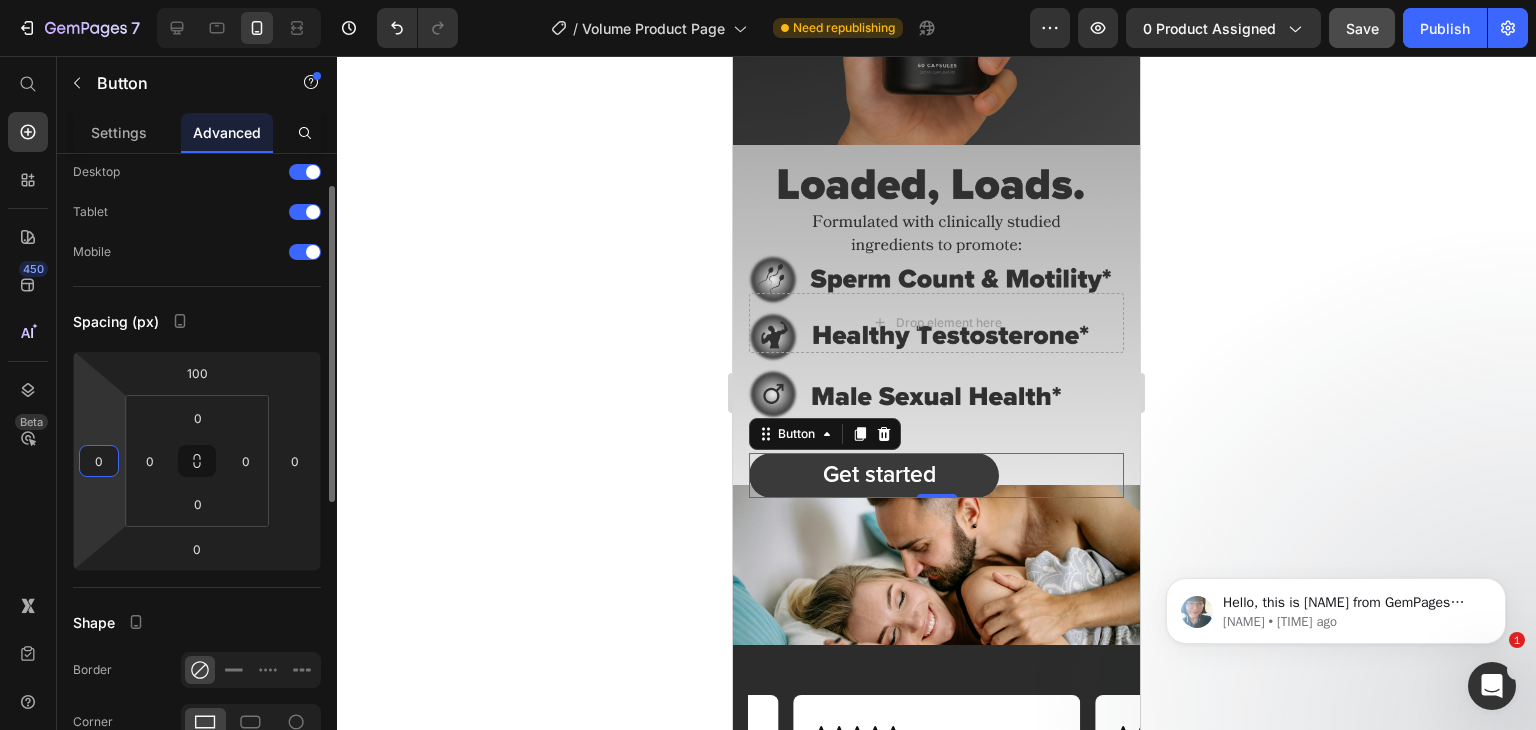 click on "0" at bounding box center (99, 461) 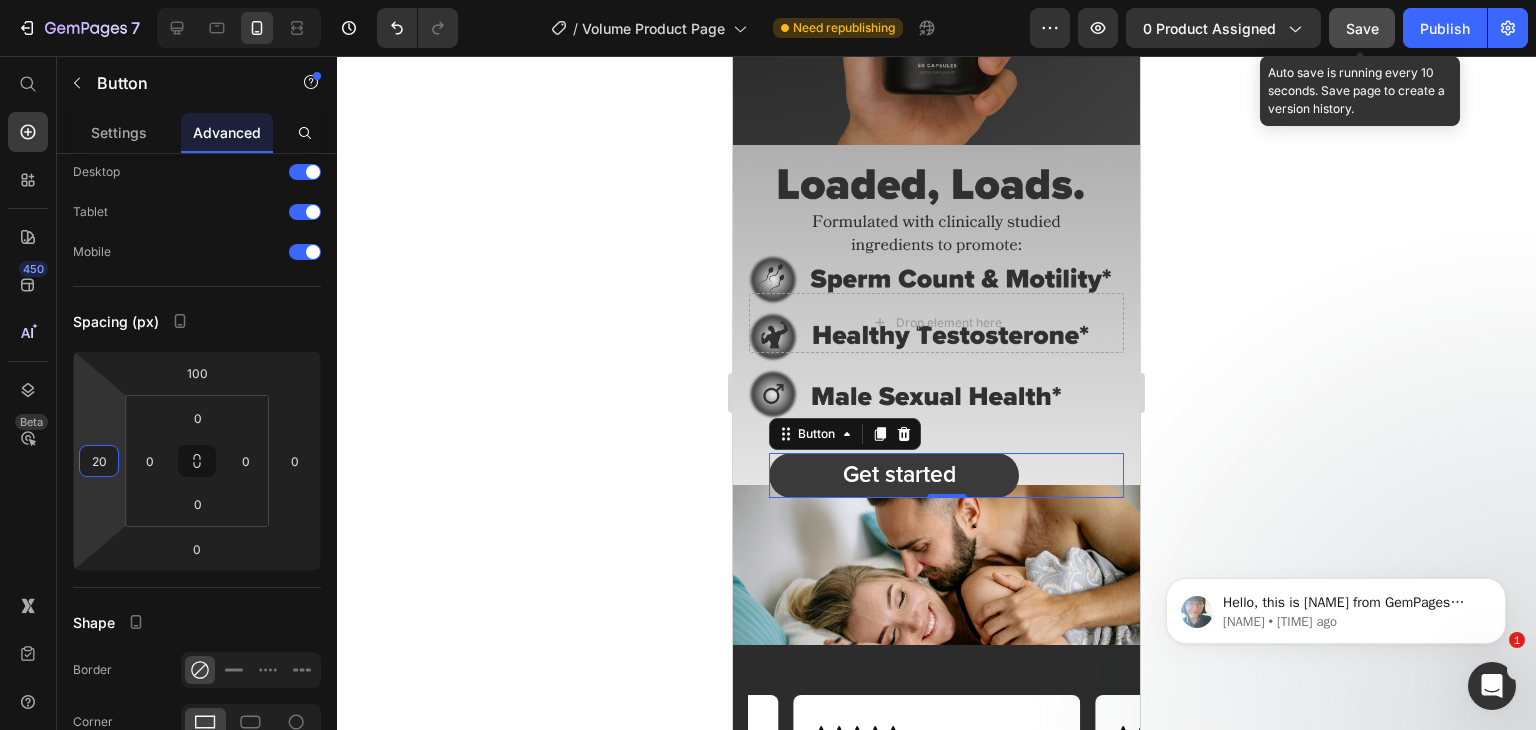 type on "20" 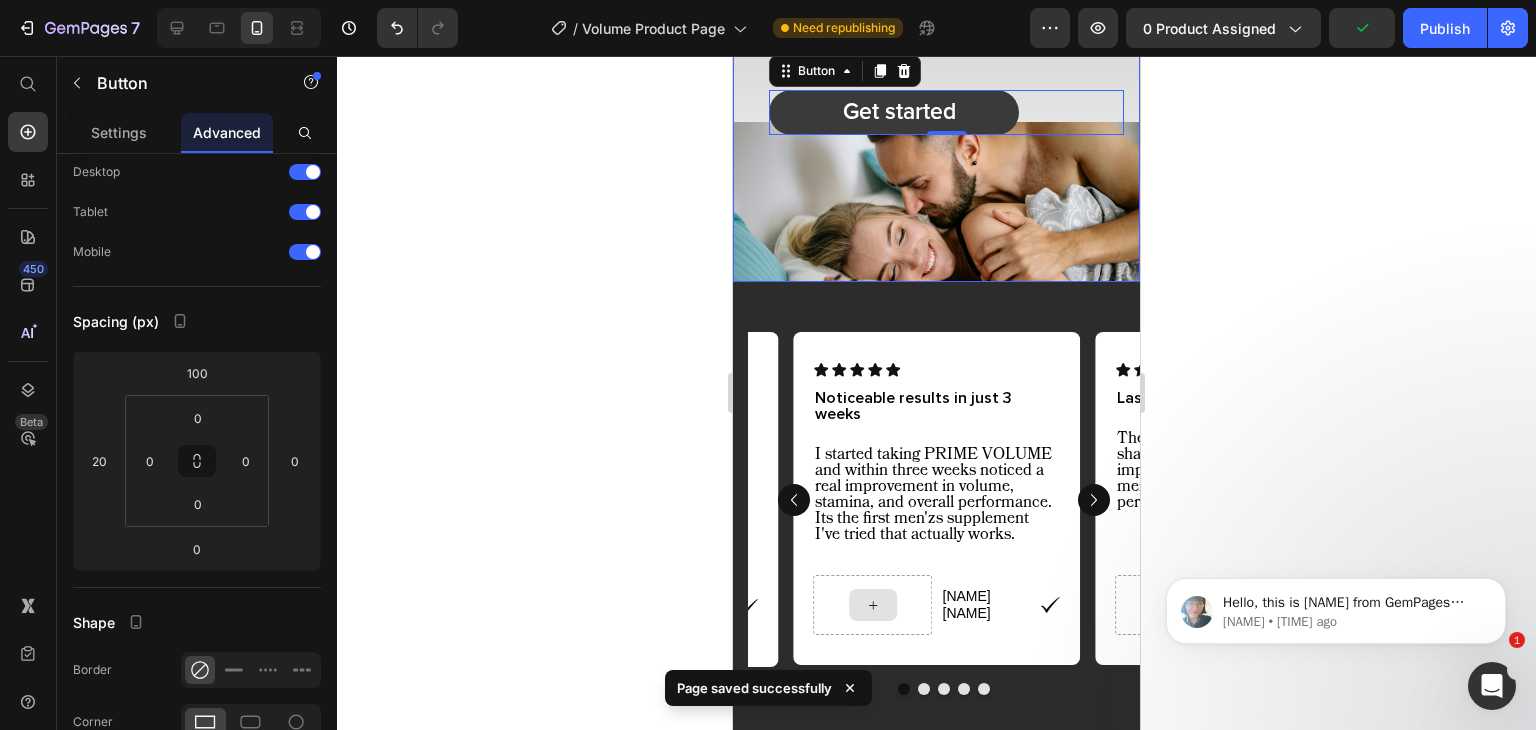 scroll, scrollTop: 964, scrollLeft: 0, axis: vertical 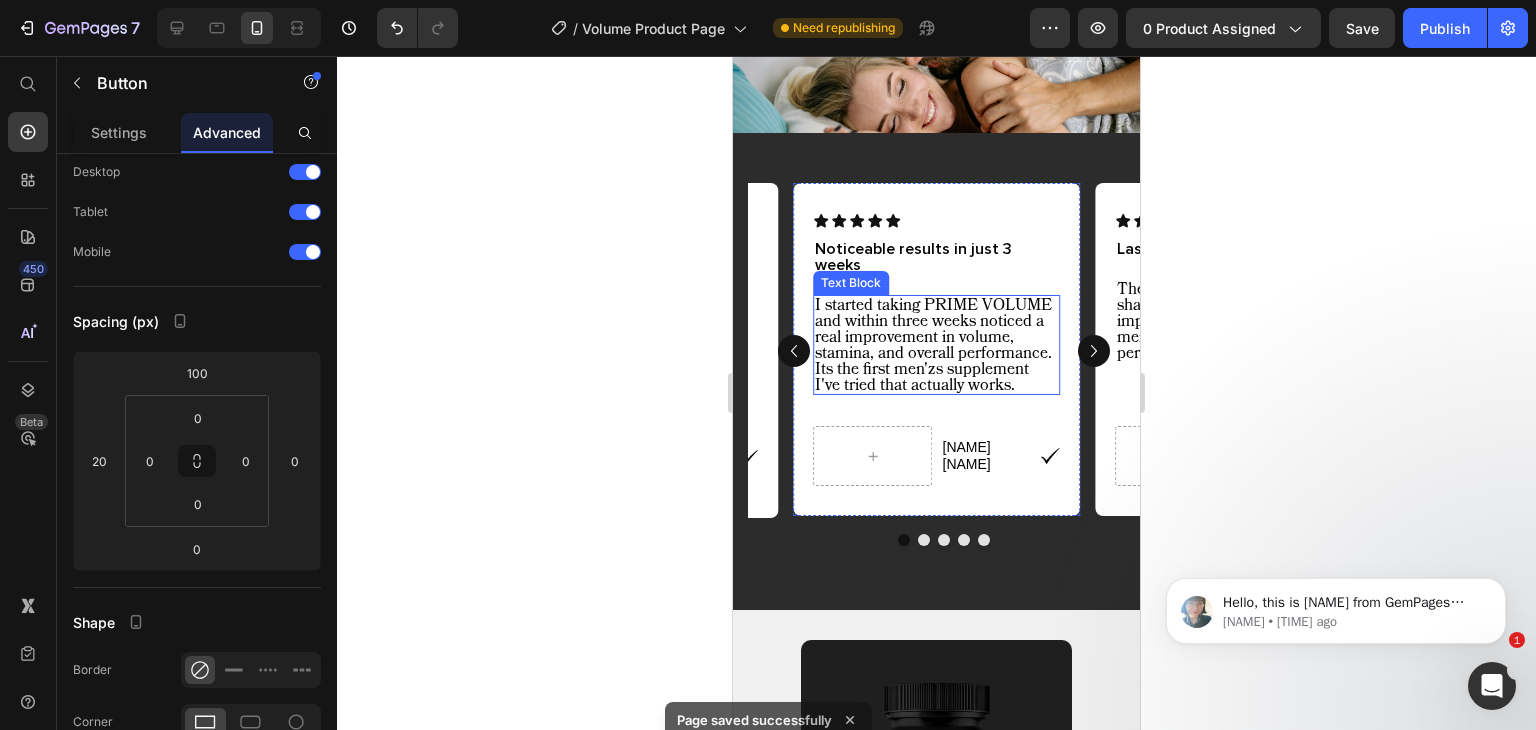 click on "I started taking PRIME VOLUME and within three weeks noticed a real improvement in volume, stamina, and overall performance. Its the first men'zs supplement I've tried that actually works." at bounding box center (936, 345) 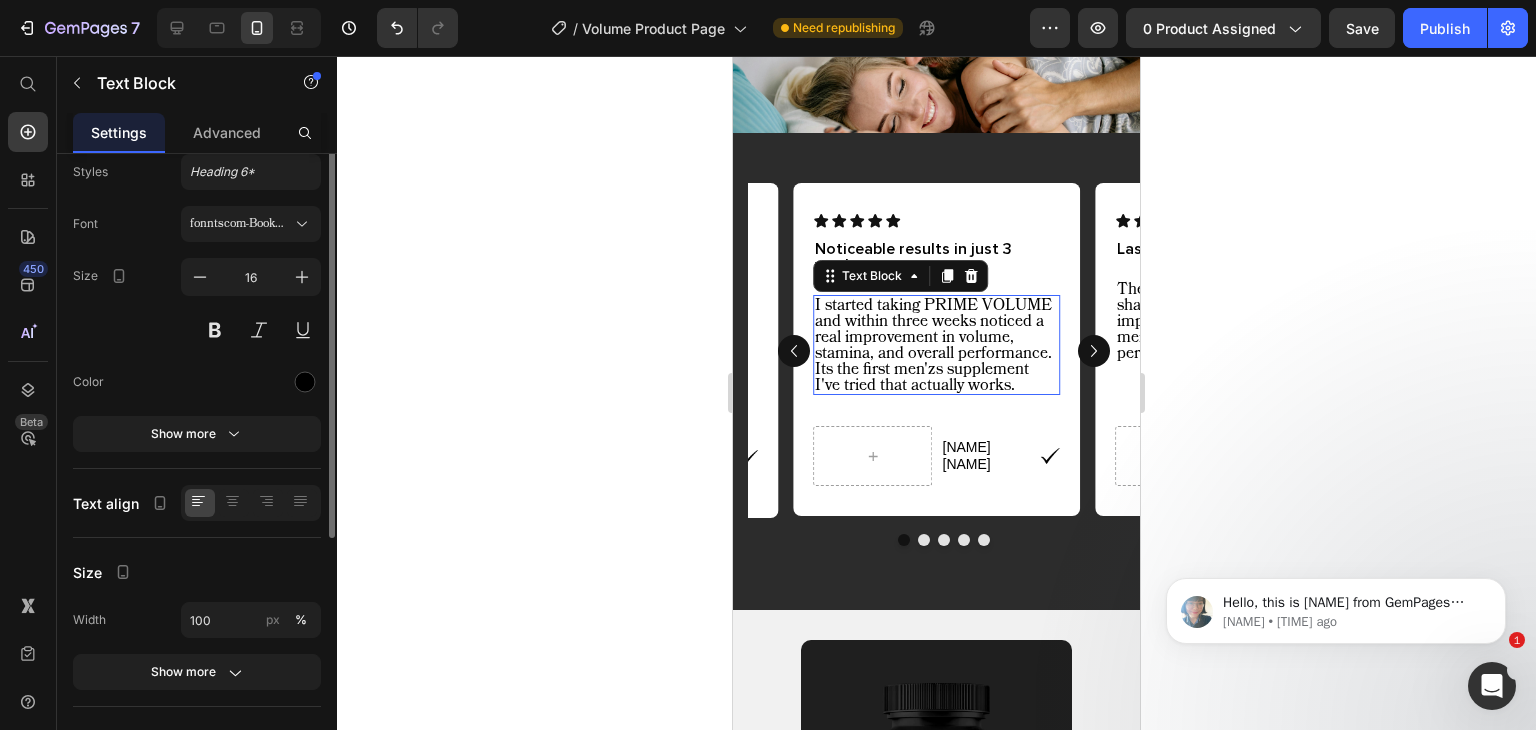 scroll, scrollTop: 0, scrollLeft: 0, axis: both 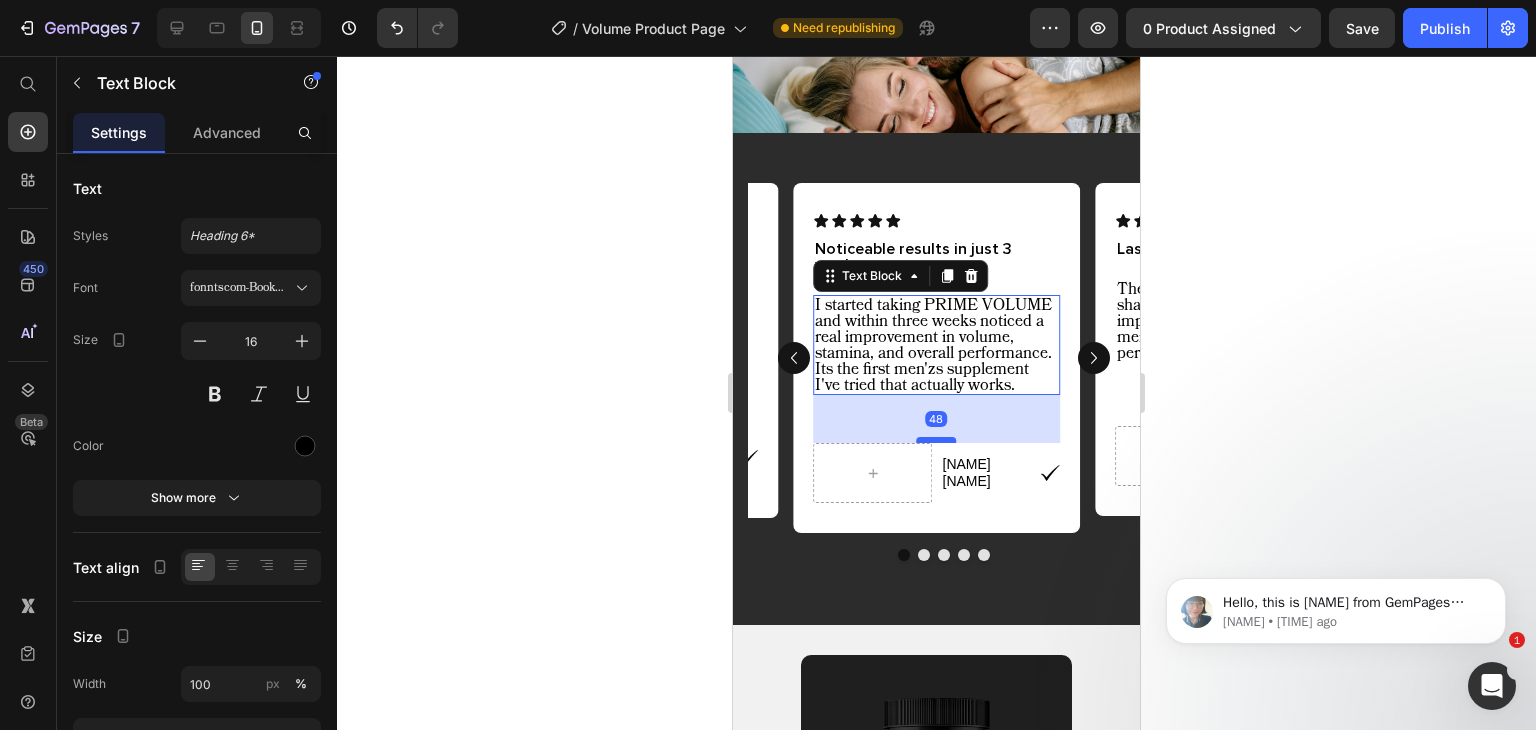 drag, startPoint x: 937, startPoint y: 404, endPoint x: 940, endPoint y: 421, distance: 17.262676 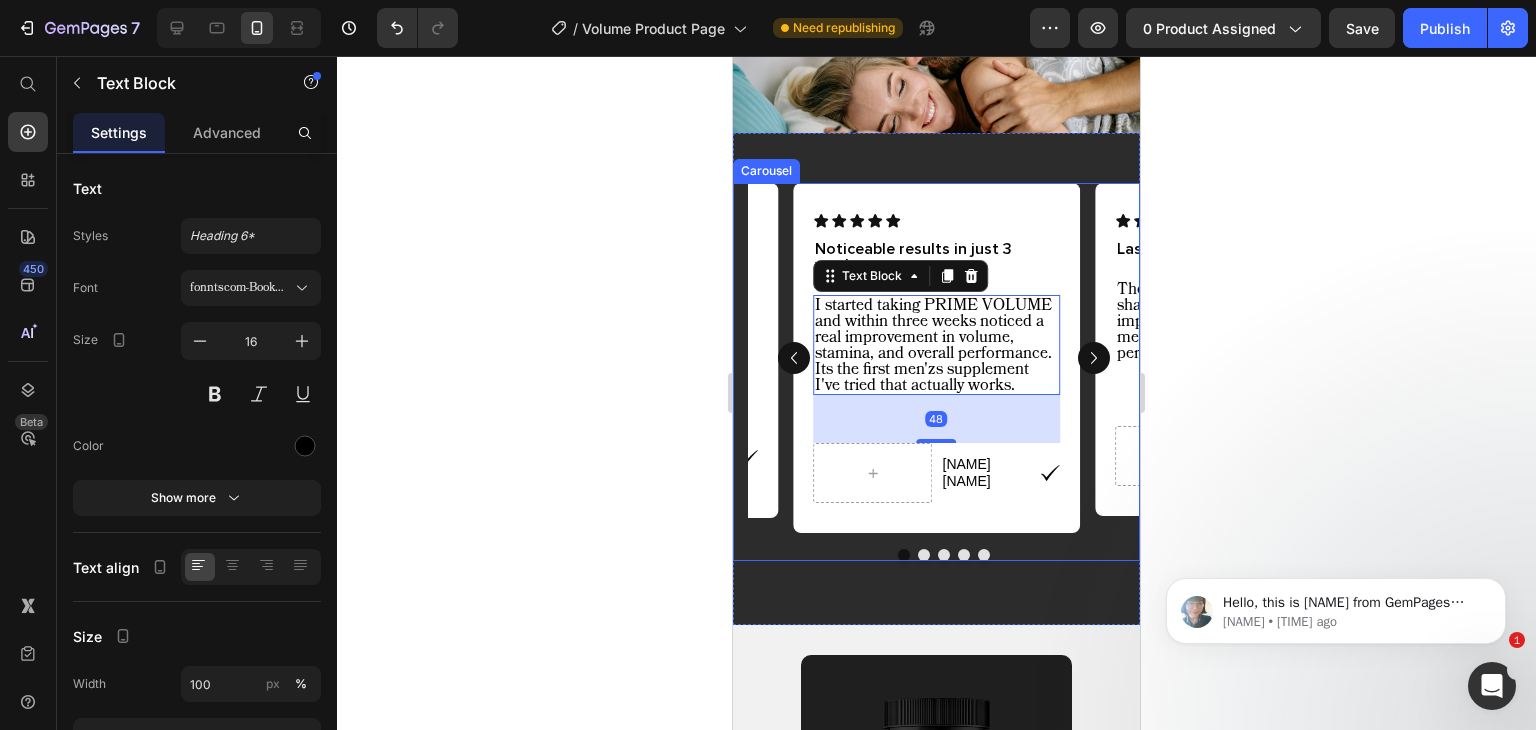 click 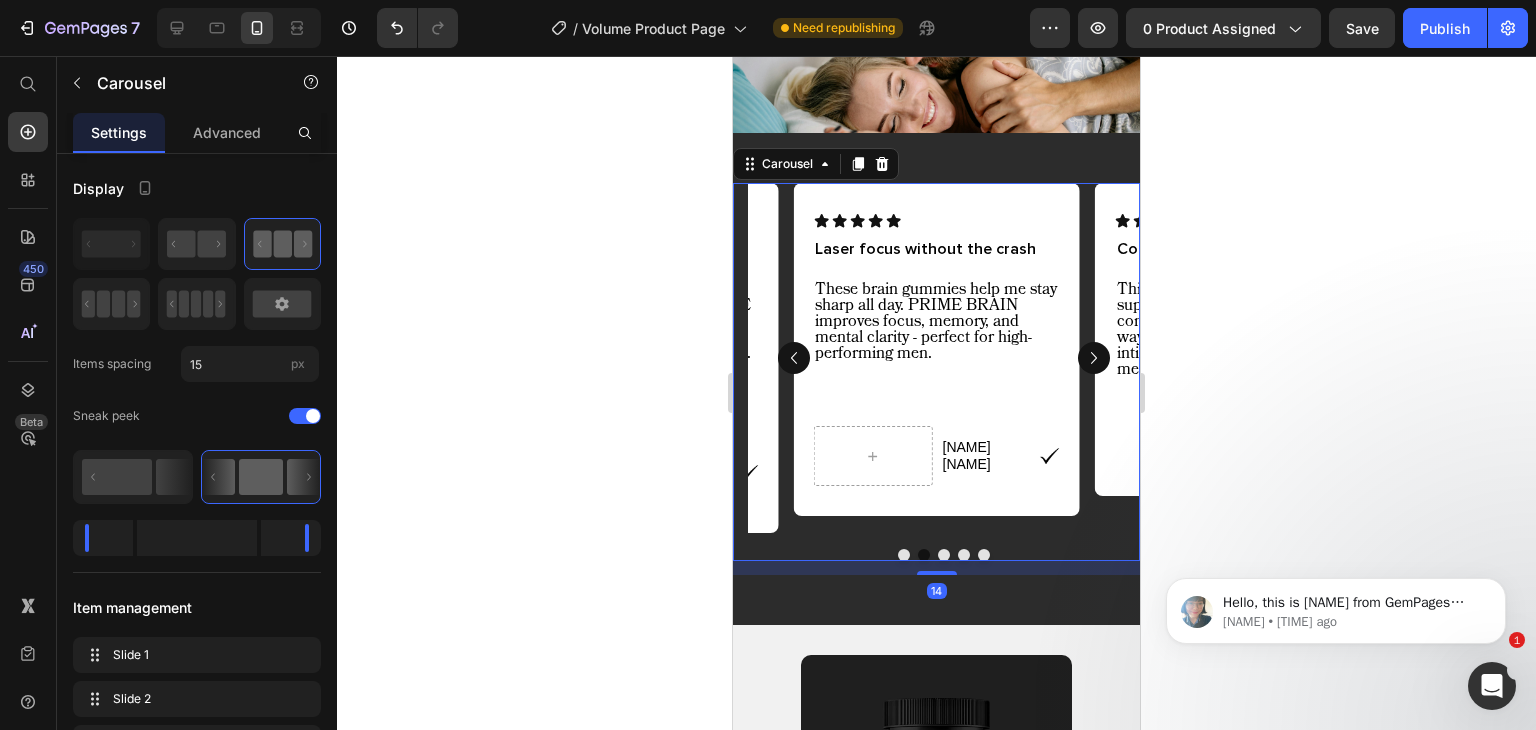 click 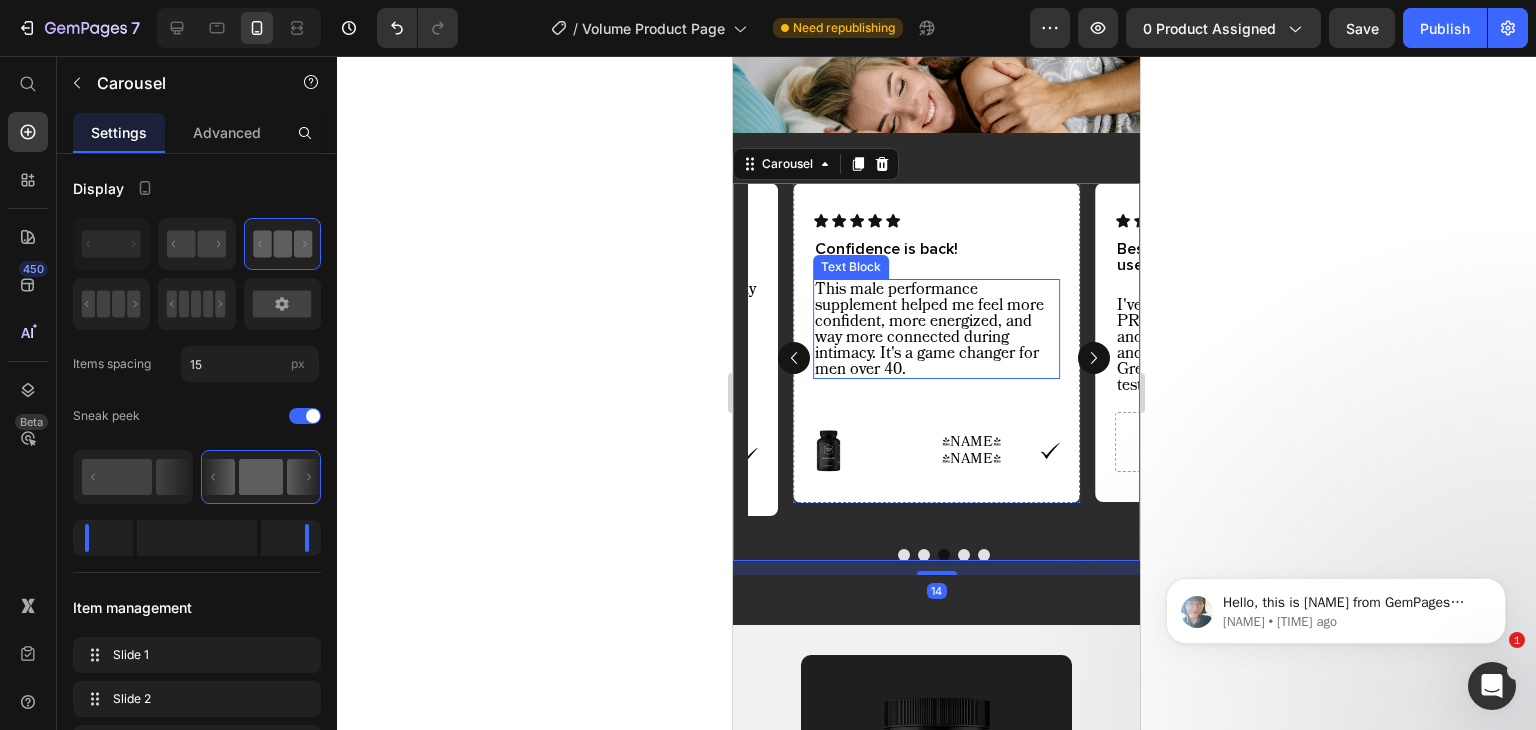 click on "This male performance supplement helped me feel more confident, more energized, and way more connected during intimacy. It's a game changer for men over 40." at bounding box center [936, 329] 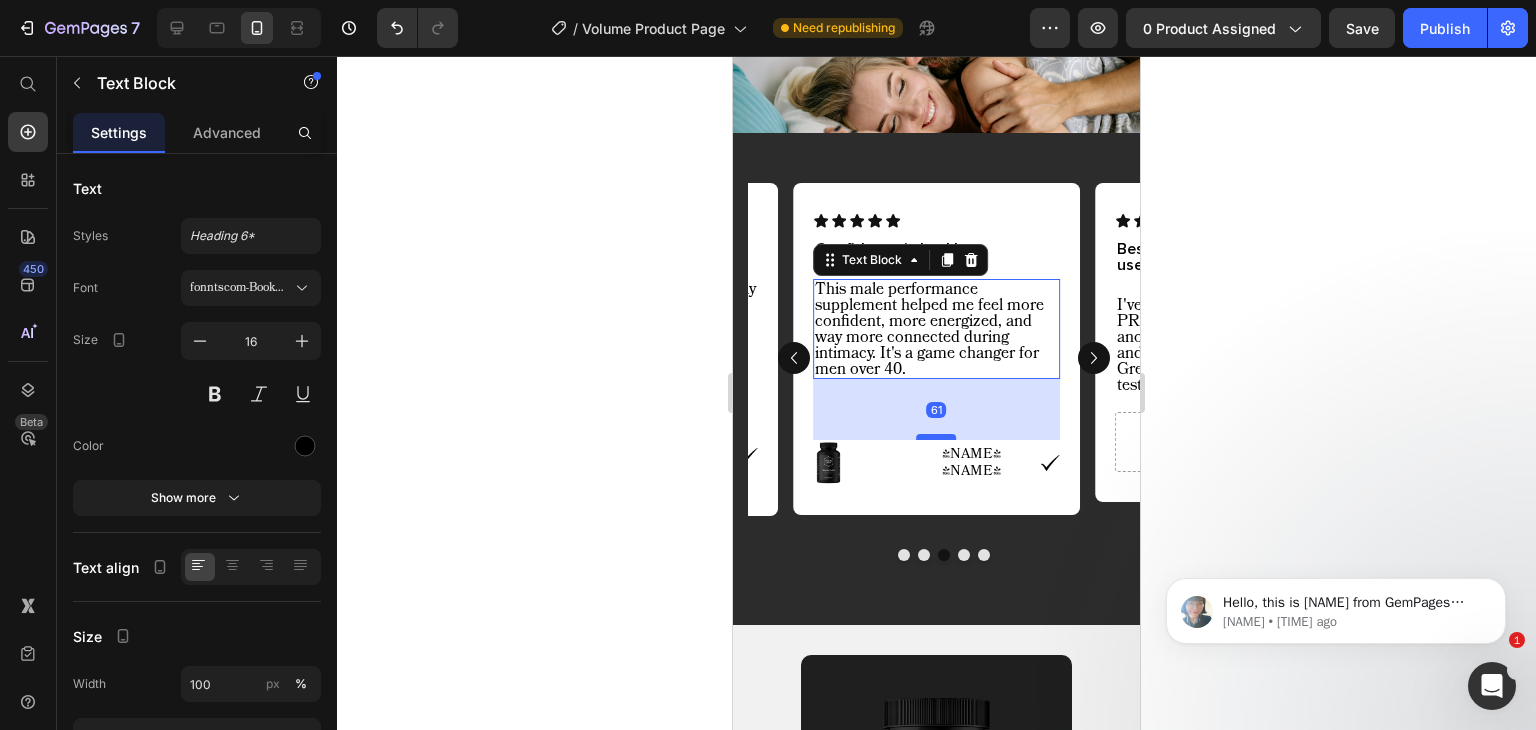 drag, startPoint x: 936, startPoint y: 422, endPoint x: 941, endPoint y: 434, distance: 13 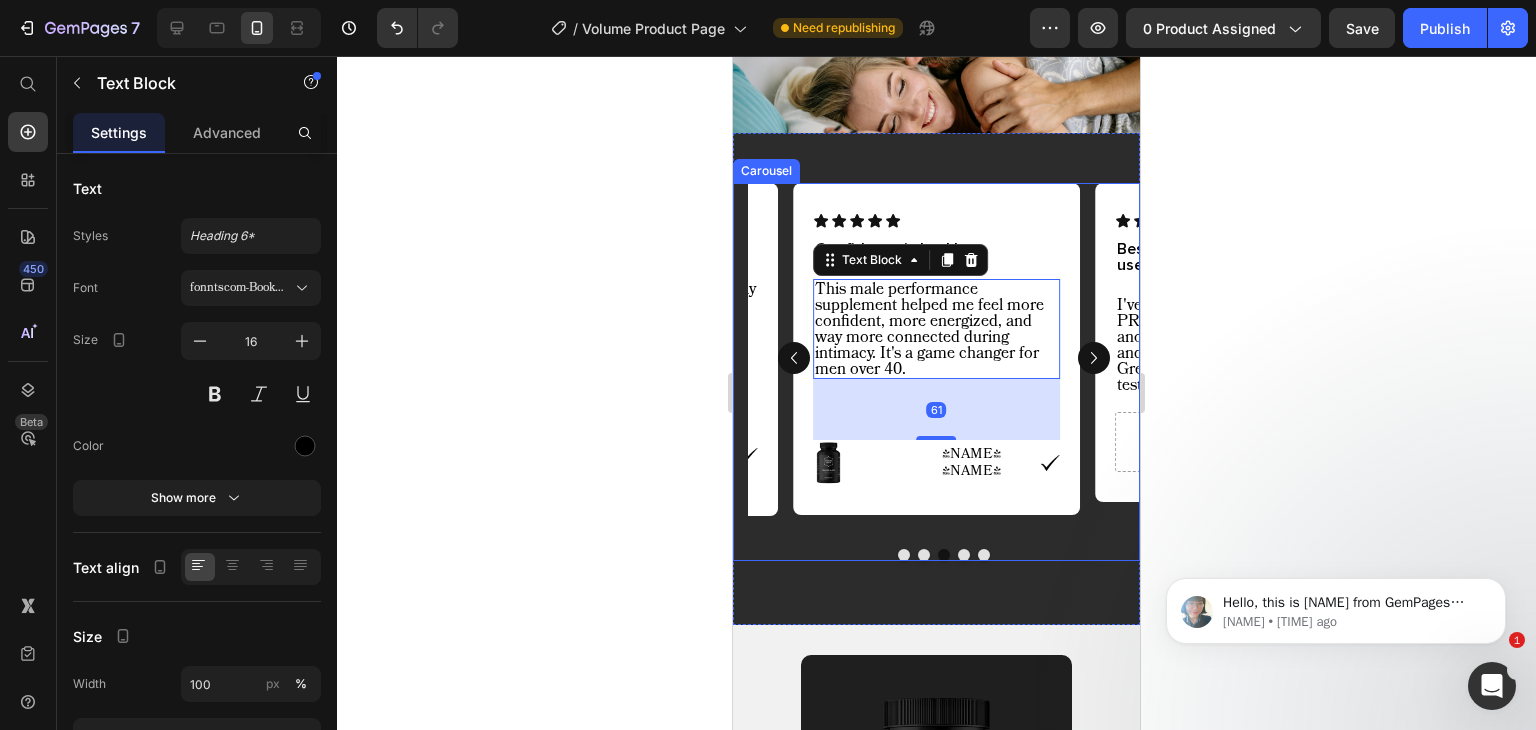 click 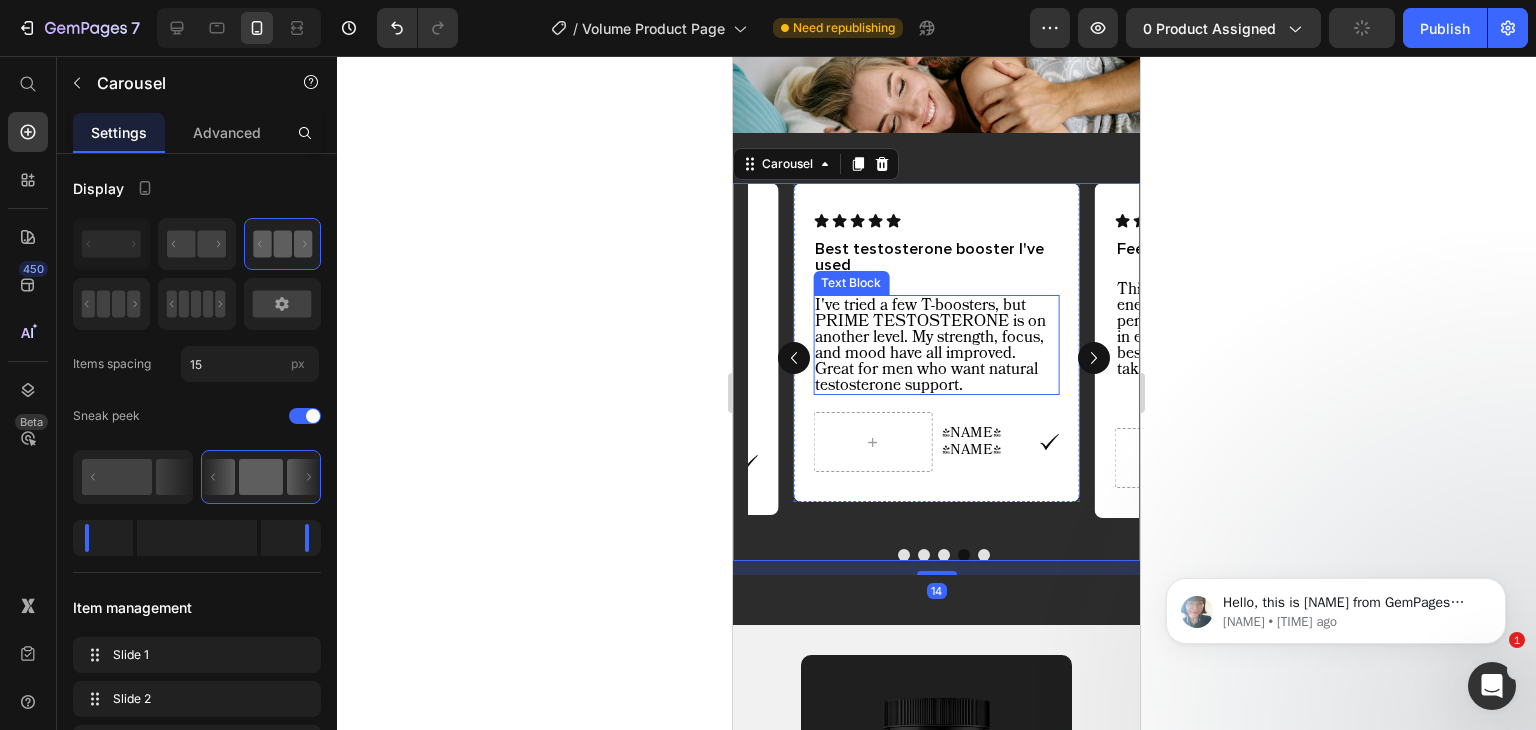 click on "I've tried a few T-boosters, but PRIME TESTOSTERONE is on another level. My strength, focus, and mood have all improved. Great for men who want natural testosterone support." at bounding box center (936, 345) 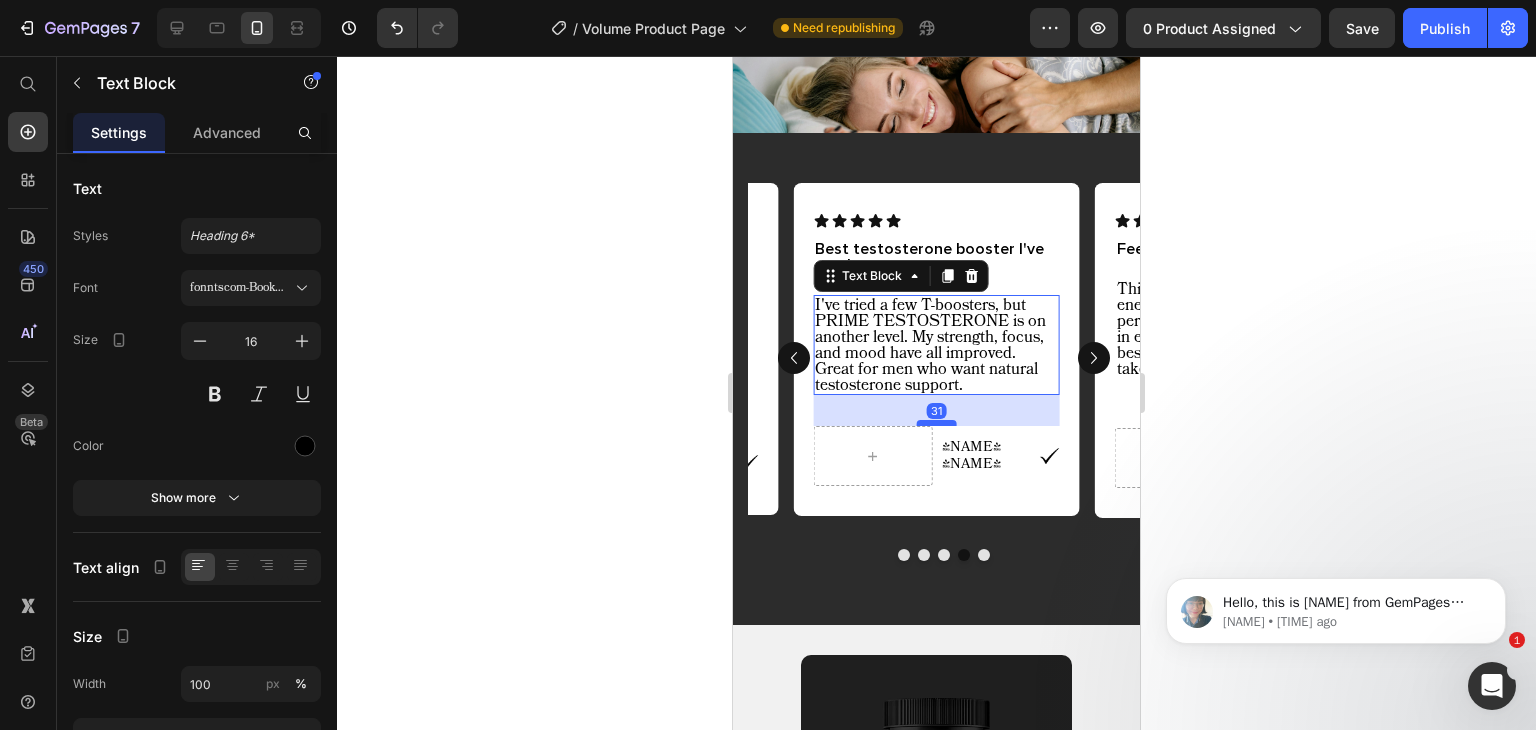 drag, startPoint x: 933, startPoint y: 407, endPoint x: 936, endPoint y: 421, distance: 14.3178215 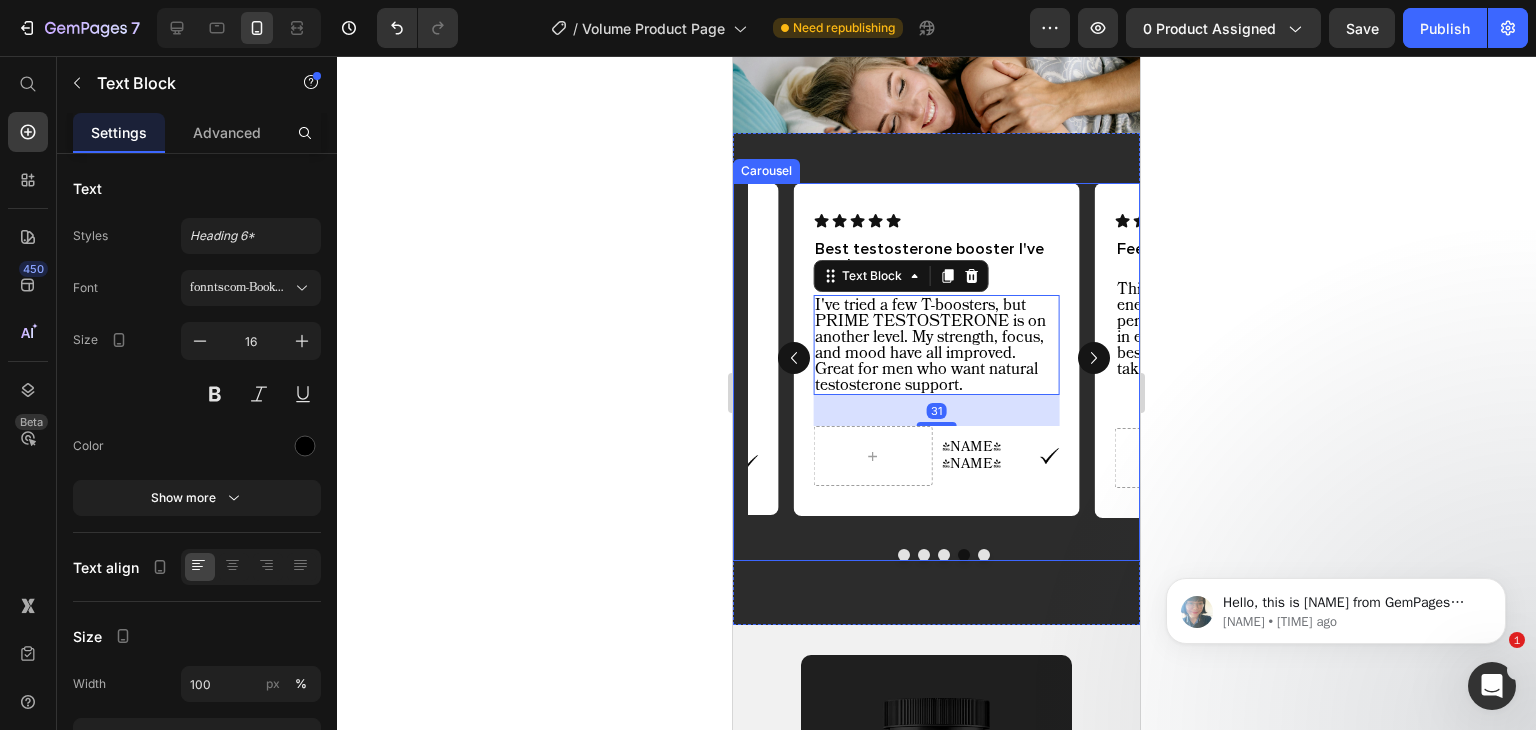 click 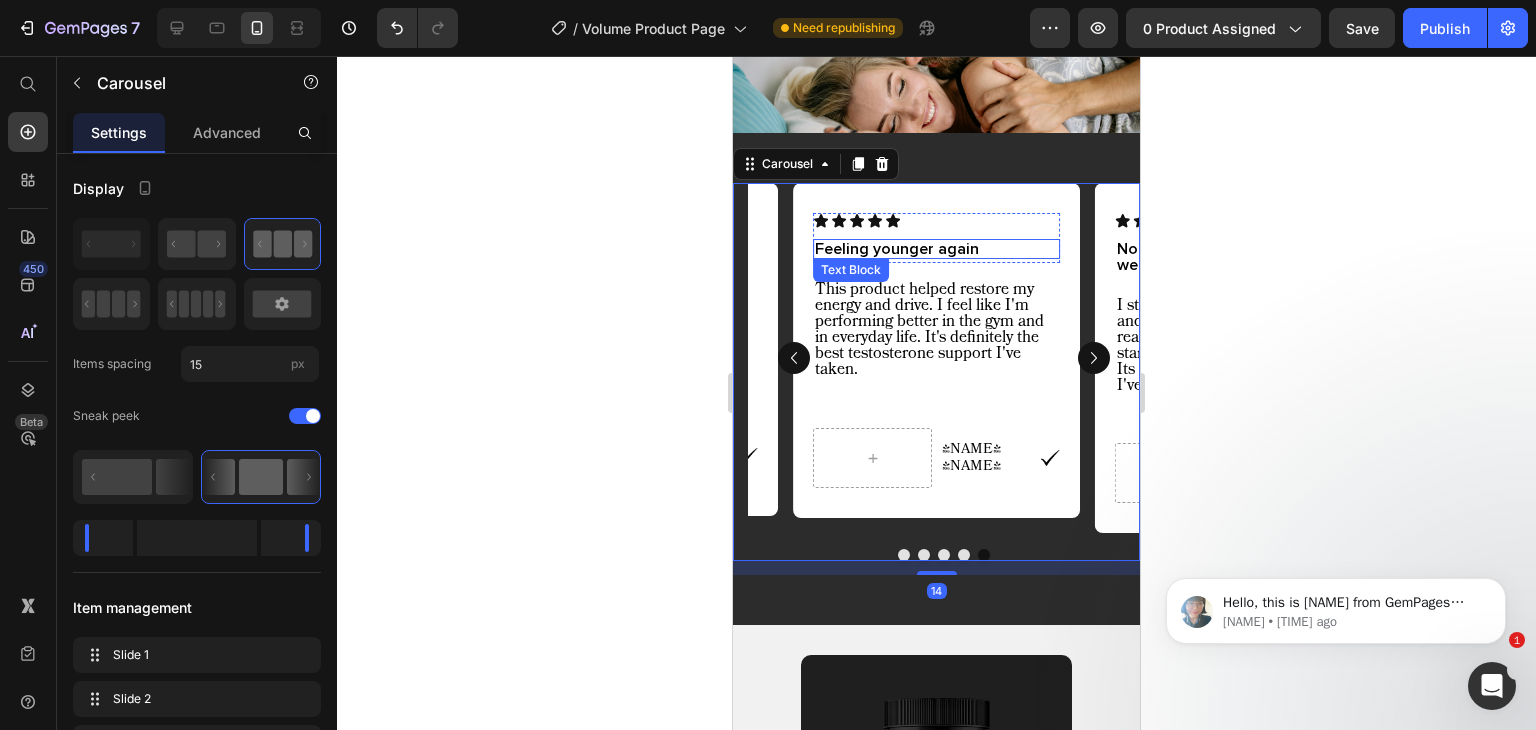 click on "Feeling younger again" at bounding box center (936, 249) 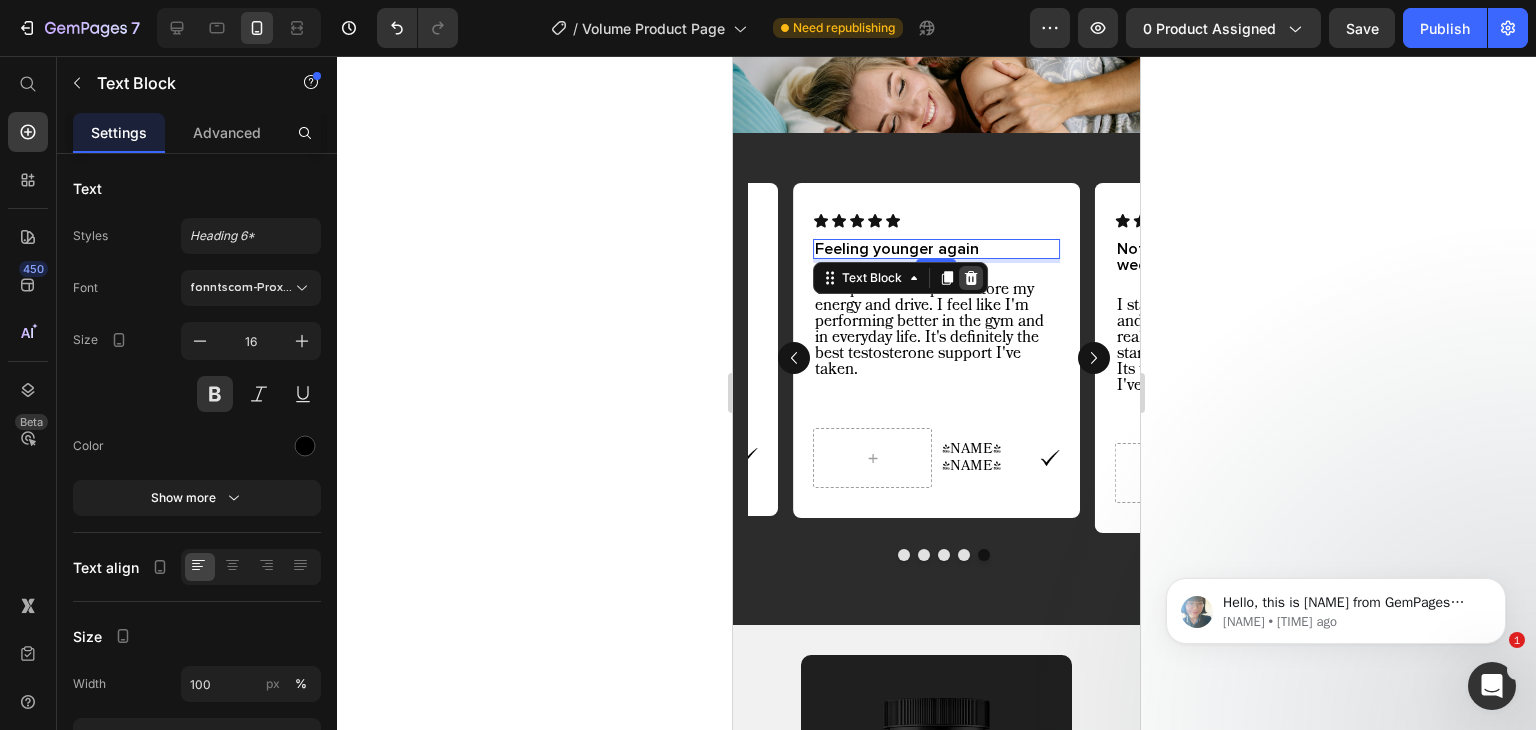 click at bounding box center (971, 278) 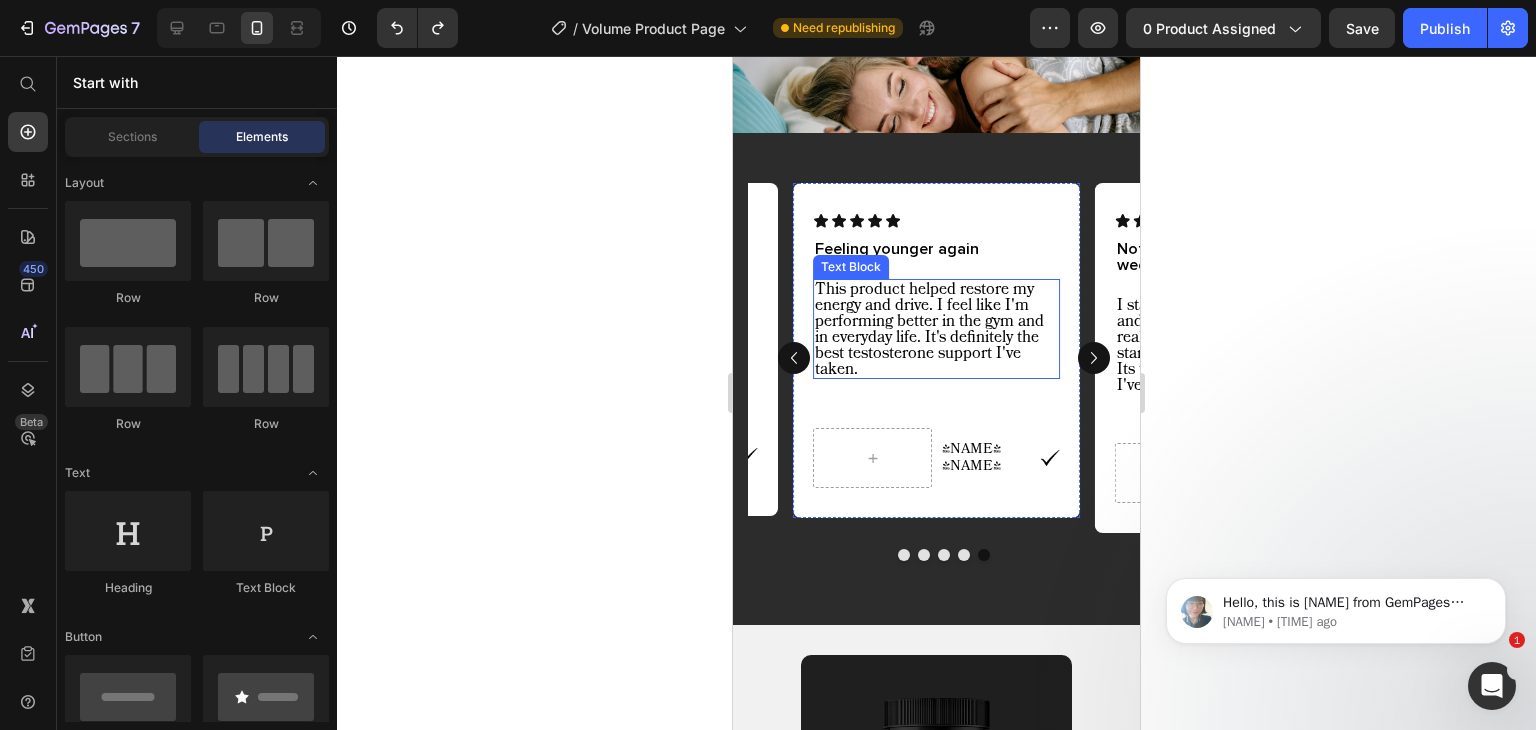 click on "This product helped restore my energy and drive. I feel like I'm performing better in the gym and in everyday life. It's definitely the best testosterone support I've taken." at bounding box center [936, 329] 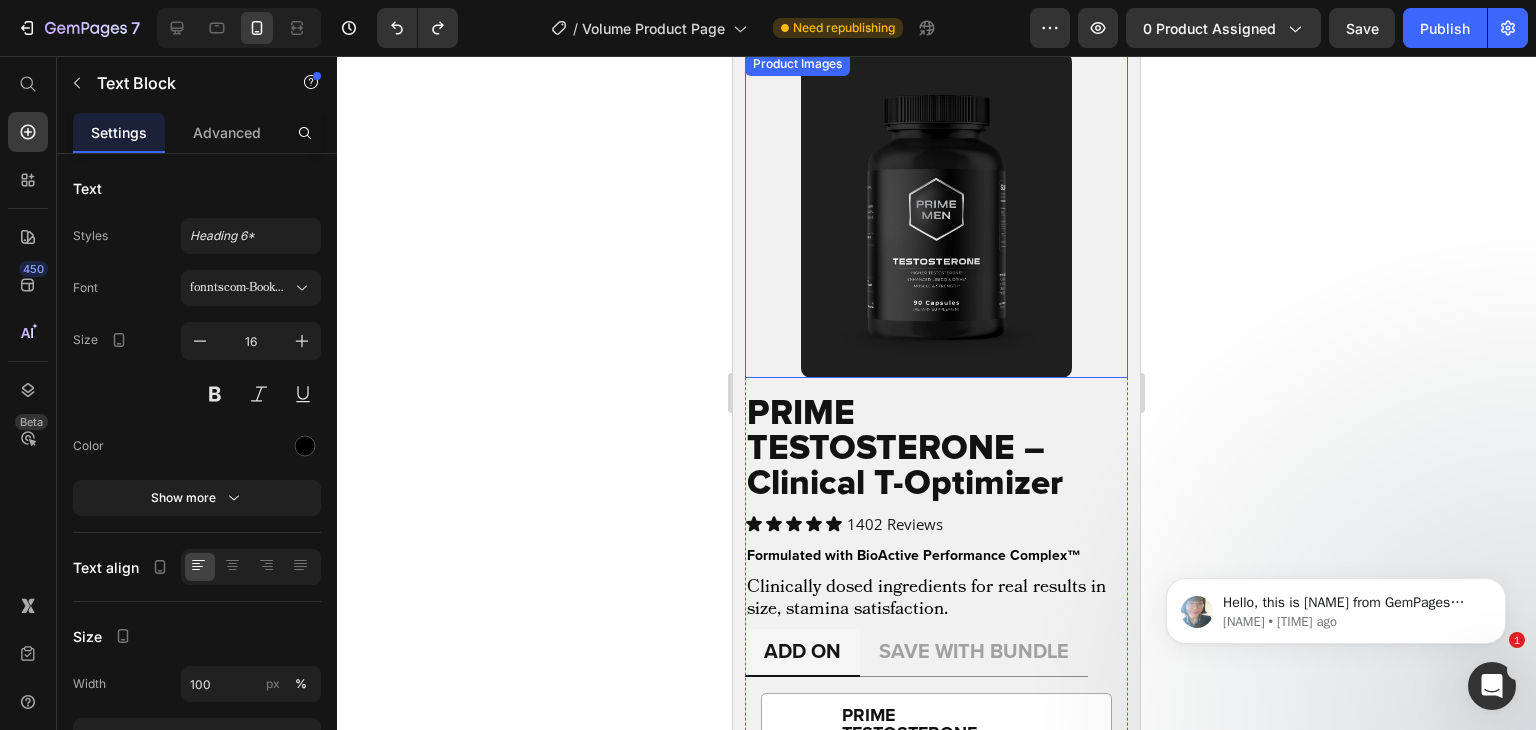 scroll, scrollTop: 1451, scrollLeft: 0, axis: vertical 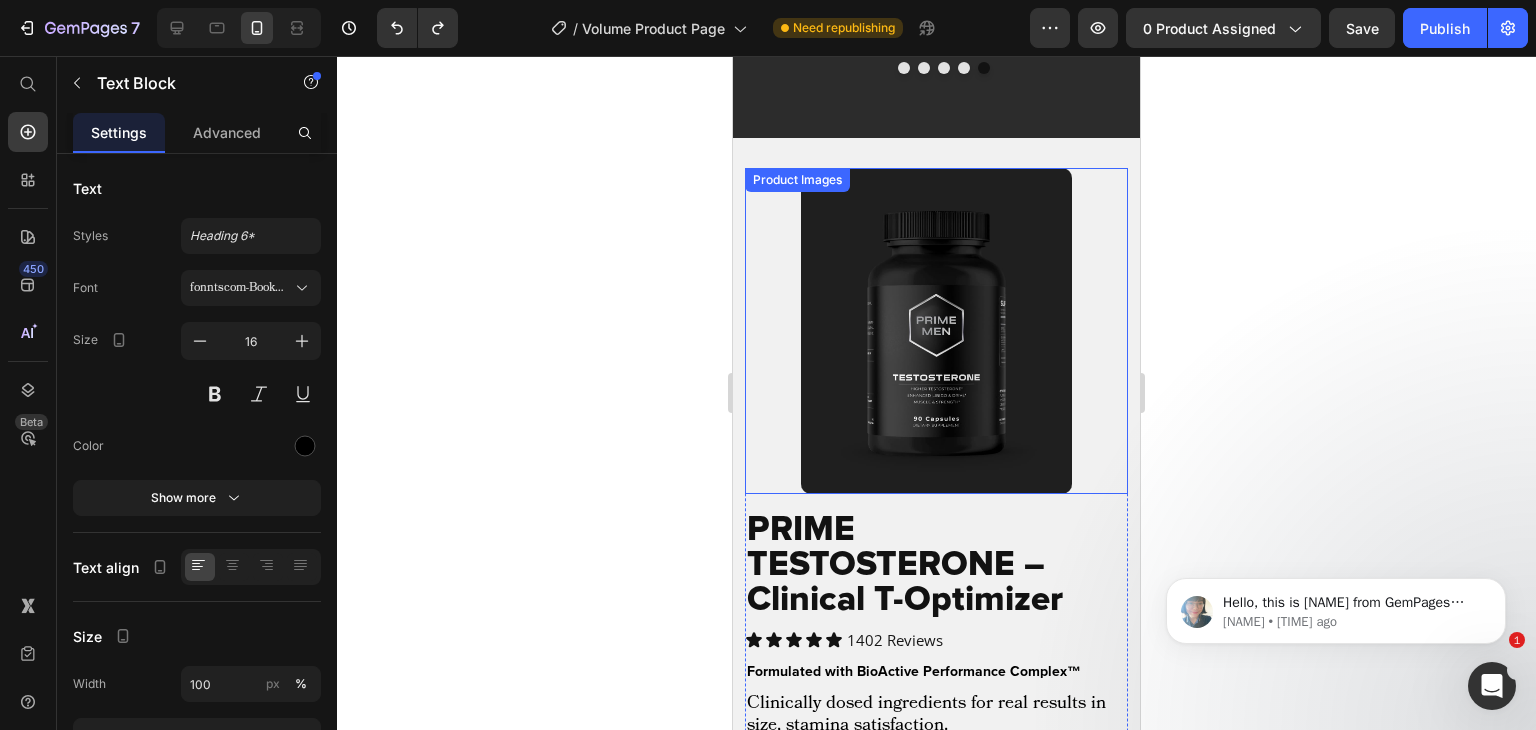 click at bounding box center (936, 331) 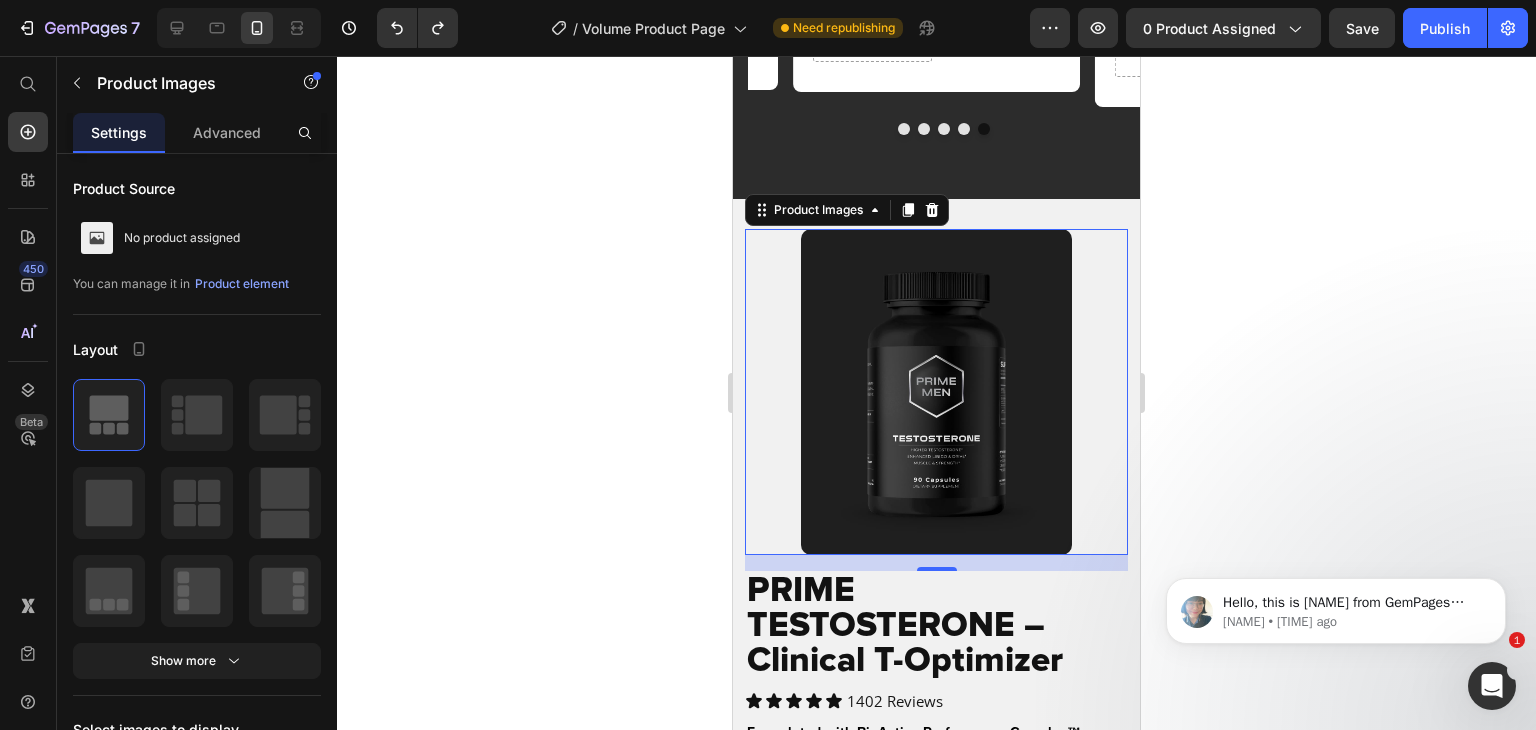 scroll, scrollTop: 1388, scrollLeft: 0, axis: vertical 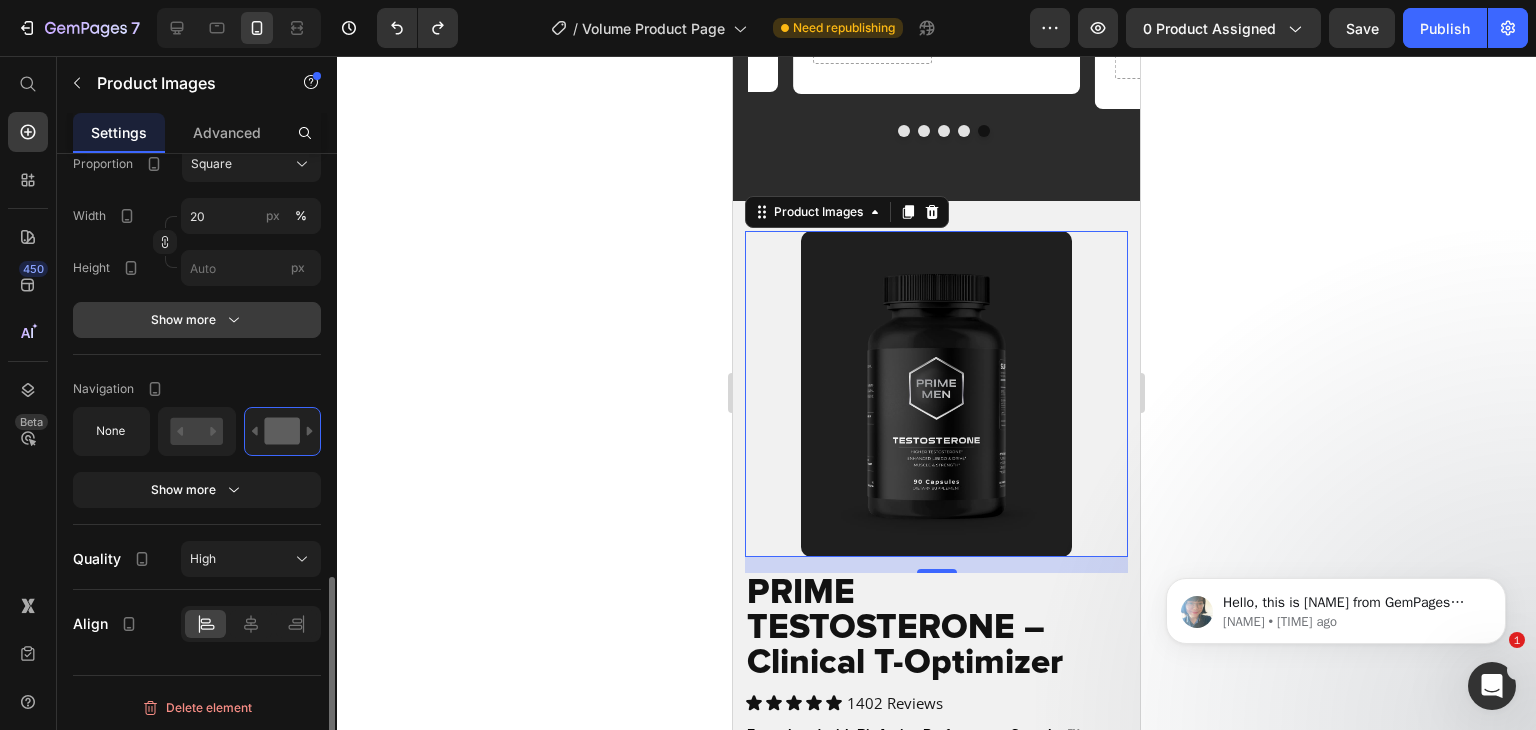 click on "Show more" at bounding box center (197, 320) 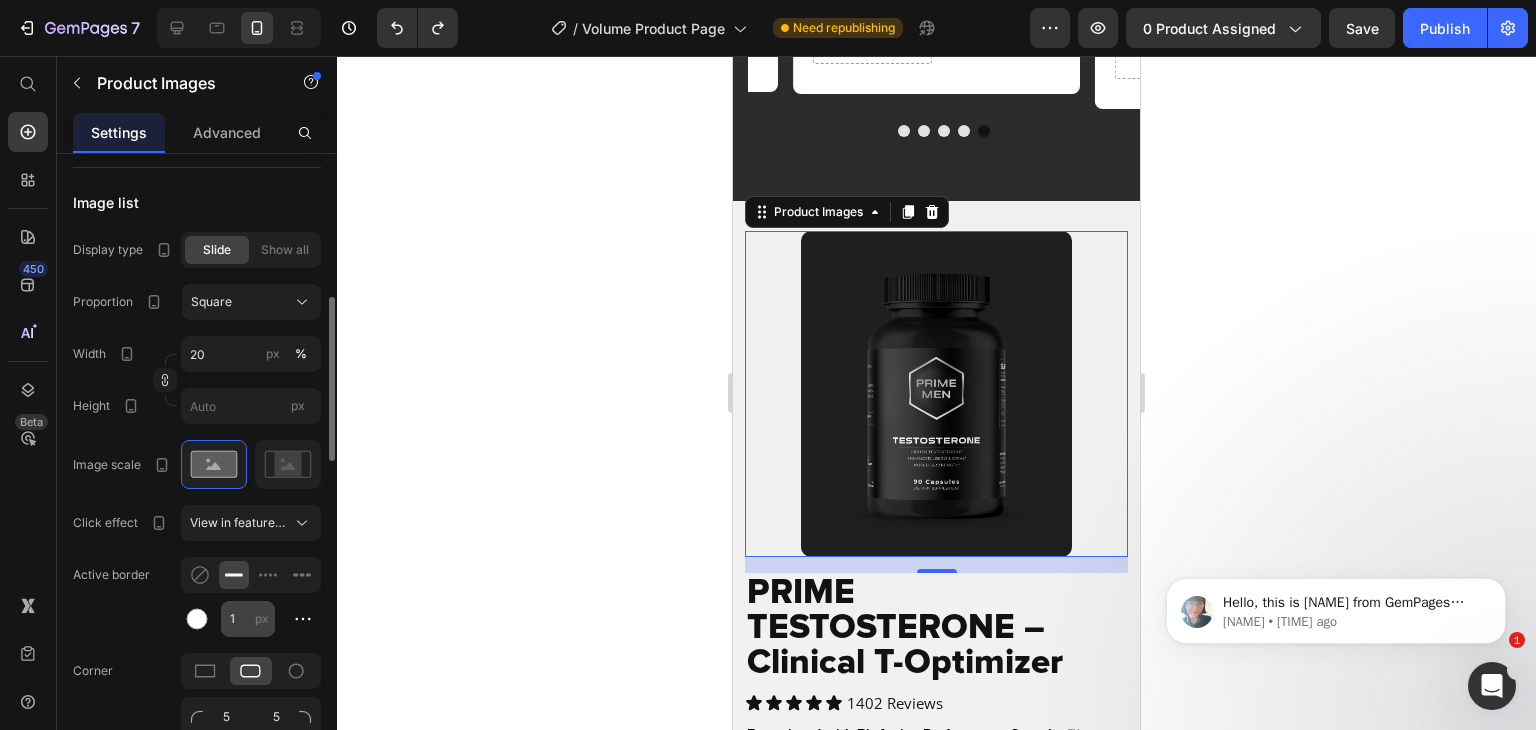 scroll, scrollTop: 1017, scrollLeft: 0, axis: vertical 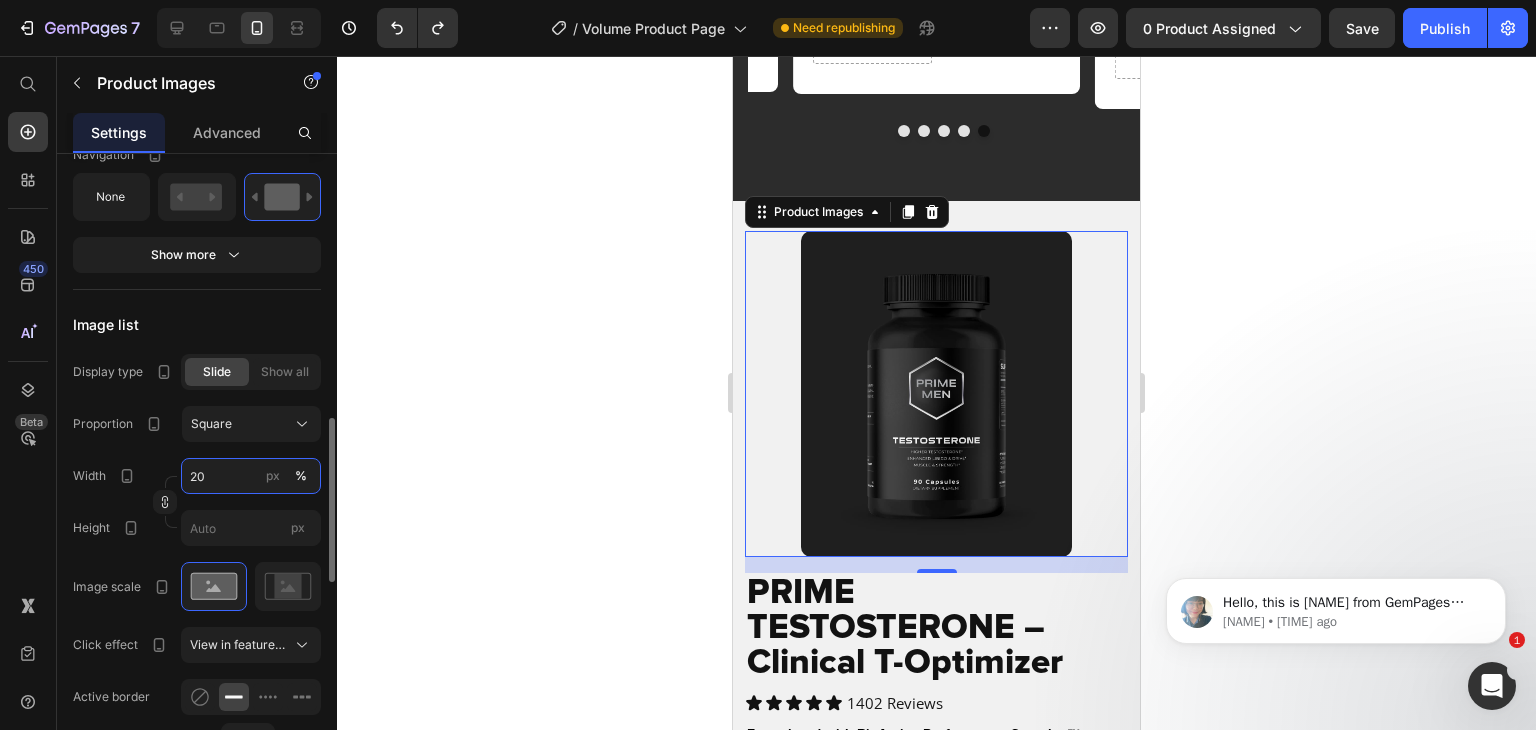 click on "20" at bounding box center [251, 476] 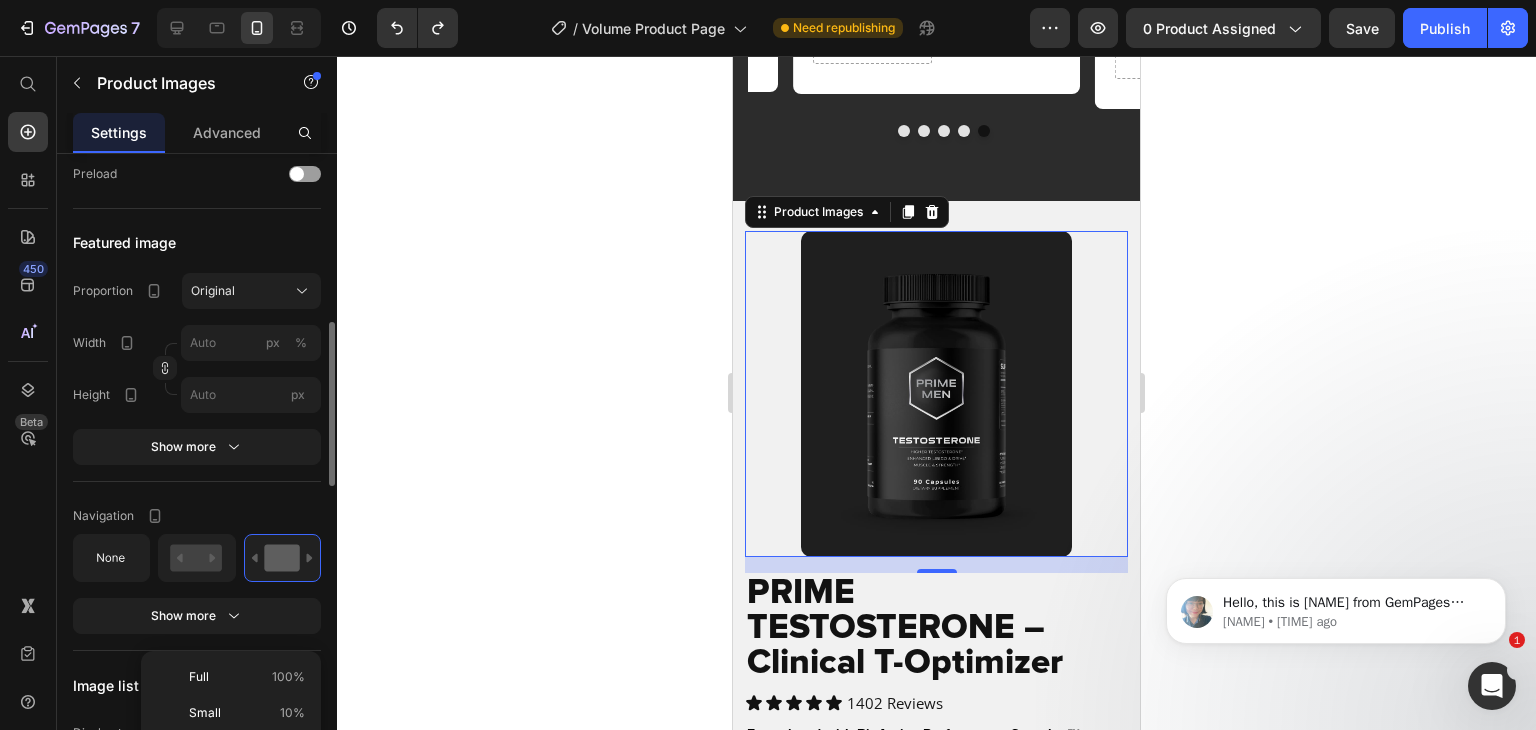 scroll, scrollTop: 654, scrollLeft: 0, axis: vertical 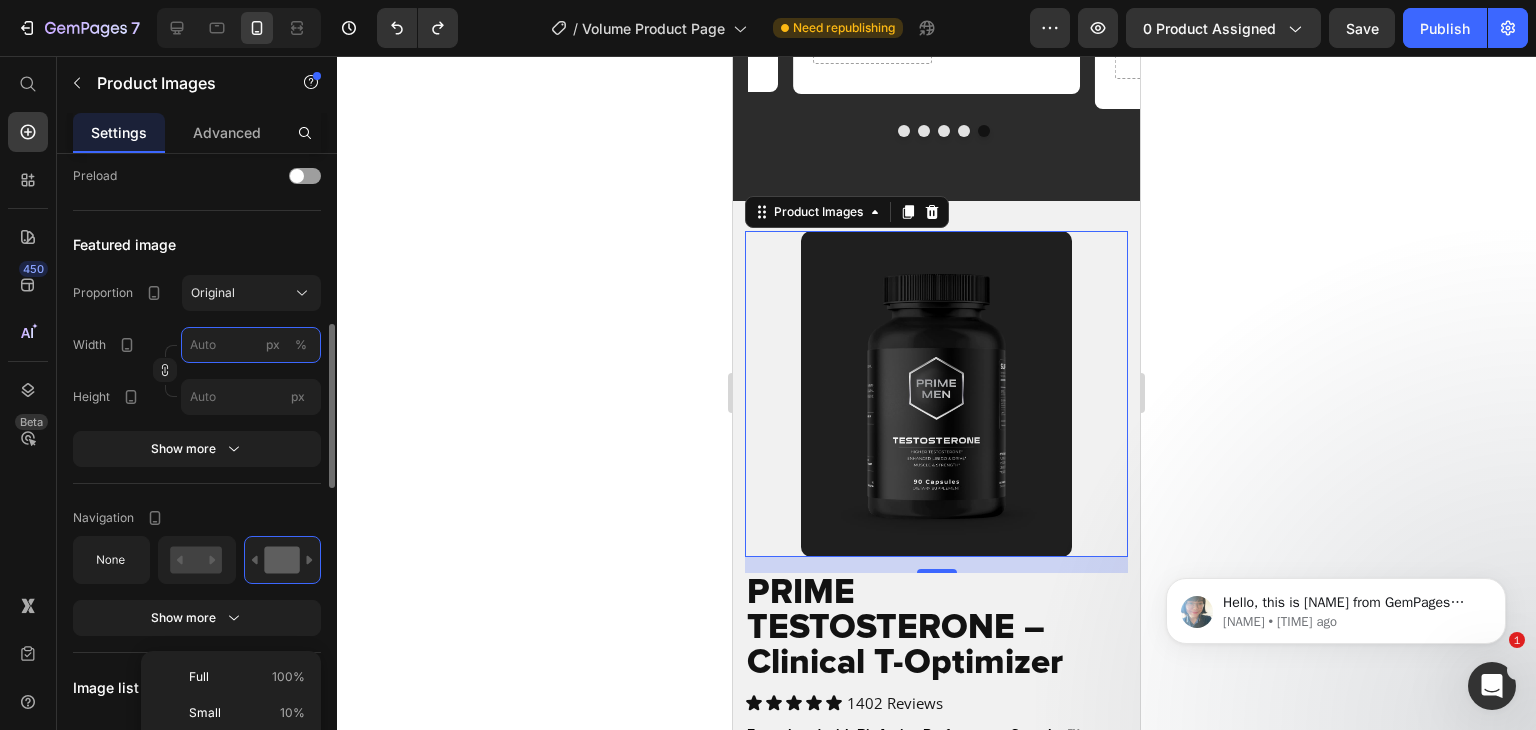 click on "px %" at bounding box center [251, 345] 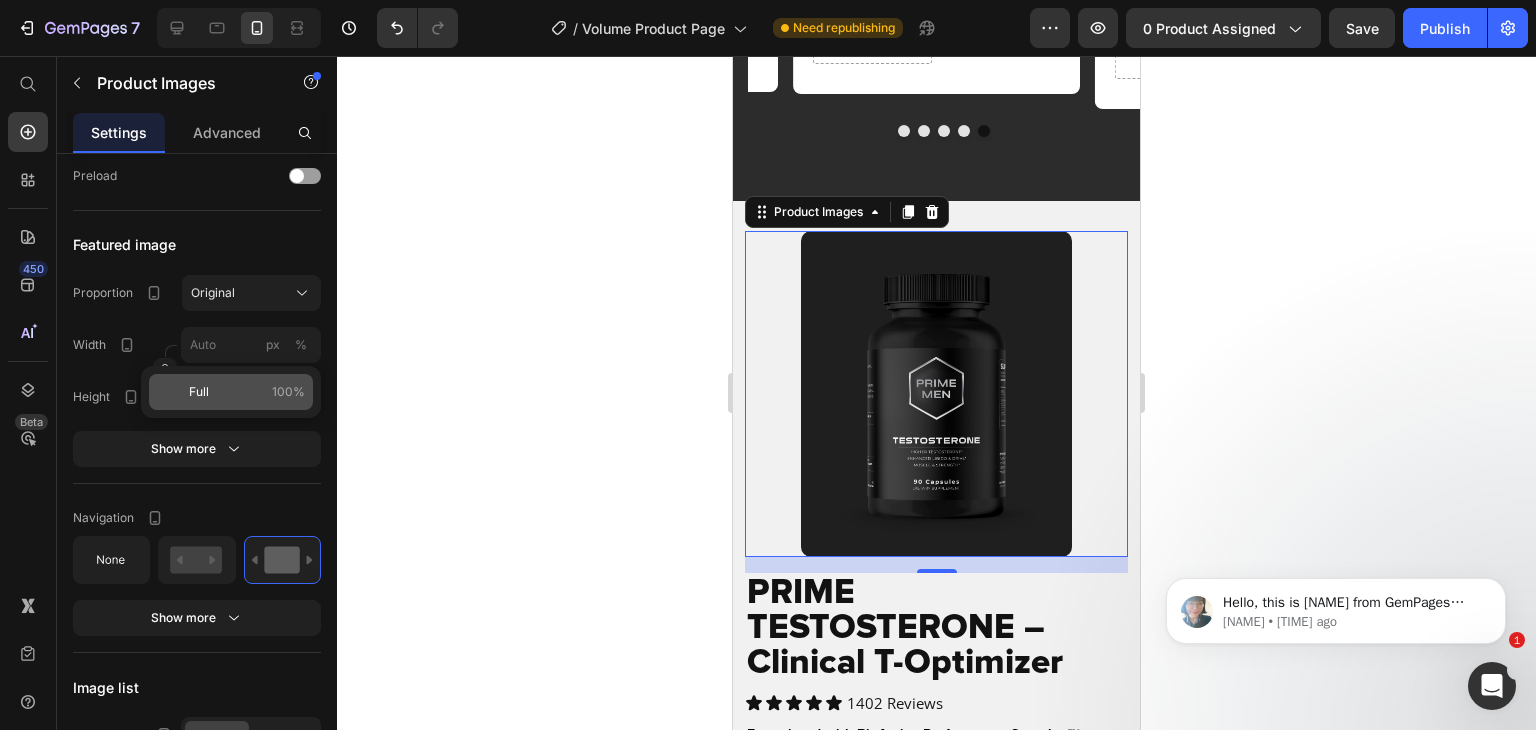 click on "Full 100%" 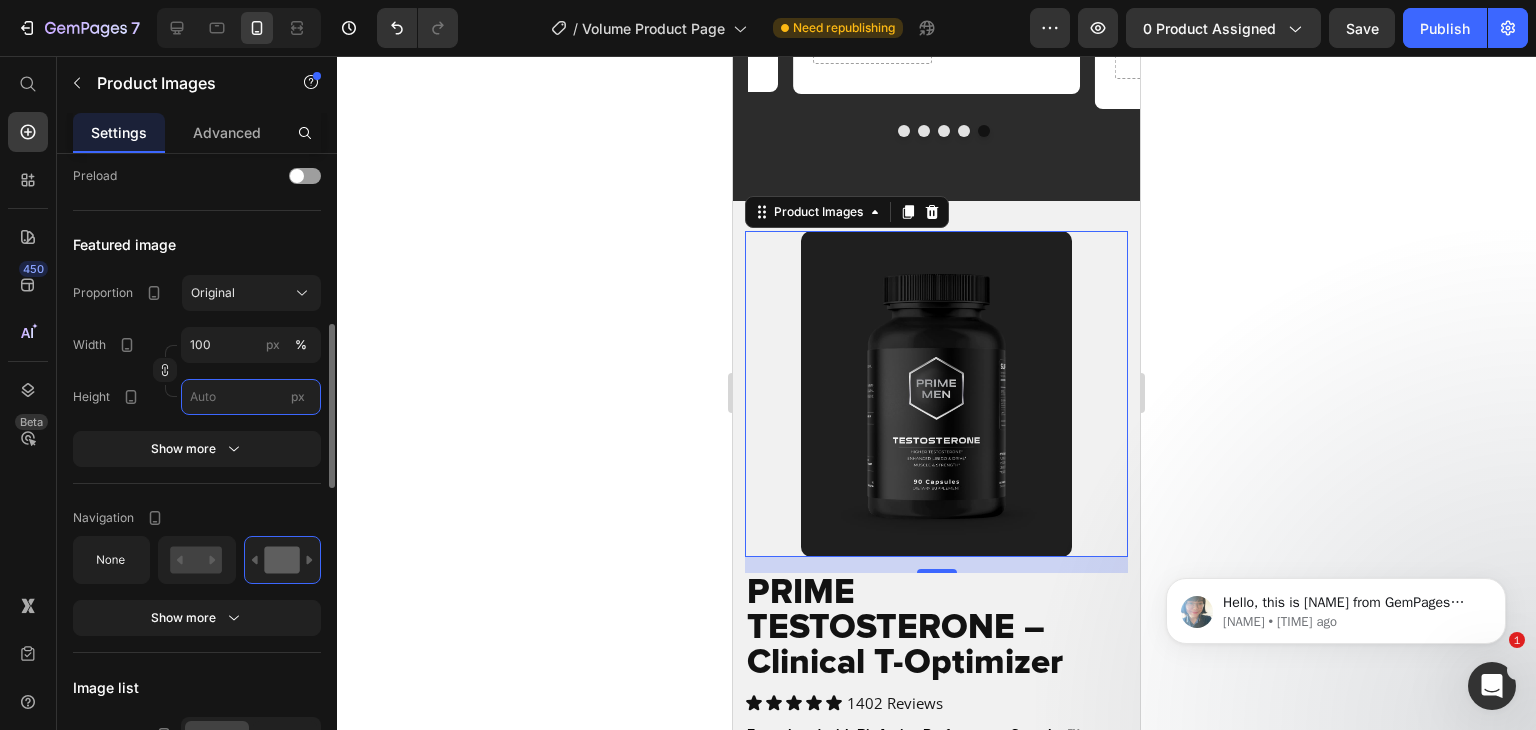click on "px" at bounding box center [251, 397] 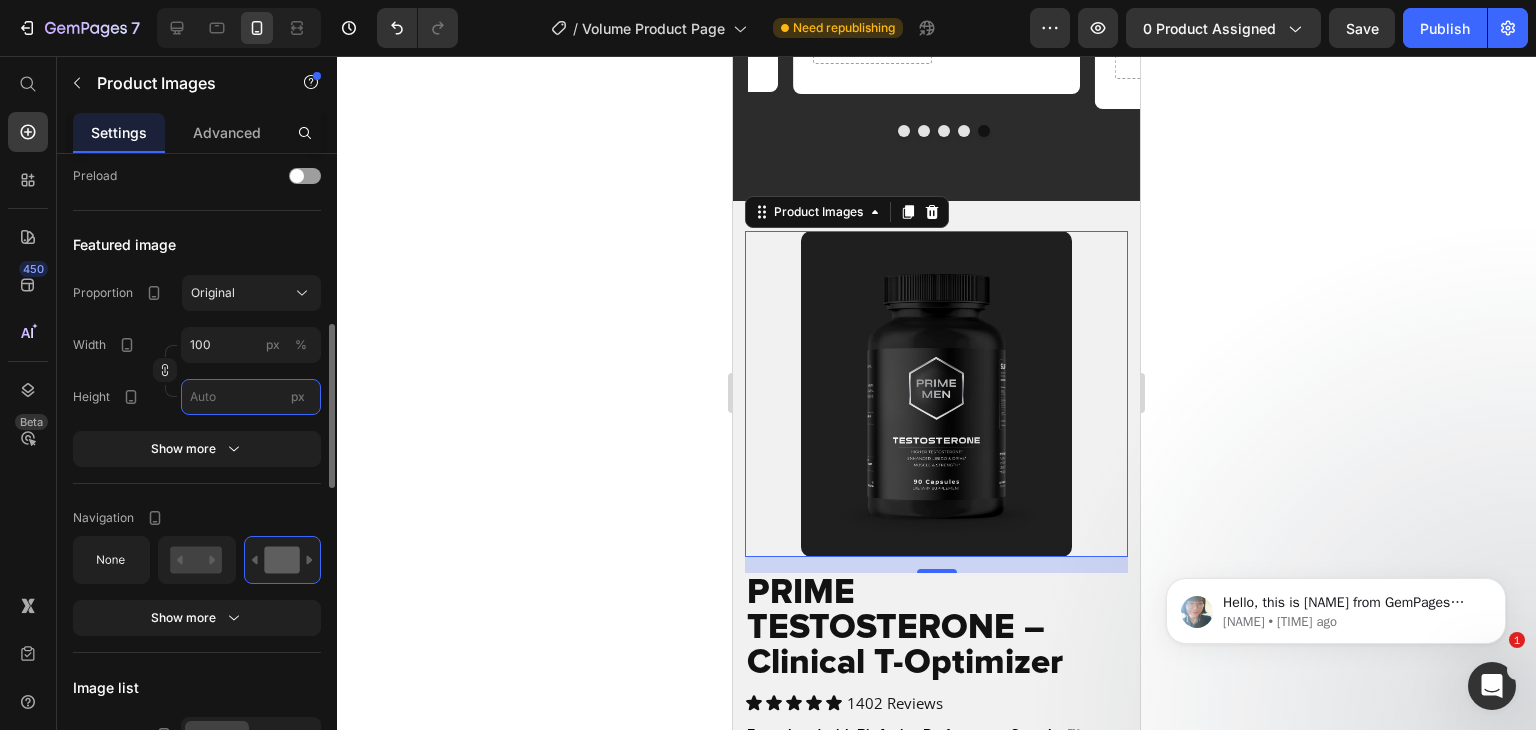 type on "1" 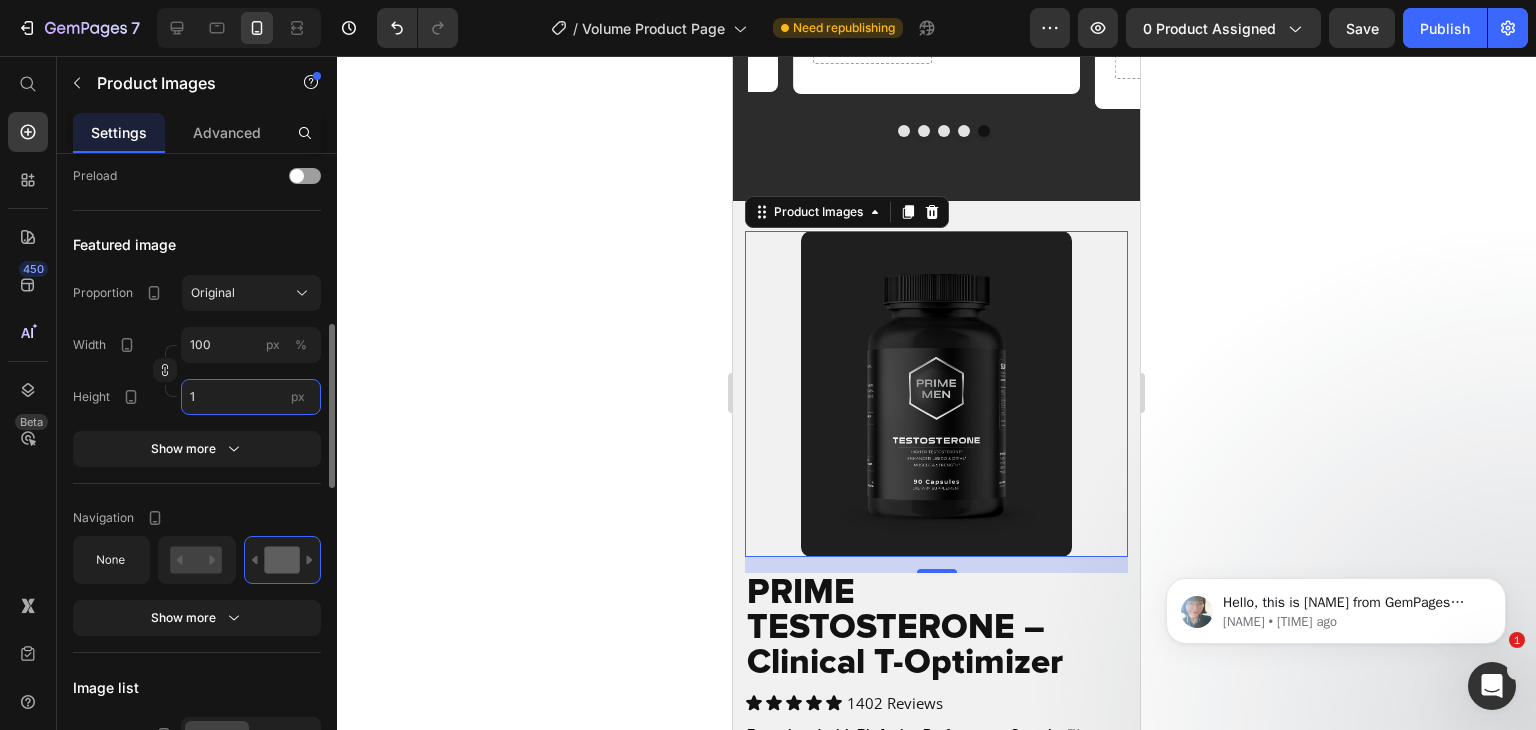 type 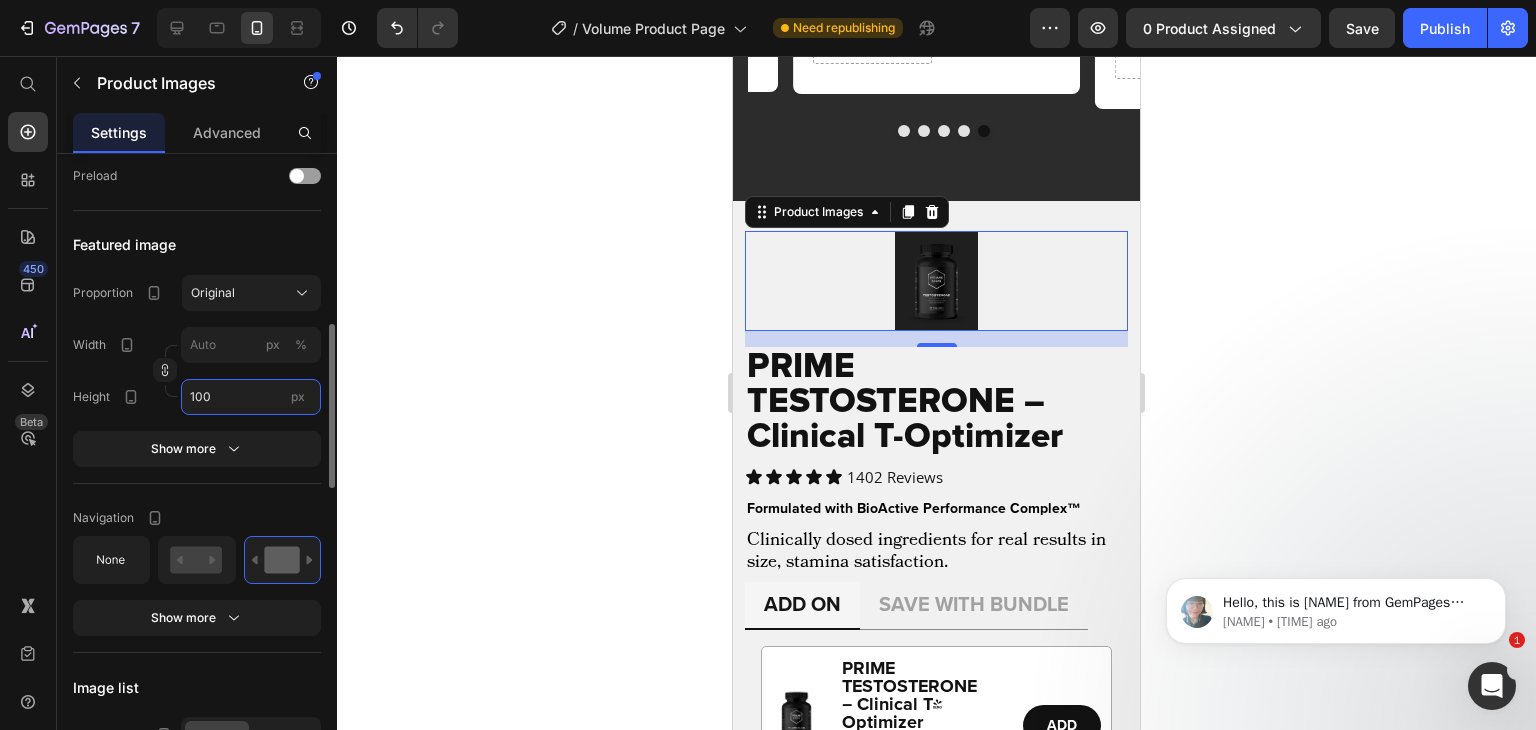 type on "100" 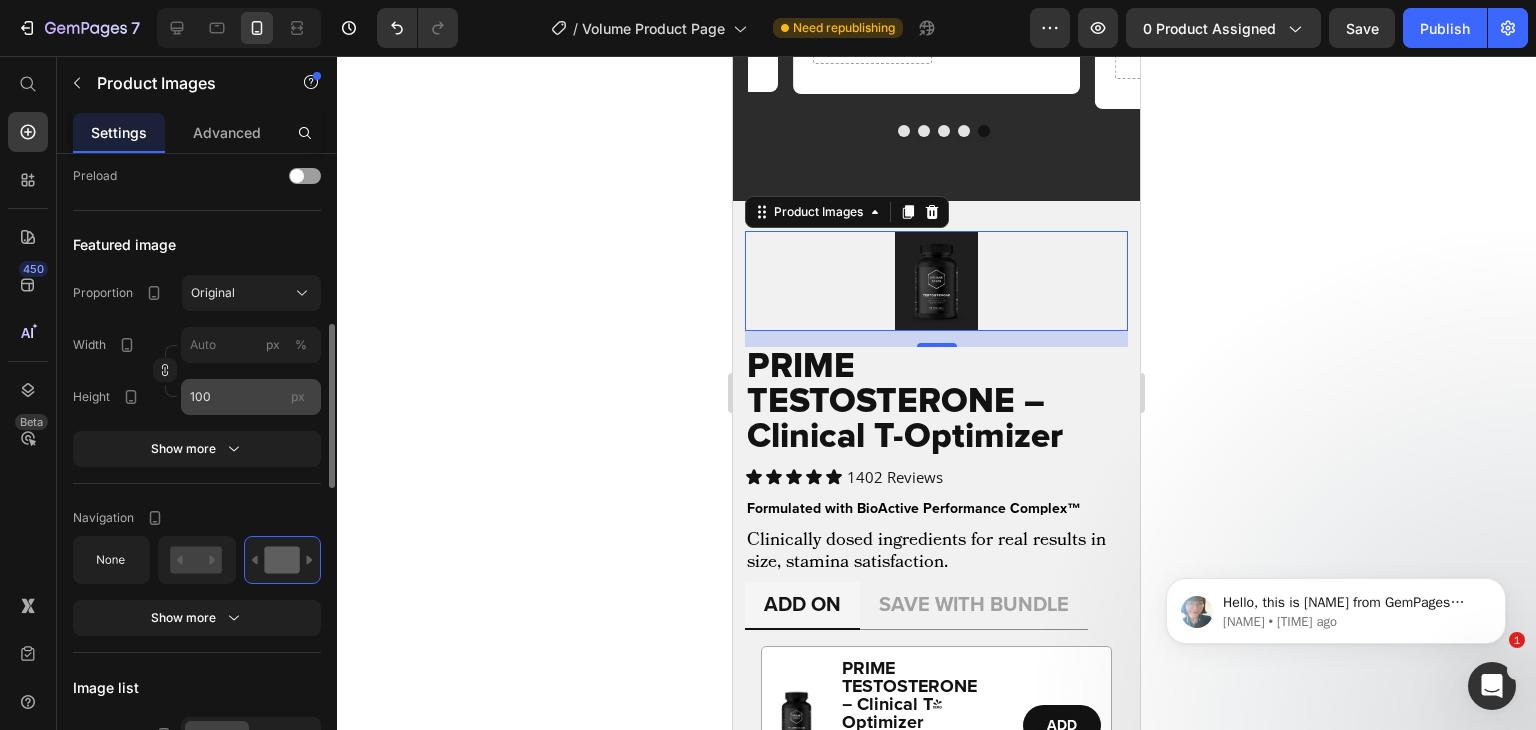 click on "px" at bounding box center [298, 396] 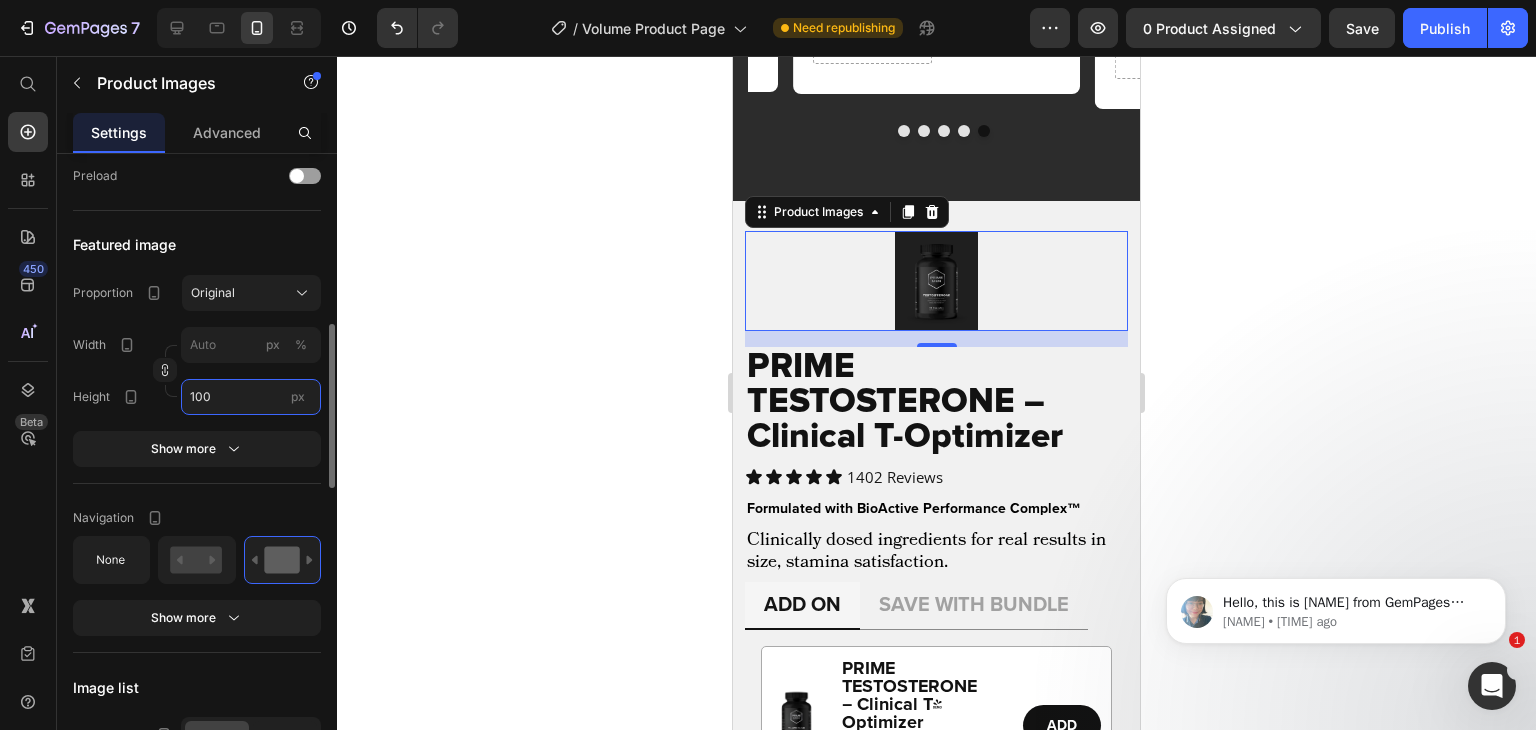 click on "100" at bounding box center [251, 397] 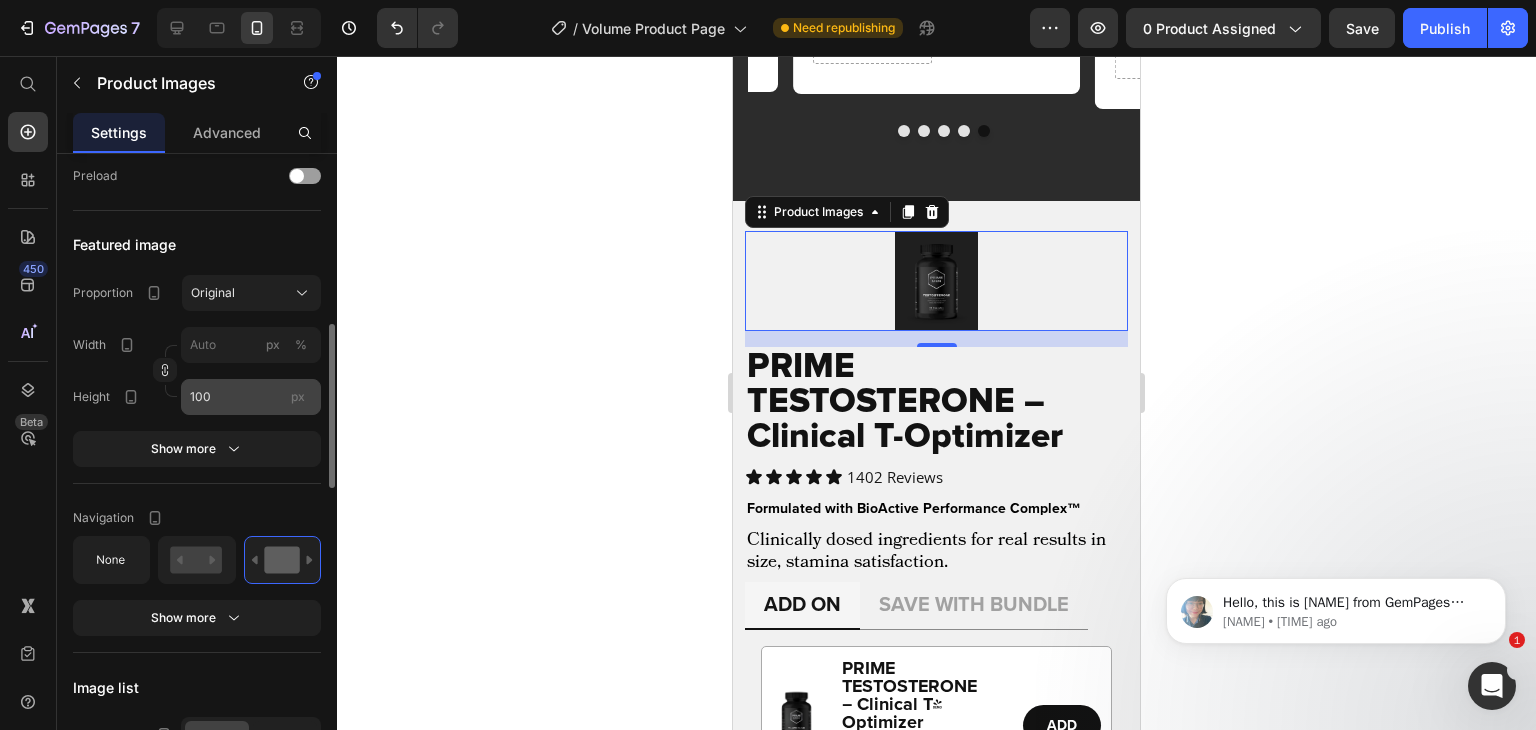 click on "px" at bounding box center (298, 396) 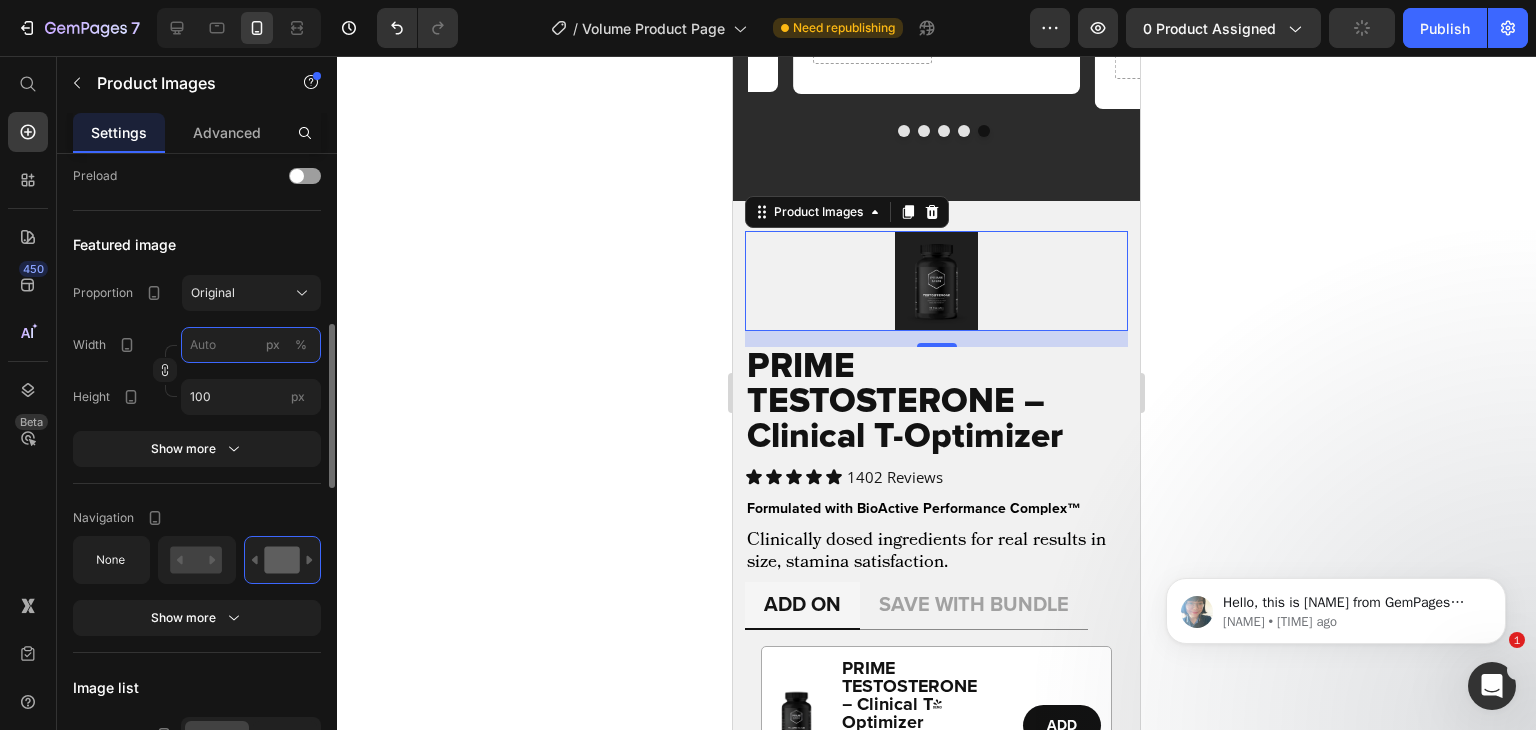 click on "px %" at bounding box center (251, 345) 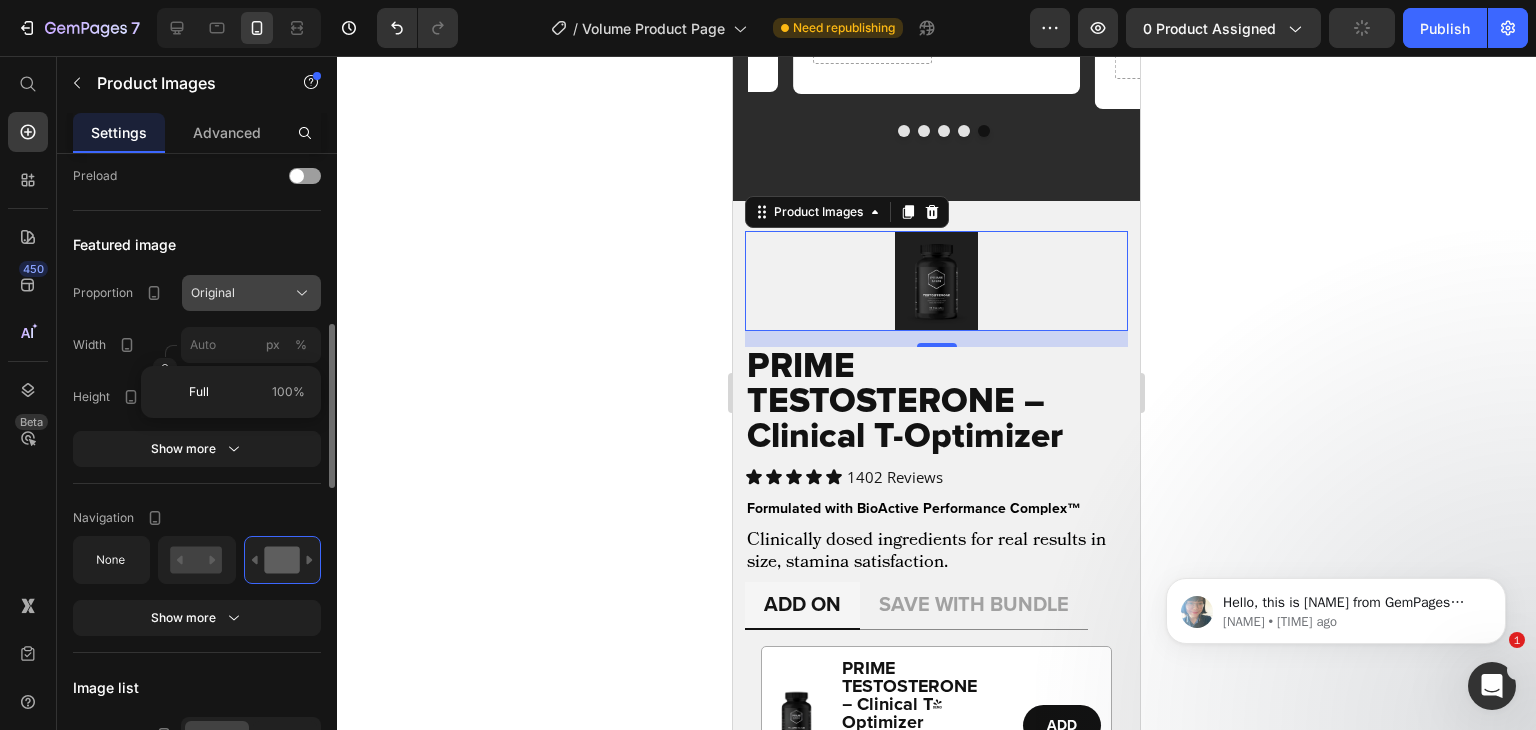 click on "Original" at bounding box center [251, 293] 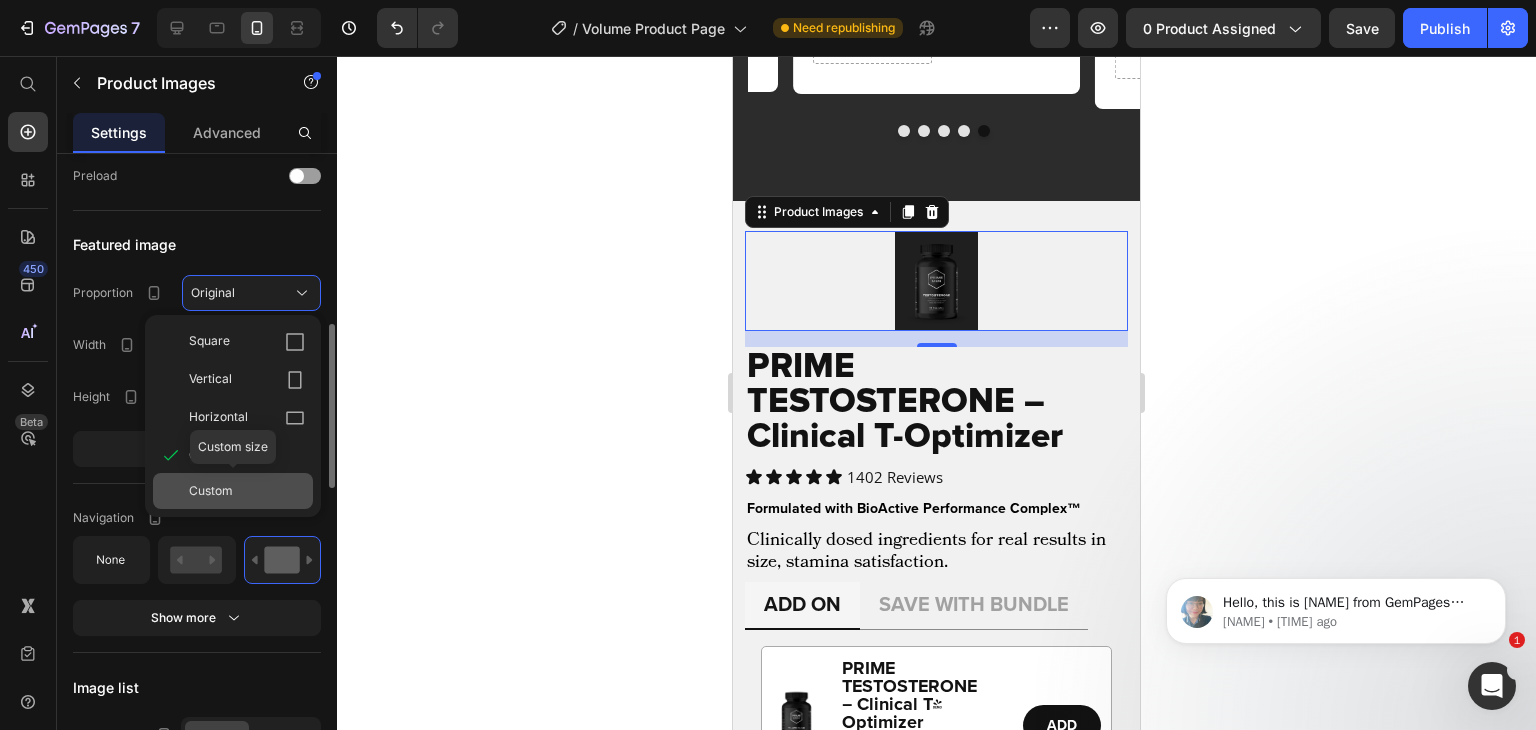 click on "Custom" at bounding box center [247, 491] 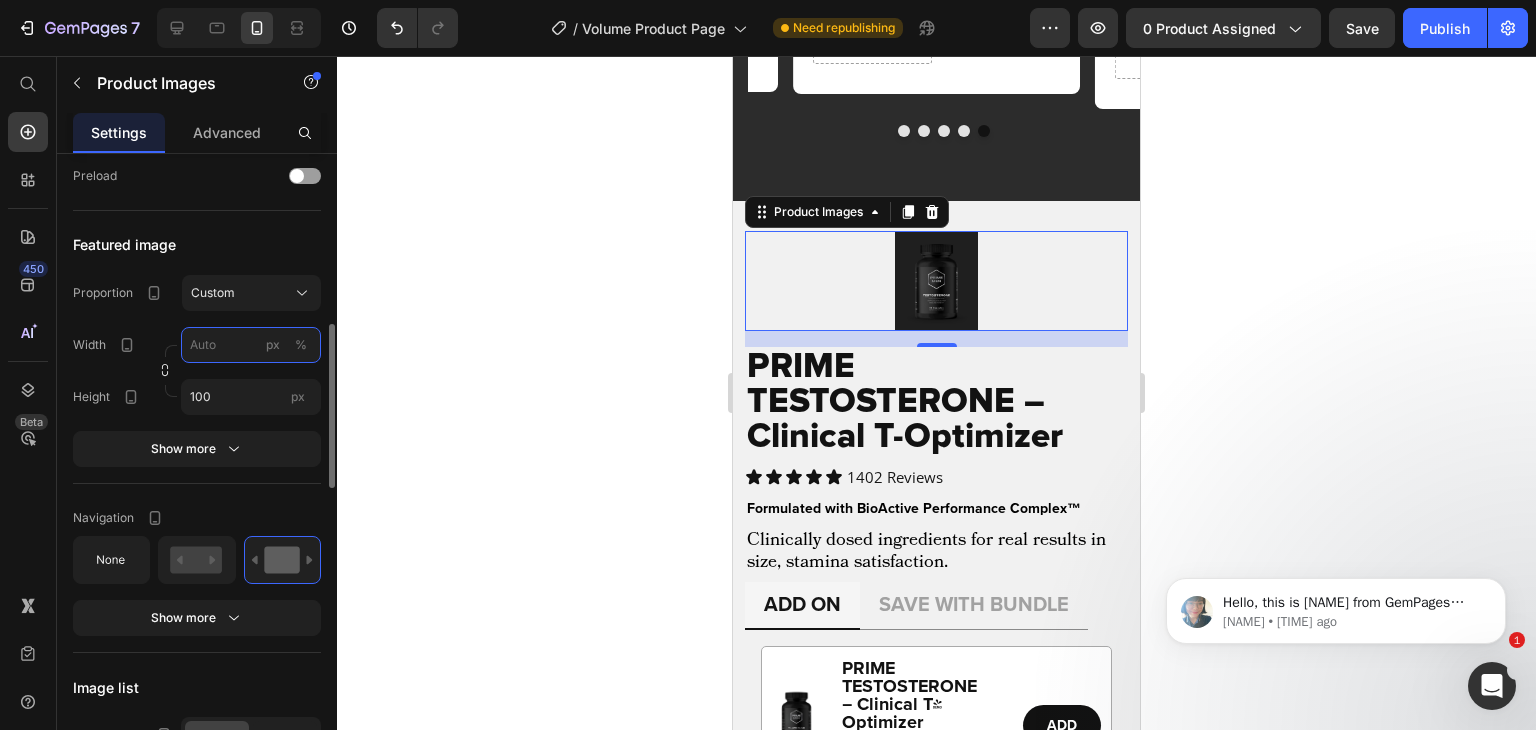 click on "px %" at bounding box center (251, 345) 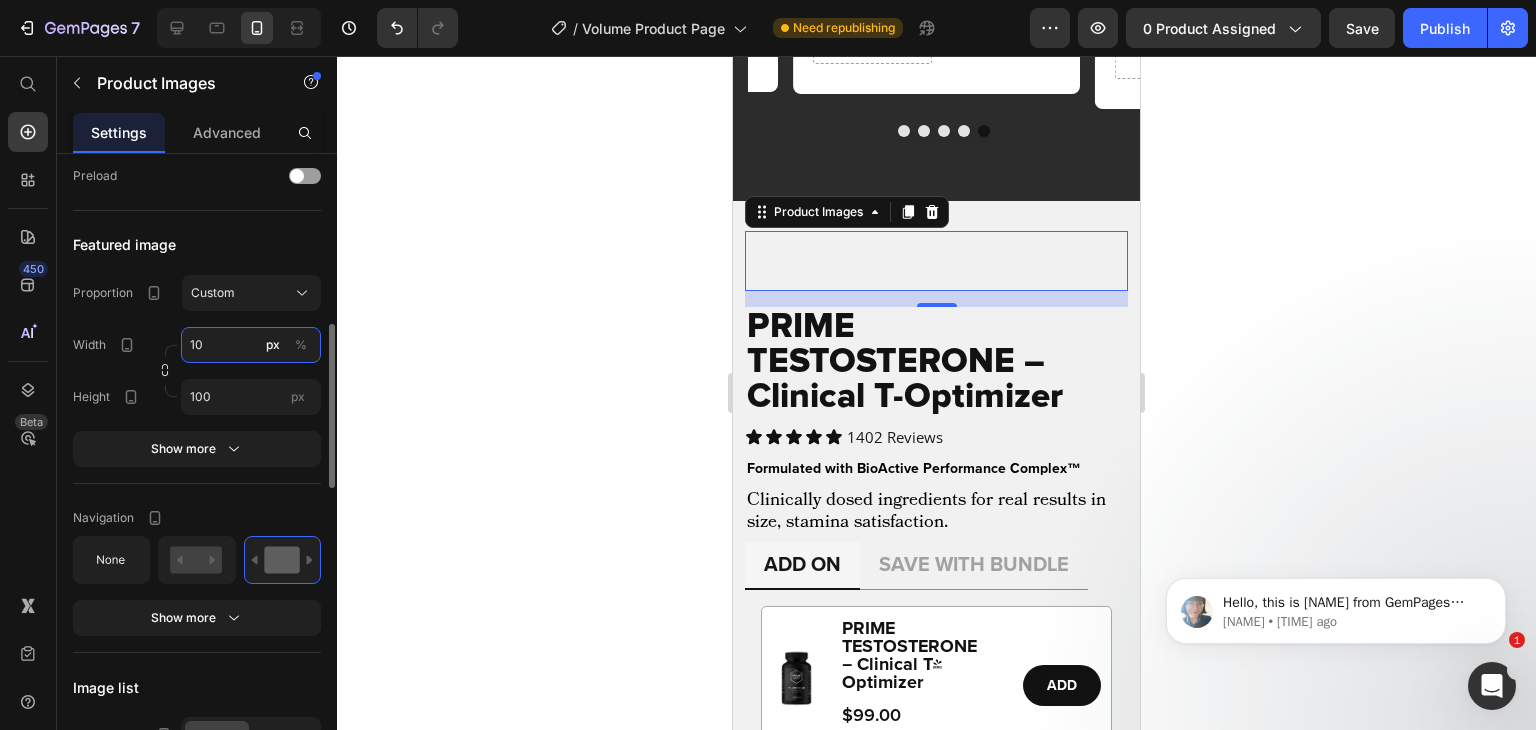 type on "1" 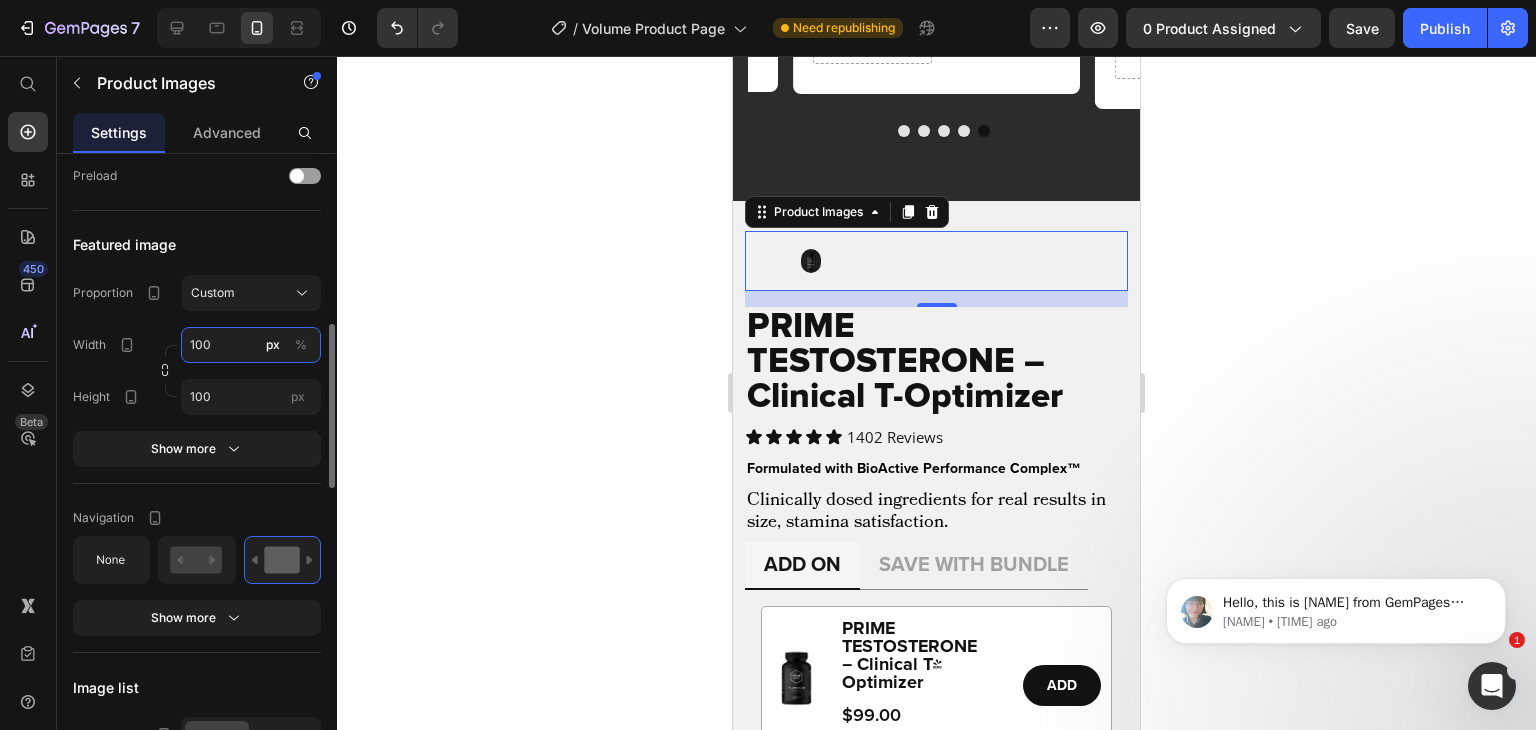type on "100" 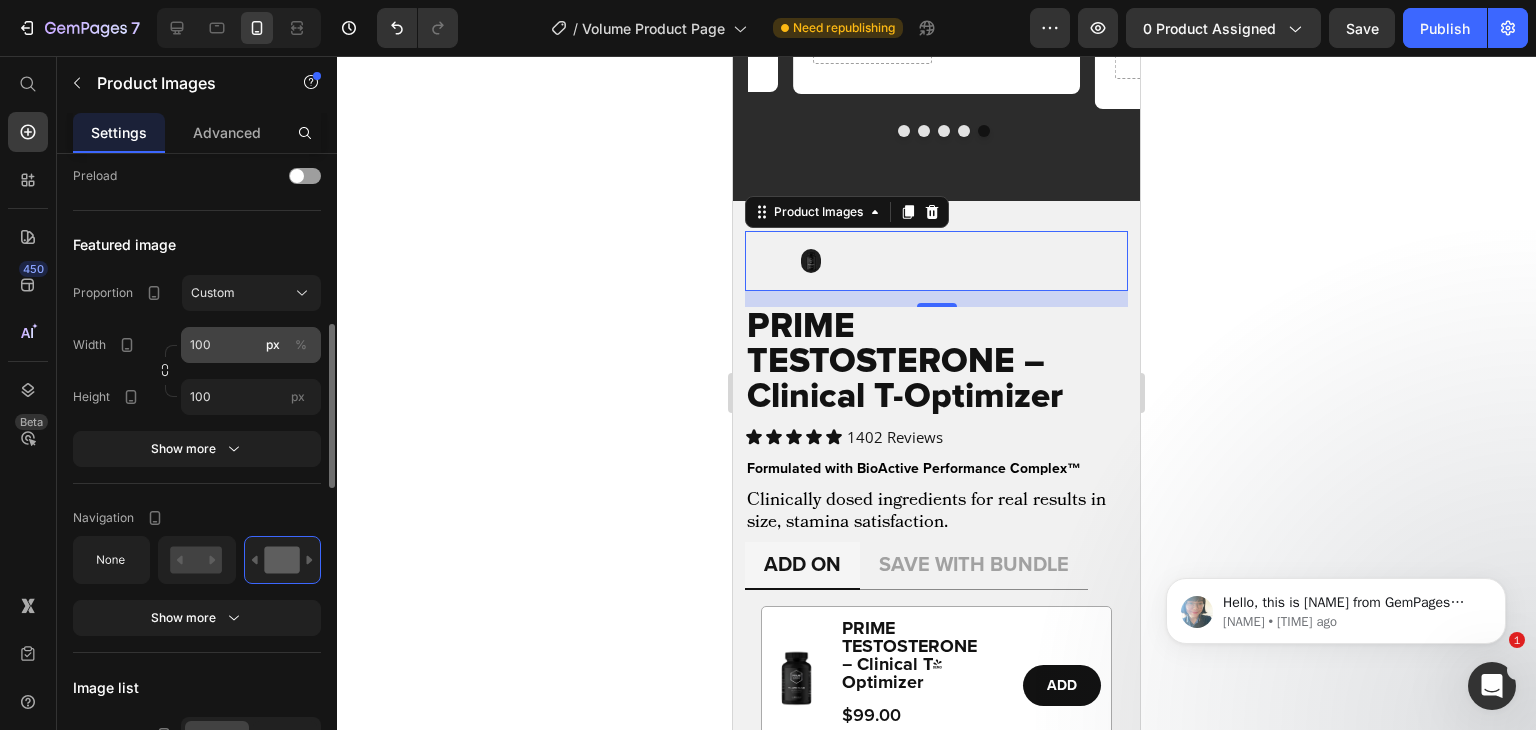 click on "%" at bounding box center (301, 345) 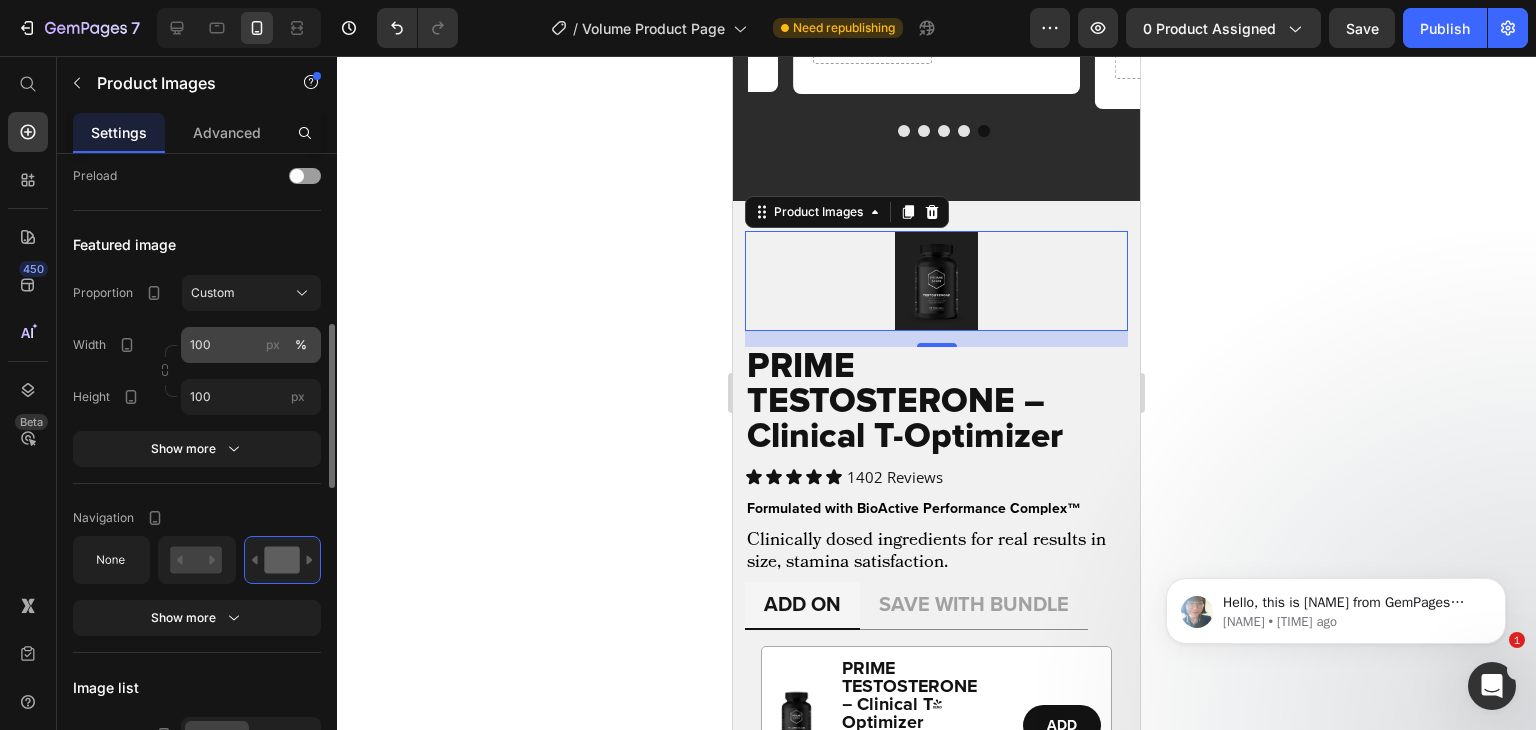 click on "px %" at bounding box center (287, 345) 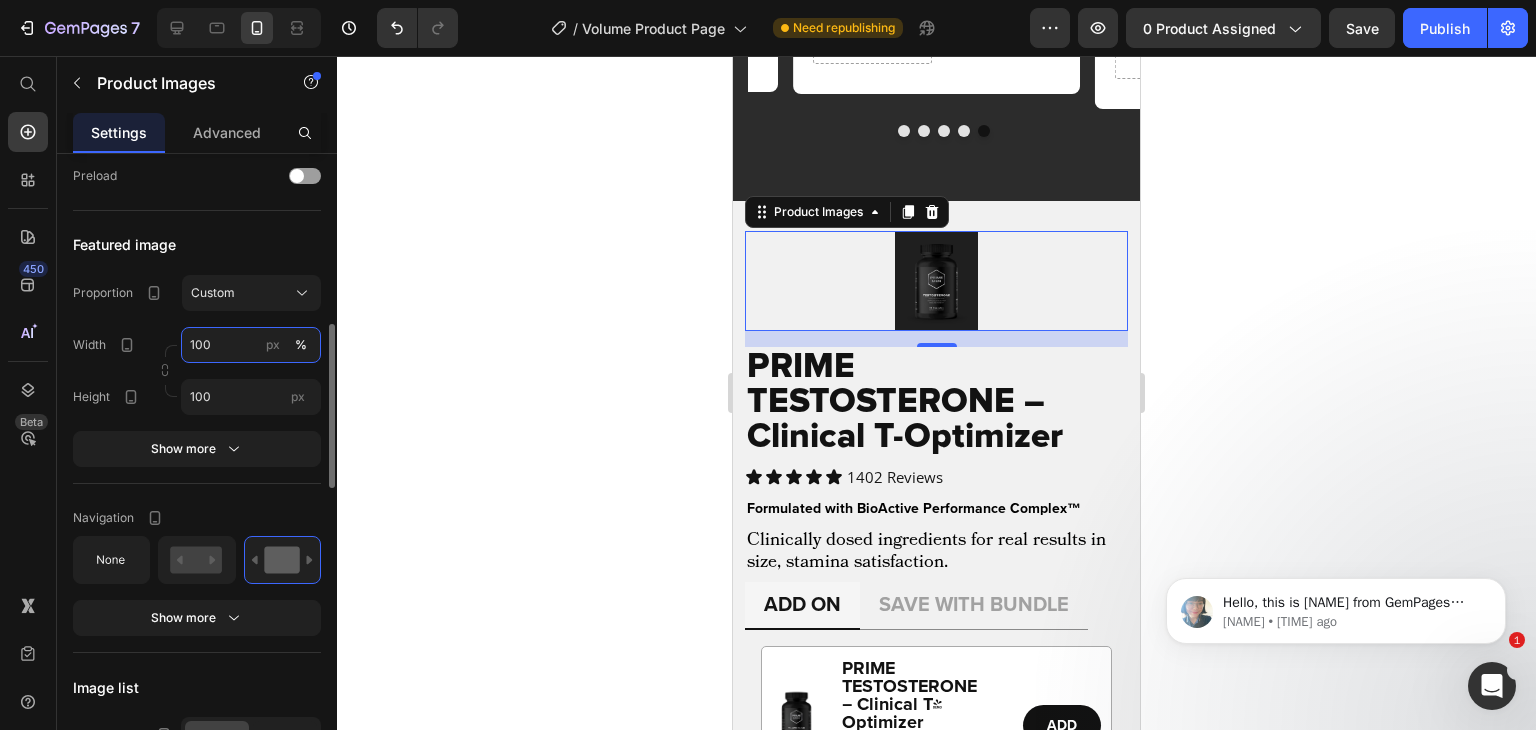 click on "100" at bounding box center [251, 345] 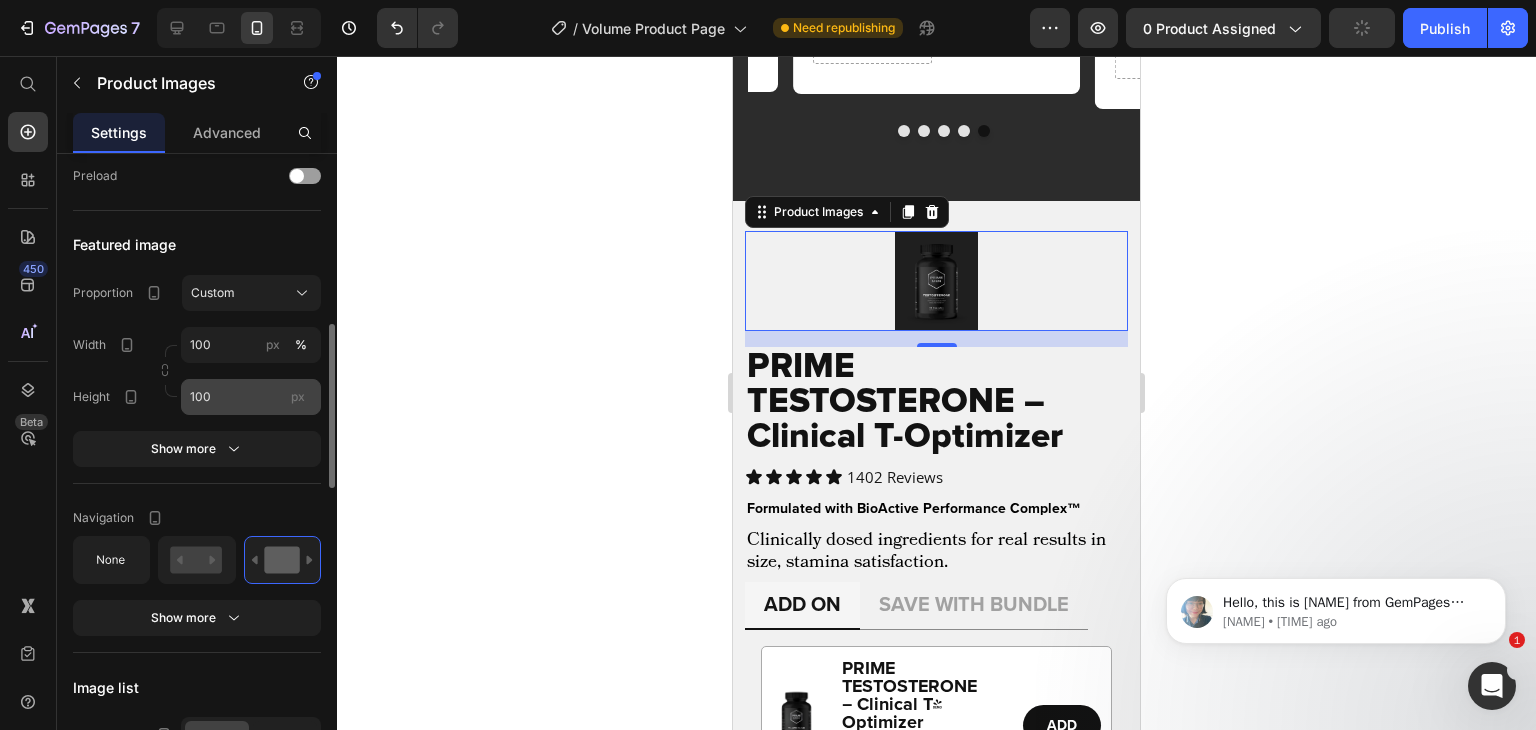 click on "px" at bounding box center (298, 396) 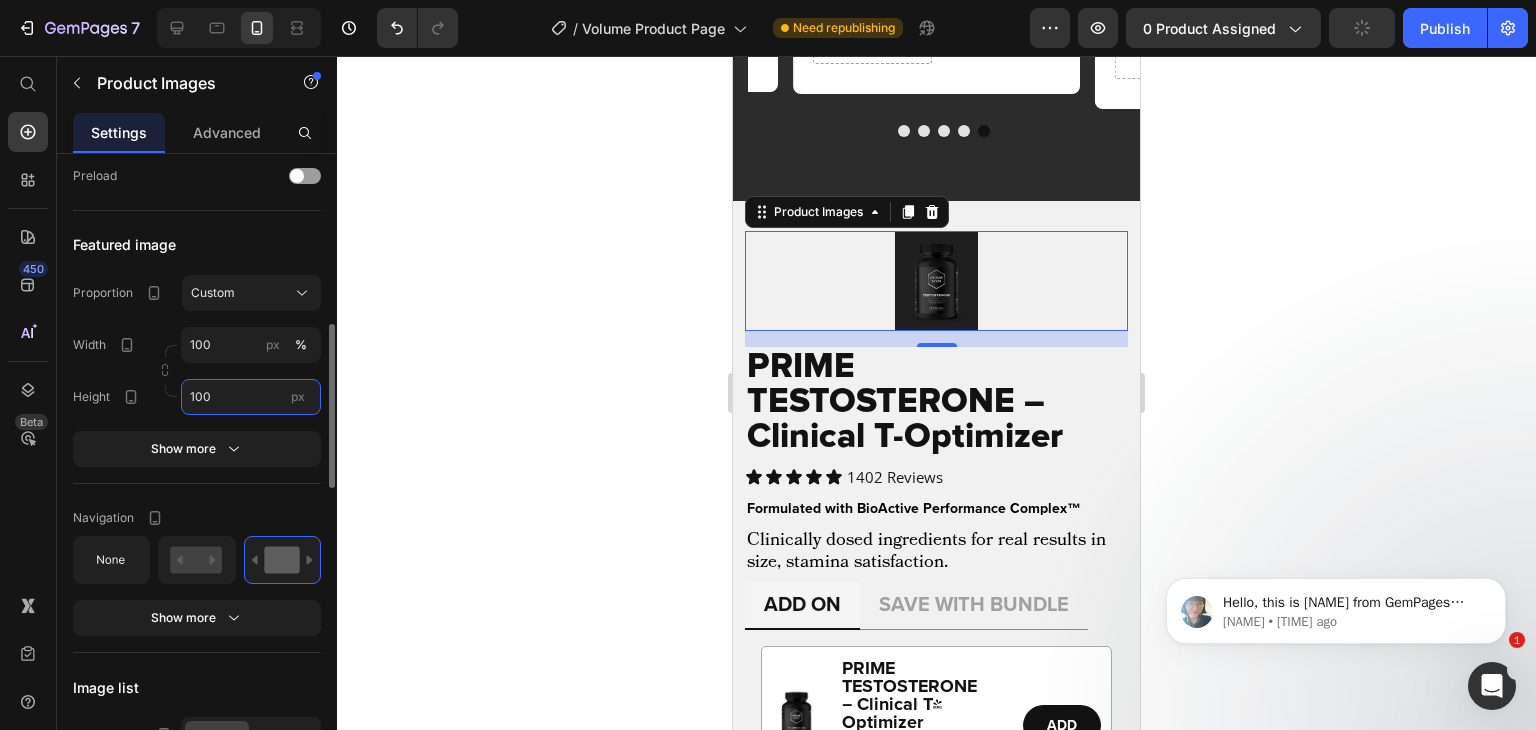 click on "100" at bounding box center (251, 397) 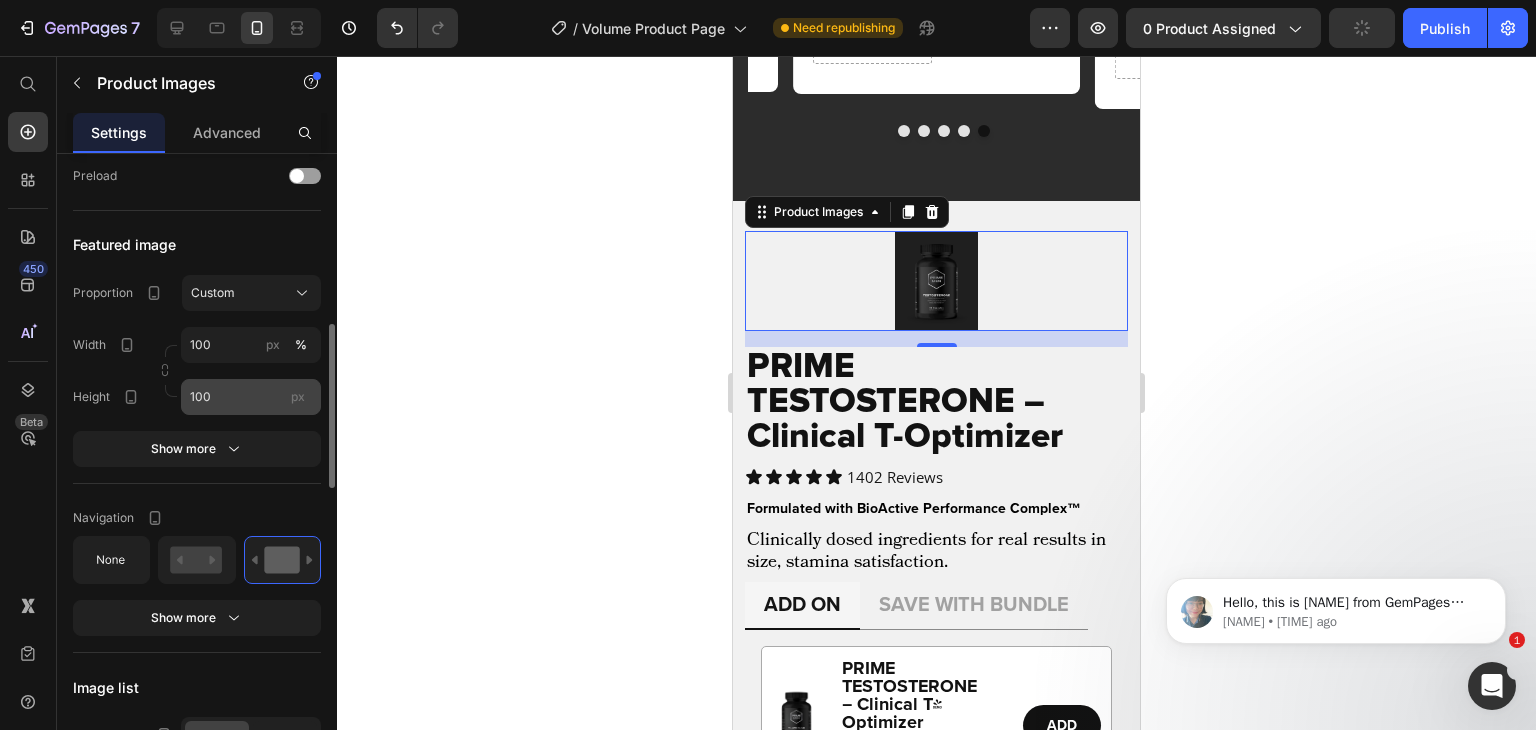 click on "px" at bounding box center (298, 396) 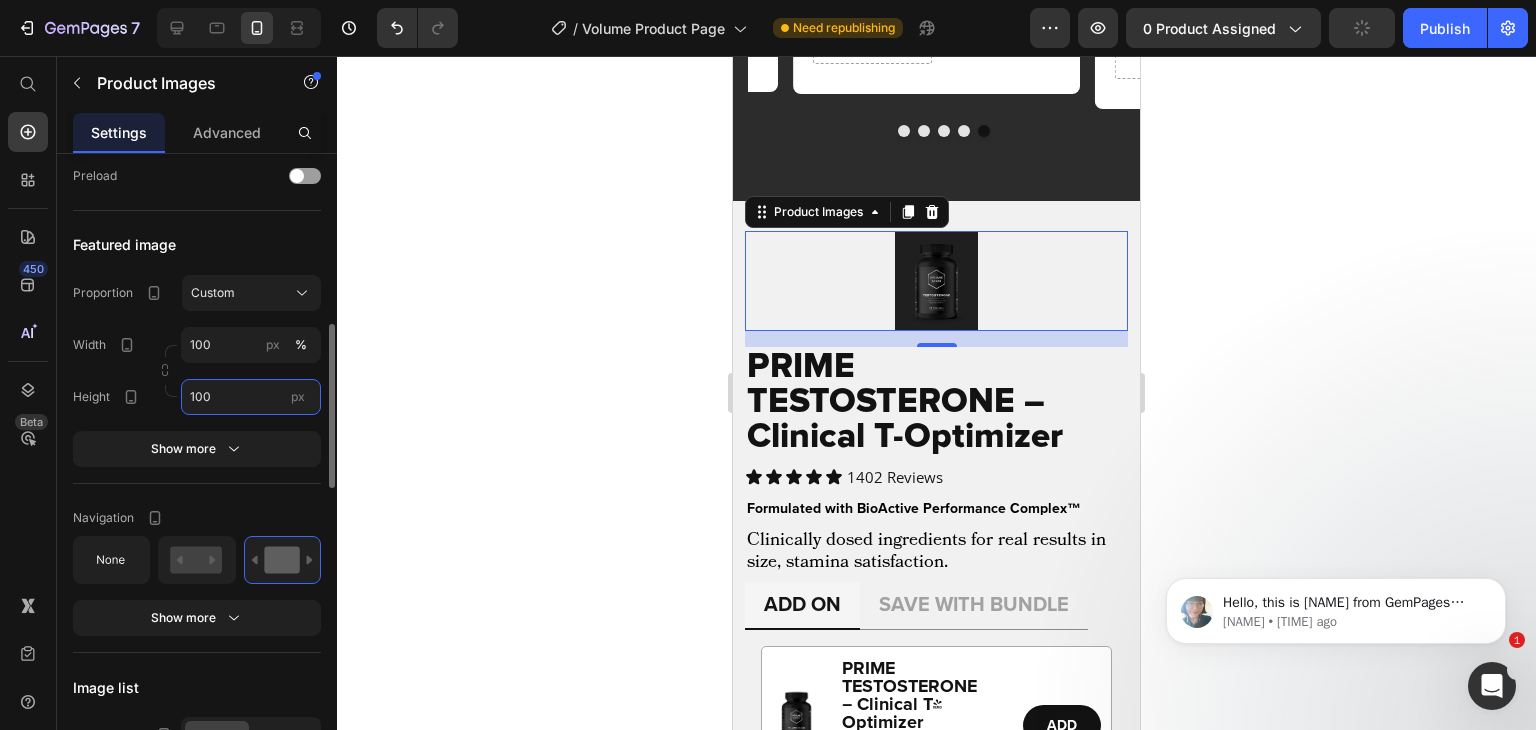 click on "100" at bounding box center (251, 397) 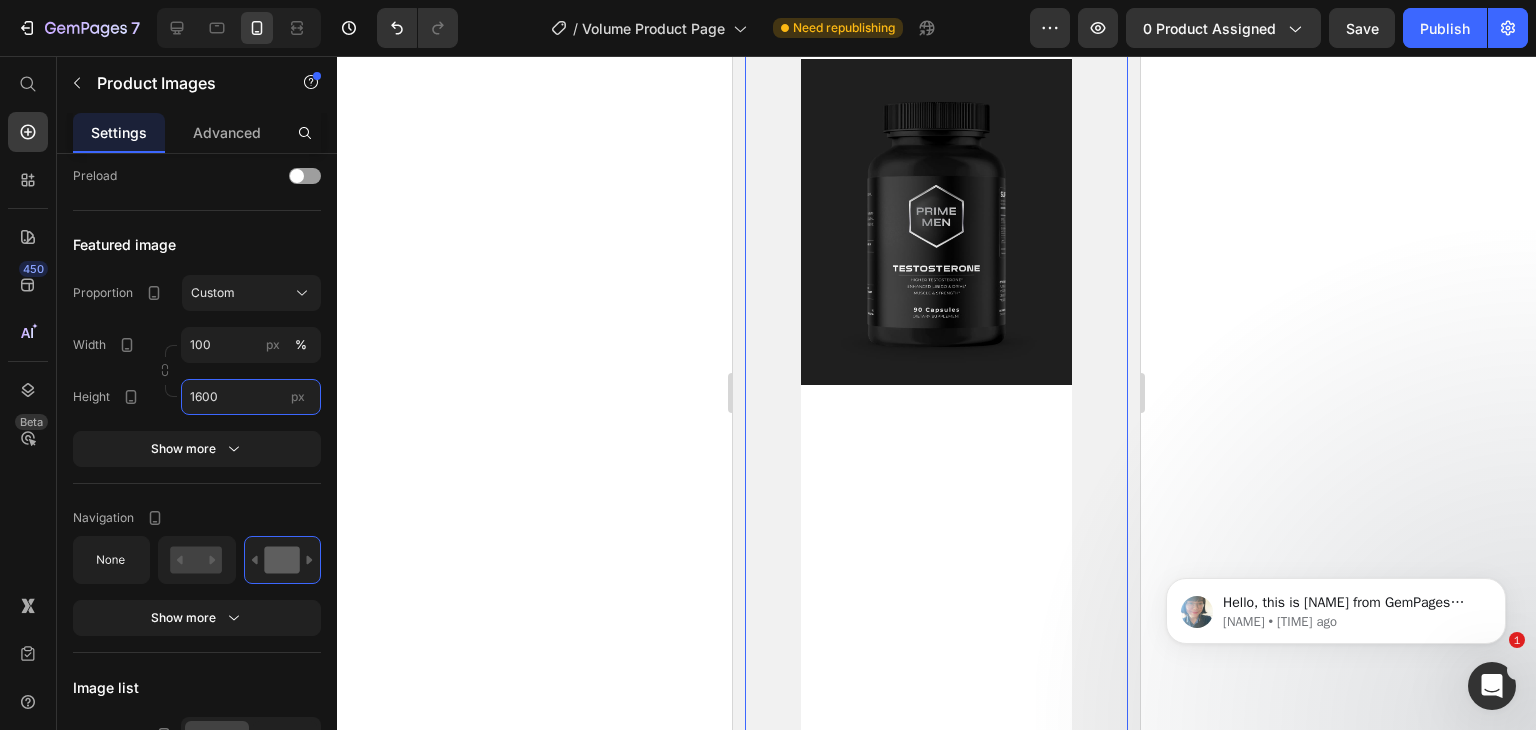 scroll, scrollTop: 2120, scrollLeft: 0, axis: vertical 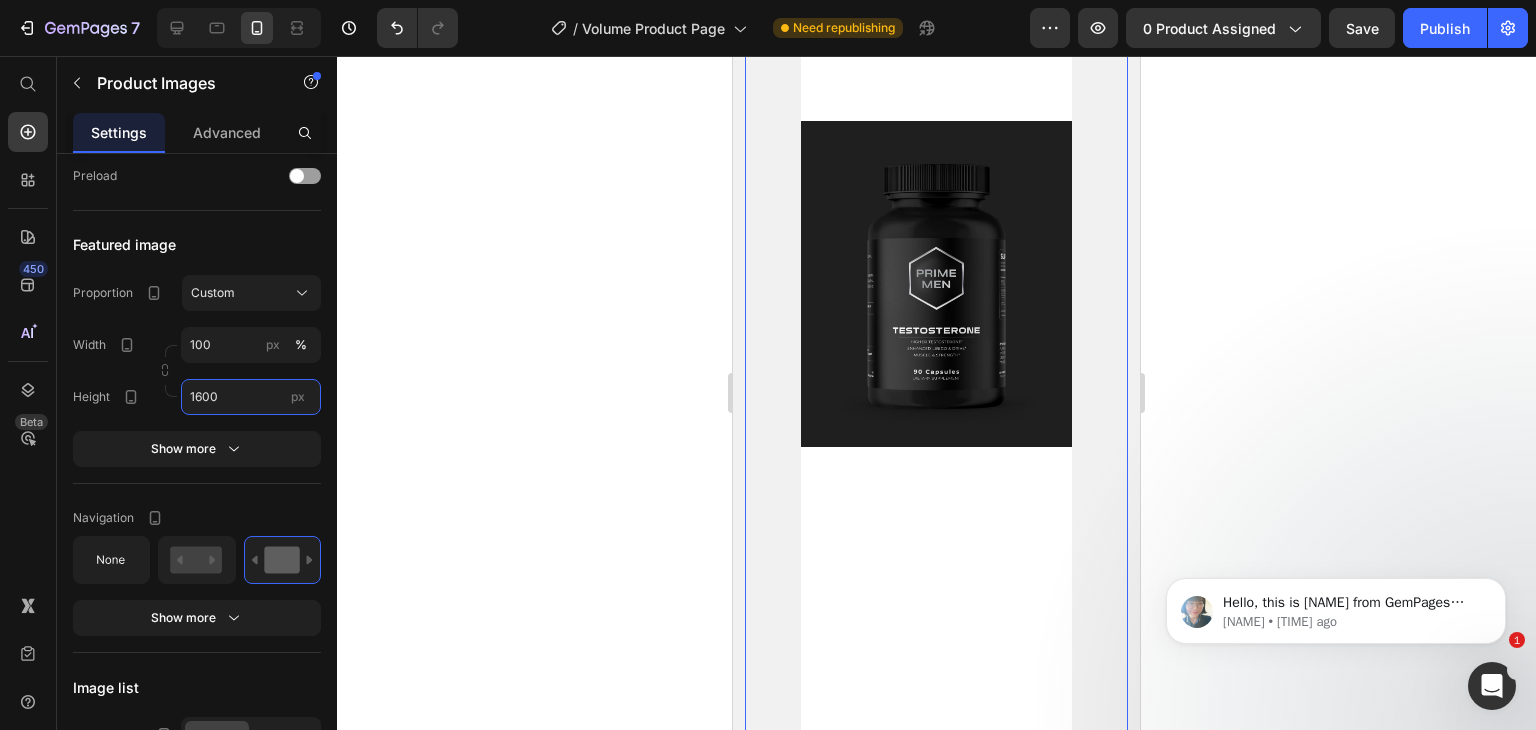 type on "100" 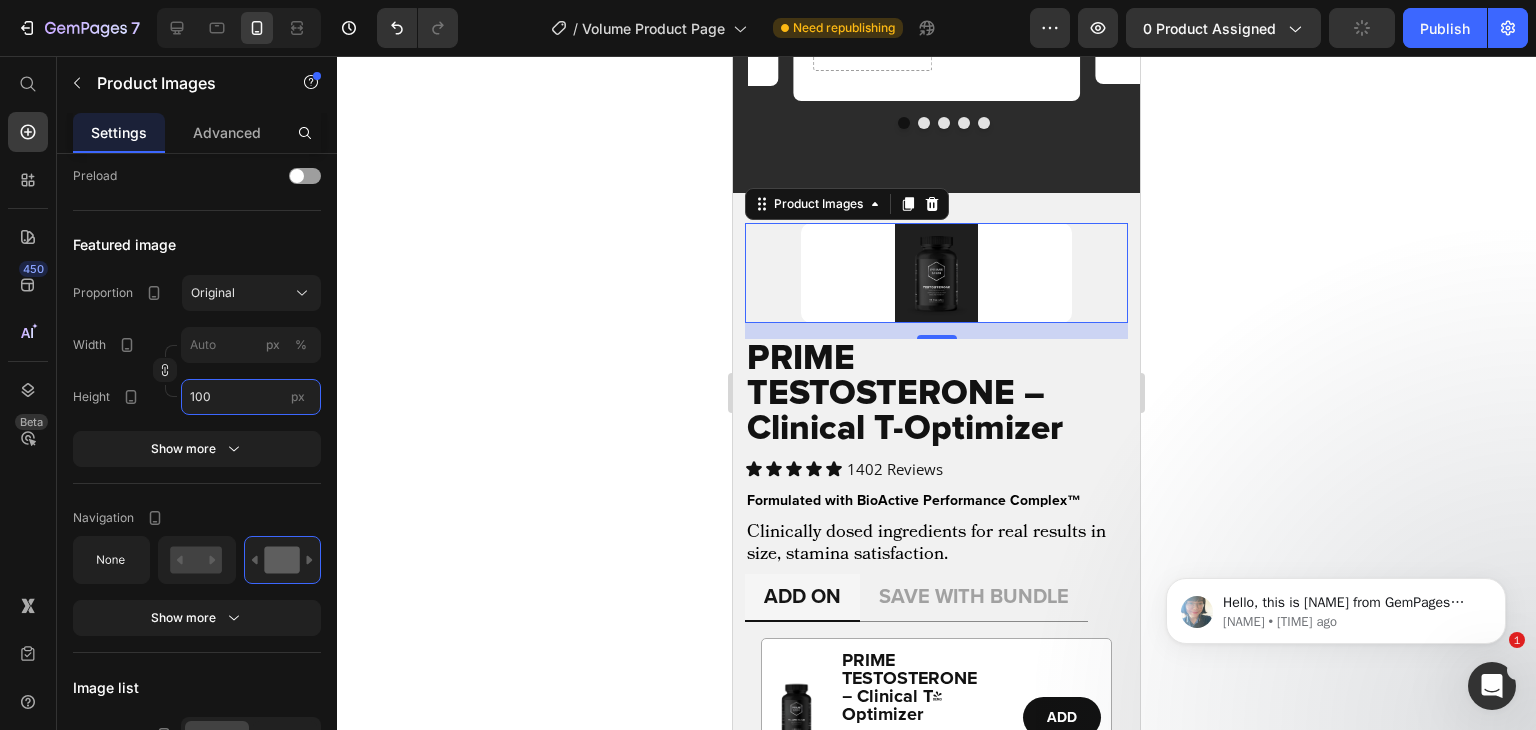 scroll, scrollTop: 1254, scrollLeft: 0, axis: vertical 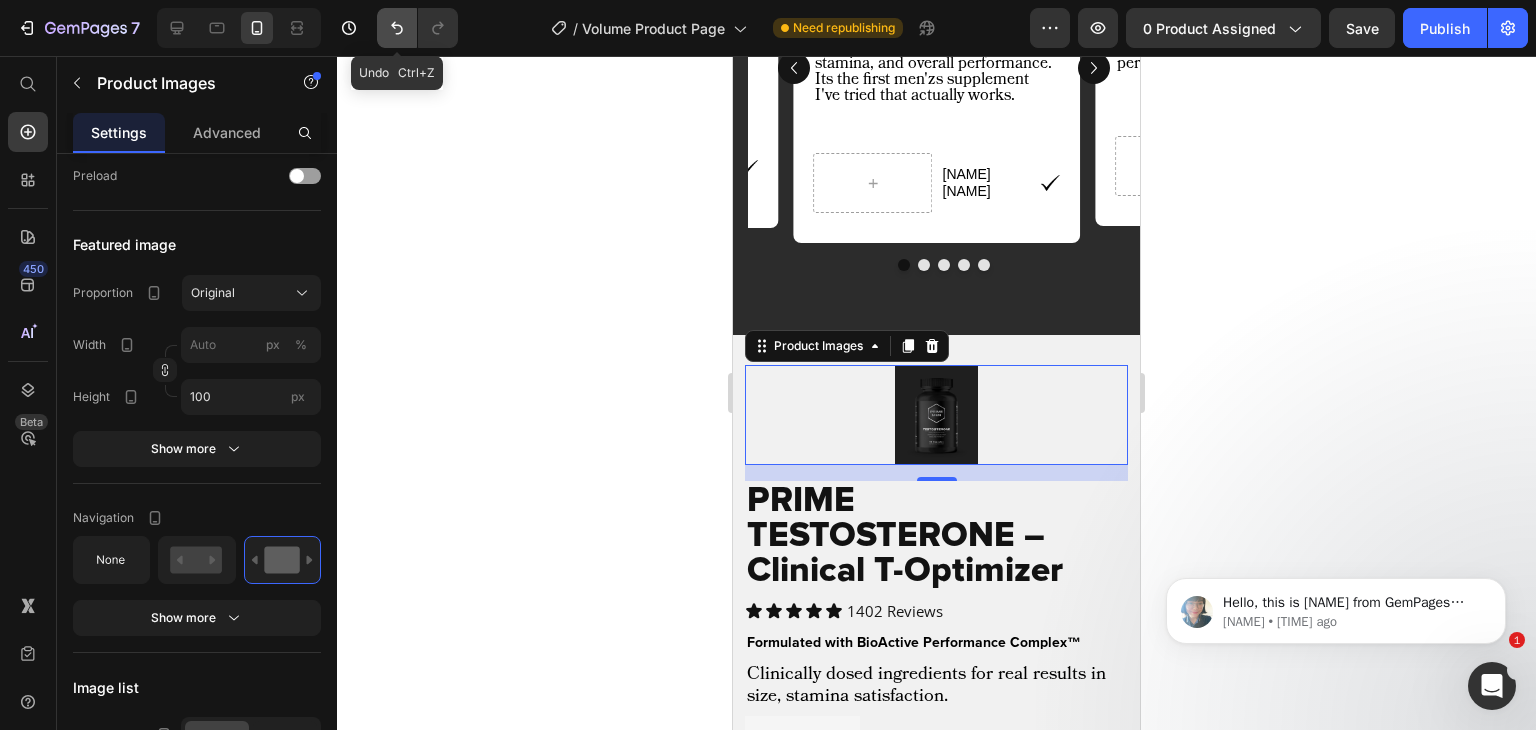 click 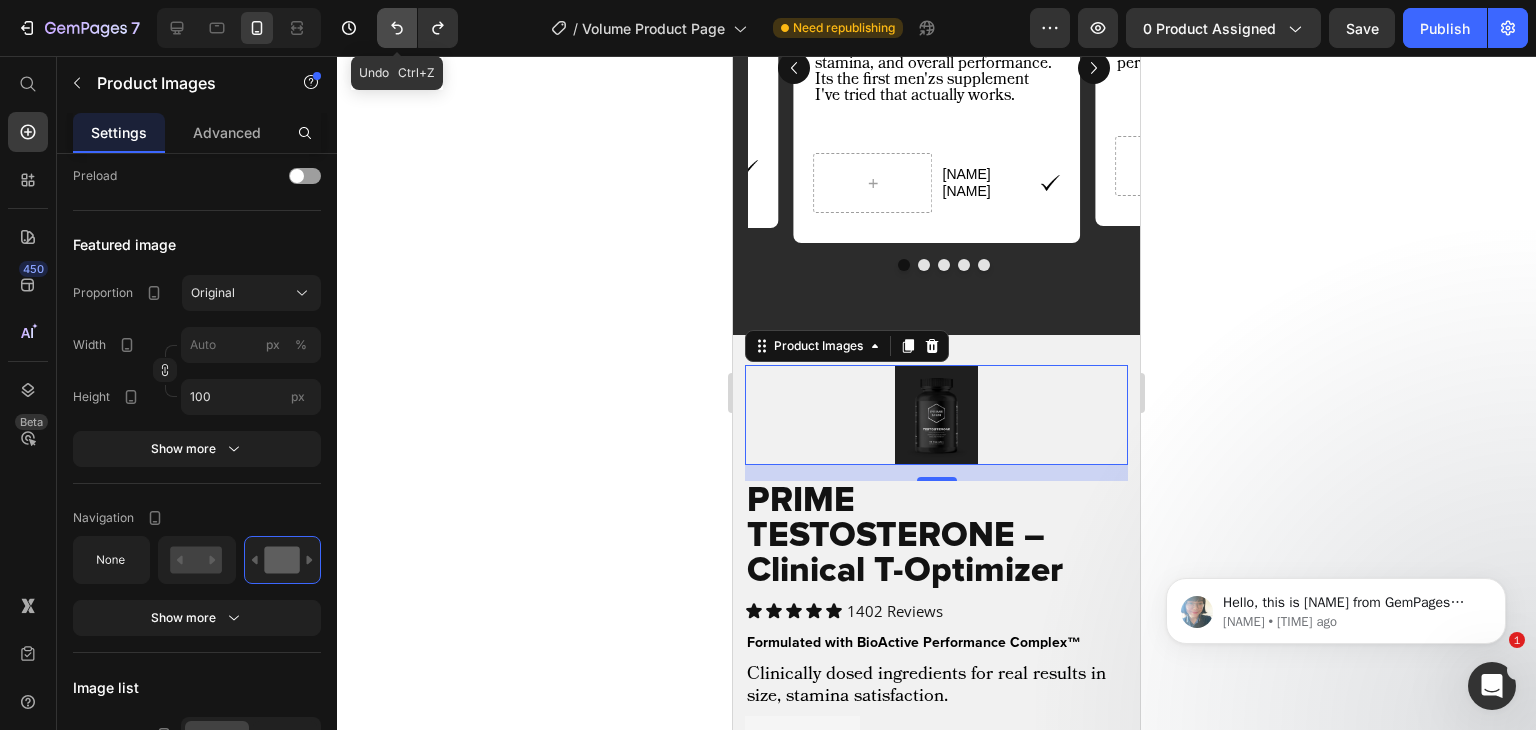 click 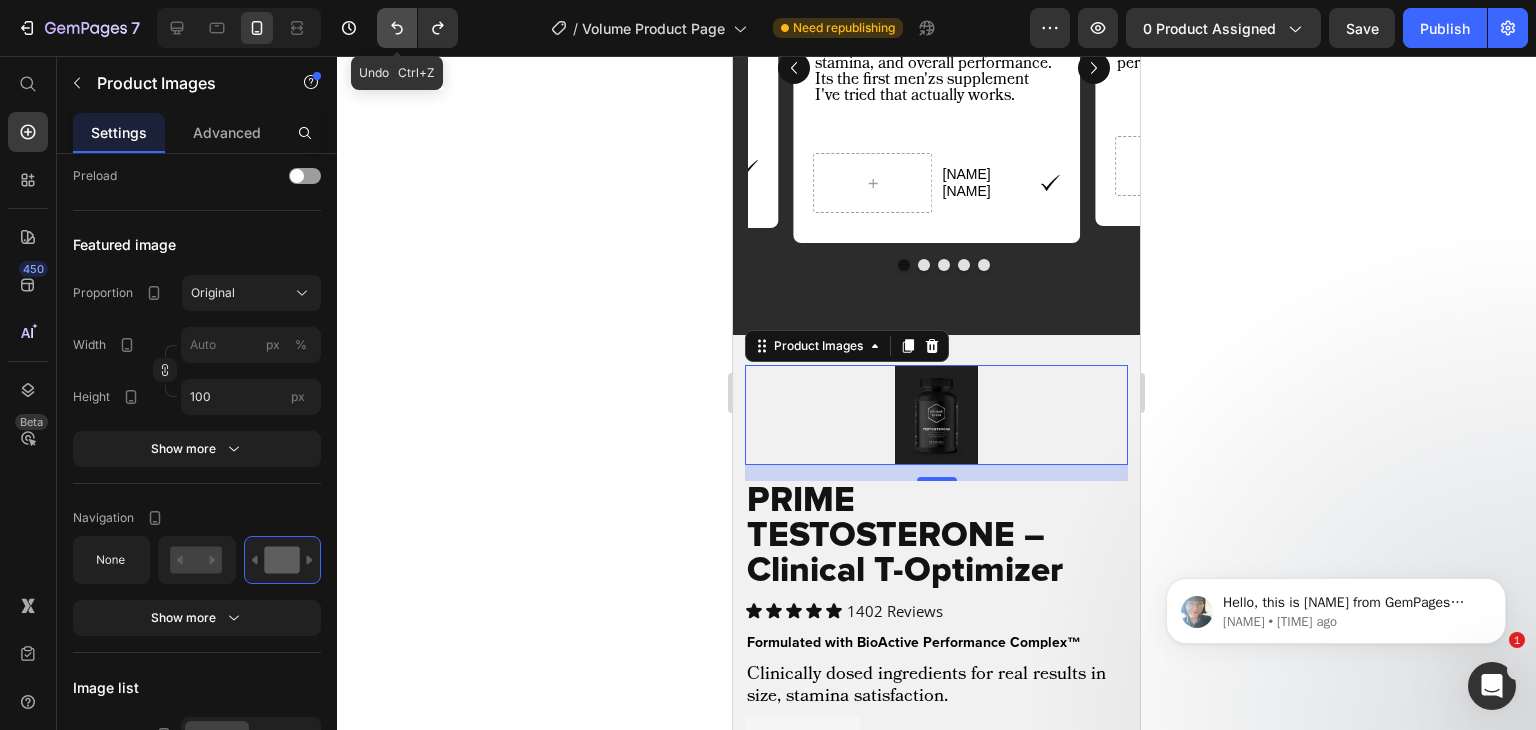 click 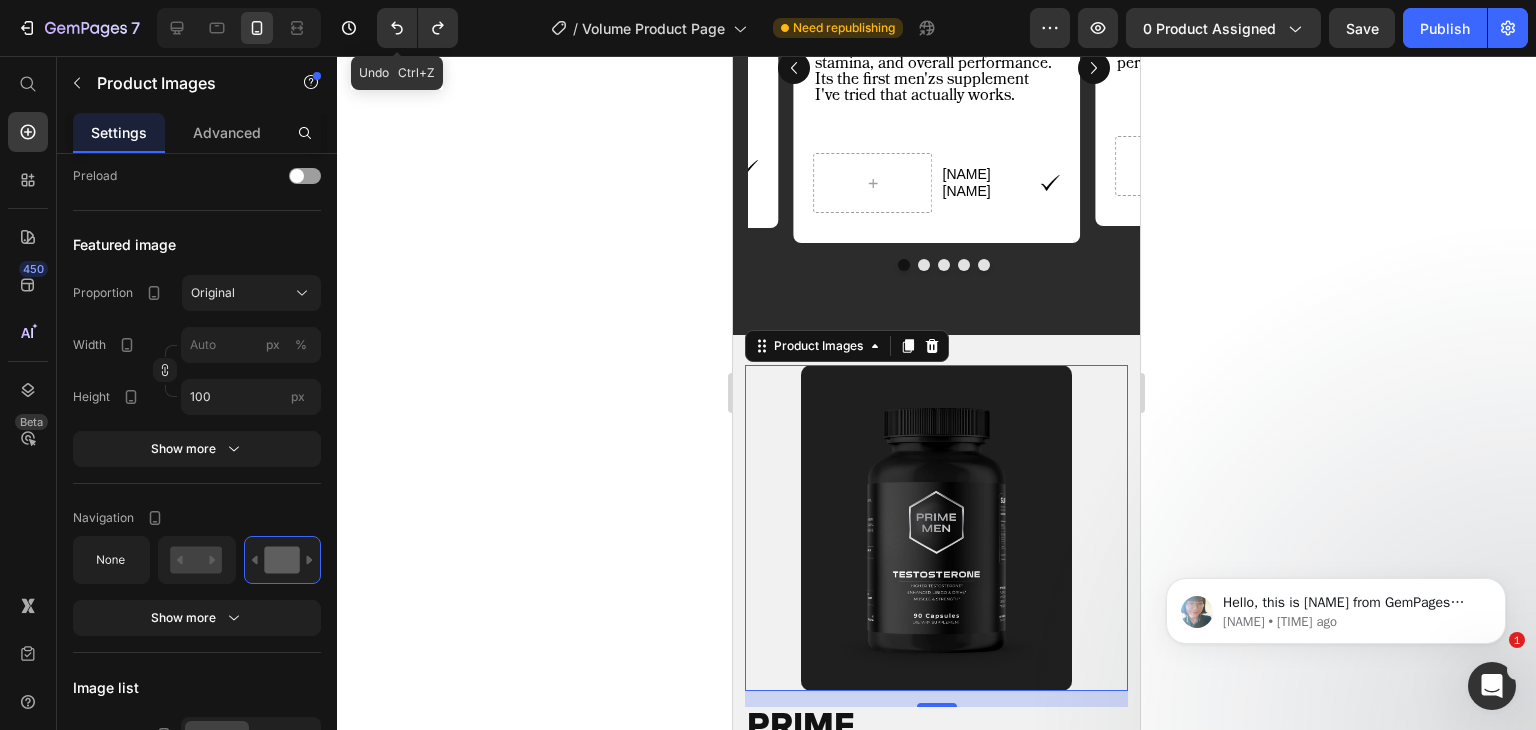 type 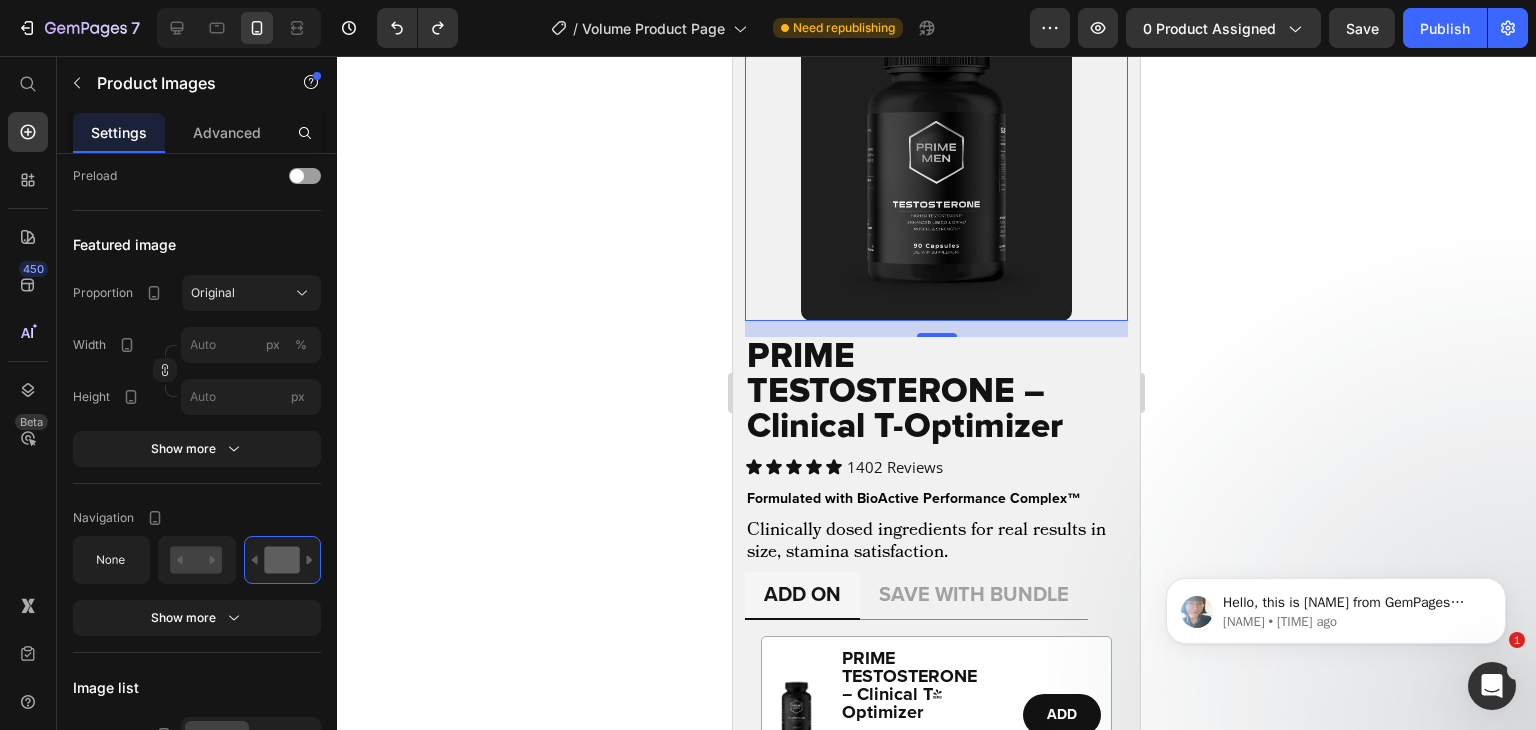 scroll, scrollTop: 1628, scrollLeft: 0, axis: vertical 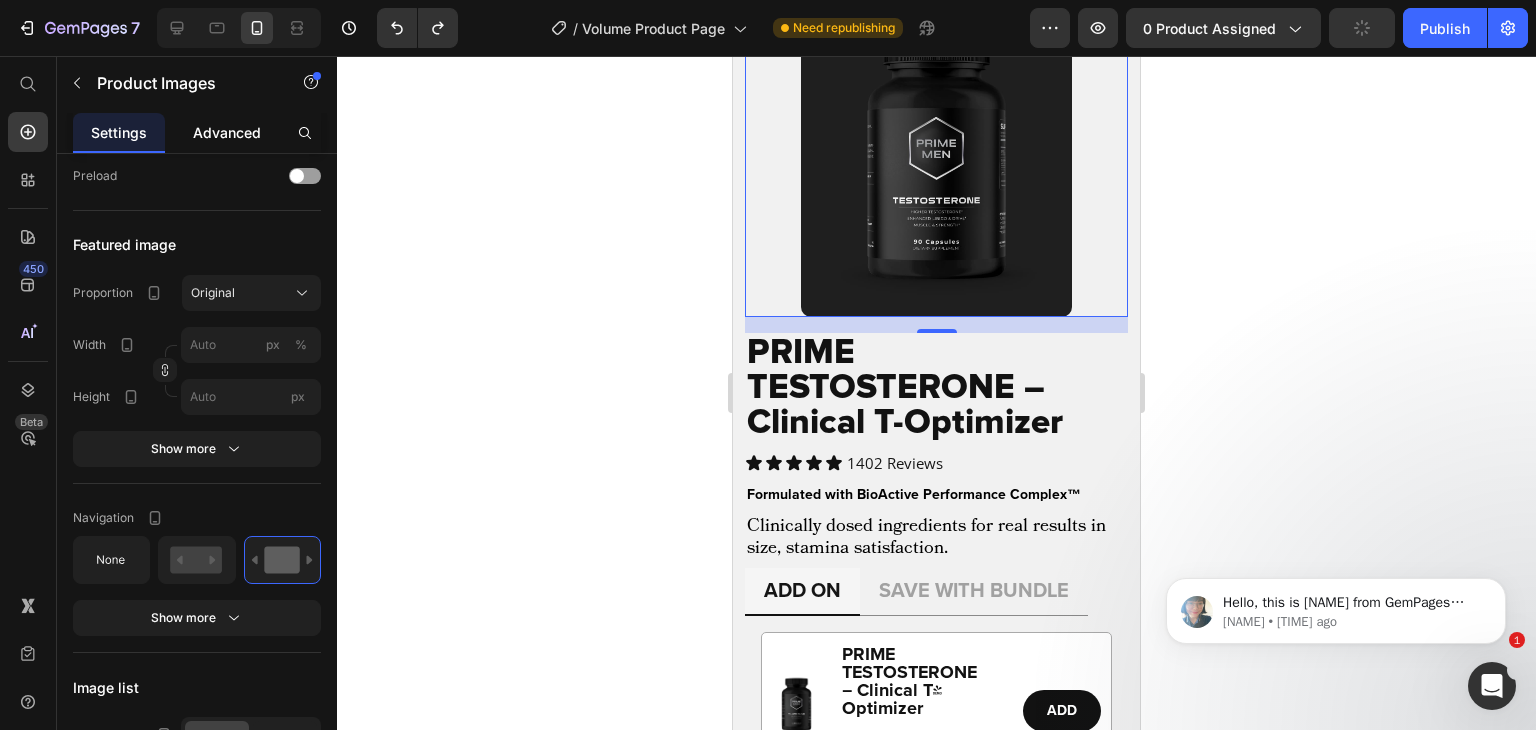 click on "Advanced" at bounding box center (227, 132) 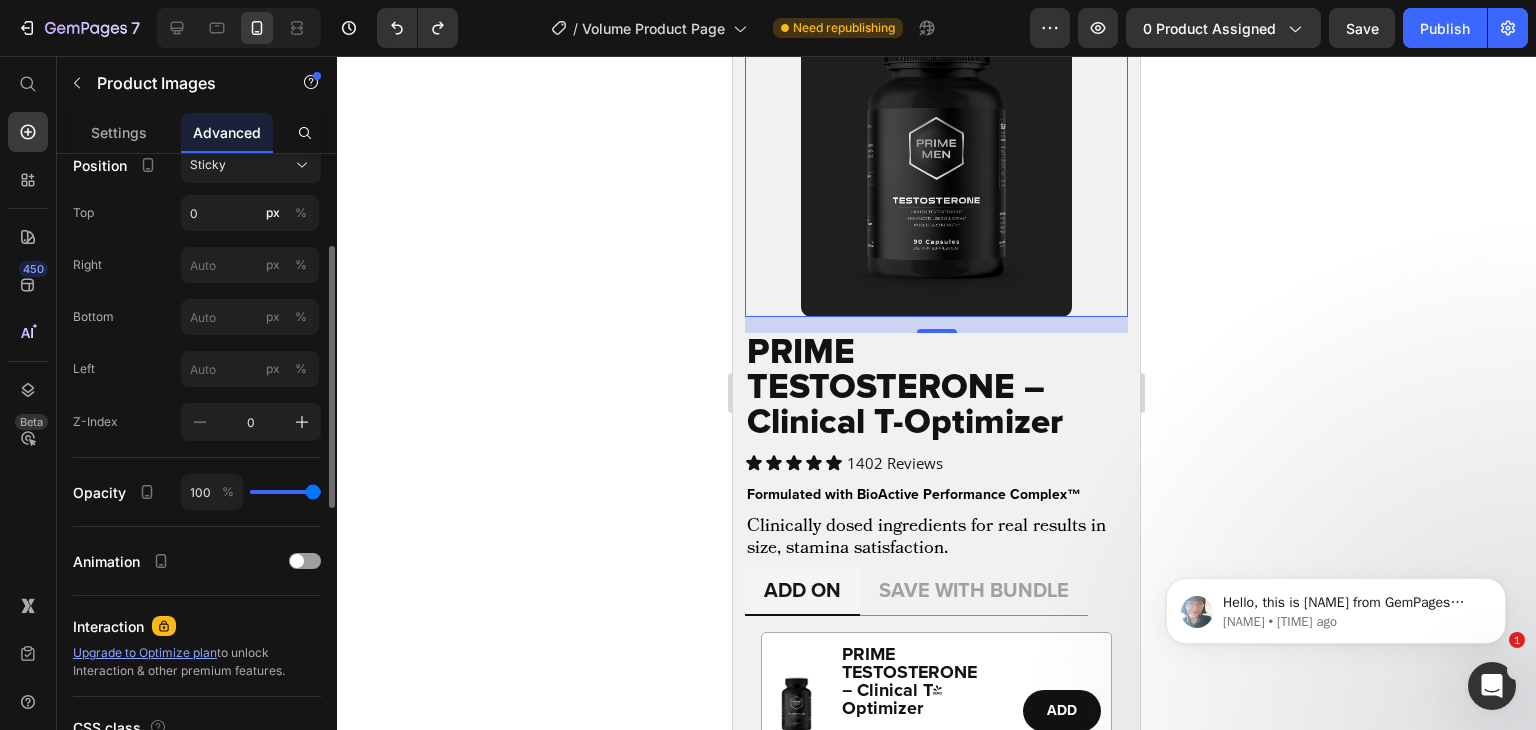 scroll, scrollTop: 589, scrollLeft: 0, axis: vertical 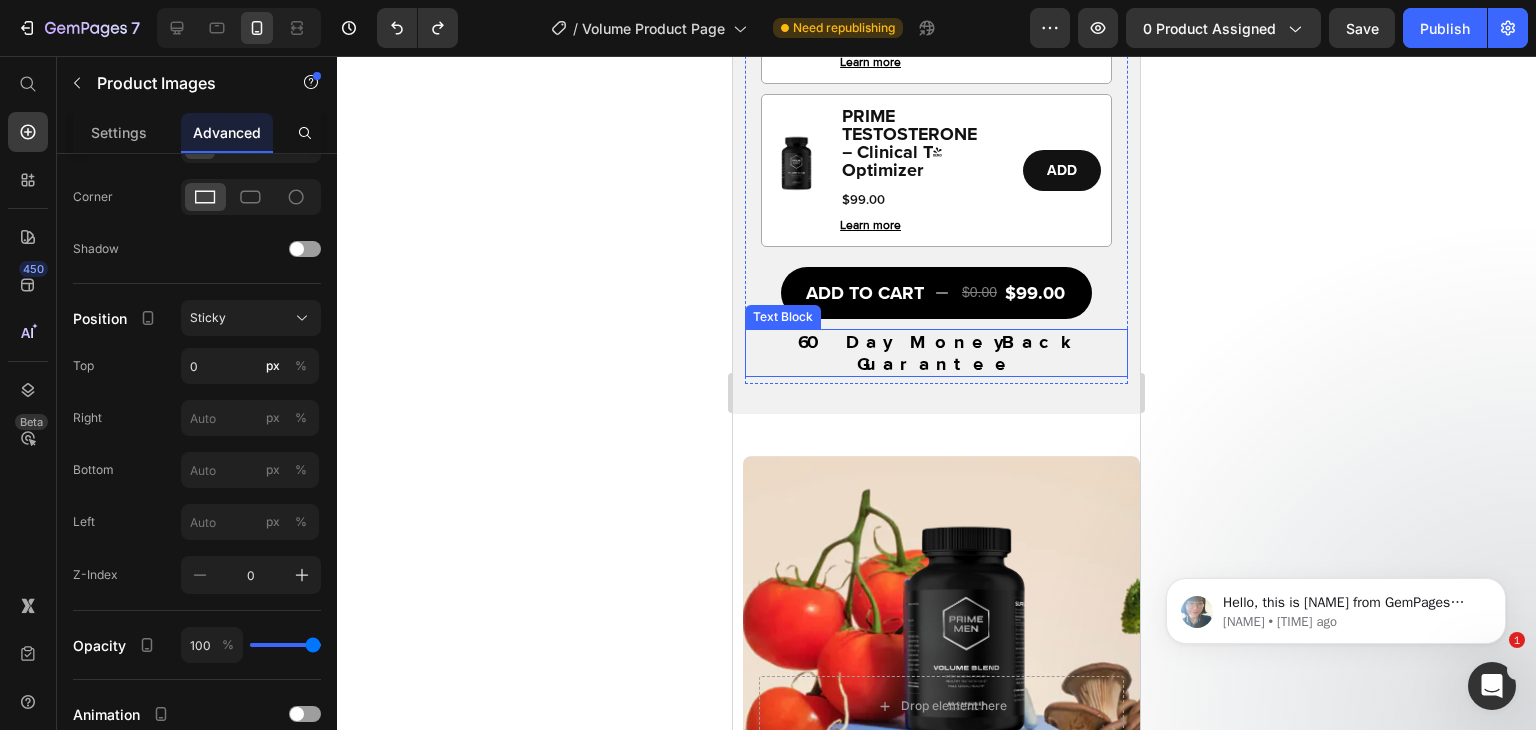 click on "60 Day MoneyBack Guarantee" at bounding box center [936, 353] 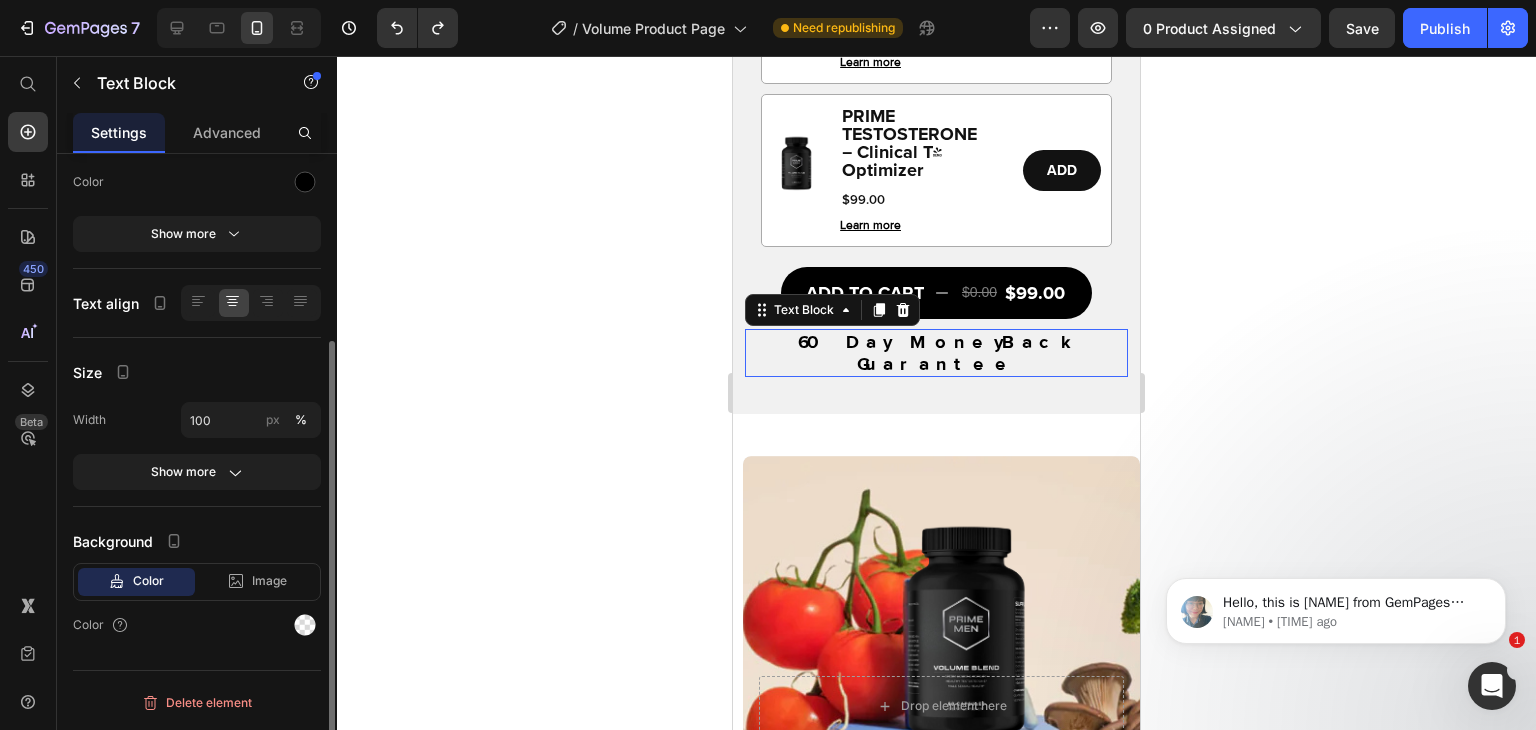 scroll, scrollTop: 0, scrollLeft: 0, axis: both 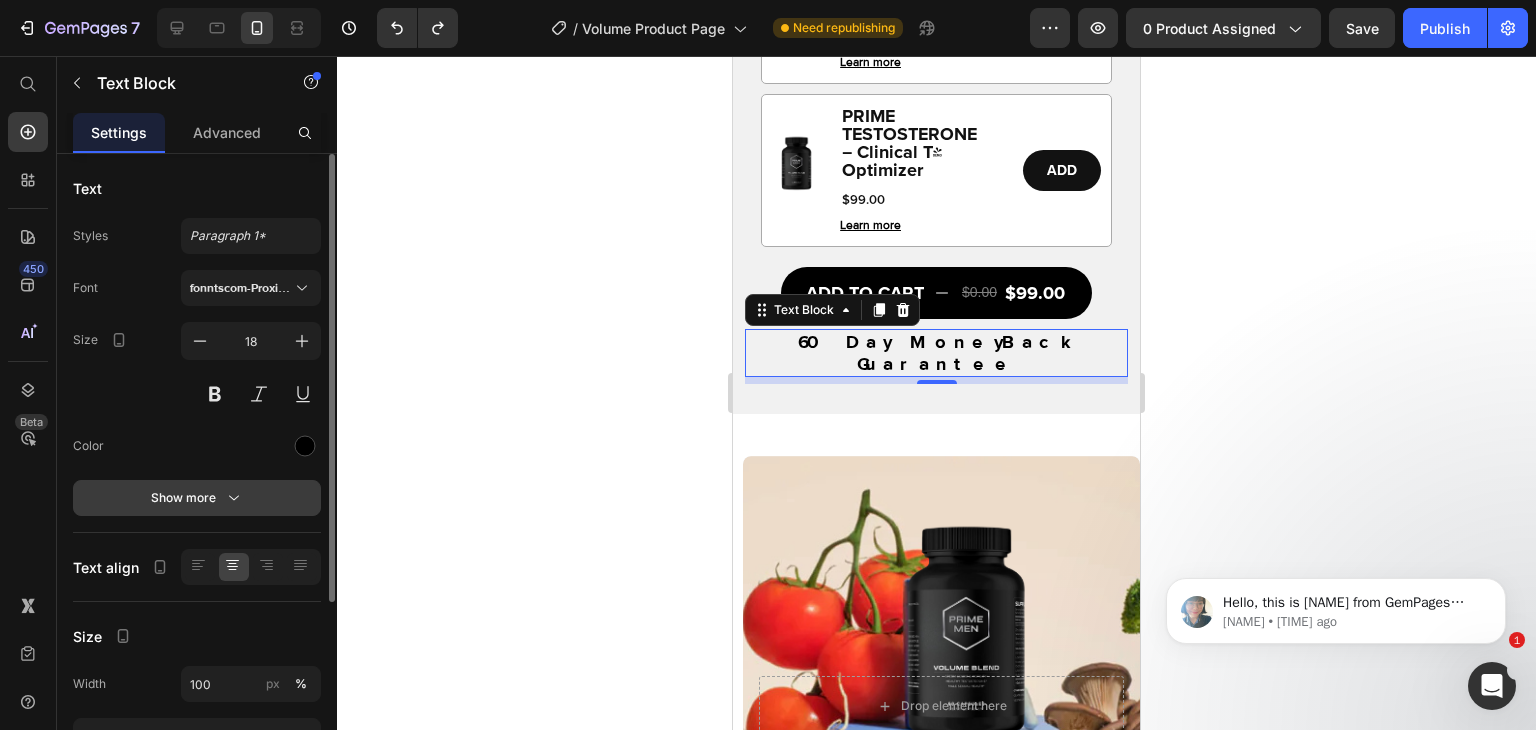 click on "Show more" at bounding box center [197, 498] 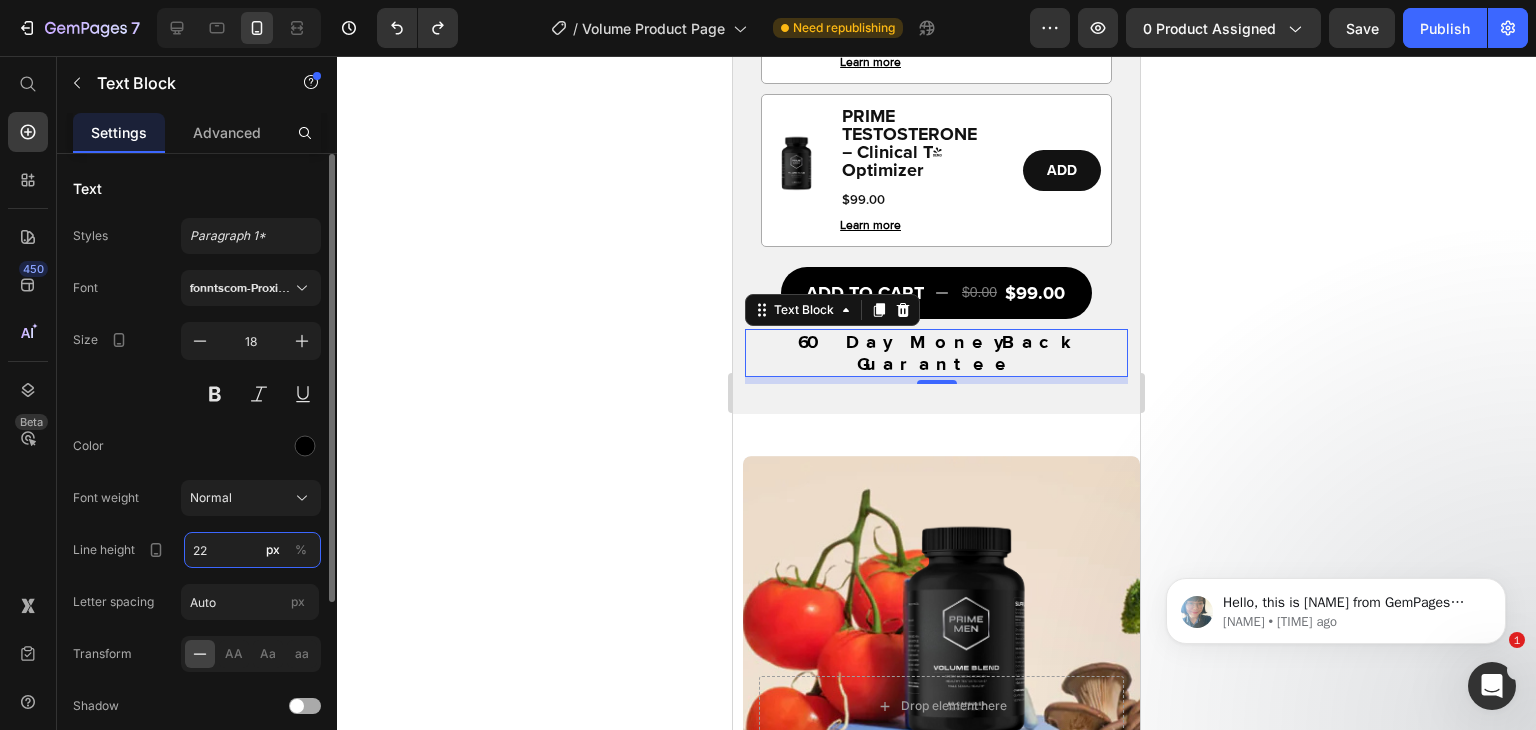 click on "22" at bounding box center [252, 550] 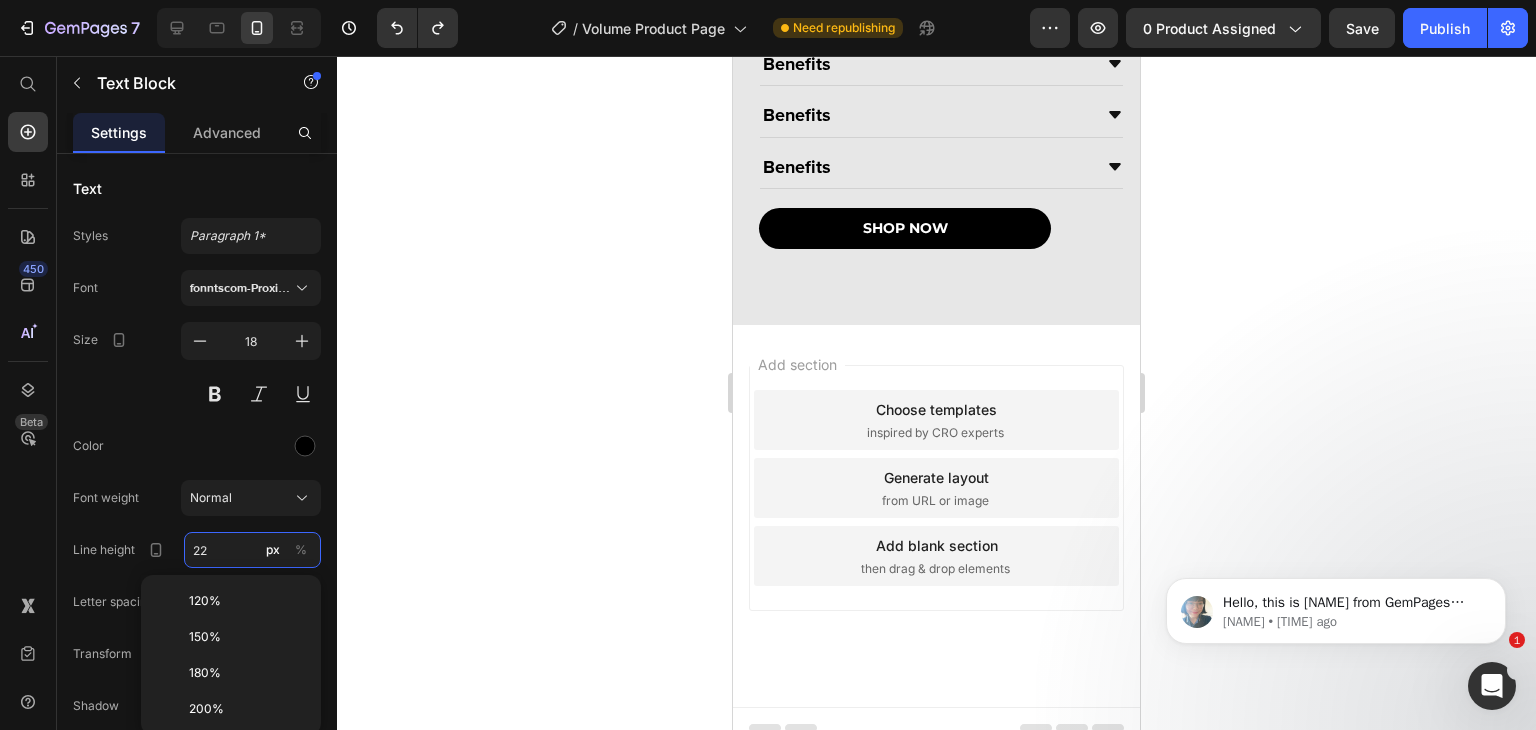 scroll, scrollTop: 5339, scrollLeft: 0, axis: vertical 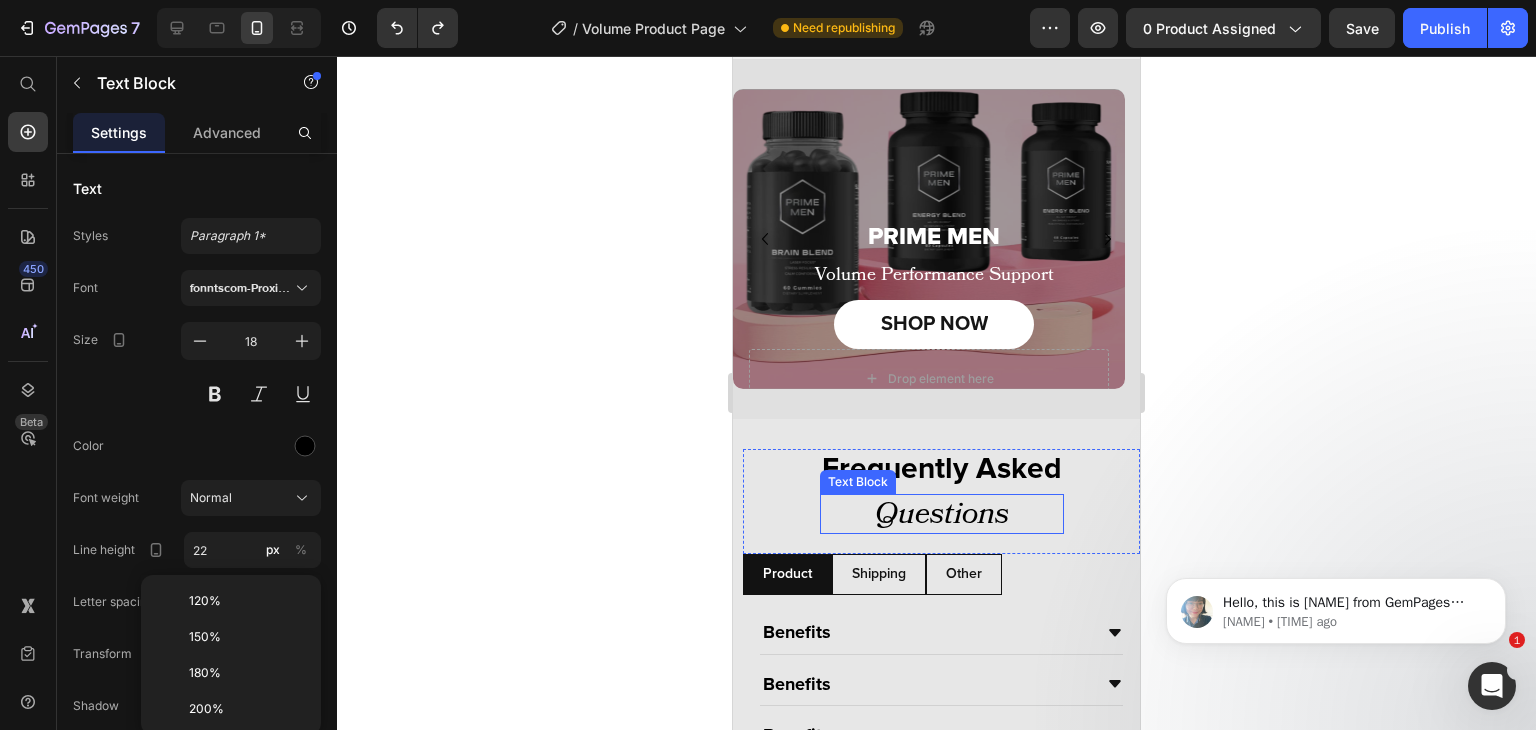 click on "Text Block" at bounding box center (858, 482) 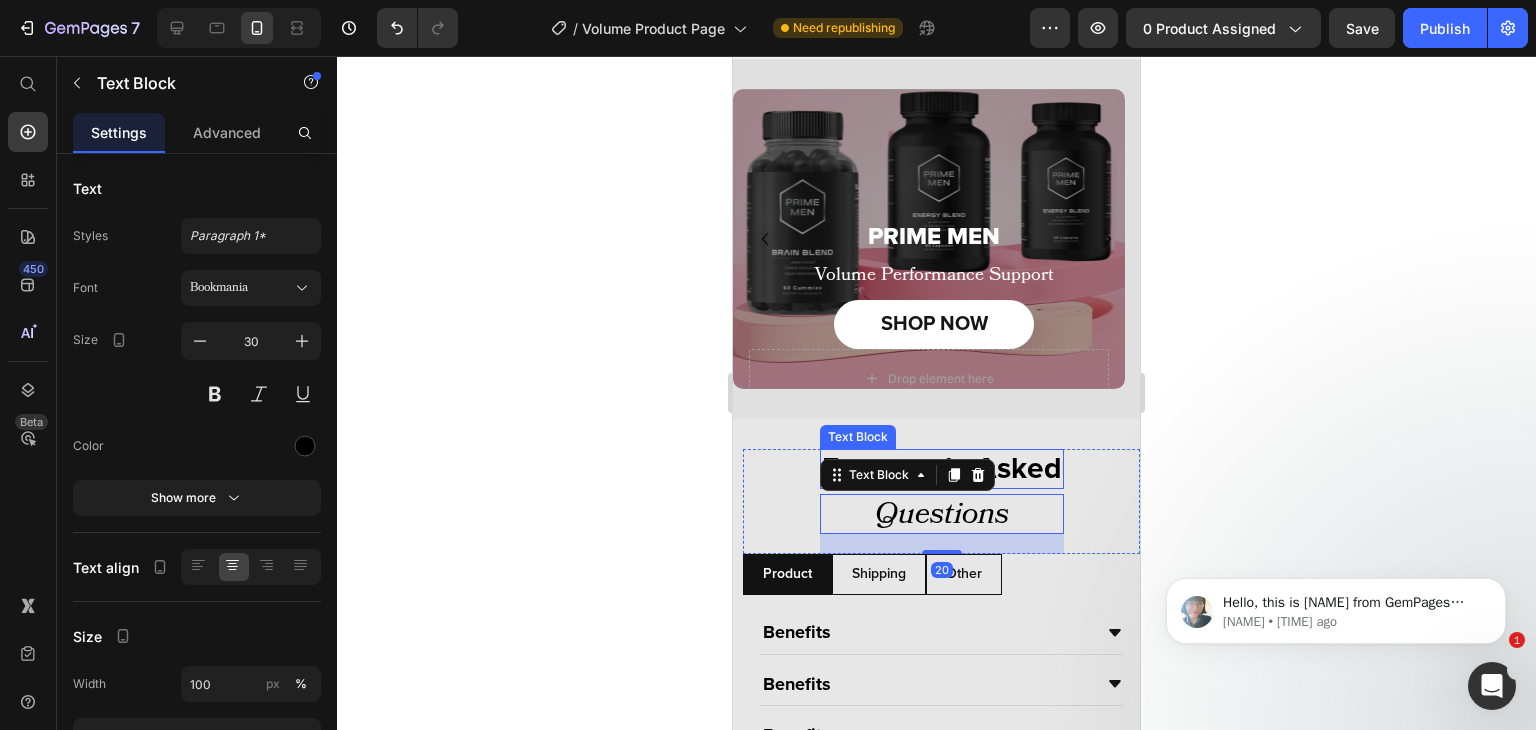 click on "Frequently Asked" at bounding box center (942, 469) 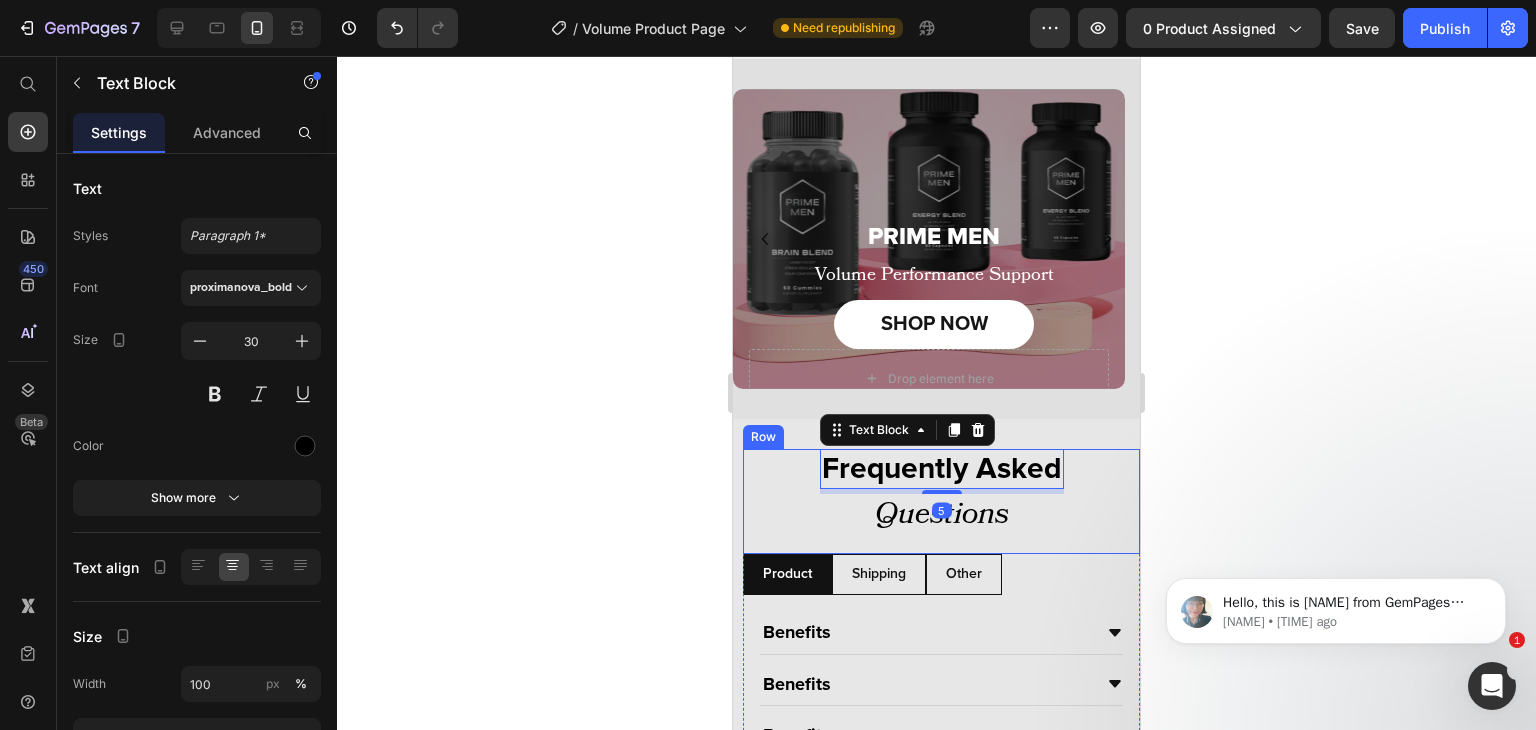 click on "Frequently Asked Text Block   5 Questions Text Block Row" at bounding box center [941, 501] 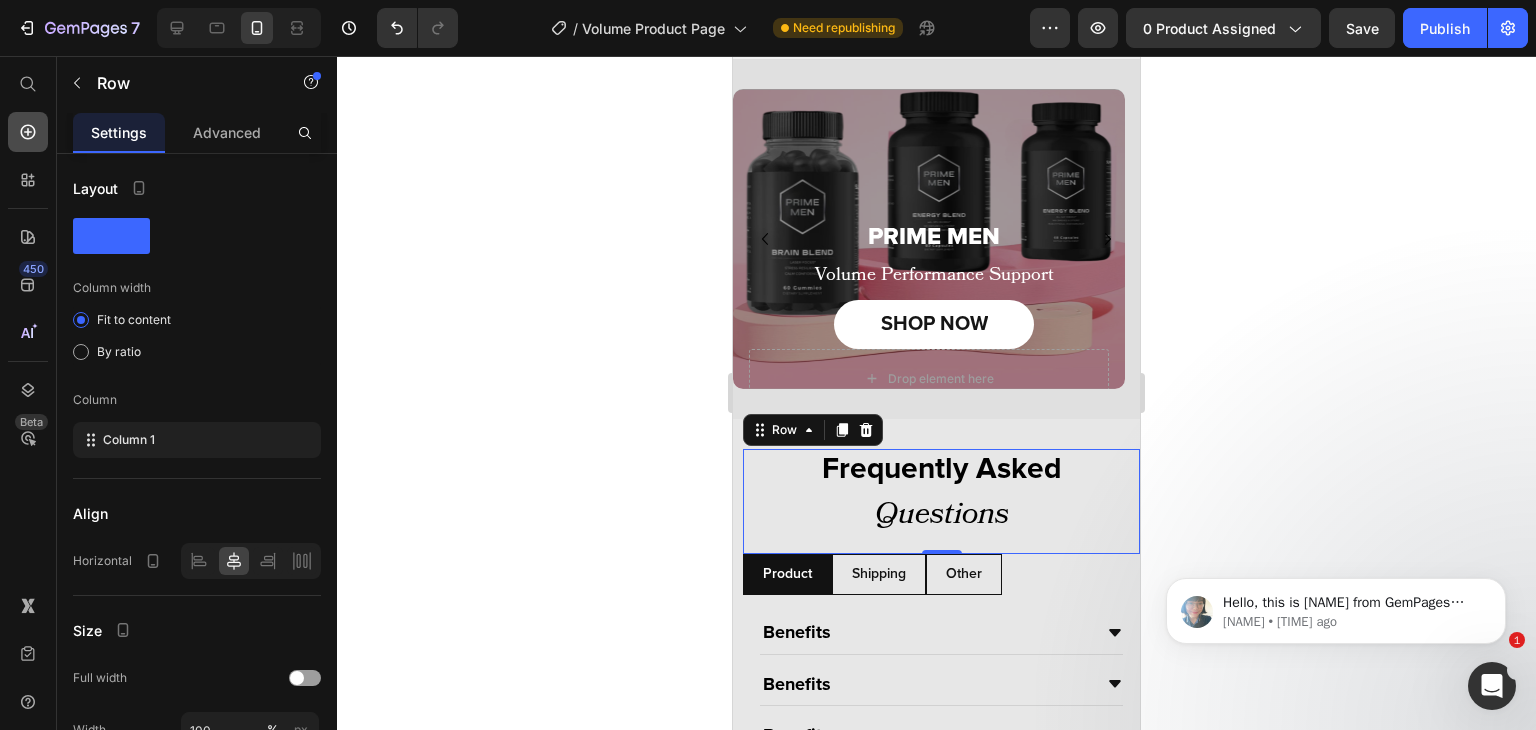click 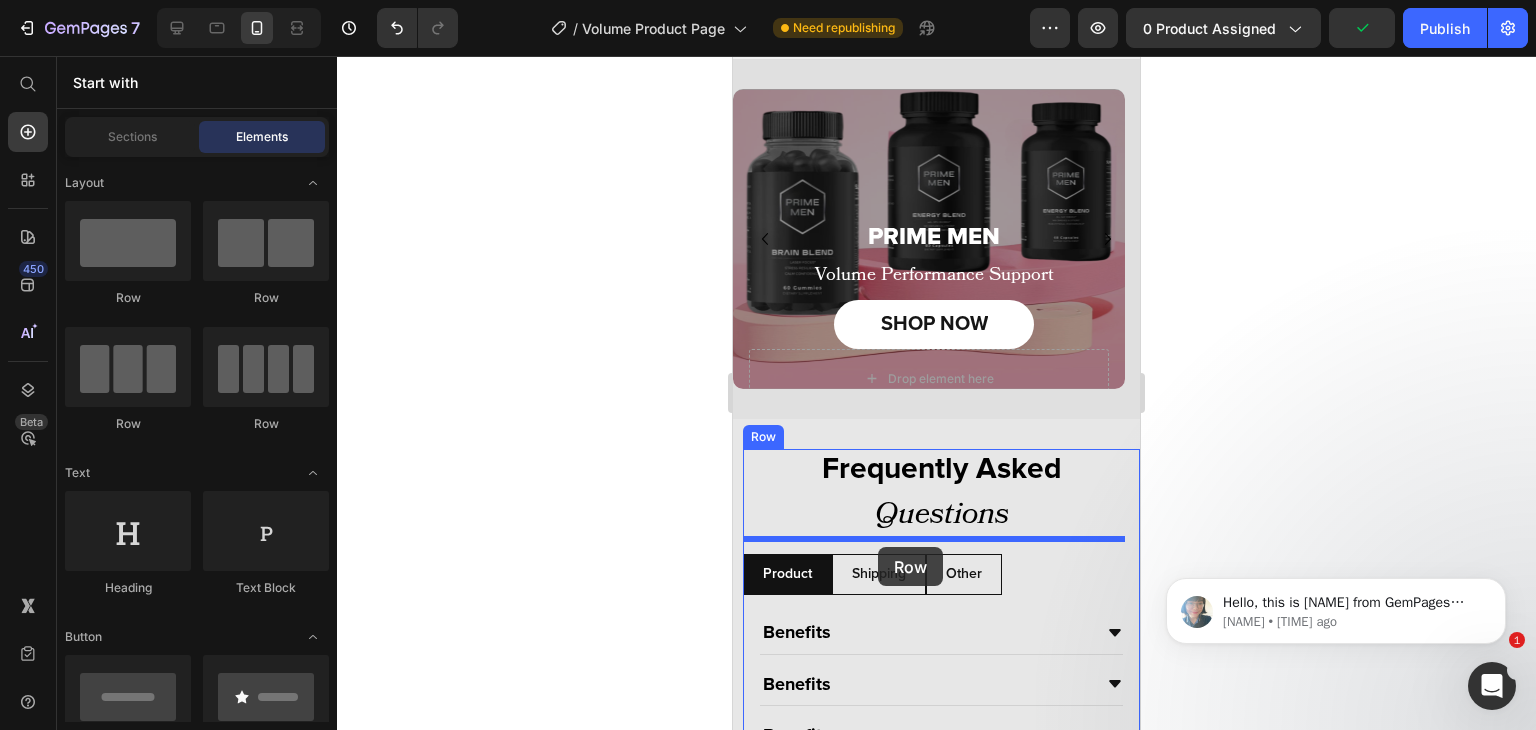 drag, startPoint x: 845, startPoint y: 306, endPoint x: 878, endPoint y: 547, distance: 243.24884 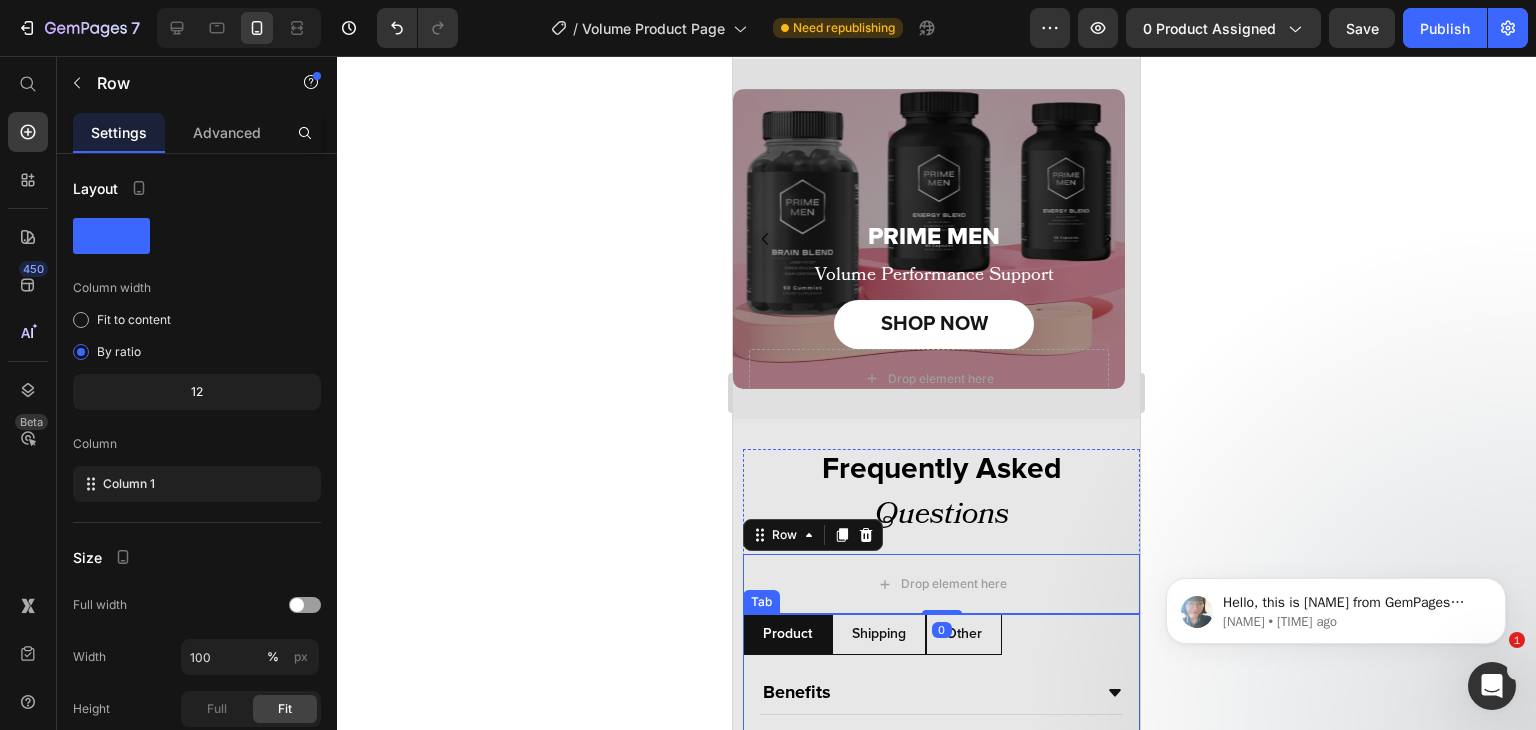 scroll, scrollTop: 5439, scrollLeft: 0, axis: vertical 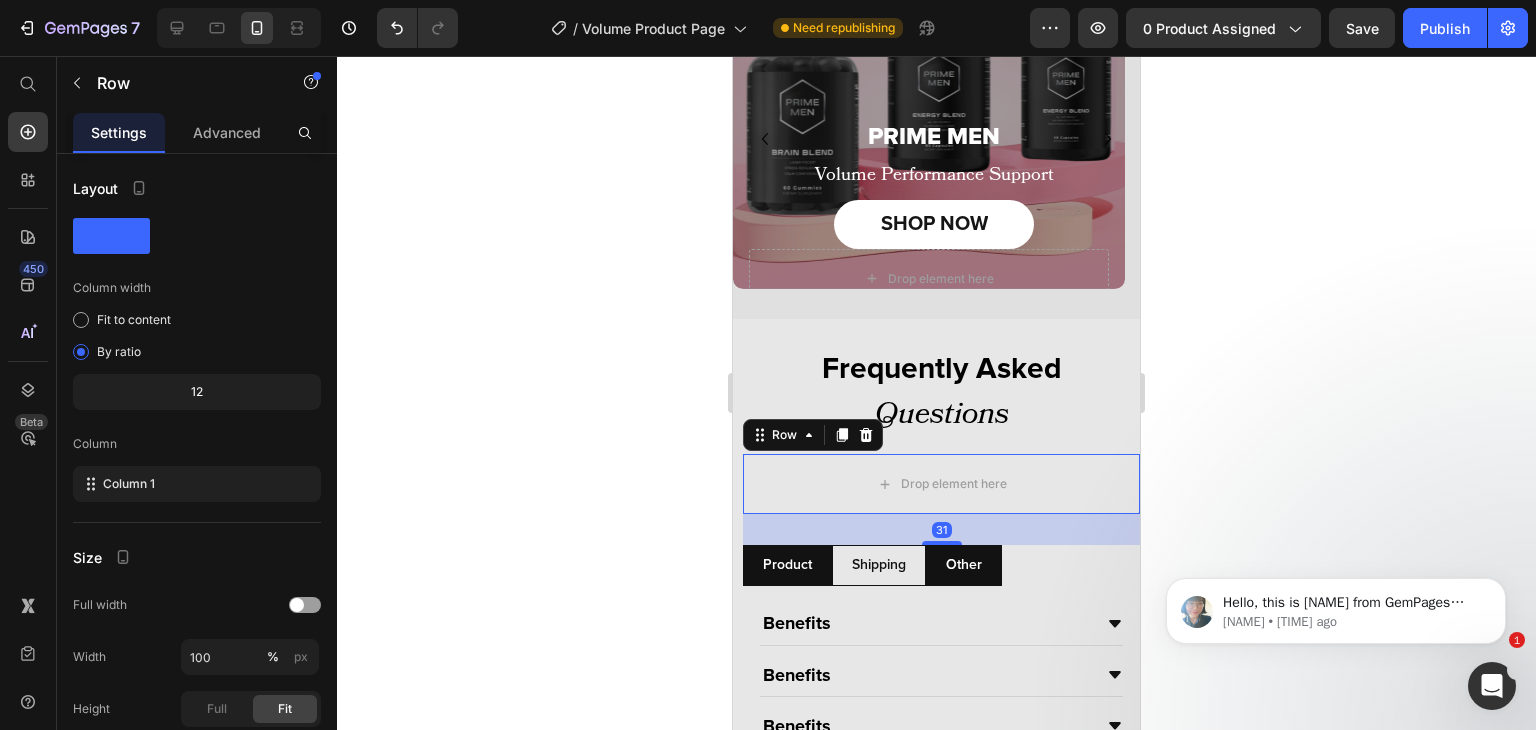 drag, startPoint x: 930, startPoint y: 498, endPoint x: 932, endPoint y: 529, distance: 31.06445 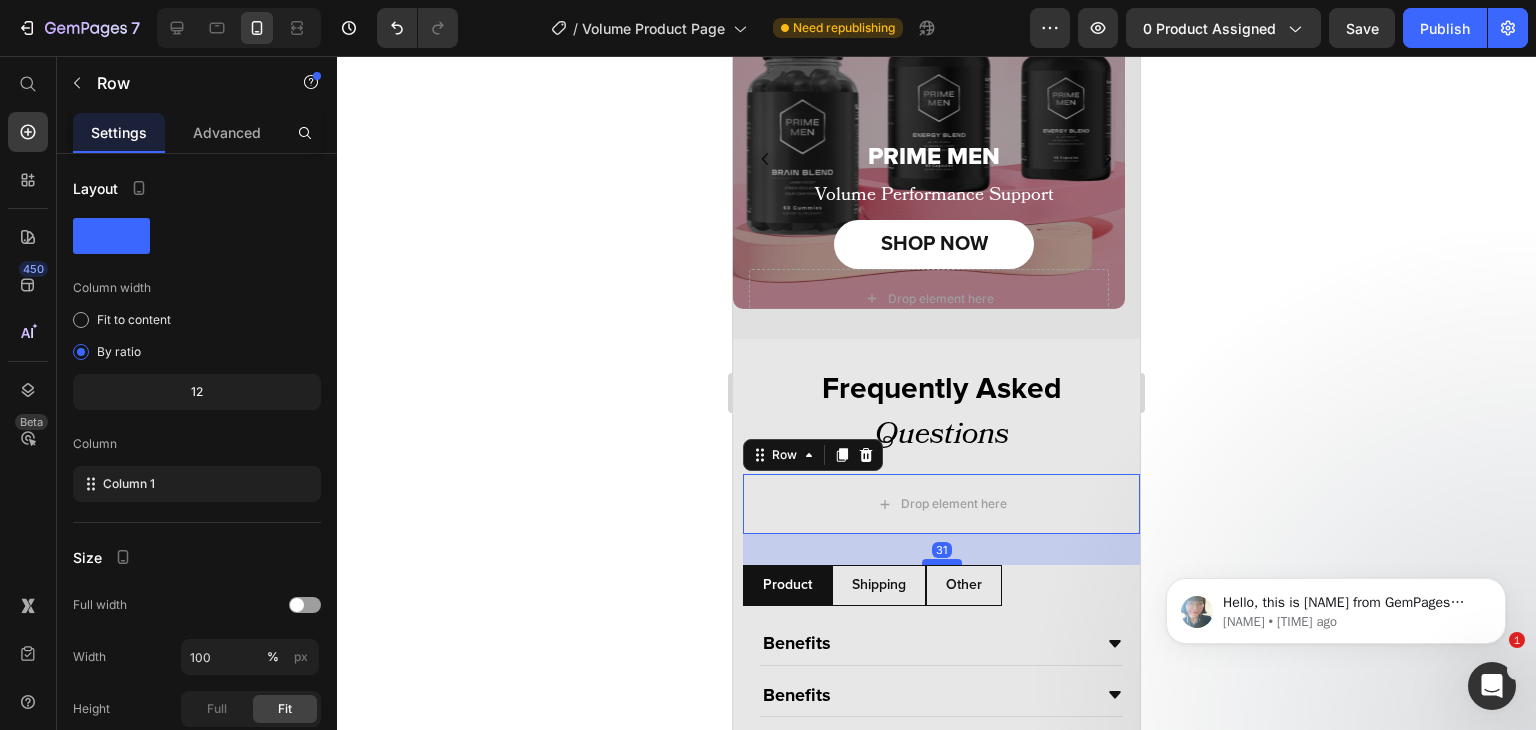 scroll, scrollTop: 5492, scrollLeft: 0, axis: vertical 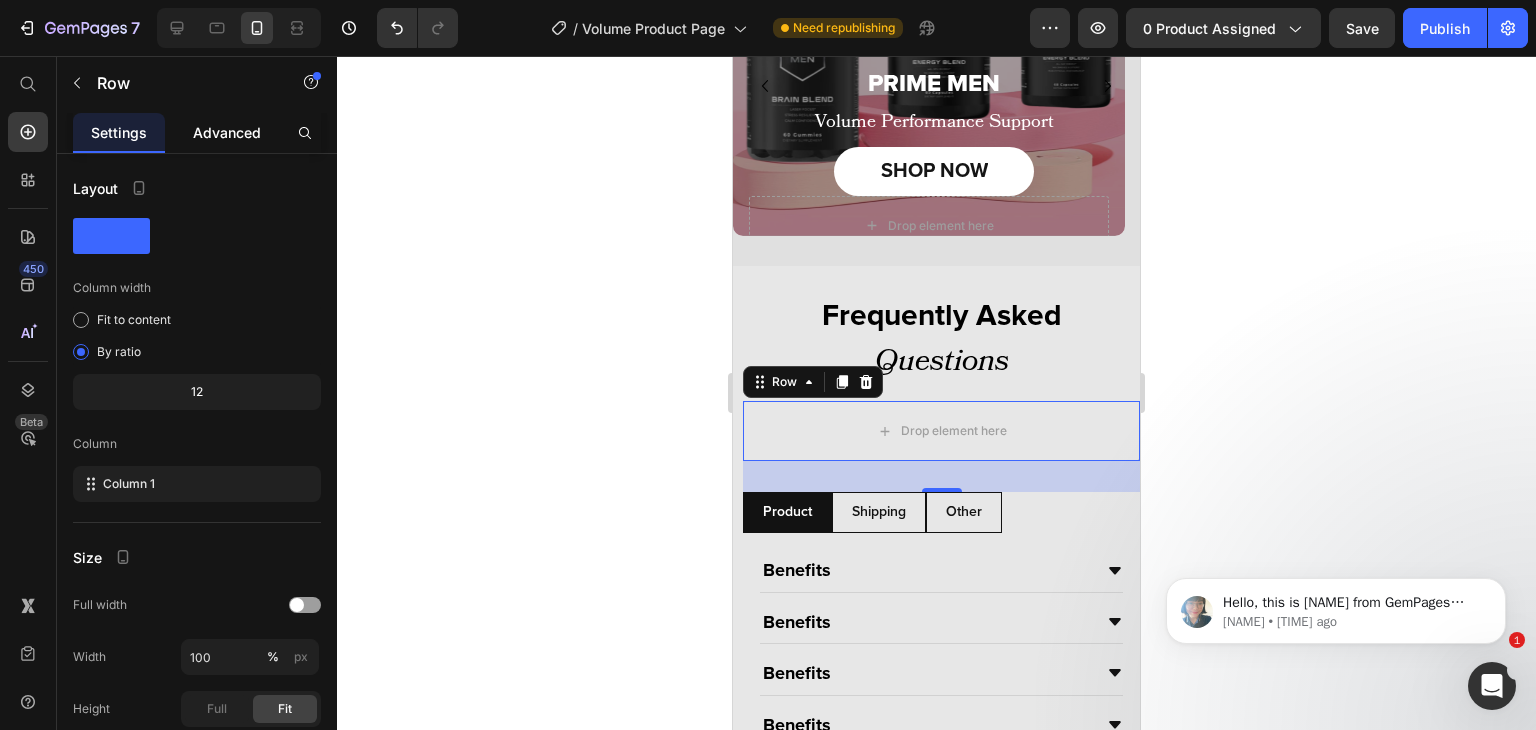 click on "Advanced" at bounding box center [227, 132] 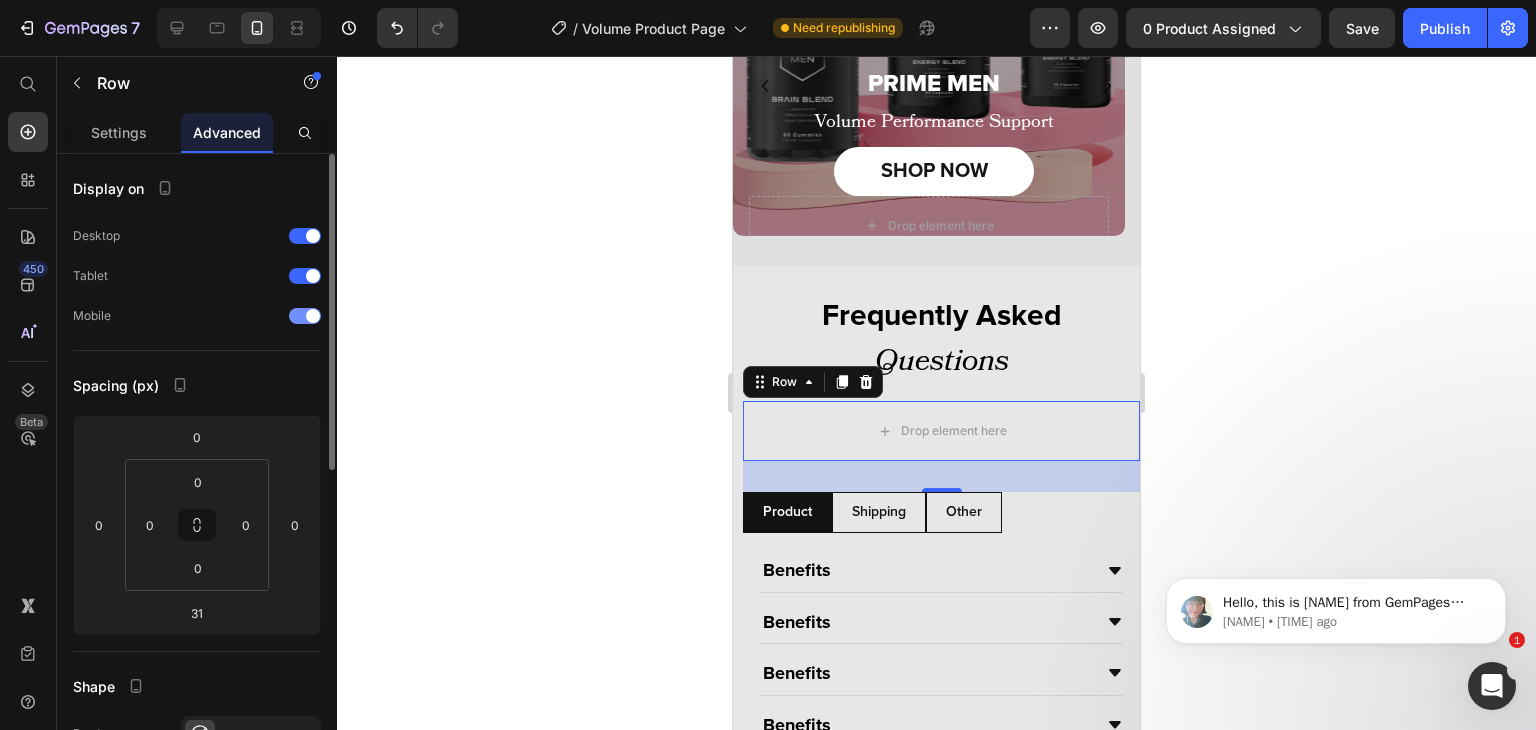 click at bounding box center [305, 316] 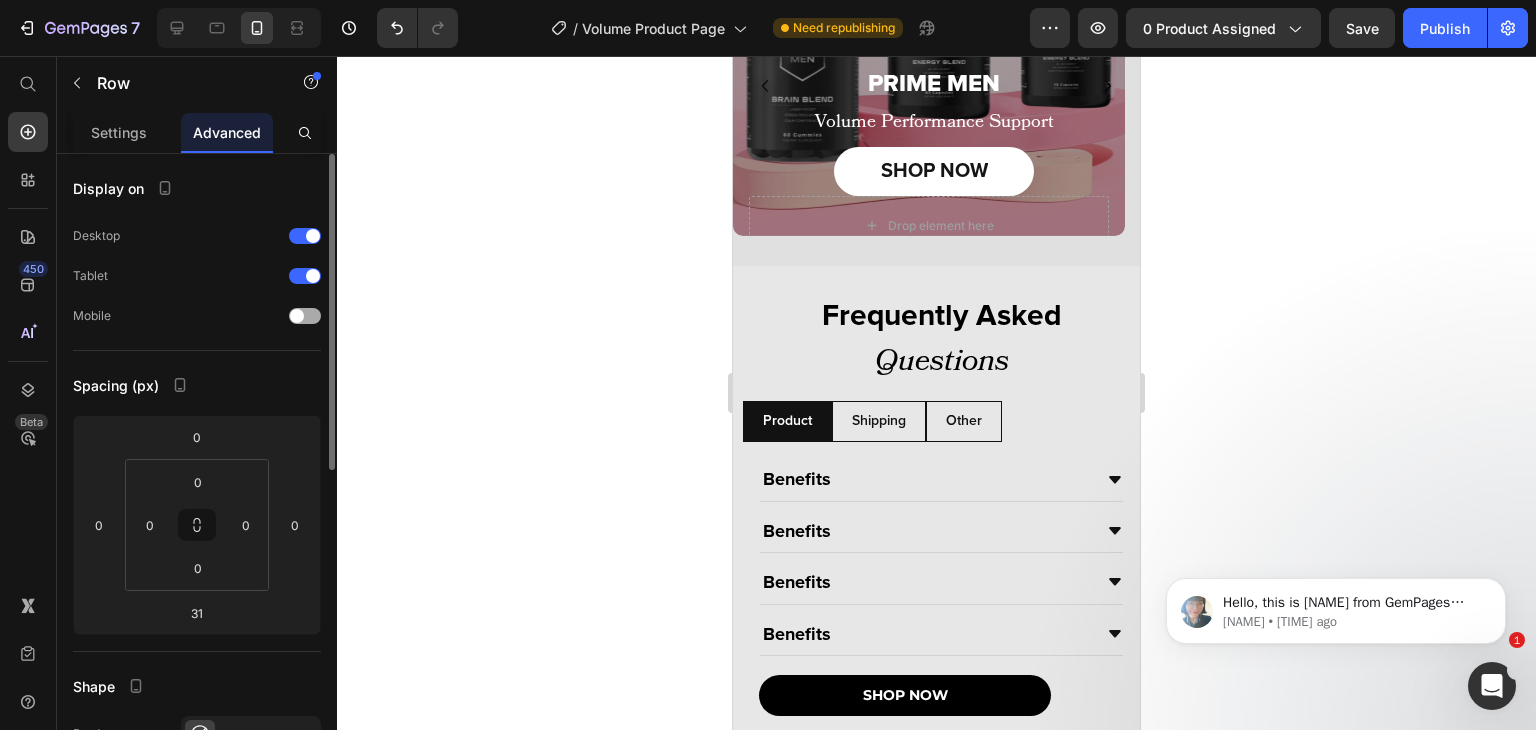 click at bounding box center [305, 316] 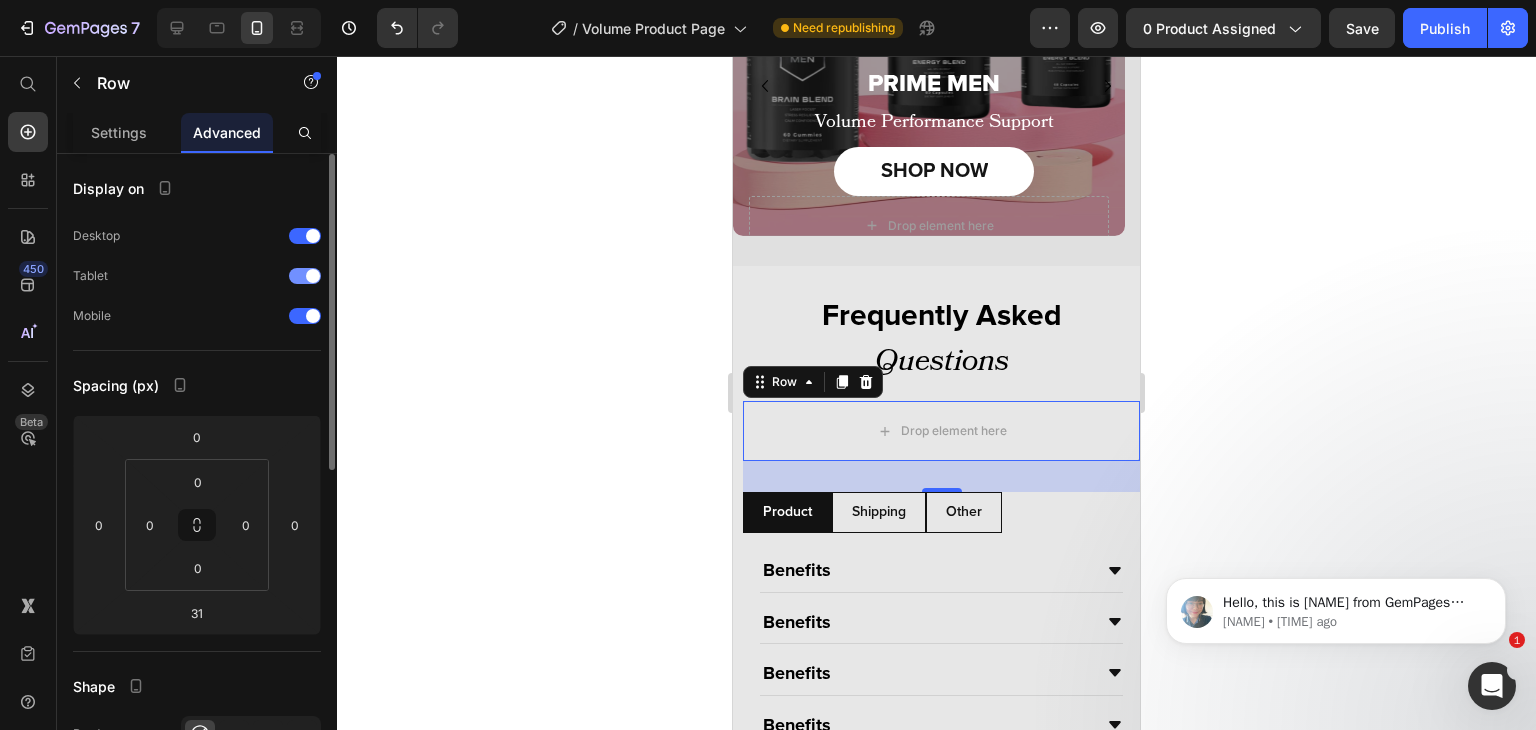 click at bounding box center (313, 276) 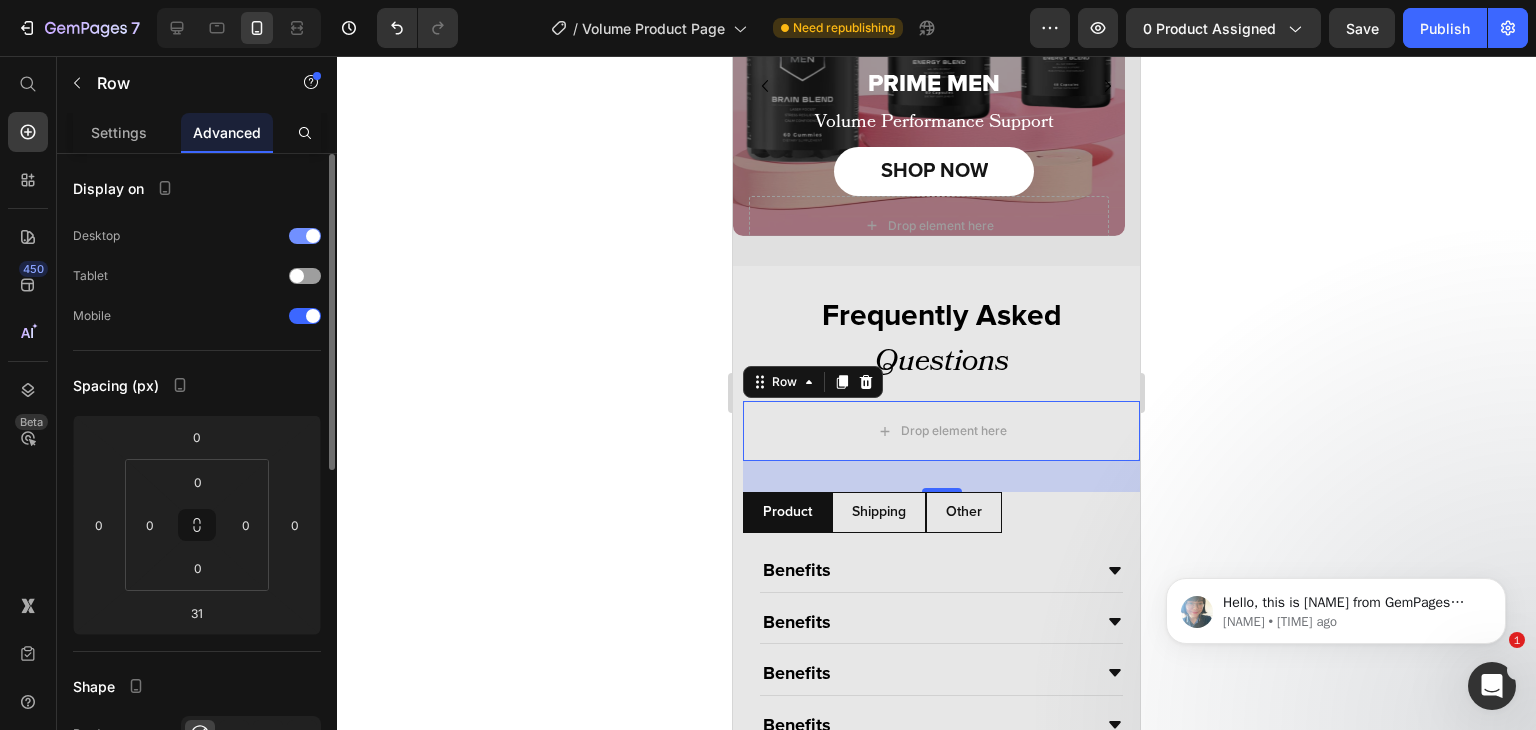click at bounding box center [305, 236] 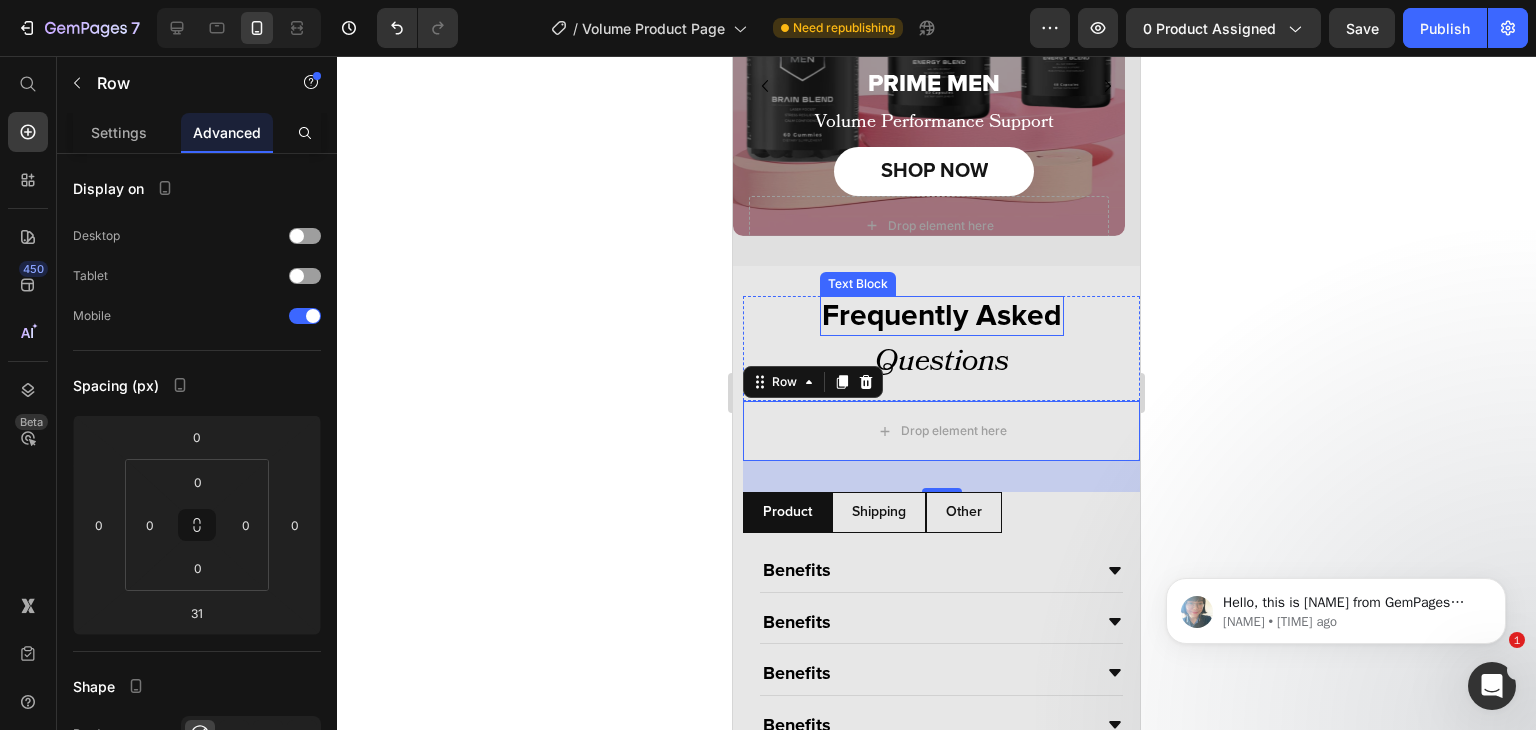 click on "Frequently Asked" at bounding box center [942, 316] 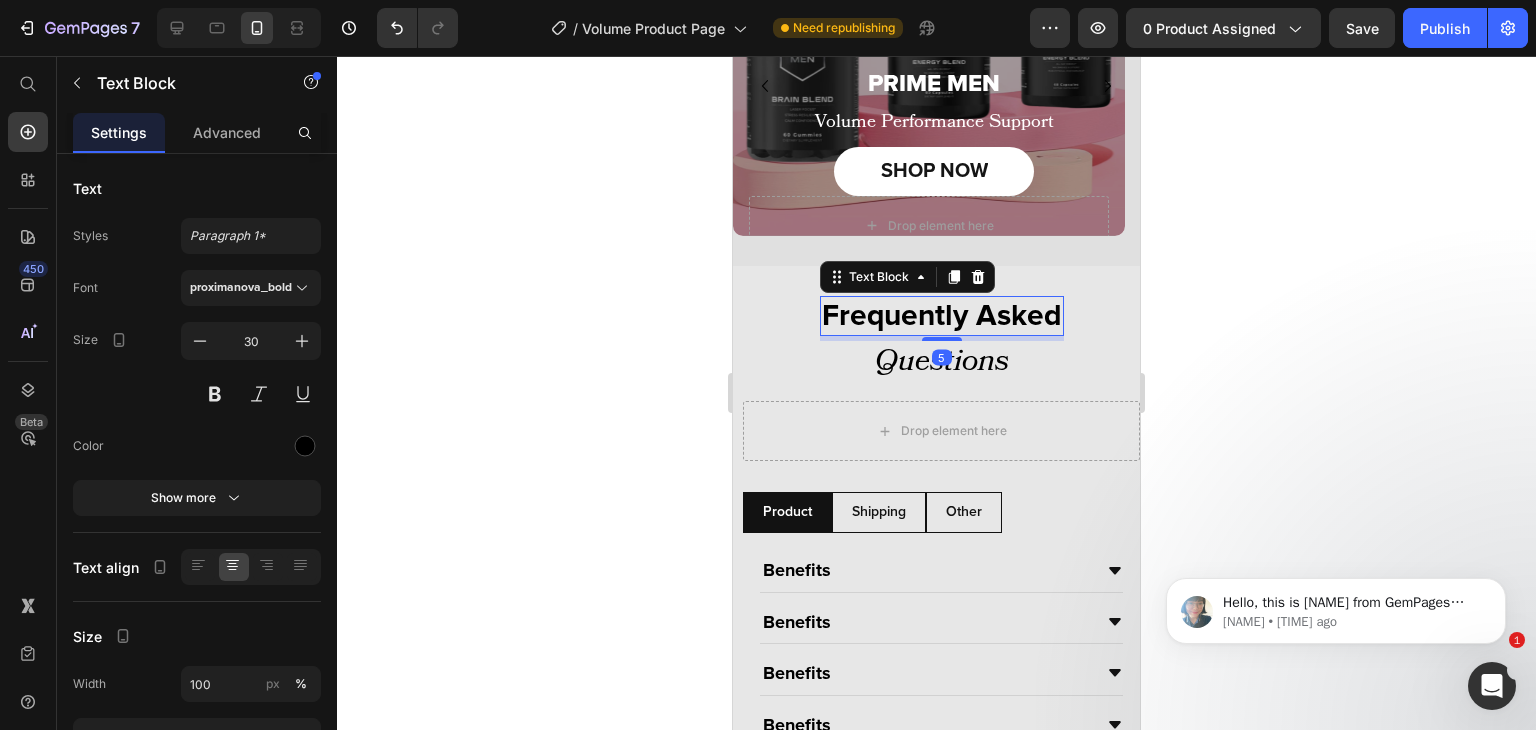 drag, startPoint x: 1013, startPoint y: 293, endPoint x: 1050, endPoint y: 335, distance: 55.97321 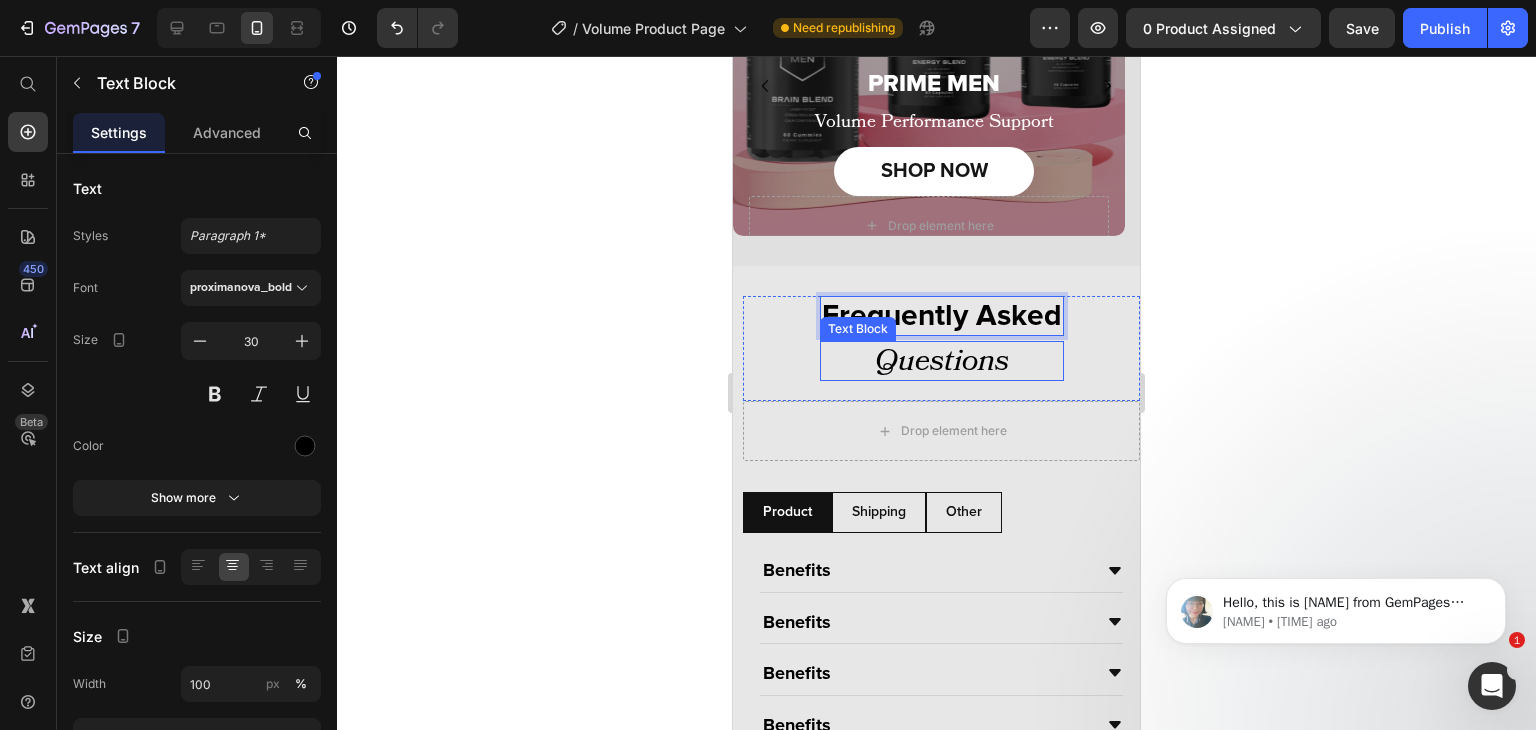 click on "Questions" at bounding box center (942, 361) 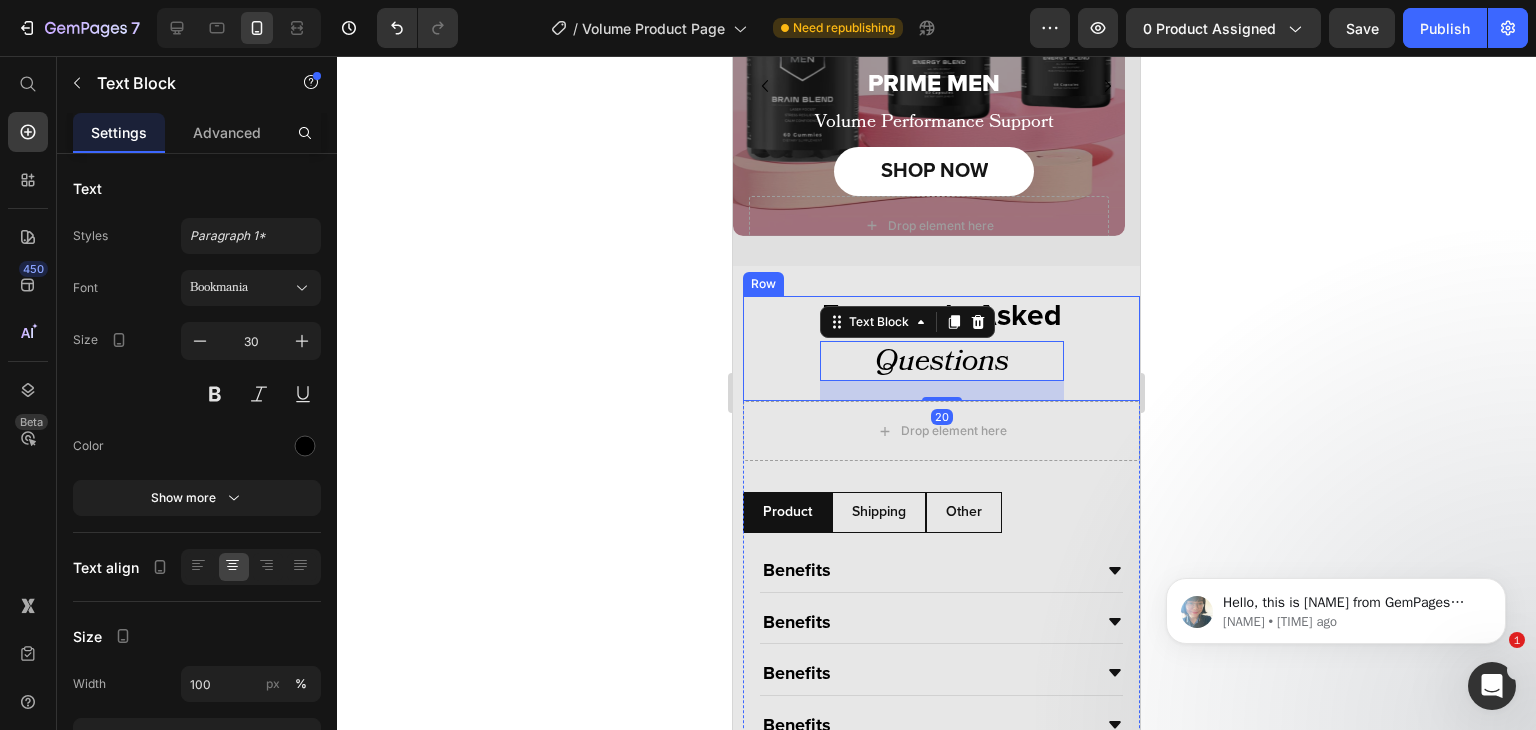 click on "Frequently Asked Text Block Questions Text Block   20 Row" at bounding box center (941, 348) 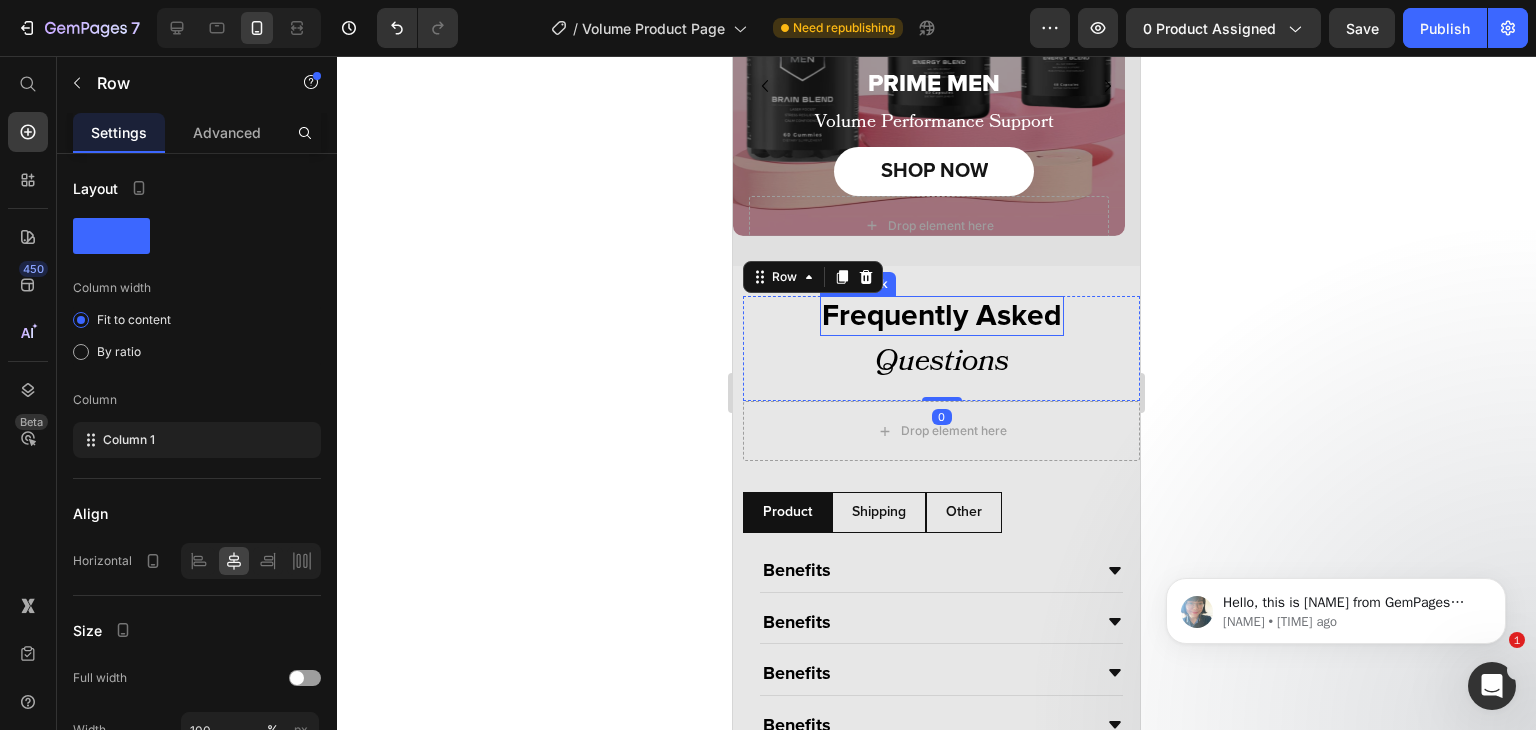 click on "Frequently Asked" at bounding box center [942, 316] 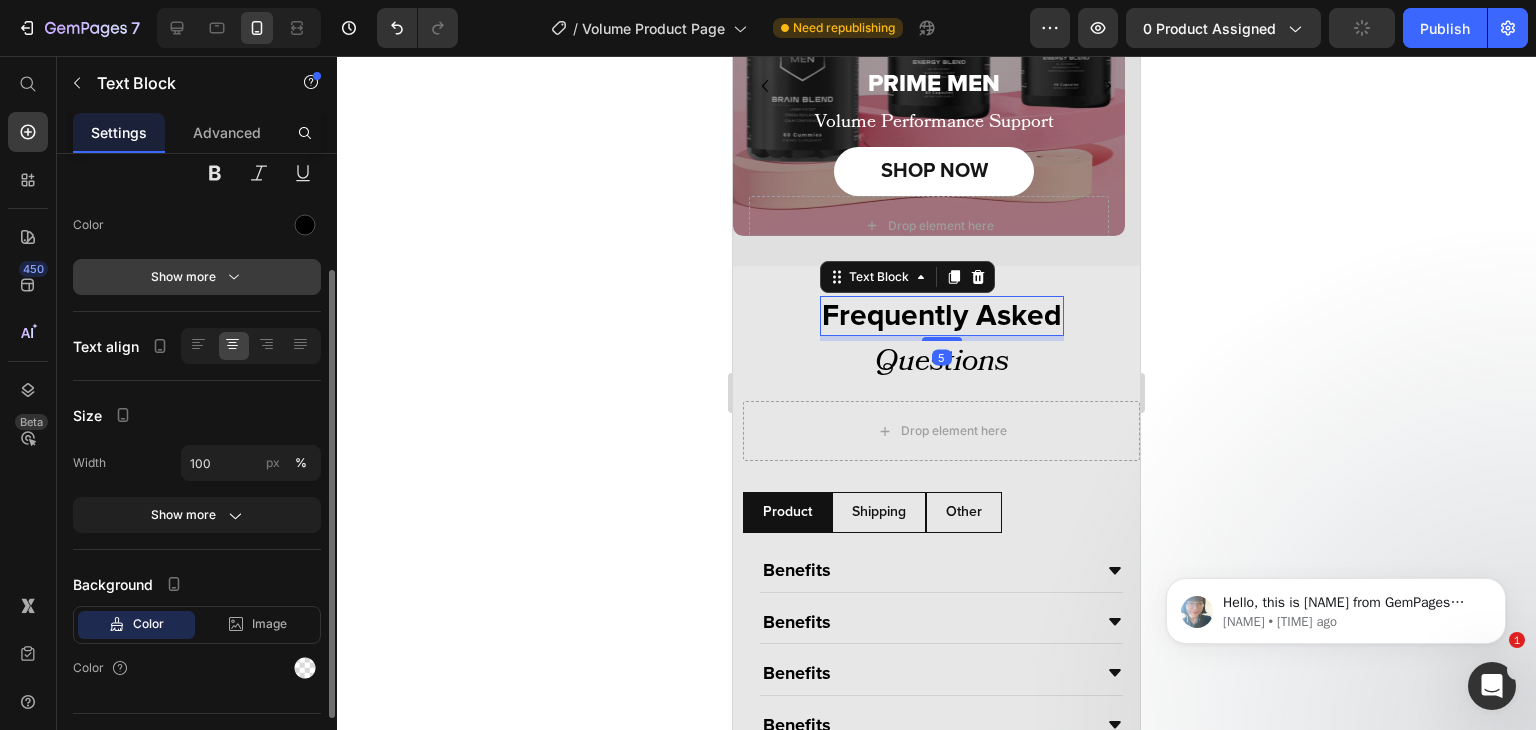 scroll, scrollTop: 260, scrollLeft: 0, axis: vertical 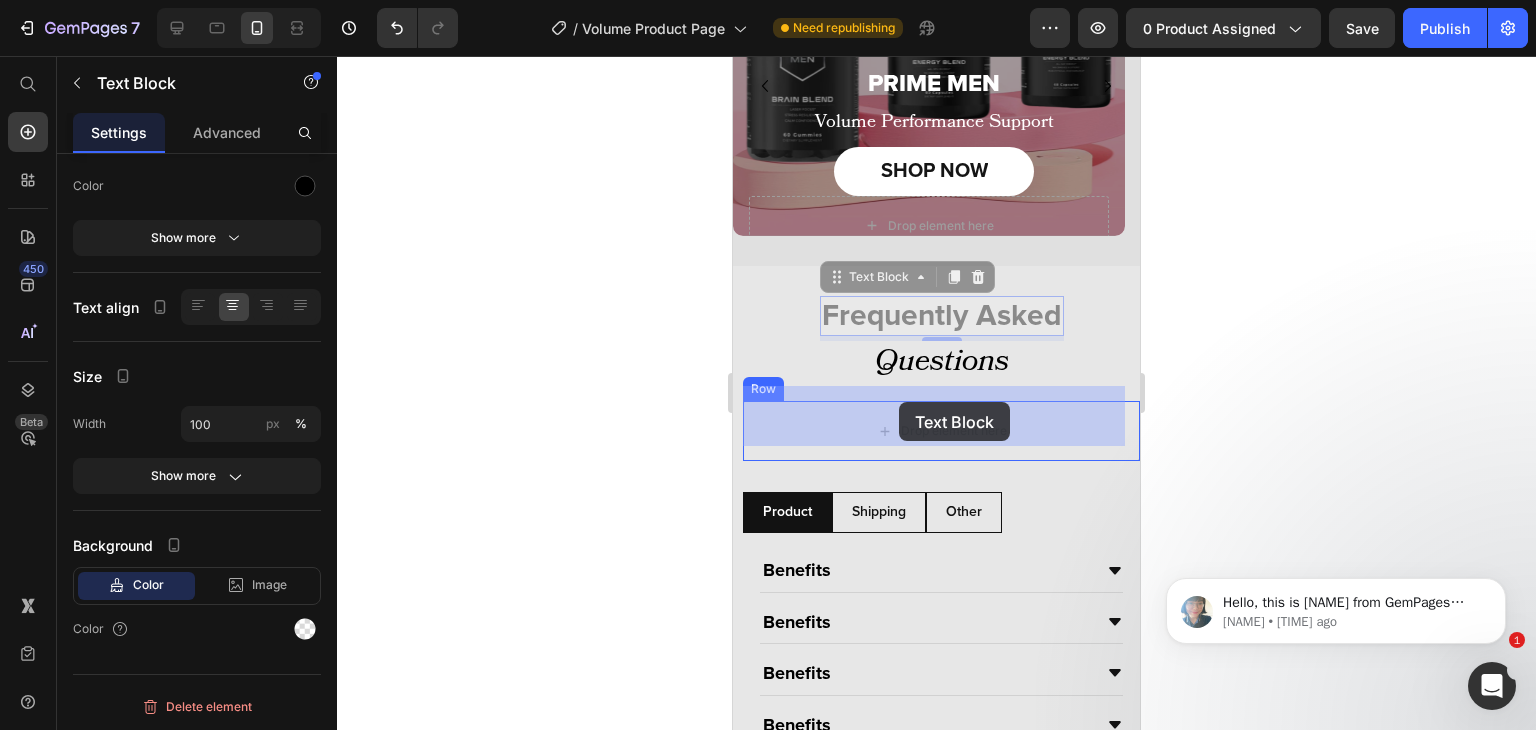 drag, startPoint x: 883, startPoint y: 255, endPoint x: 899, endPoint y: 402, distance: 147.86818 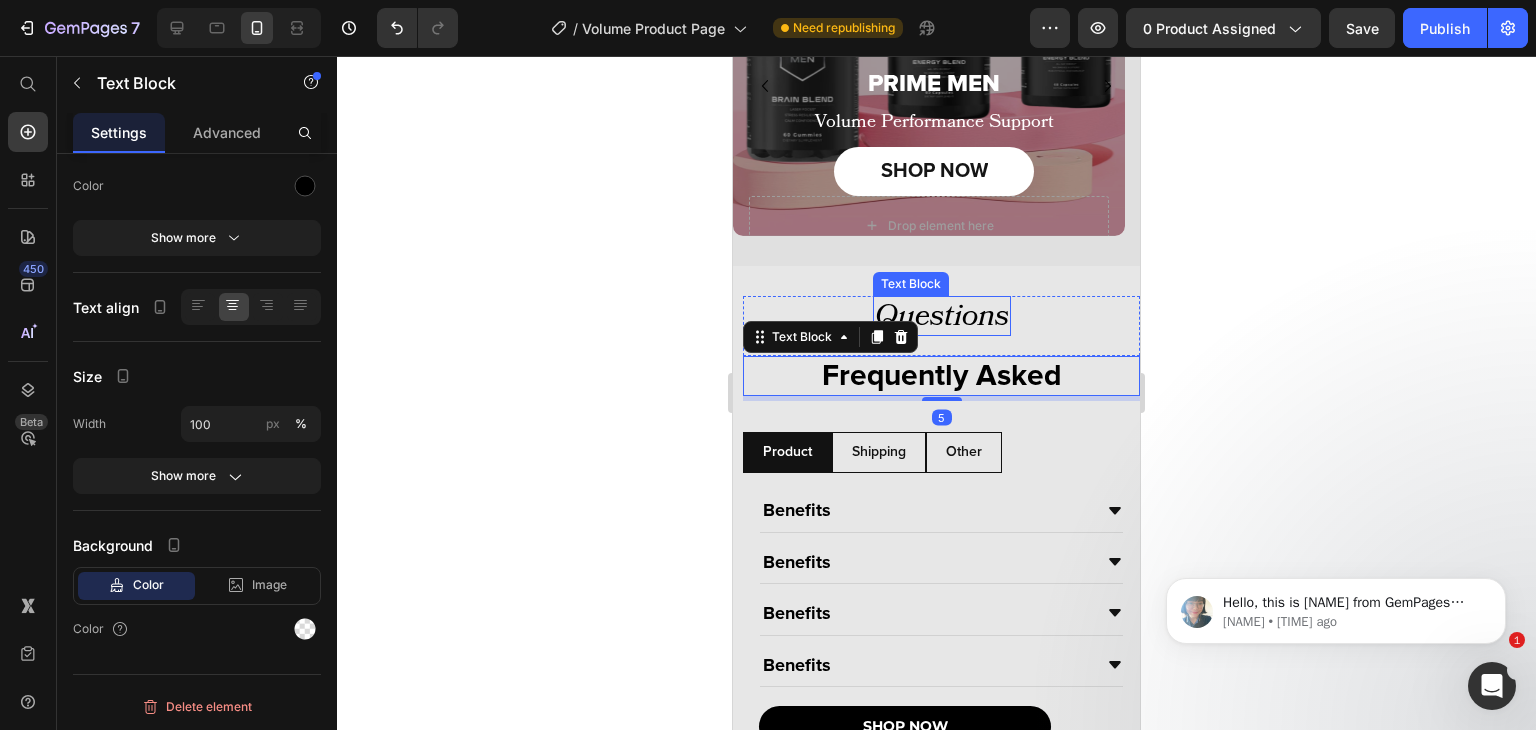 click on "Questions" at bounding box center (942, 316) 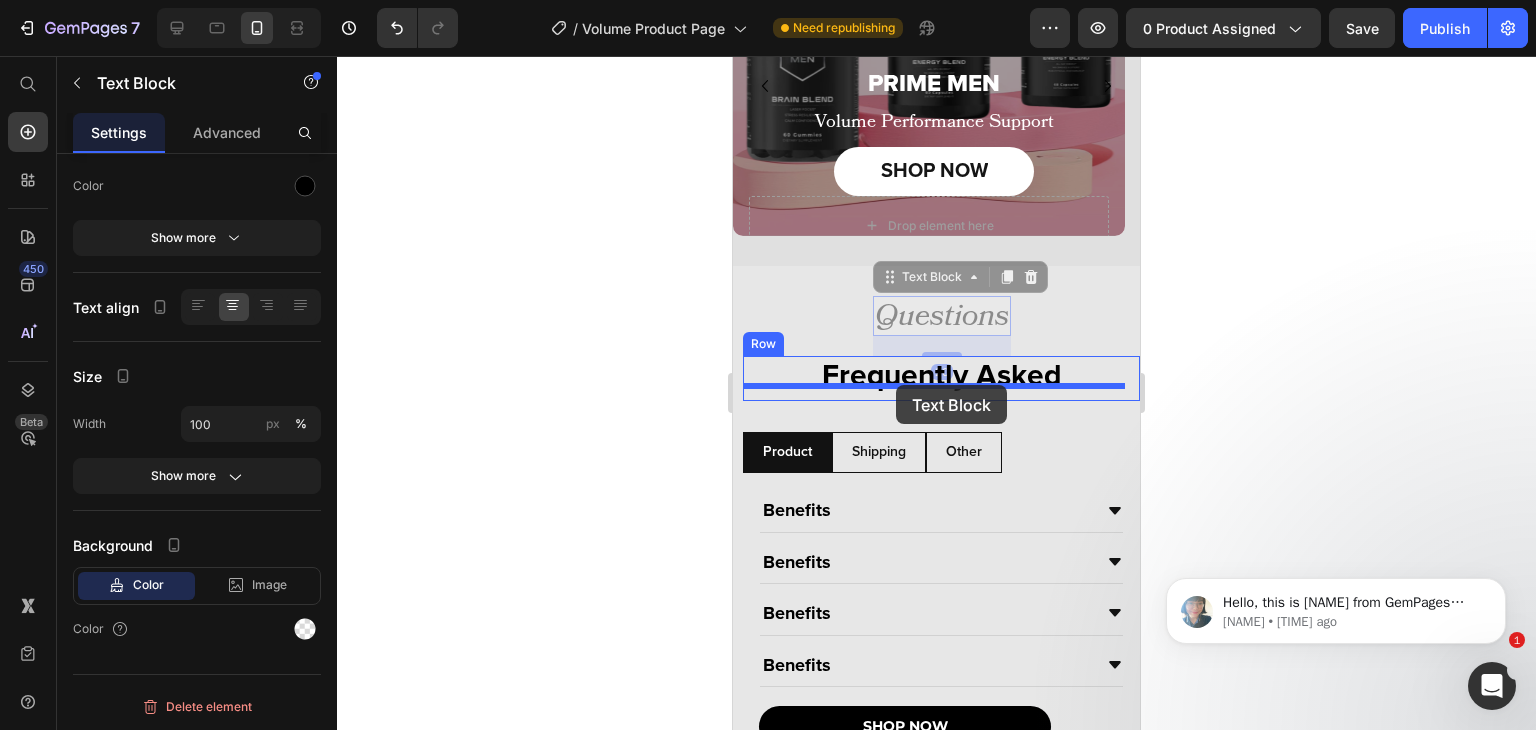 drag, startPoint x: 909, startPoint y: 257, endPoint x: 896, endPoint y: 385, distance: 128.65846 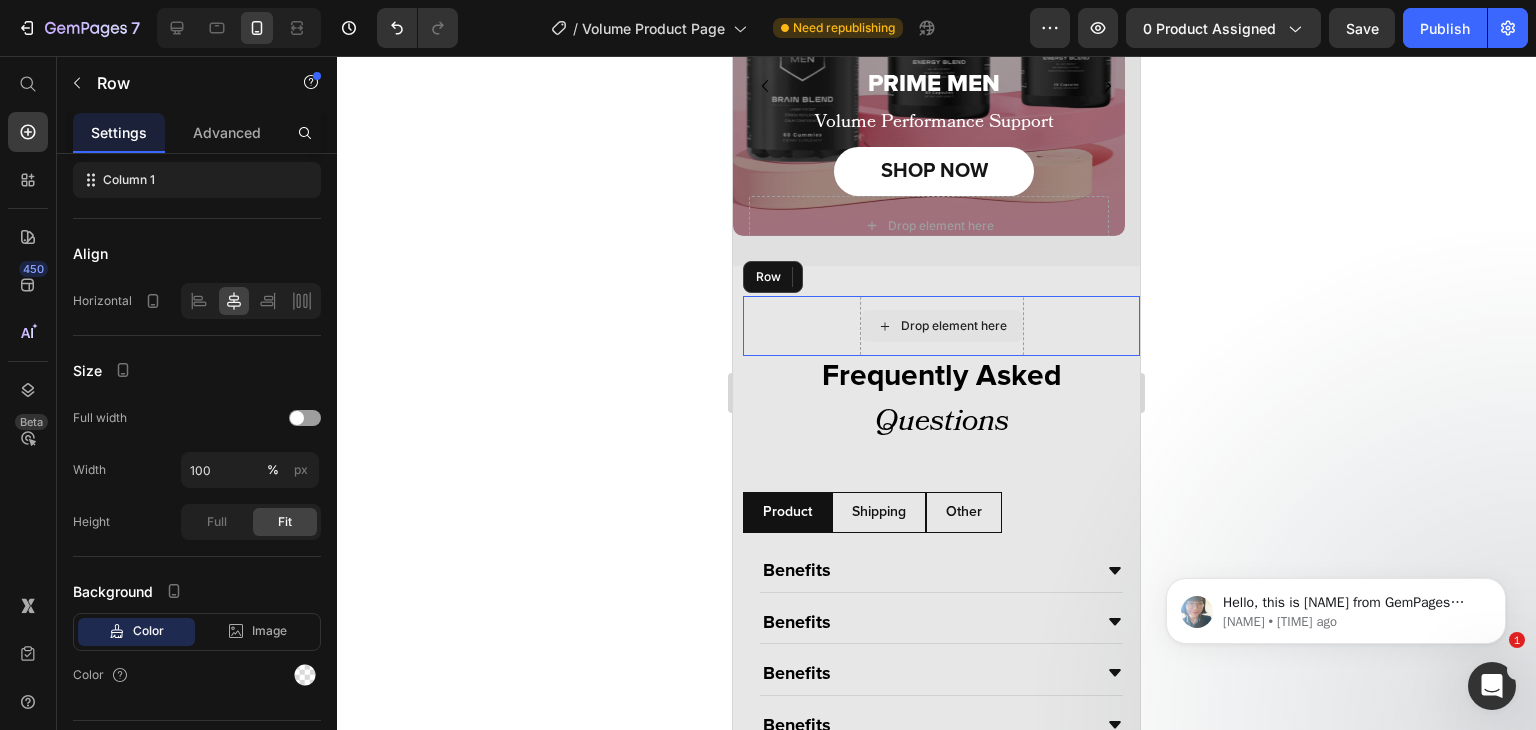 click on "Drop element here Row" at bounding box center (941, 326) 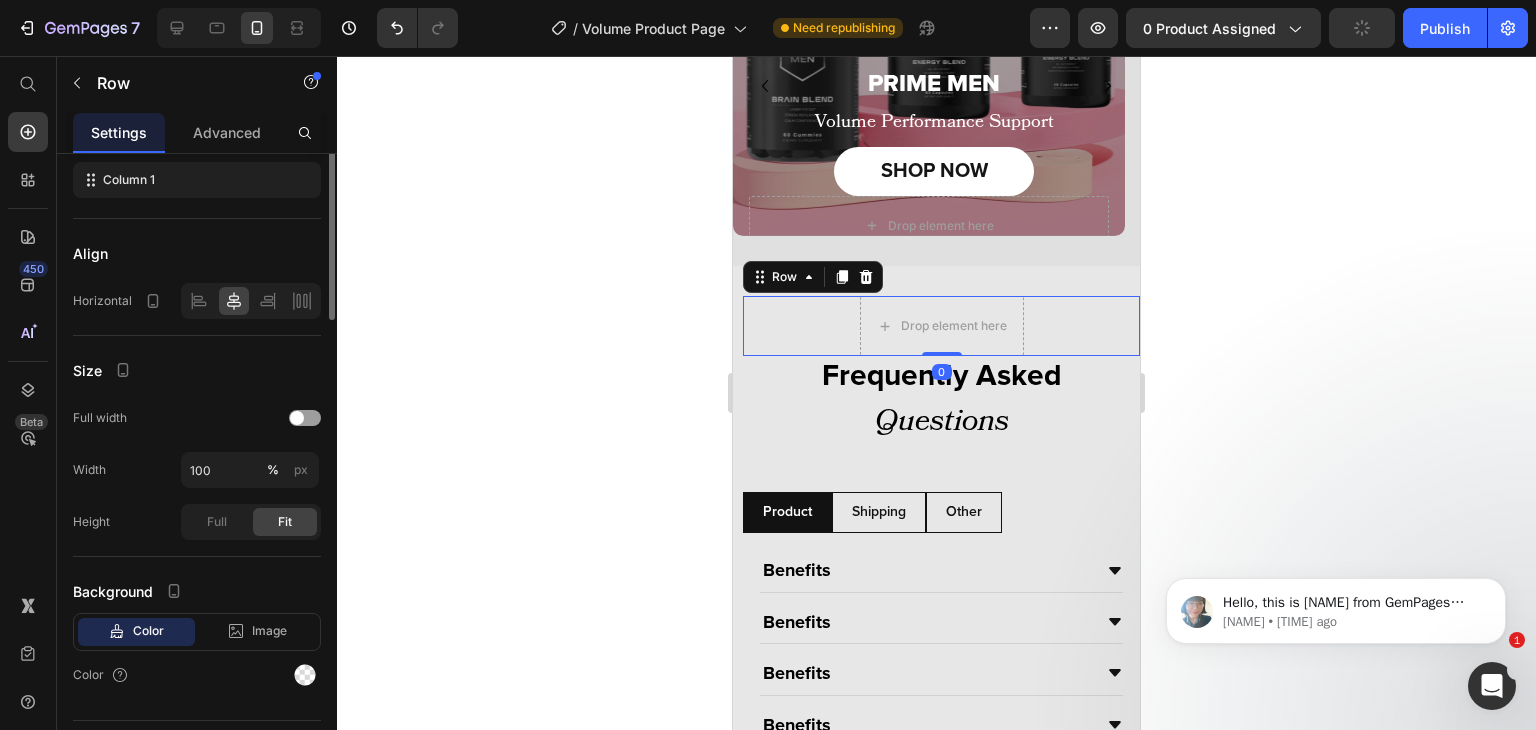 scroll, scrollTop: 0, scrollLeft: 0, axis: both 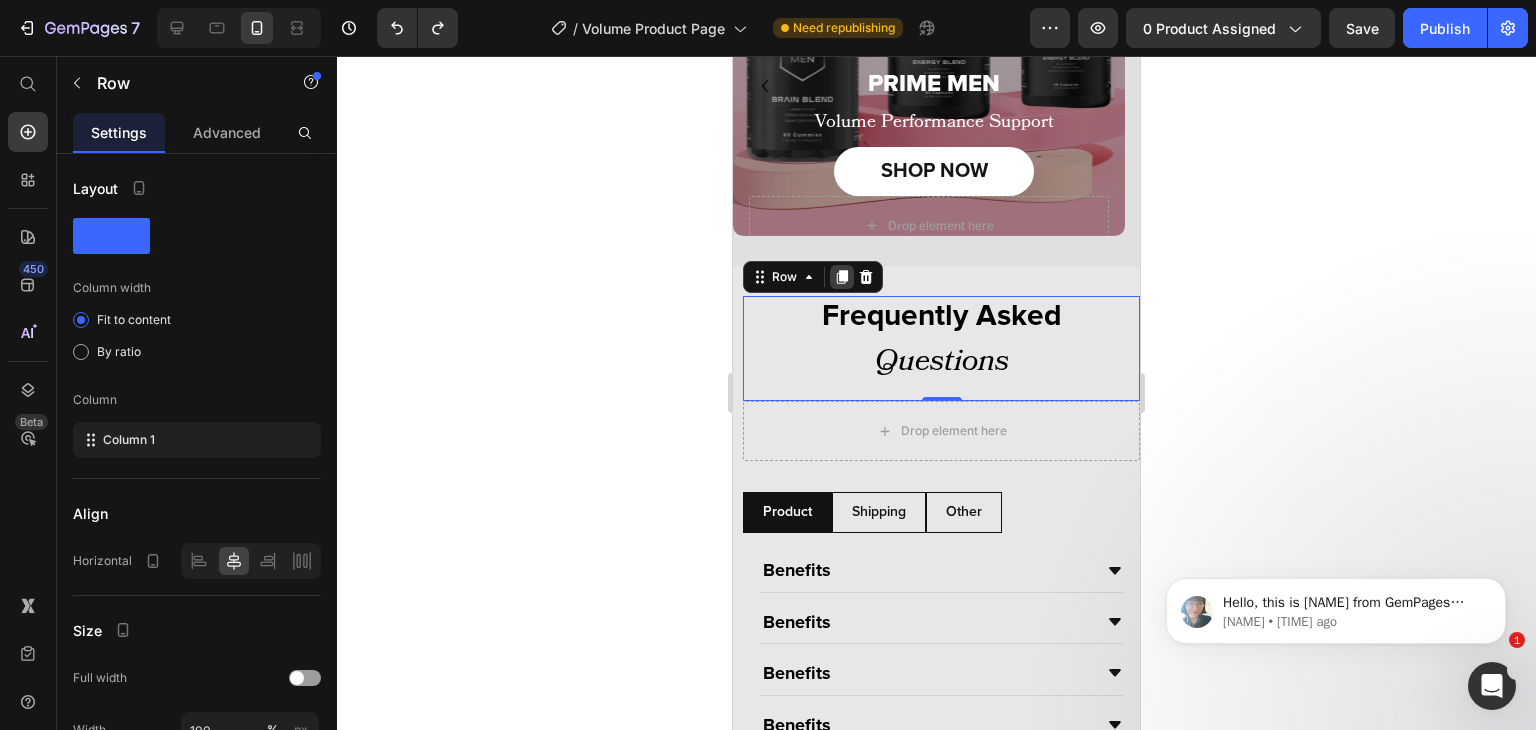 drag, startPoint x: 851, startPoint y: 253, endPoint x: 1325, endPoint y: 575, distance: 573.02704 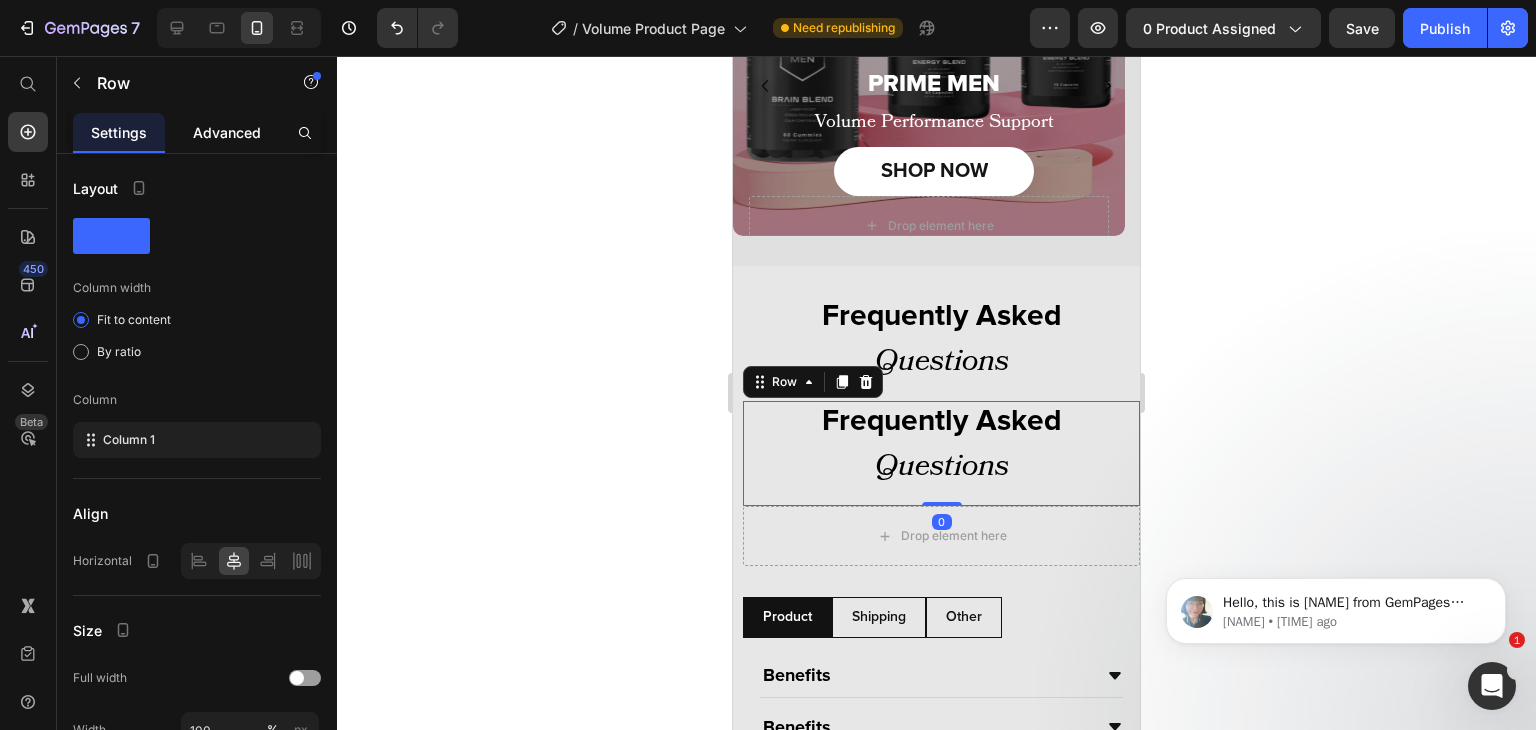click on "Advanced" at bounding box center (227, 132) 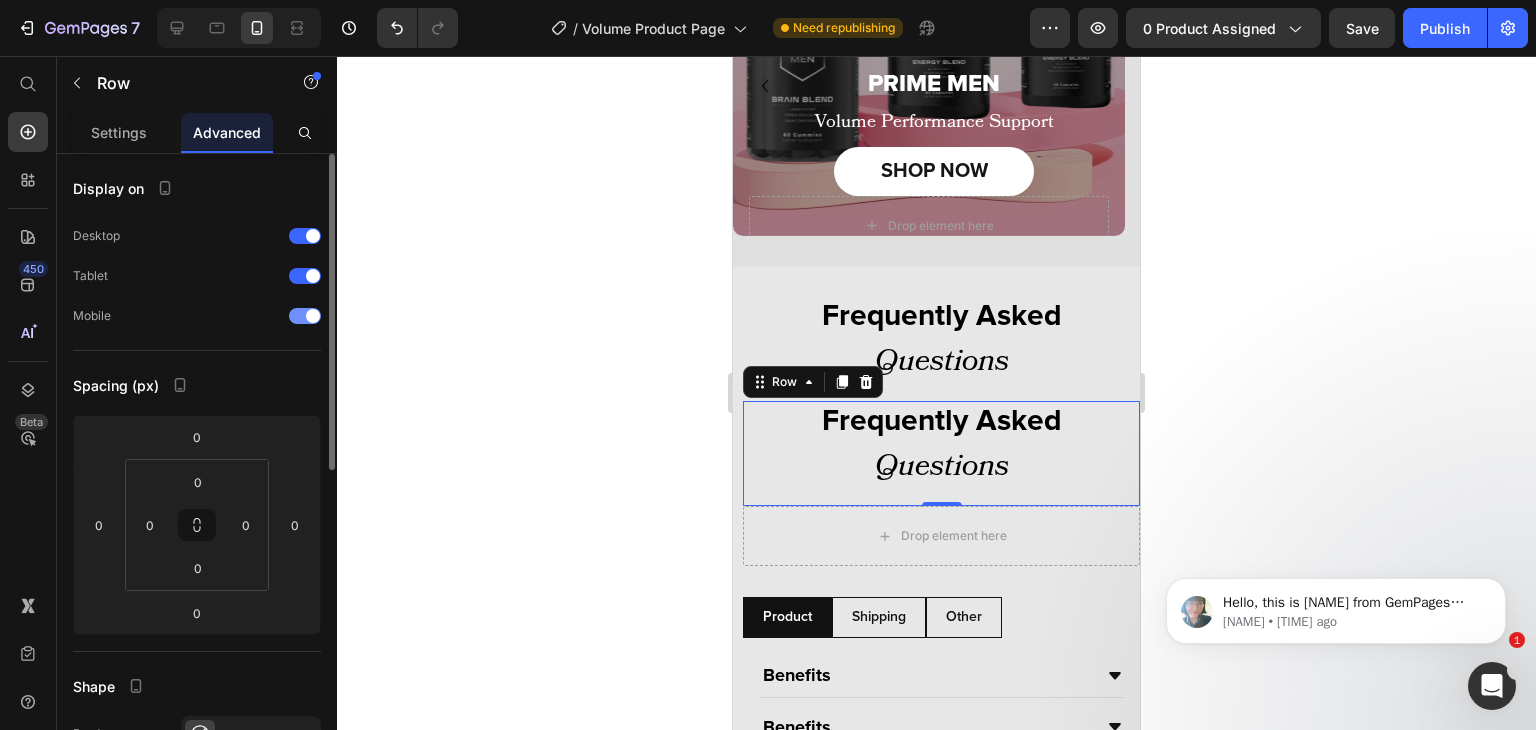 click at bounding box center [313, 316] 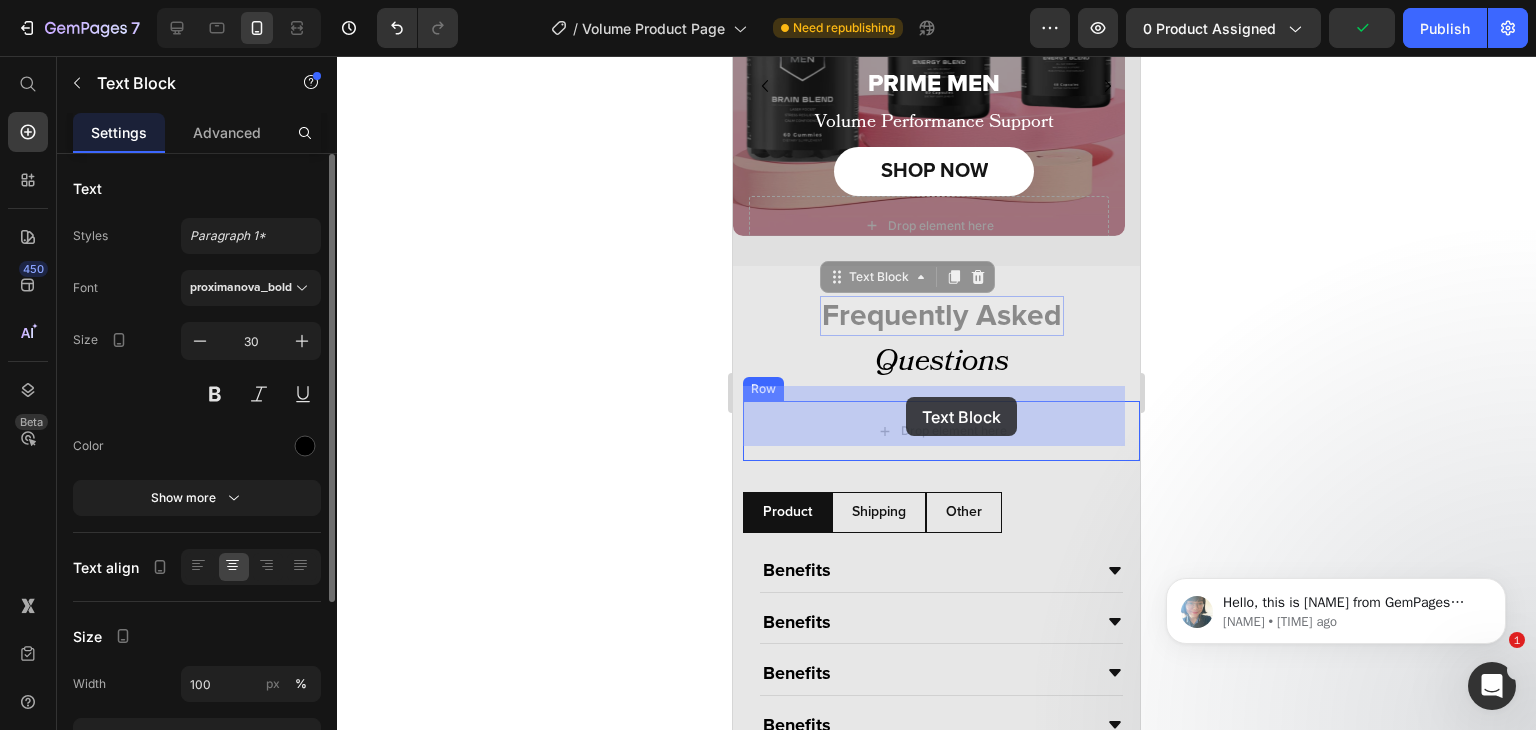 drag, startPoint x: 948, startPoint y: 297, endPoint x: 901, endPoint y: 395, distance: 108.68762 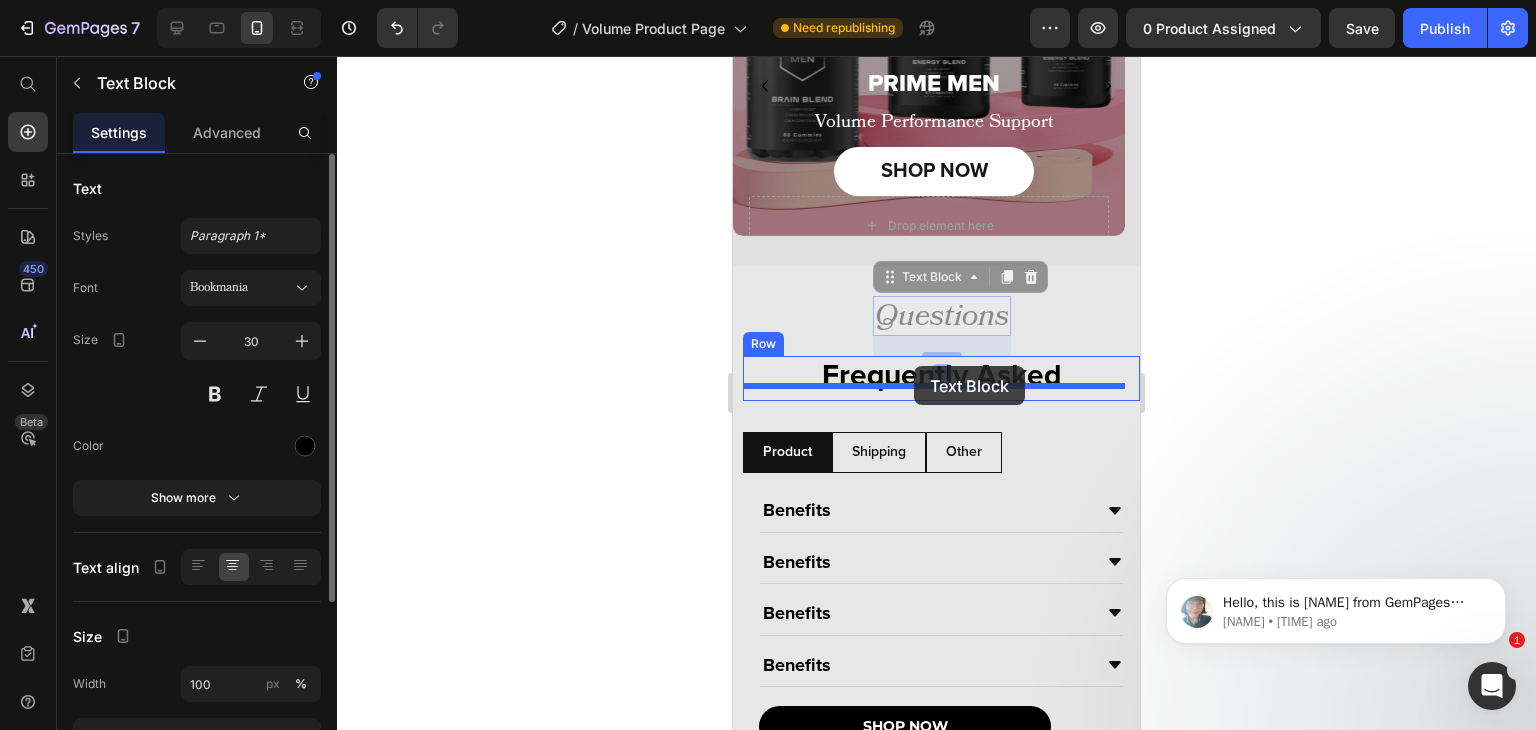 drag, startPoint x: 974, startPoint y: 308, endPoint x: 1937, endPoint y: 84, distance: 988.70874 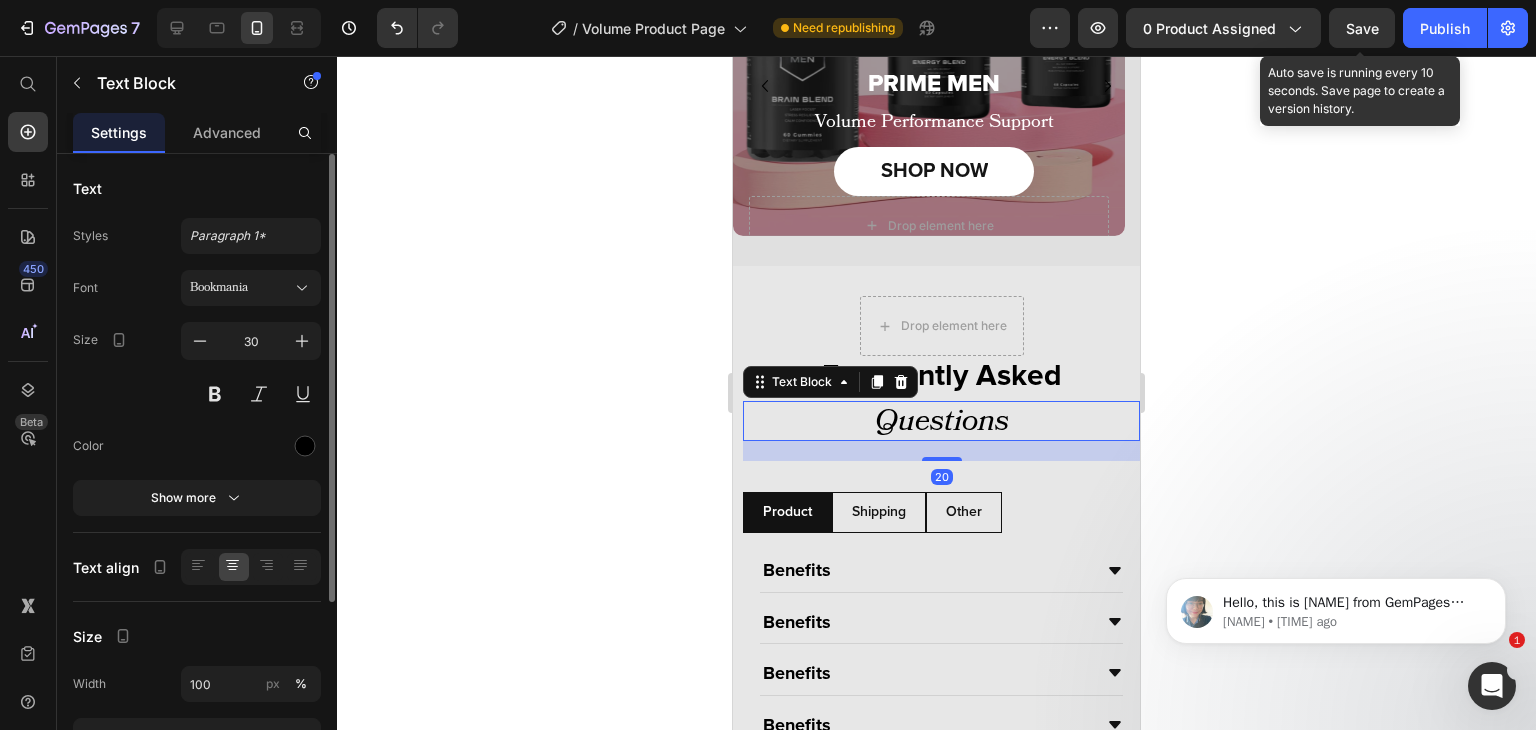 click on "Save" at bounding box center (1362, 28) 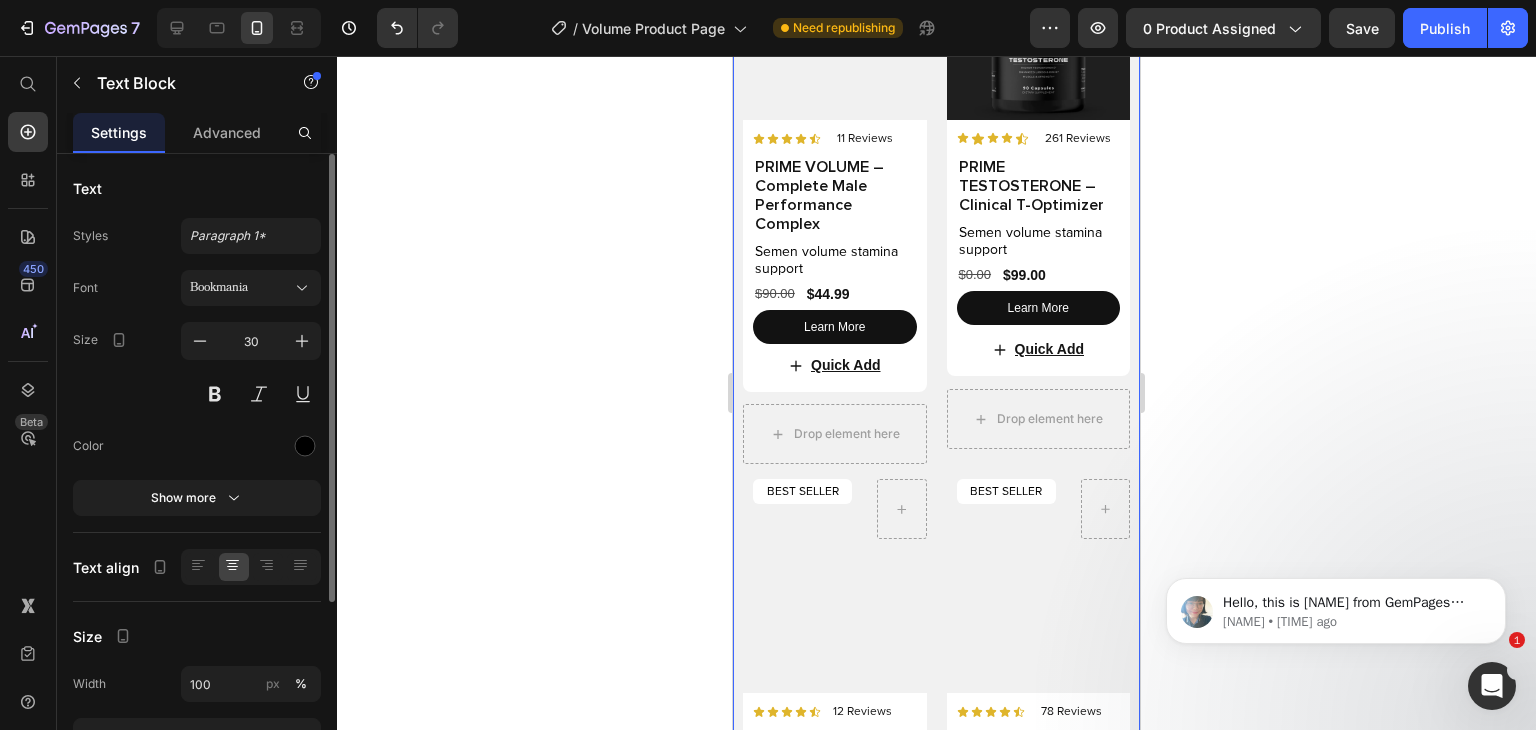 scroll, scrollTop: 4312, scrollLeft: 0, axis: vertical 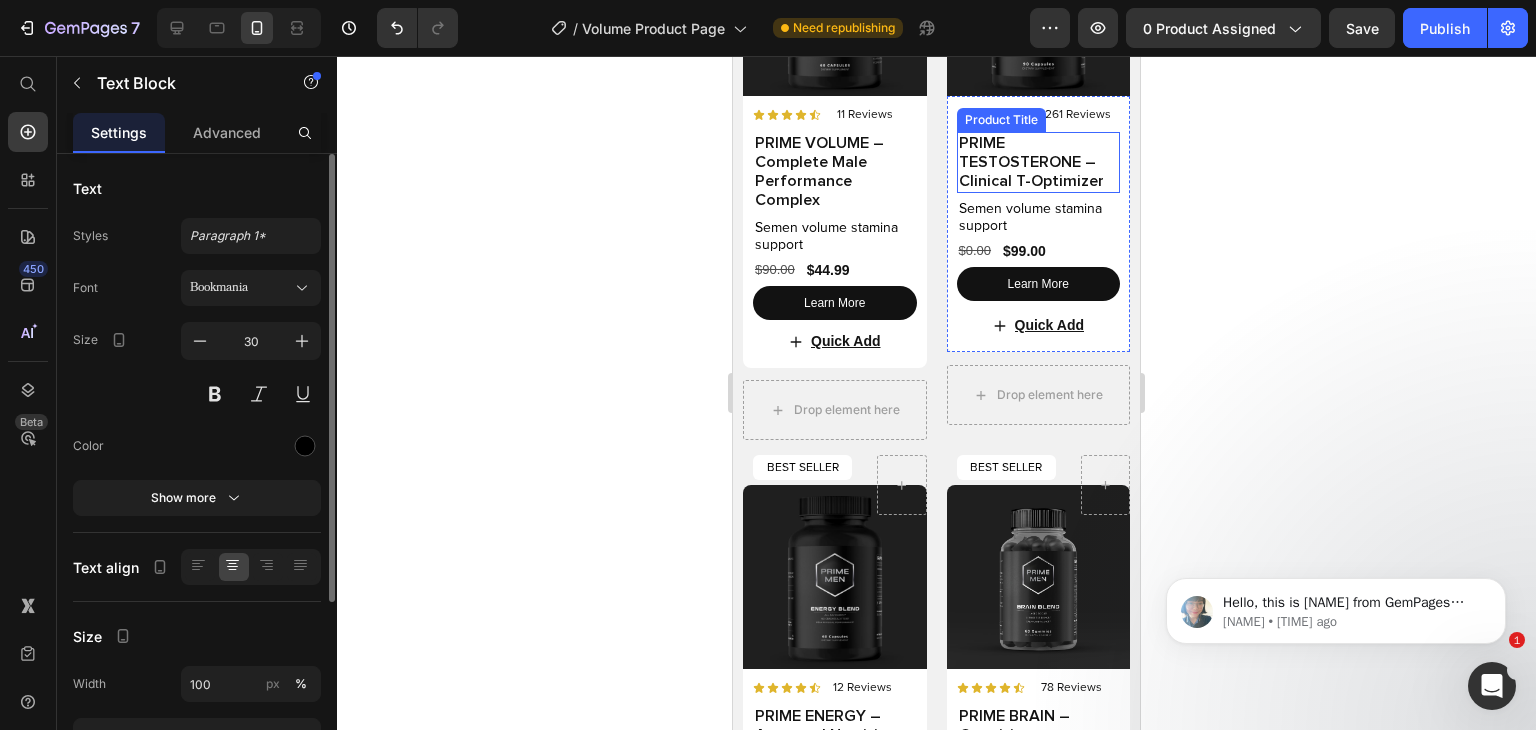 click on "PRIME TESTOSTERONE – Clinical T-Optimizer" at bounding box center [1039, 162] 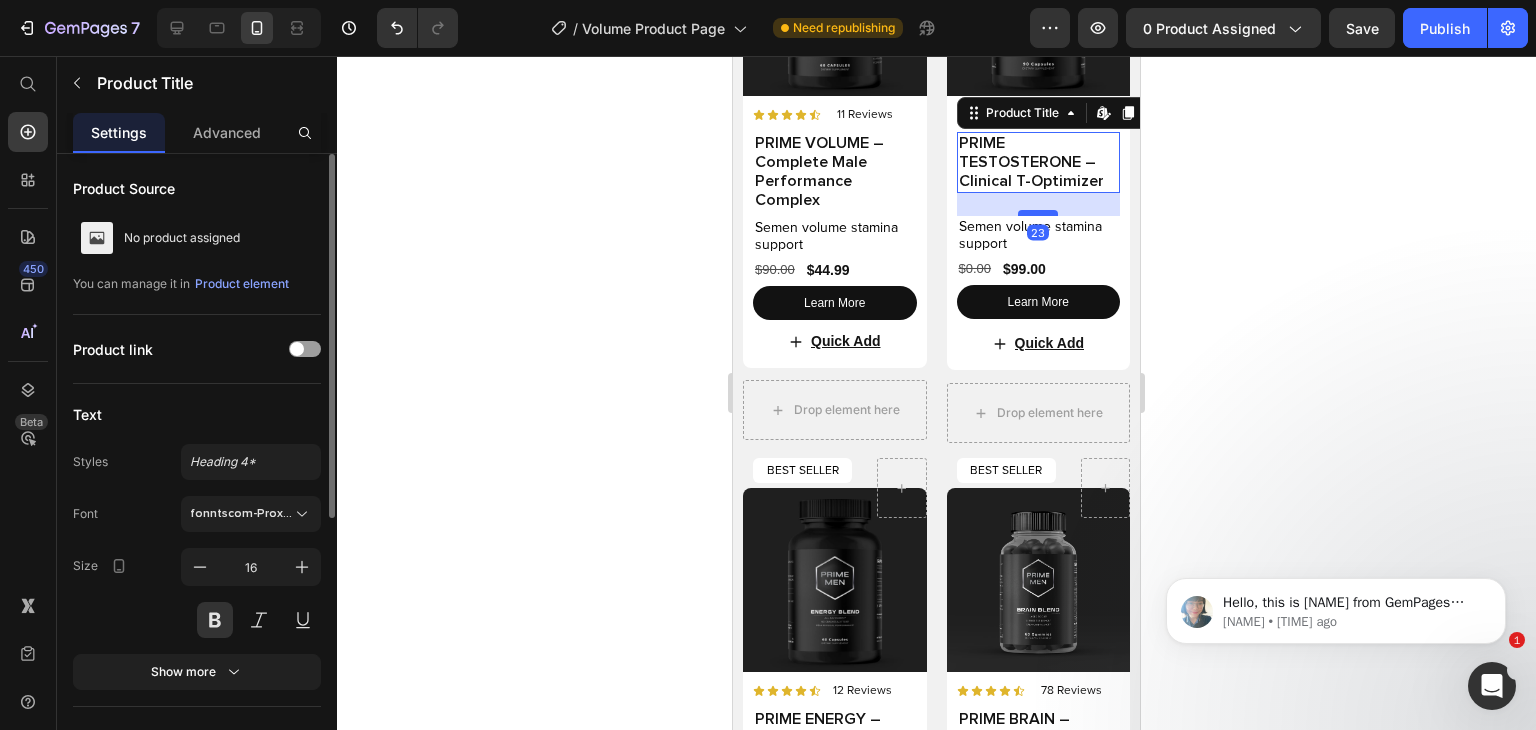 drag, startPoint x: 1028, startPoint y: 250, endPoint x: 1024, endPoint y: 268, distance: 18.439089 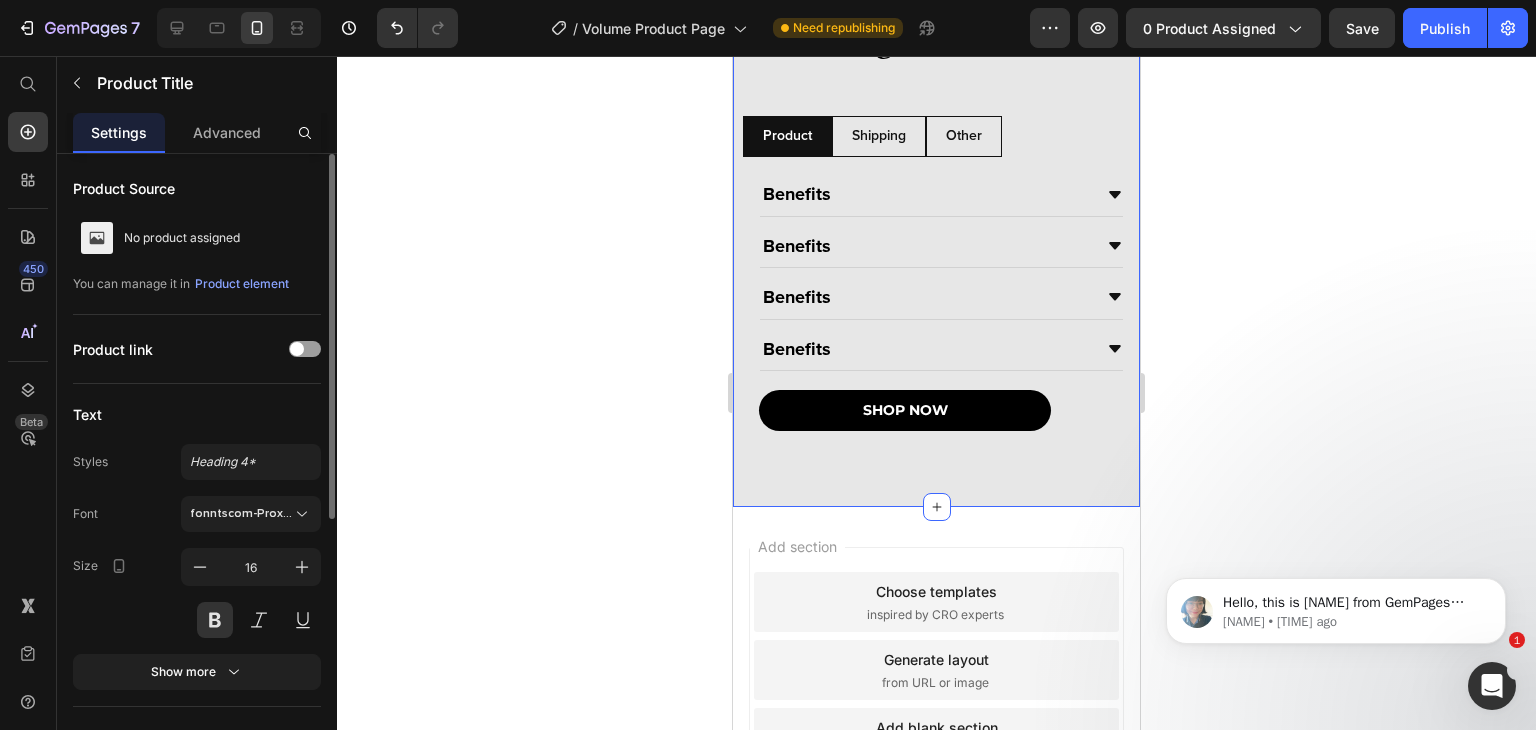 scroll, scrollTop: 5876, scrollLeft: 0, axis: vertical 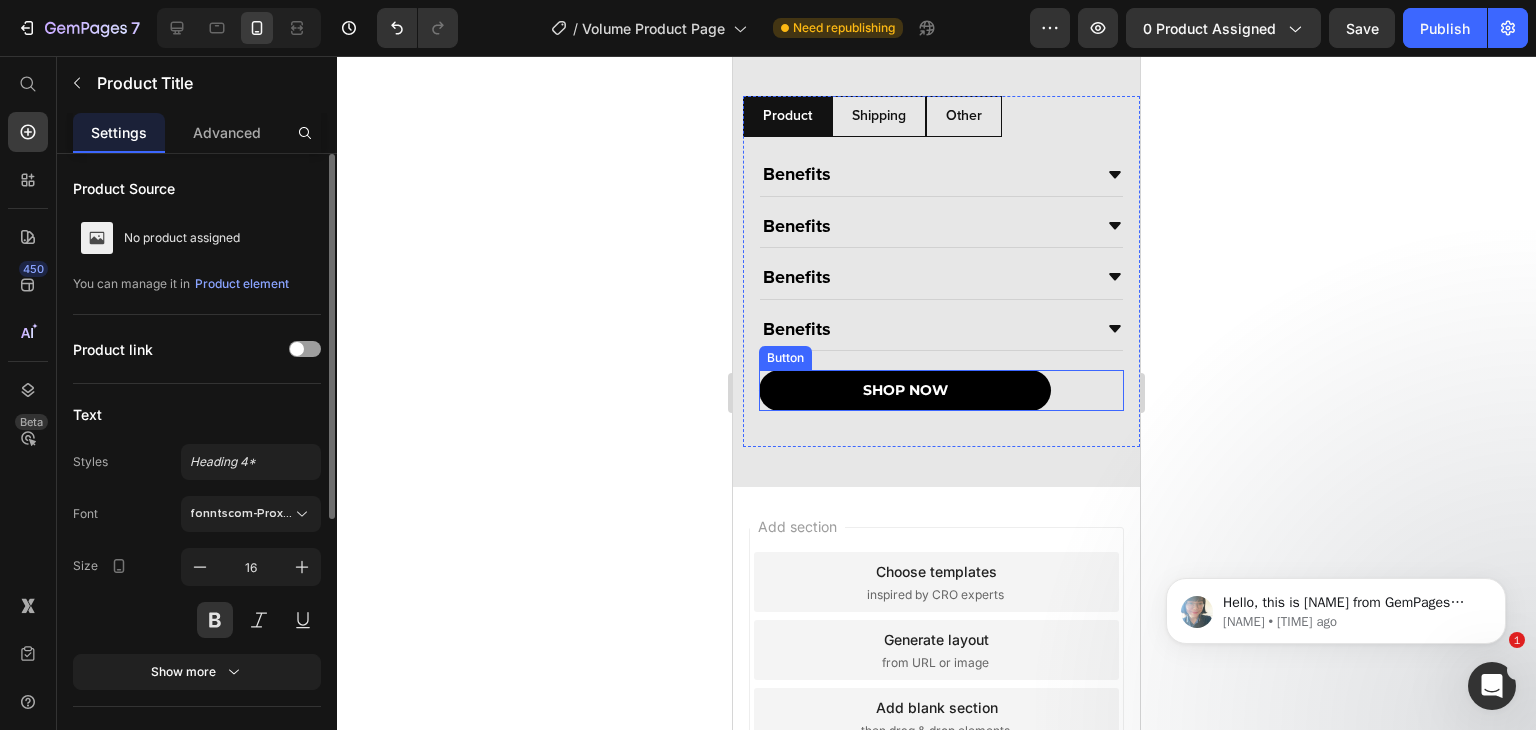 click on "SHOP NOW Button" at bounding box center [941, 390] 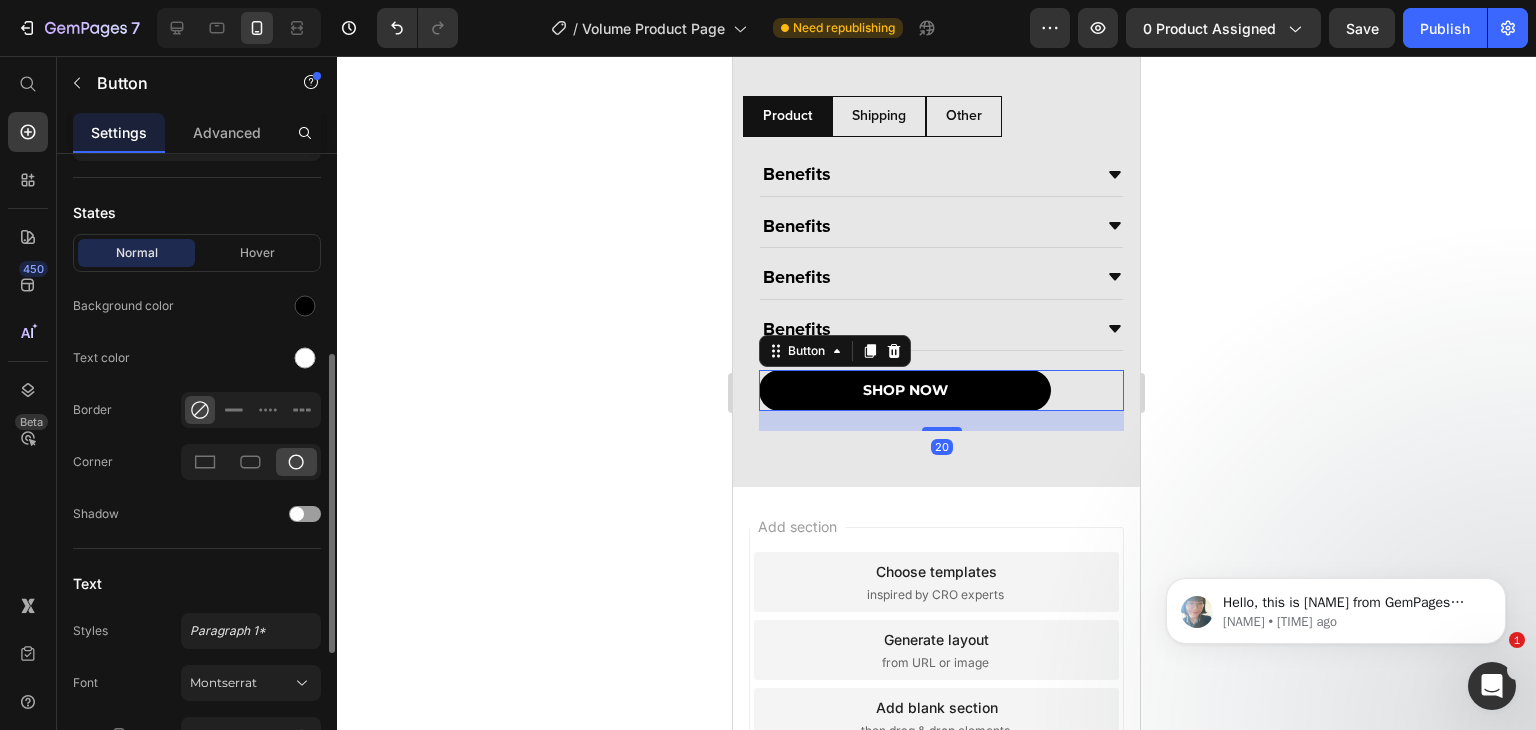 scroll, scrollTop: 706, scrollLeft: 0, axis: vertical 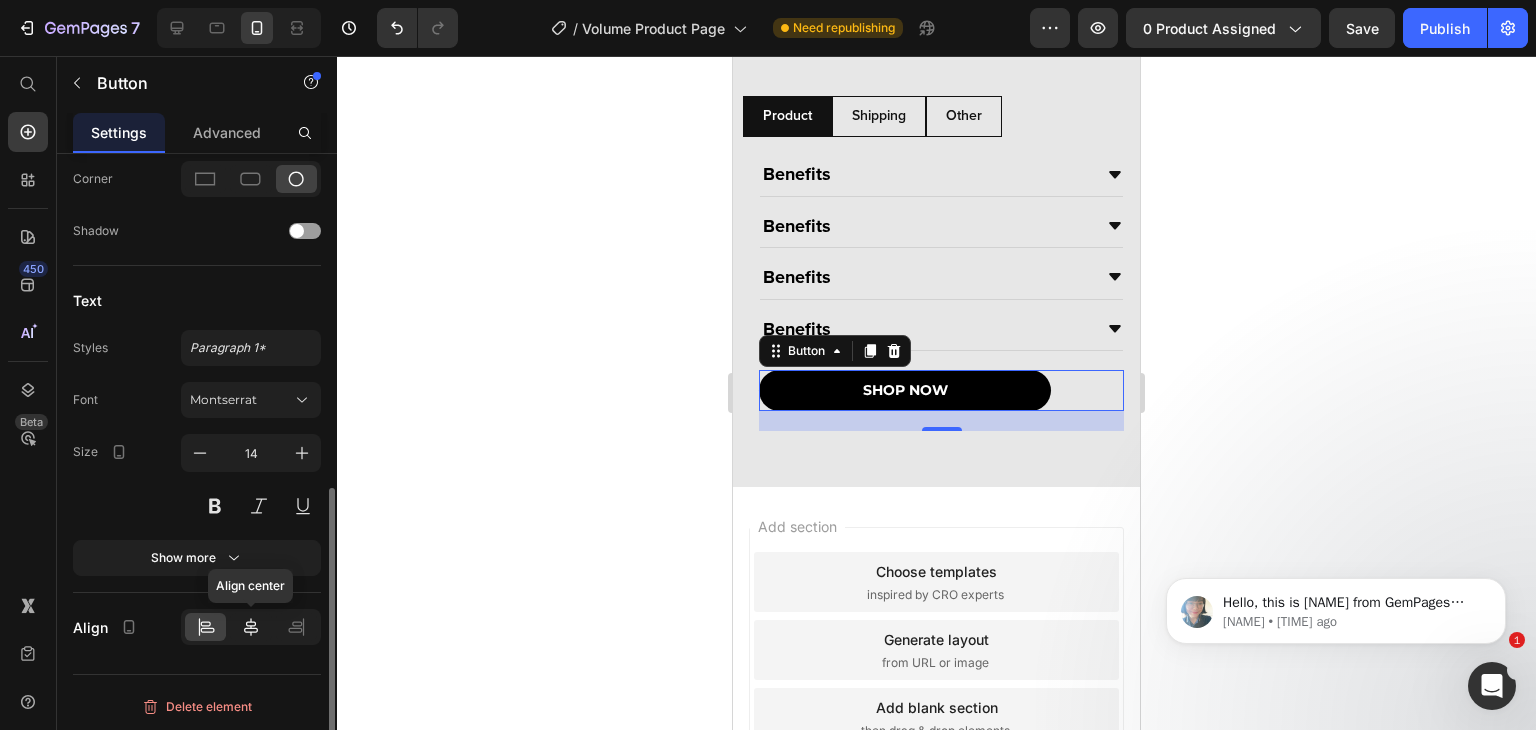 click 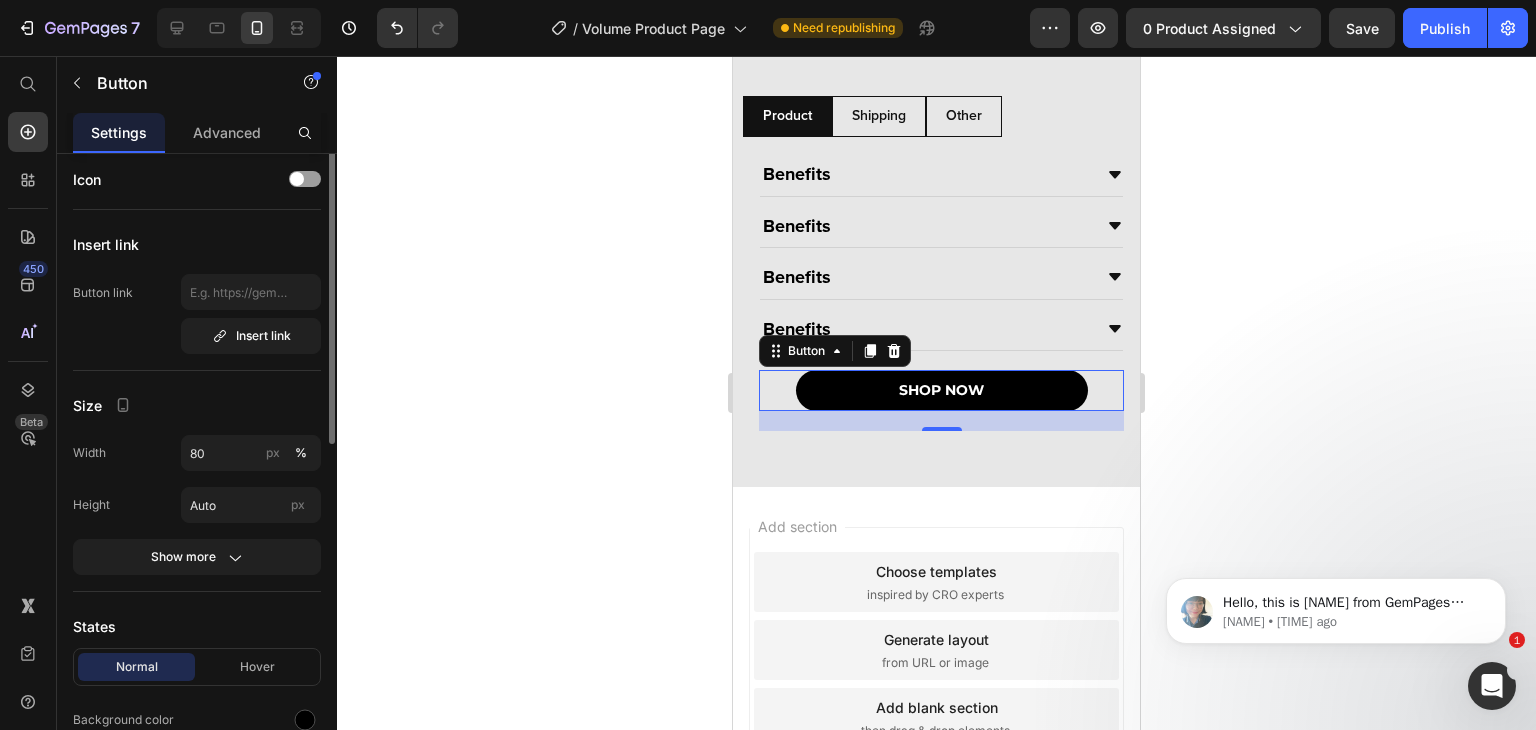 scroll, scrollTop: 0, scrollLeft: 0, axis: both 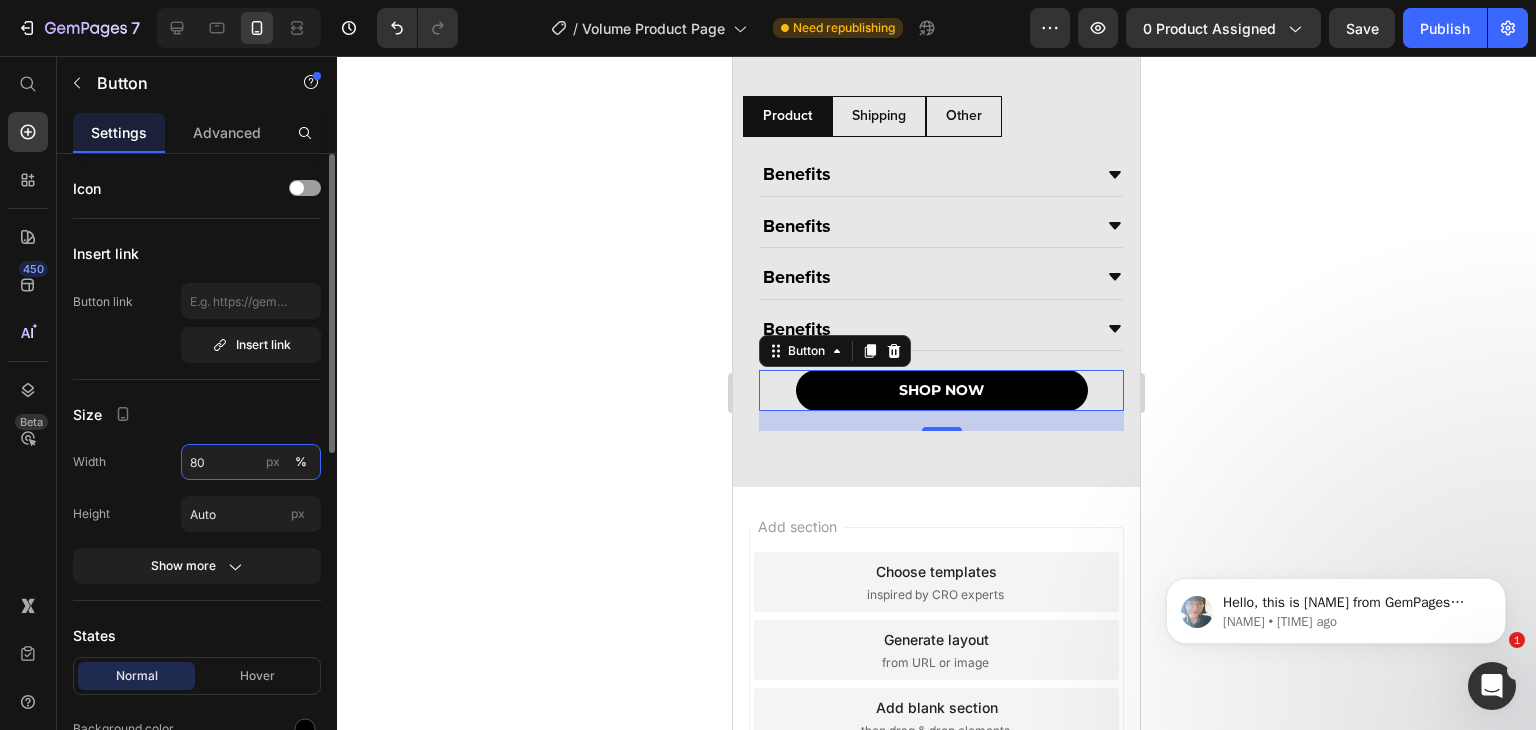 click on "80" at bounding box center (251, 462) 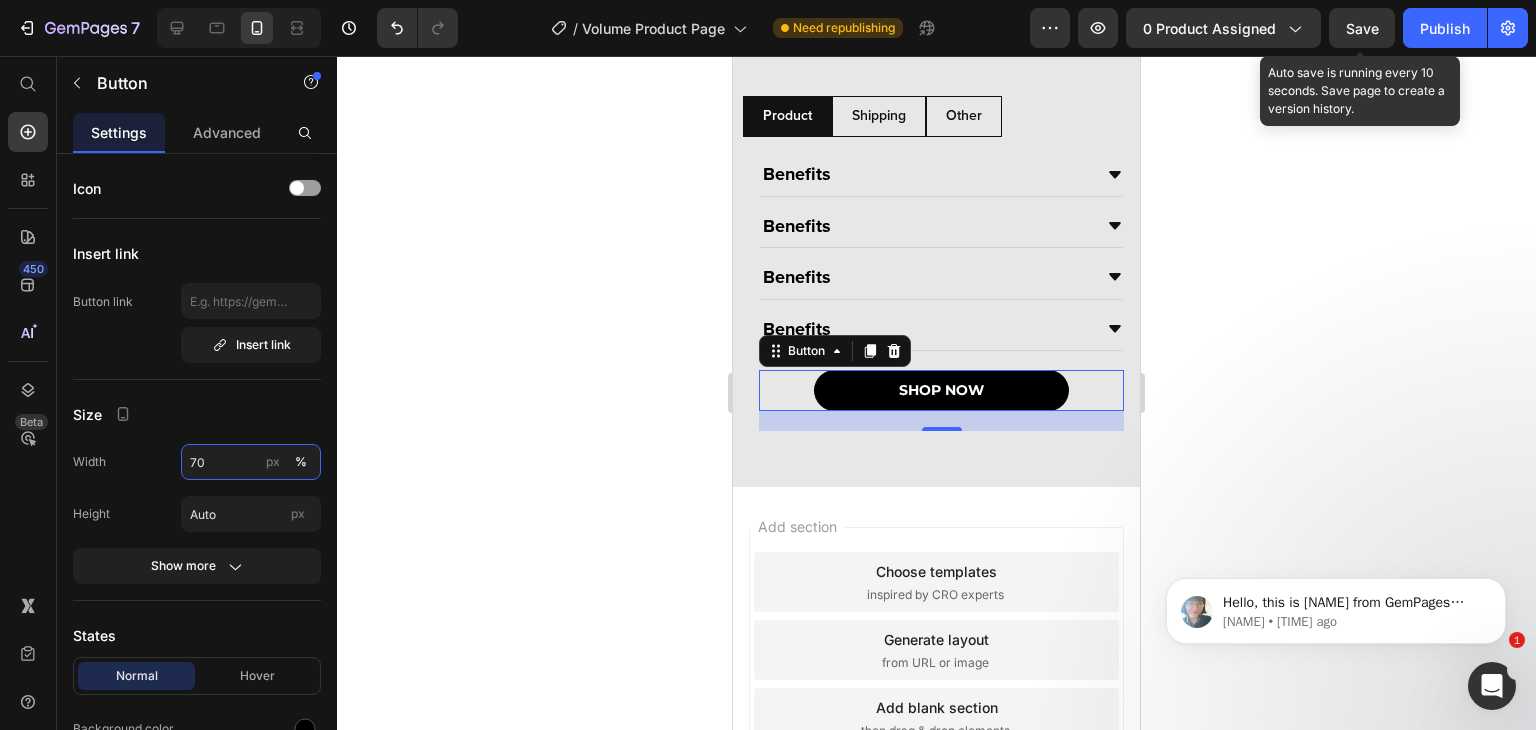type on "70" 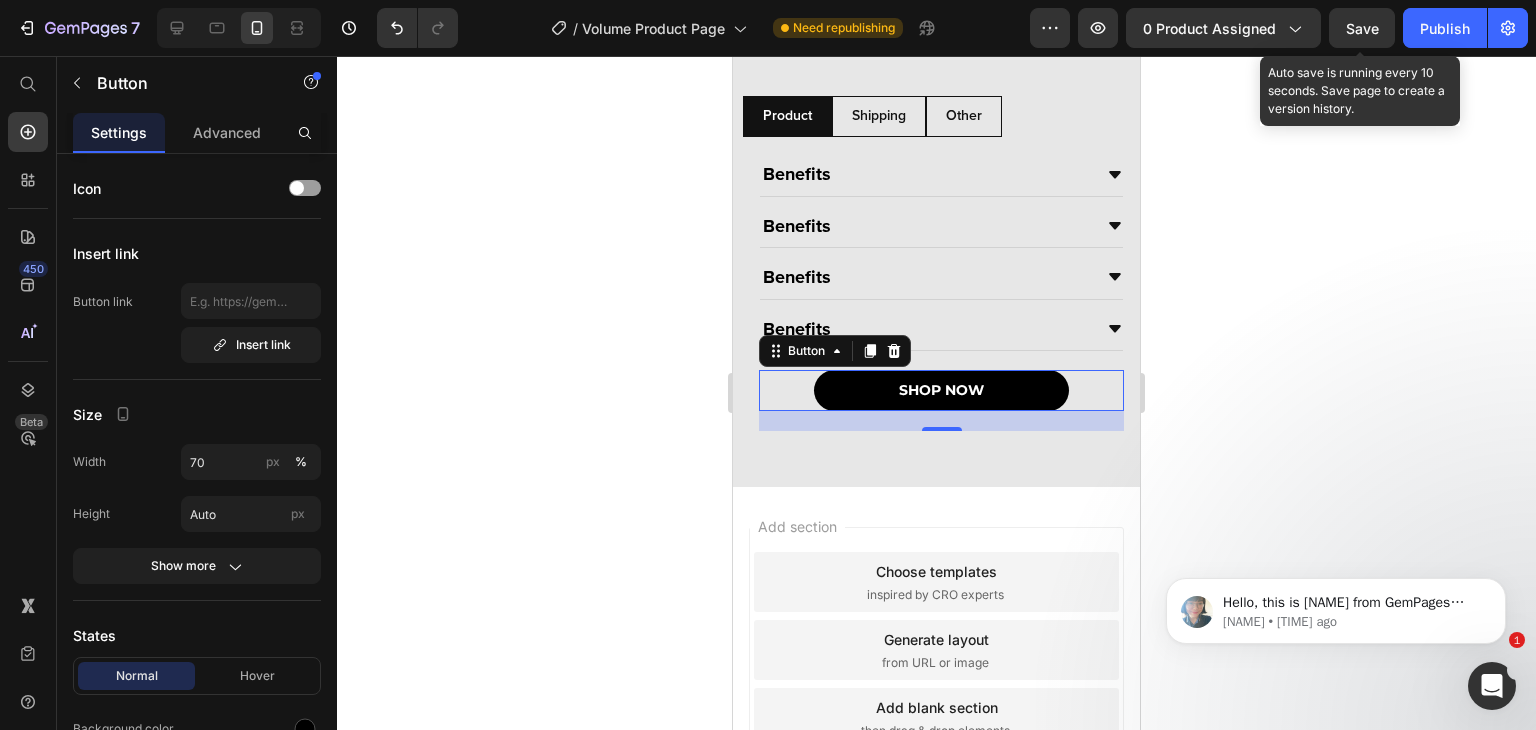 click on "Save" at bounding box center [1362, 28] 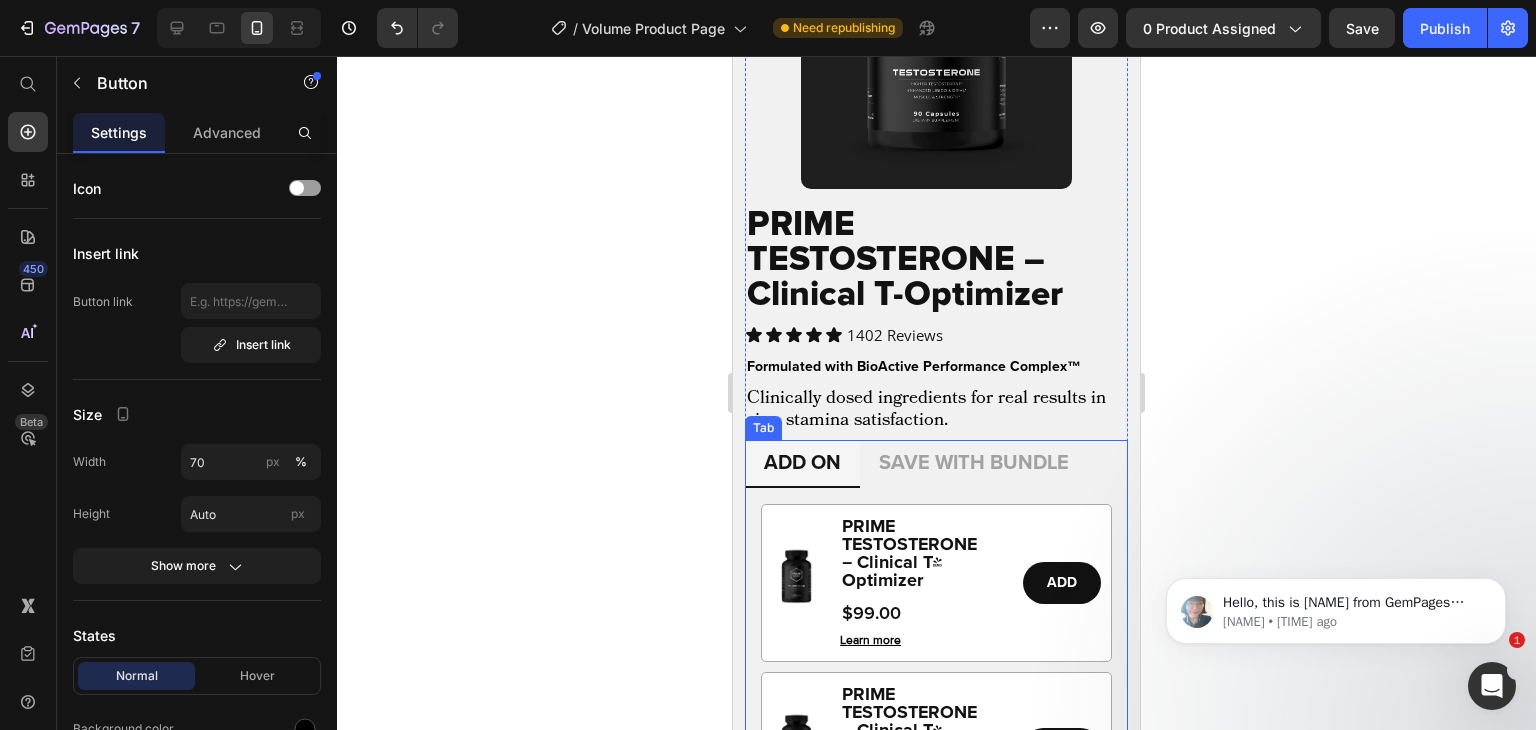 scroll, scrollTop: 1856, scrollLeft: 0, axis: vertical 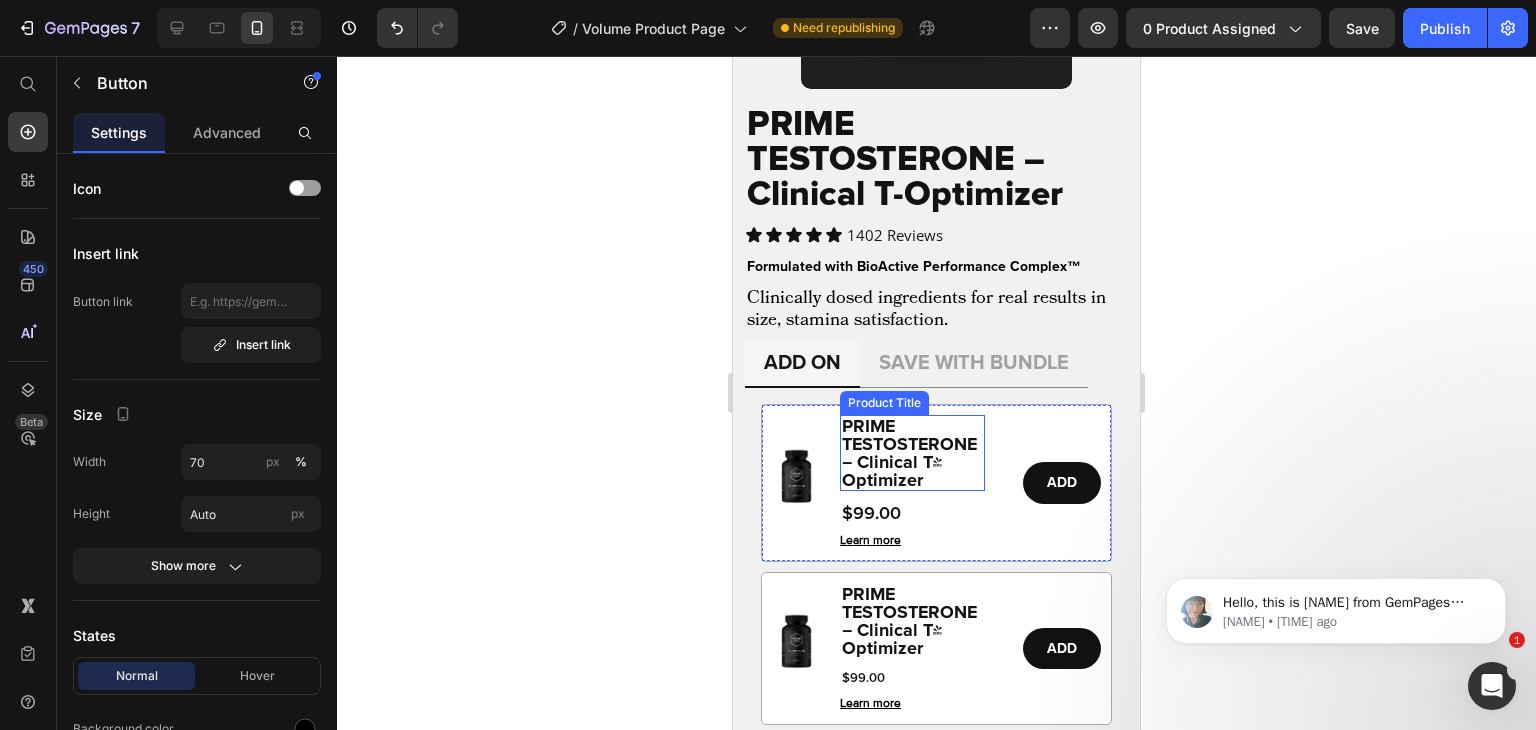 click on "PRIME TESTOSTERONE – Clinical T-Optimizer" at bounding box center (912, 453) 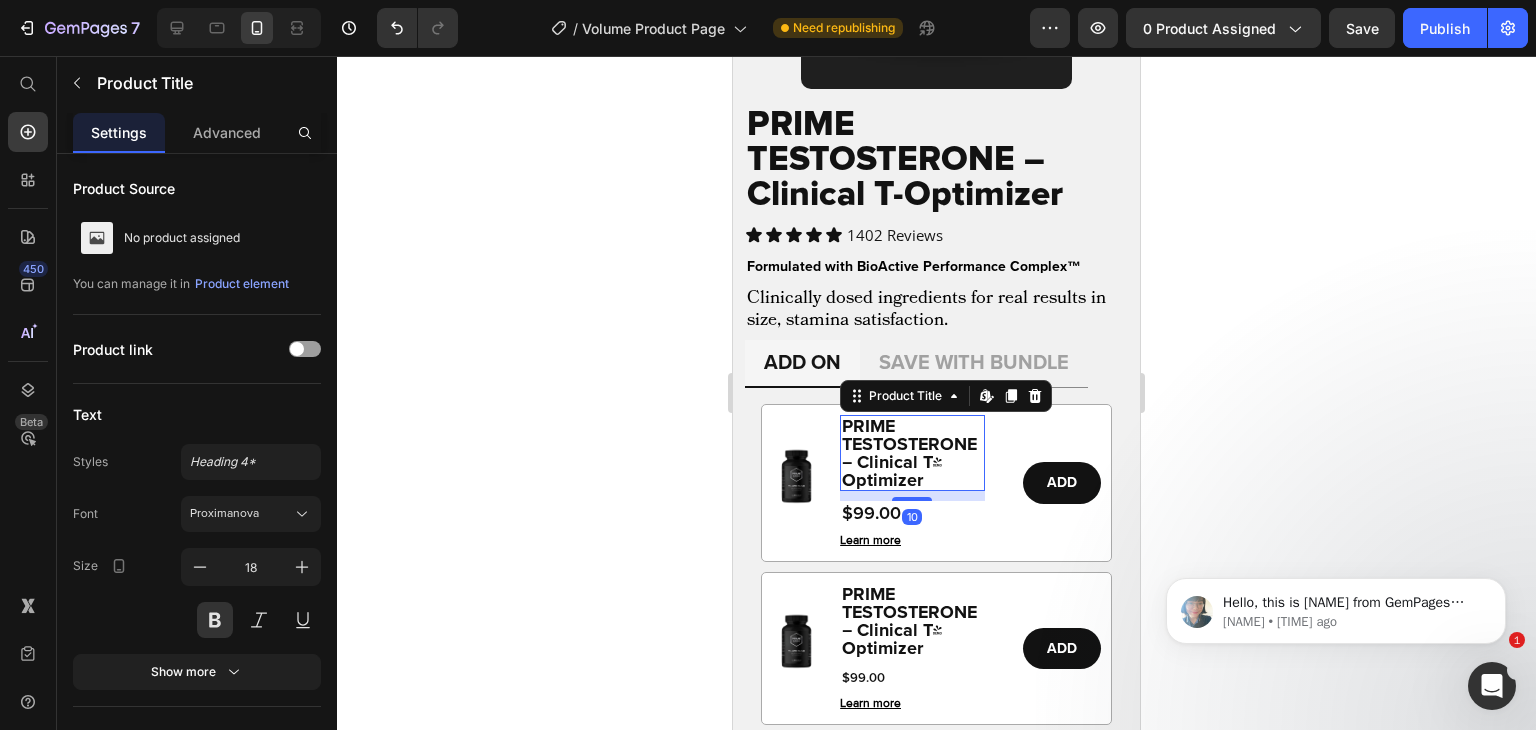 click on "PRIME TESTOSTERONE – Clinical T-Optimizer" at bounding box center (912, 453) 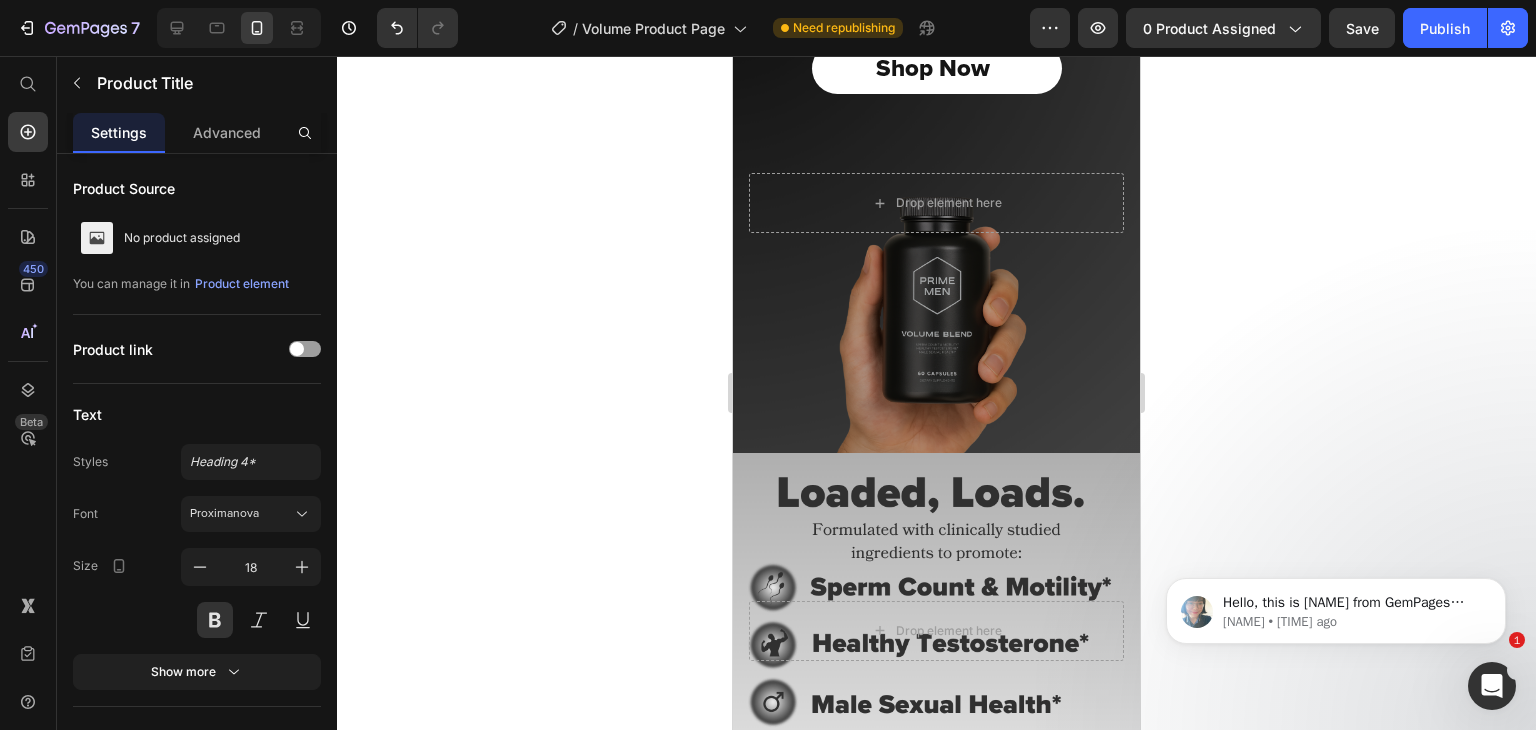 scroll, scrollTop: 0, scrollLeft: 0, axis: both 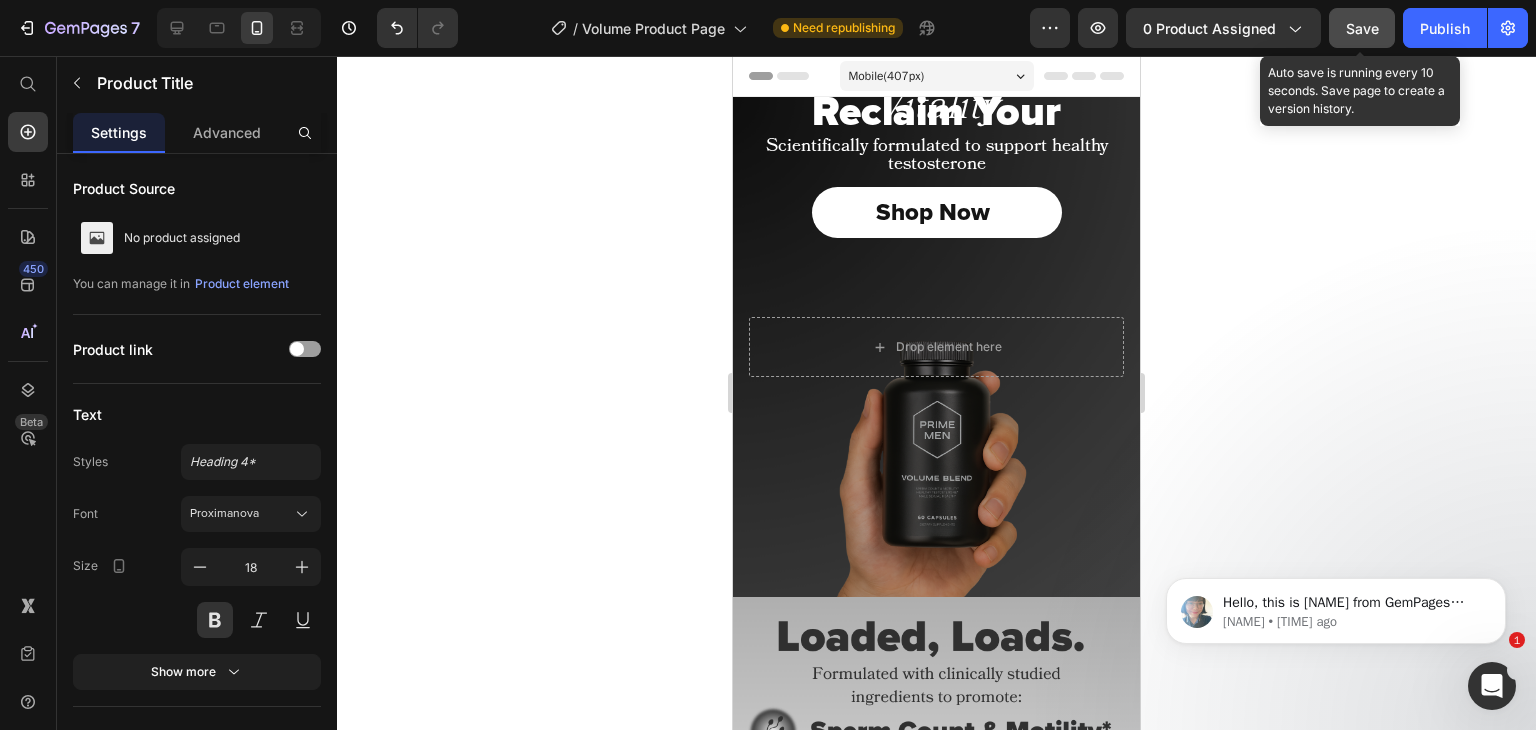 click on "Save" 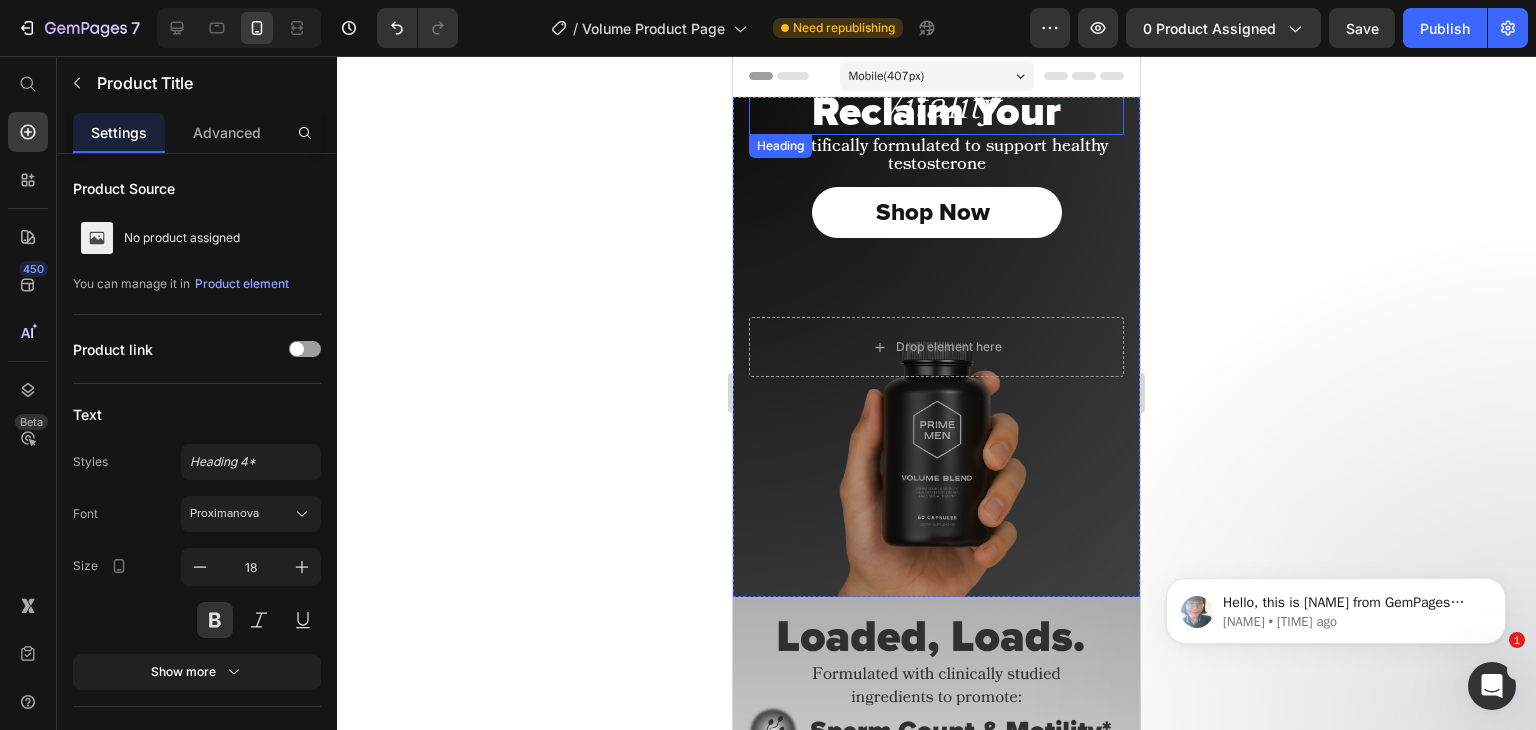 click on "Vitality" at bounding box center [936, 105] 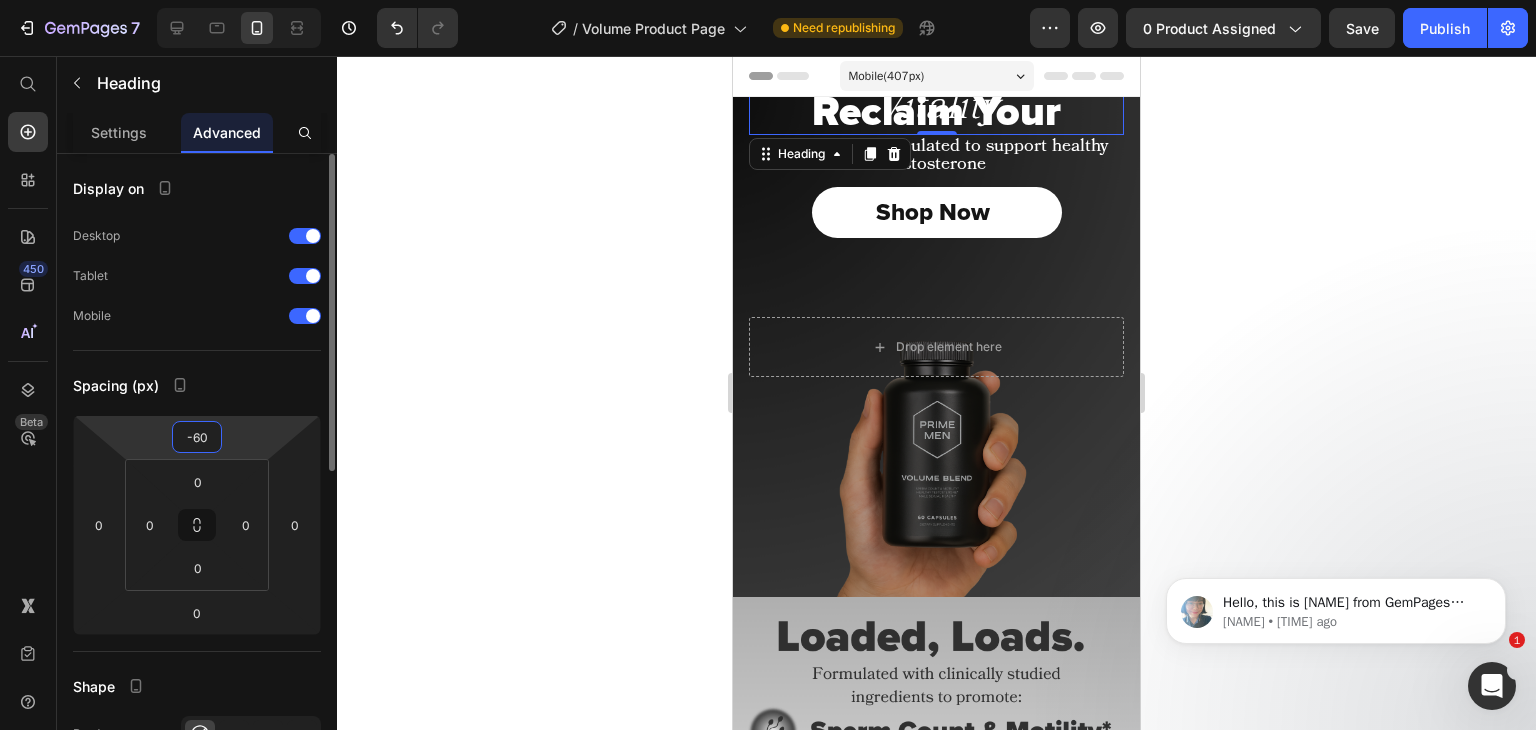 click on "-60" at bounding box center (197, 437) 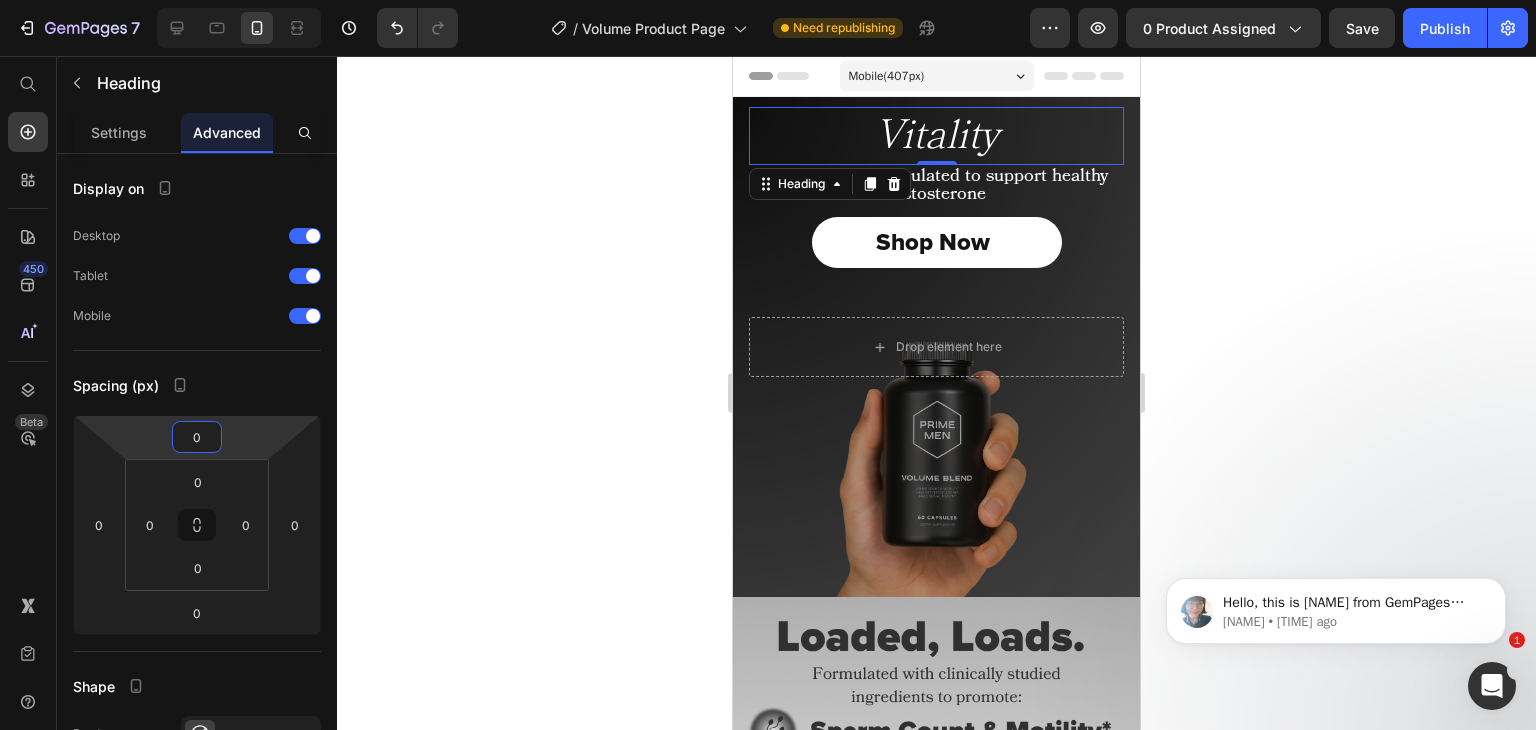 click on "Vitality" at bounding box center [936, 135] 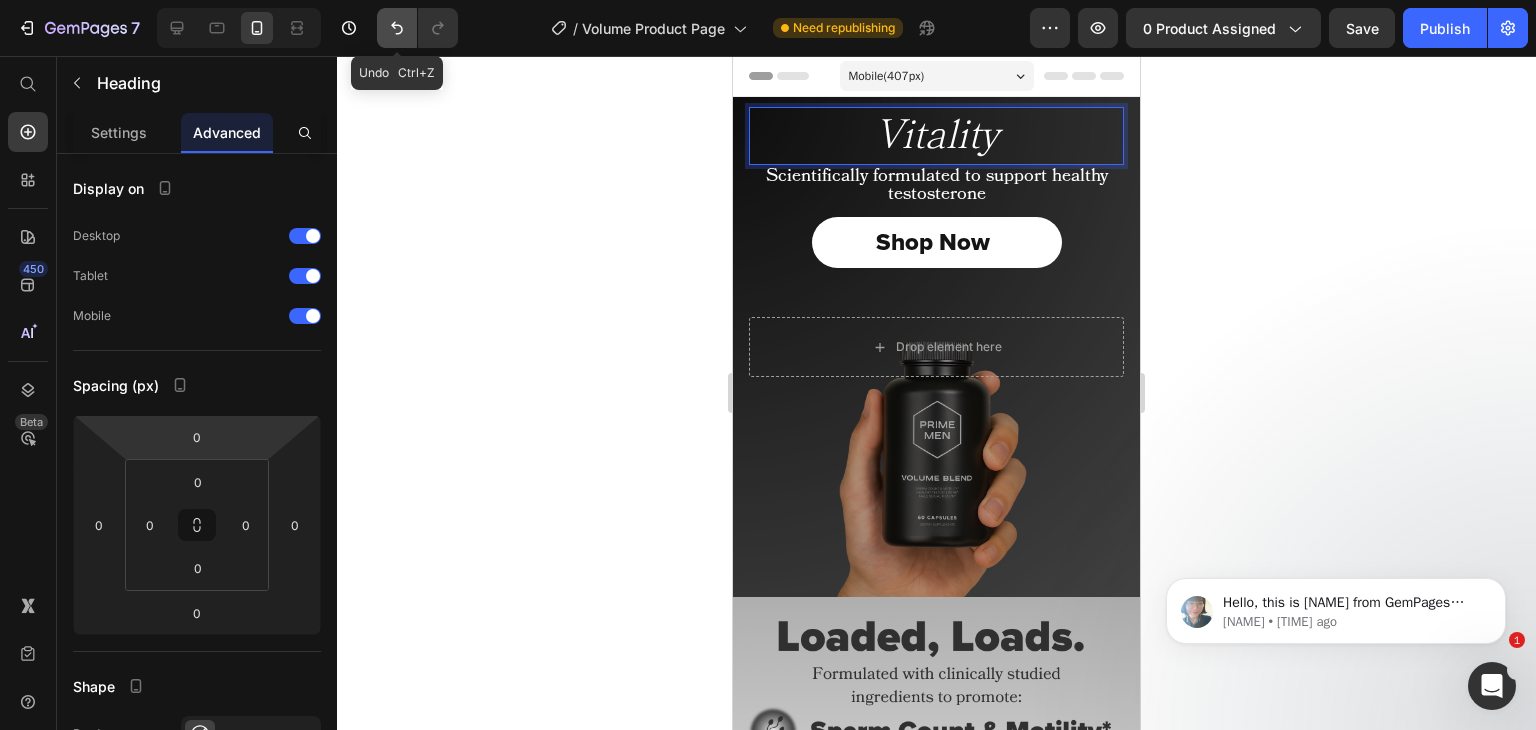 click 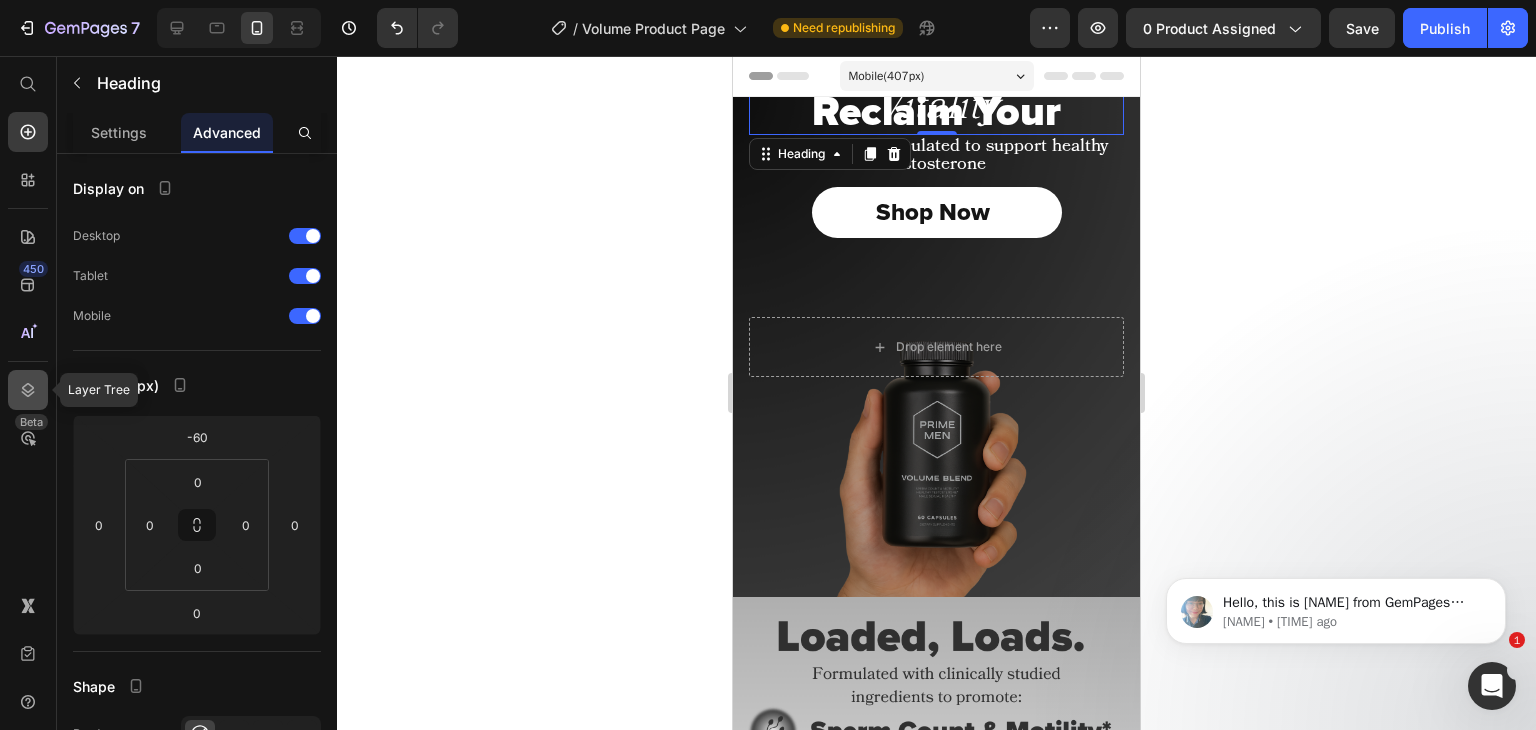 click 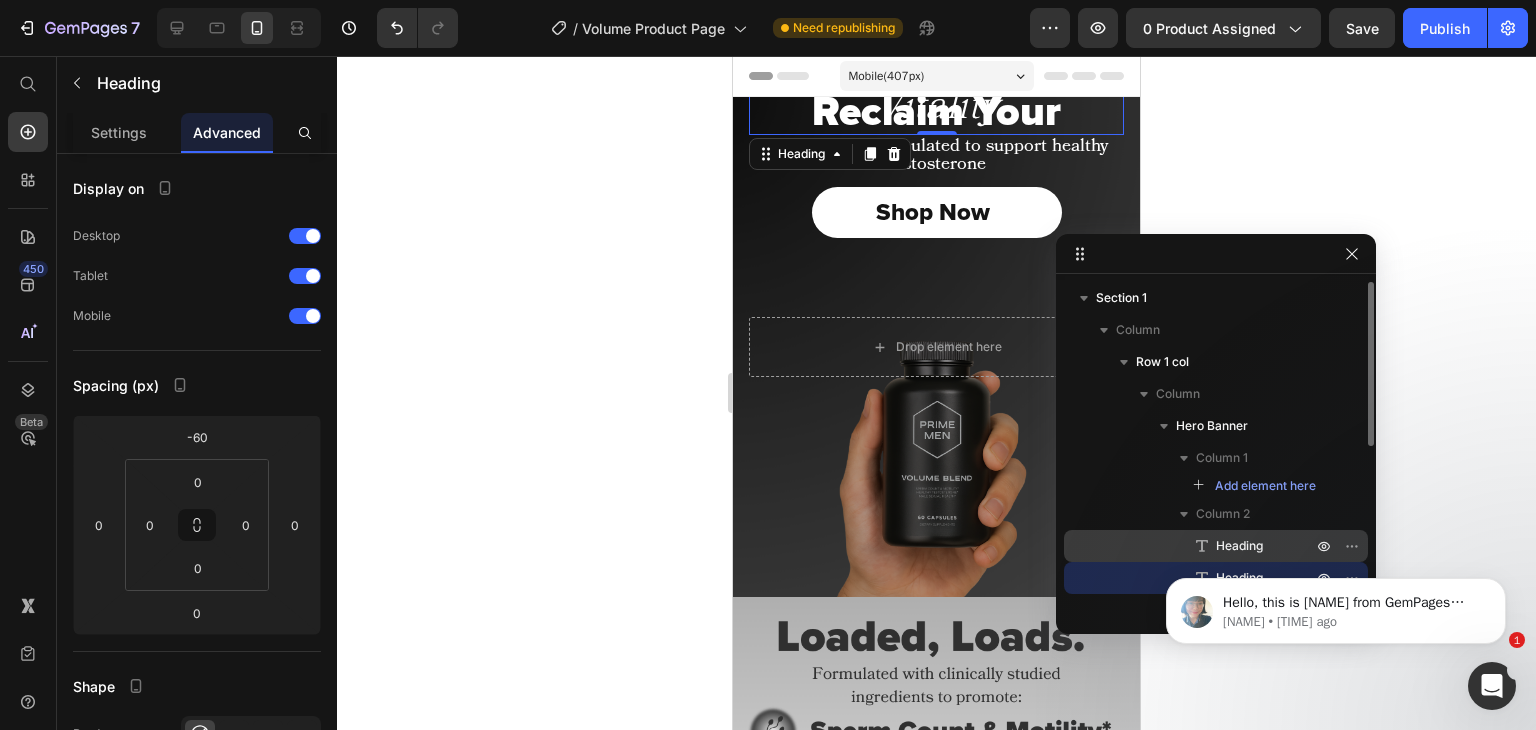 click on "Heading" at bounding box center (1216, 546) 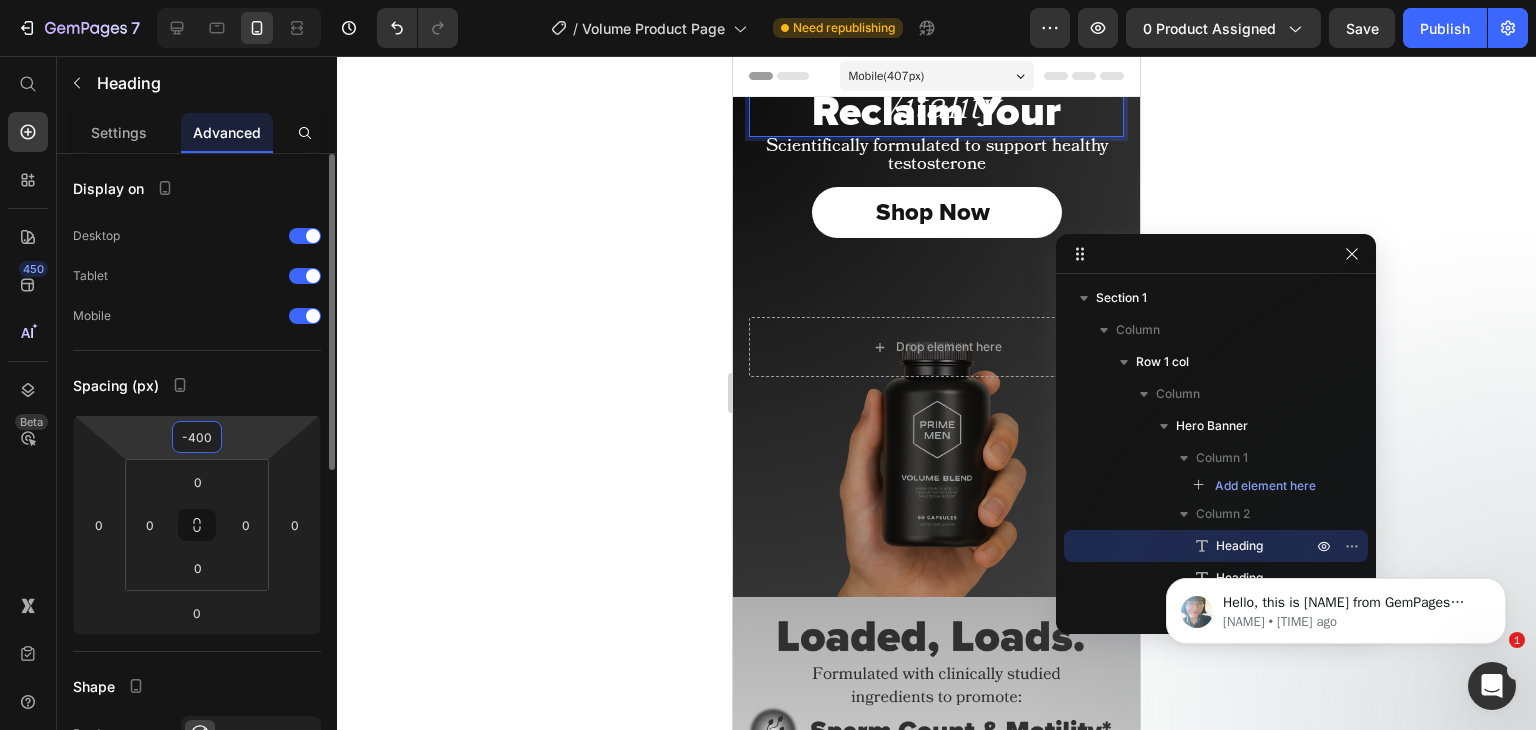 click on "-400" at bounding box center [197, 437] 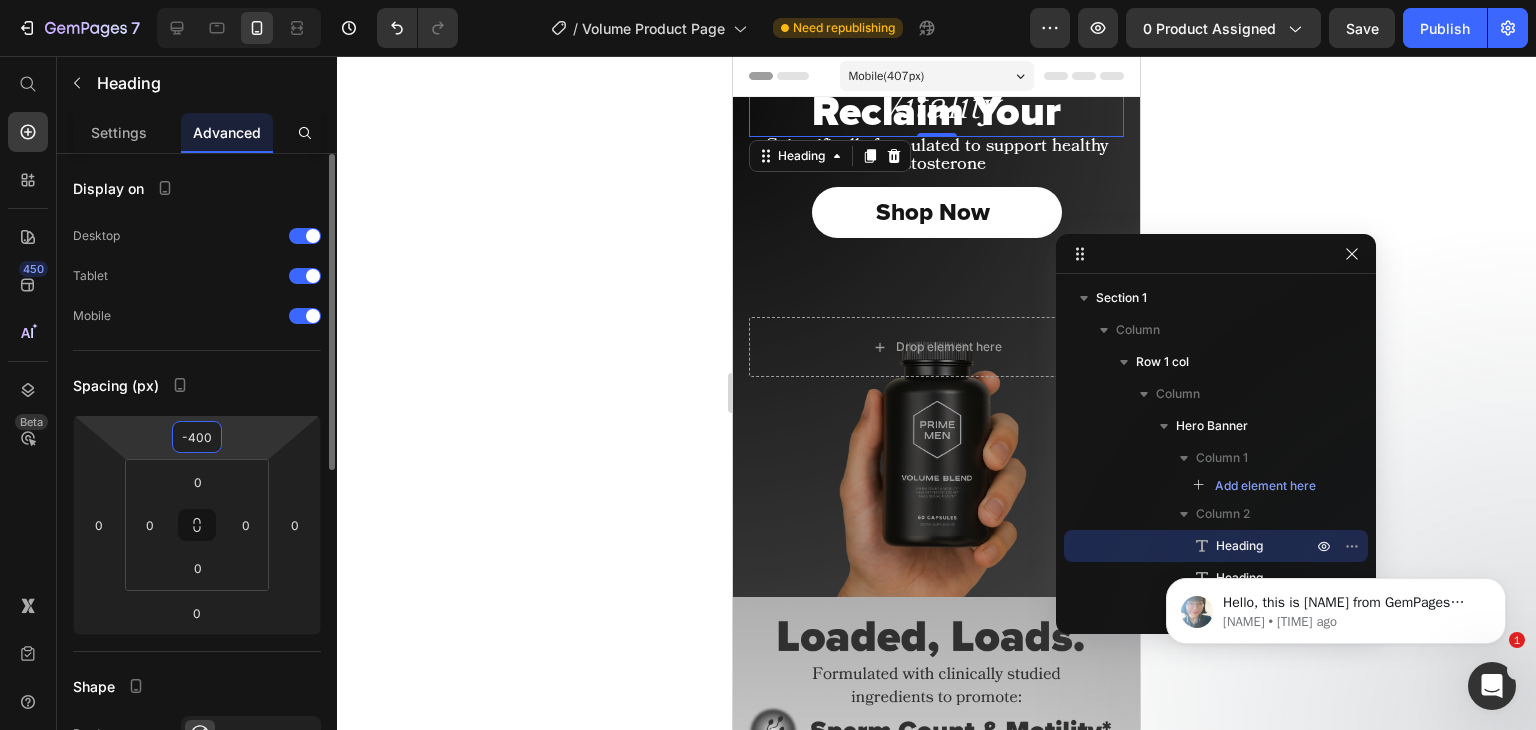 click on "-400" at bounding box center (197, 437) 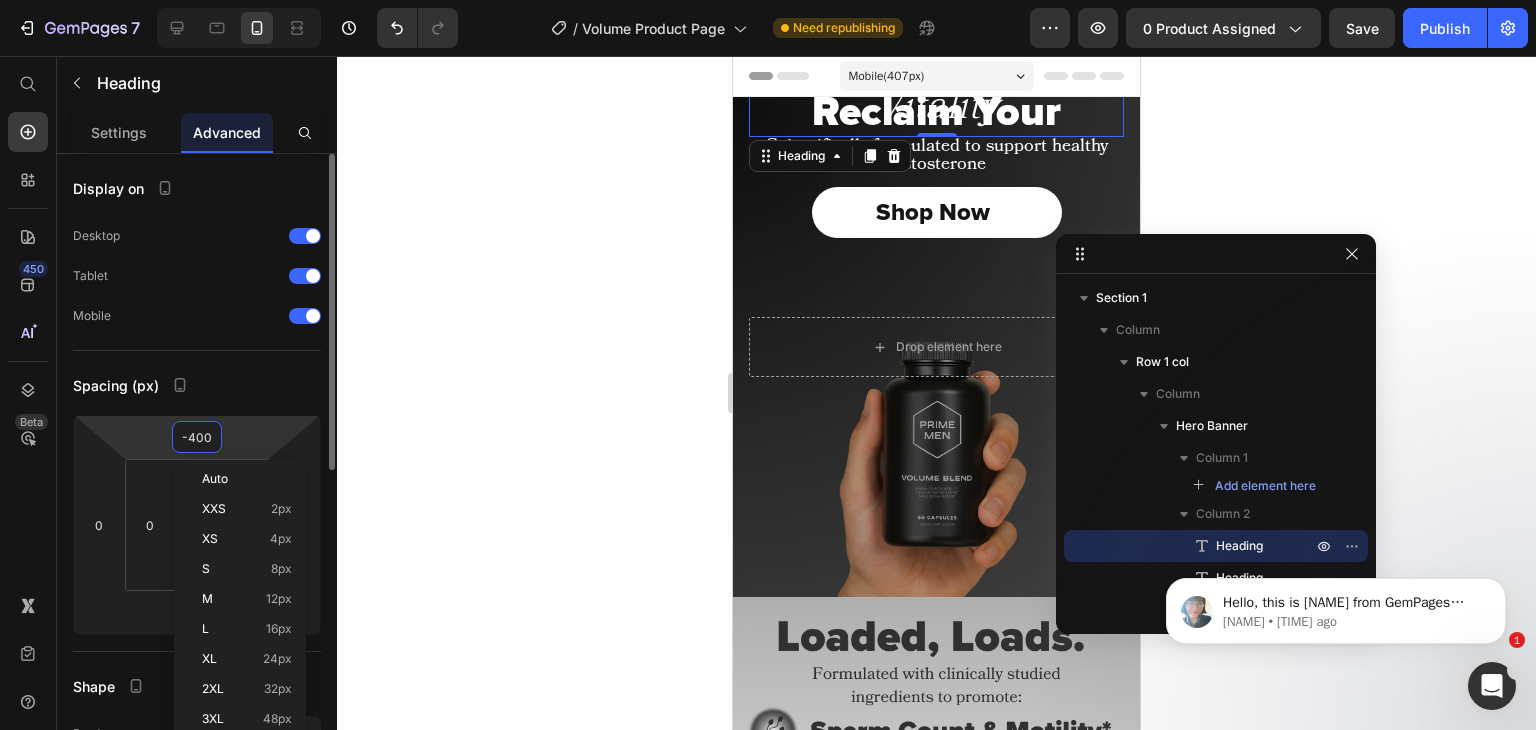 type on "0" 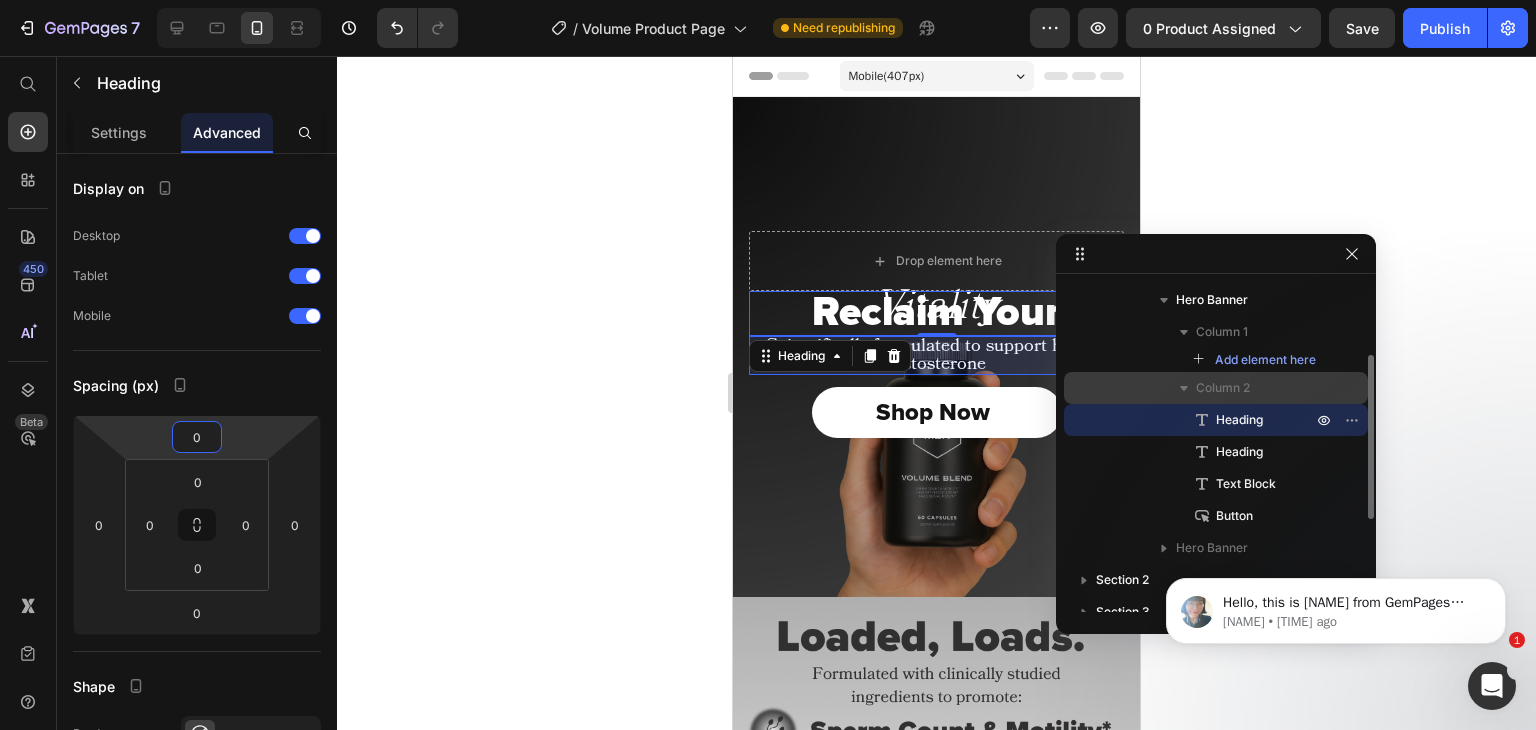 scroll, scrollTop: 136, scrollLeft: 0, axis: vertical 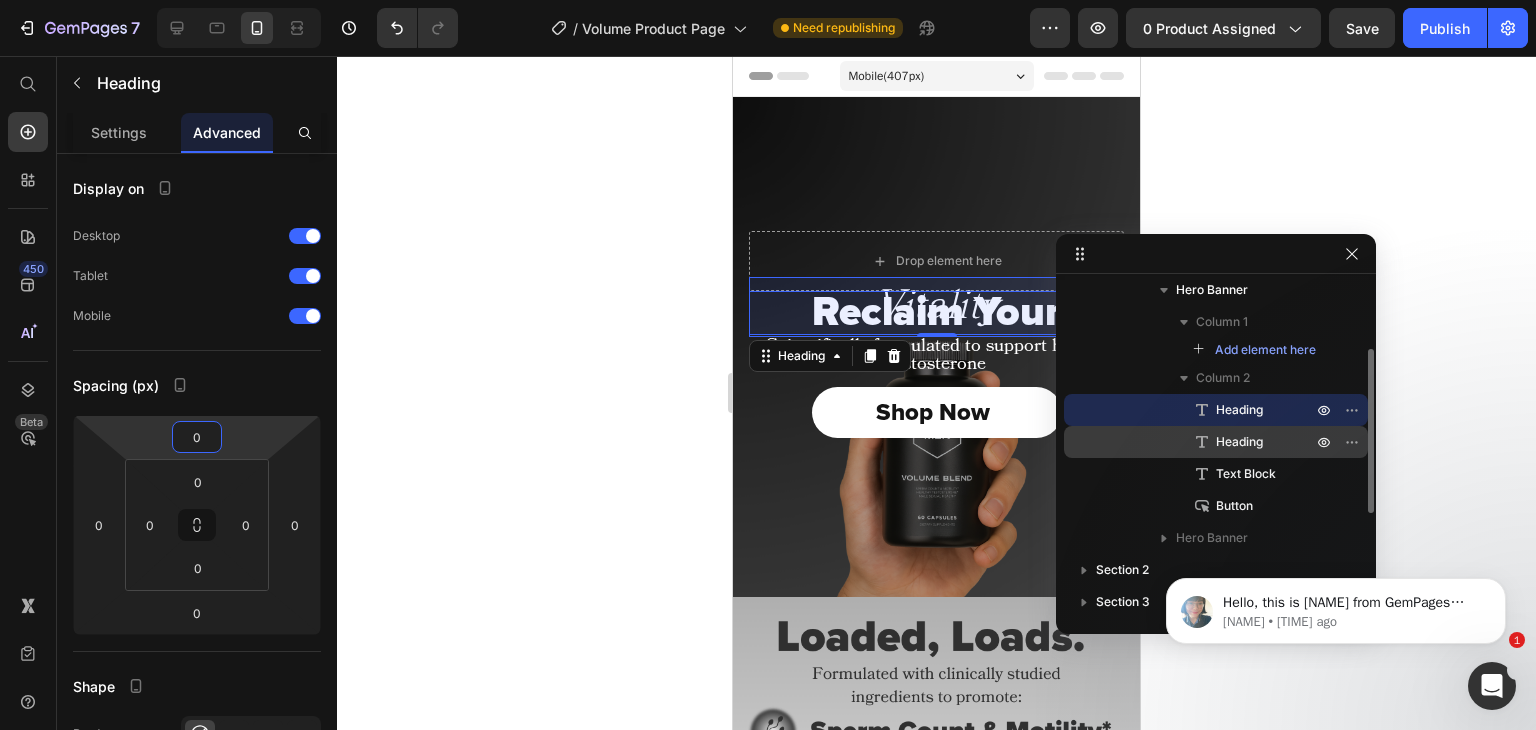 click on "Heading" at bounding box center (1216, 442) 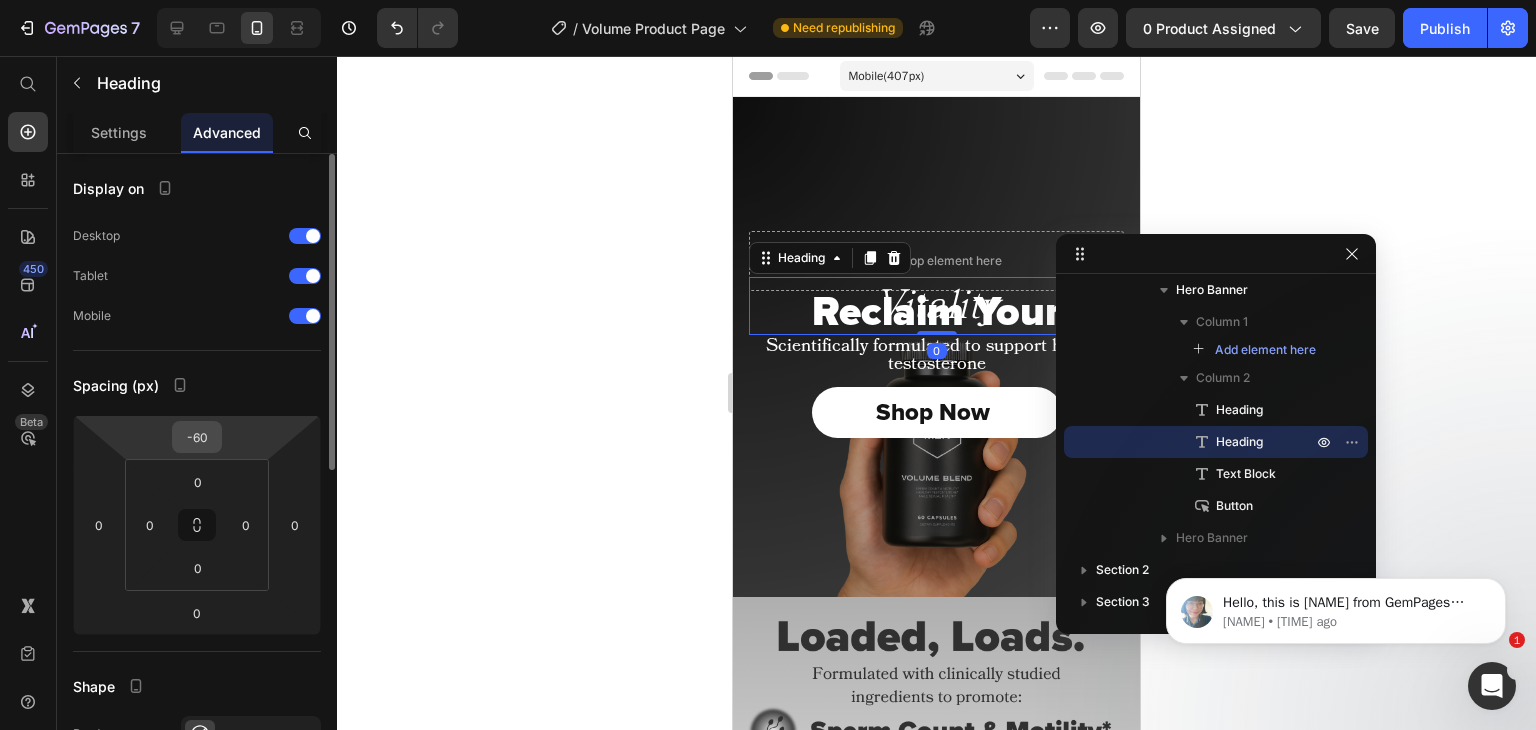 click on "-60" at bounding box center [197, 437] 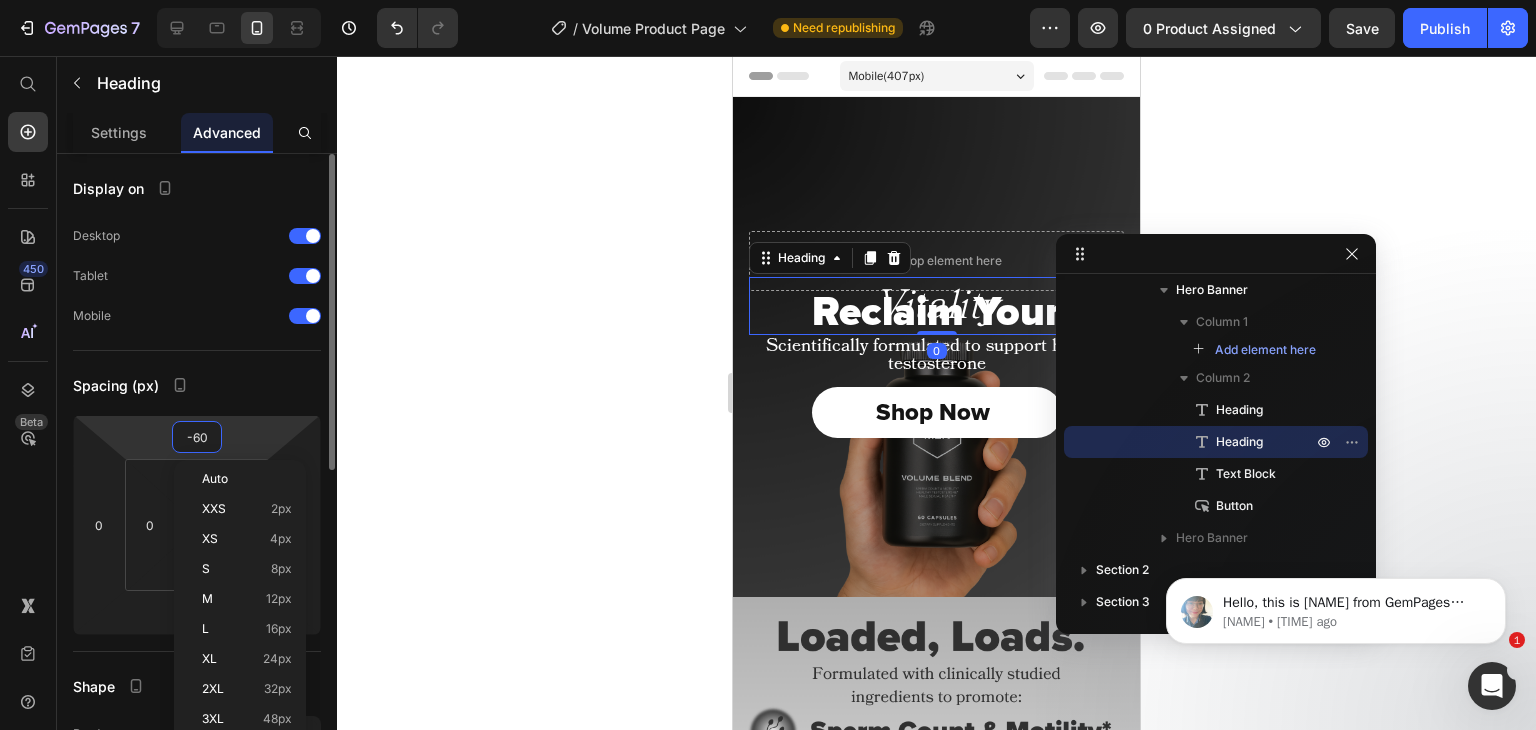 click on "-60" at bounding box center (197, 437) 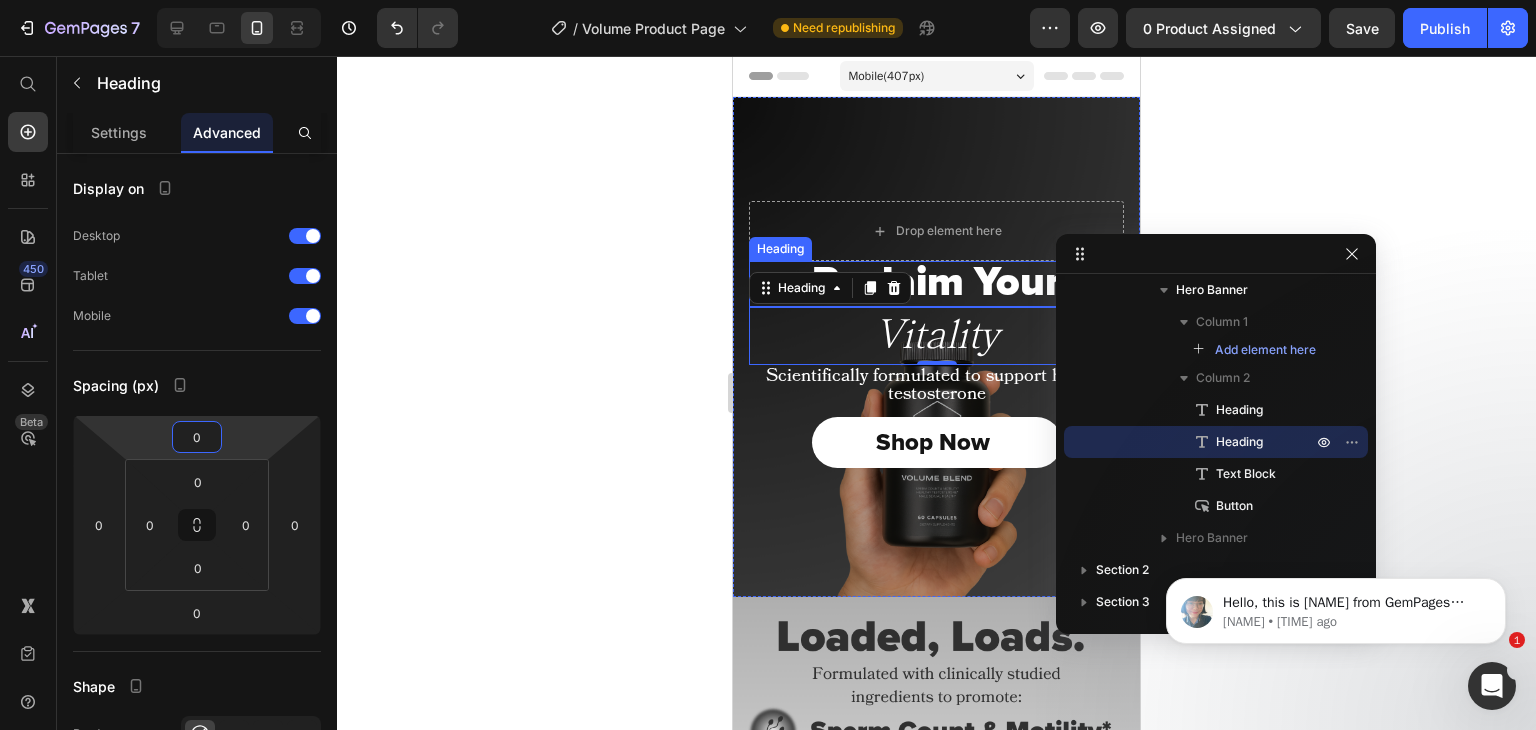 click on "Reclaim Your" at bounding box center (936, 284) 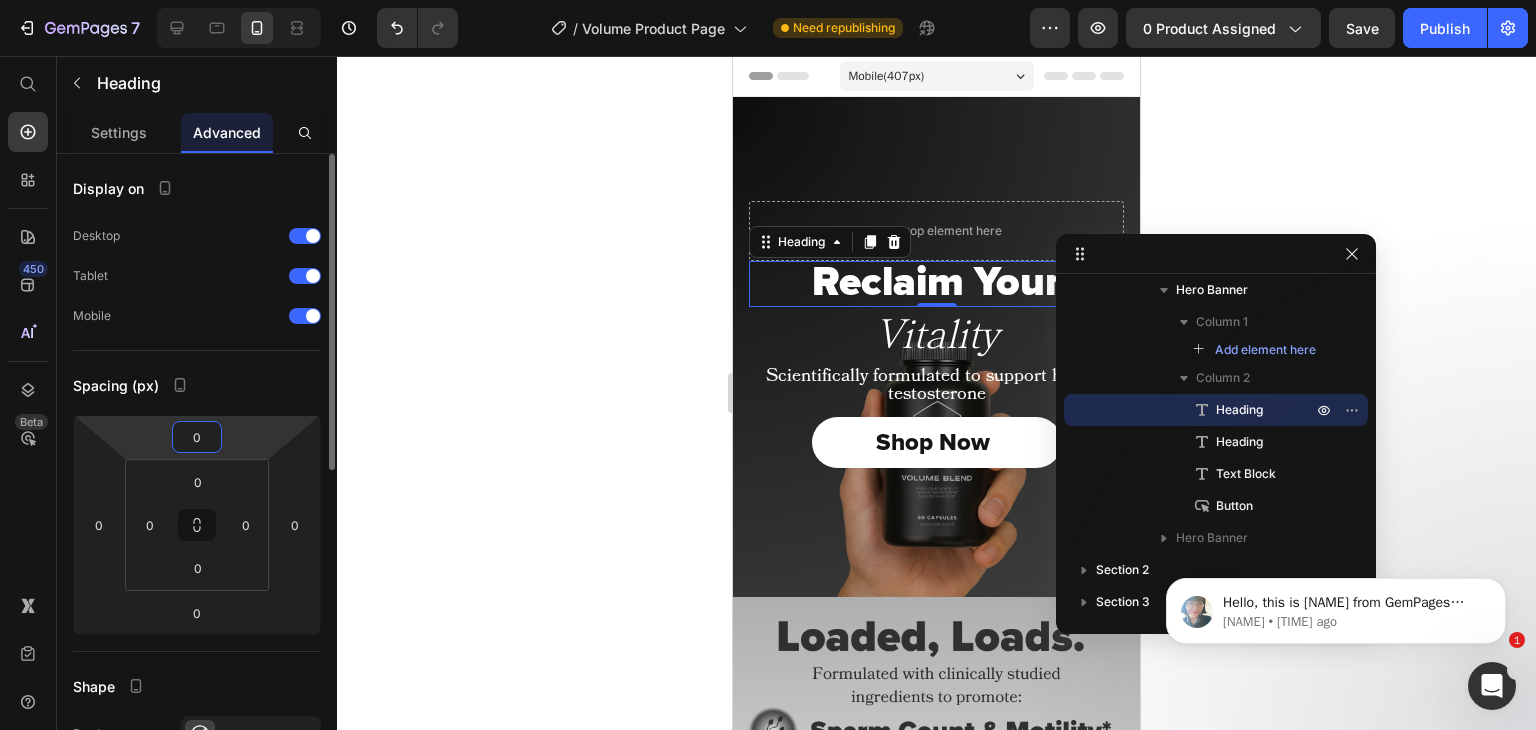 click on "0" at bounding box center [197, 437] 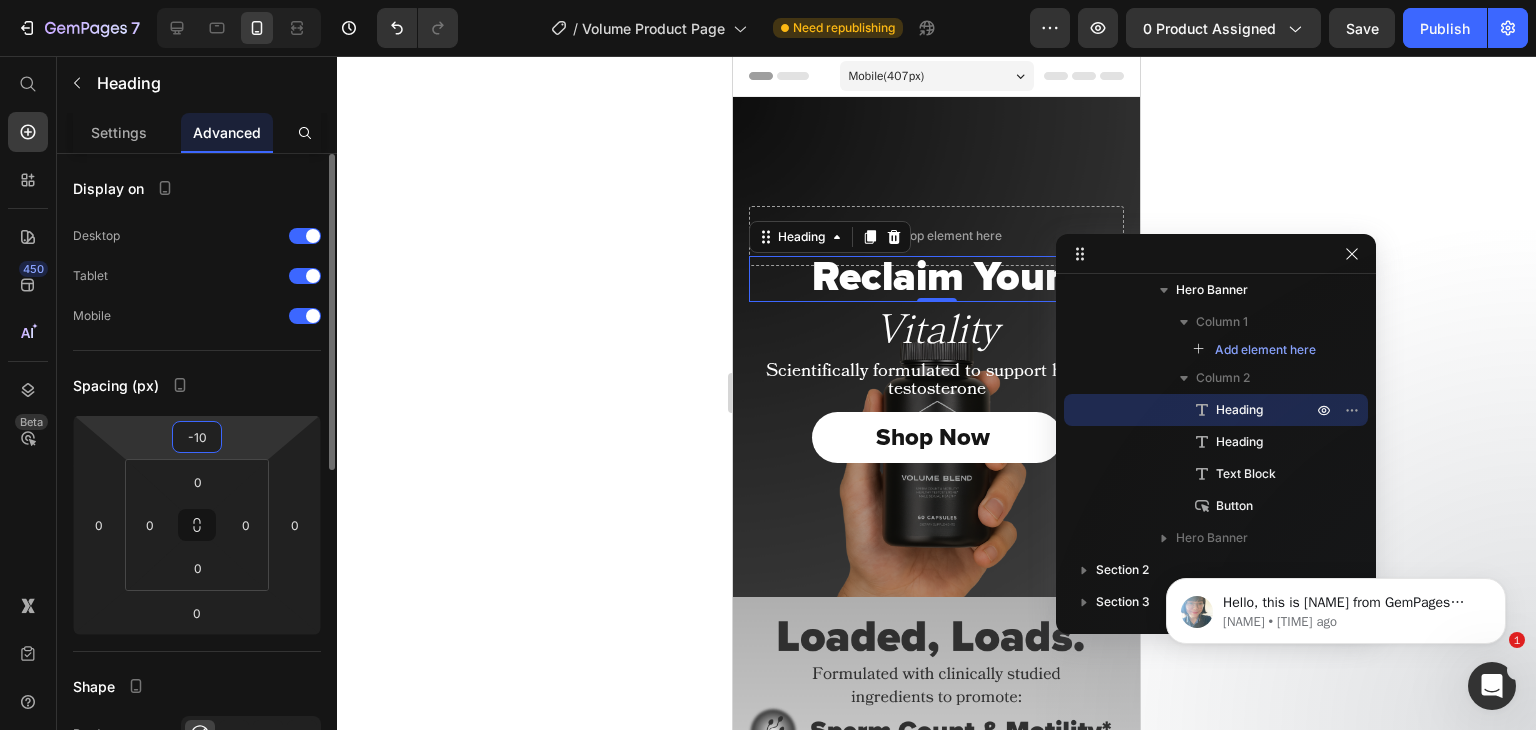 type on "-100" 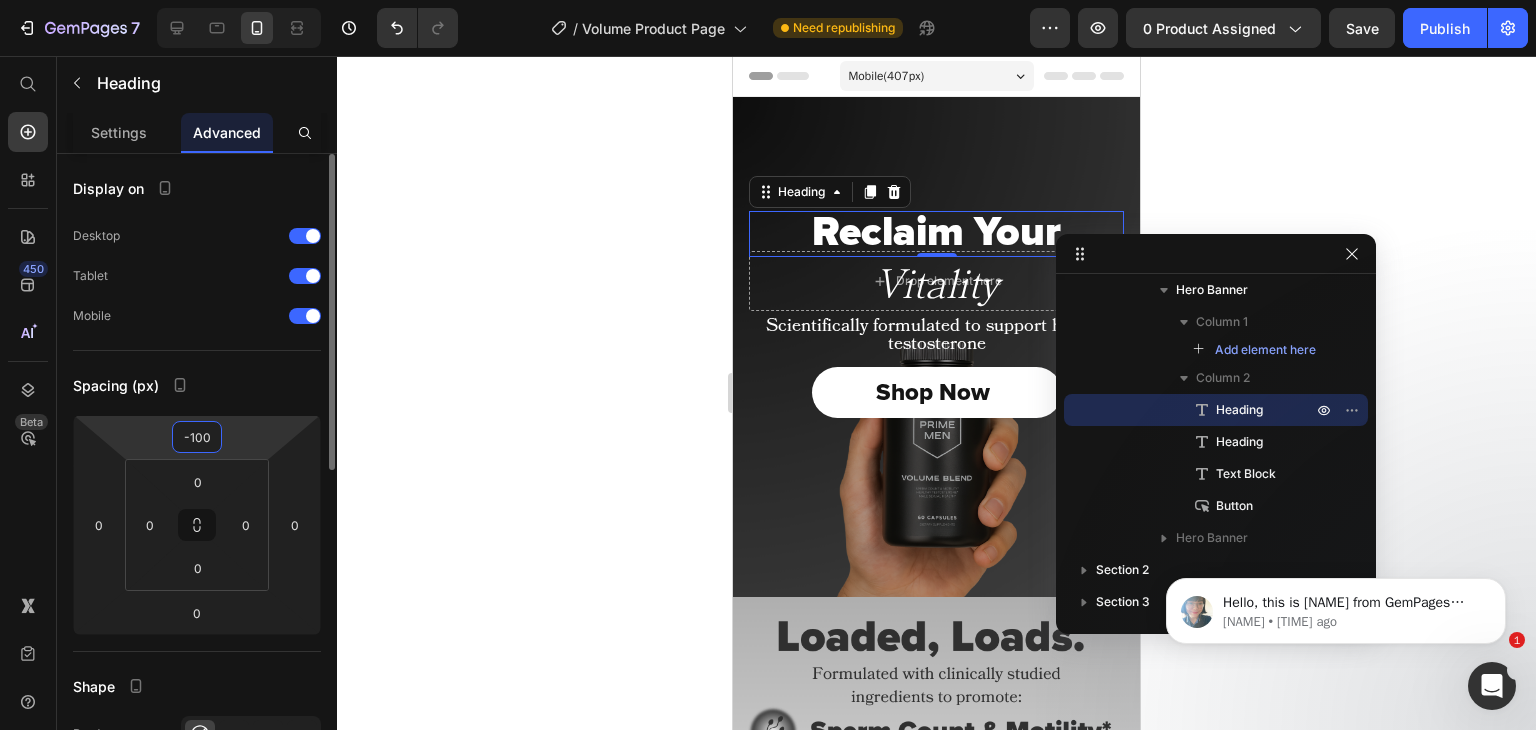click on "-100" at bounding box center [197, 437] 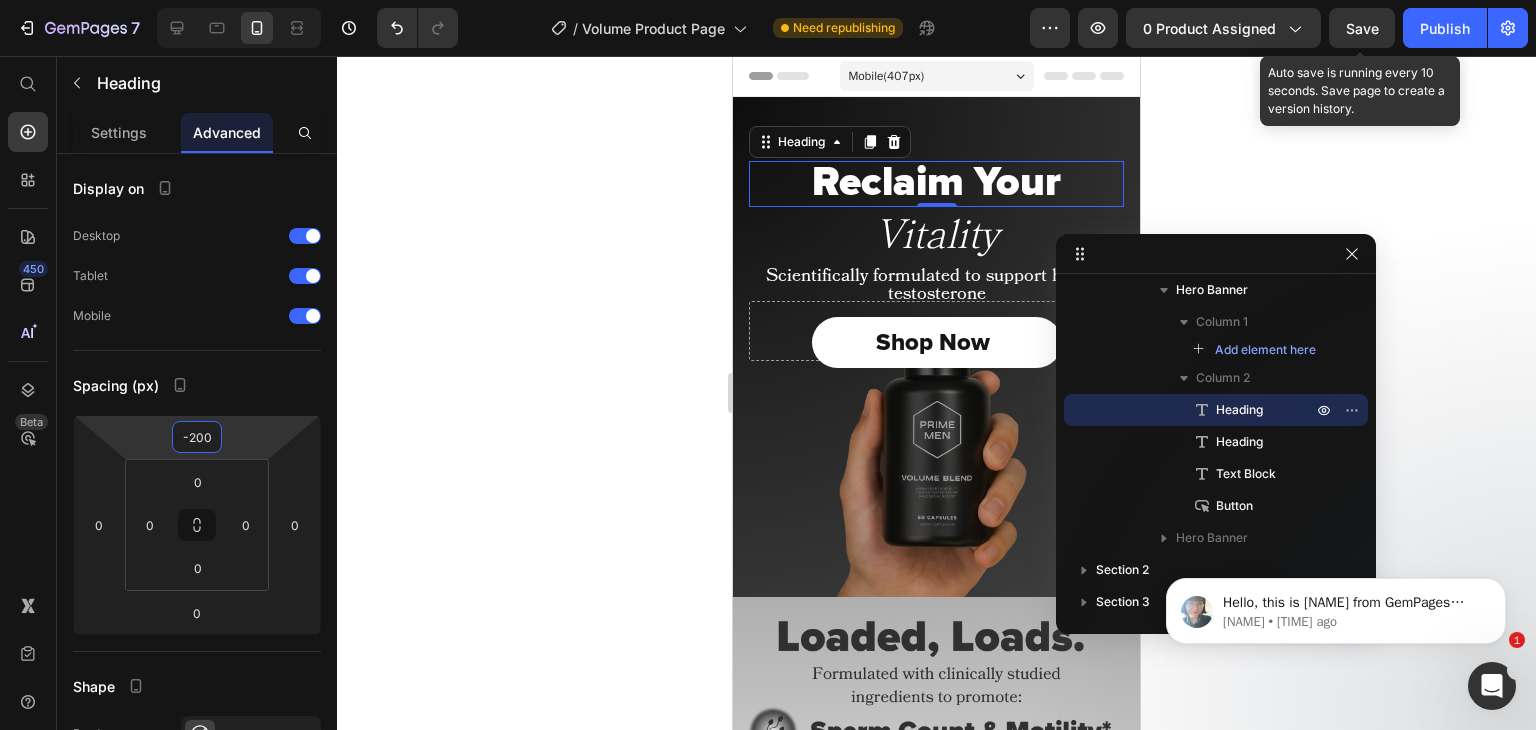 type on "-200" 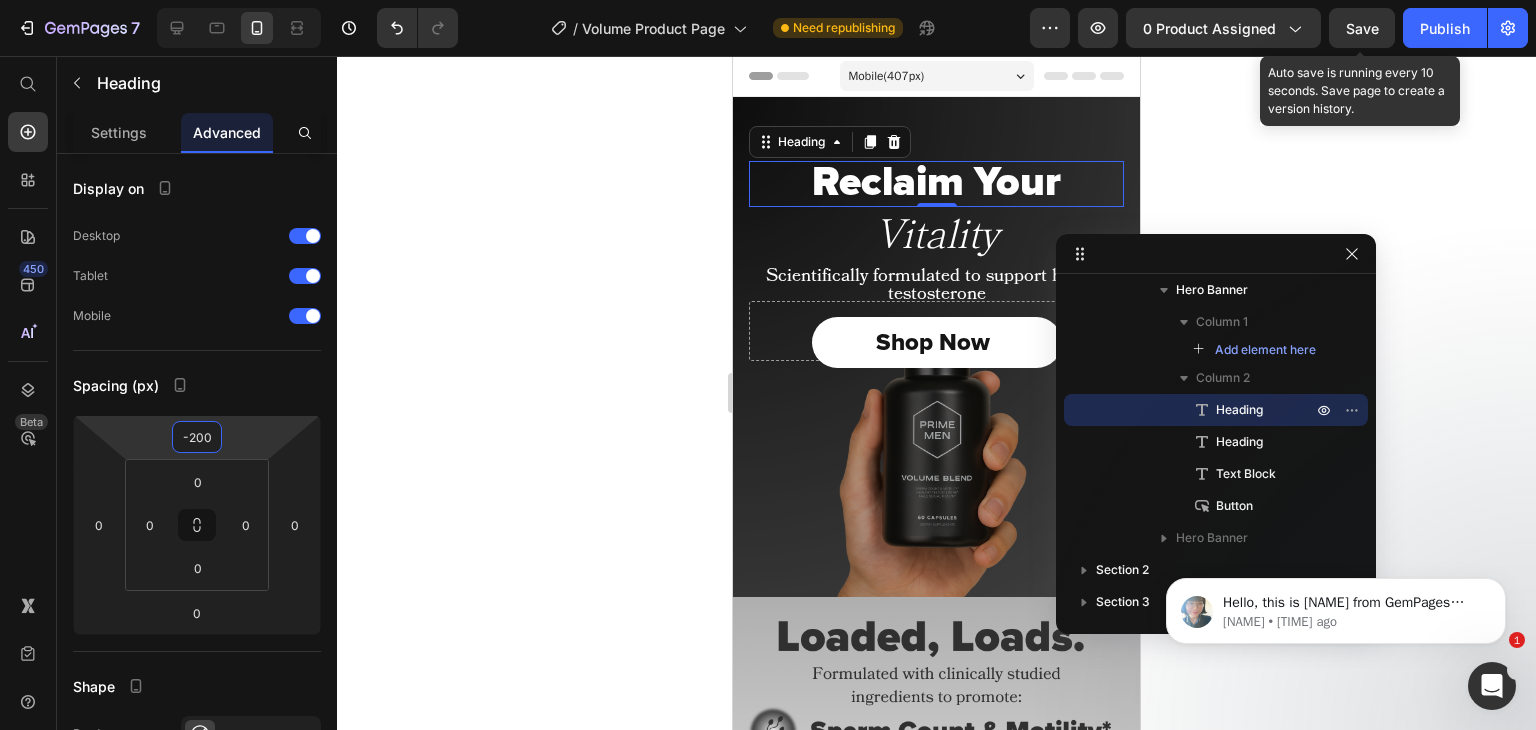 click on "Save" at bounding box center (1362, 28) 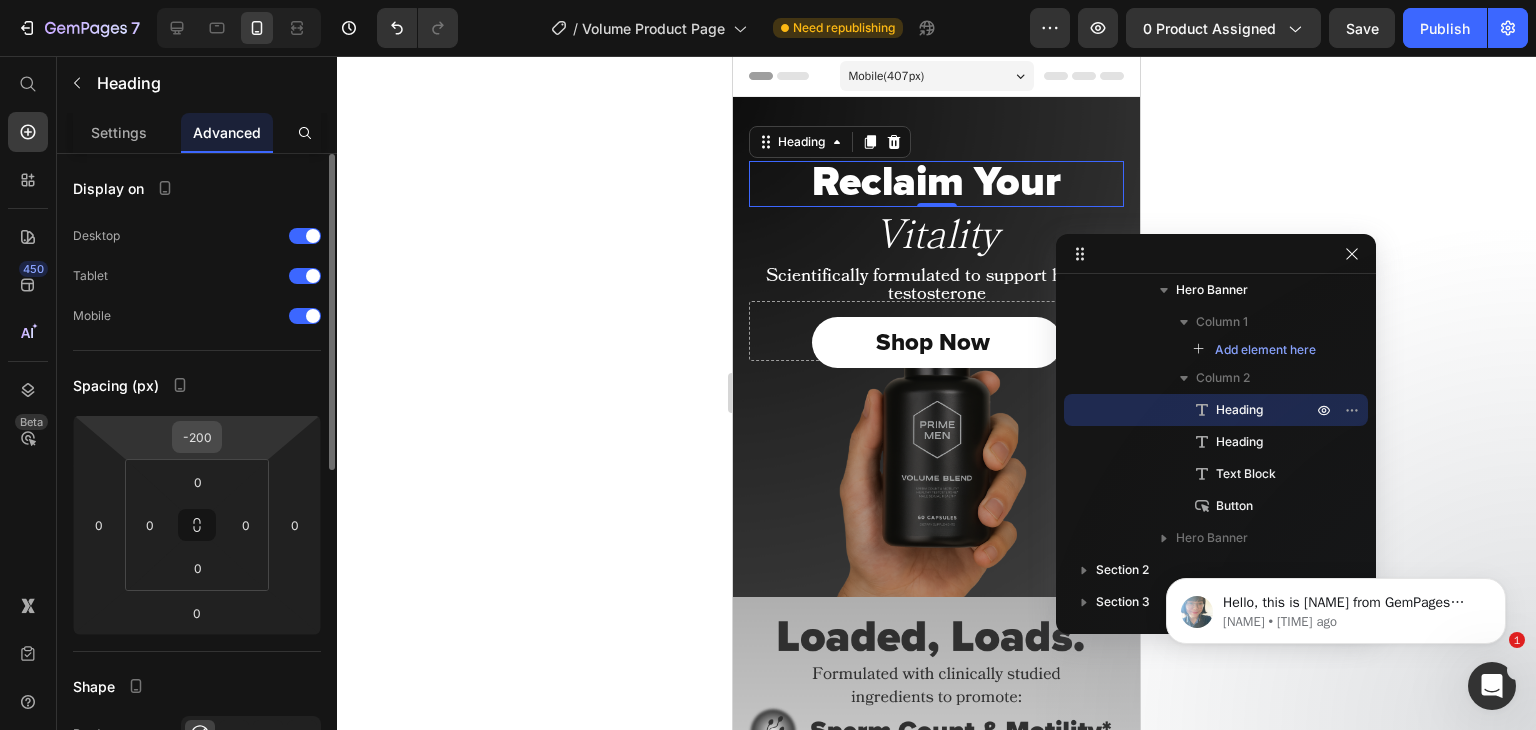 click on "-200" at bounding box center [197, 437] 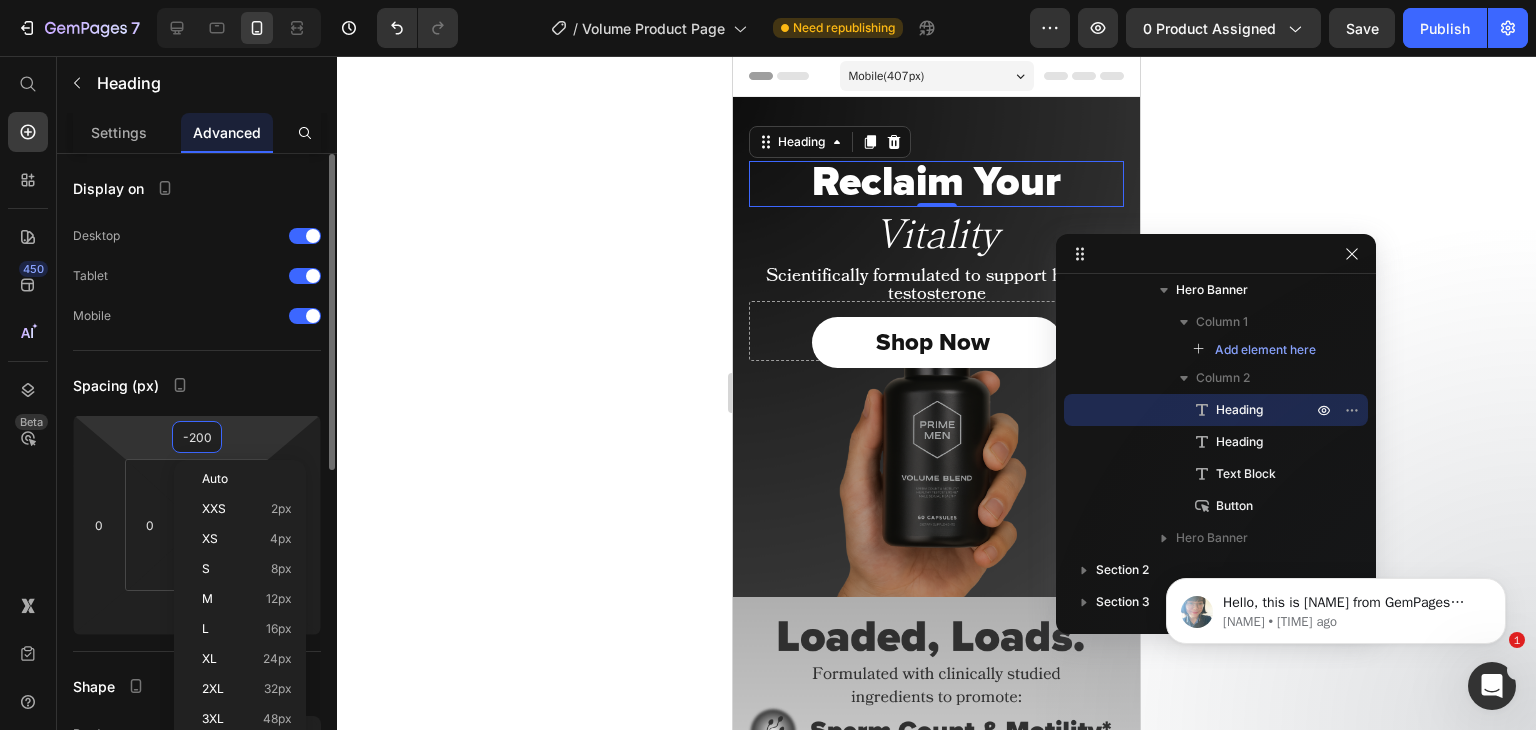 click on "-200" at bounding box center [197, 437] 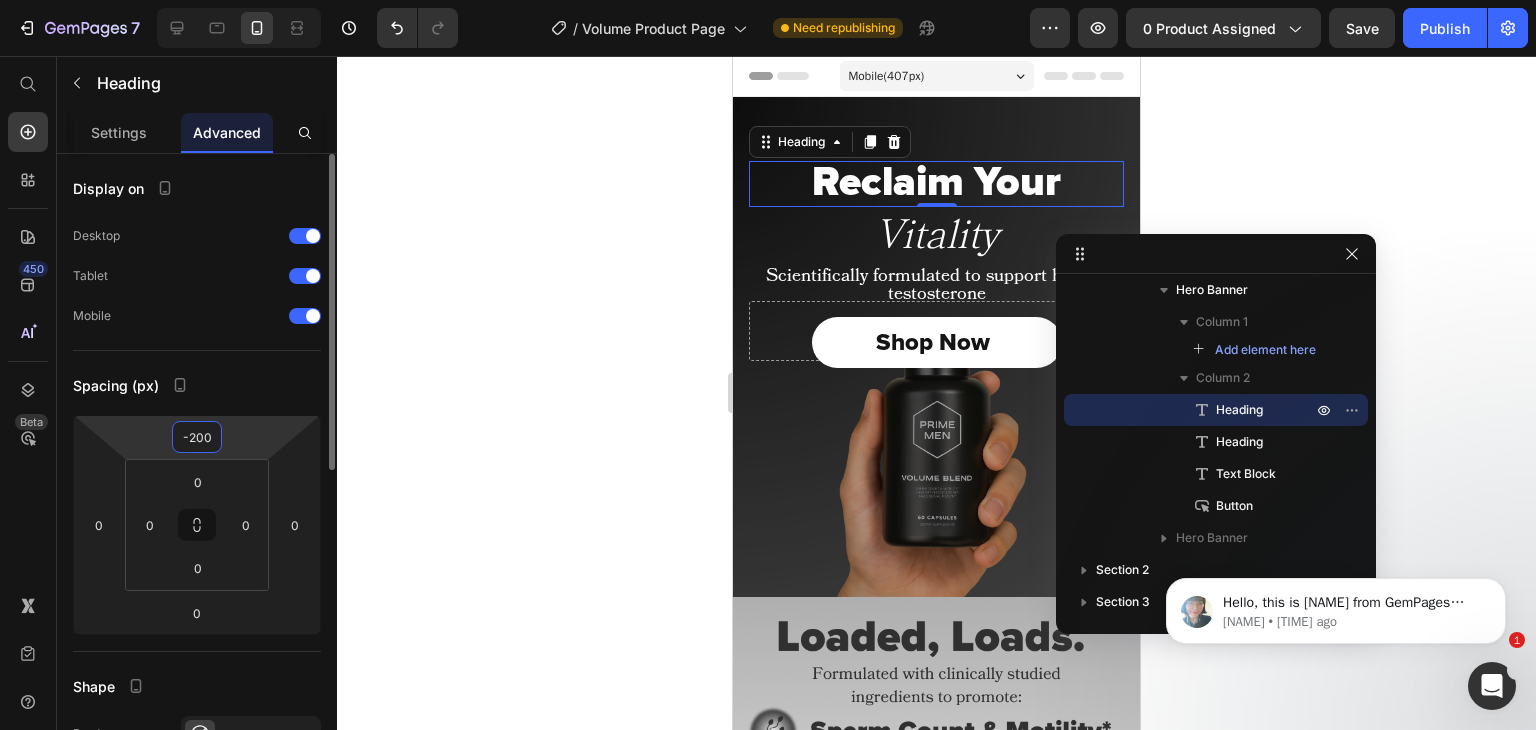 click on "-200" at bounding box center [197, 437] 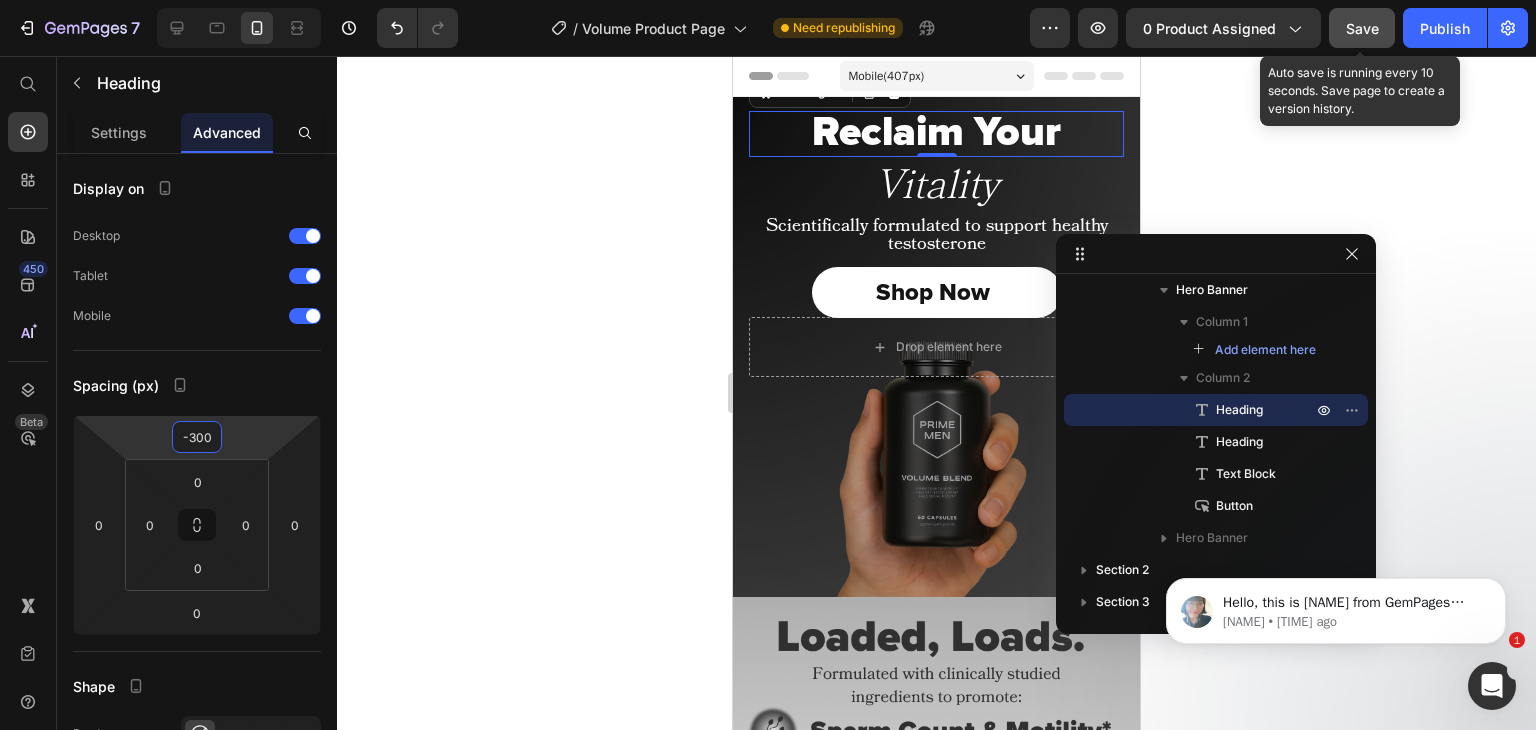 type on "-300" 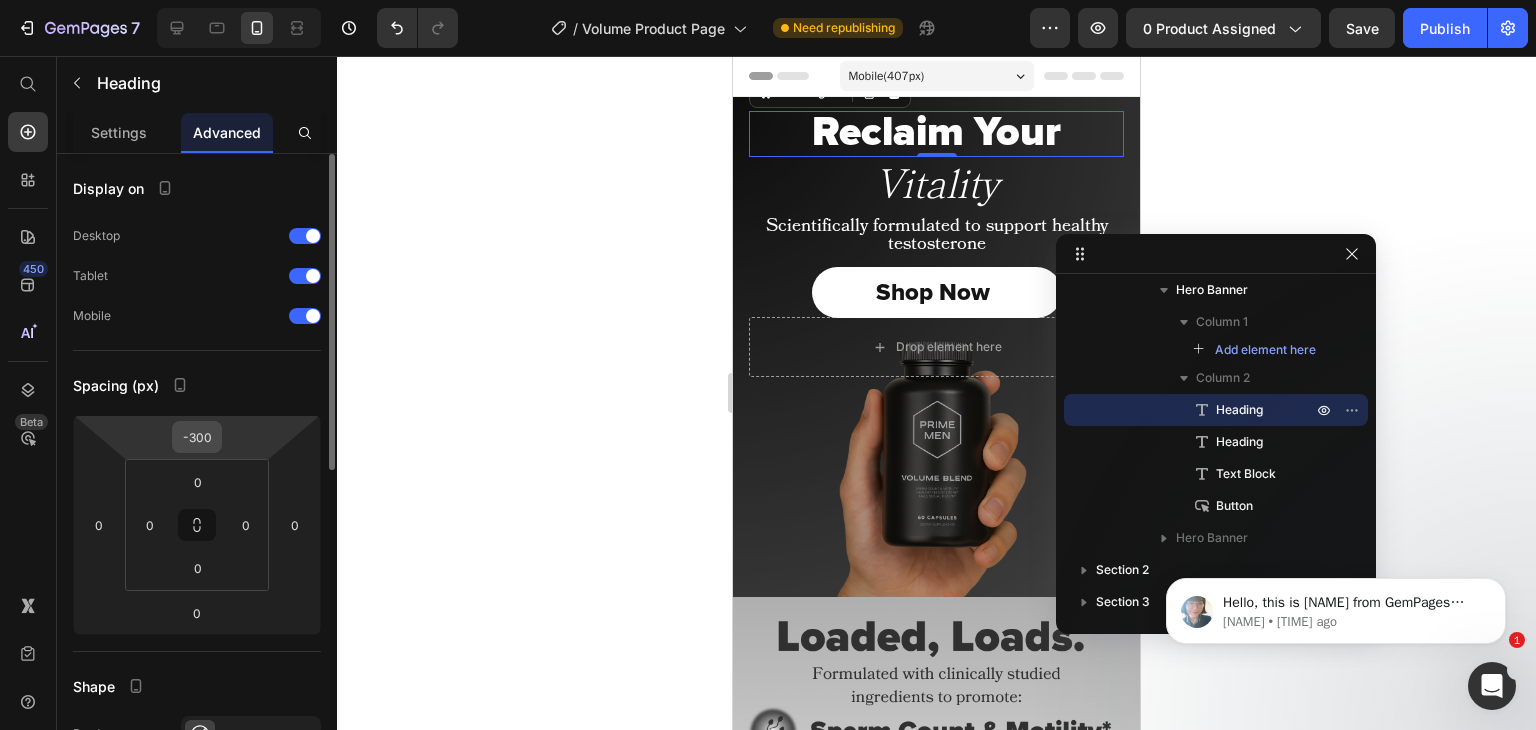 click on "-300" at bounding box center (197, 437) 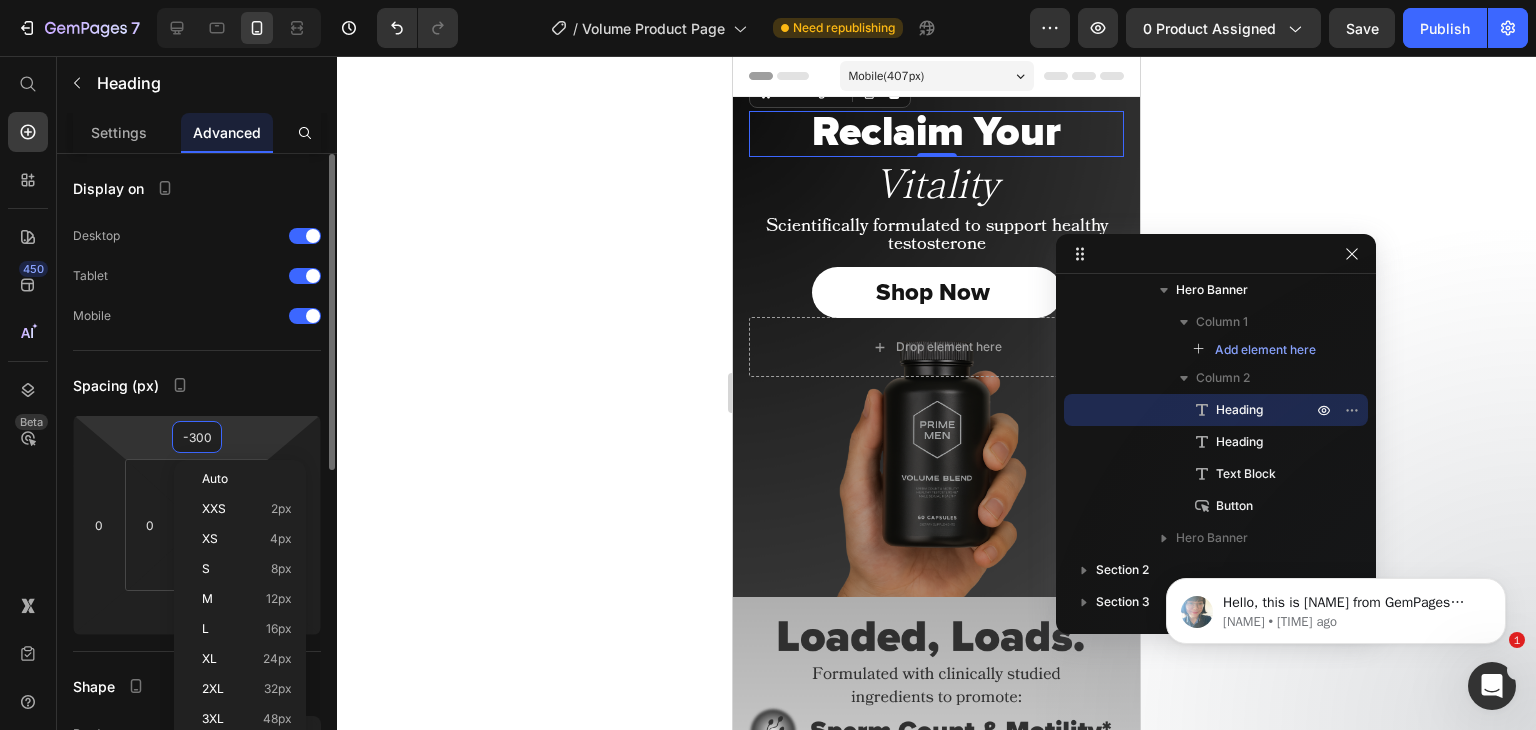 click on "-300" at bounding box center [197, 437] 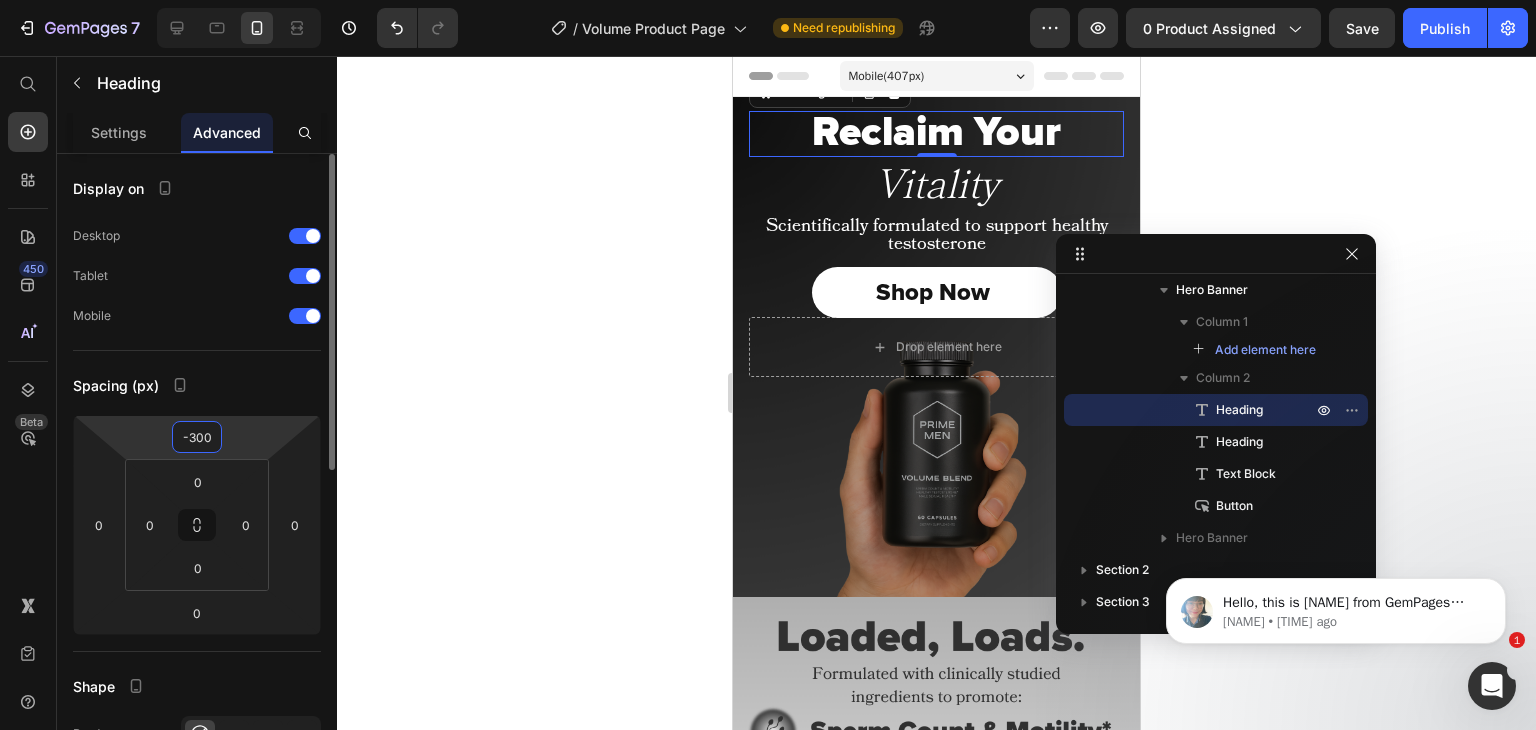 click on "-300" at bounding box center [197, 437] 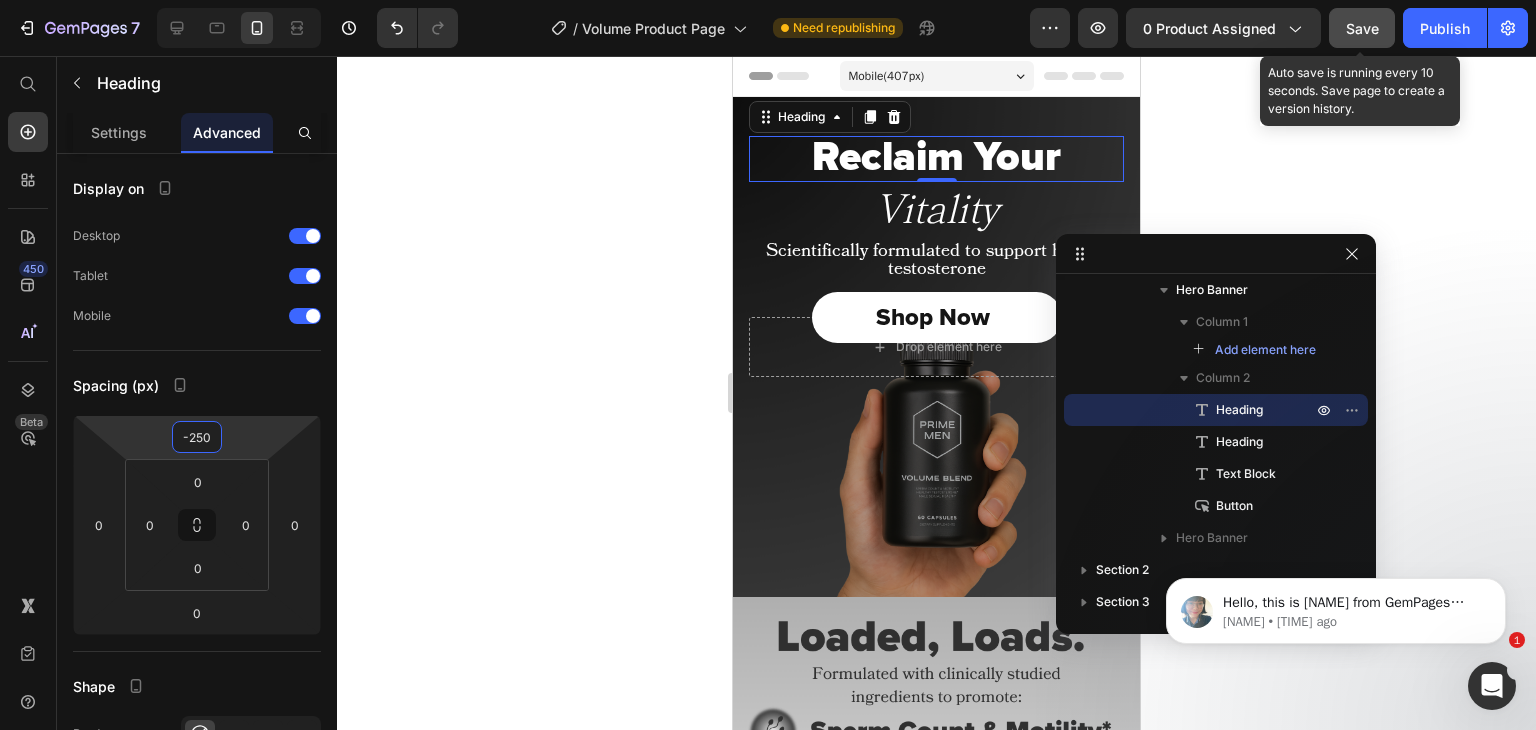 type on "-250" 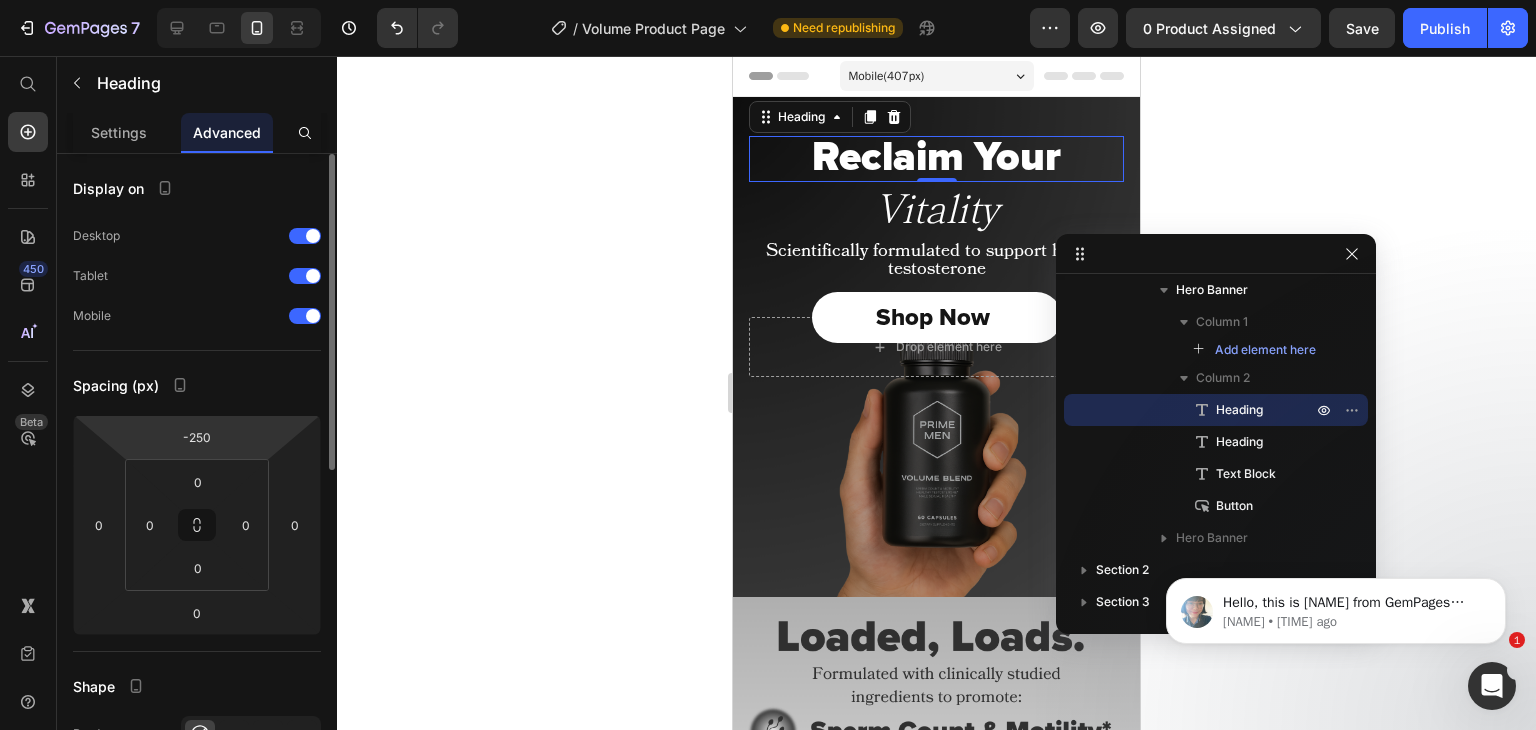 click on "7  Version history  /  Volume Product Page Need republishing Preview 0 product assigned  Save   Publish  450 Beta Start with Sections Elements Hero Section Product Detail Brands Trusted Badges Guarantee Product Breakdown How to use Testimonials Compare Bundle FAQs Social Proof Brand Story Product List Collection Blog List Contact Sticky Add to Cart Custom Footer Browse Library 450 Layout
Row
Row
Row
Row Text
Heading
Text Block Button
Button
Button
Sticky Back to top Media" at bounding box center (768, 0) 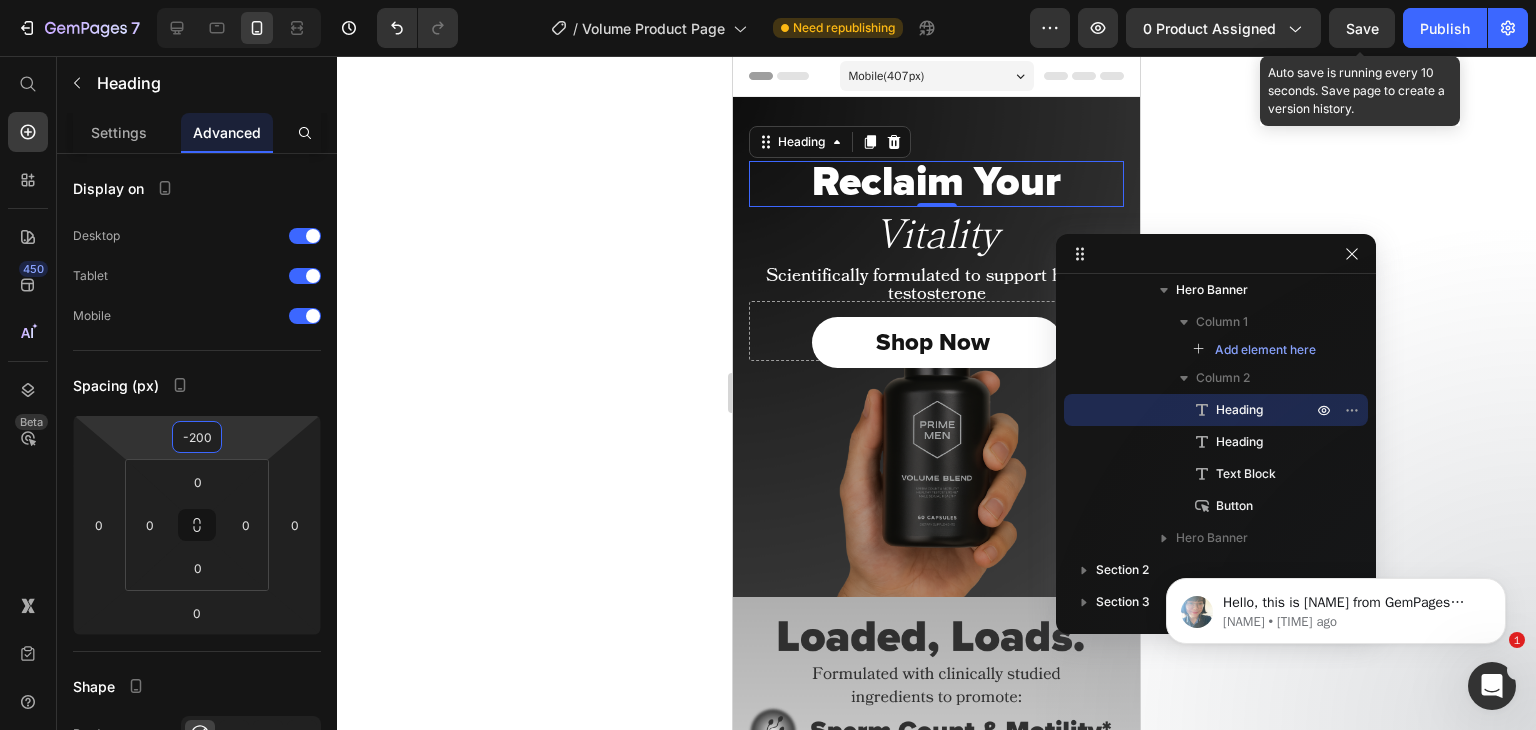 type on "-200" 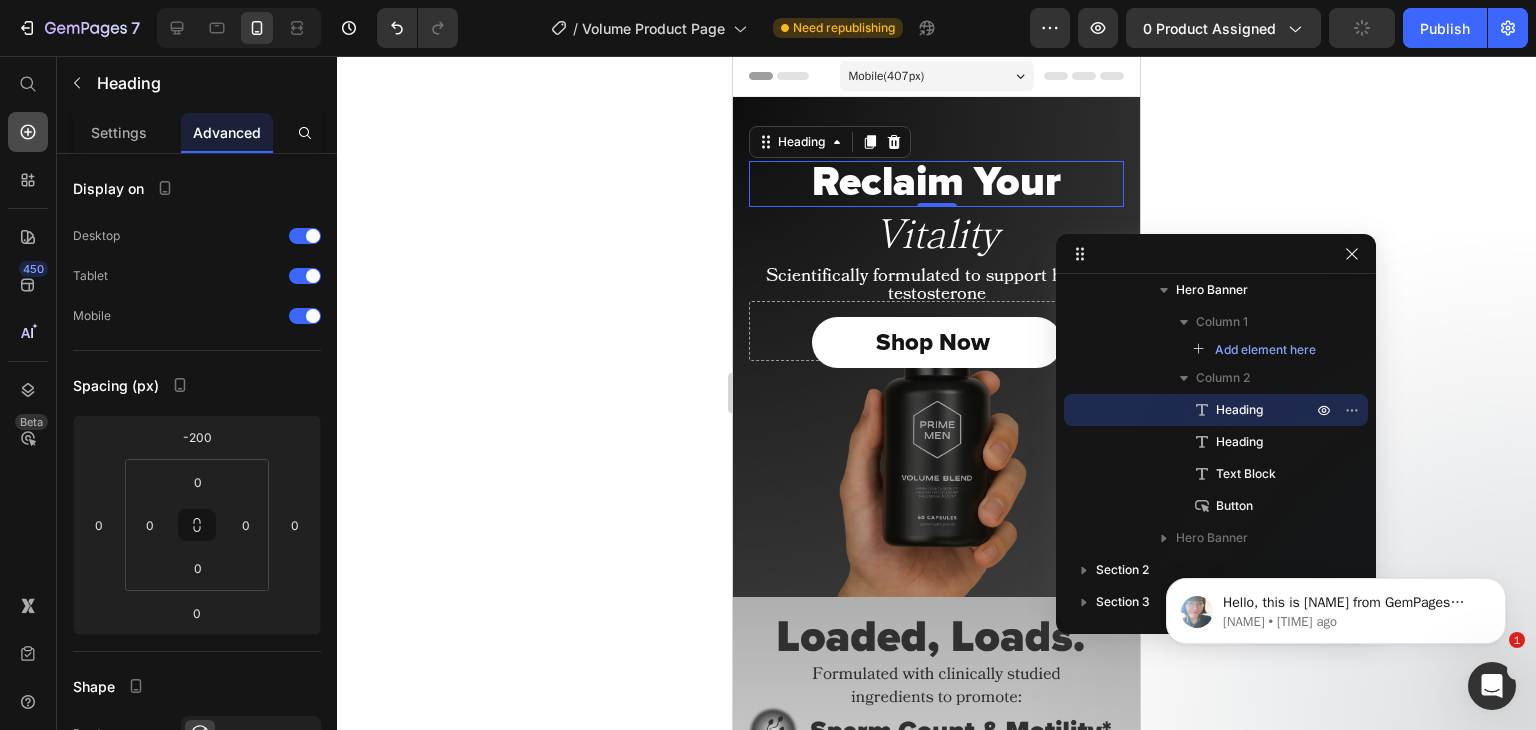 click 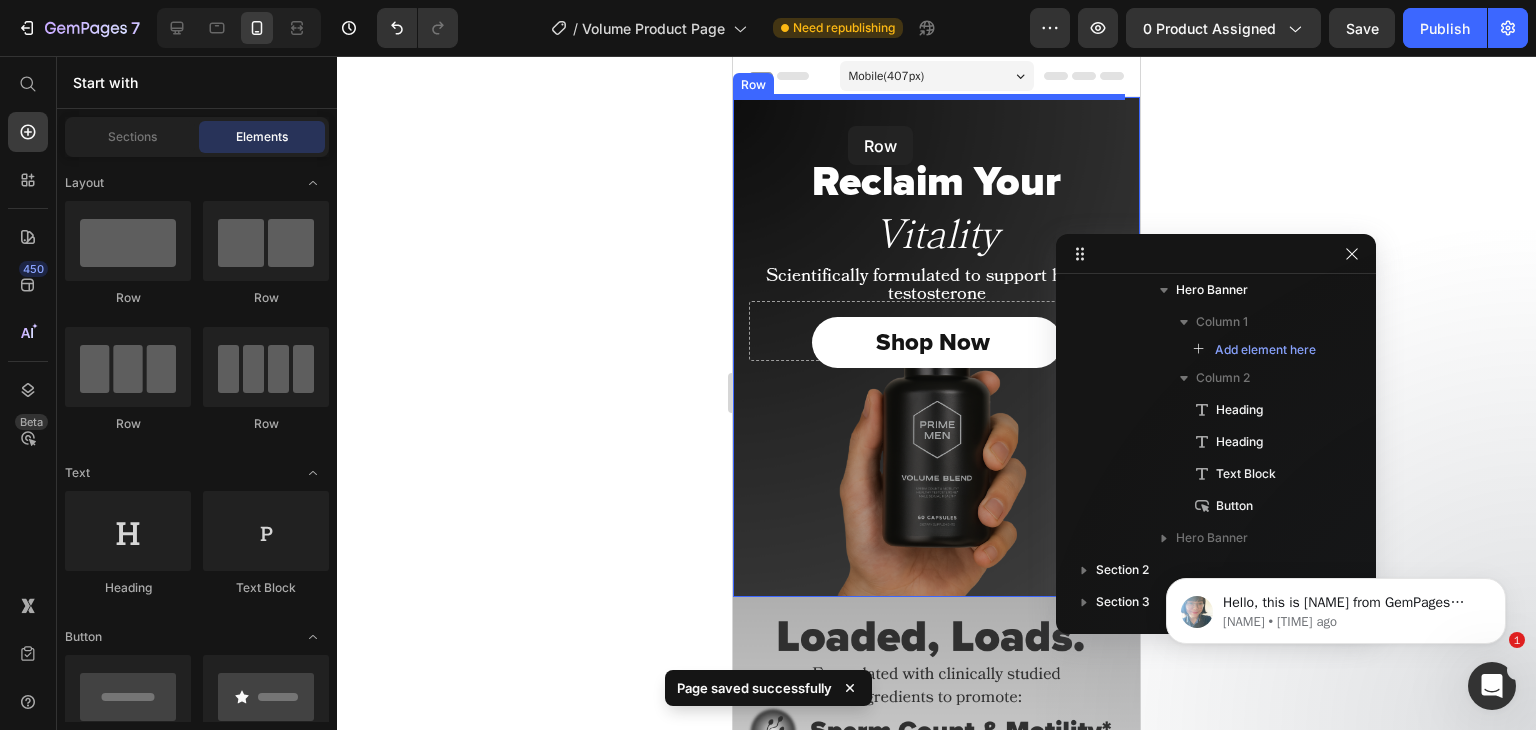 drag, startPoint x: 821, startPoint y: 294, endPoint x: 848, endPoint y: 127, distance: 169.16855 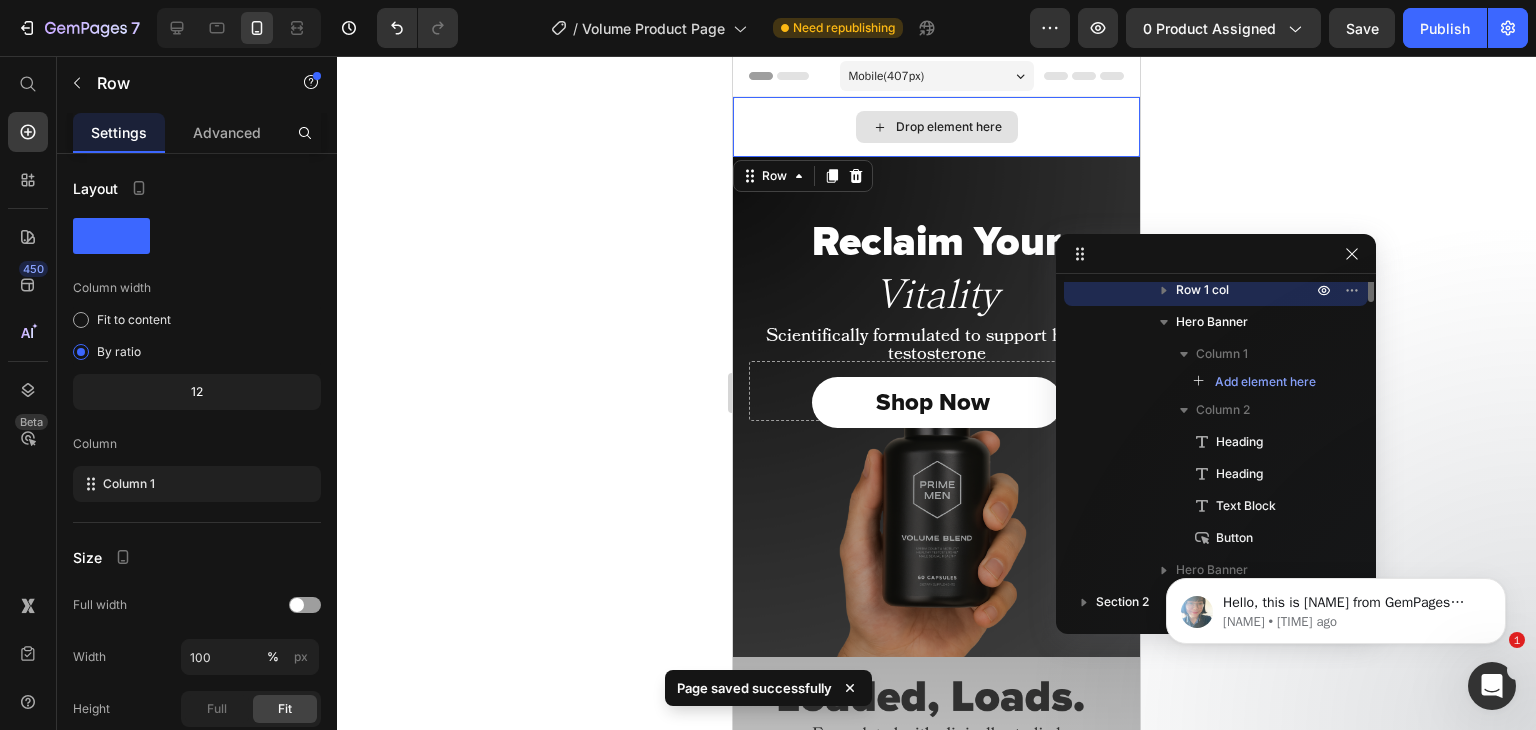 scroll, scrollTop: 0, scrollLeft: 0, axis: both 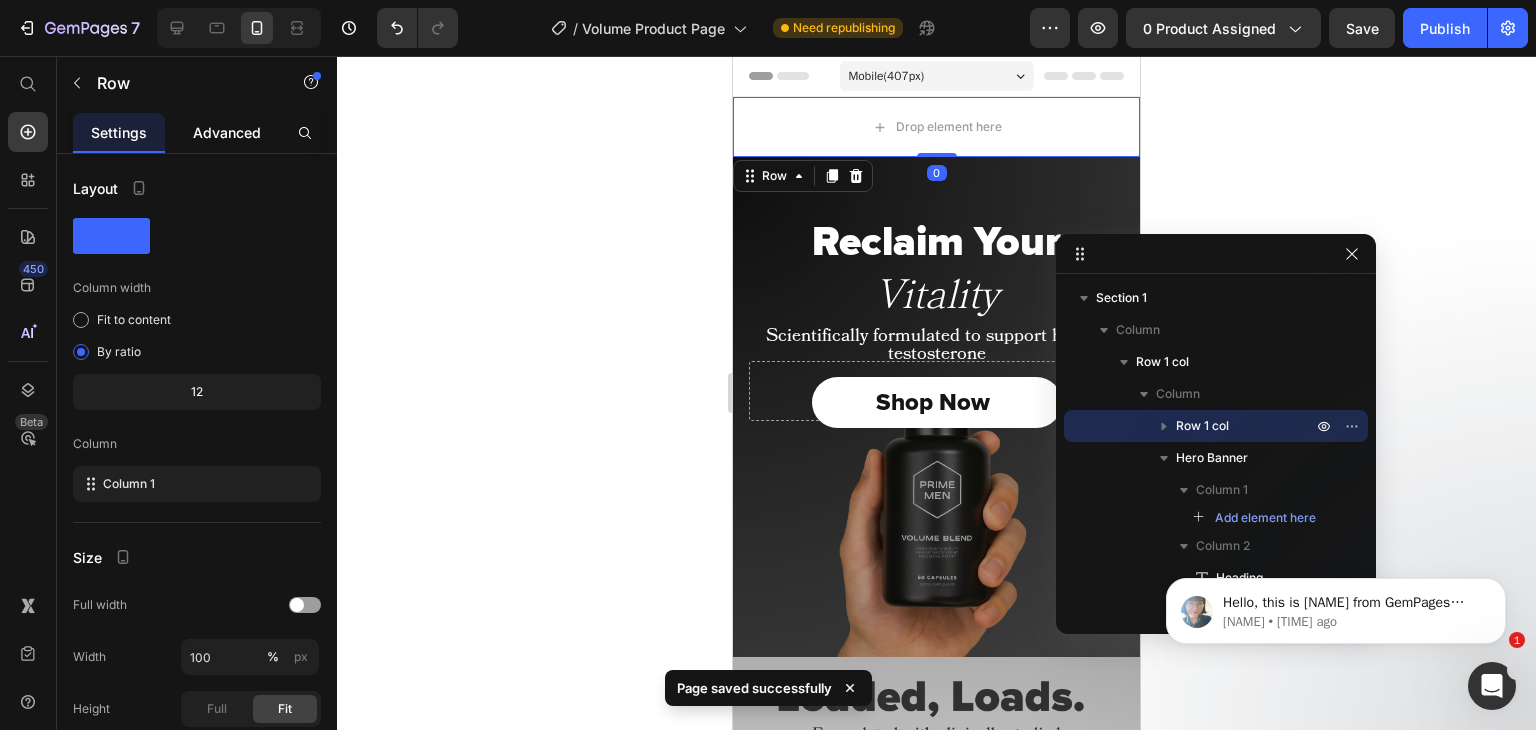 click on "Advanced" at bounding box center (227, 132) 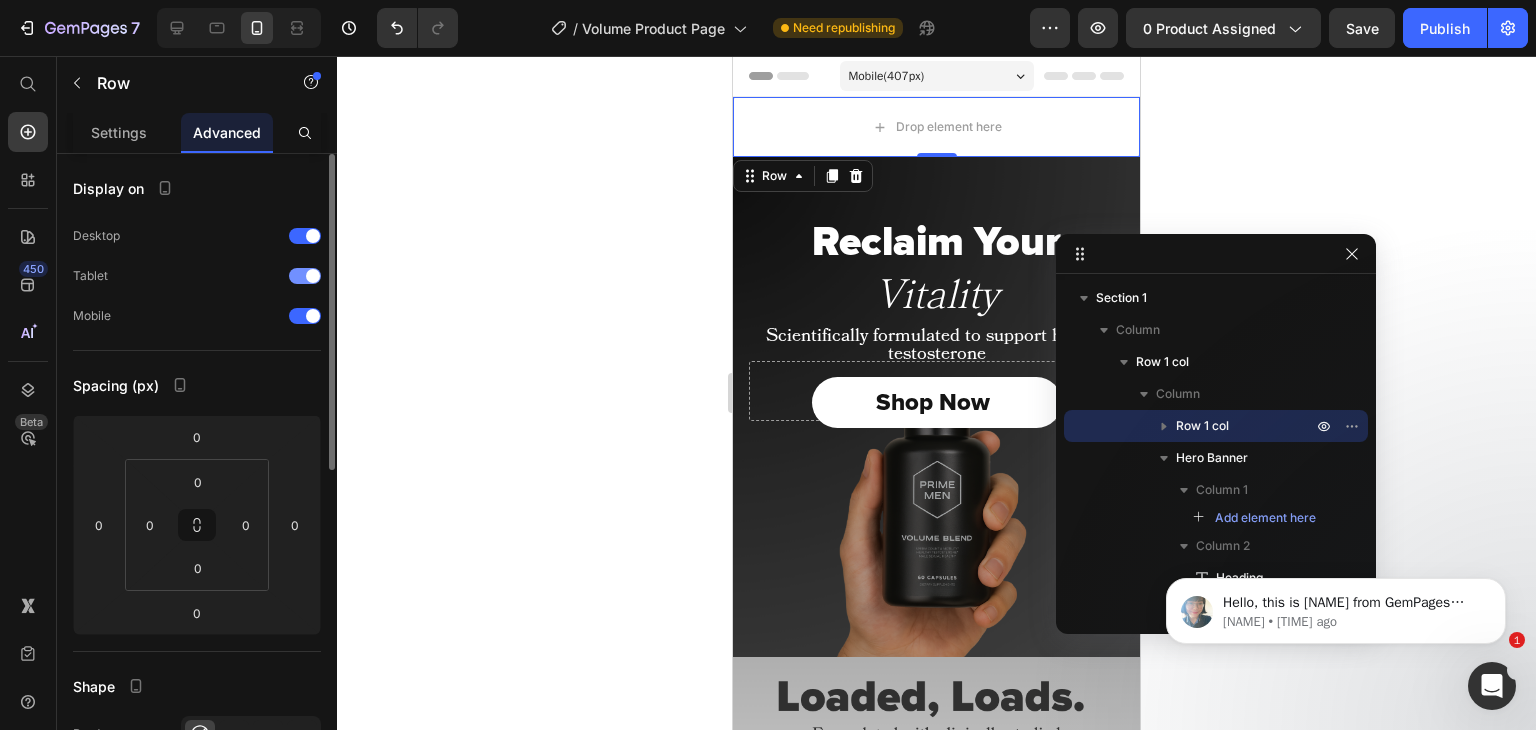 click at bounding box center (305, 276) 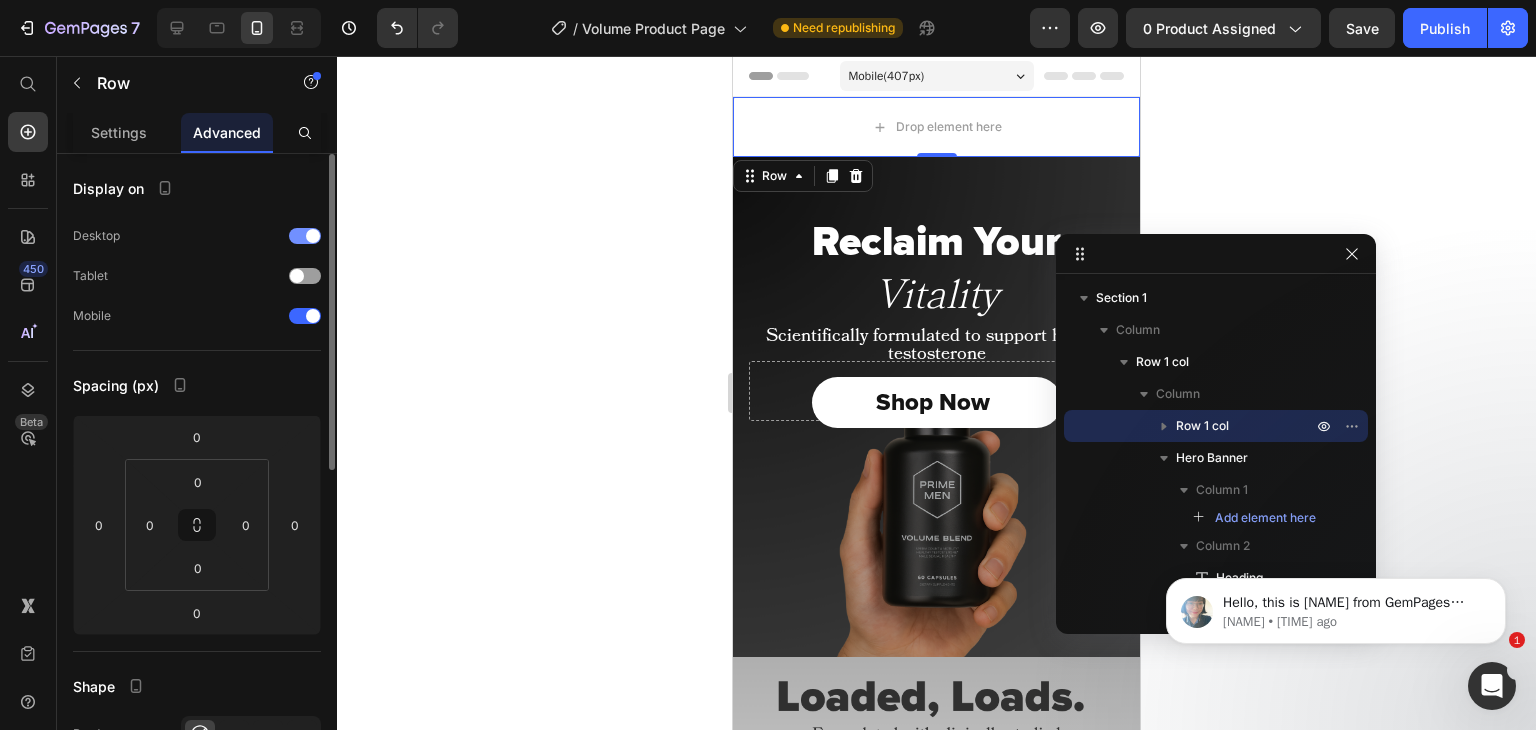 click at bounding box center [313, 236] 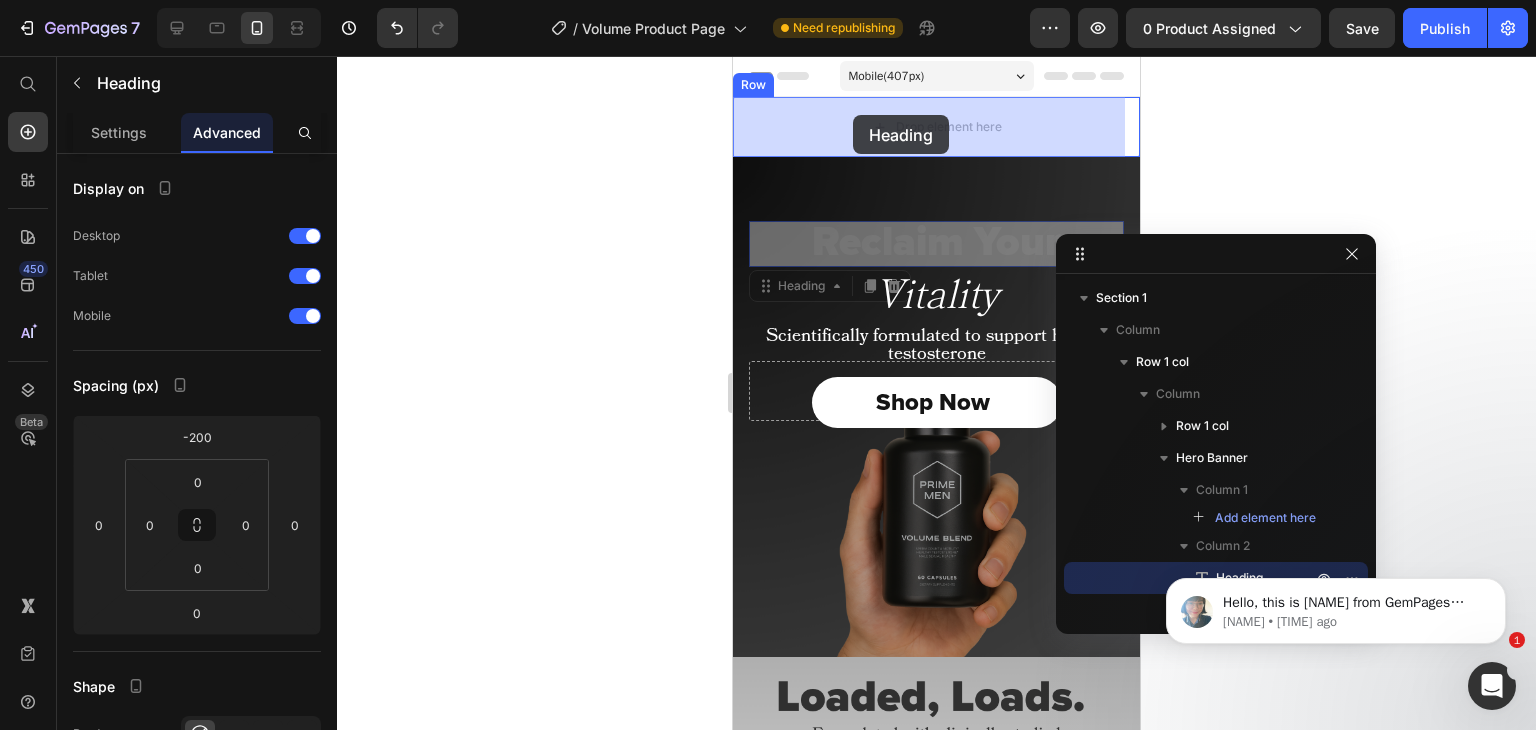 drag, startPoint x: 856, startPoint y: 247, endPoint x: 853, endPoint y: 115, distance: 132.03409 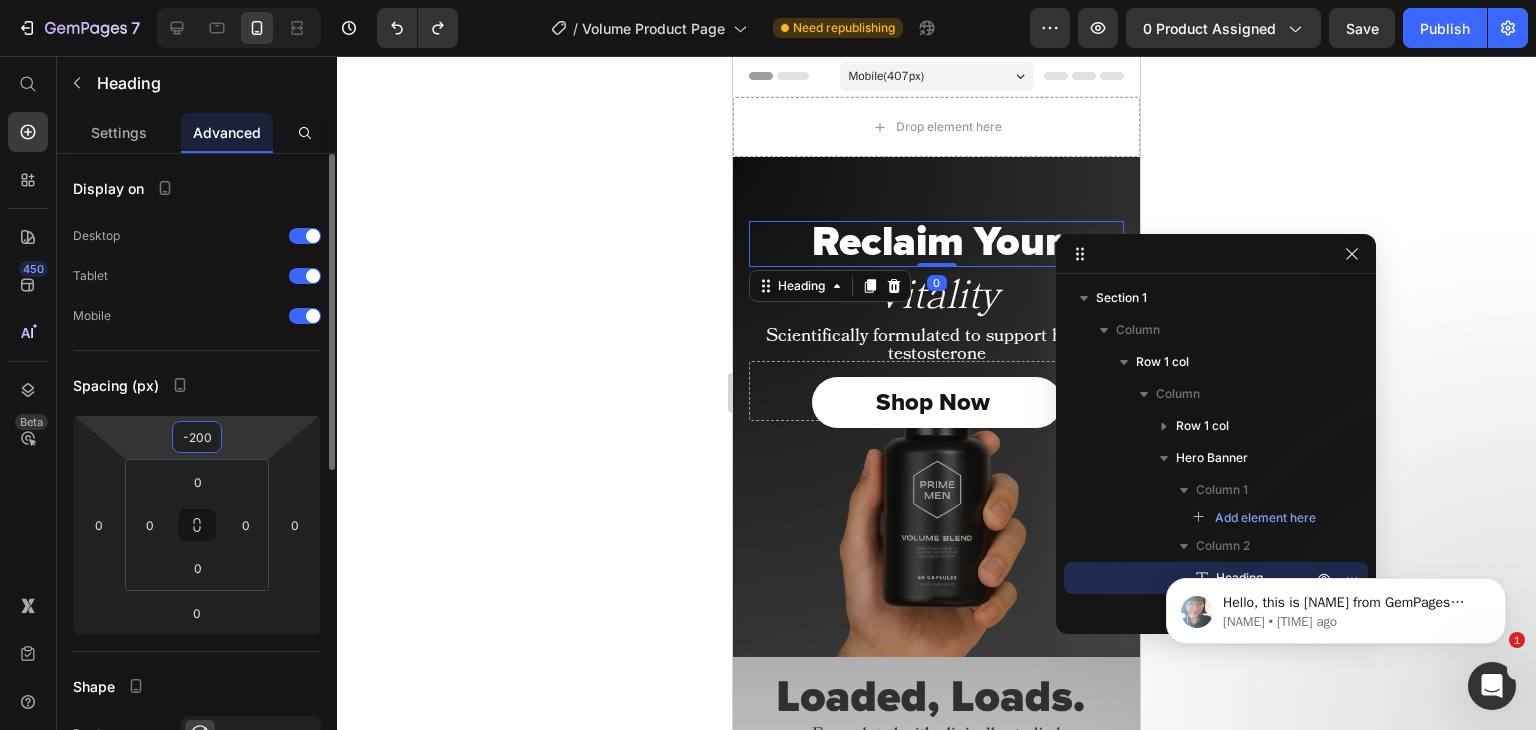 click on "-200" at bounding box center [197, 437] 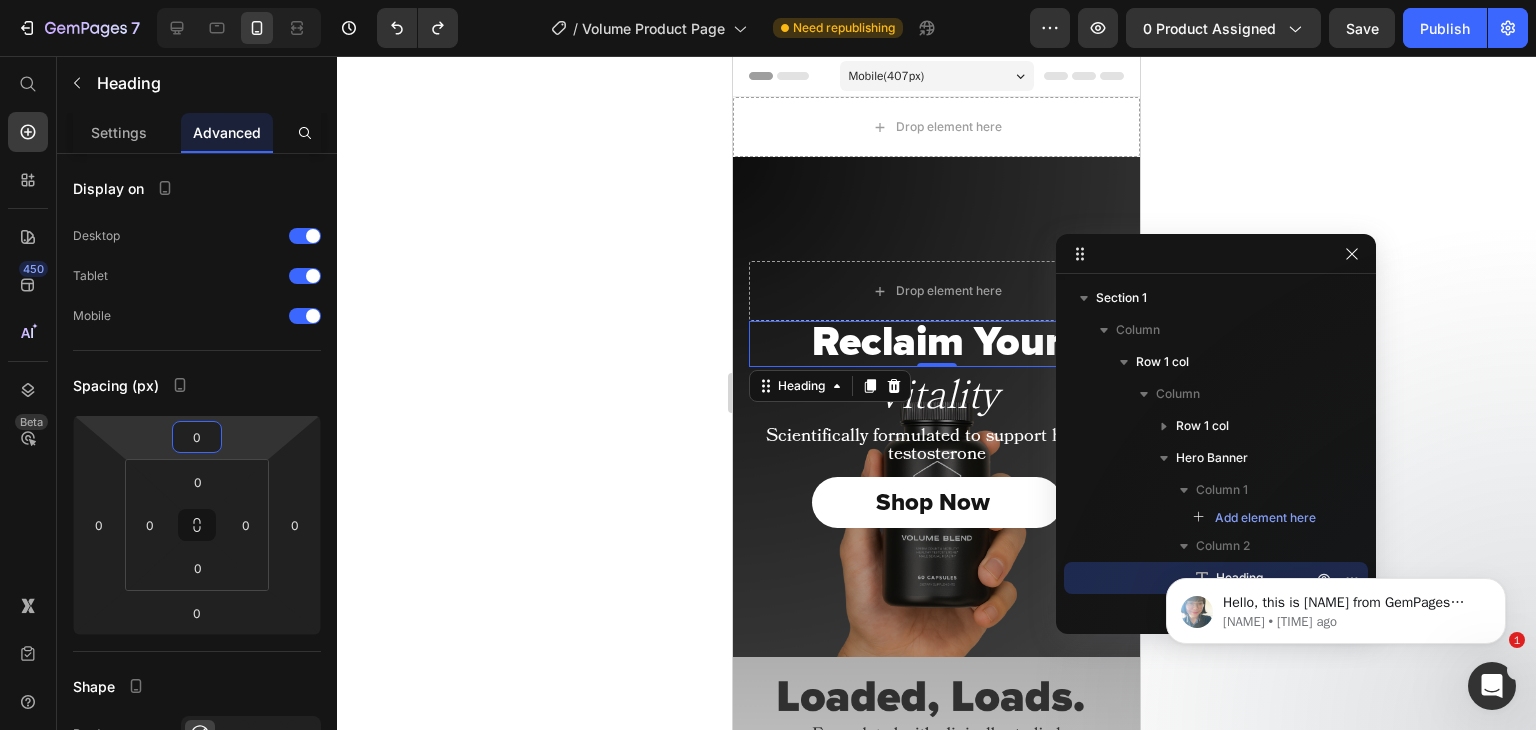 type on "0" 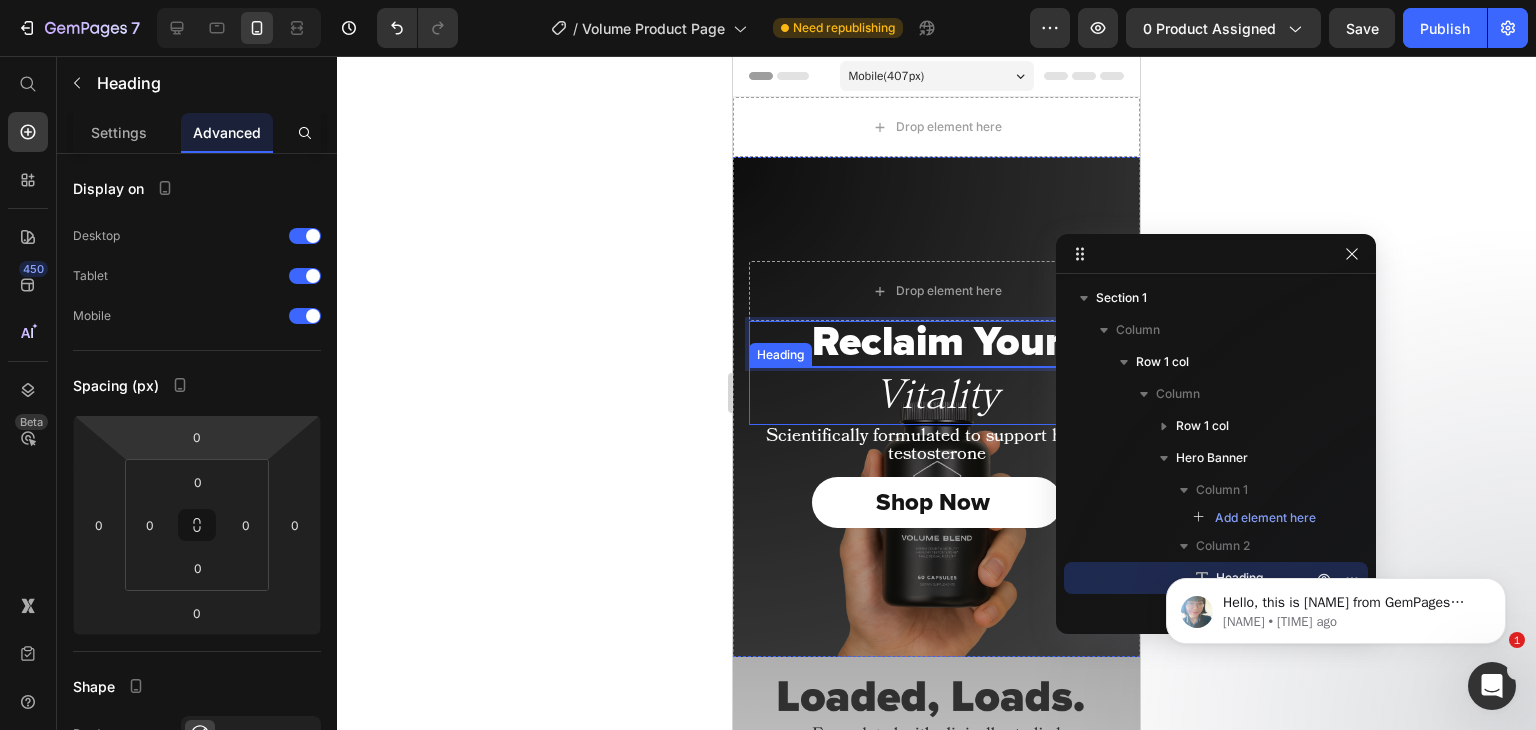 click on "Vitality" at bounding box center [936, 395] 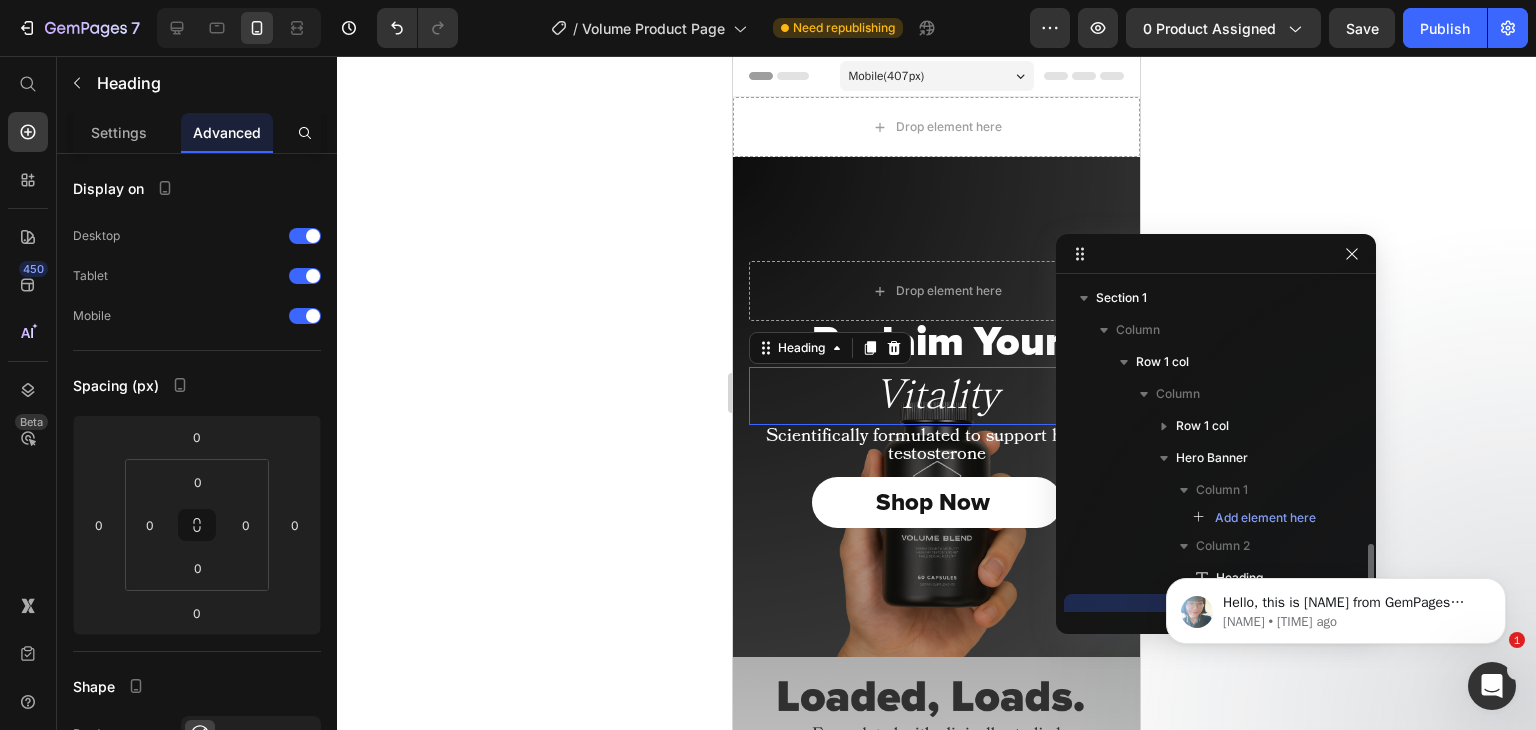 scroll, scrollTop: 178, scrollLeft: 0, axis: vertical 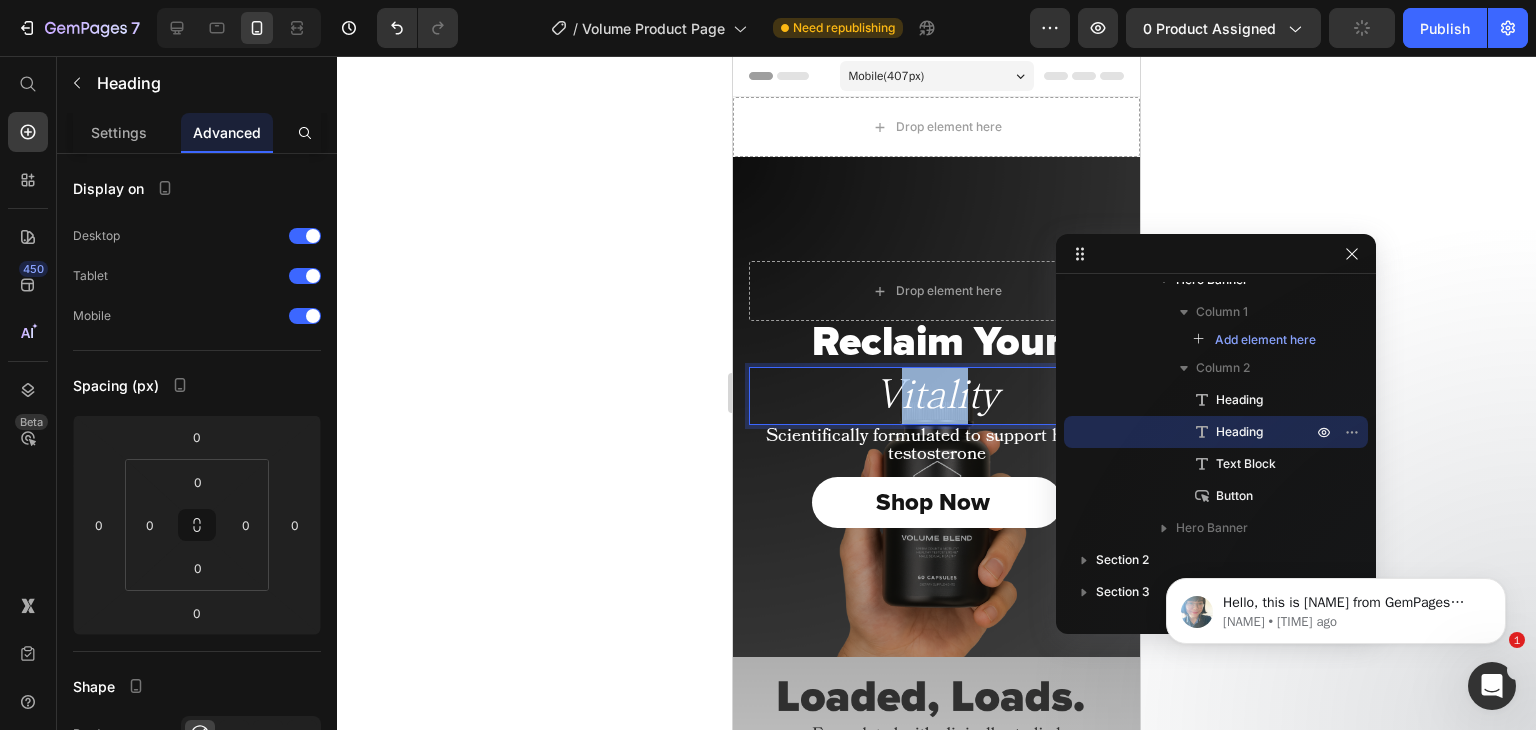 drag, startPoint x: 889, startPoint y: 413, endPoint x: 793, endPoint y: 513, distance: 138.62178 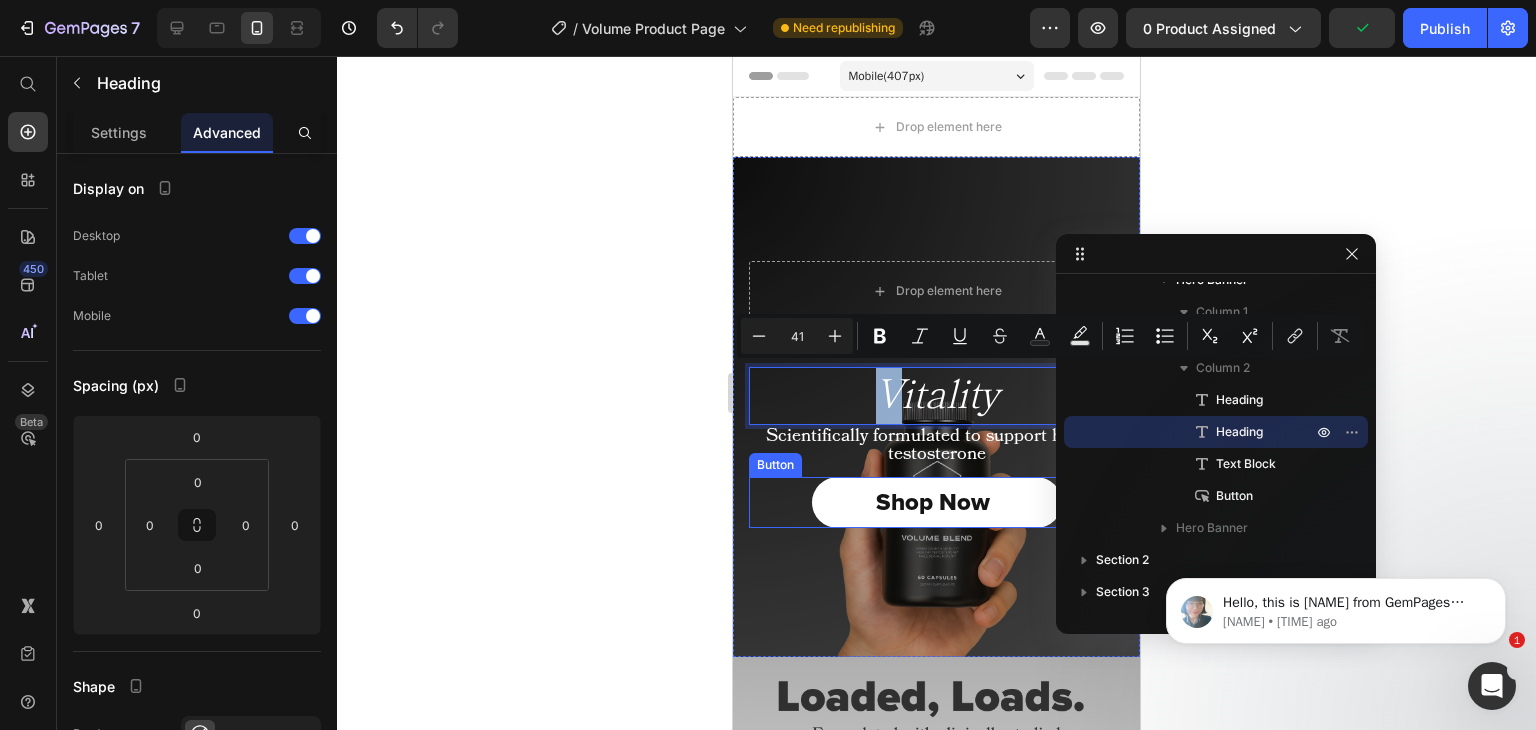 click on "Shop Now" at bounding box center (937, 502) 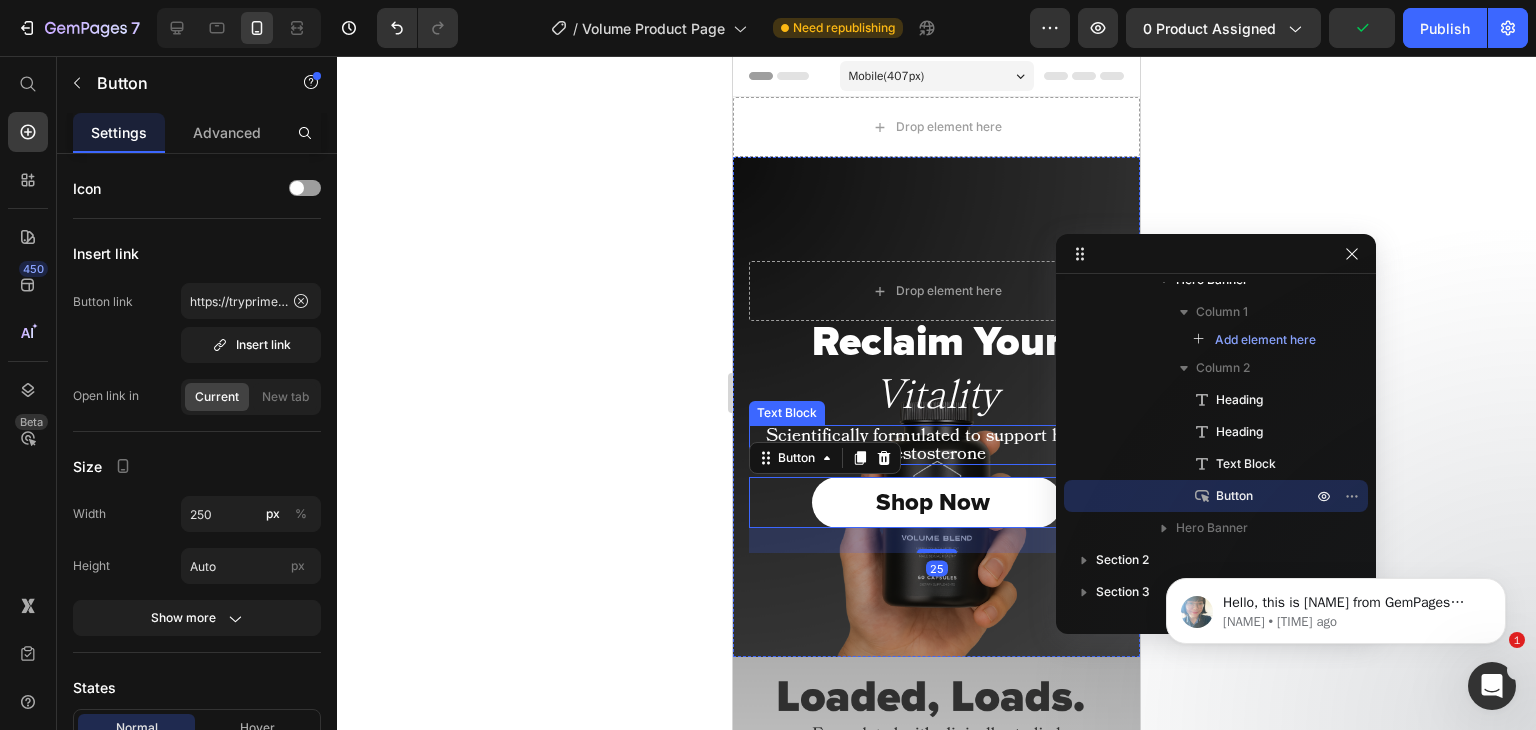 click on "Scientifically formulated to support healthy testosterone" at bounding box center [936, 445] 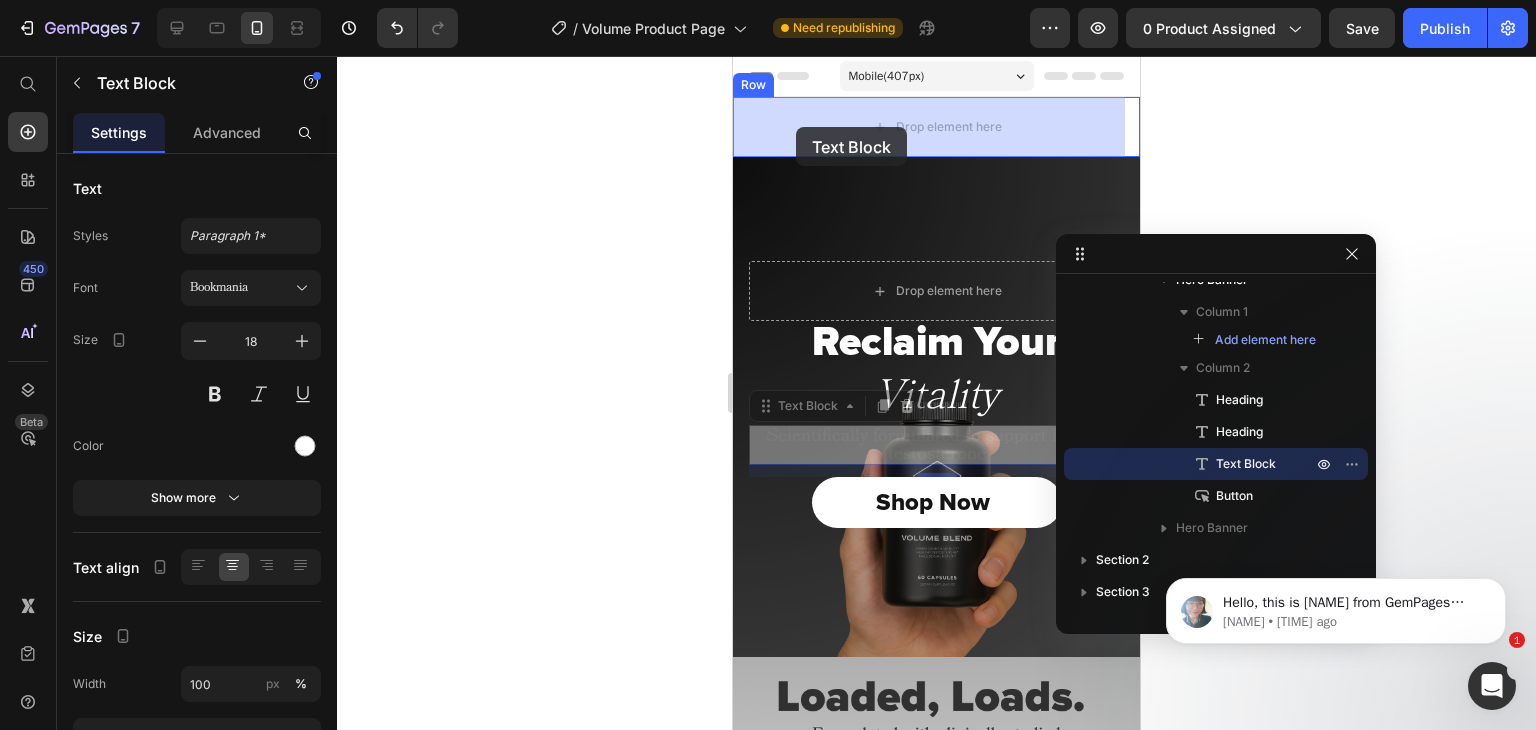 drag, startPoint x: 795, startPoint y: 401, endPoint x: 797, endPoint y: 122, distance: 279.00717 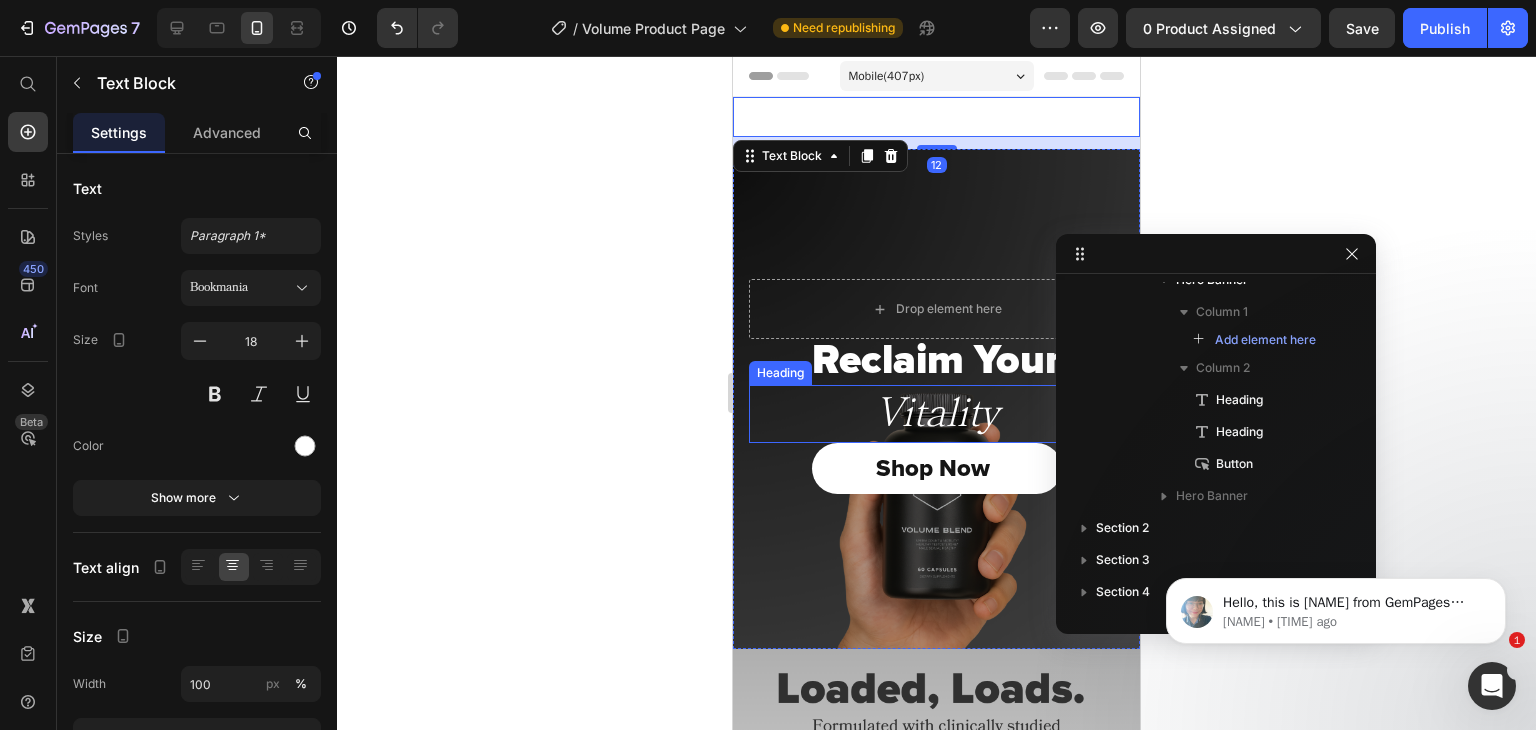 click on "Vitality" at bounding box center (936, 413) 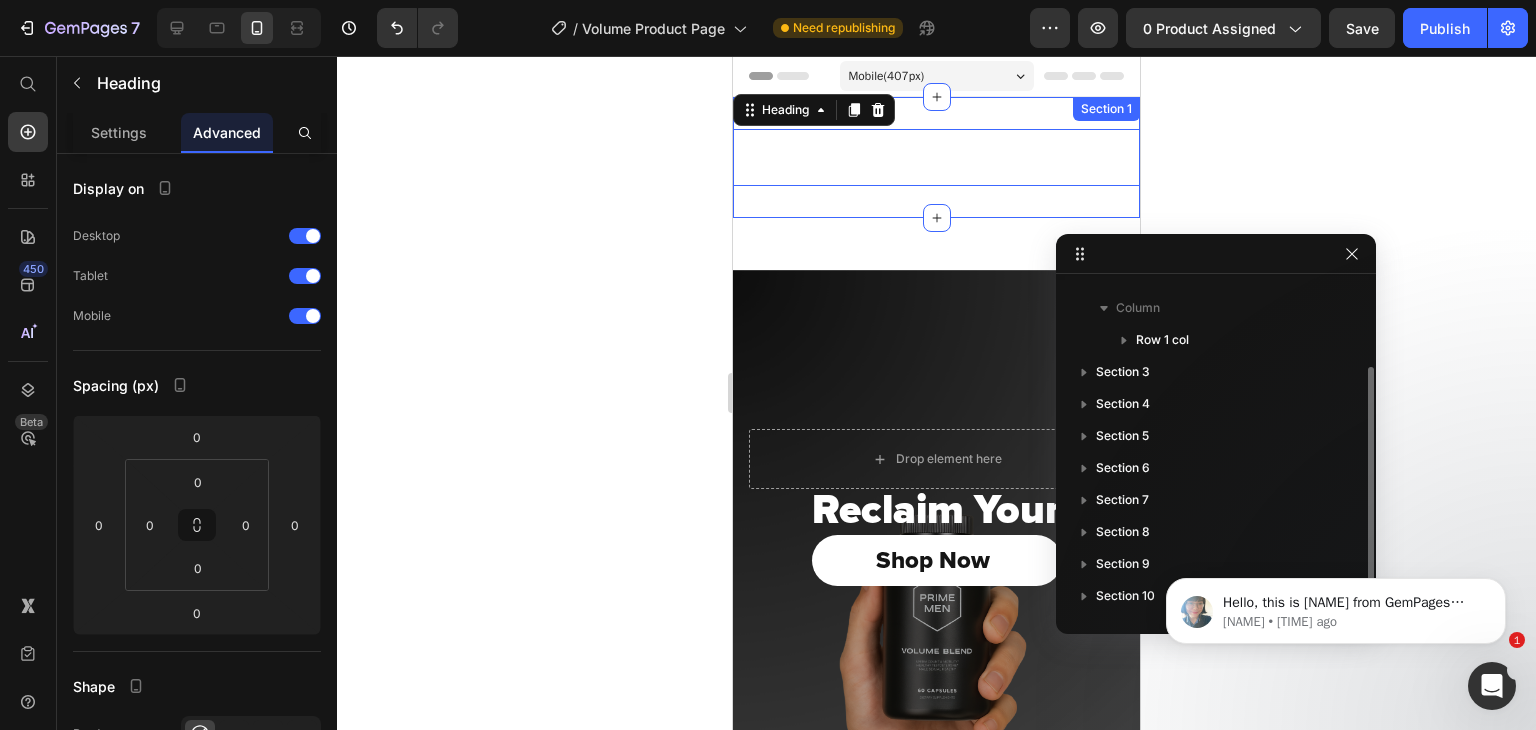 scroll, scrollTop: 117, scrollLeft: 0, axis: vertical 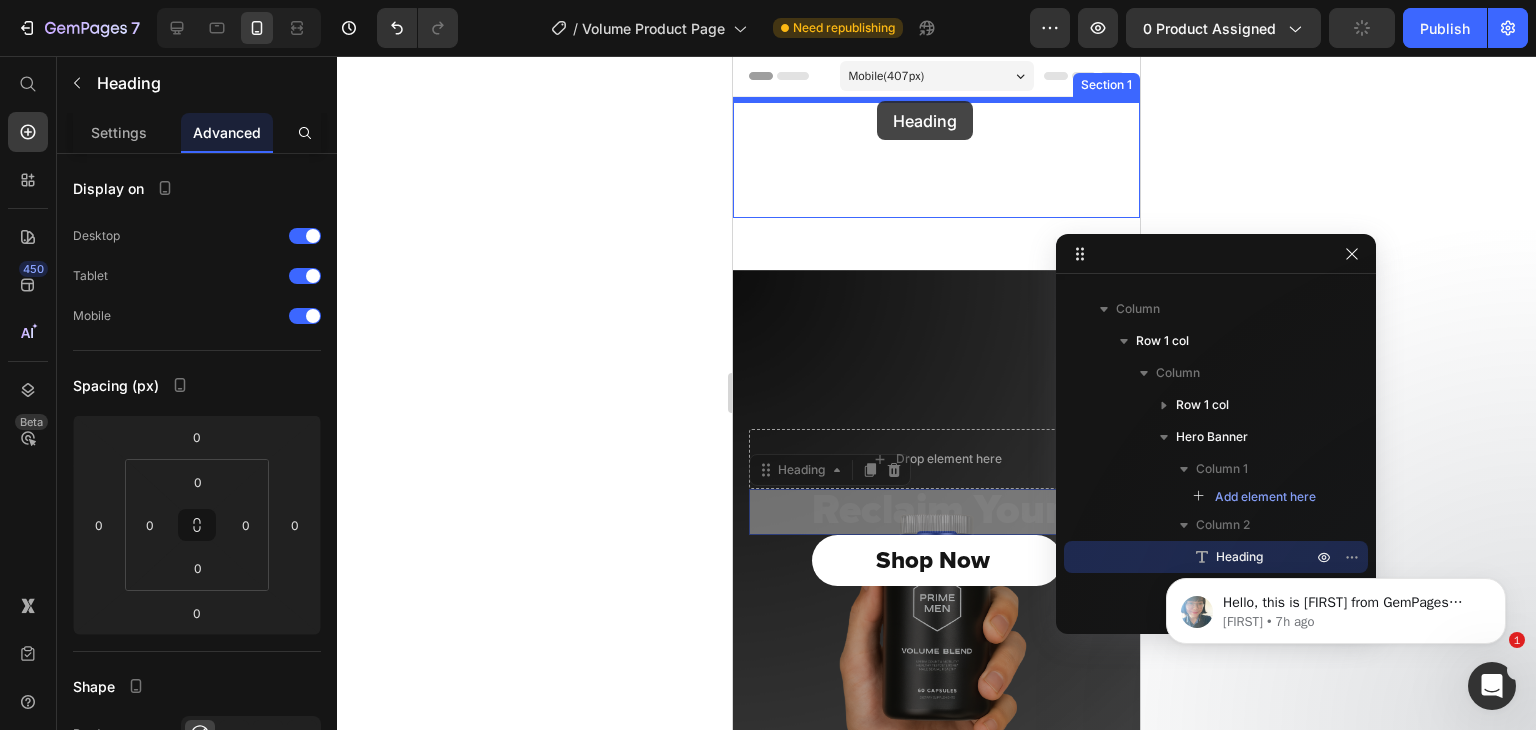 drag, startPoint x: 796, startPoint y: 468, endPoint x: 877, endPoint y: 100, distance: 376.80896 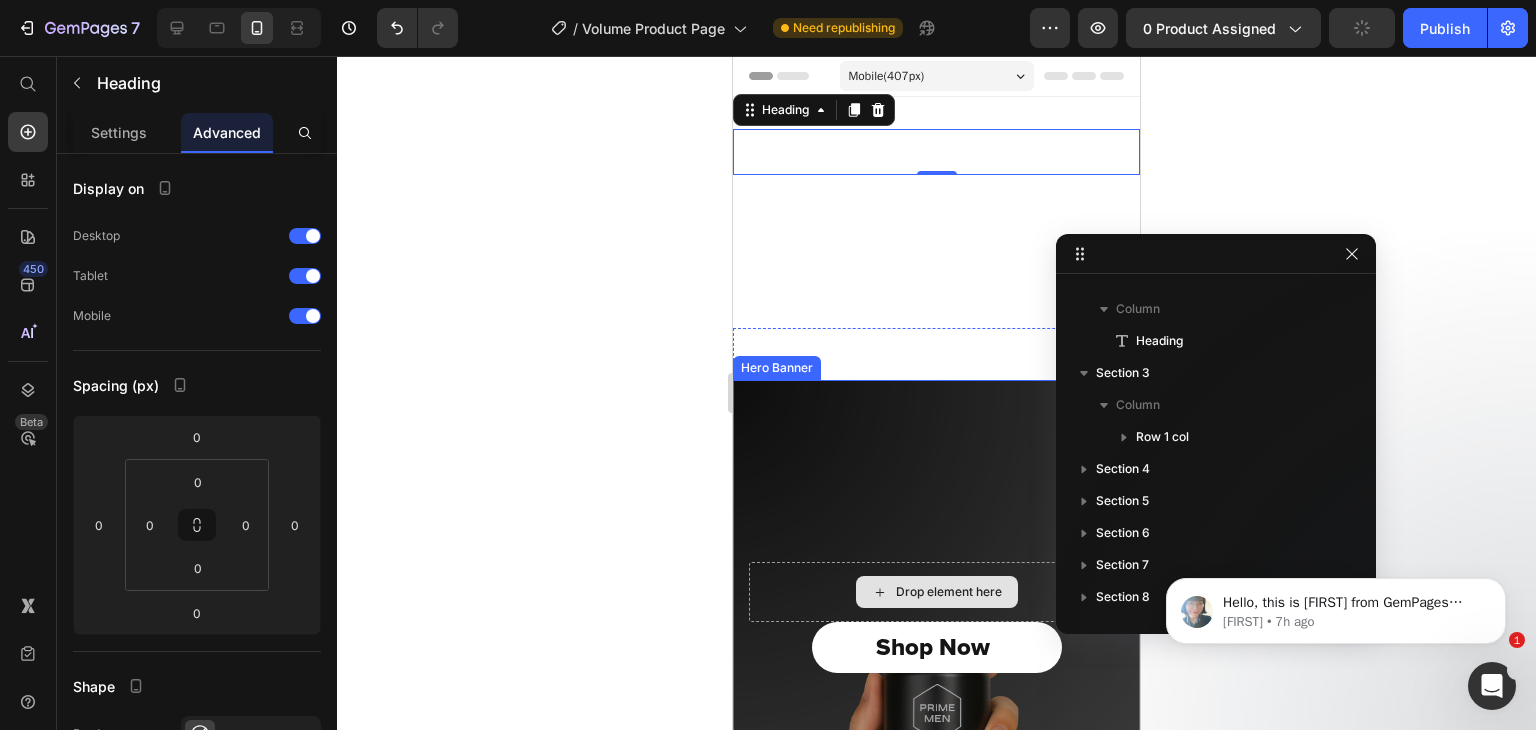 scroll, scrollTop: 84, scrollLeft: 0, axis: vertical 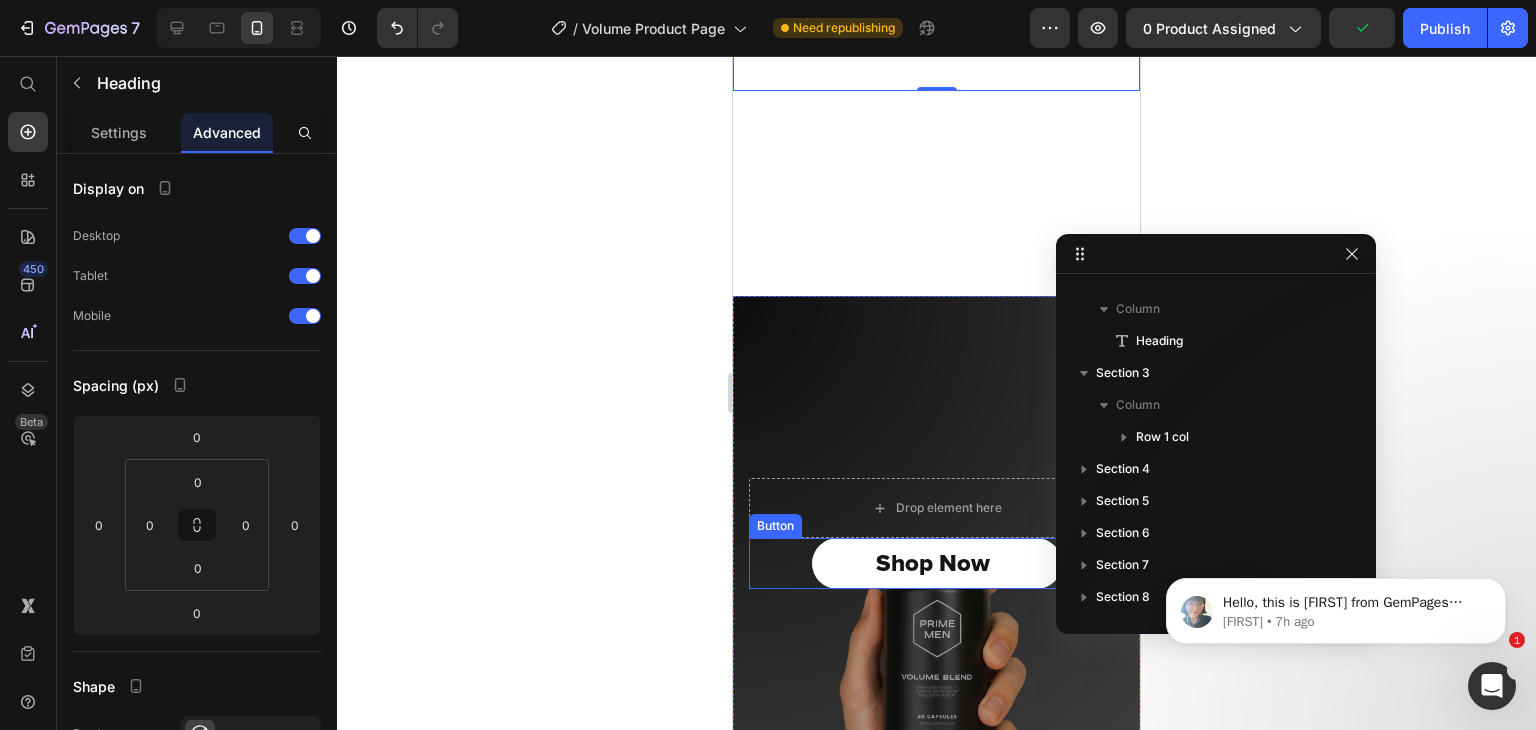 click on "Shop Now" at bounding box center (937, 563) 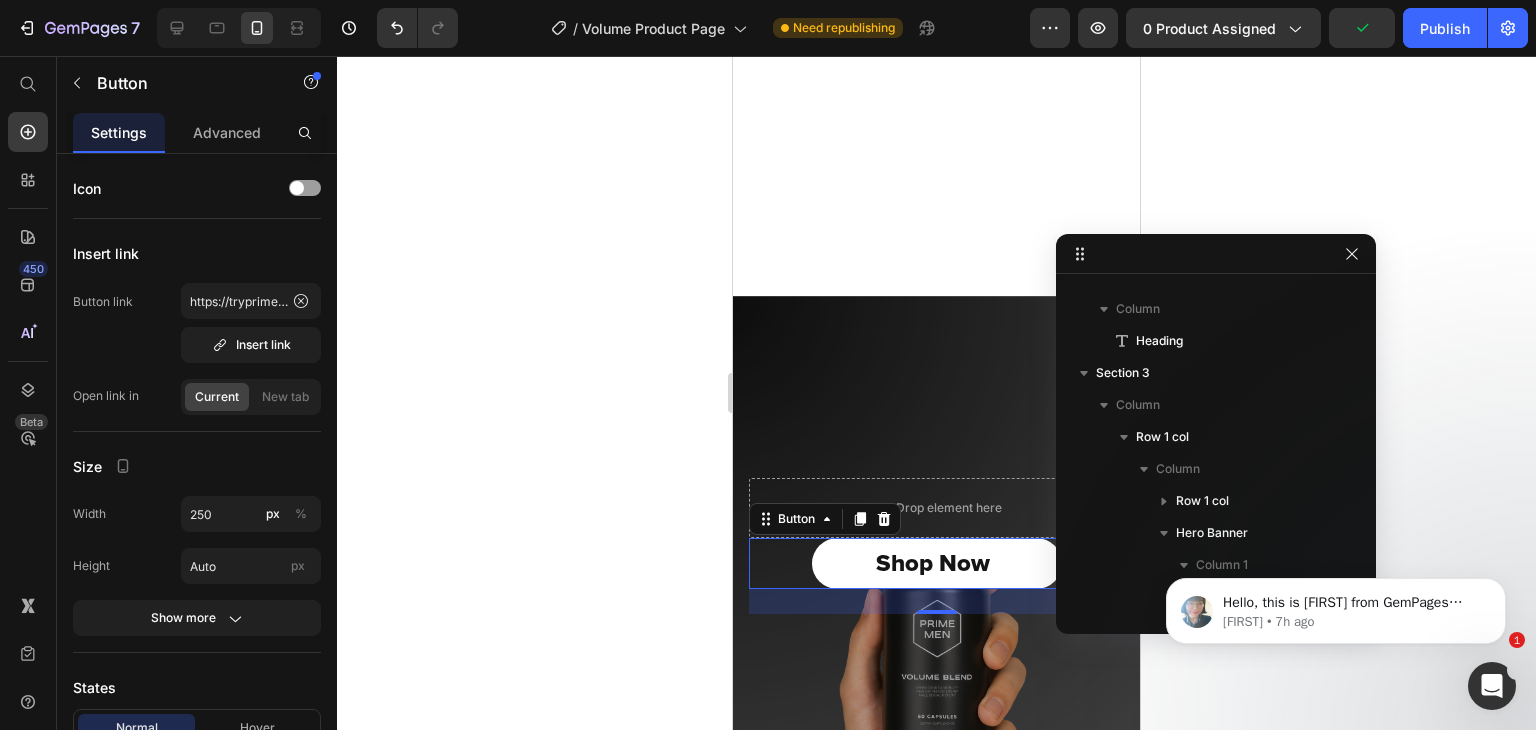 scroll, scrollTop: 338, scrollLeft: 0, axis: vertical 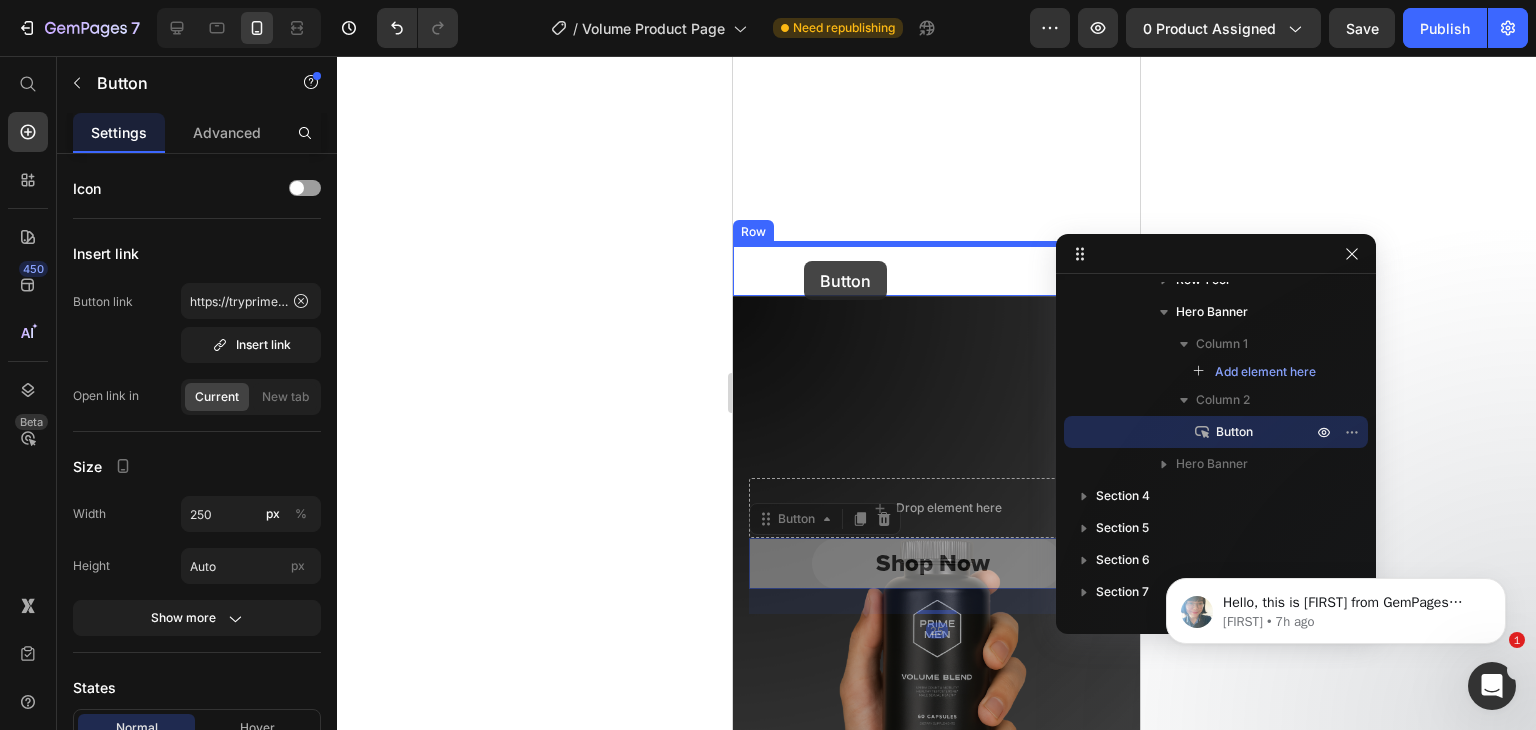 drag, startPoint x: 784, startPoint y: 520, endPoint x: 804, endPoint y: 260, distance: 260.7681 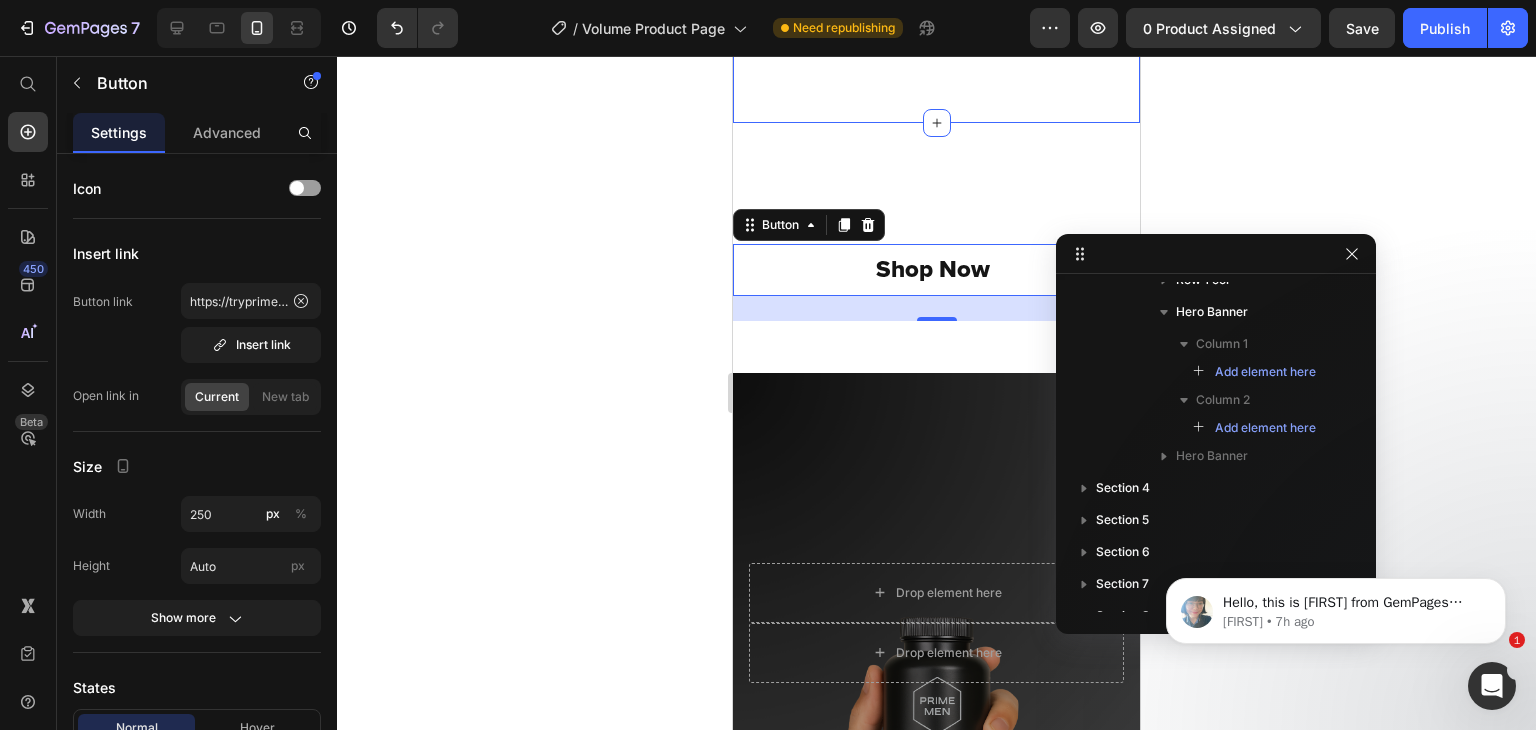 scroll, scrollTop: 0, scrollLeft: 0, axis: both 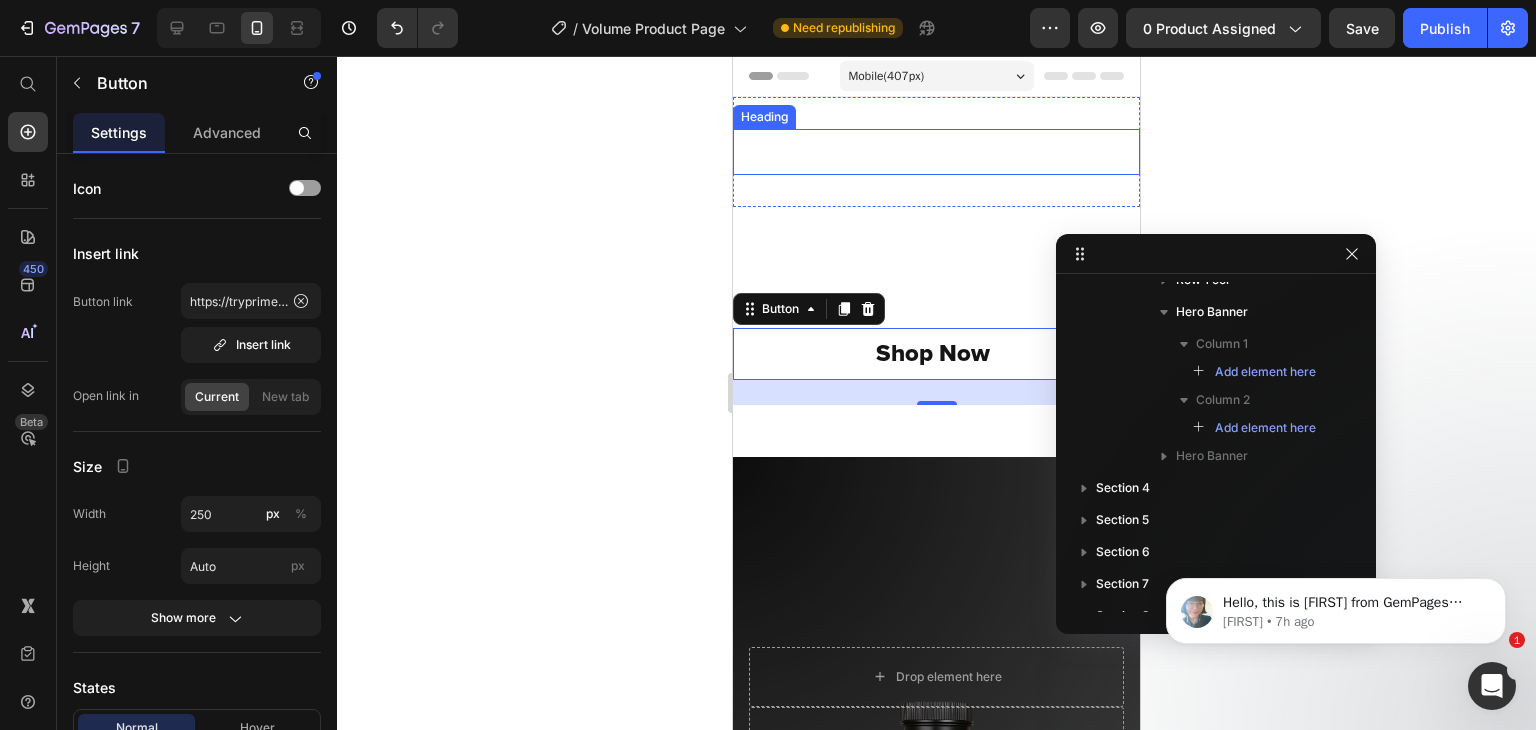 click on "Reclaim Your" at bounding box center [936, 152] 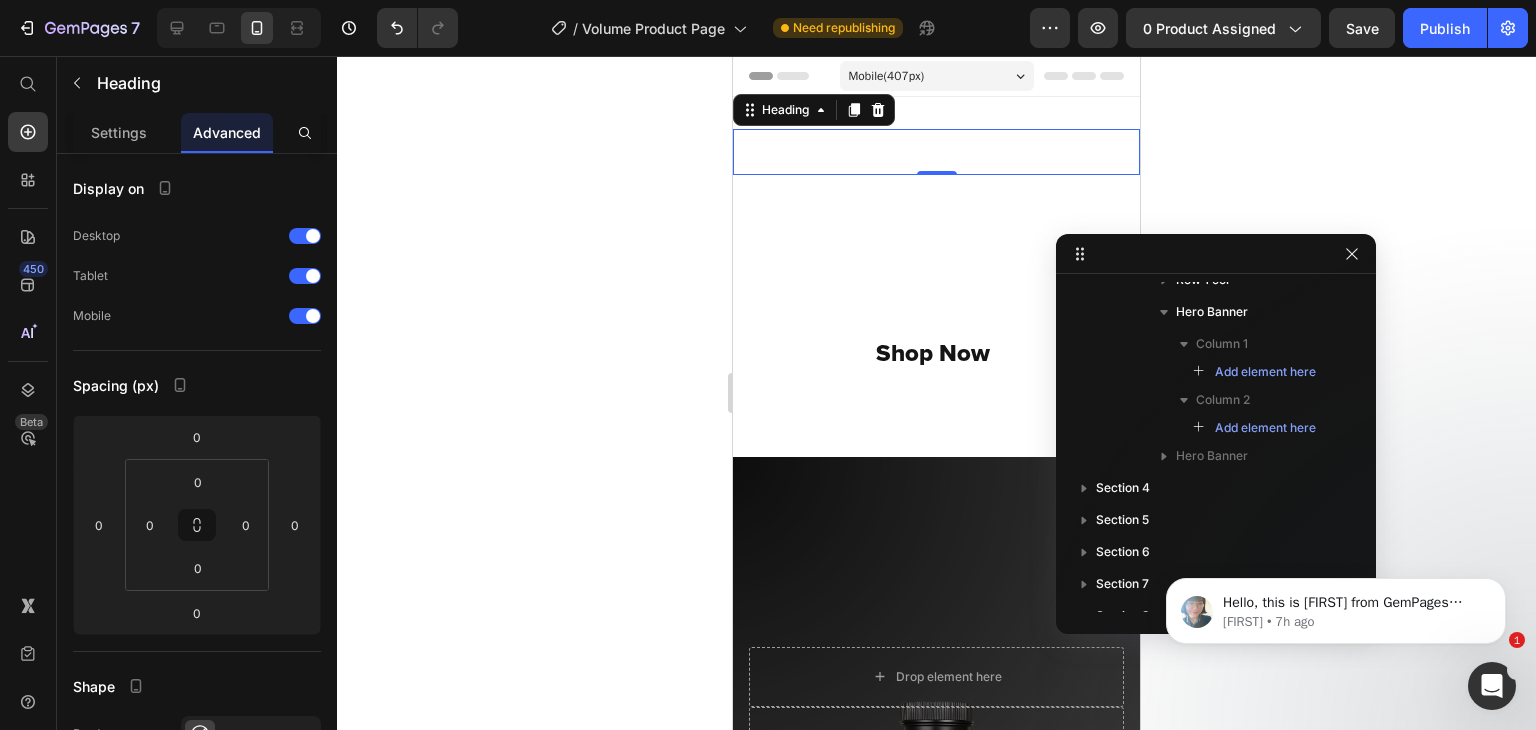 scroll, scrollTop: 0, scrollLeft: 0, axis: both 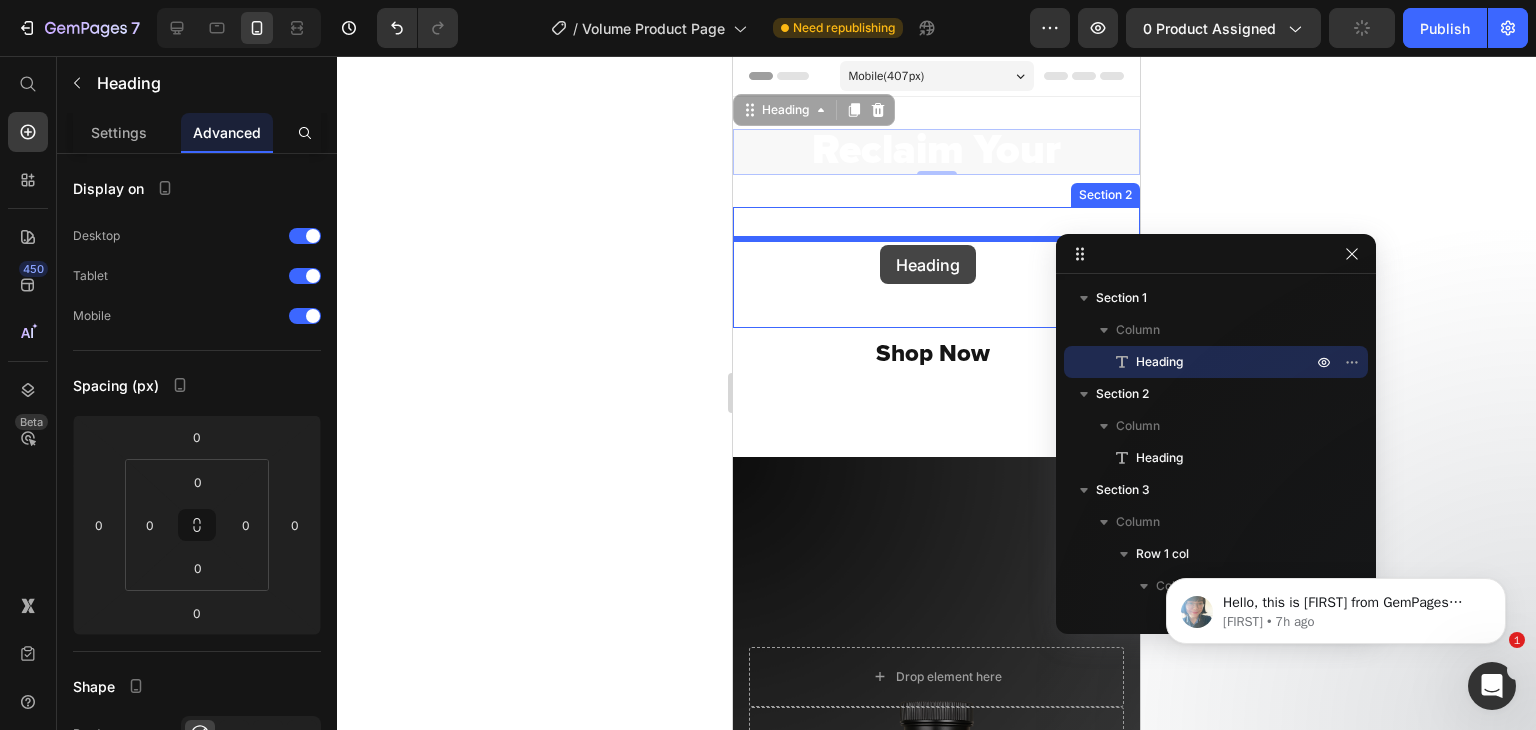 drag, startPoint x: 885, startPoint y: 151, endPoint x: 880, endPoint y: 245, distance: 94.13288 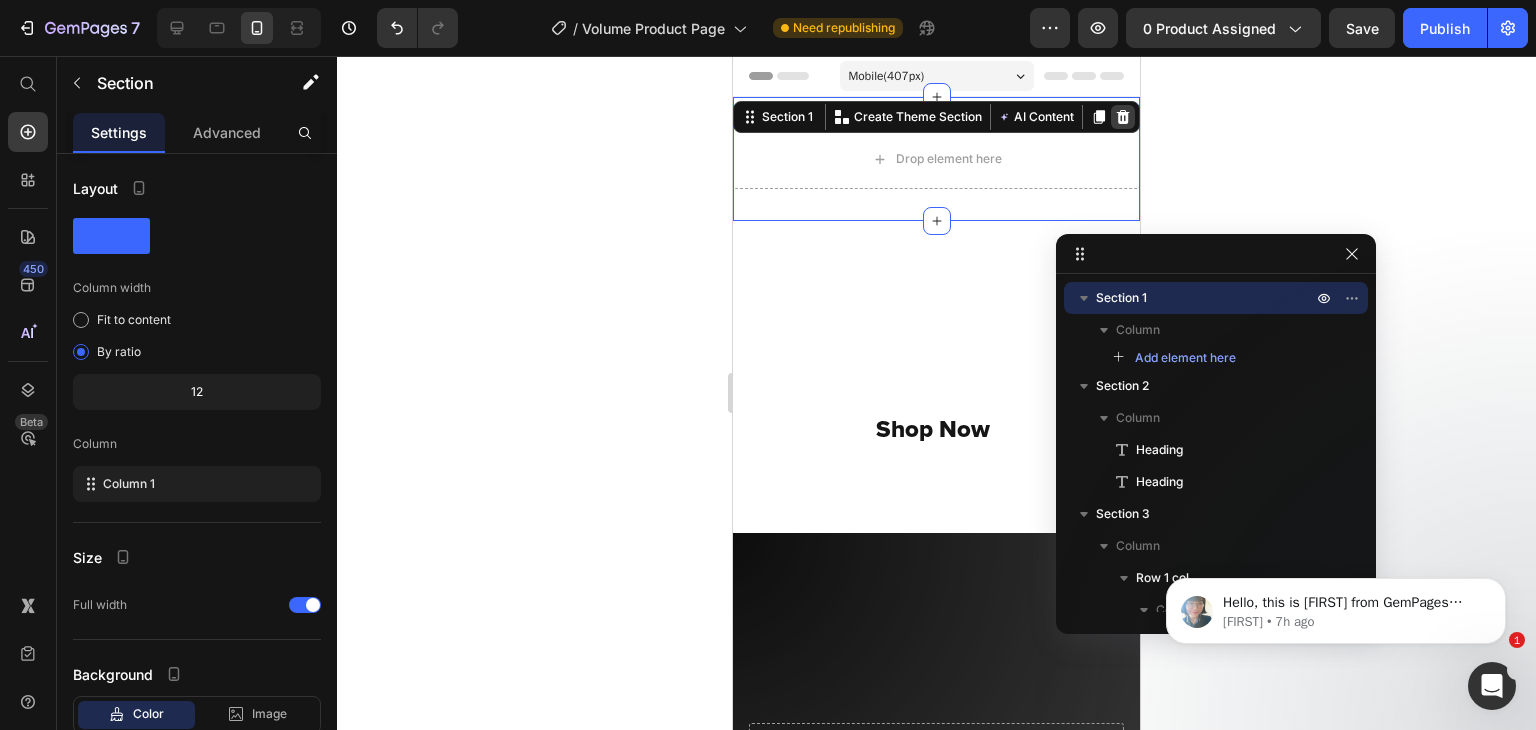 click 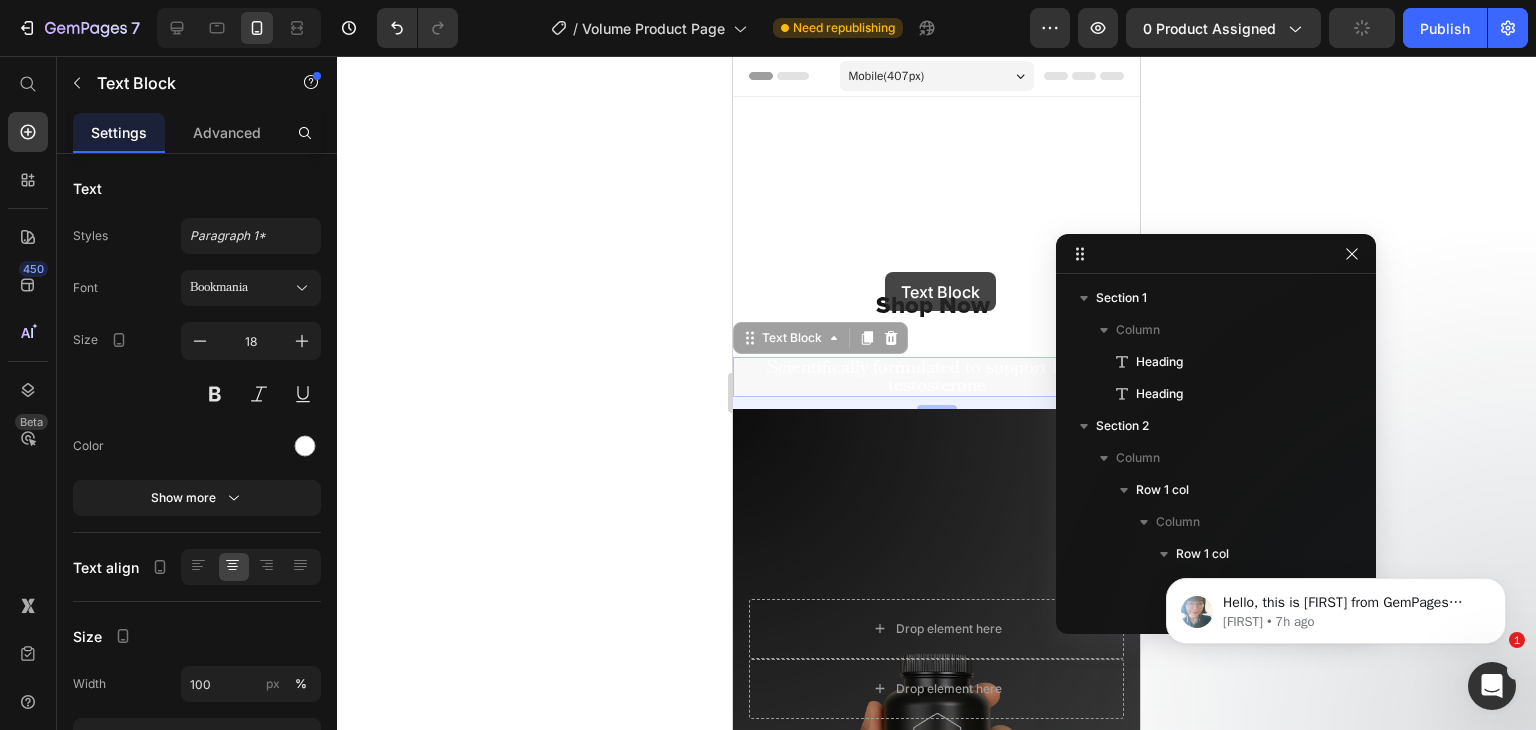 scroll, scrollTop: 218, scrollLeft: 0, axis: vertical 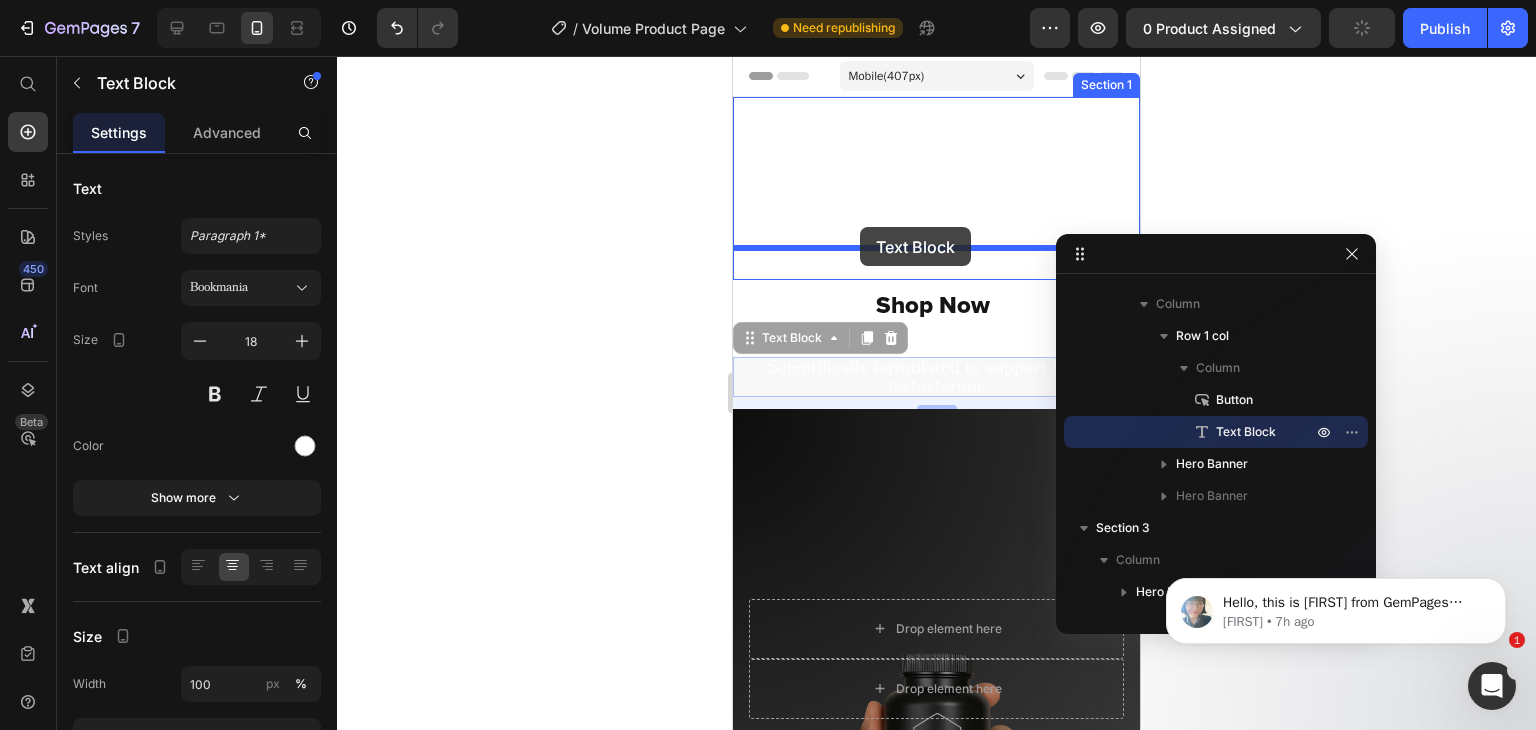 drag, startPoint x: 810, startPoint y: 360, endPoint x: 860, endPoint y: 228, distance: 141.1524 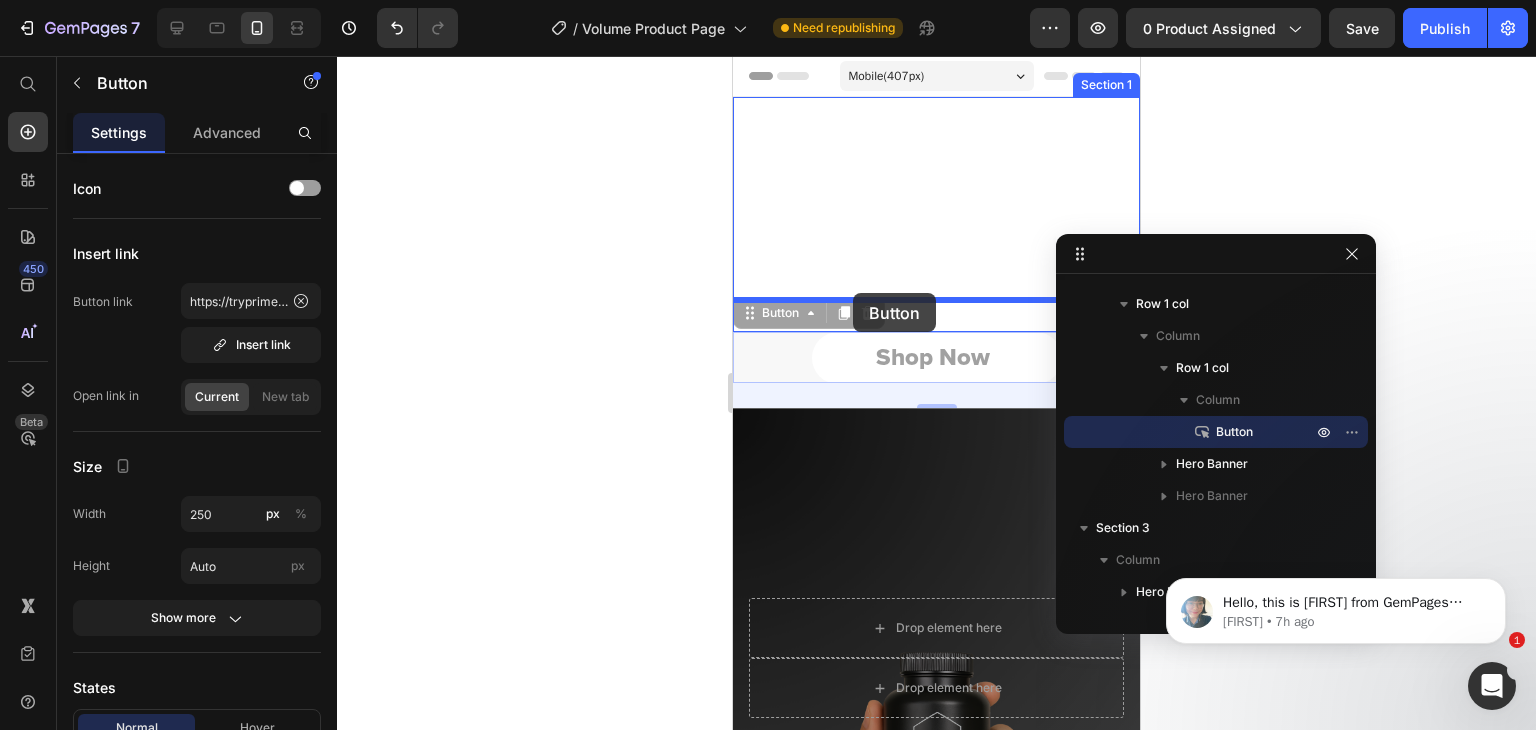 drag, startPoint x: 809, startPoint y: 363, endPoint x: 852, endPoint y: 293, distance: 82.1523 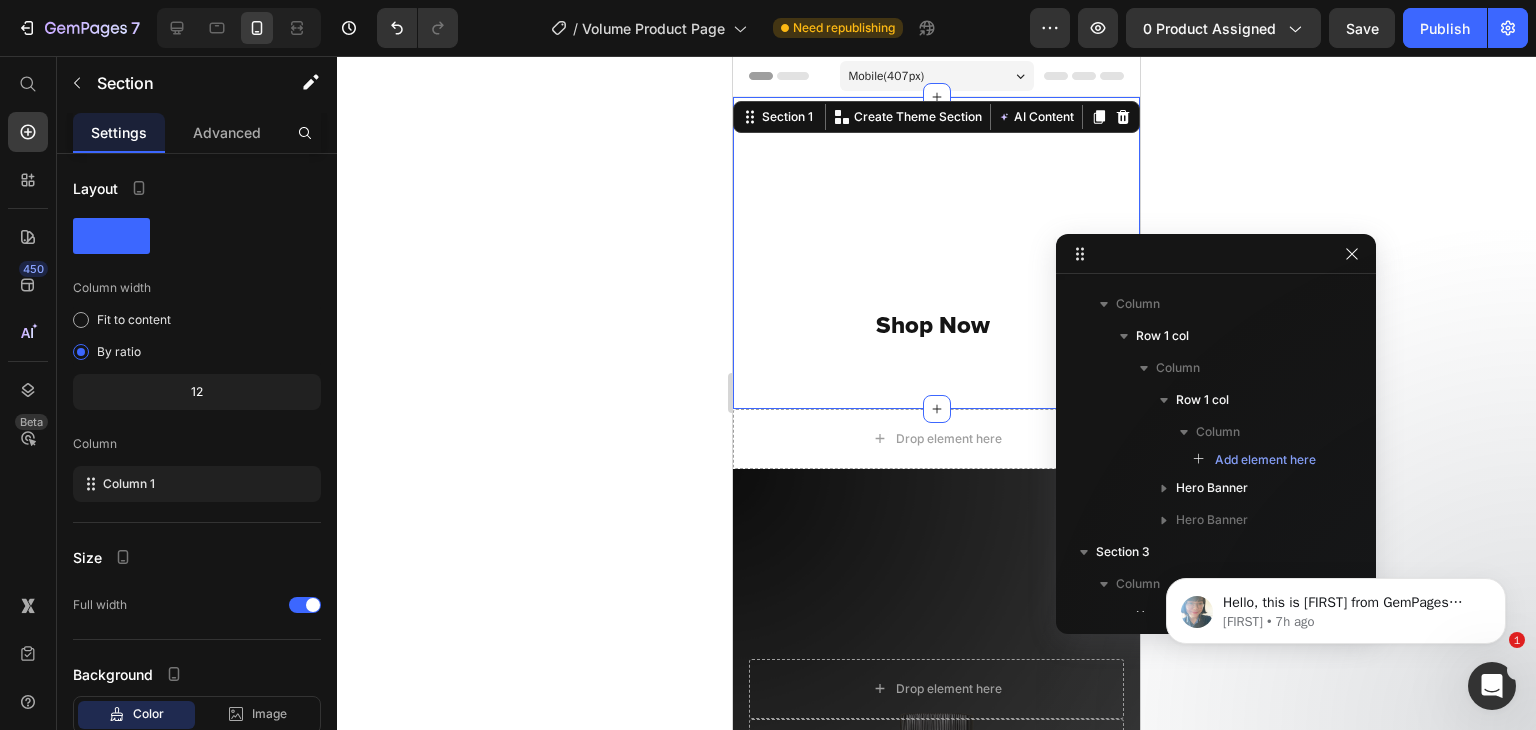 scroll, scrollTop: 0, scrollLeft: 0, axis: both 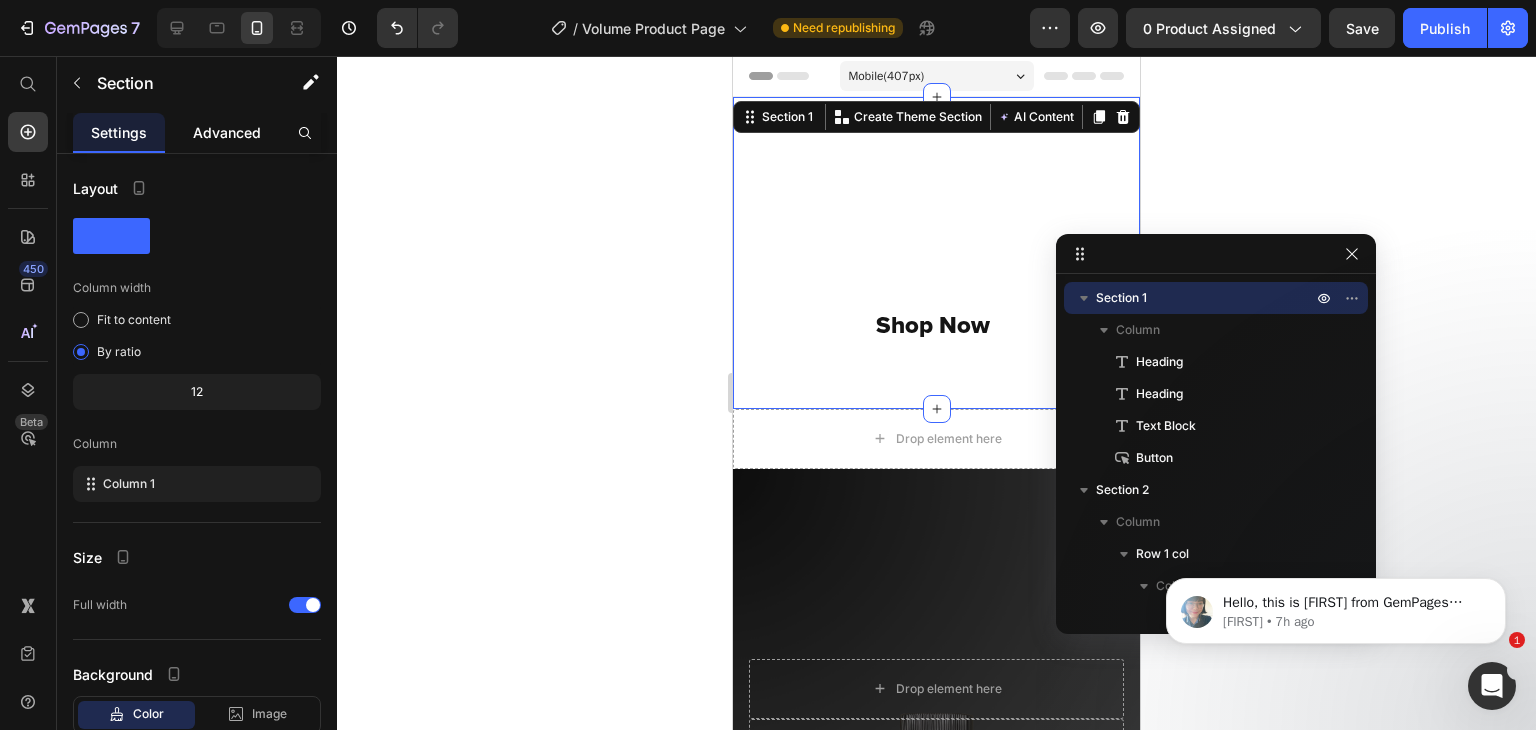 click on "Advanced" at bounding box center (227, 132) 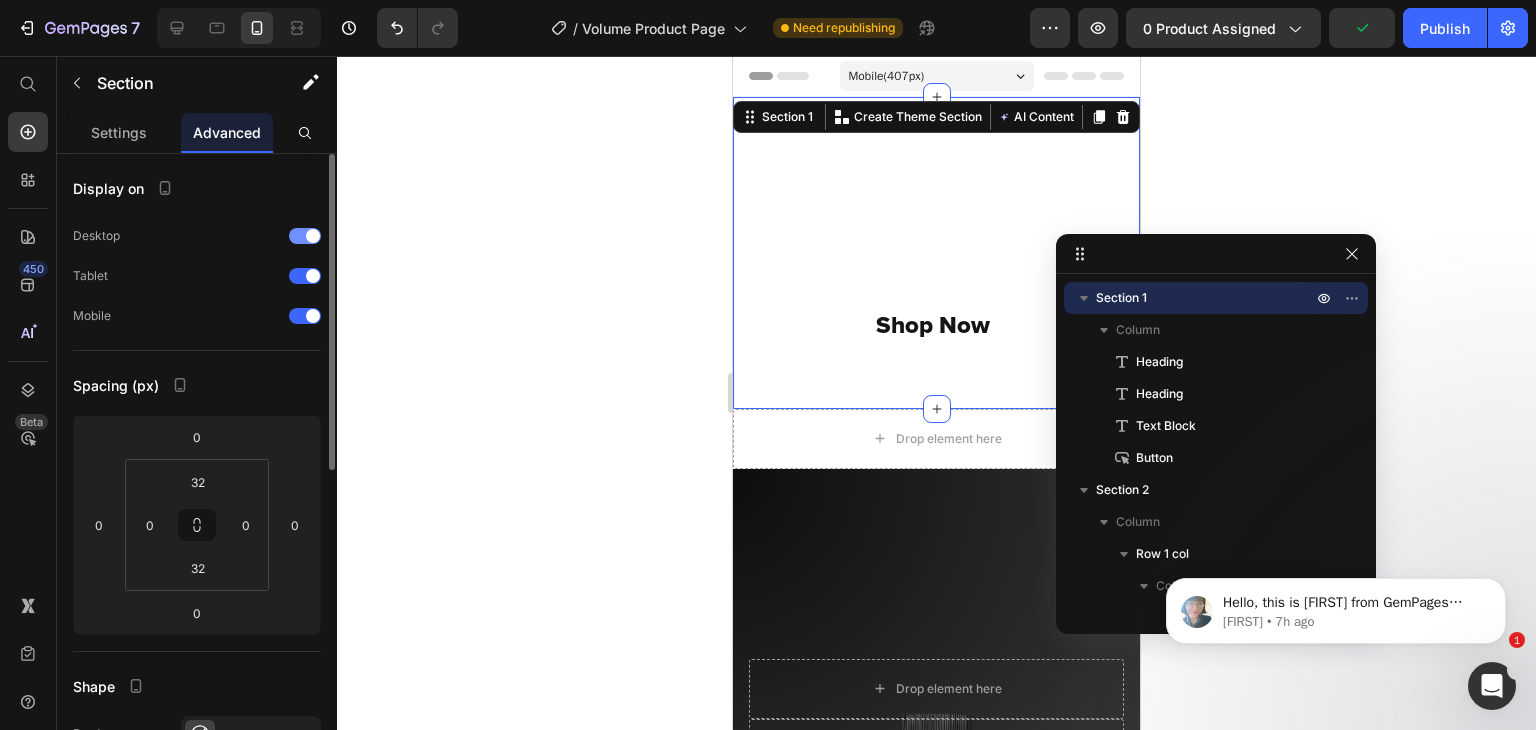click at bounding box center [313, 236] 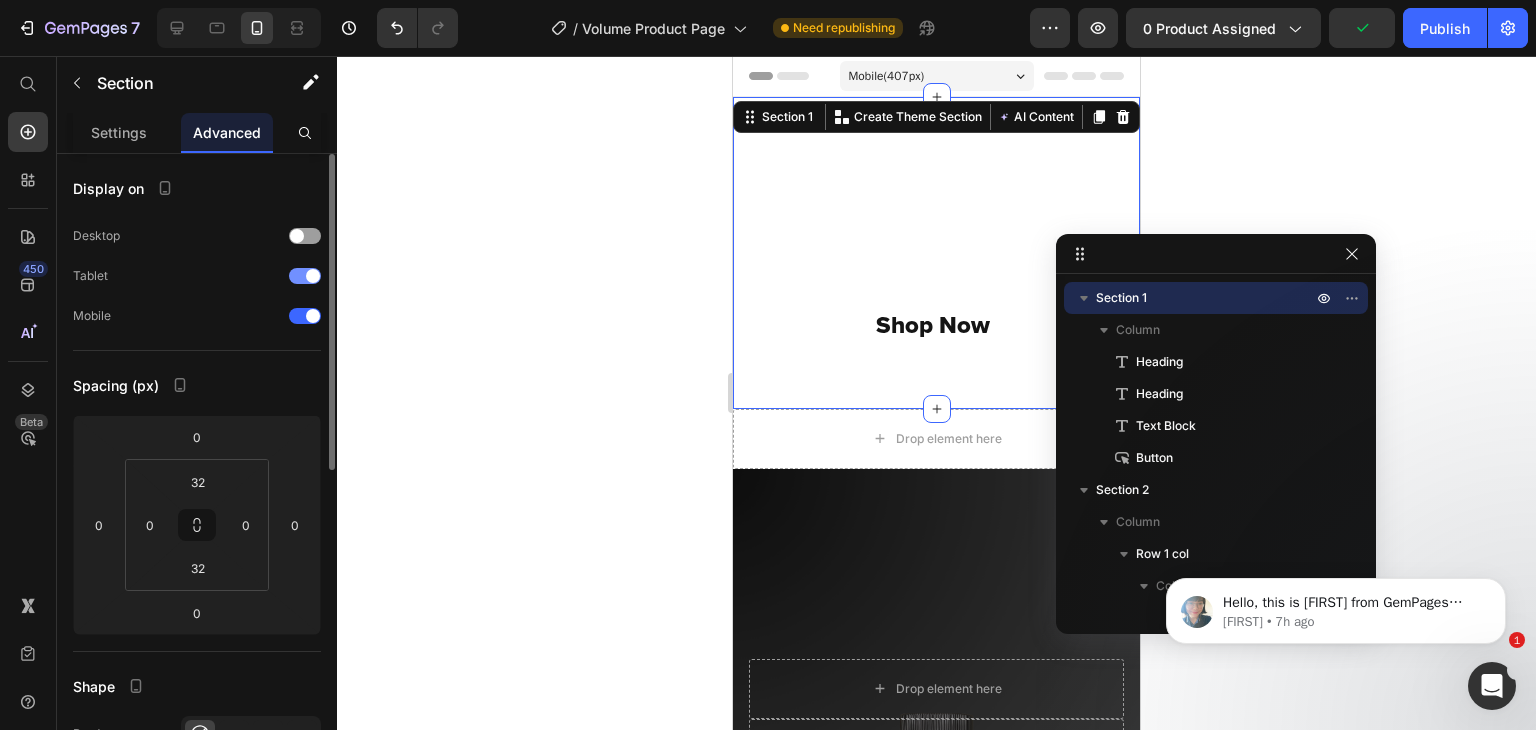 click at bounding box center [305, 276] 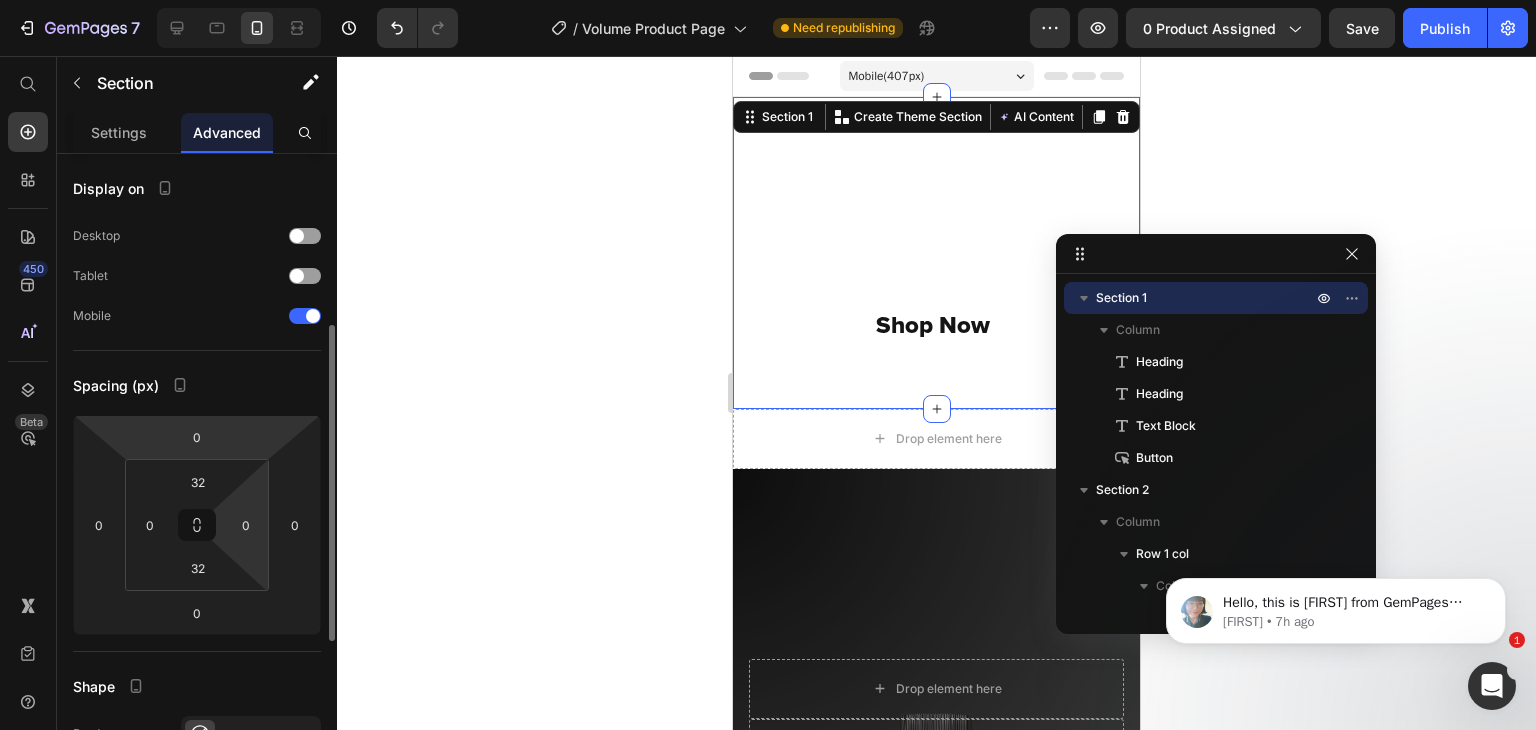 scroll, scrollTop: 114, scrollLeft: 0, axis: vertical 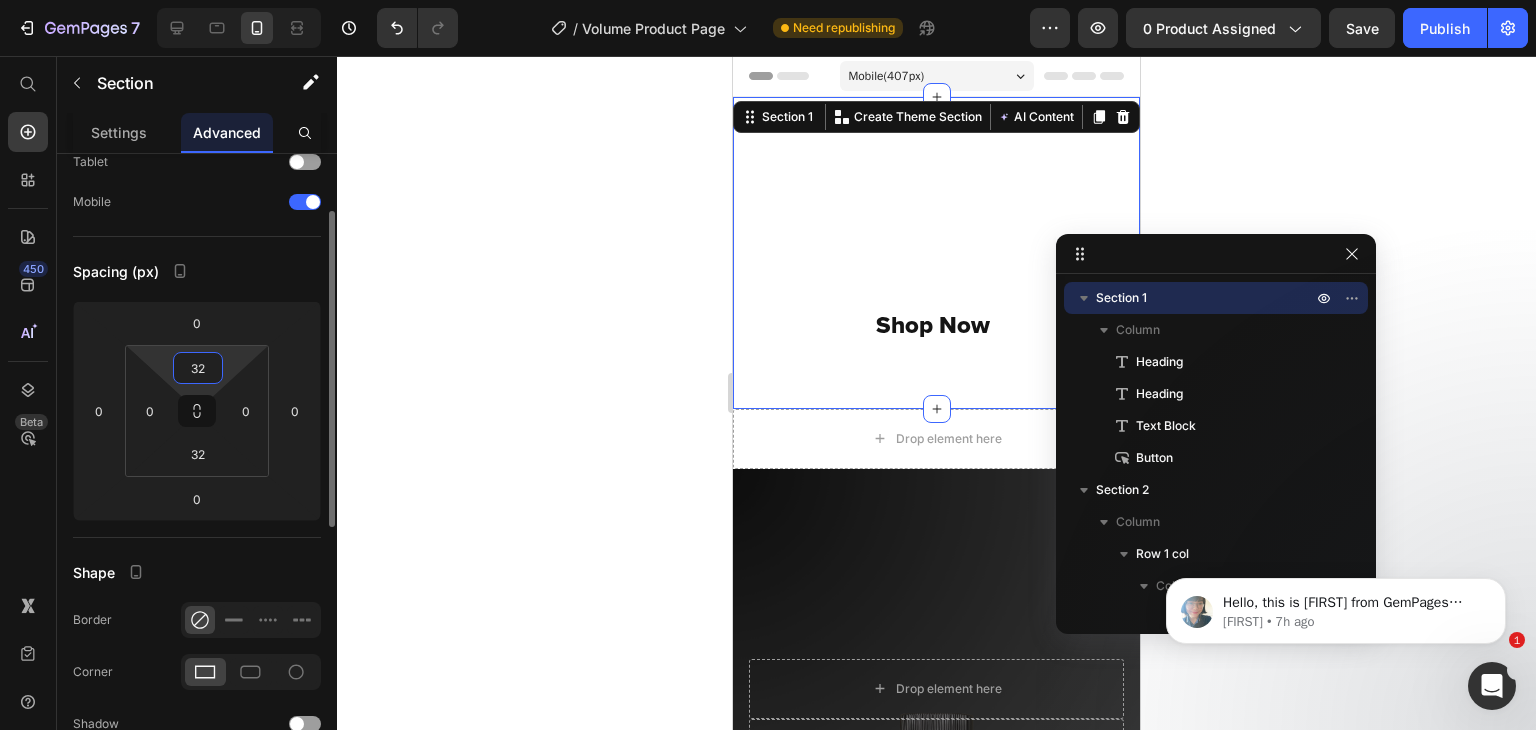 click on "32" at bounding box center (198, 368) 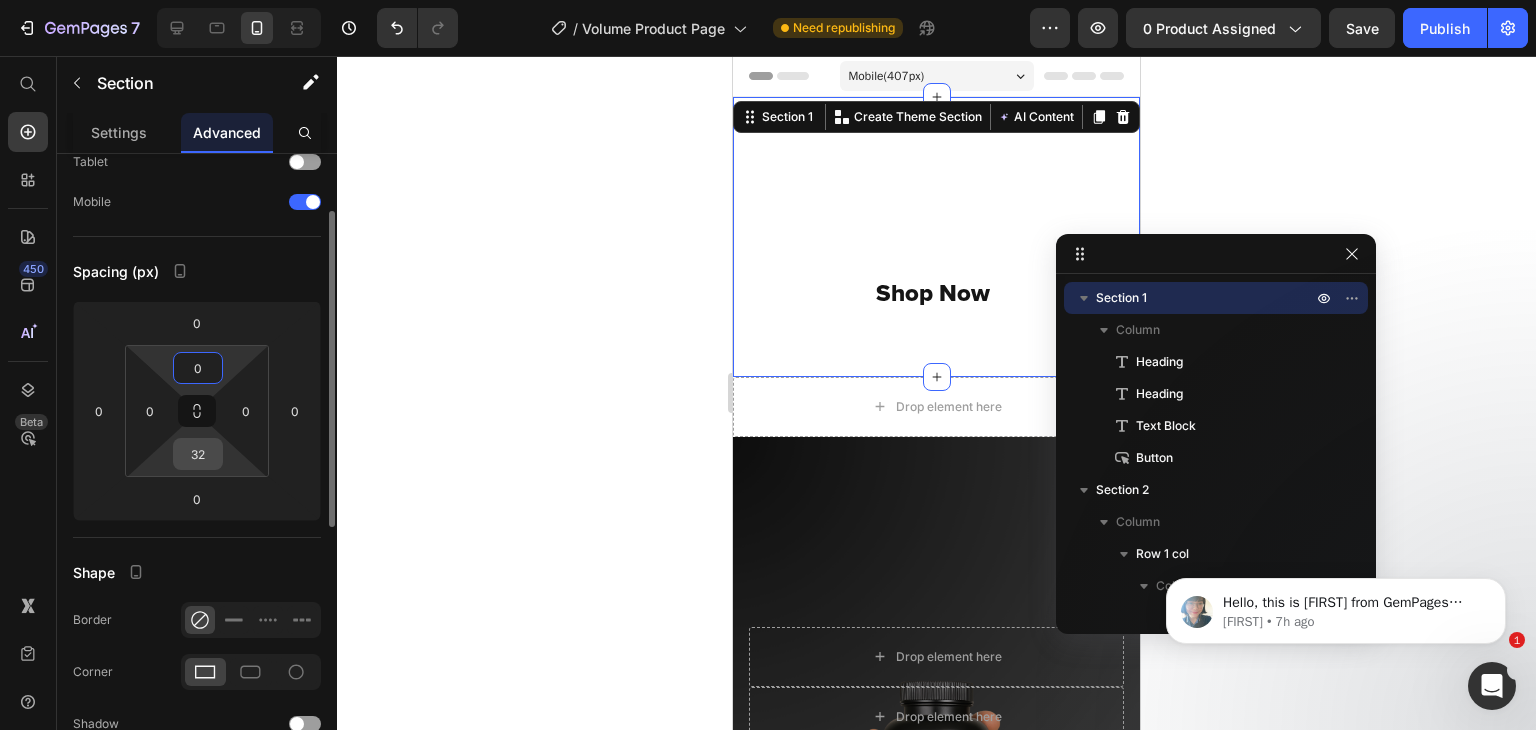 type on "0" 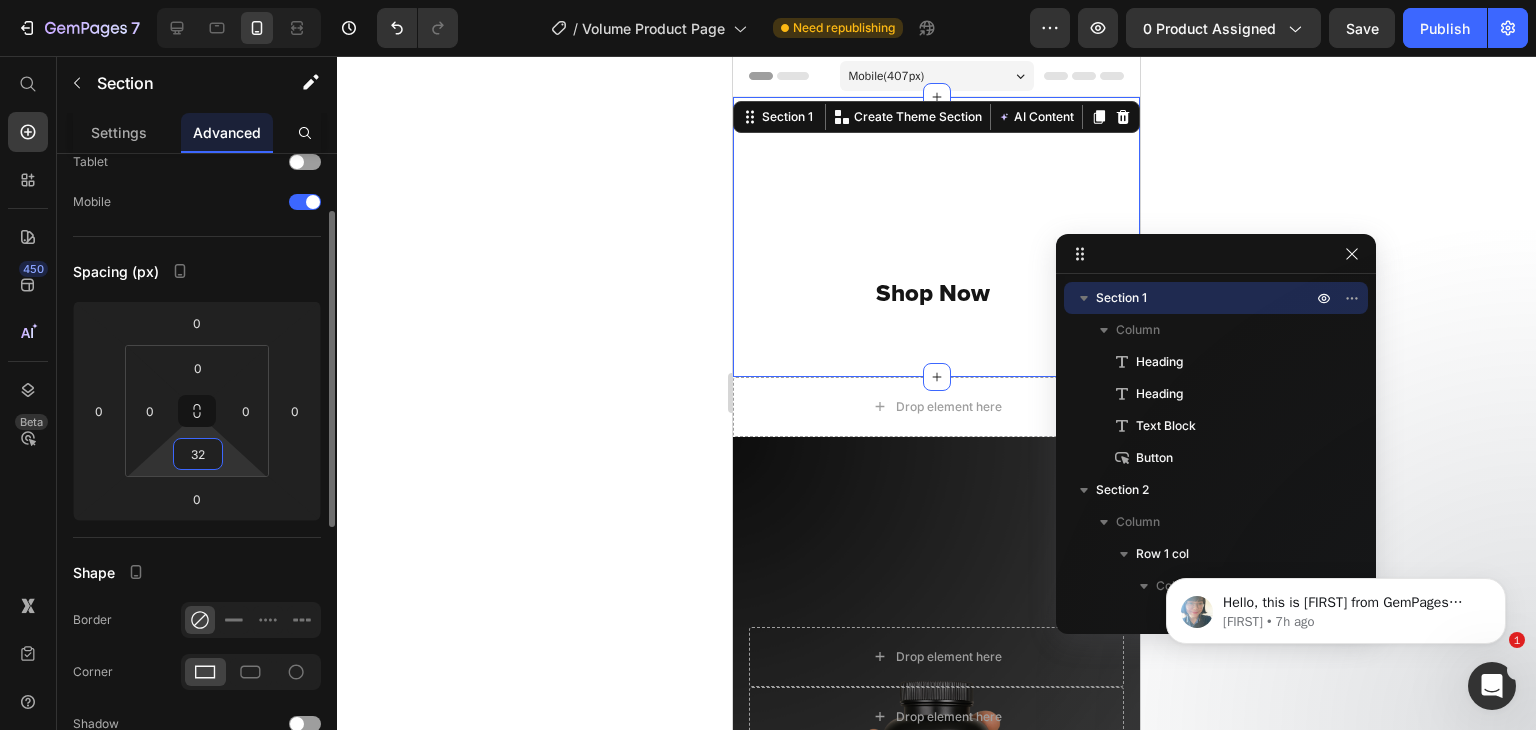 click on "32" at bounding box center (198, 454) 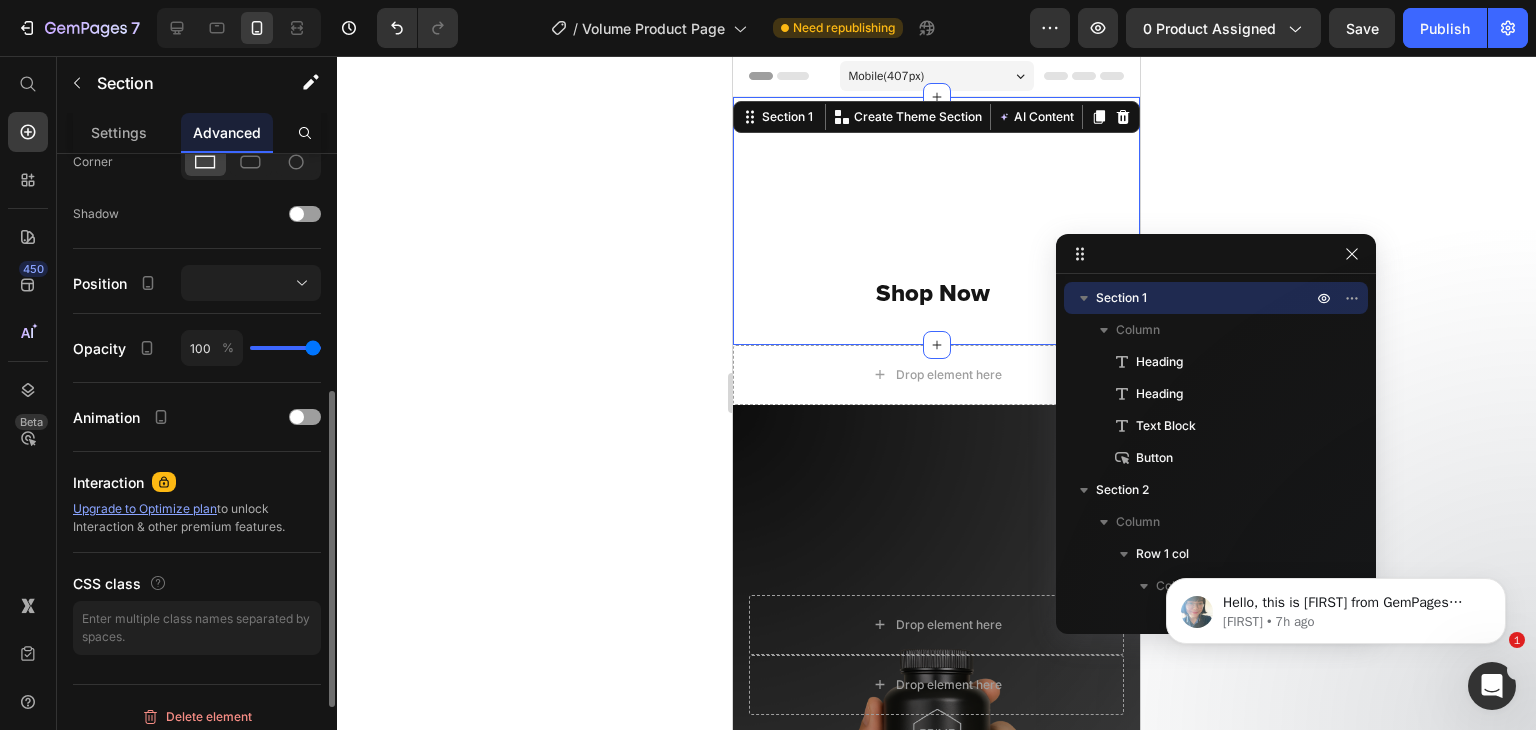 scroll, scrollTop: 634, scrollLeft: 0, axis: vertical 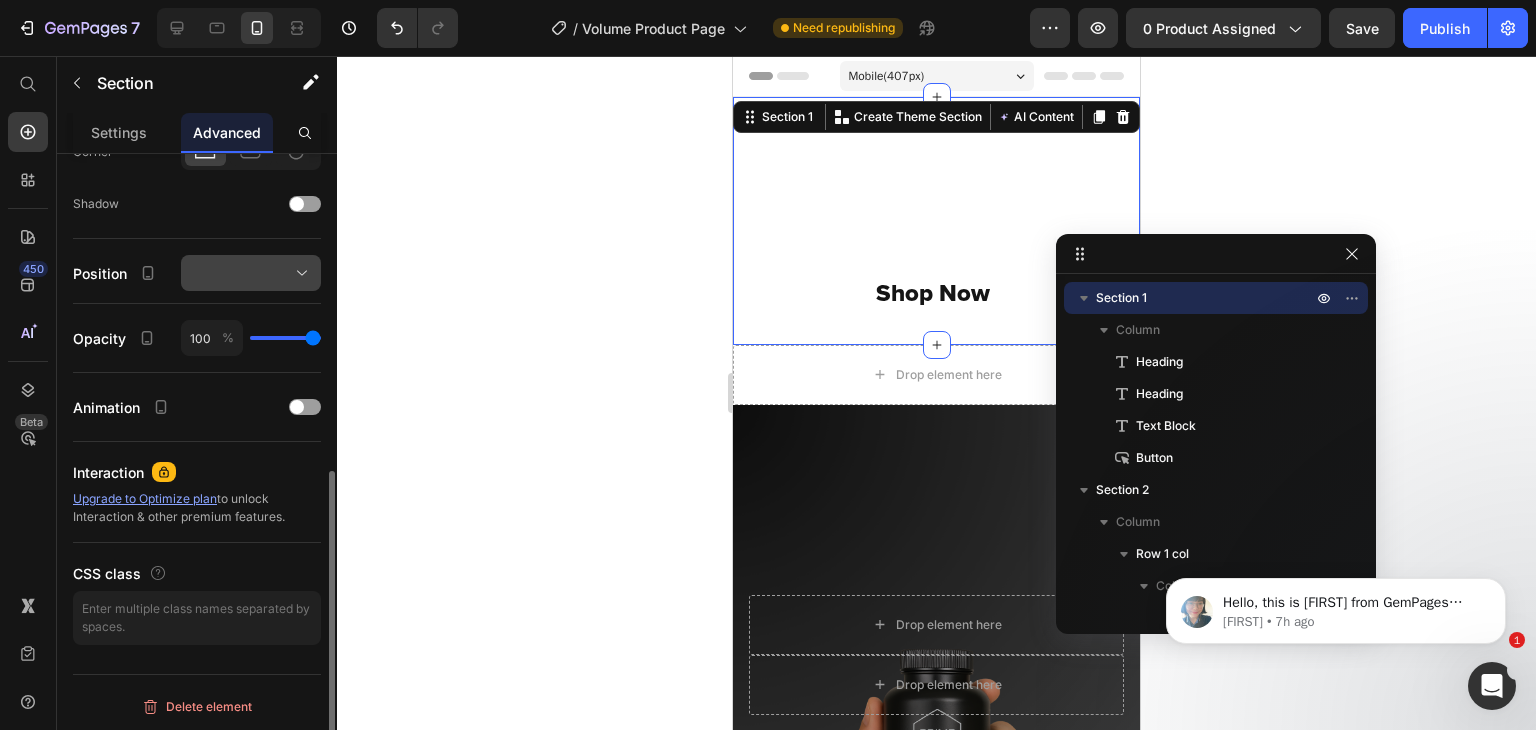 type on "0" 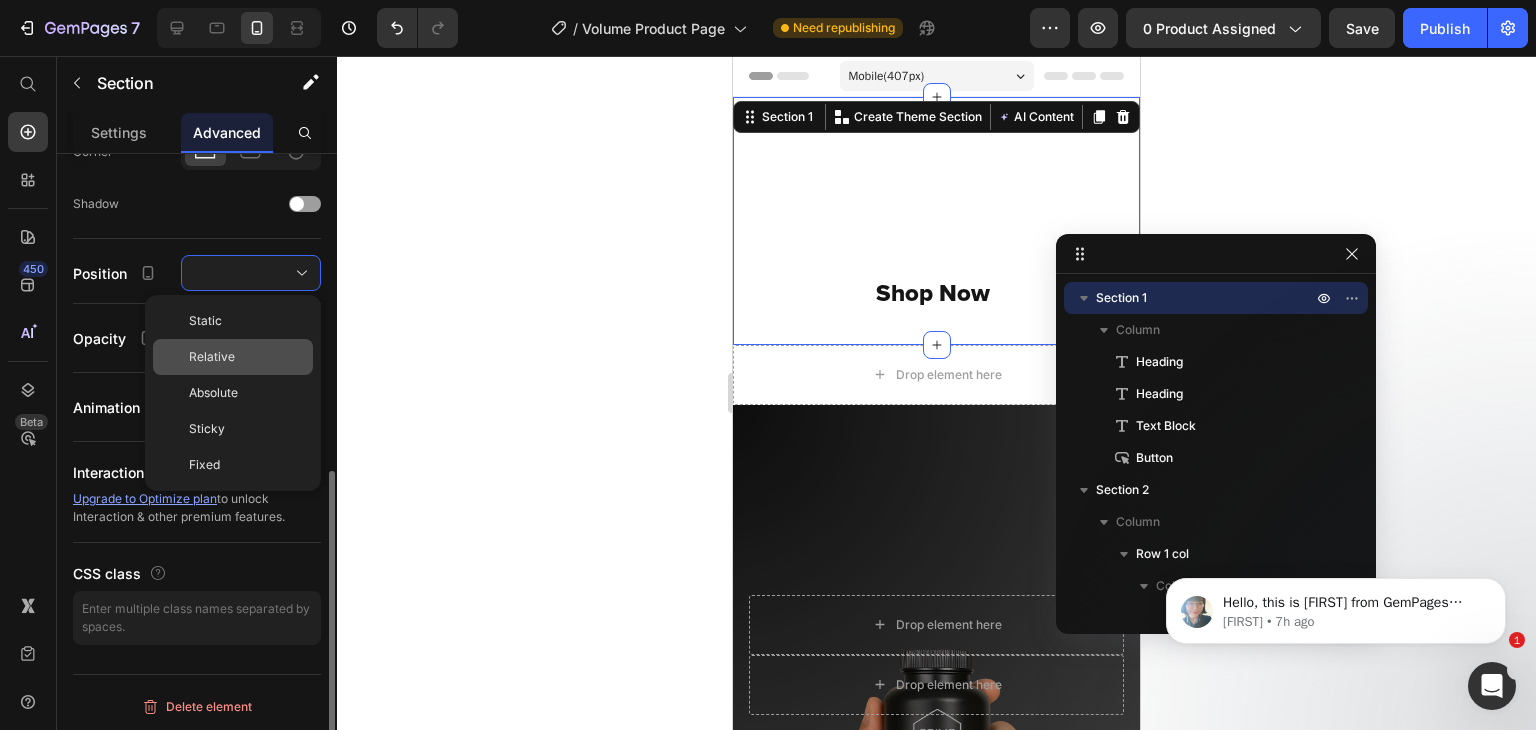 click on "Relative" 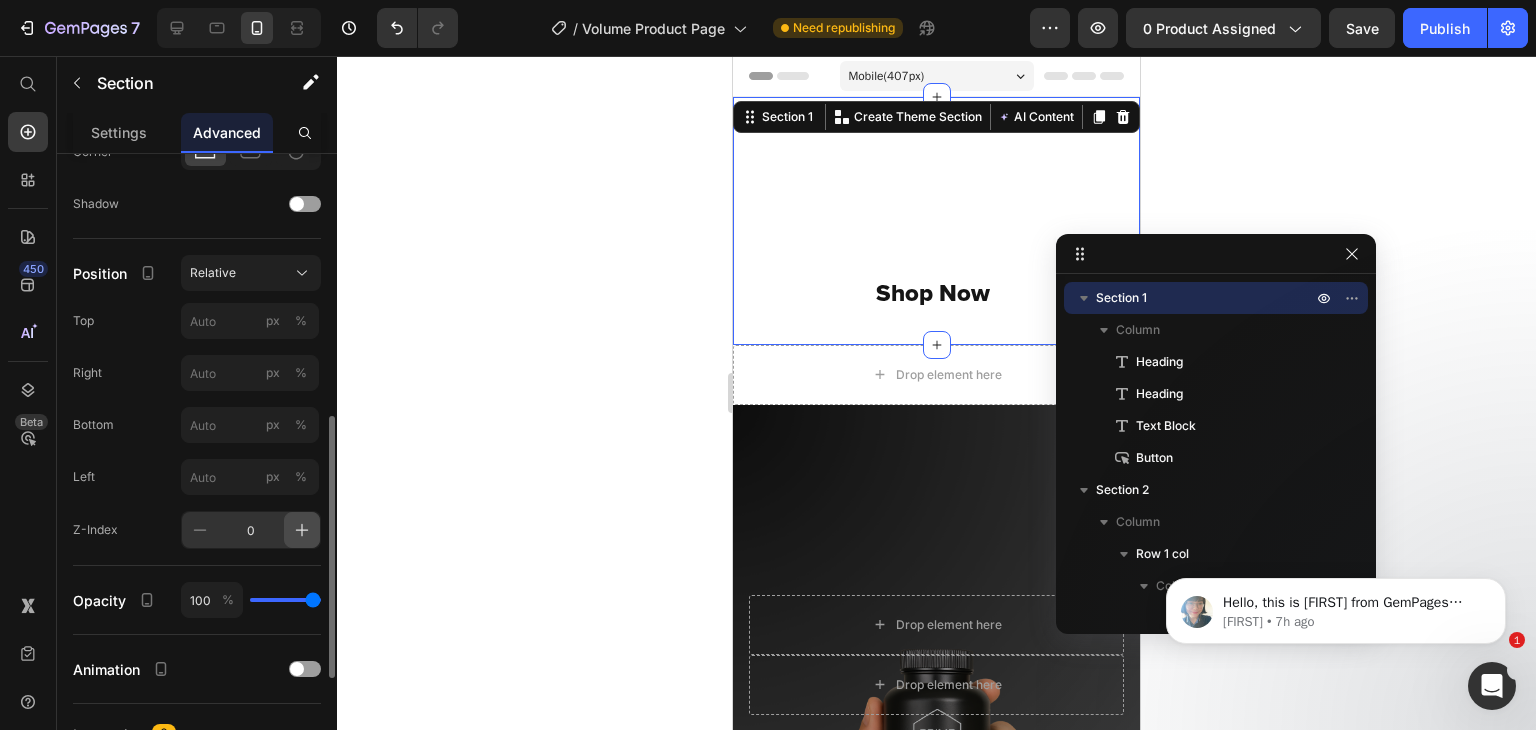 click 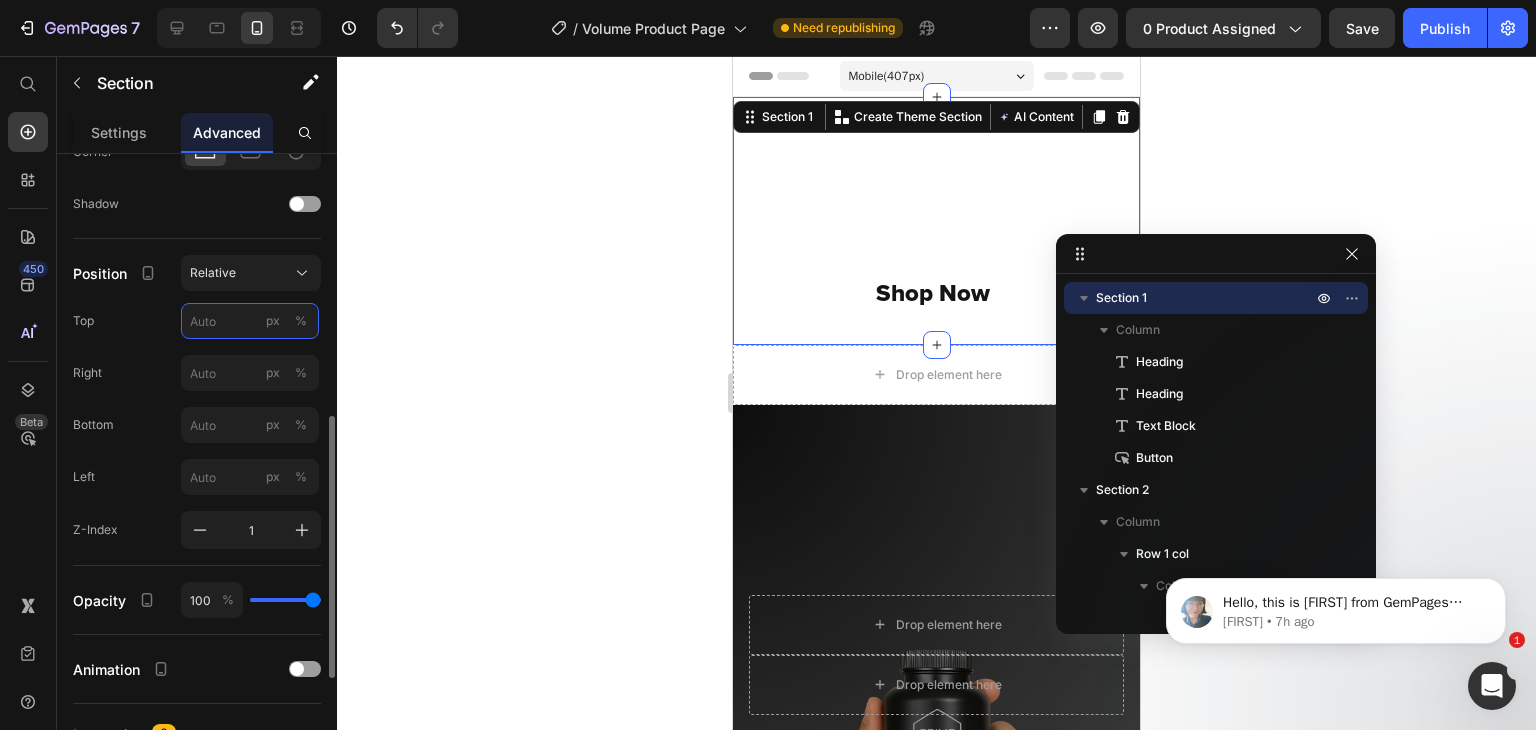 click on "px %" at bounding box center (250, 321) 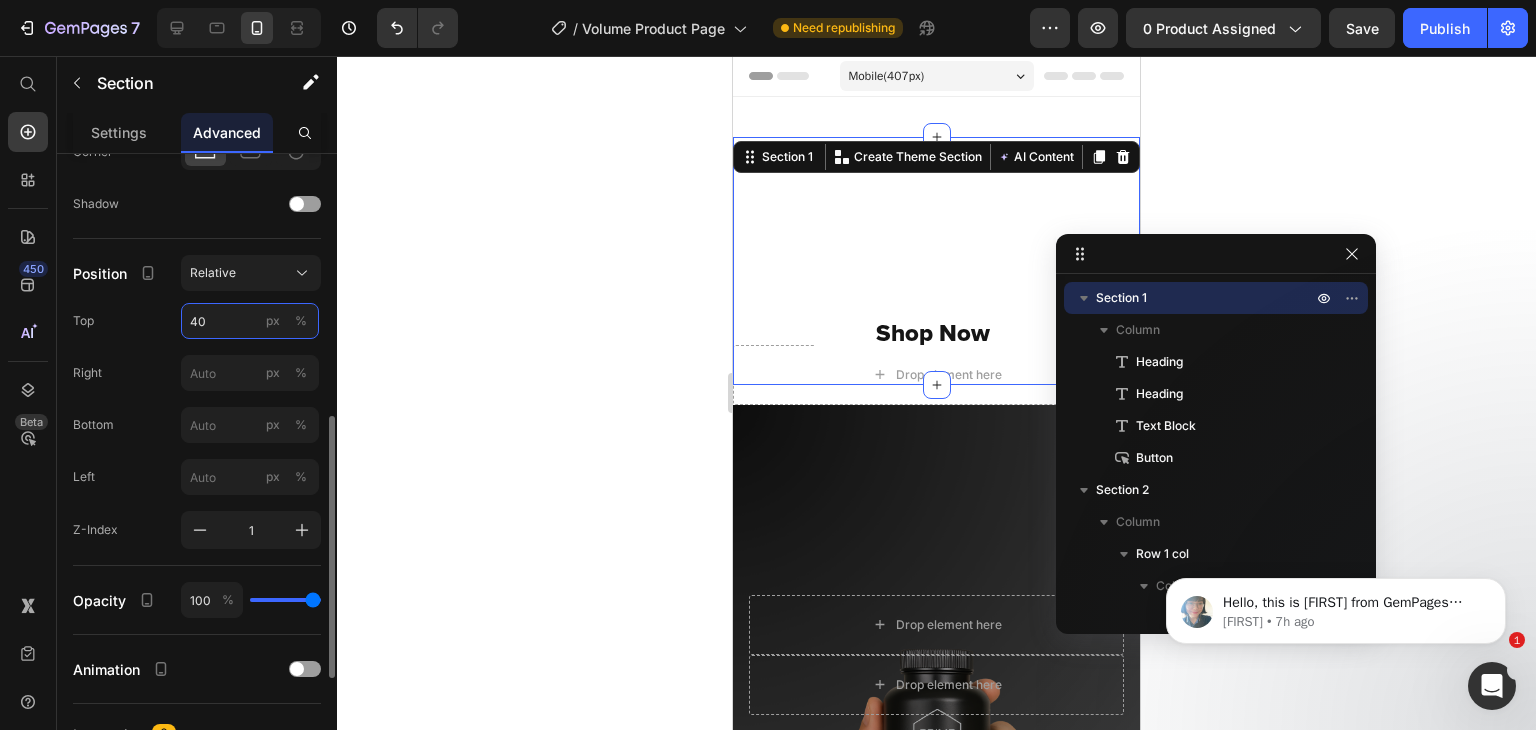 type on "400" 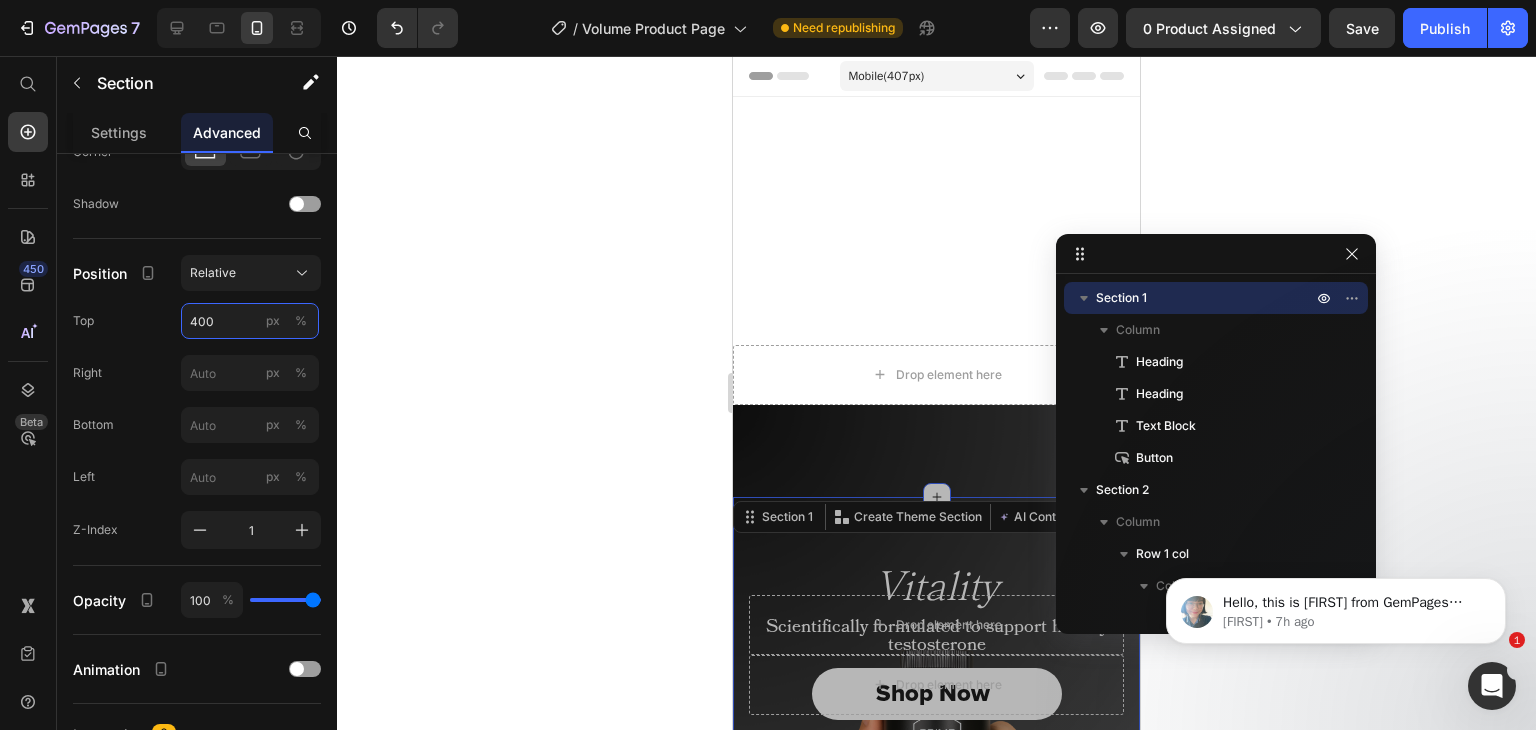 scroll, scrollTop: 256, scrollLeft: 0, axis: vertical 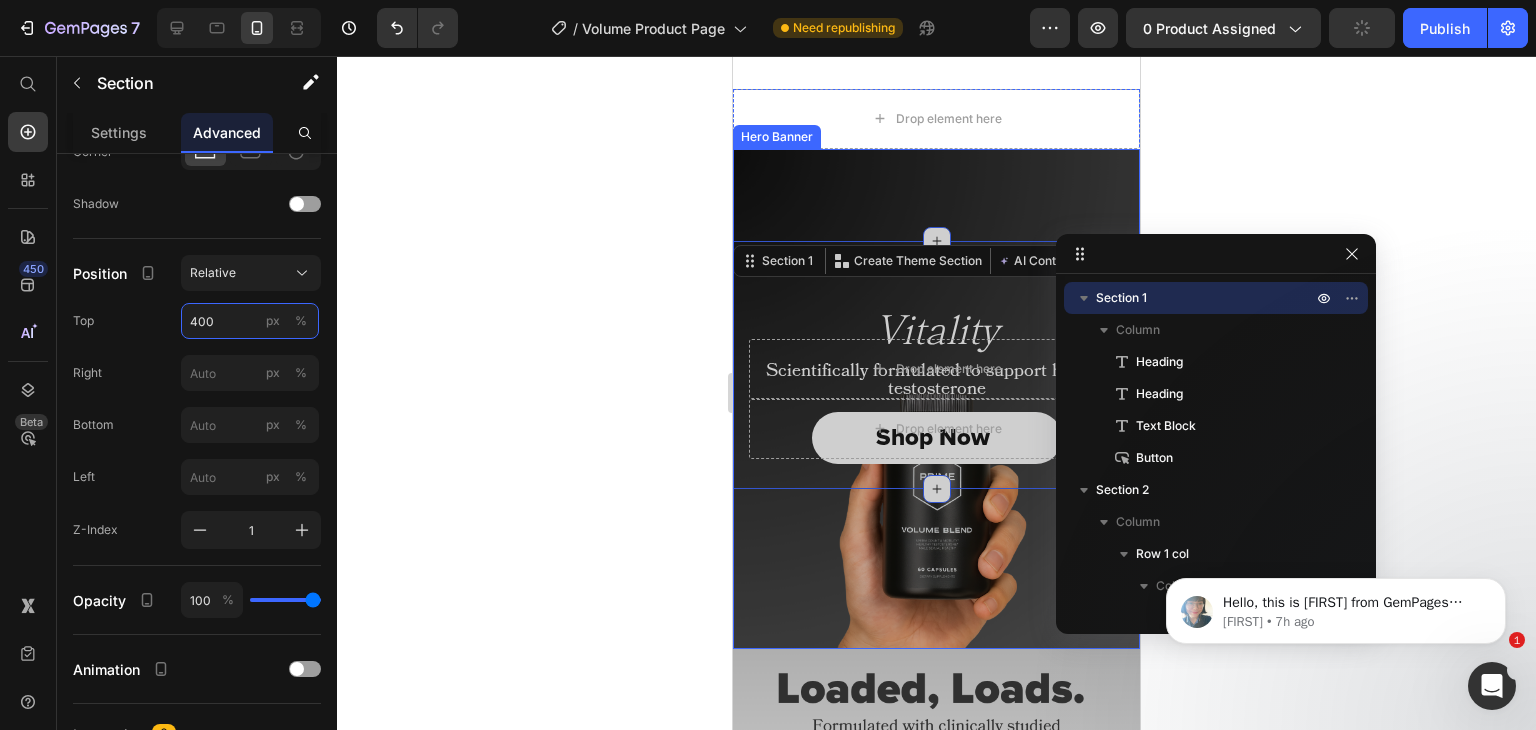 type 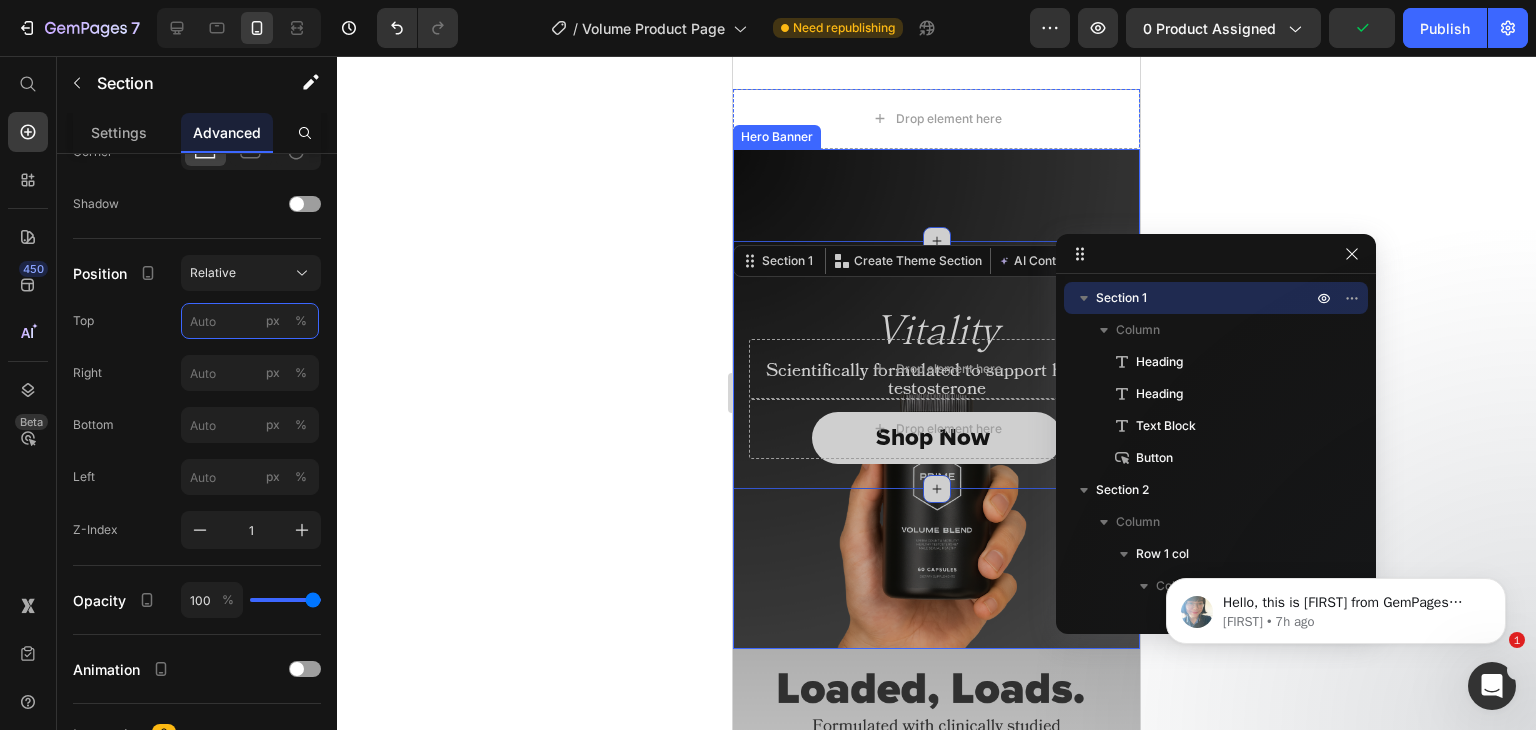 scroll, scrollTop: 172, scrollLeft: 0, axis: vertical 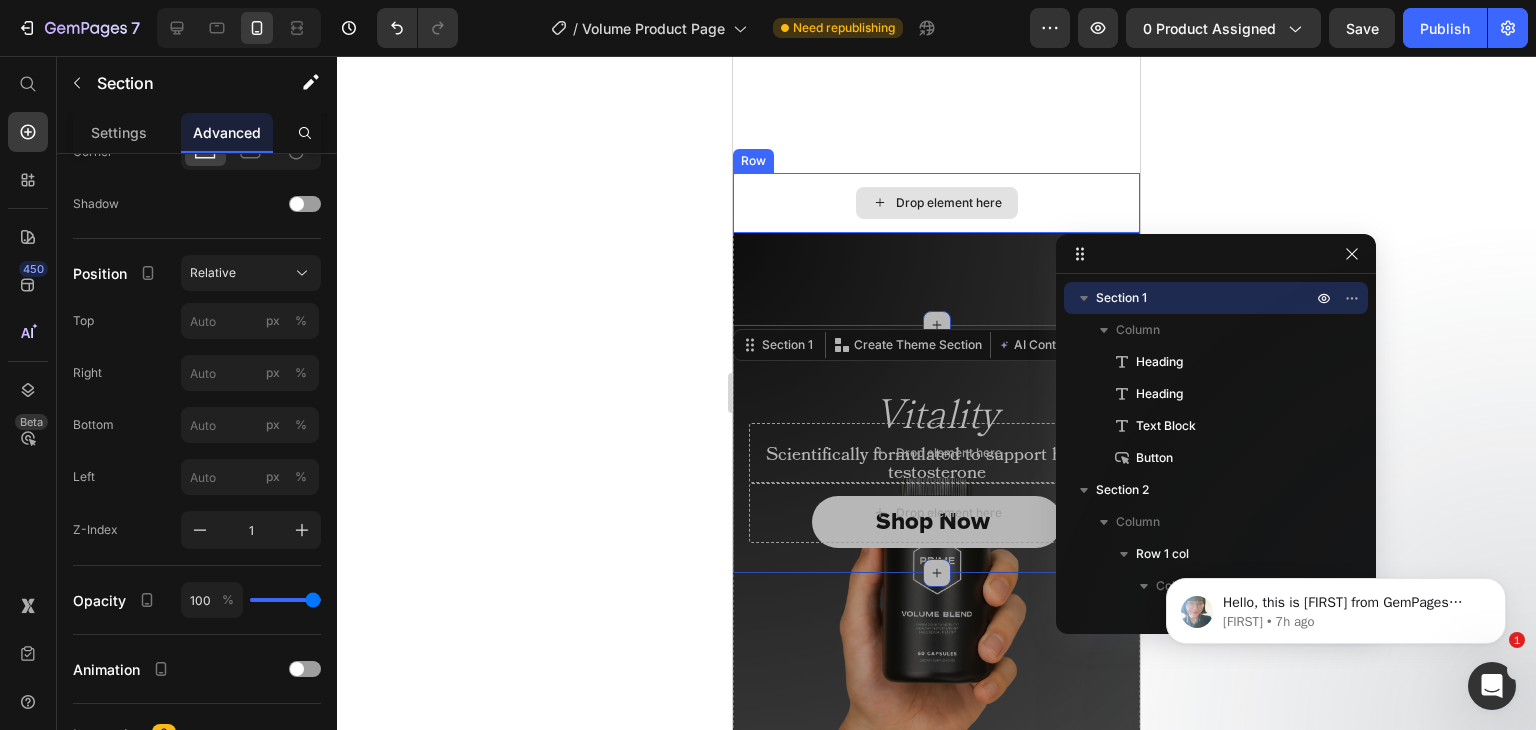 click on "Drop element here" at bounding box center [936, 203] 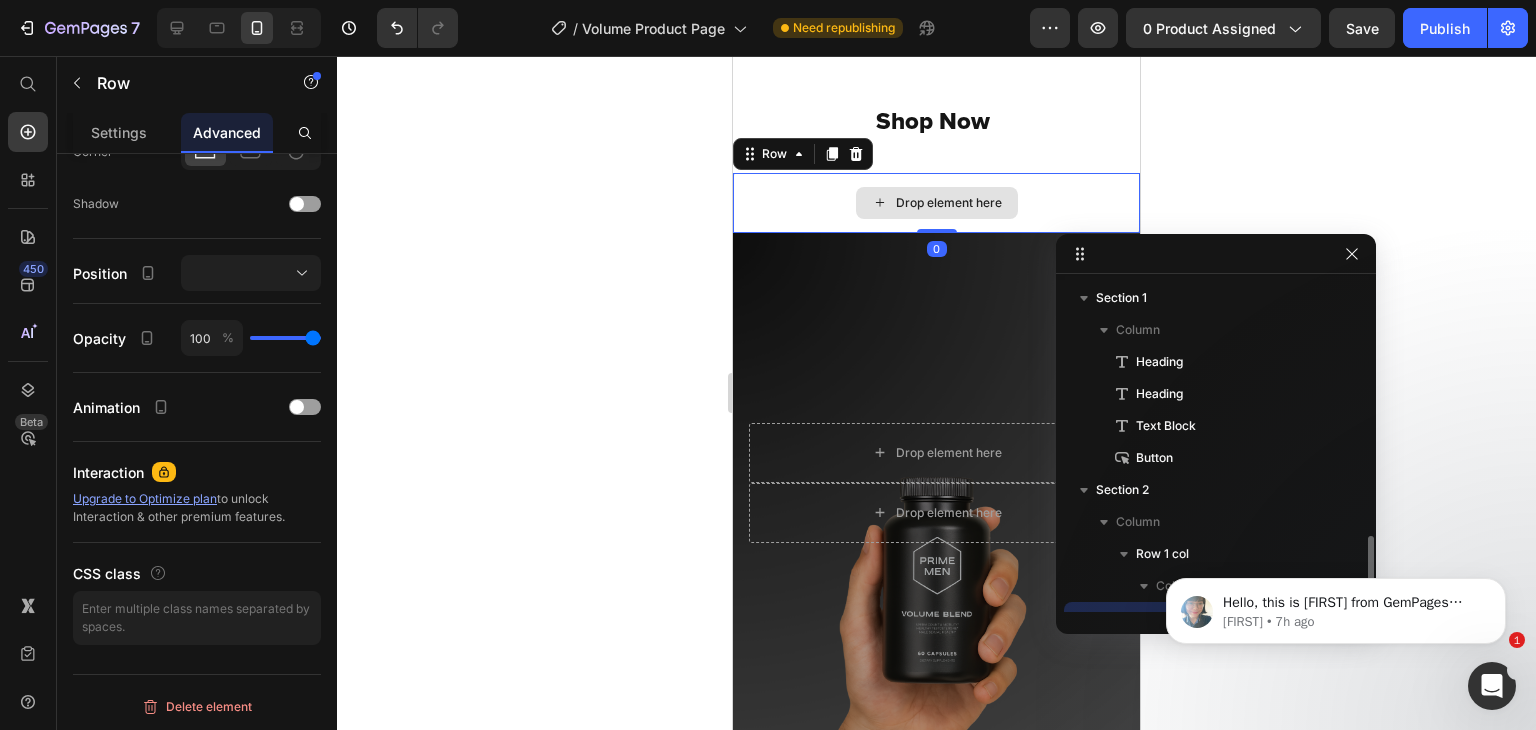 scroll, scrollTop: 186, scrollLeft: 0, axis: vertical 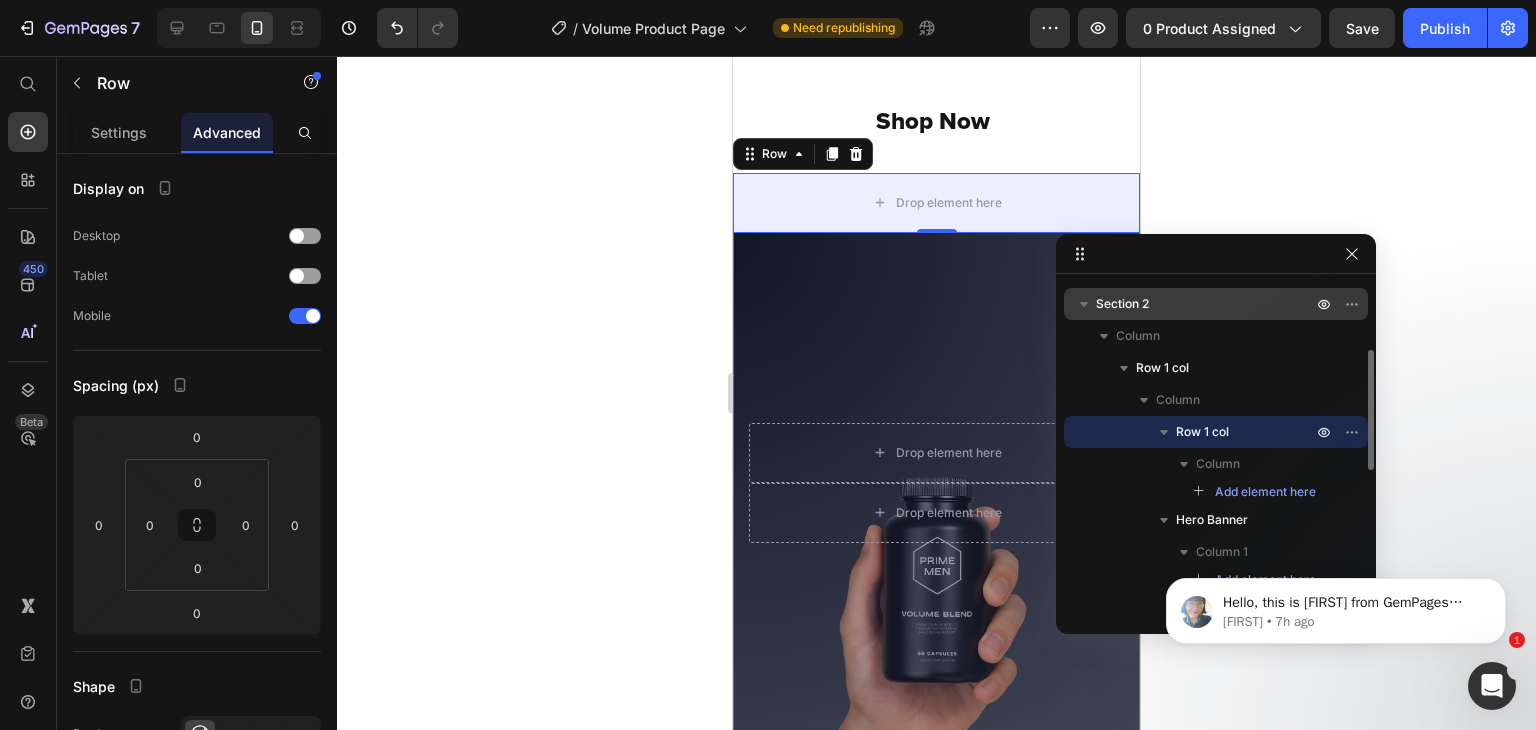 click 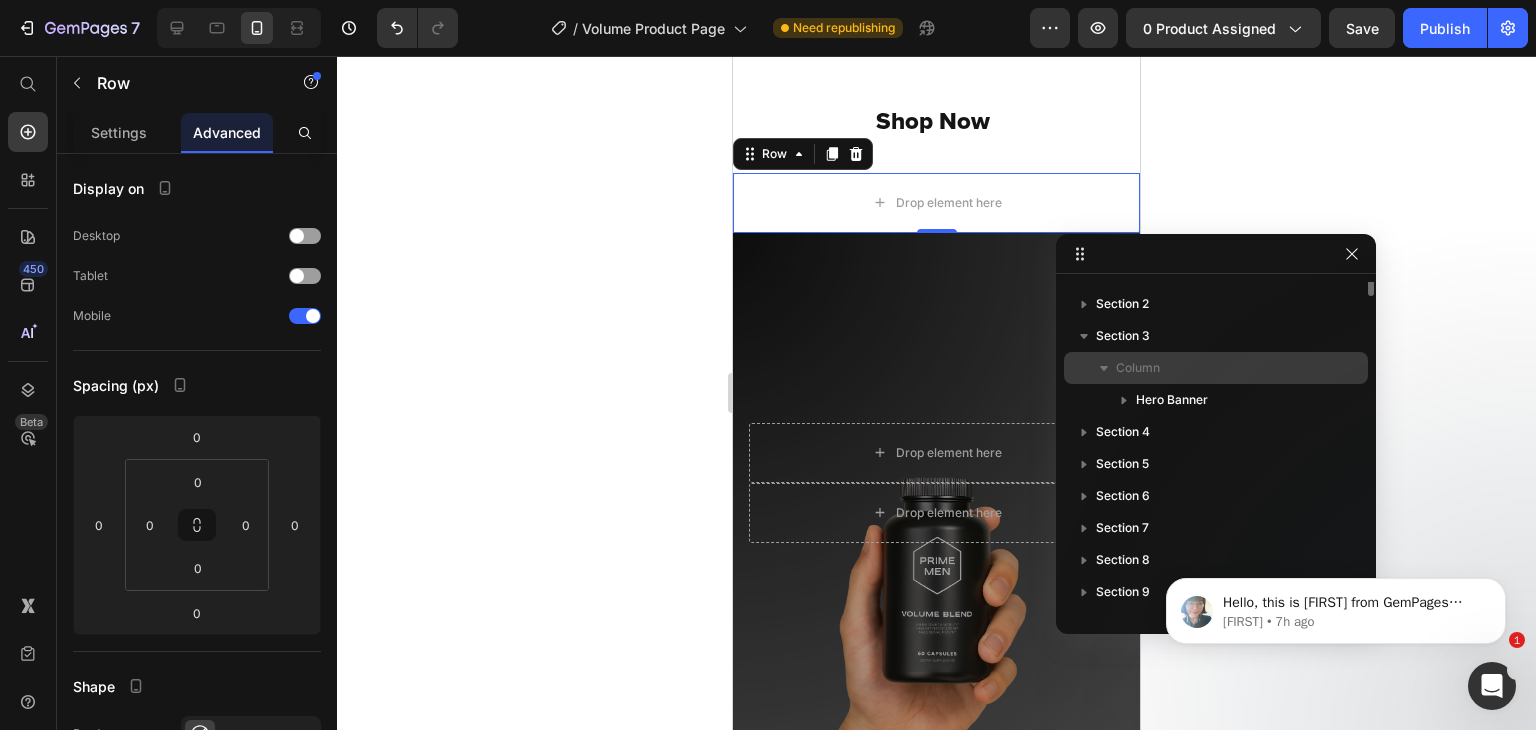 scroll, scrollTop: 0, scrollLeft: 0, axis: both 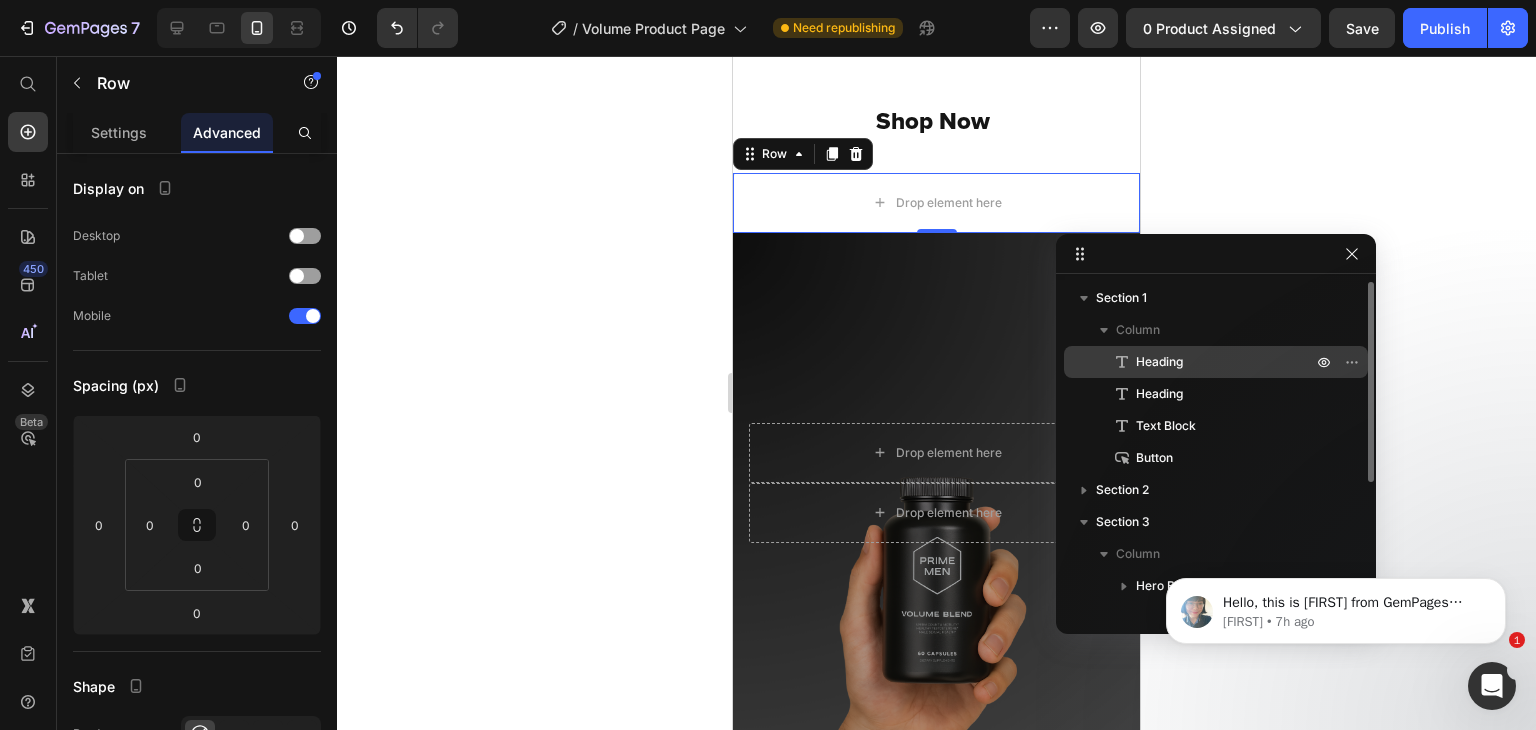 click on "Heading" at bounding box center [1216, 362] 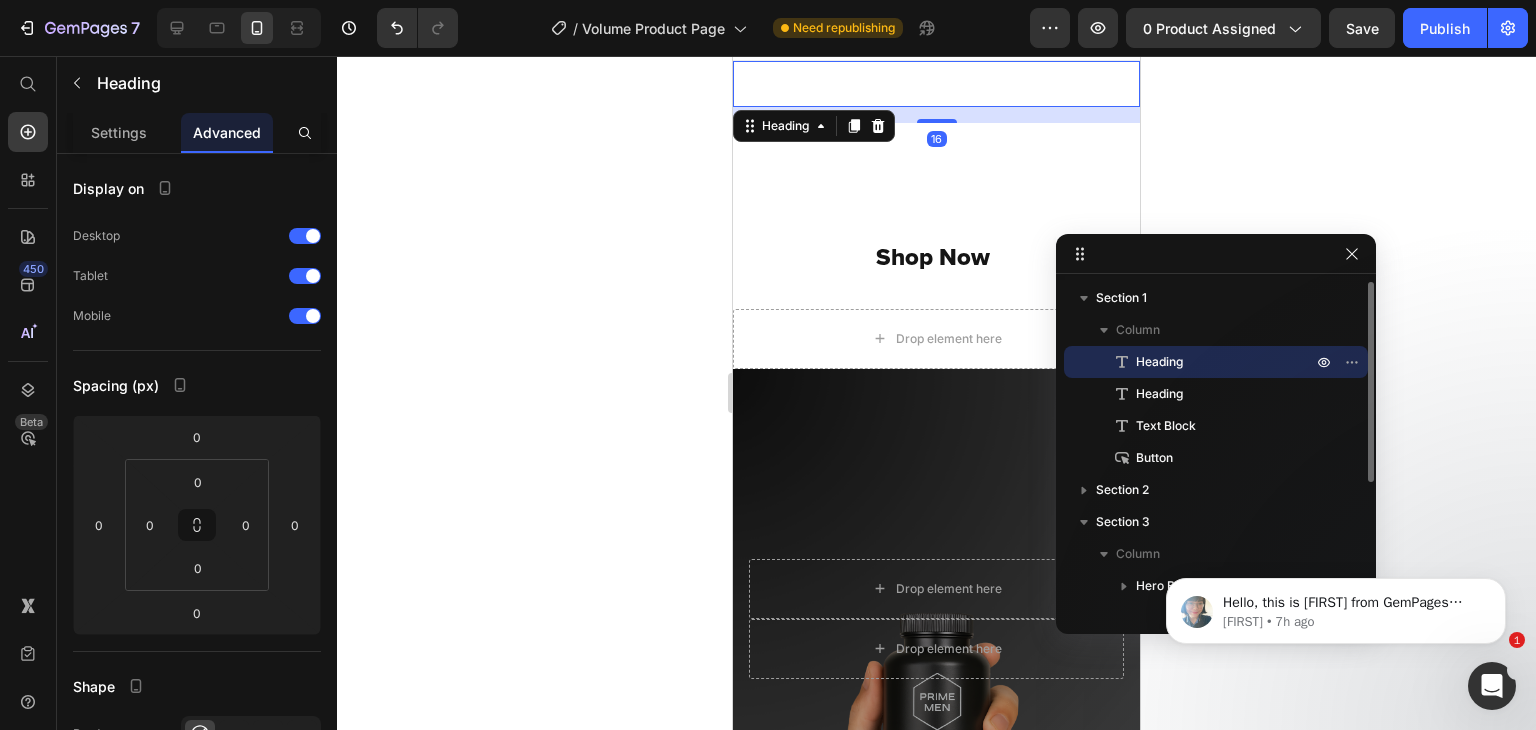 scroll, scrollTop: 0, scrollLeft: 0, axis: both 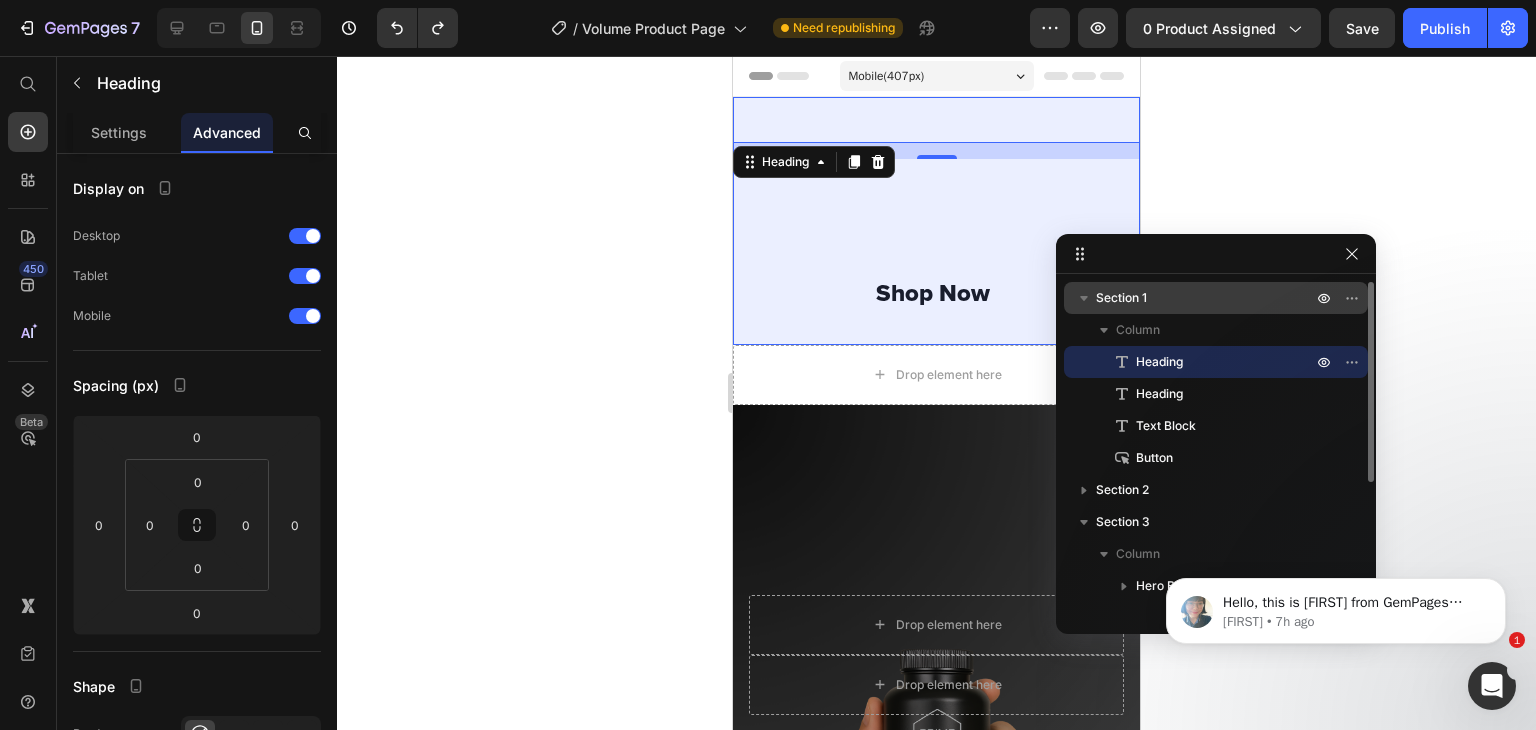 click on "Section 1" at bounding box center (1206, 298) 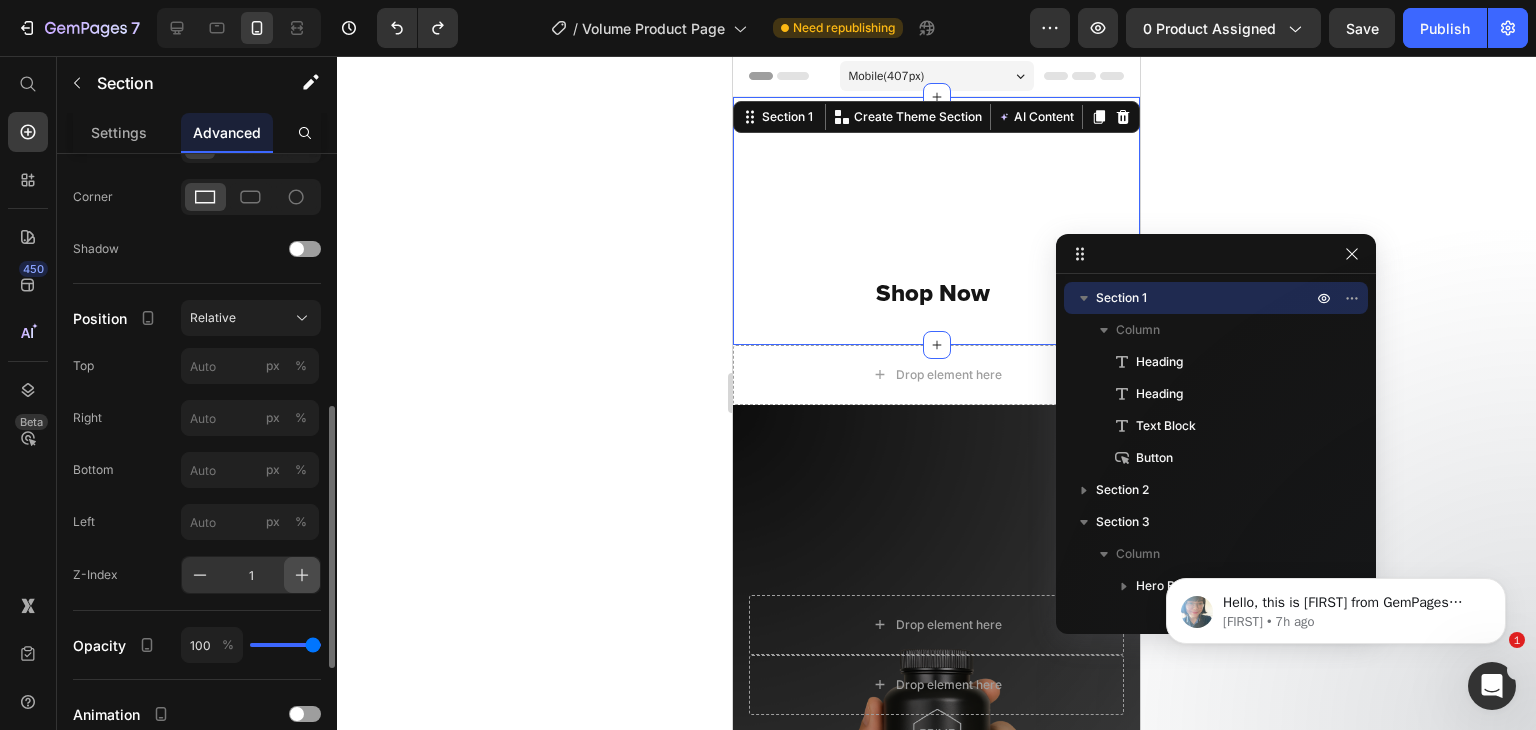 scroll, scrollTop: 598, scrollLeft: 0, axis: vertical 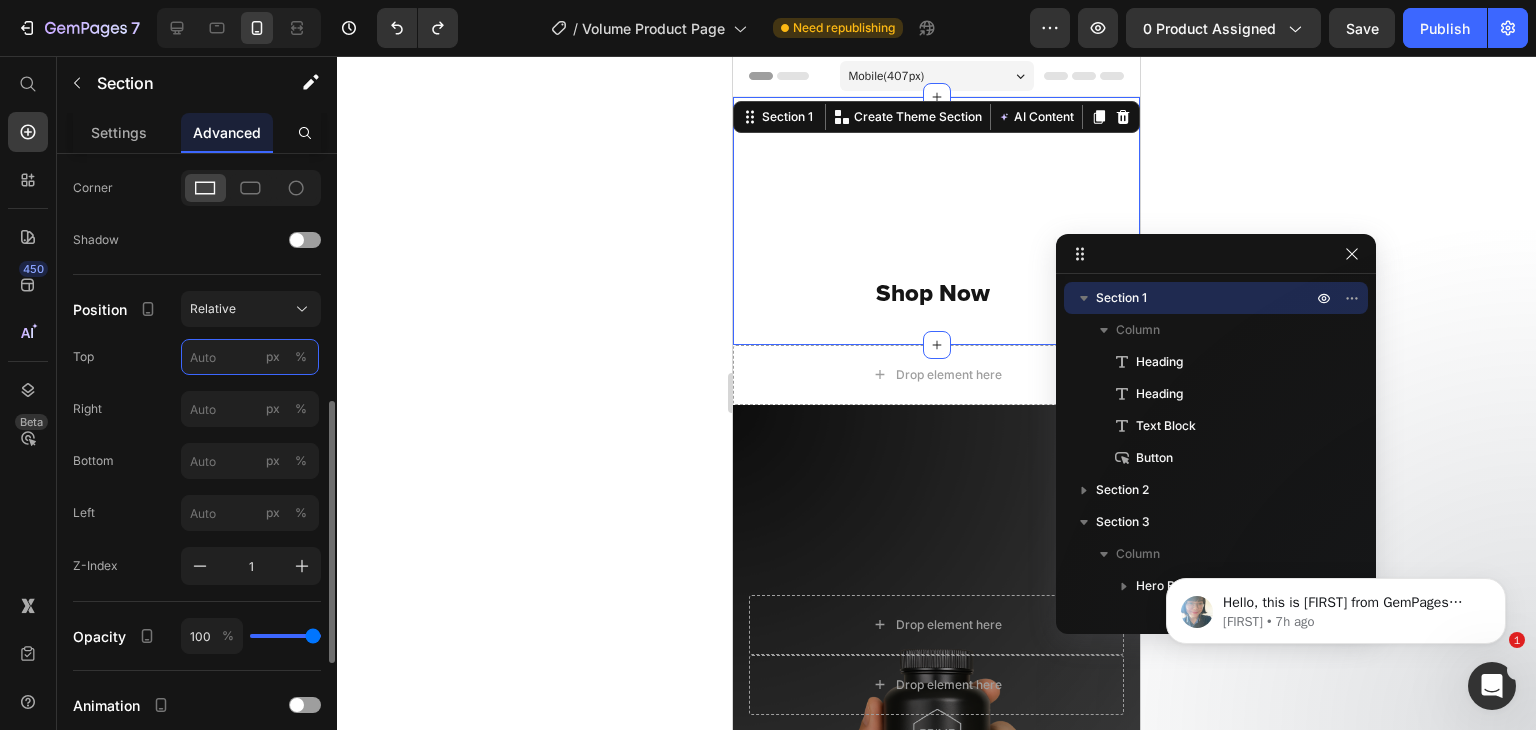 click on "px %" at bounding box center (250, 357) 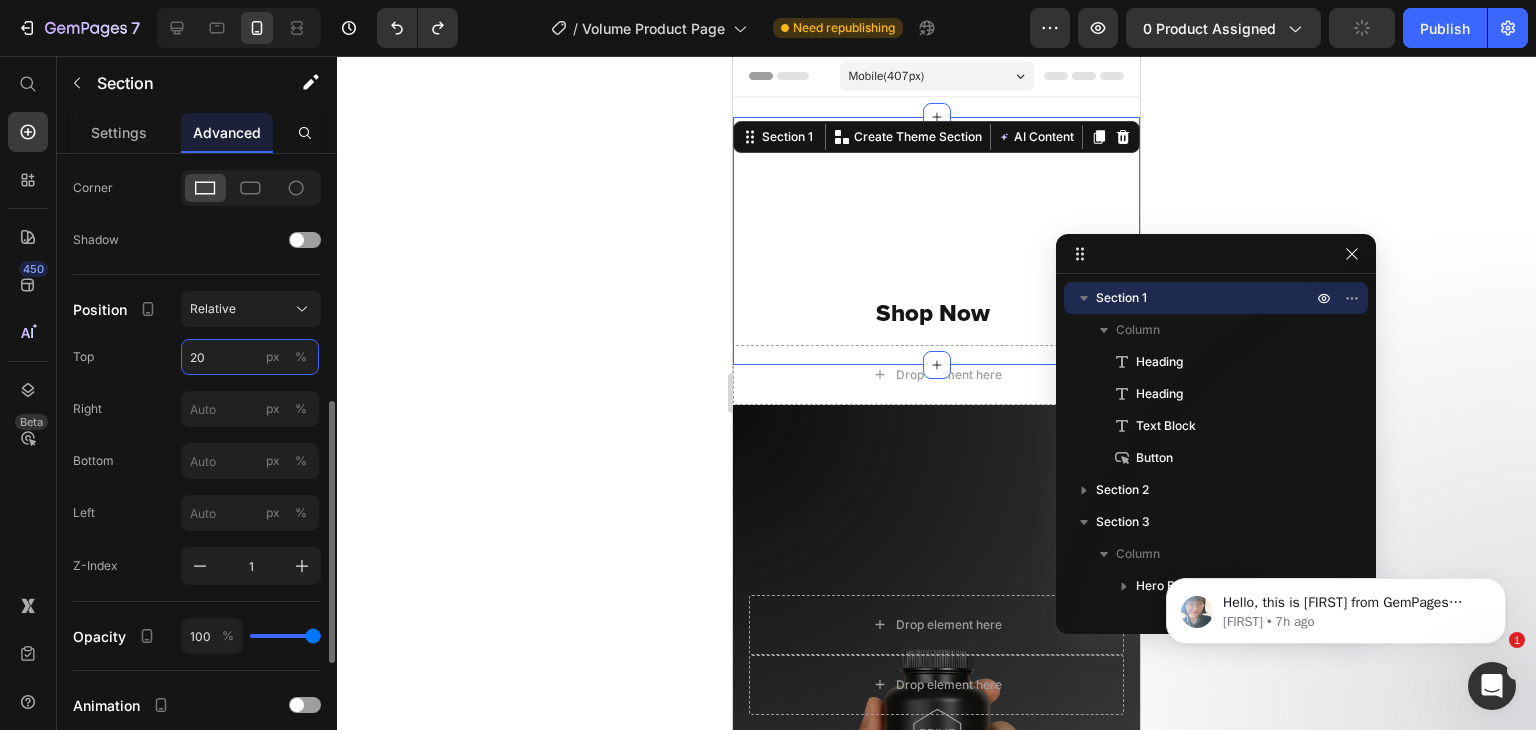 type on "200" 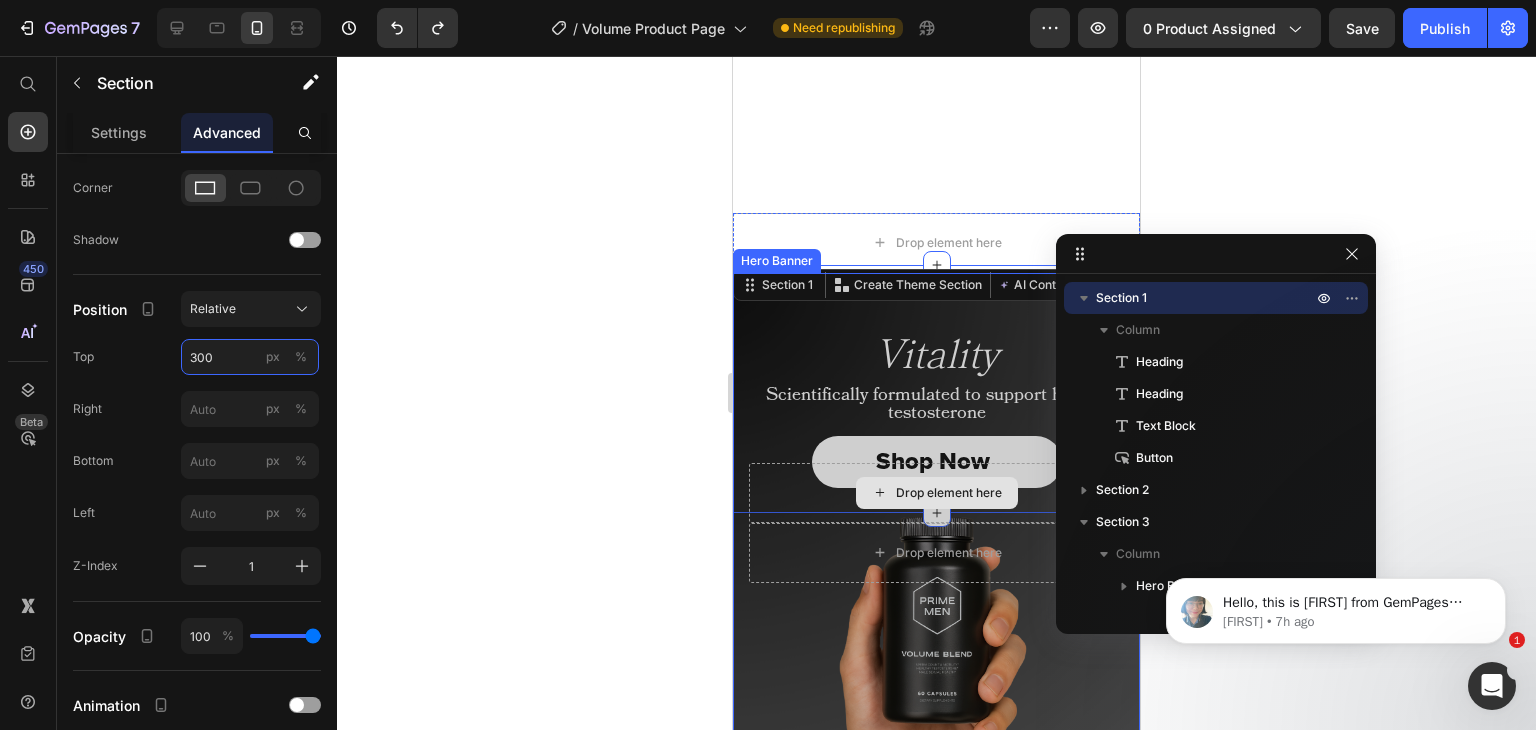 scroll, scrollTop: 0, scrollLeft: 0, axis: both 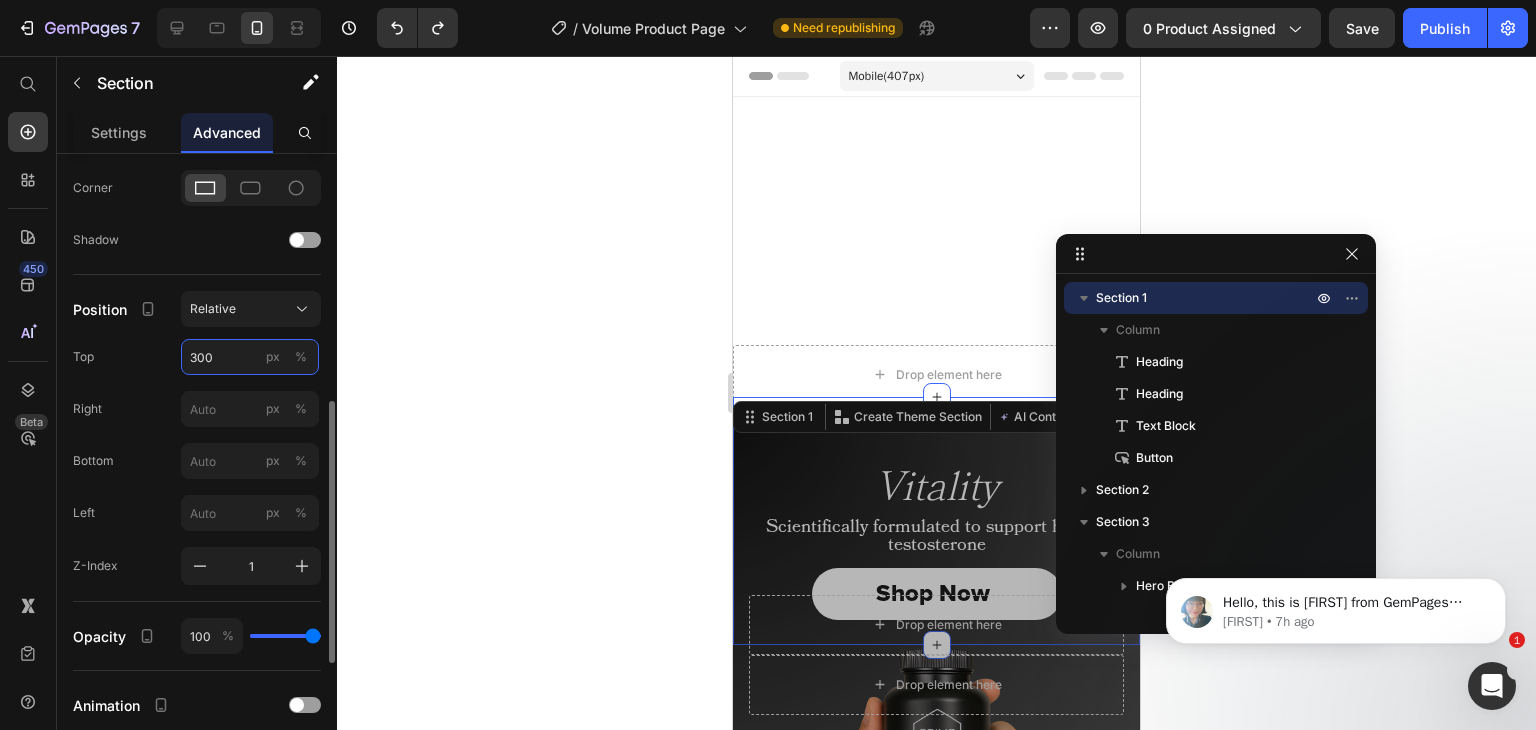 click on "300" at bounding box center [250, 357] 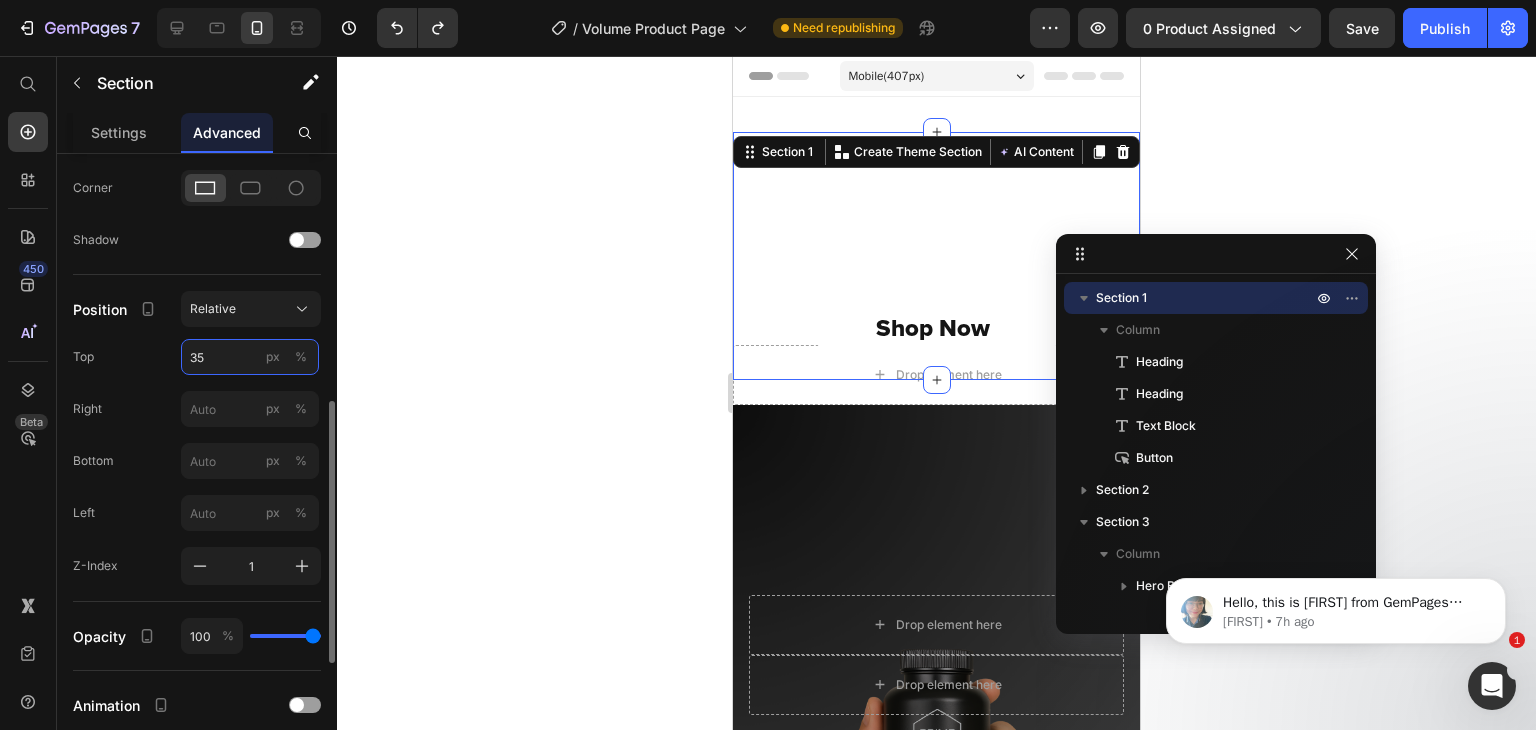 type on "350" 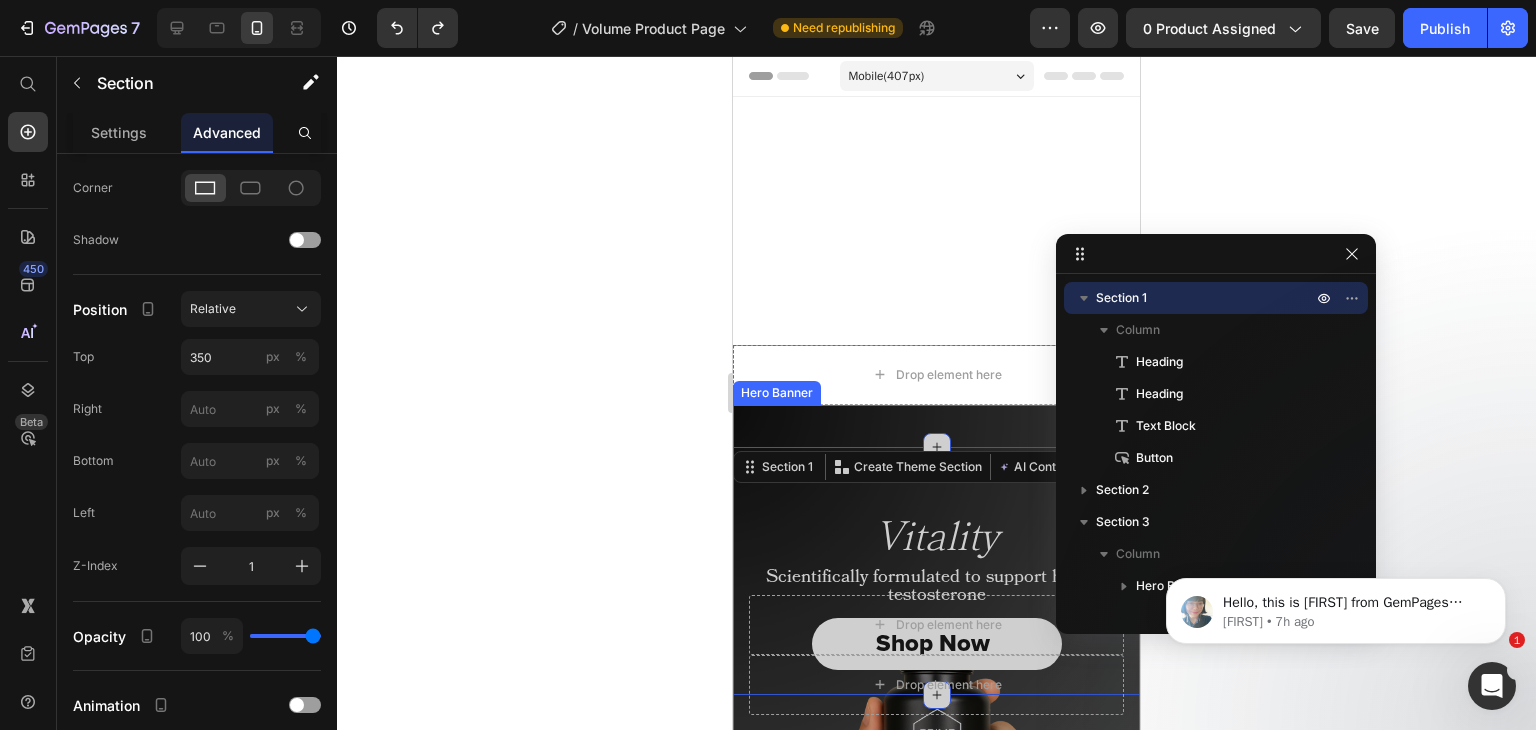 click at bounding box center [936, 655] 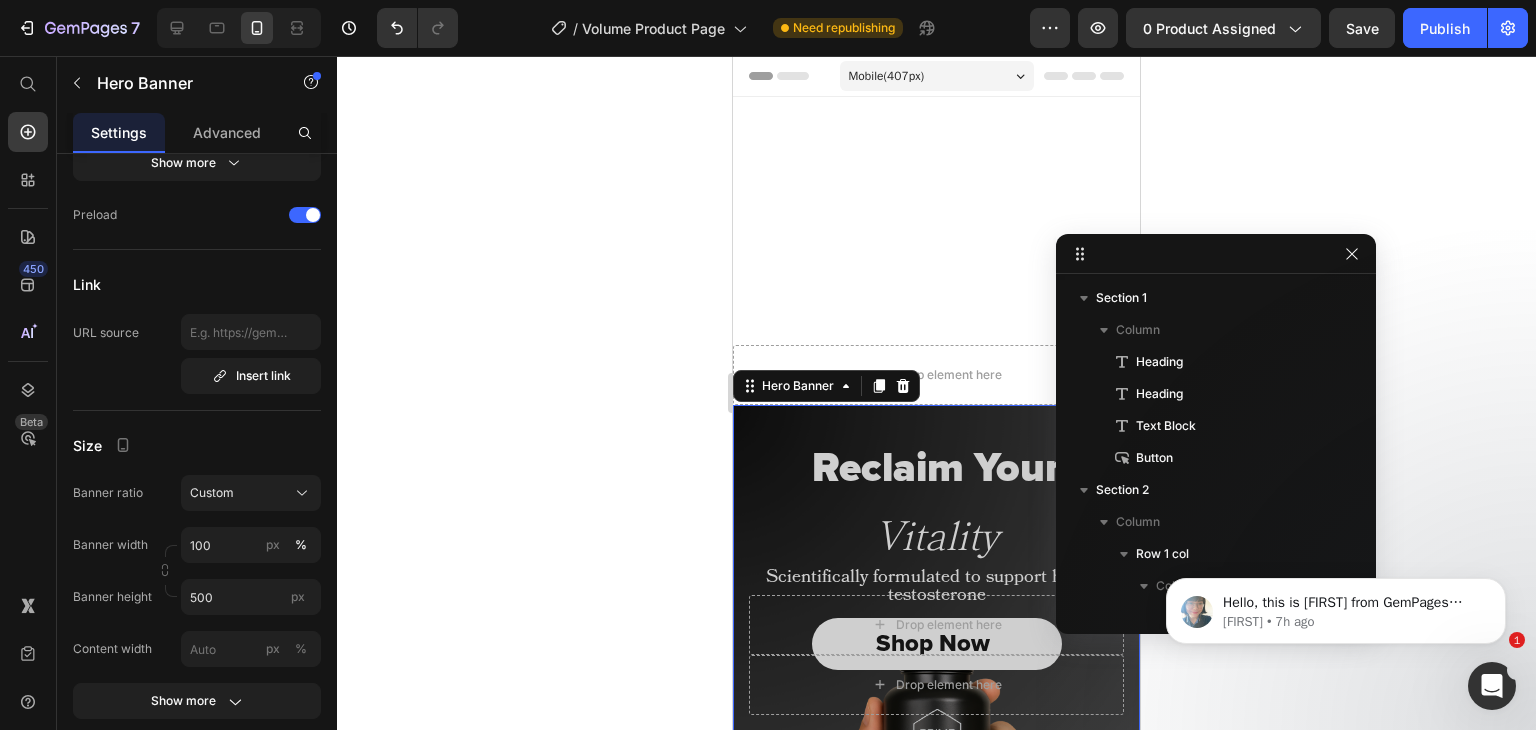 scroll, scrollTop: 218, scrollLeft: 0, axis: vertical 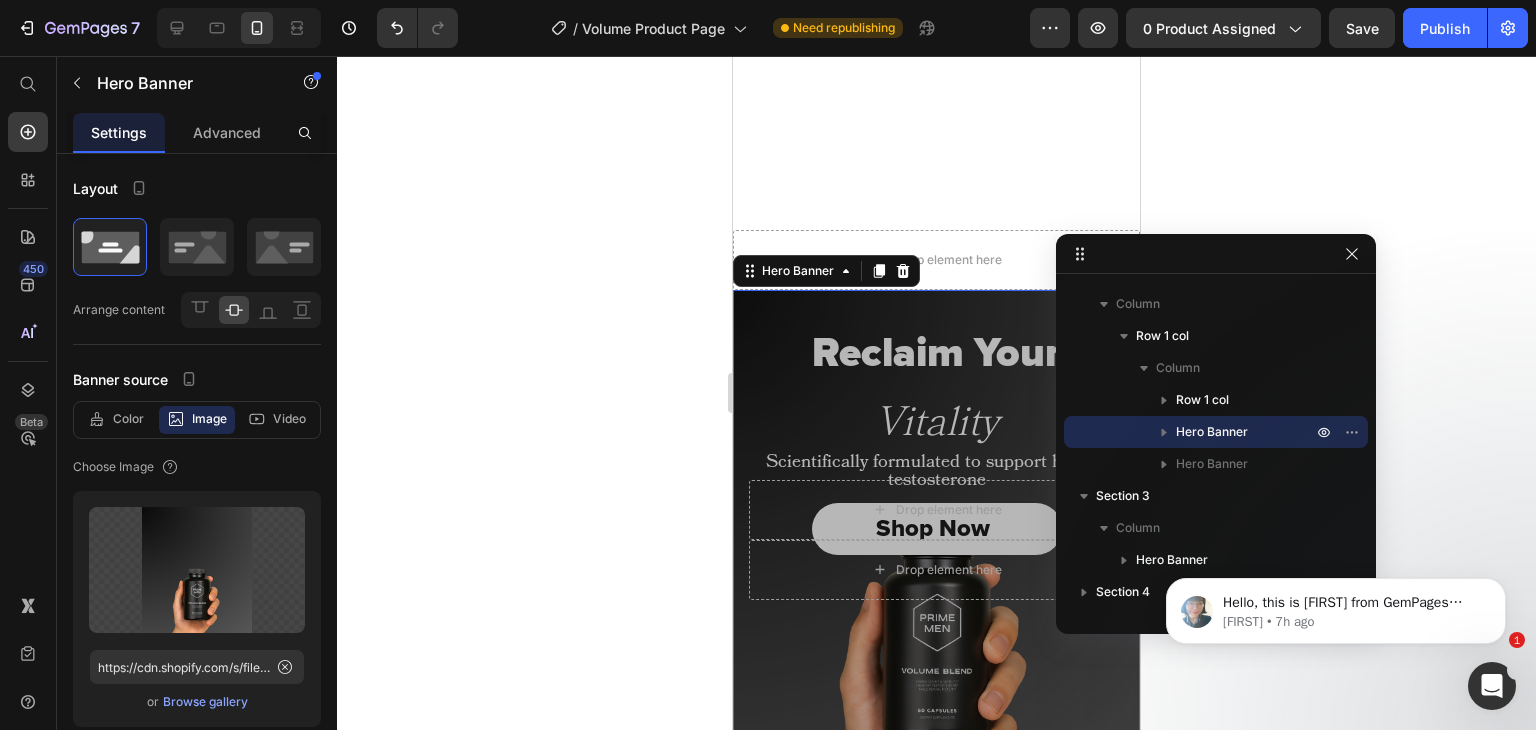 click 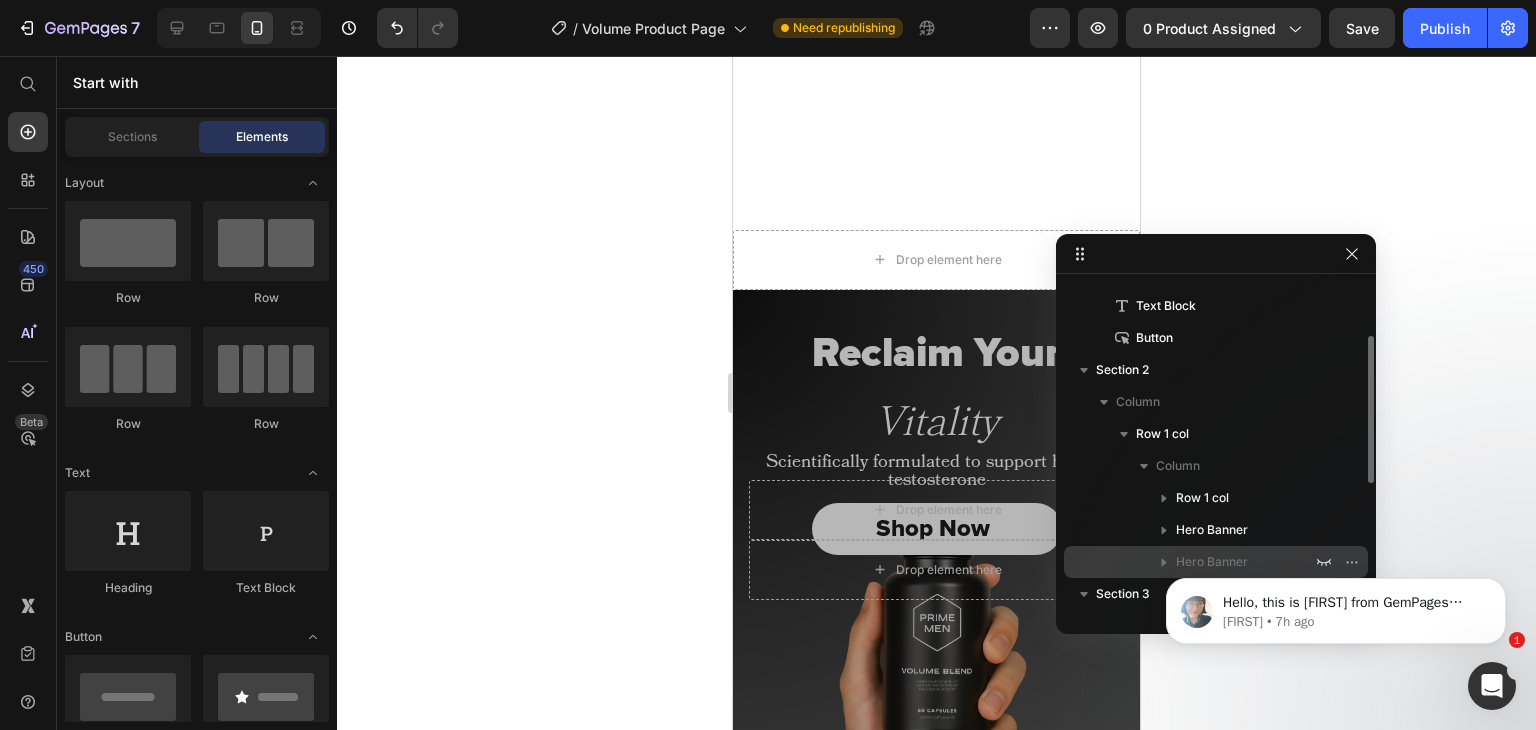 scroll, scrollTop: 119, scrollLeft: 0, axis: vertical 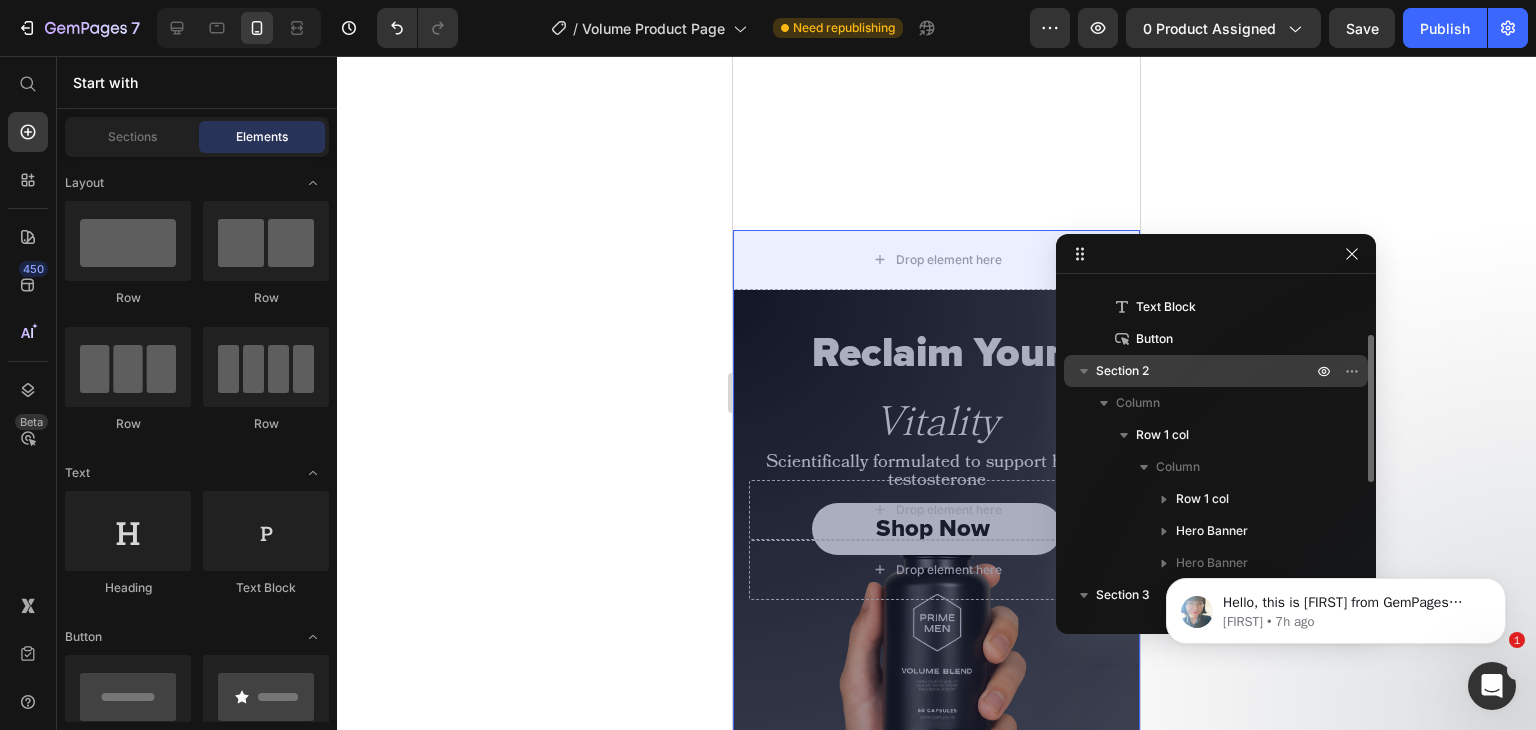 click on "Section 2" at bounding box center (1206, 371) 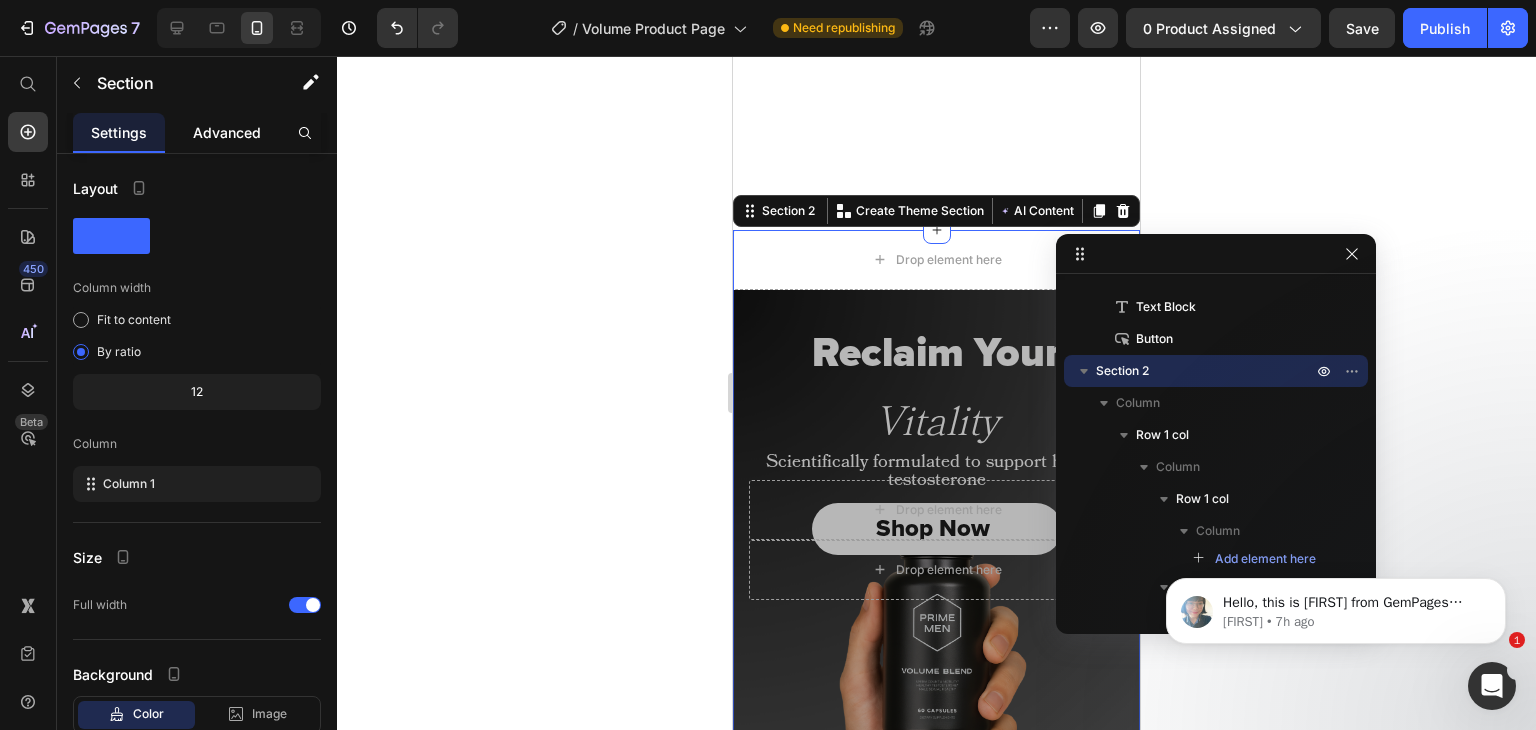 click on "Advanced" at bounding box center [227, 132] 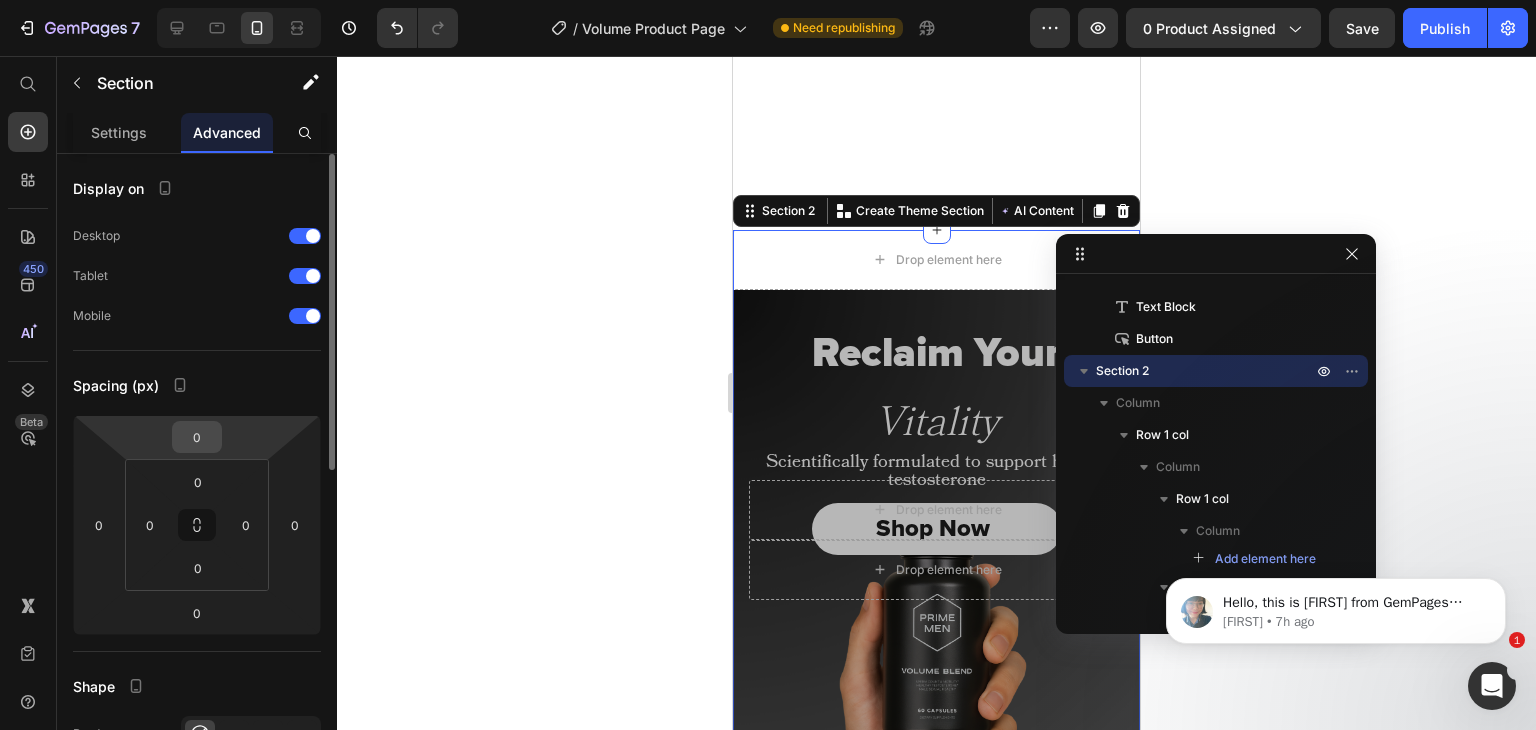 click on "0" at bounding box center (197, 437) 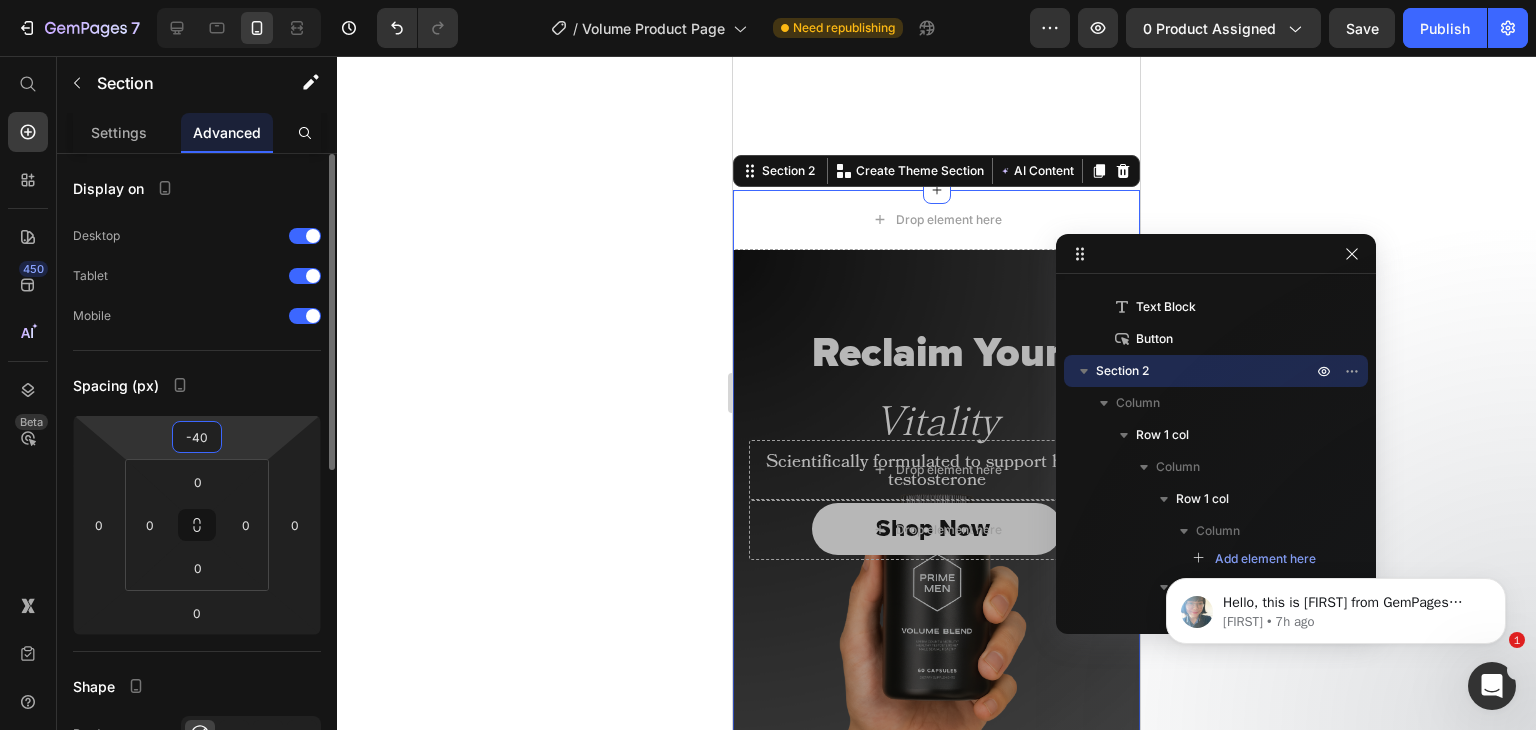 type on "-4" 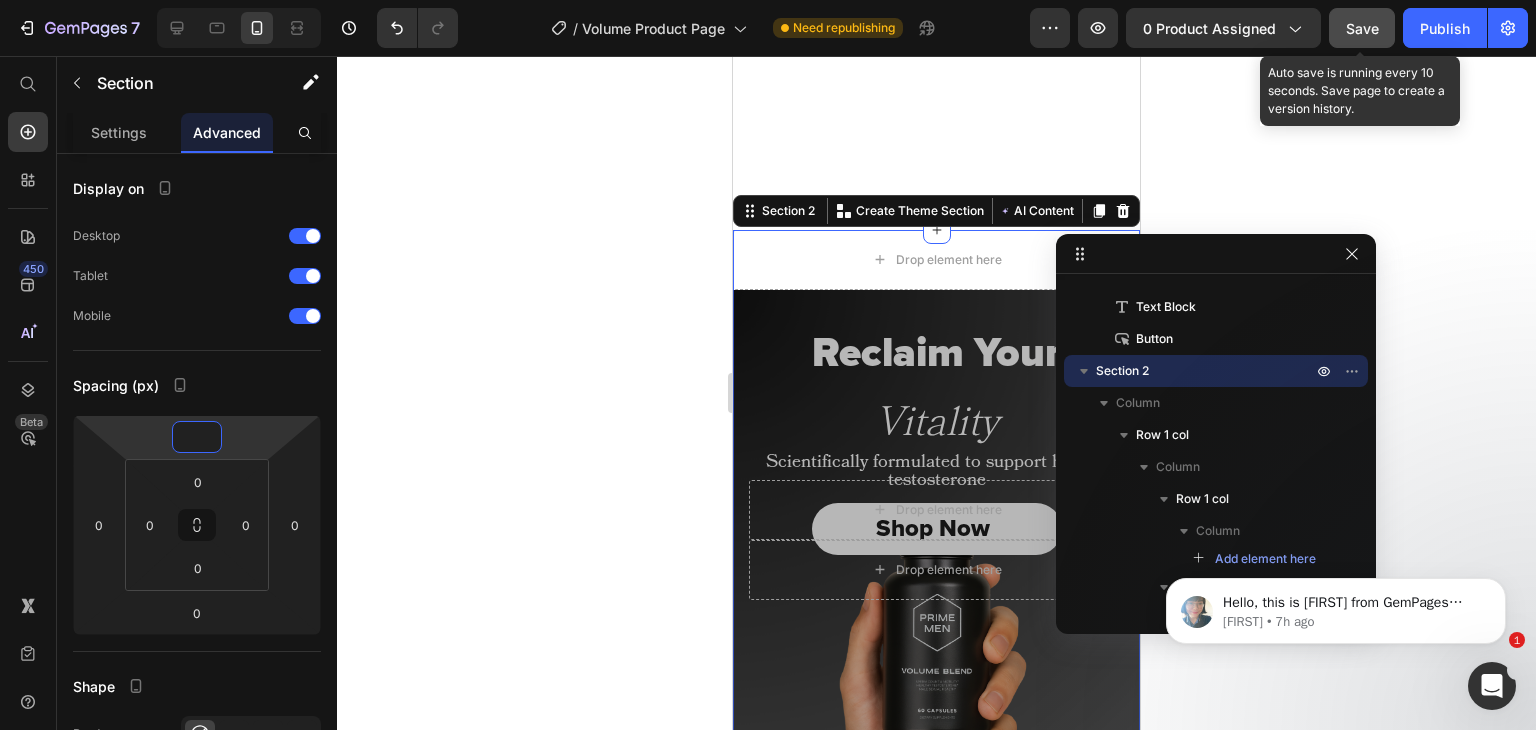 click on "Save" 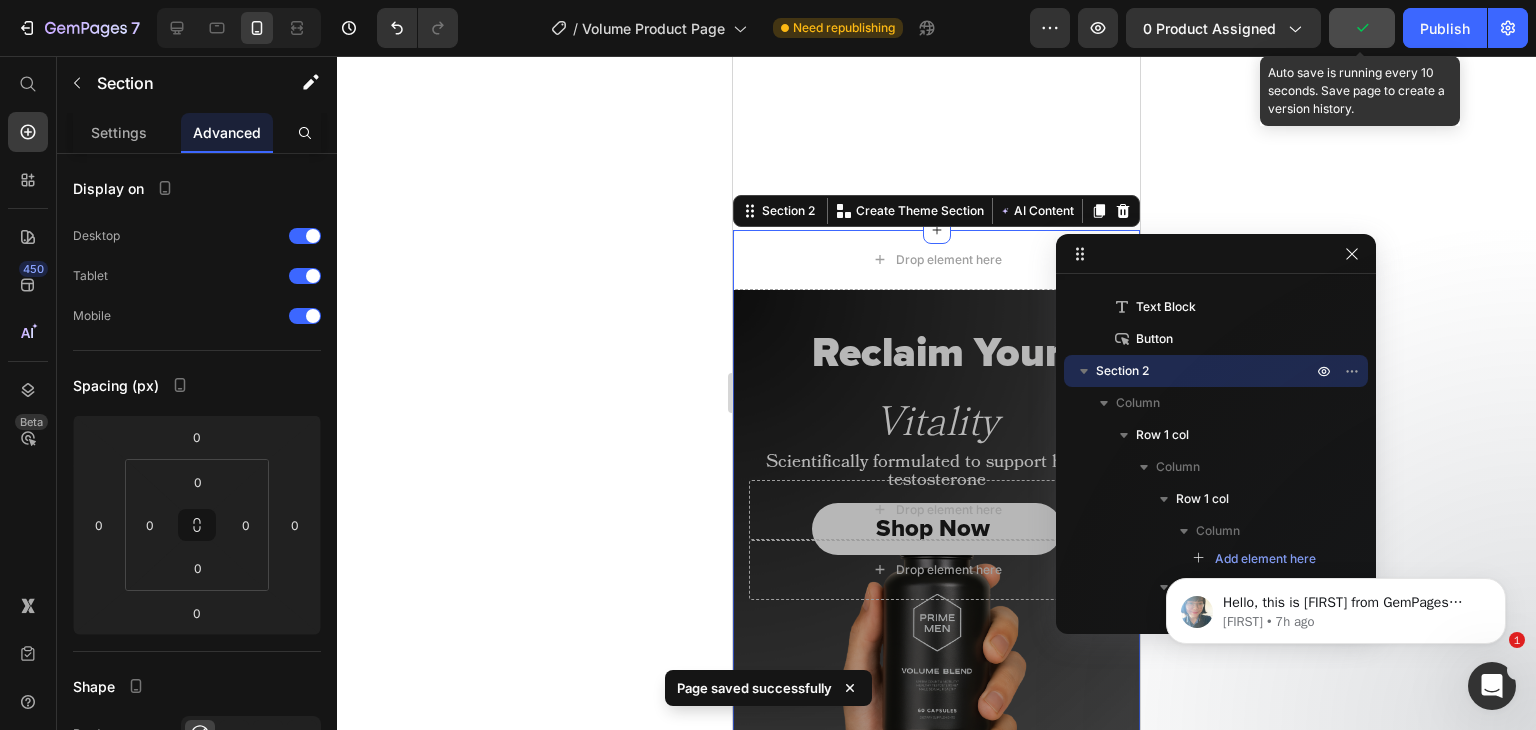 type 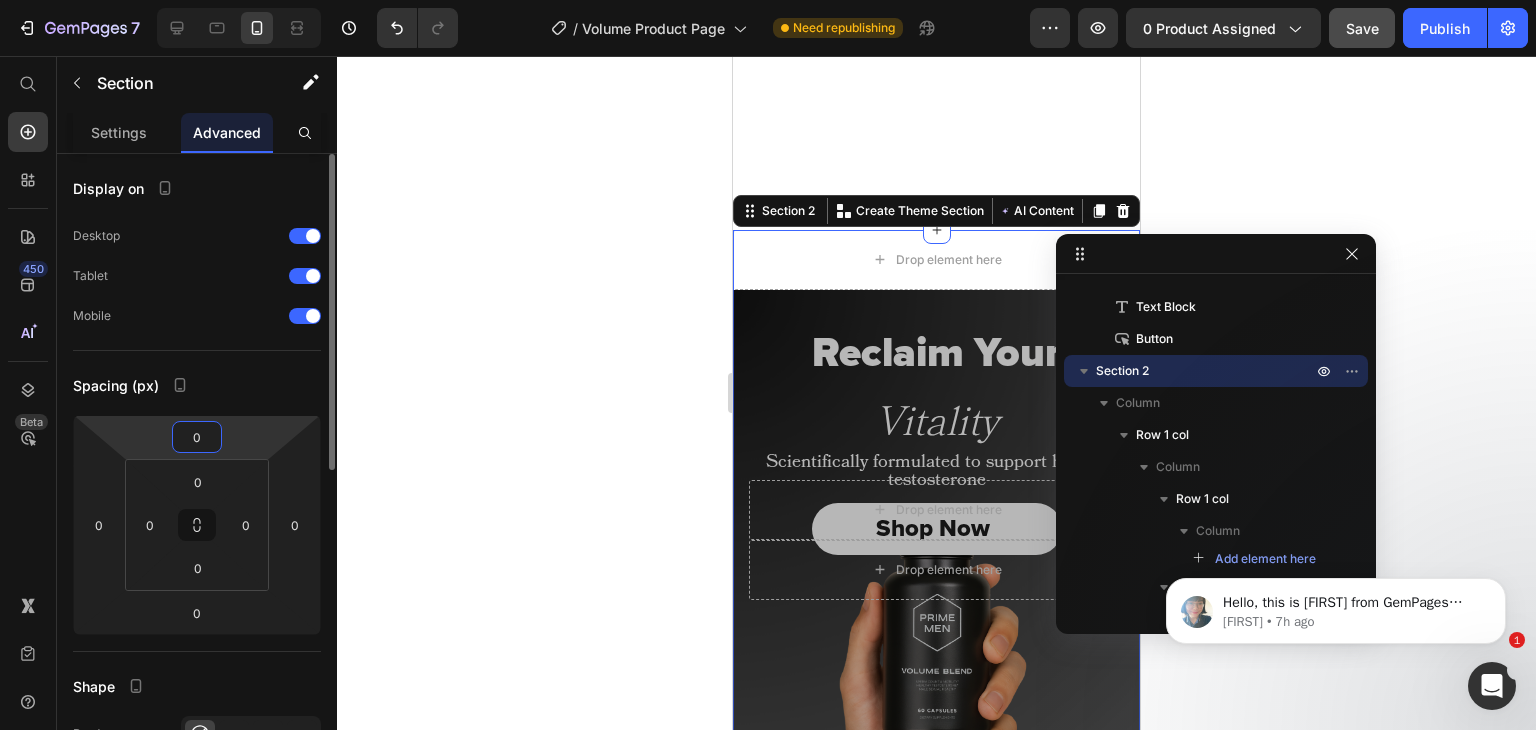 click on "0" at bounding box center [197, 437] 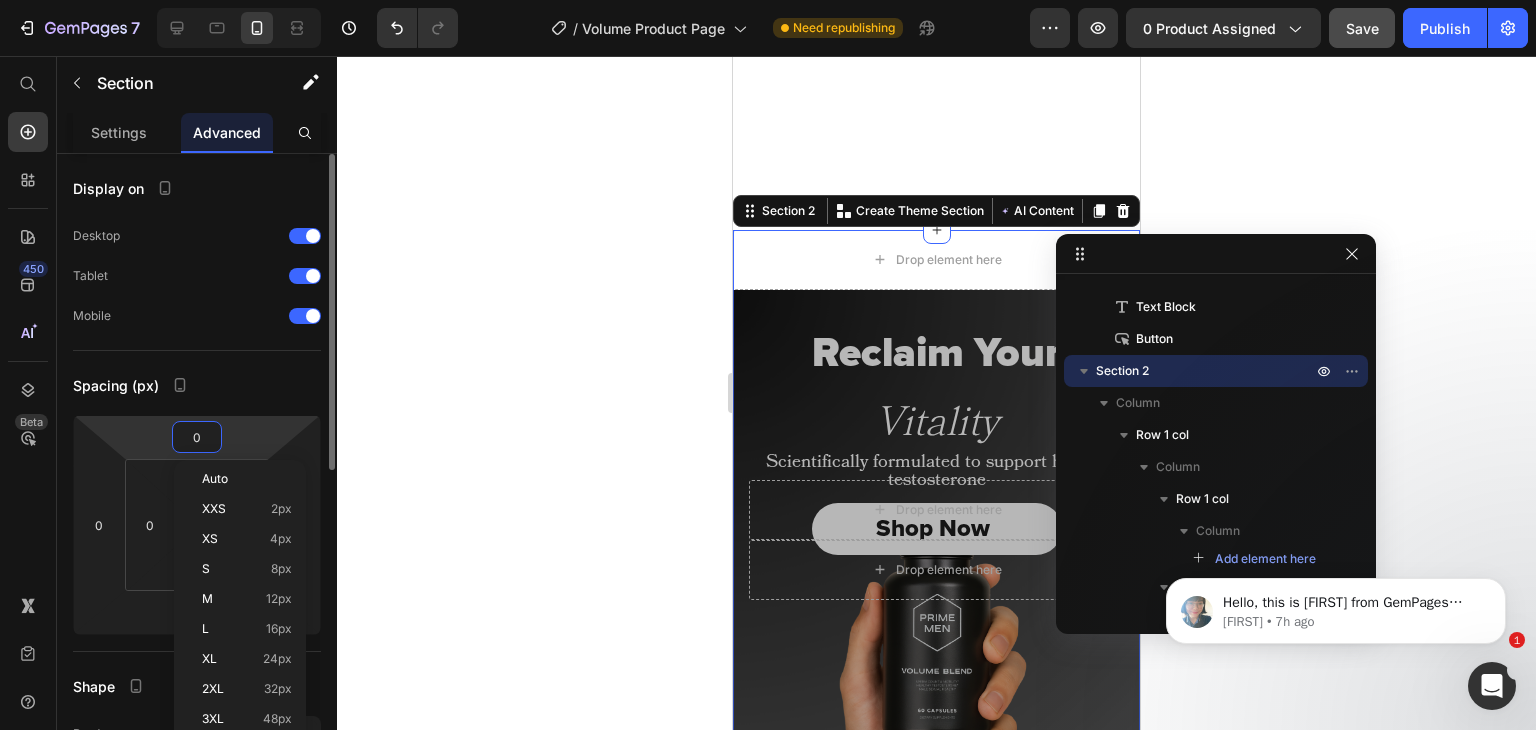 click on "0" at bounding box center (197, 437) 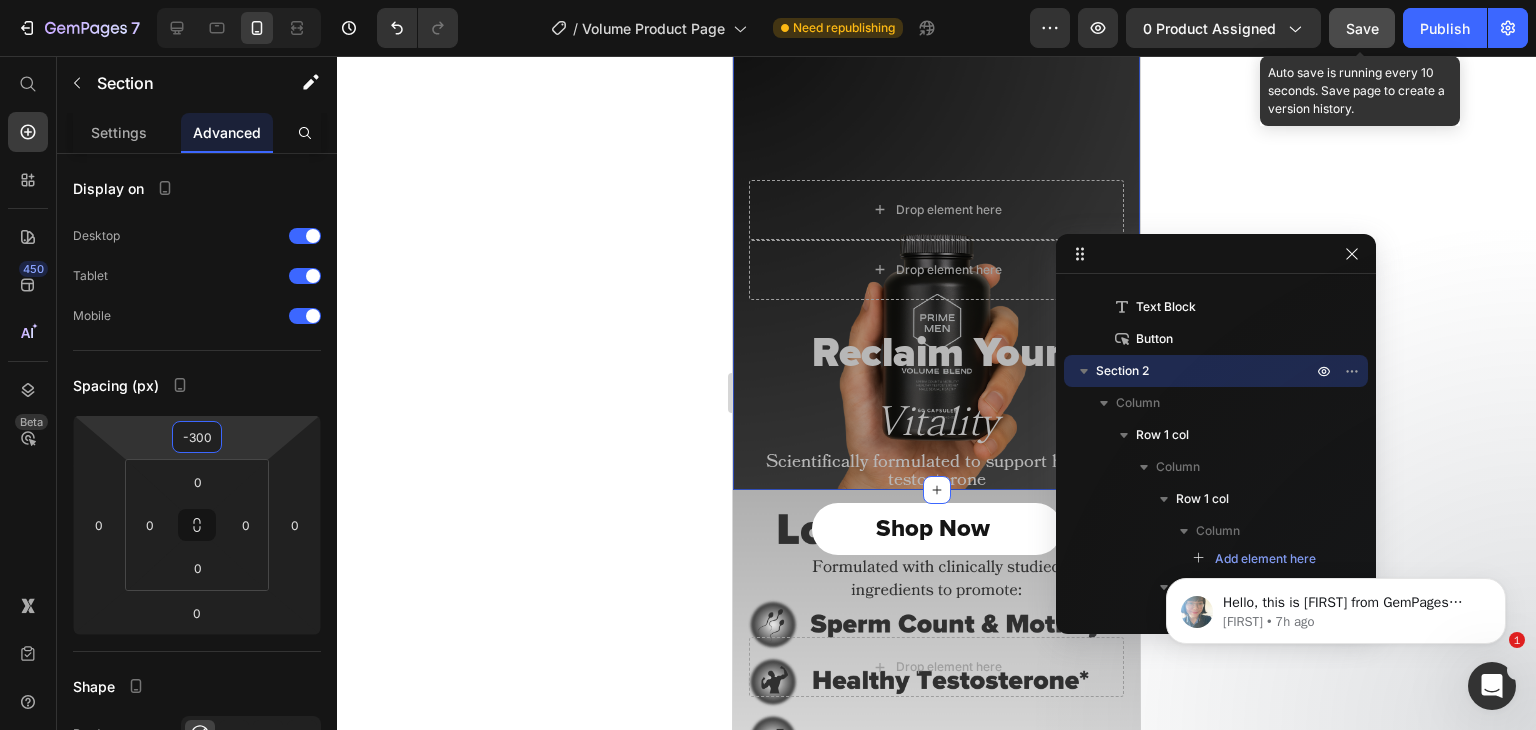 type on "-300" 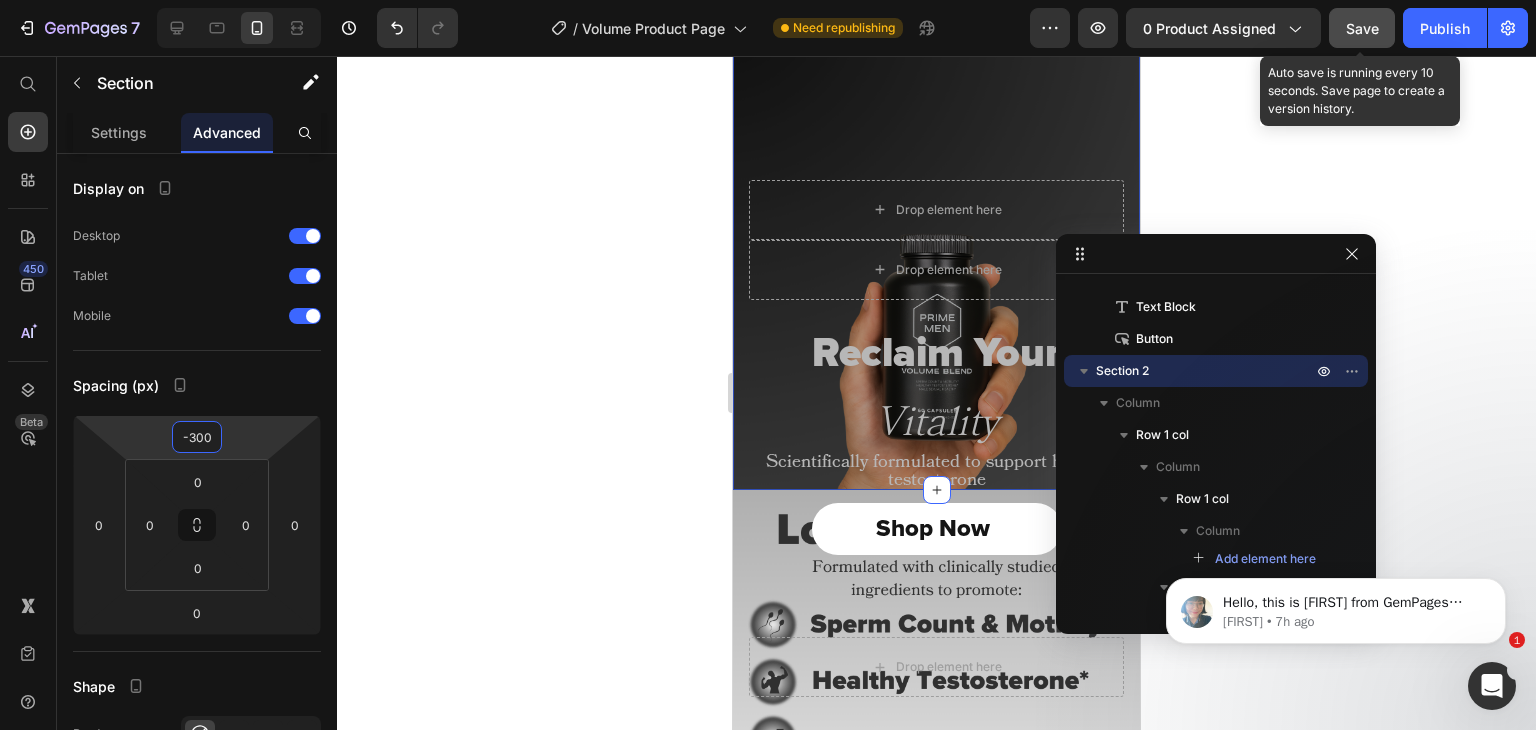 click on "Save" at bounding box center (1362, 28) 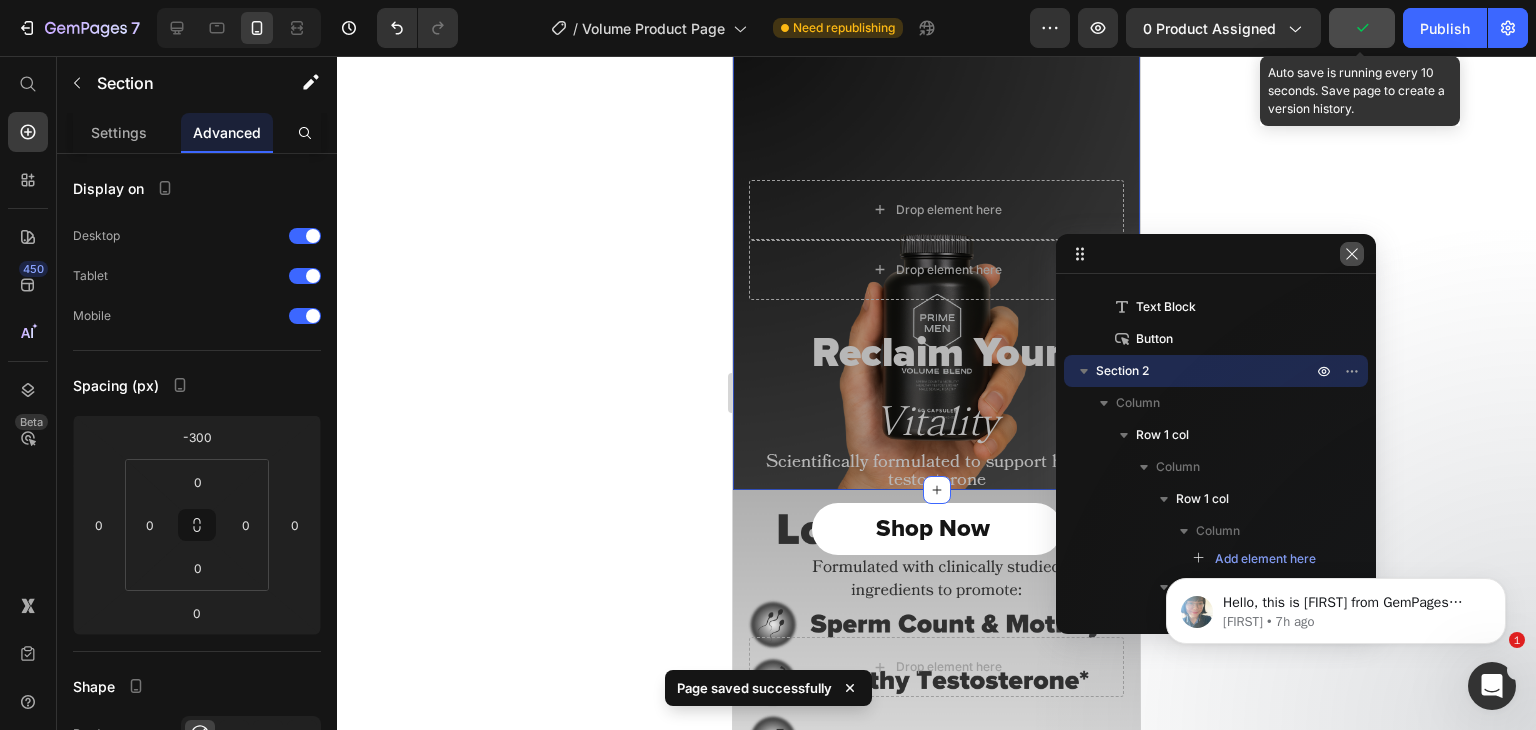 click at bounding box center (1352, 254) 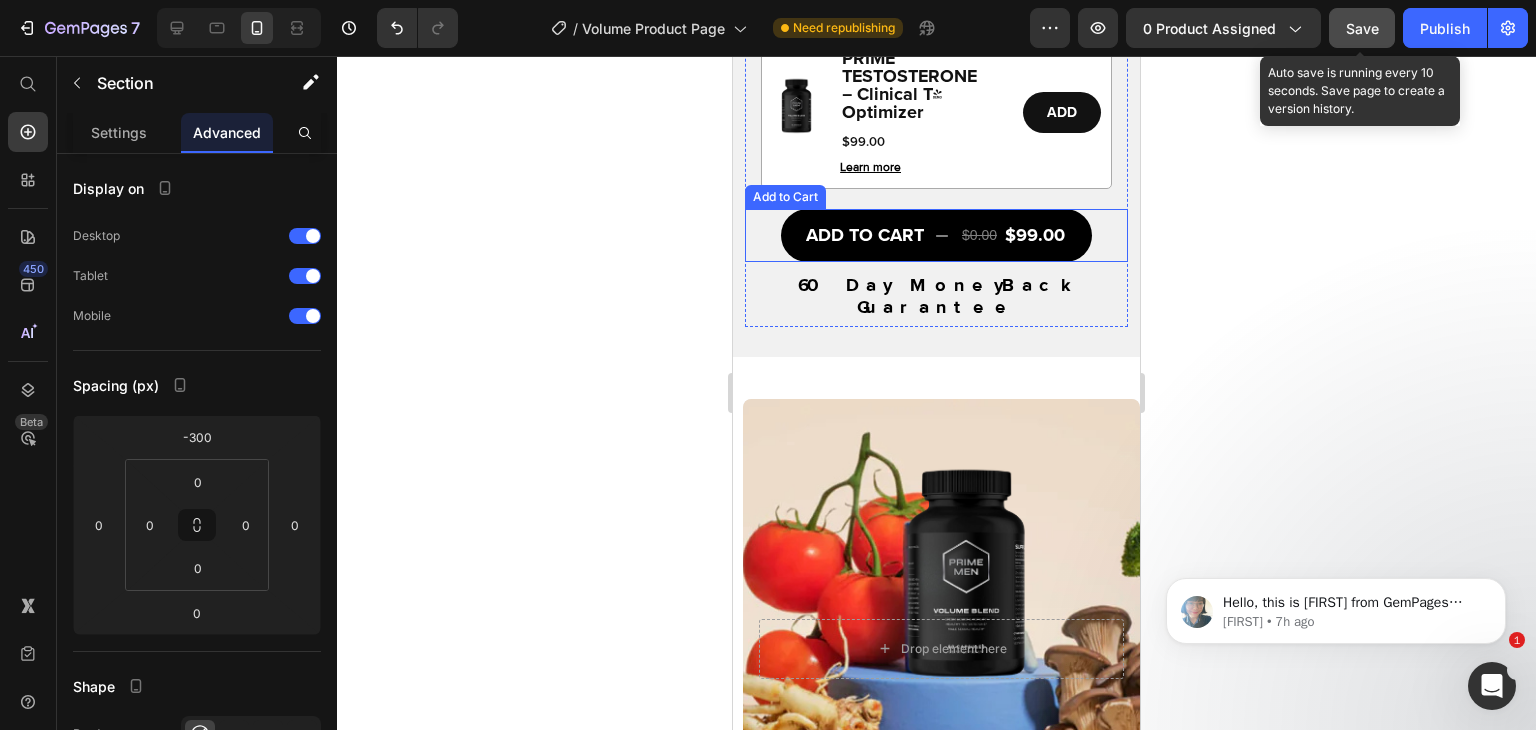 scroll, scrollTop: 2380, scrollLeft: 0, axis: vertical 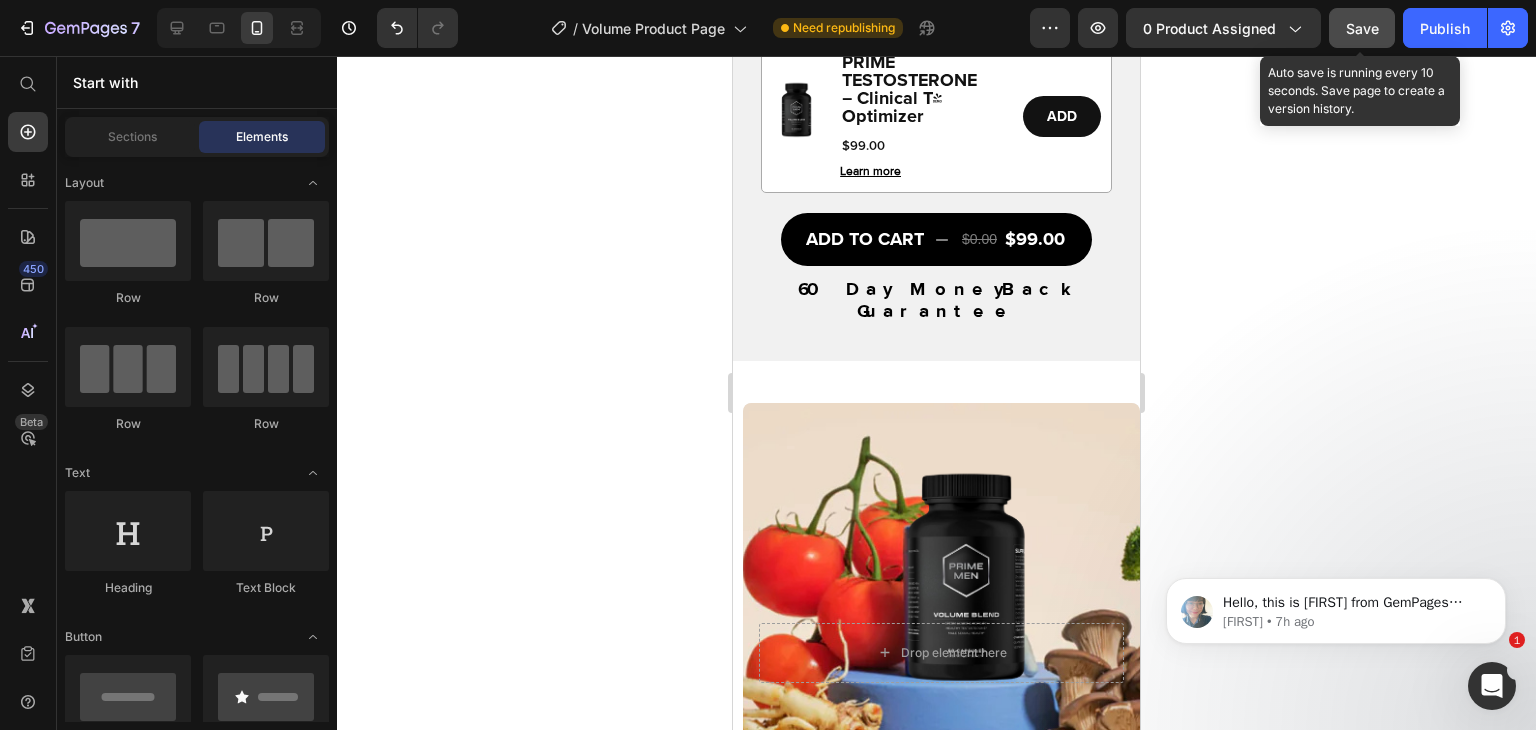 click on "Product Images PRIME TESTOSTERONE – Clinical T-Optimizer Product Title Icon Icon Icon Icon Icon Icon List 1402 Reviews Text Block Row Formulated with BioActive Performance Complex™ Text Block Clinically dosed ingredients for real results in size, stamina satisfaction. Text Block ADD ON SAVE WITH BUNDLE Image PRIME TESTOSTERONE – Clinical T-Optimizer Product Title $99.00 Product Price Learn more Button ADD Add to Cart Row Image PRIME TESTOSTERONE – Clinical T-Optimizer Product Title $99.00 Product Price Learn more Button ADD Add to Cart Row Row Image PRIME TESTOSTERONE – Clinical T-Optimizer Product Title $99.00 Product Price Learn more Button ADD Button Row Tab ADD TO CART
$0.00 $99.00 Add to Cart 60 Day MoneyBack Guarantee Text Block
Benefits
Recommended Usage
Sperm Health Support Ingredient Facts Accordion Product Section 5
Heading" at bounding box center [936, 842] 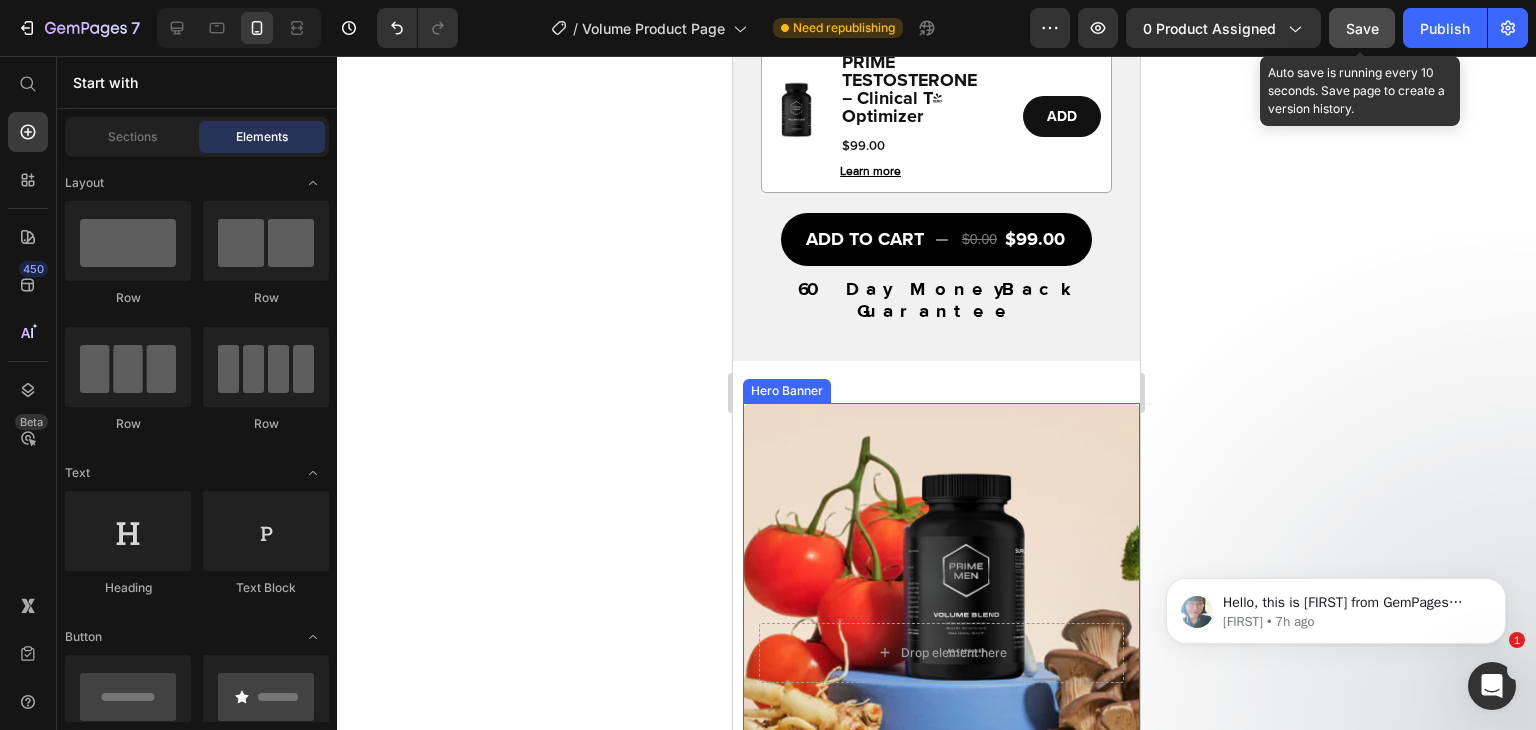 click at bounding box center (941, 653) 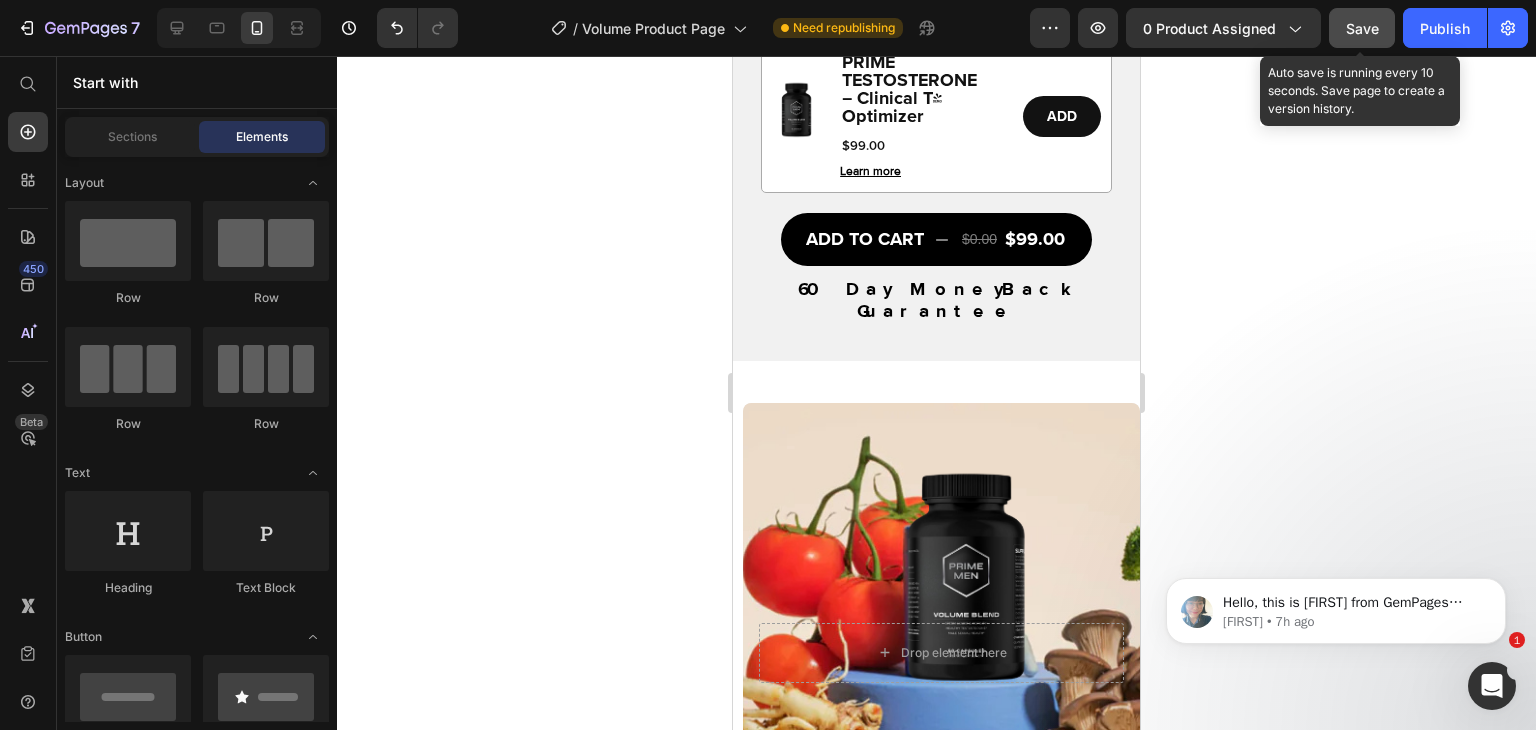 click on "Product Images PRIME TESTOSTERONE – Clinical T-Optimizer Product Title Icon Icon Icon Icon Icon Icon List 1402 Reviews Text Block Row Formulated with BioActive Performance Complex™ Text Block Clinically dosed ingredients for real results in size, stamina satisfaction. Text Block ADD ON SAVE WITH BUNDLE Image PRIME TESTOSTERONE – Clinical T-Optimizer Product Title $99.00 Product Price Learn more Button ADD Add to Cart Row Image PRIME TESTOSTERONE – Clinical T-Optimizer Product Title $99.00 Product Price Learn more Button ADD Add to Cart Row Row Image PRIME TESTOSTERONE – Clinical T-Optimizer Product Title $99.00 Product Price Learn more Button ADD Button Row Tab ADD TO CART
$0.00 $99.00 Add to Cart 60 Day MoneyBack Guarantee Text Block
Benefits
Recommended Usage
Sperm Health Support Ingredient Facts Accordion Product Section 5
Heading" at bounding box center [936, 842] 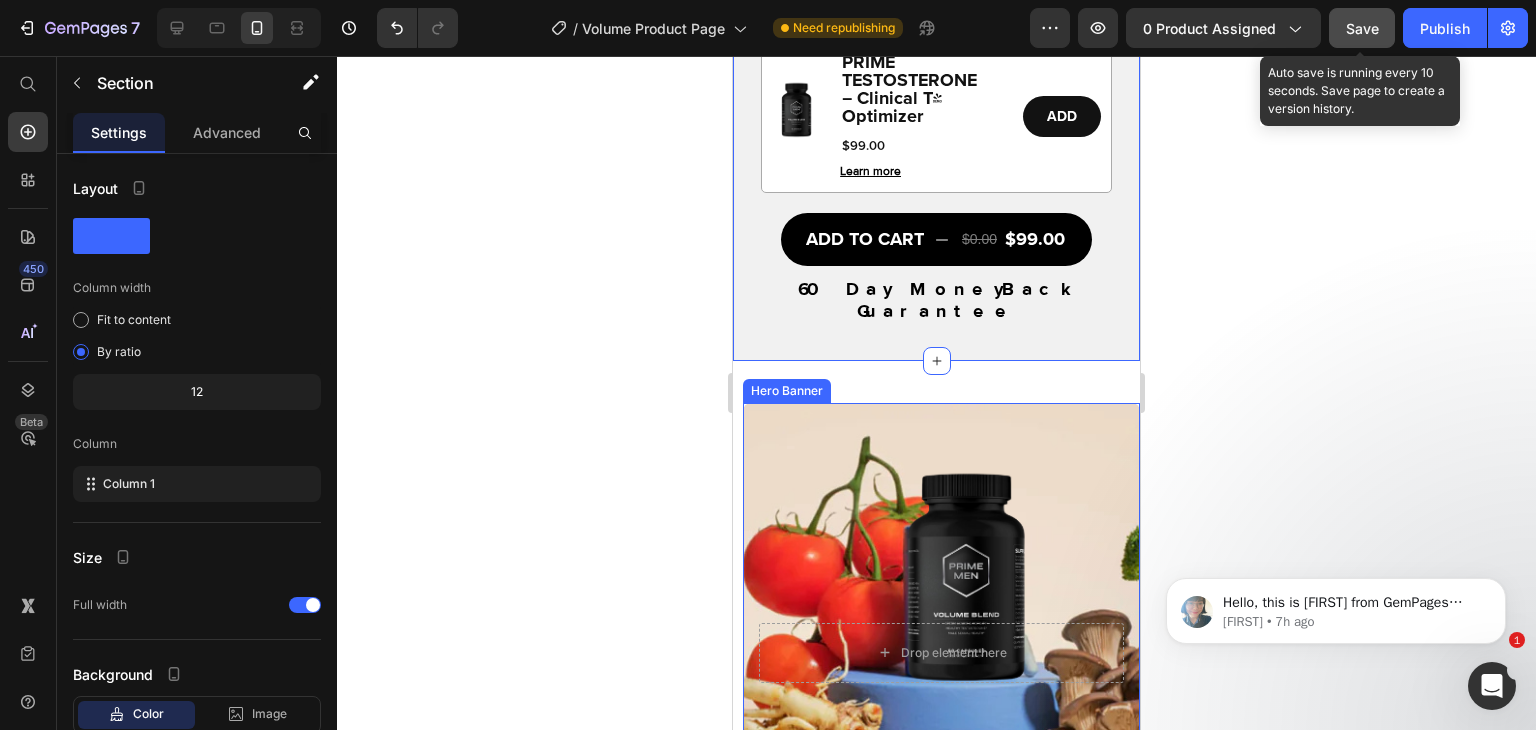 click at bounding box center (941, 653) 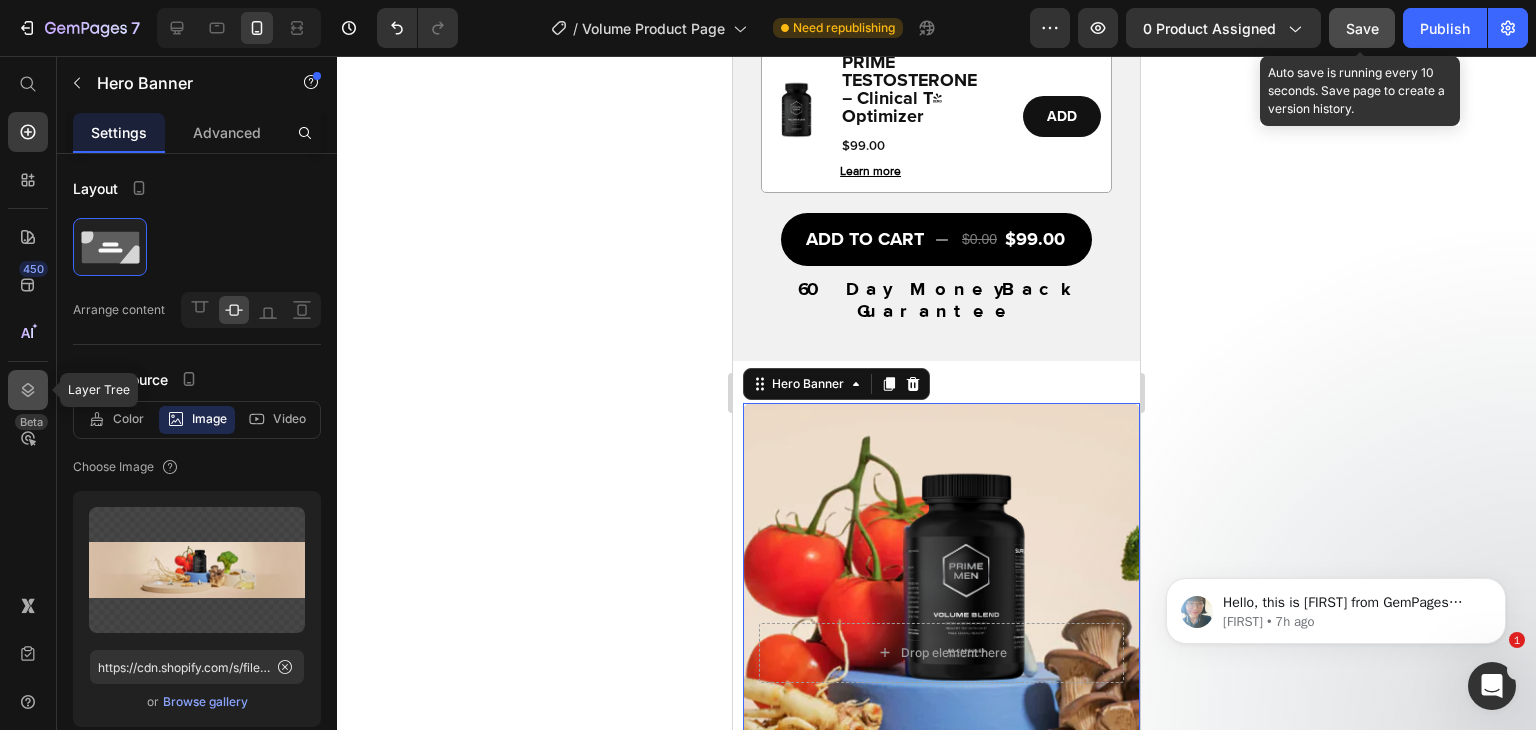 click 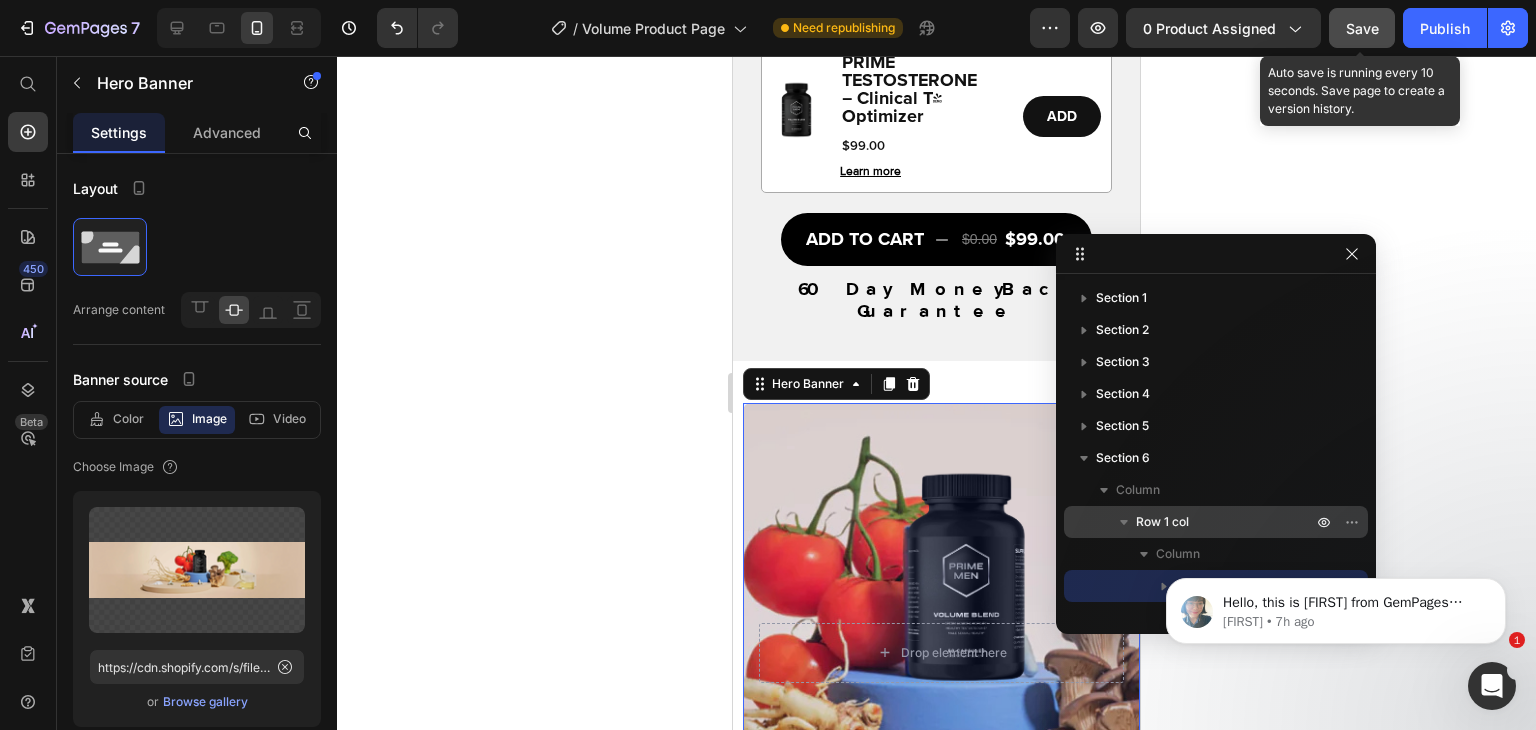 click on "Row 1 col" at bounding box center (1162, 522) 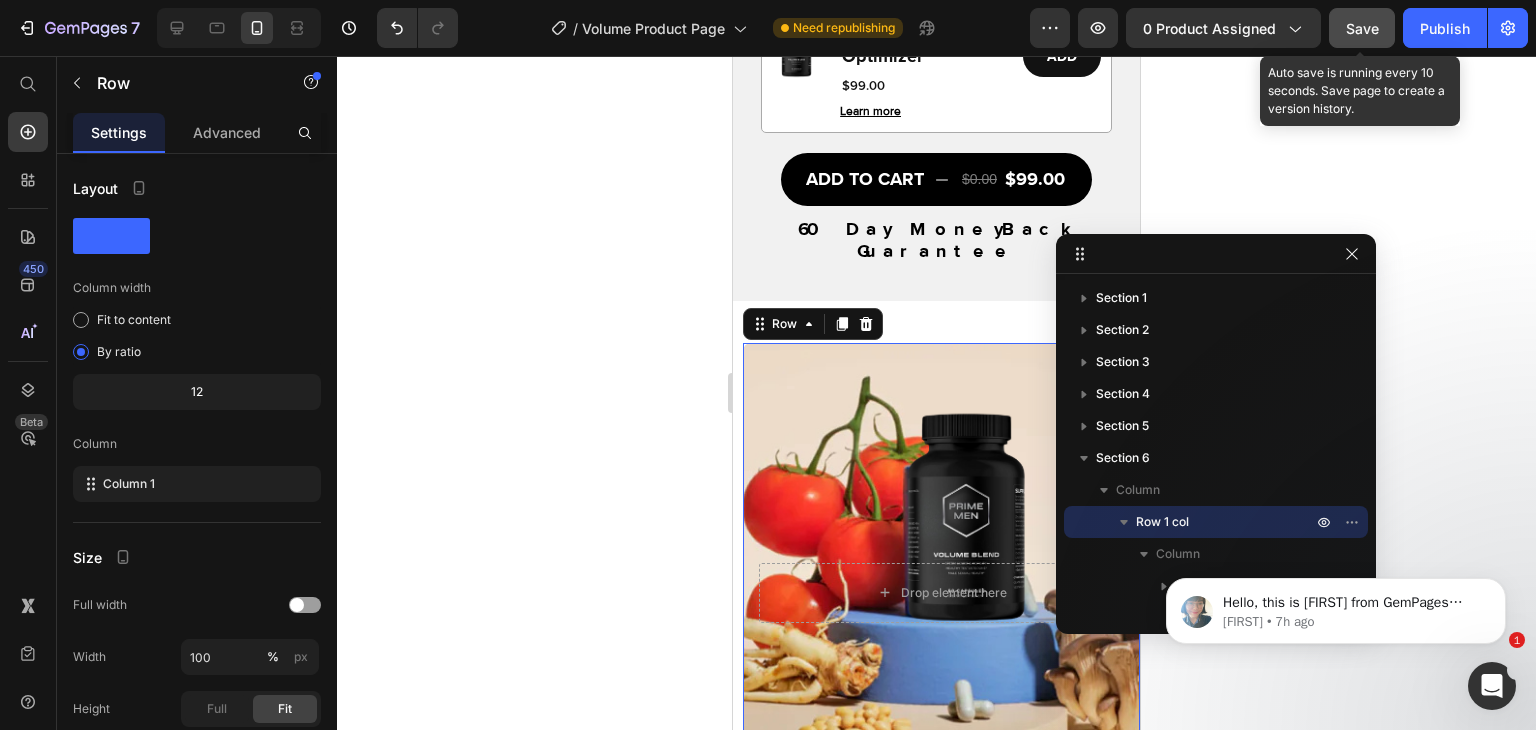 scroll, scrollTop: 2615, scrollLeft: 0, axis: vertical 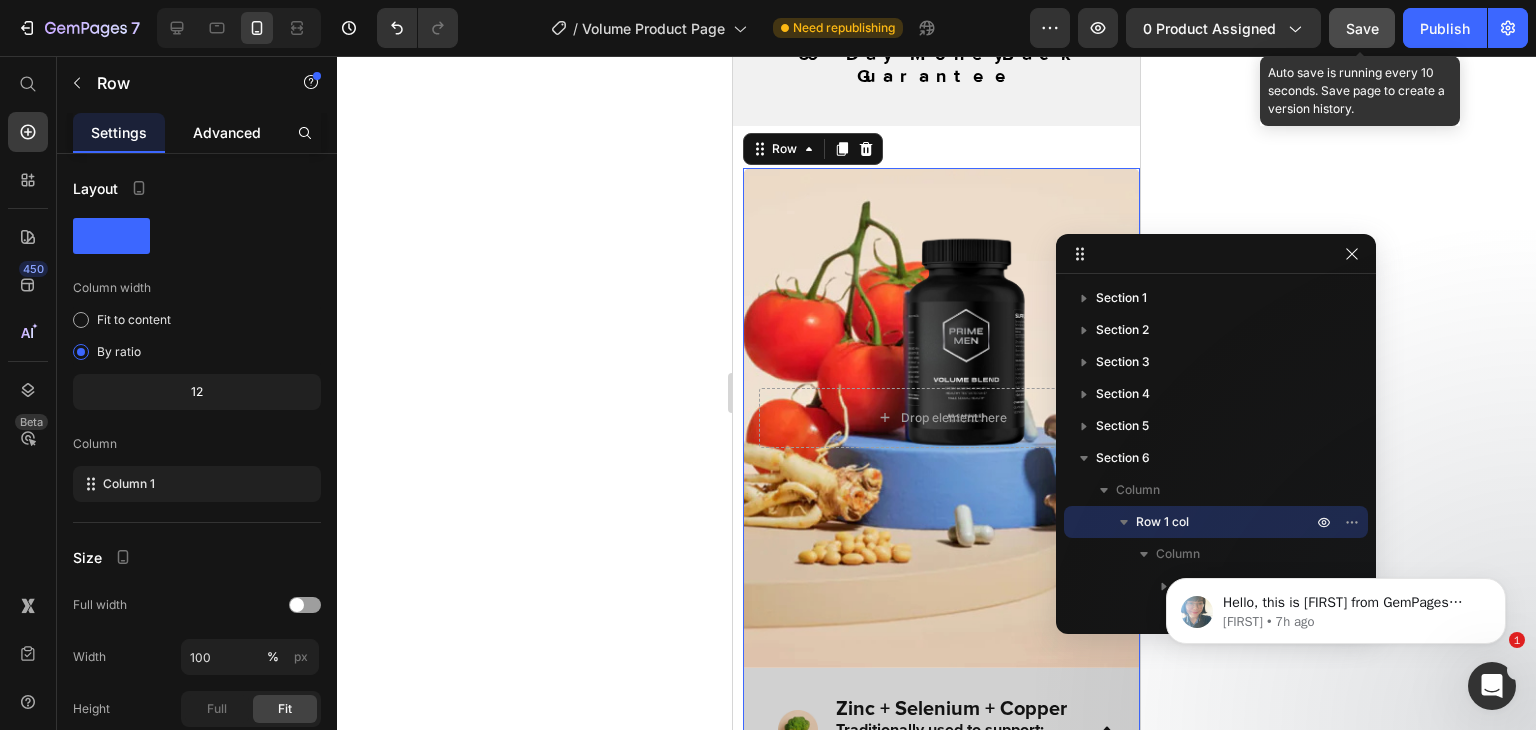click on "Advanced" at bounding box center [227, 132] 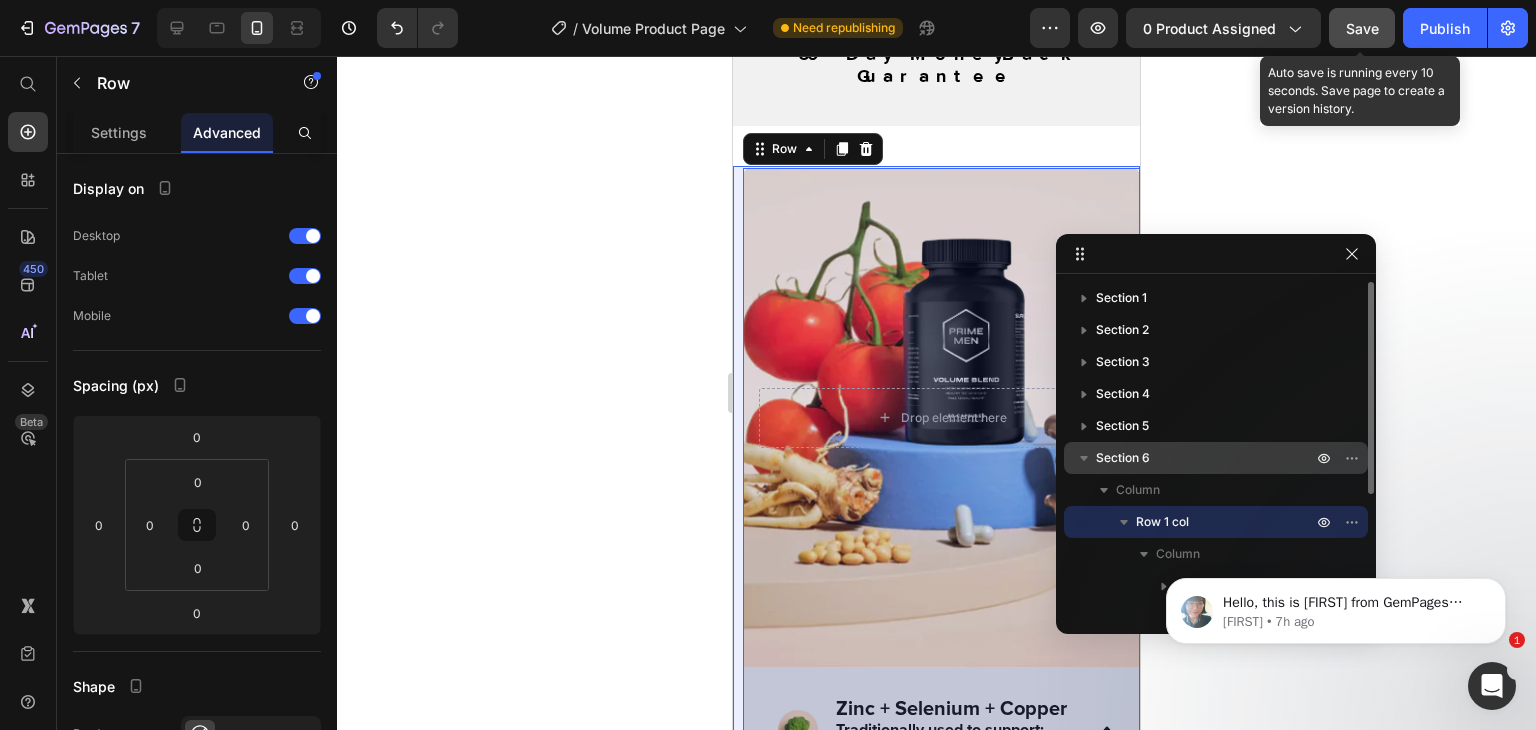 drag, startPoint x: 1124, startPoint y: 451, endPoint x: 286, endPoint y: 490, distance: 838.90704 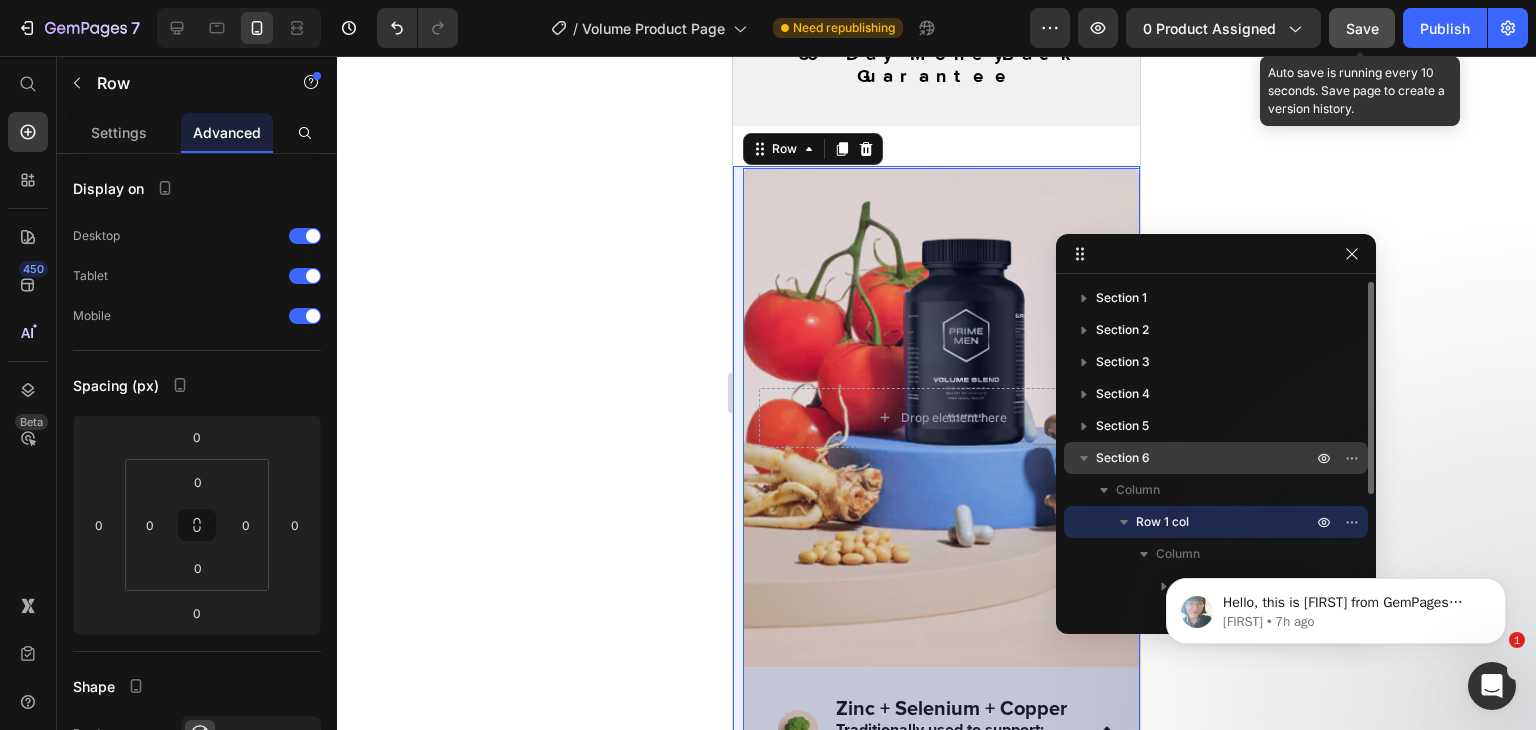 click on "Section 6" at bounding box center [1123, 458] 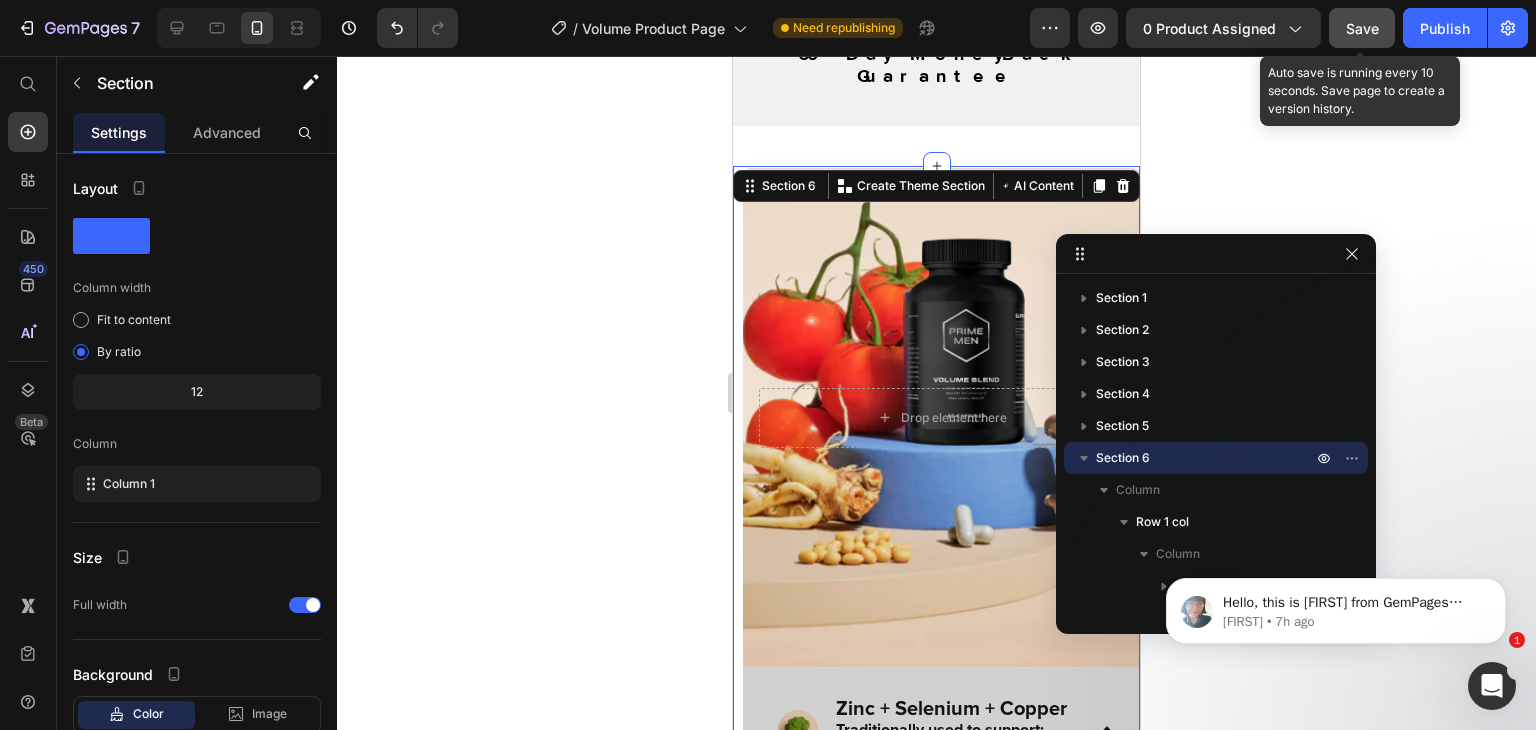 scroll, scrollTop: 2612, scrollLeft: 0, axis: vertical 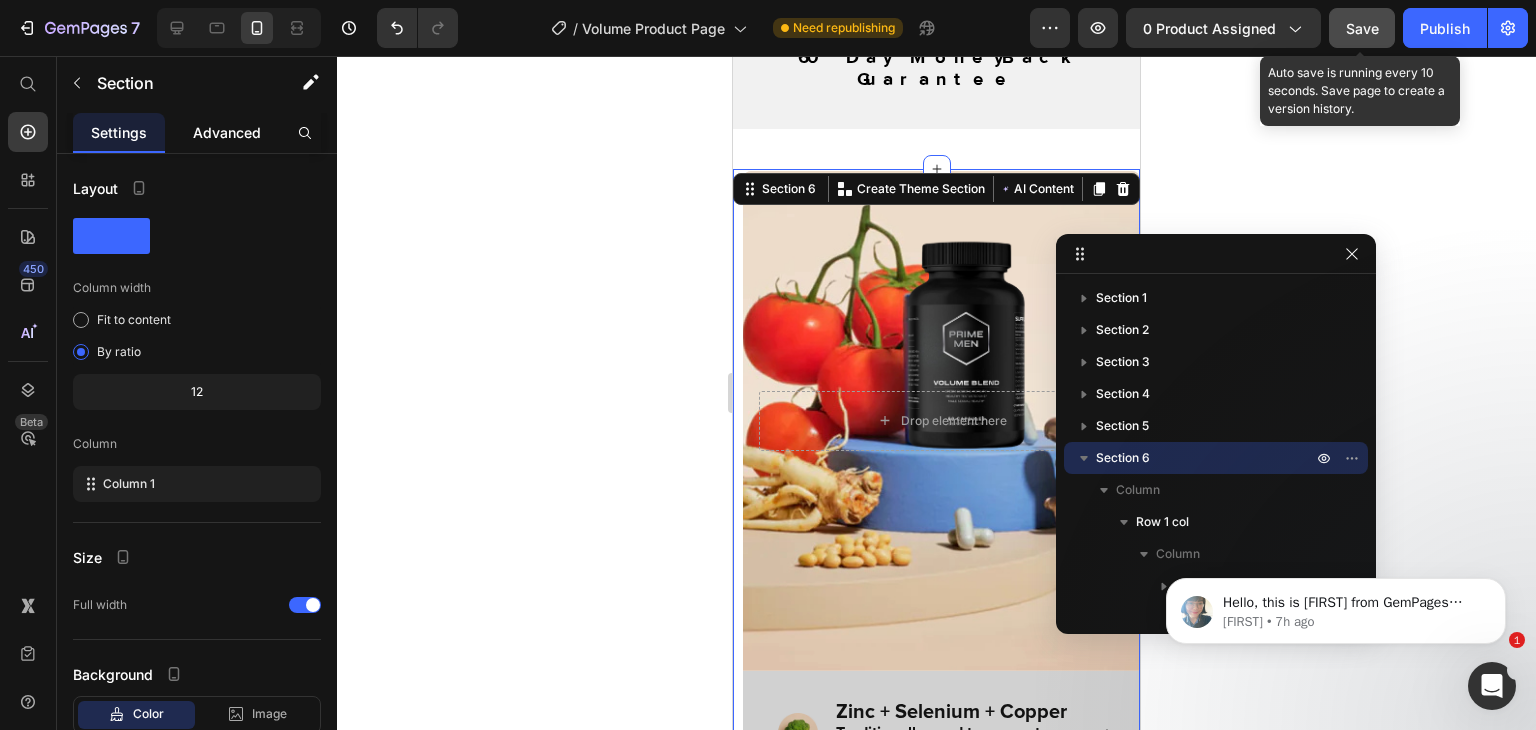 click on "Advanced" 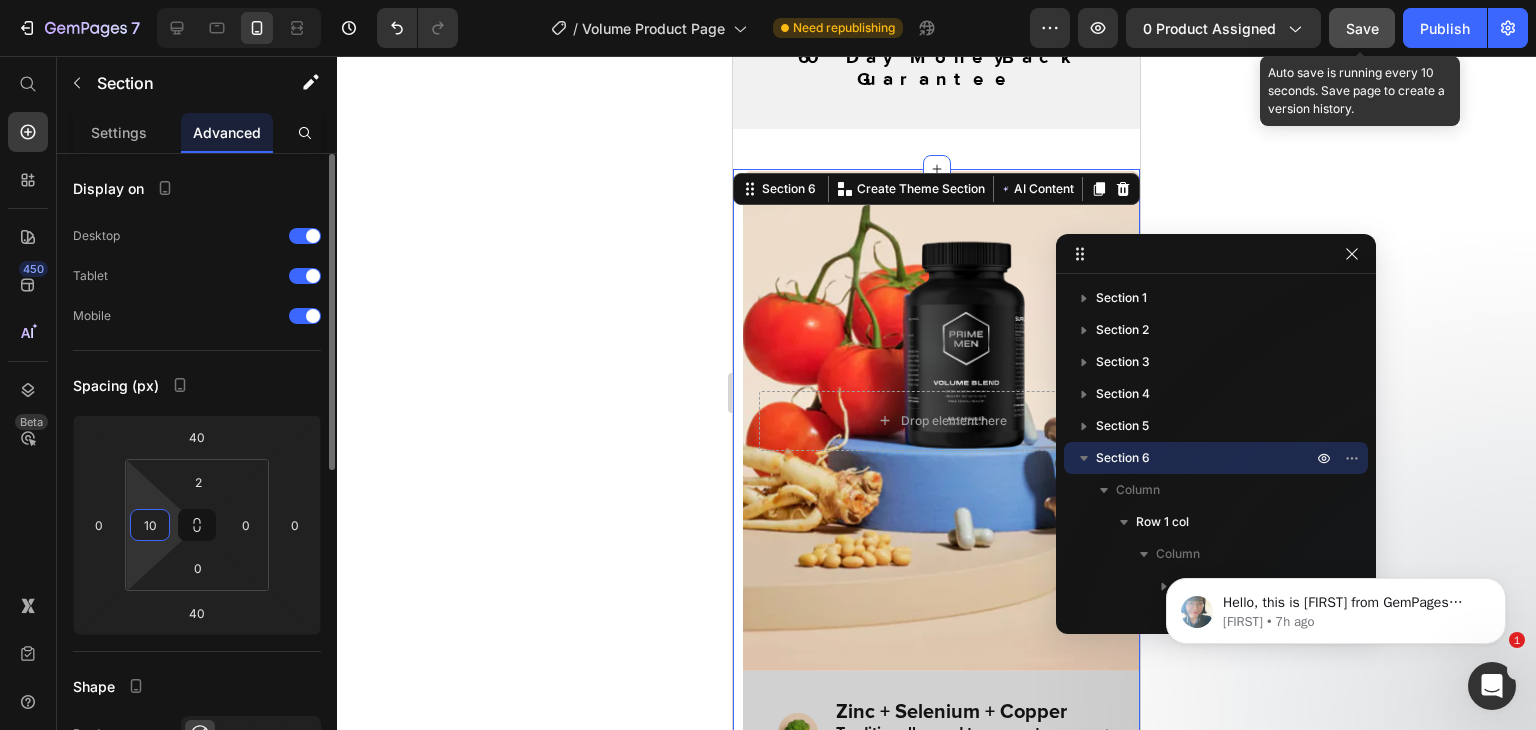 click on "10" at bounding box center [150, 525] 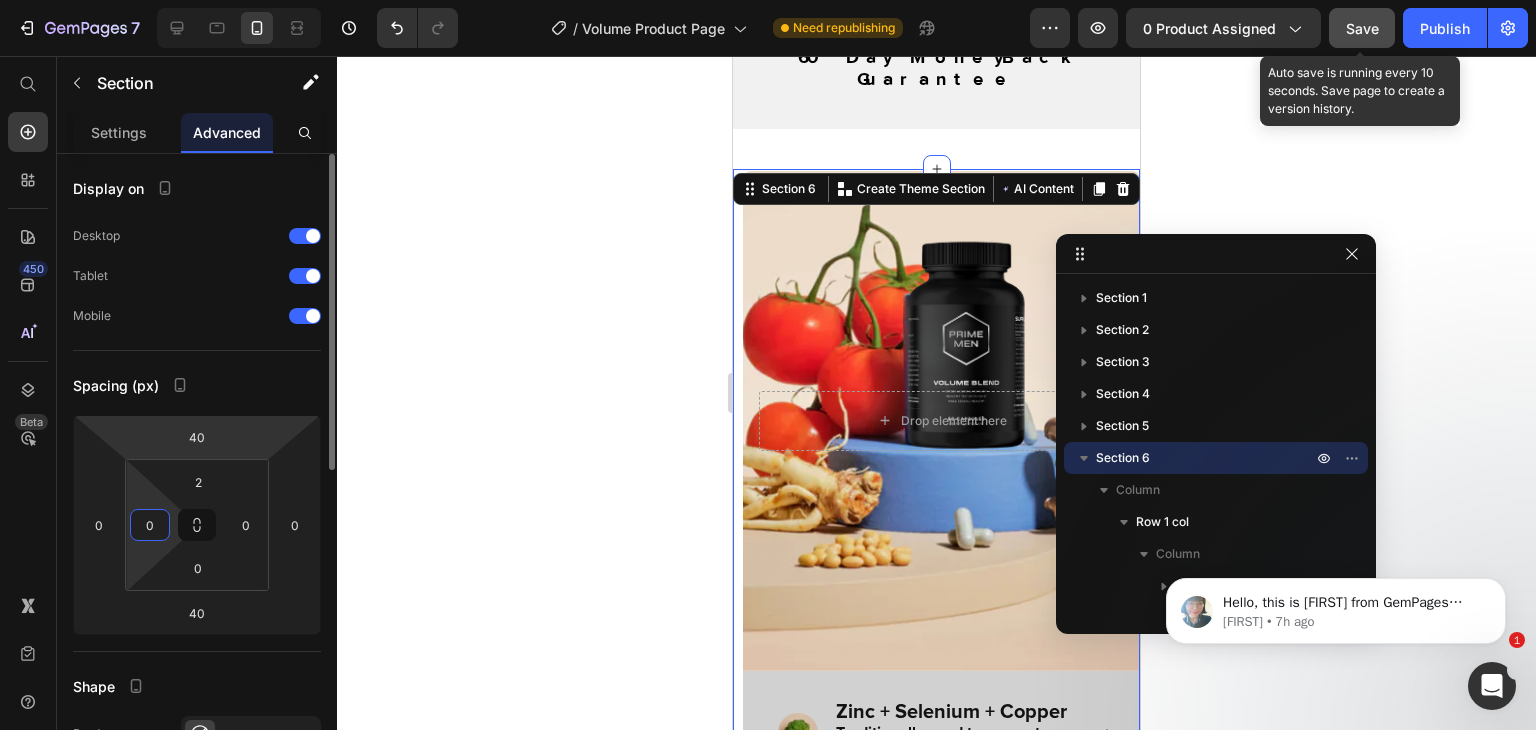 type on "0" 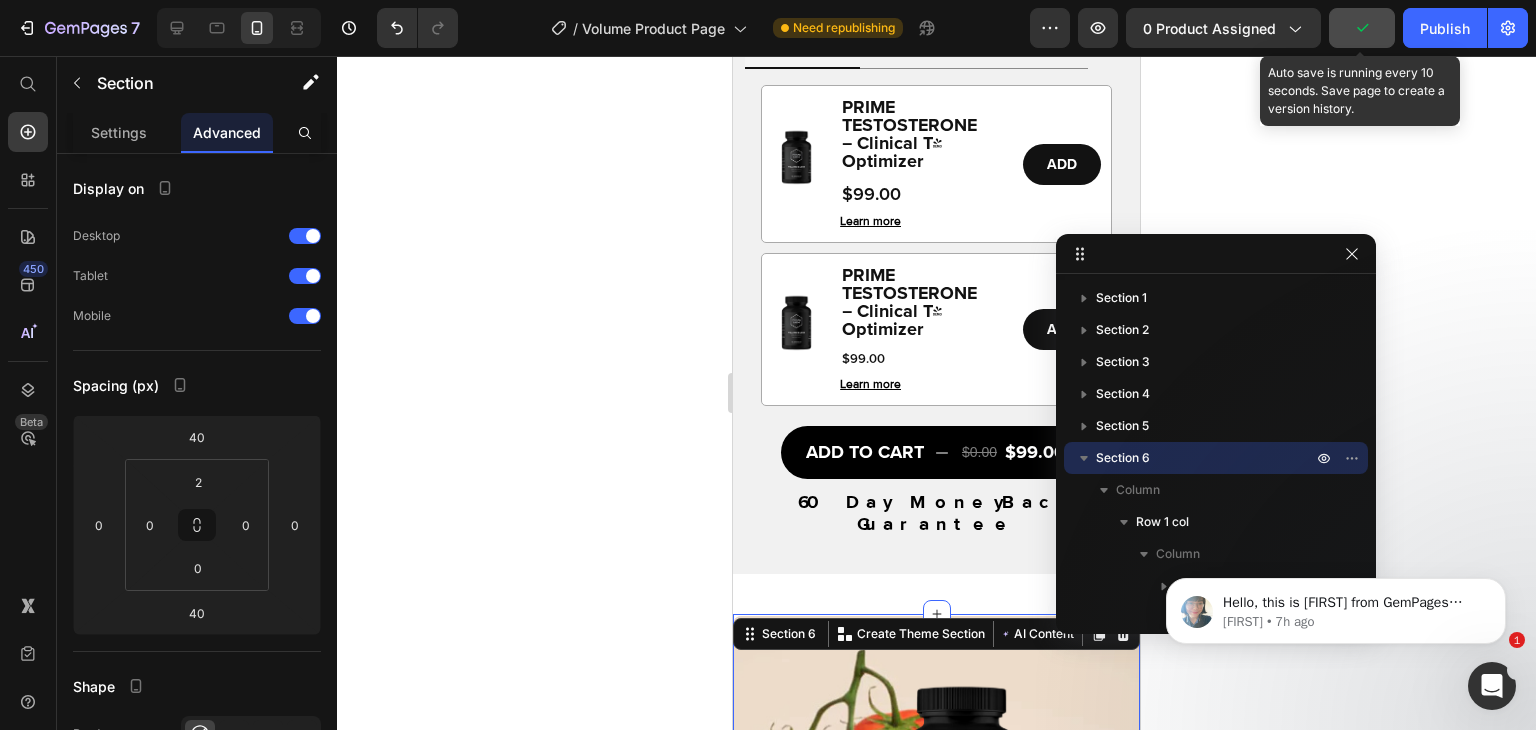 scroll, scrollTop: 1492, scrollLeft: 0, axis: vertical 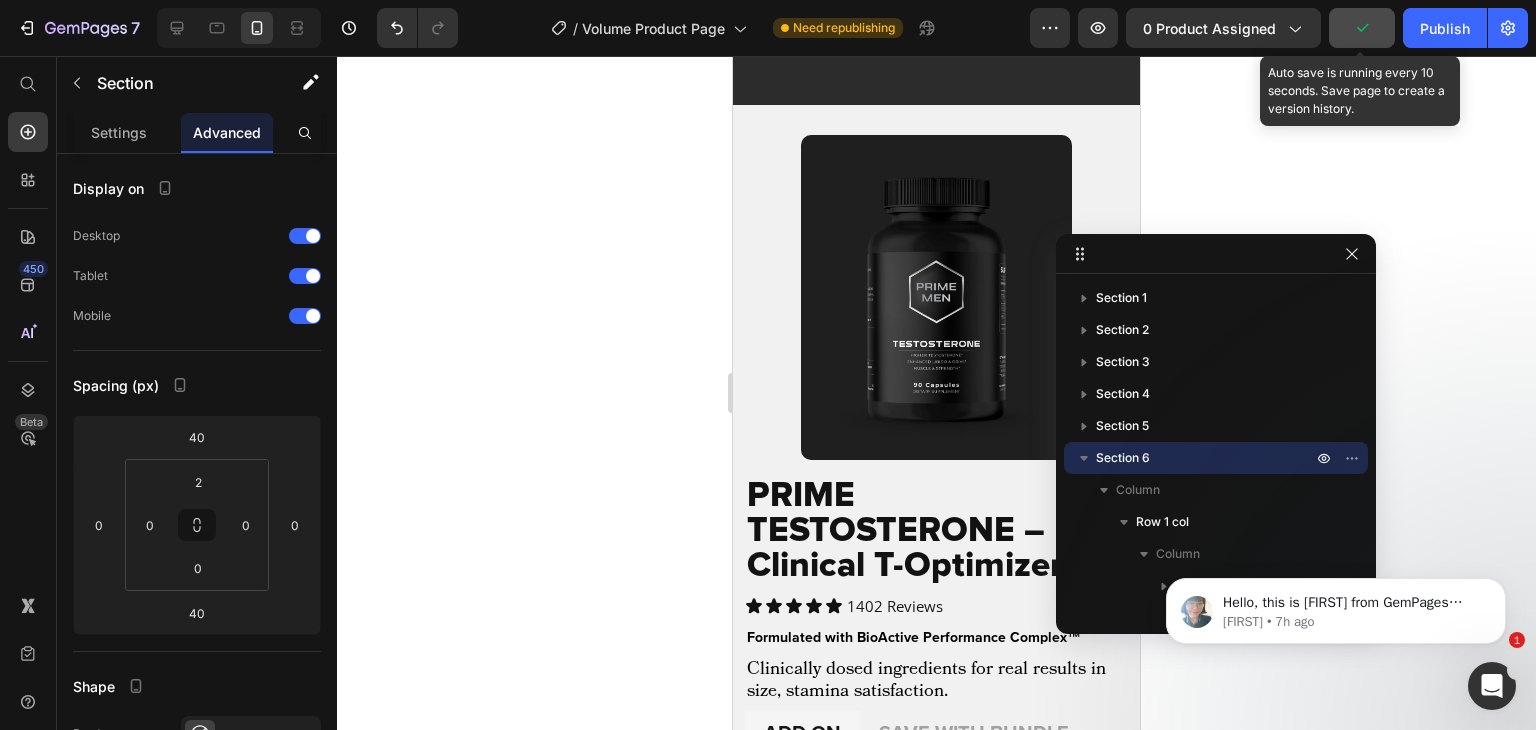 click 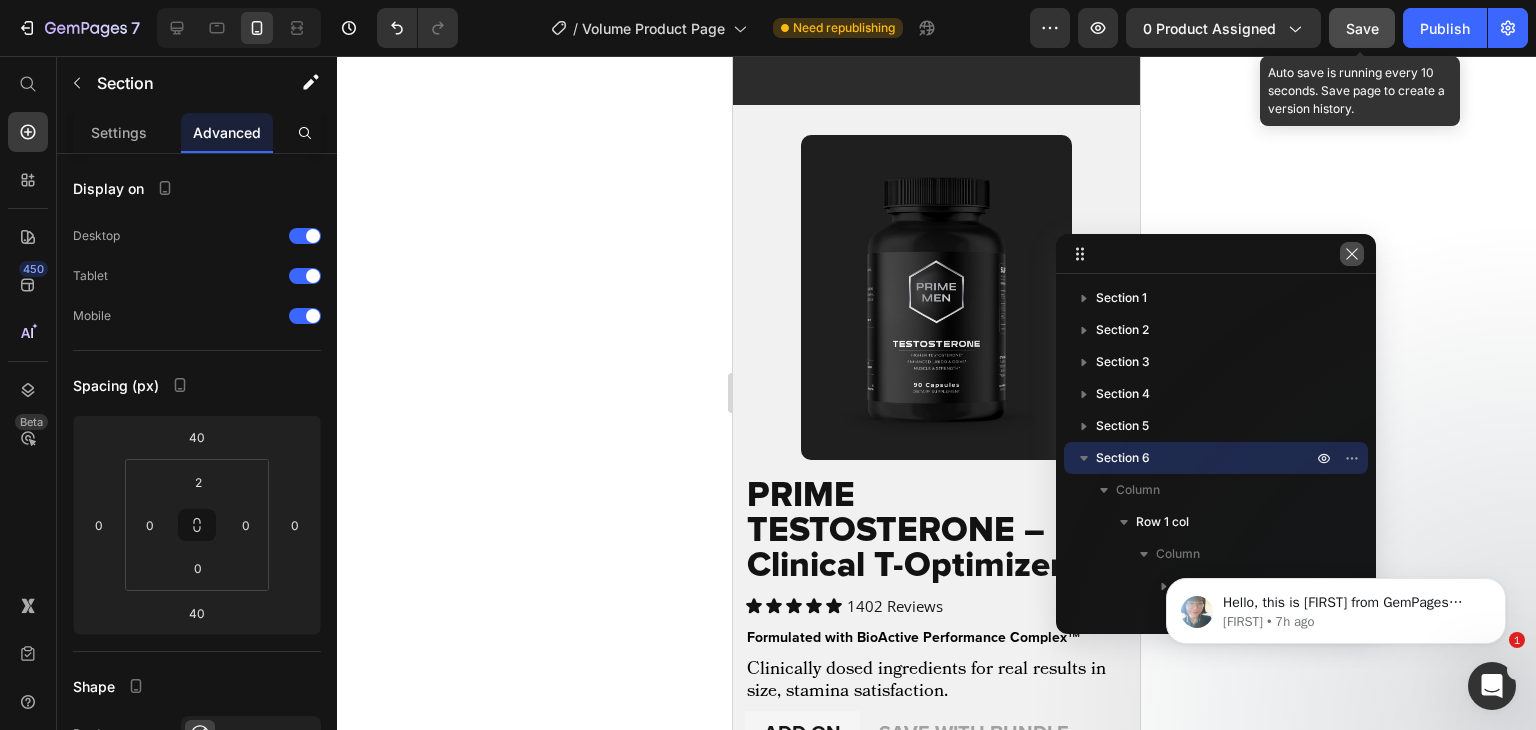 click at bounding box center (1352, 254) 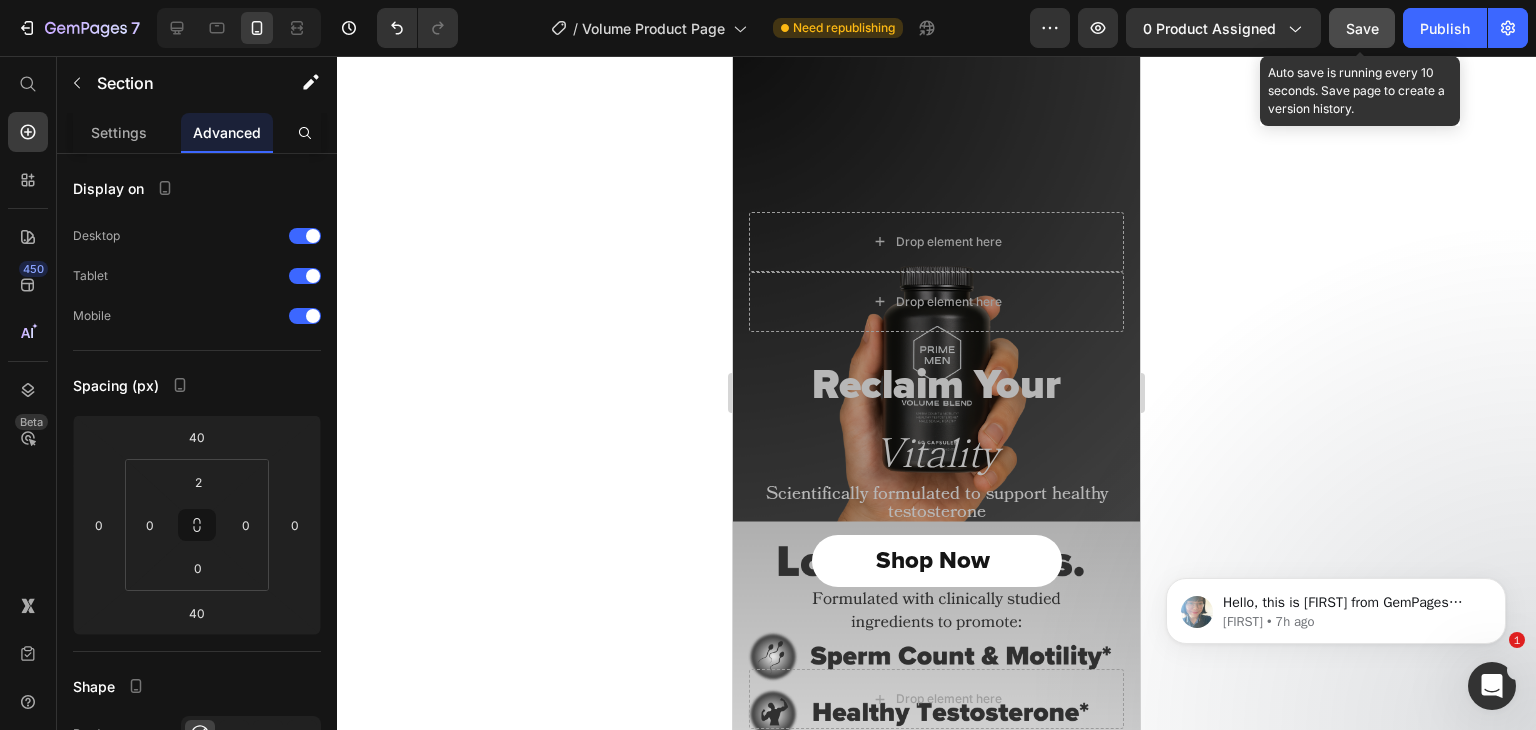 scroll, scrollTop: 0, scrollLeft: 0, axis: both 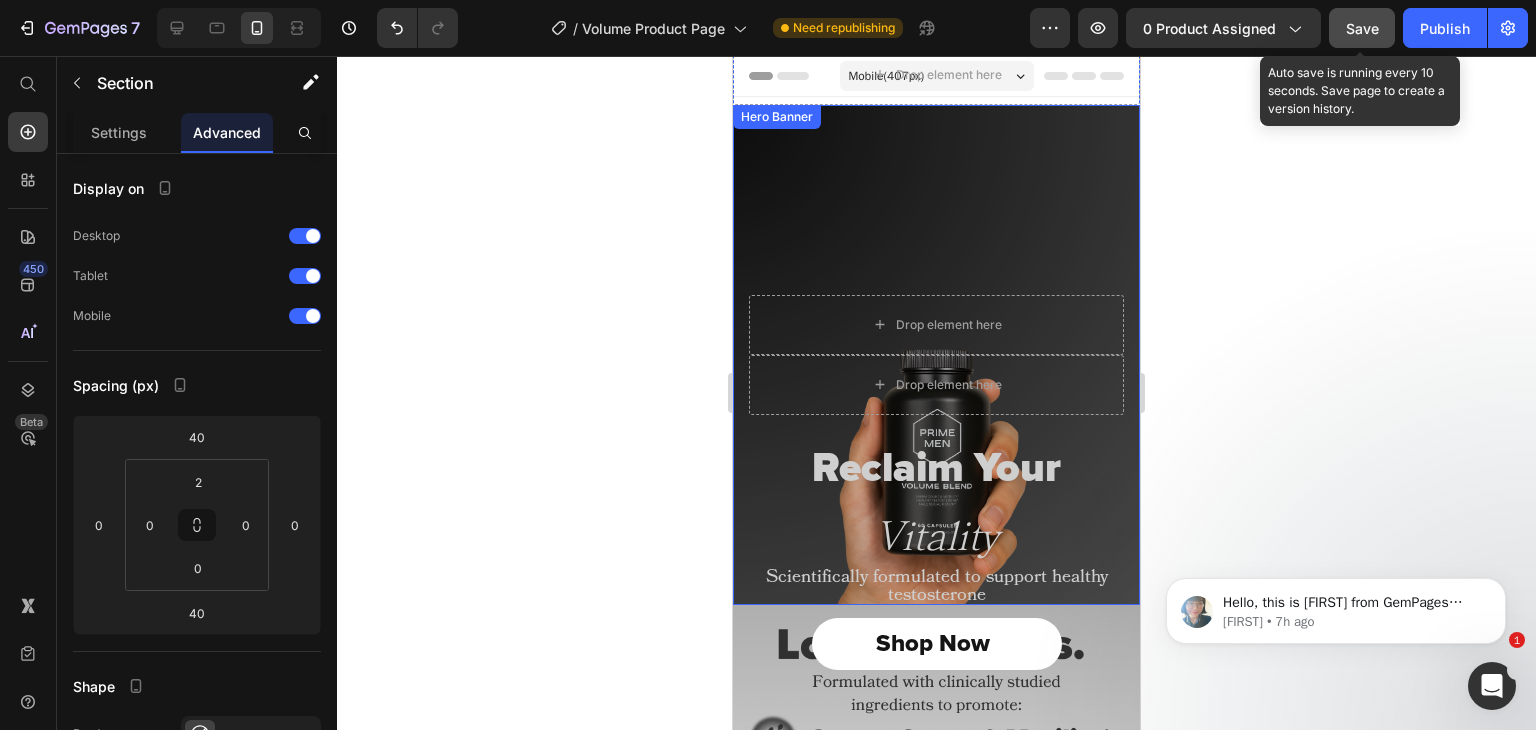 click on "Drop element here
Drop element here Hero Banner" at bounding box center (936, 355) 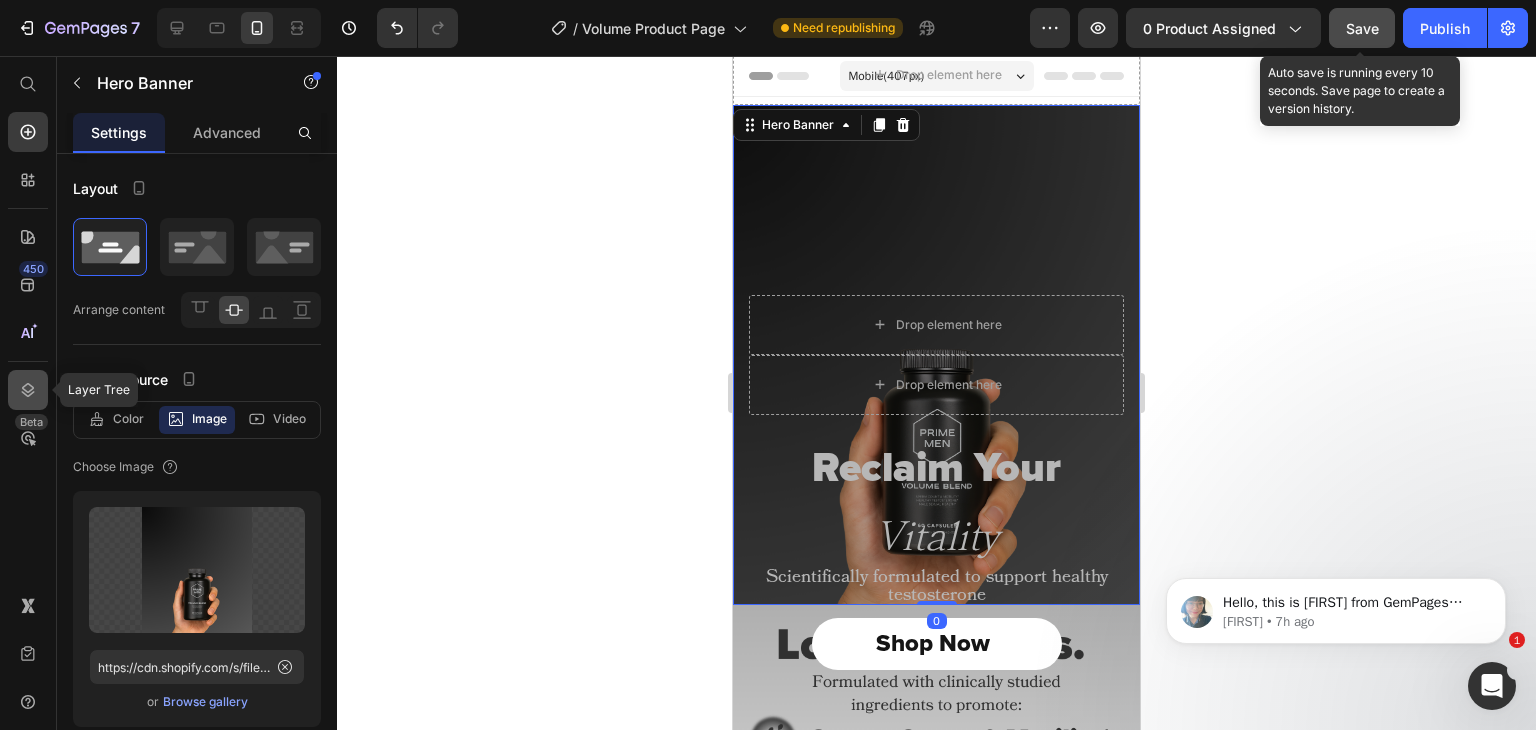 click 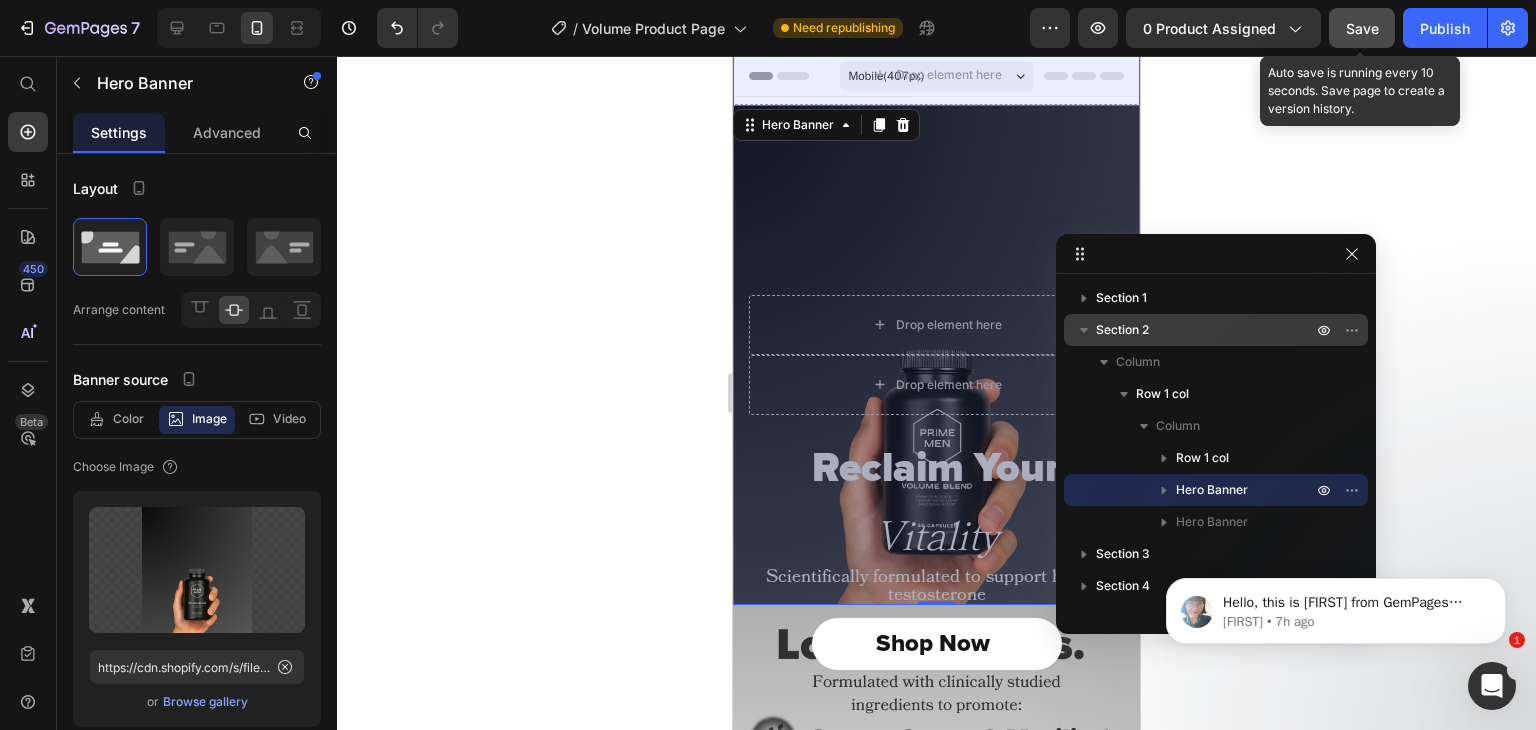 click on "Section 2" at bounding box center [1122, 330] 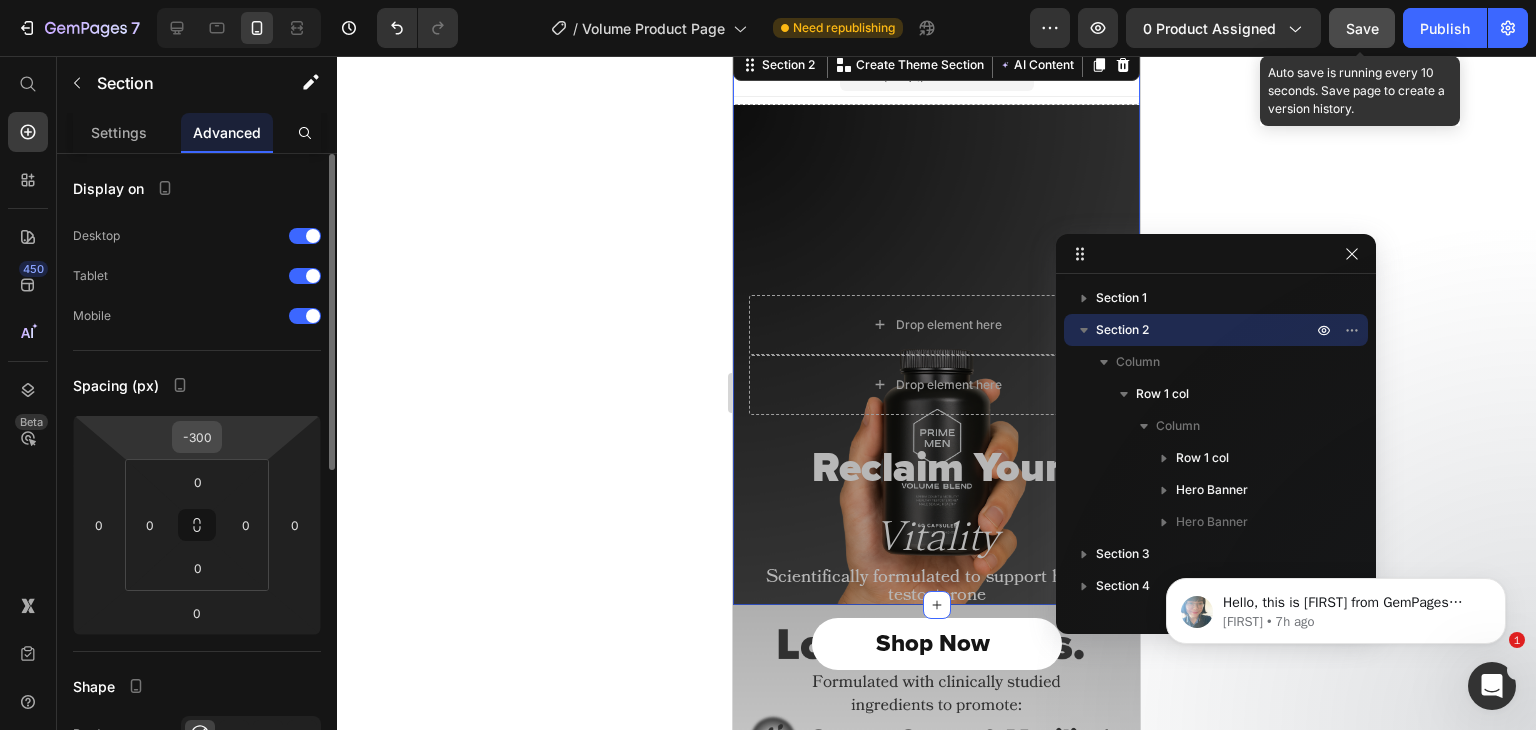 drag, startPoint x: 224, startPoint y: 440, endPoint x: 205, endPoint y: 435, distance: 19.646883 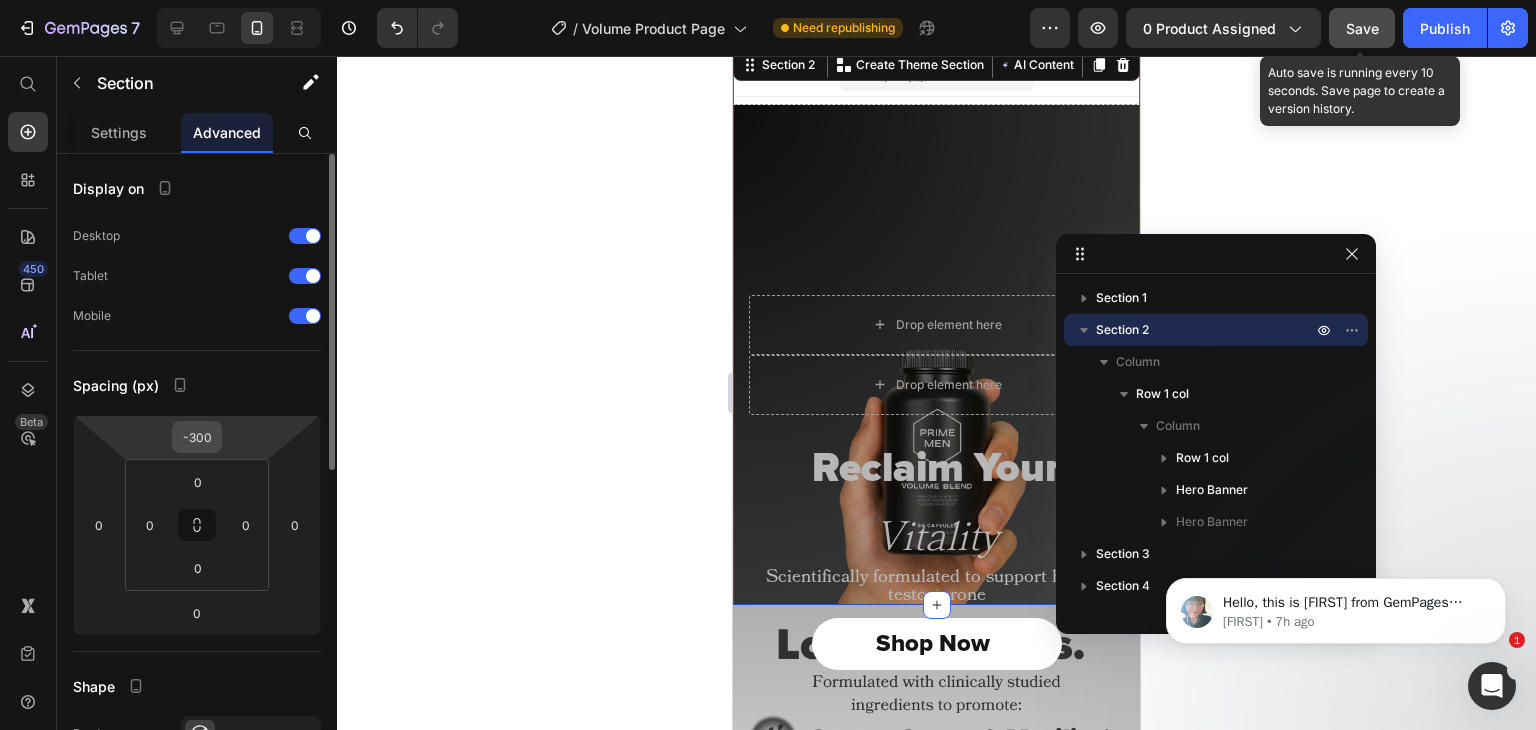 click on "7  Version history  /  Volume Product Page Need republishing Preview 0 product assigned  Save  Auto save is running every 10 seconds. Save page to create a version history.  Publish  450 Beta Start with Sections Elements Hero Section Product Detail Brands Trusted Badges Guarantee Product Breakdown How to use Testimonials Compare Bundle FAQs Social Proof Brand Story Product List Collection Blog List Contact Sticky Add to Cart Custom Footer Browse Library 450 Layout
Row
Row
Row
Row Text
Heading
Text Block Button
Button
Button
Media" at bounding box center (768, 0) 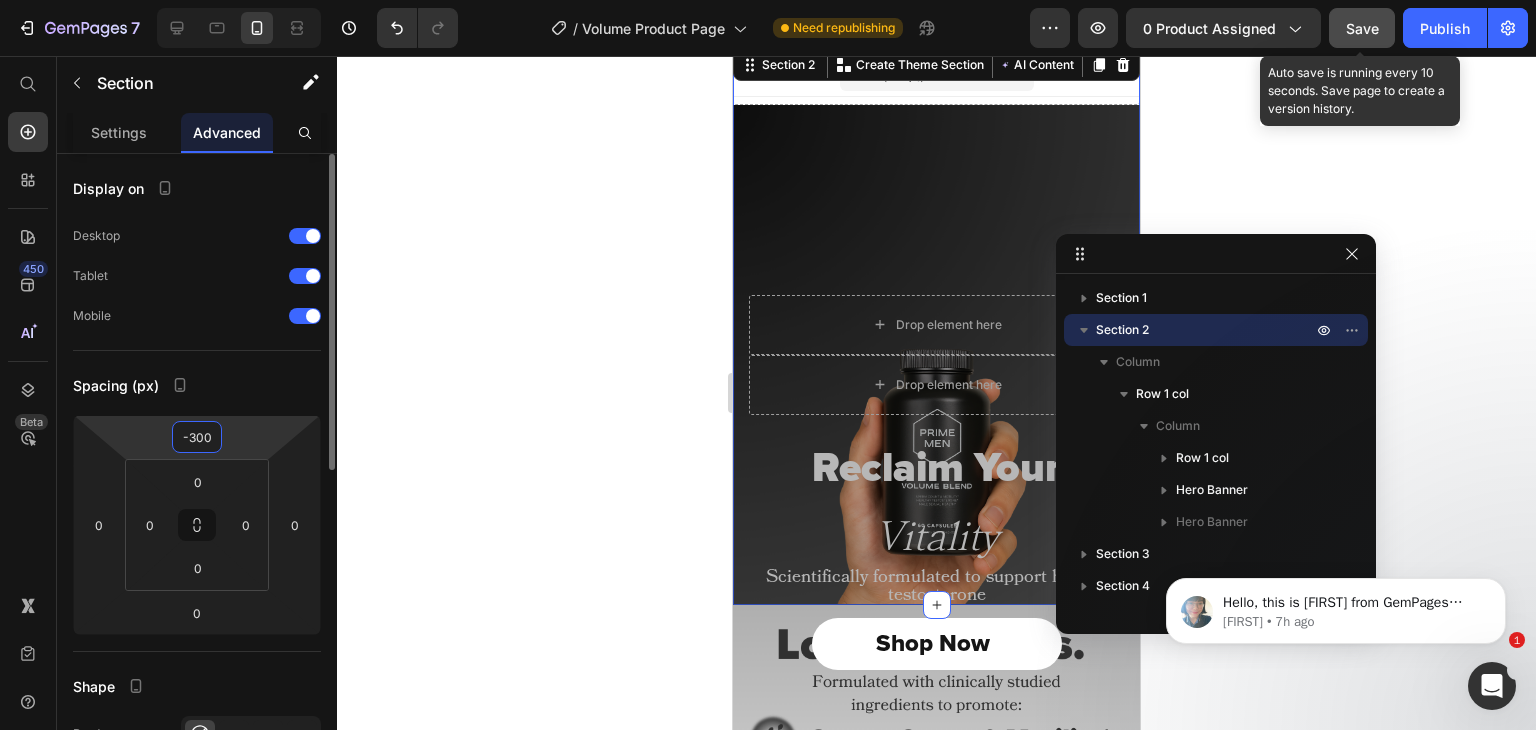 type on "-290" 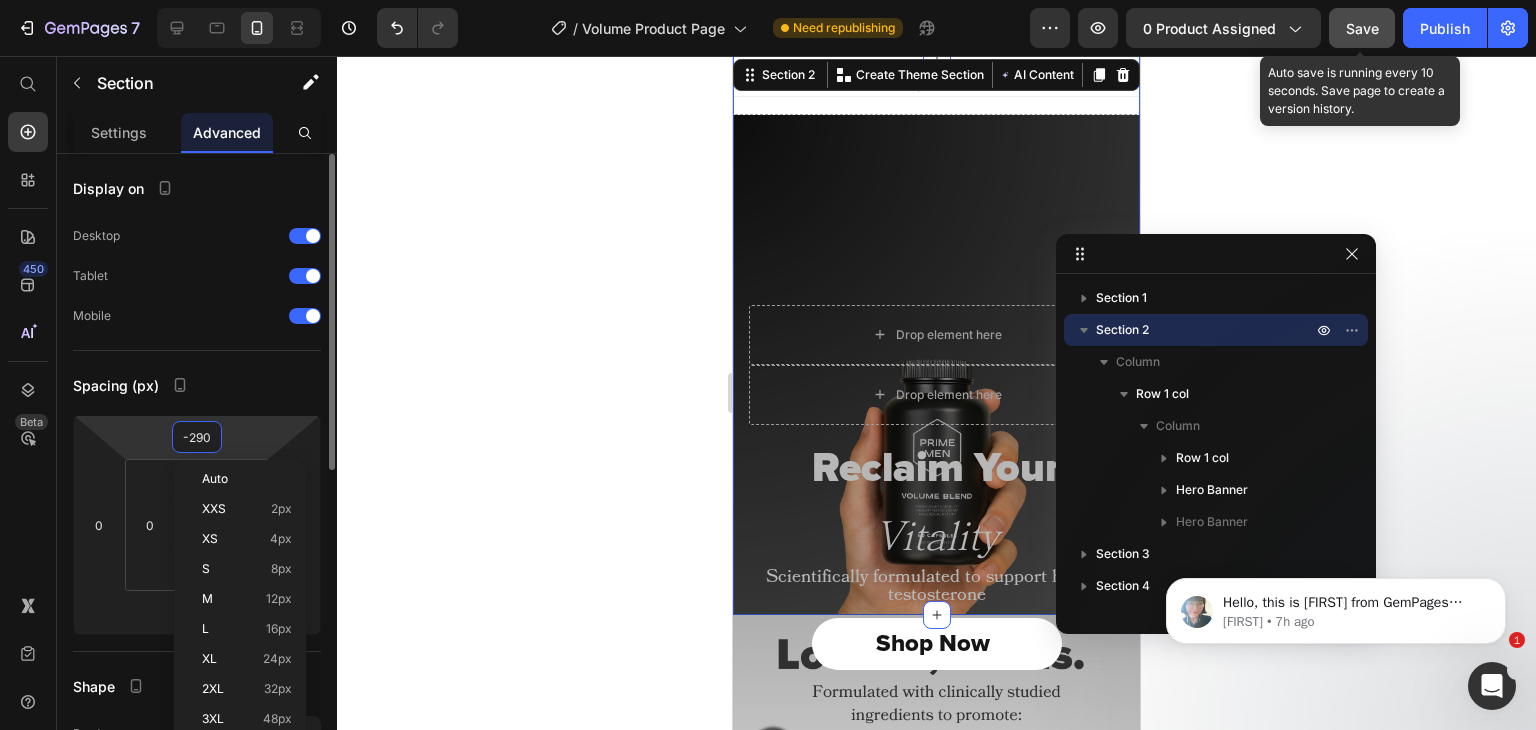 click on "-290" at bounding box center (197, 437) 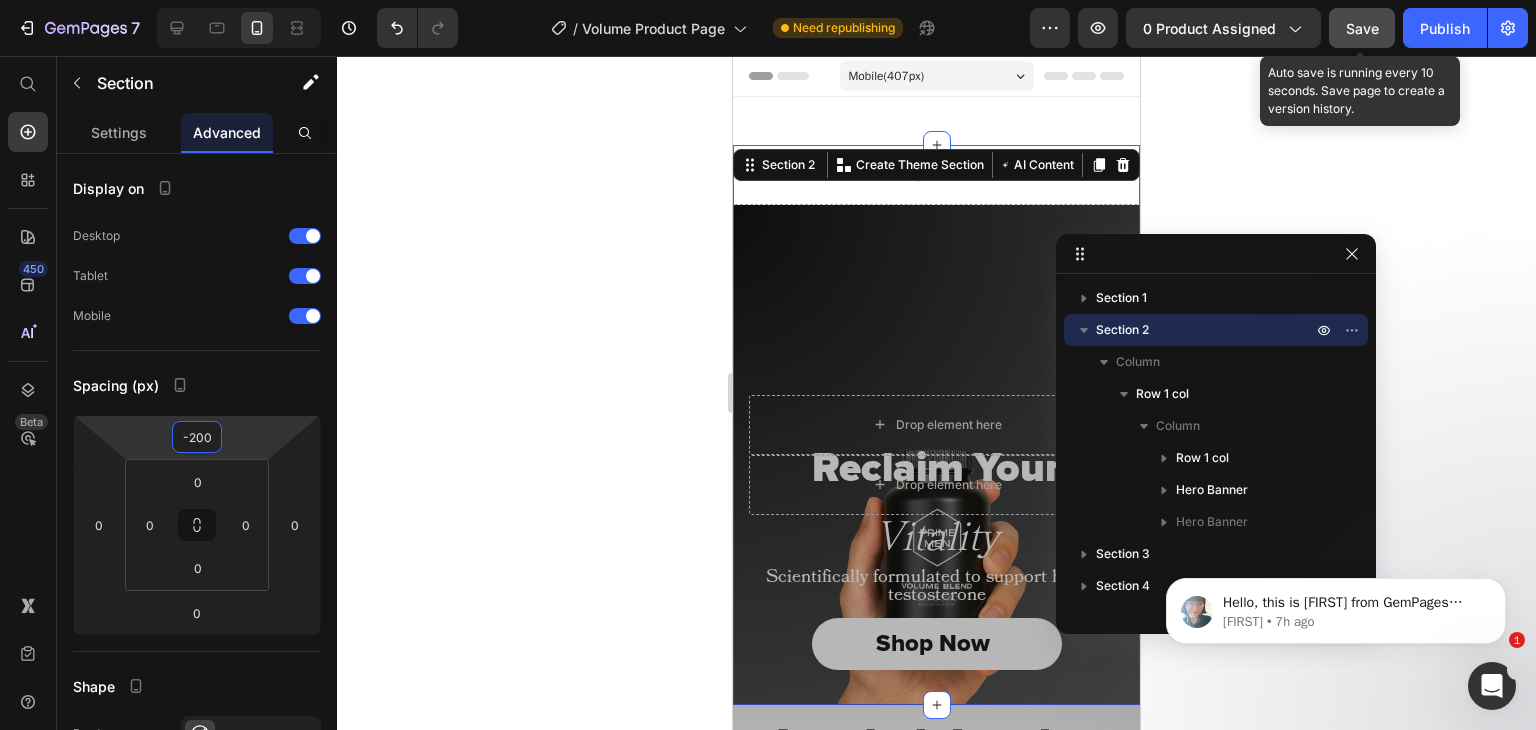 type on "-200" 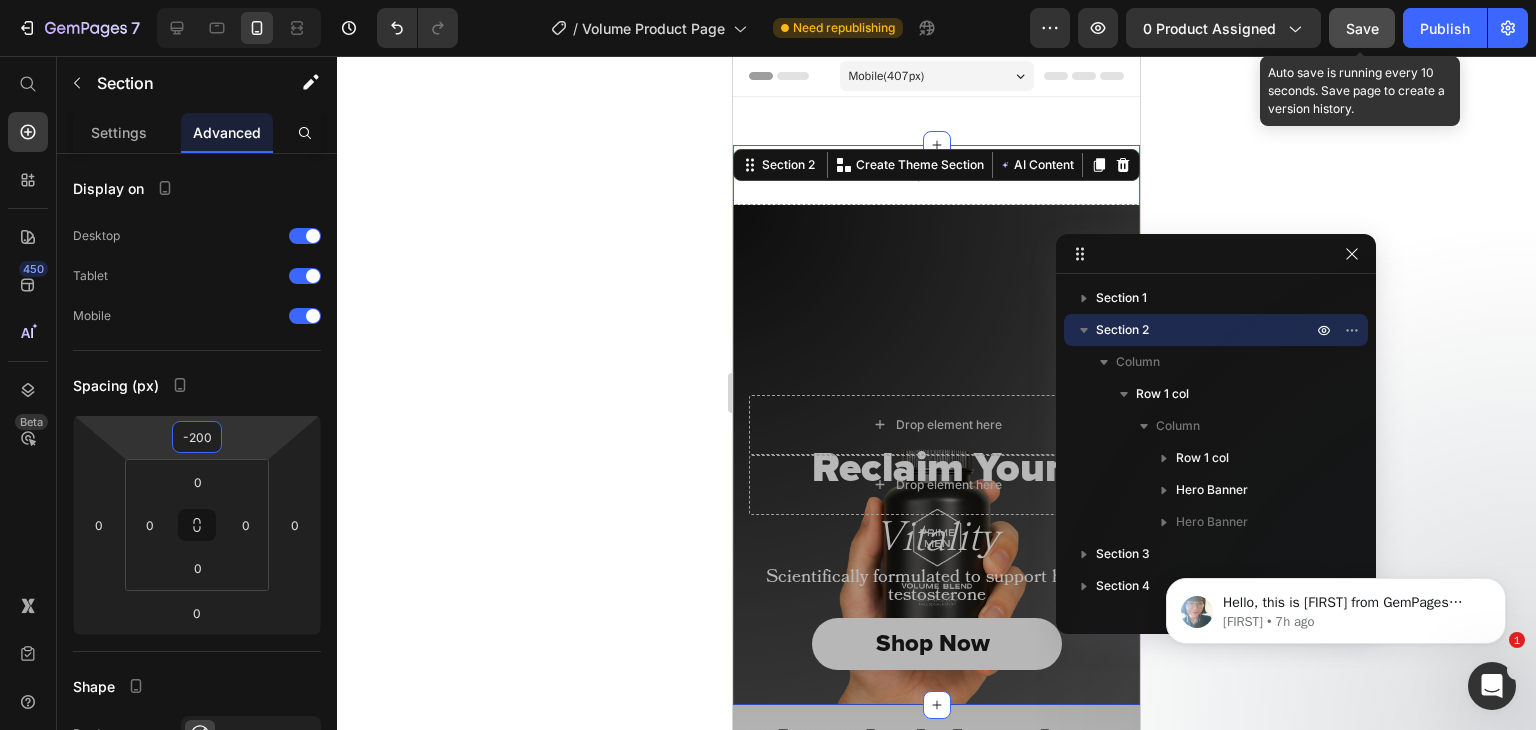 click on "Save" at bounding box center (1362, 28) 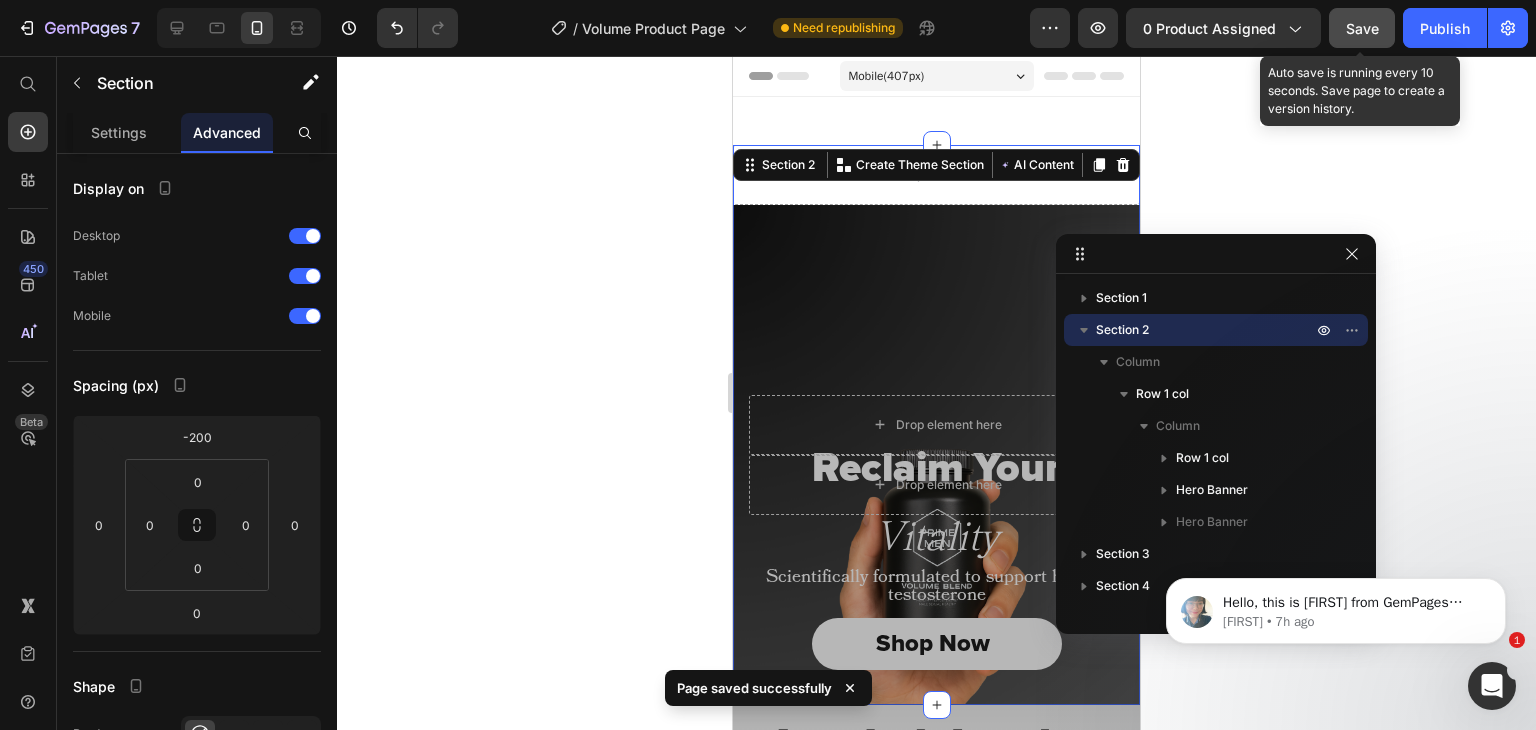 click on "Save" at bounding box center (1362, 28) 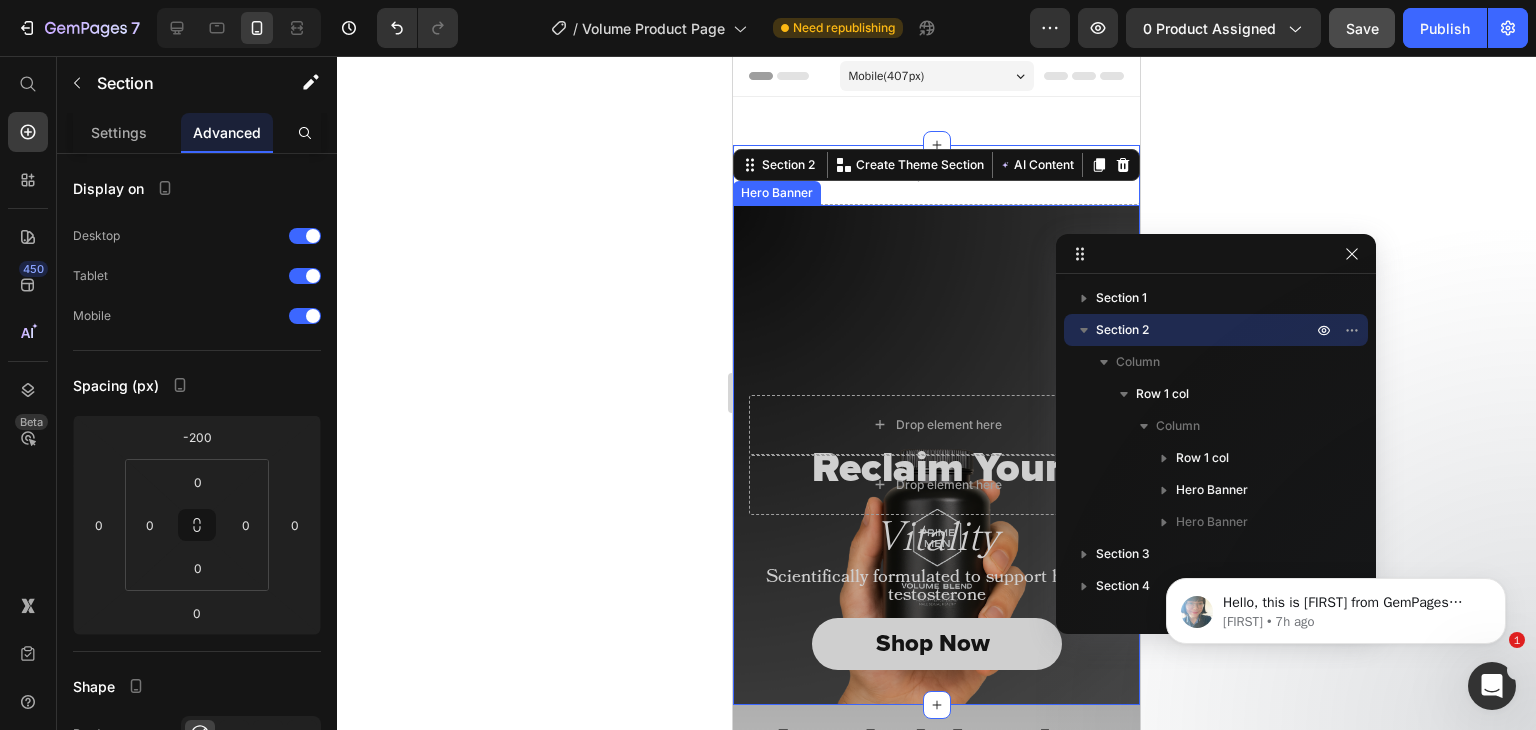 scroll, scrollTop: 84, scrollLeft: 0, axis: vertical 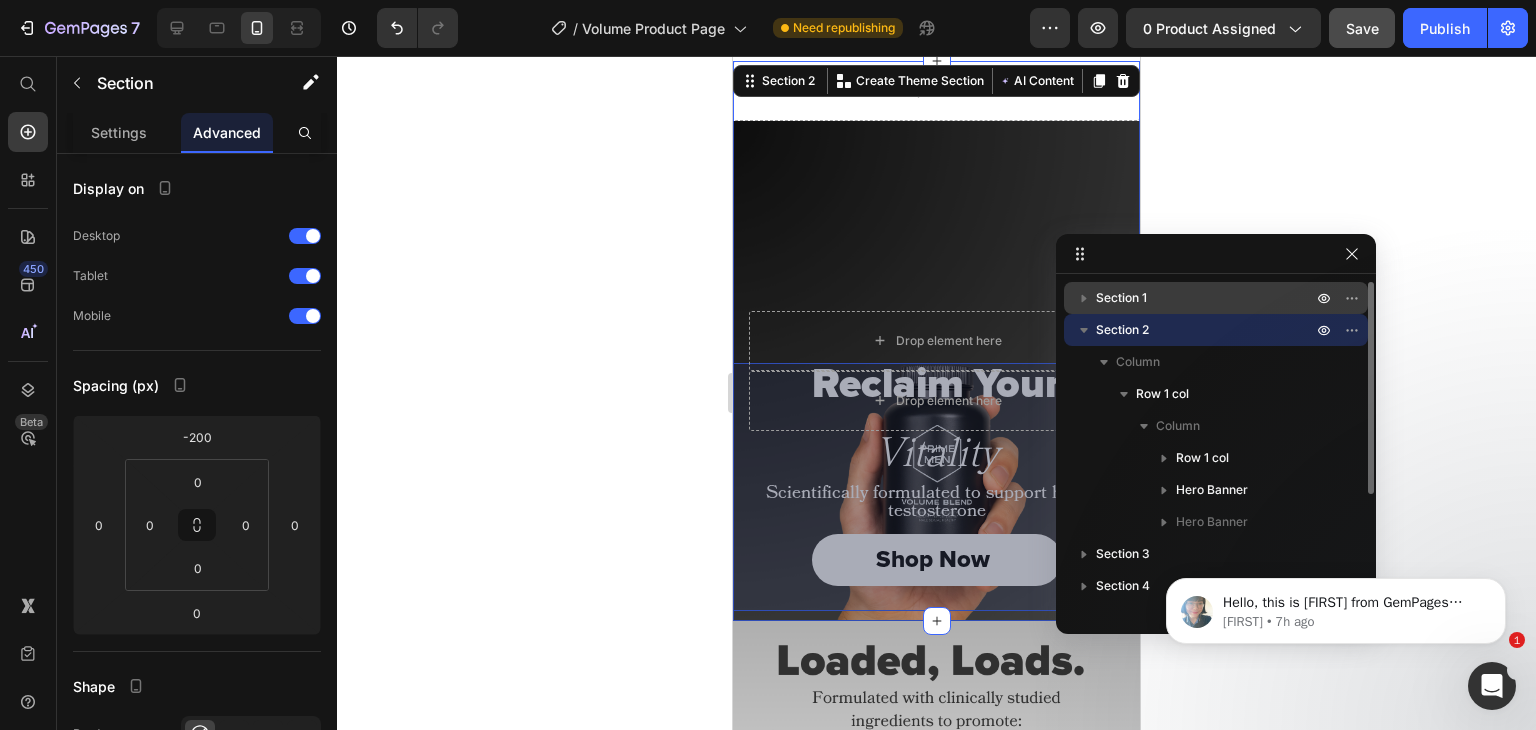 click on "Section 1" at bounding box center [1216, 298] 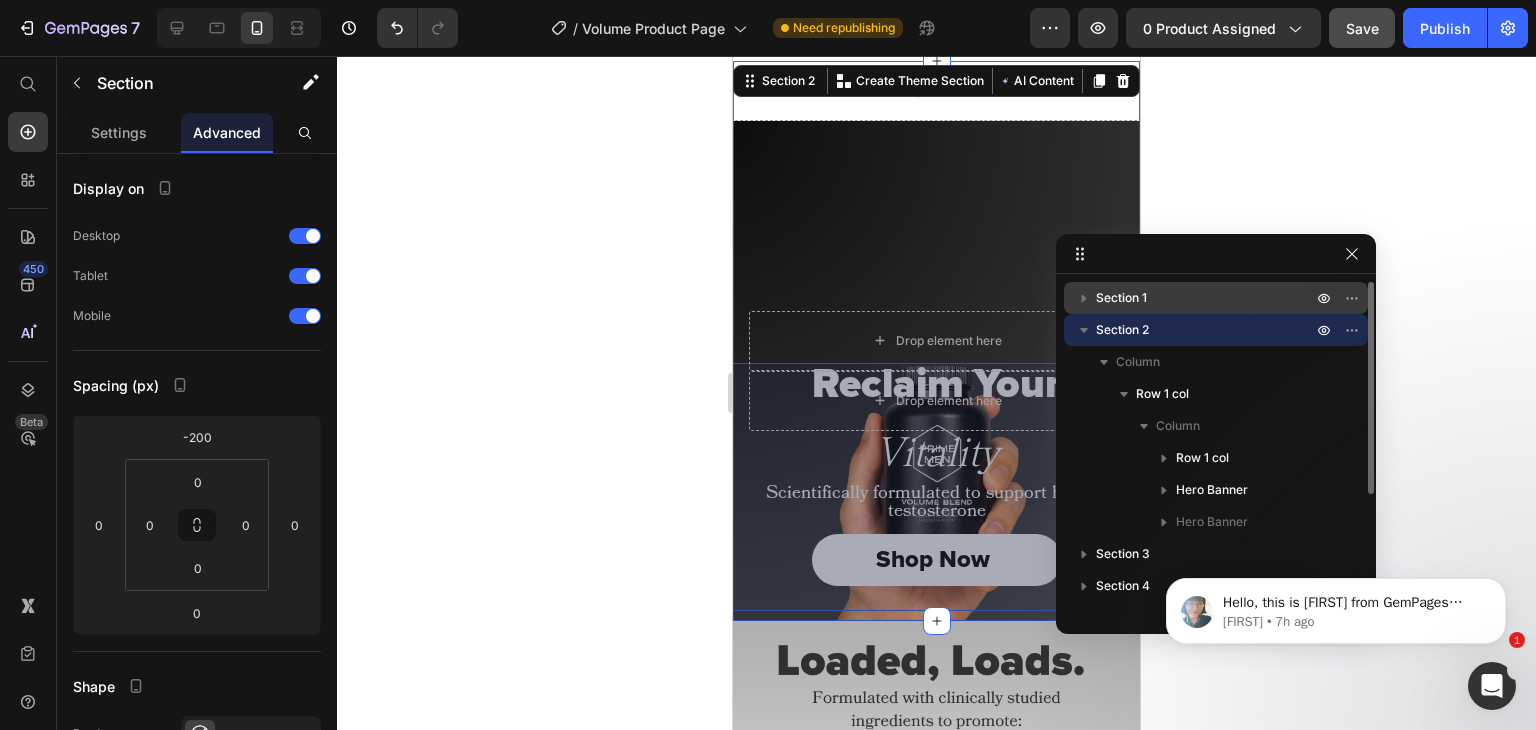 click on "Section 1" at bounding box center [1216, 298] 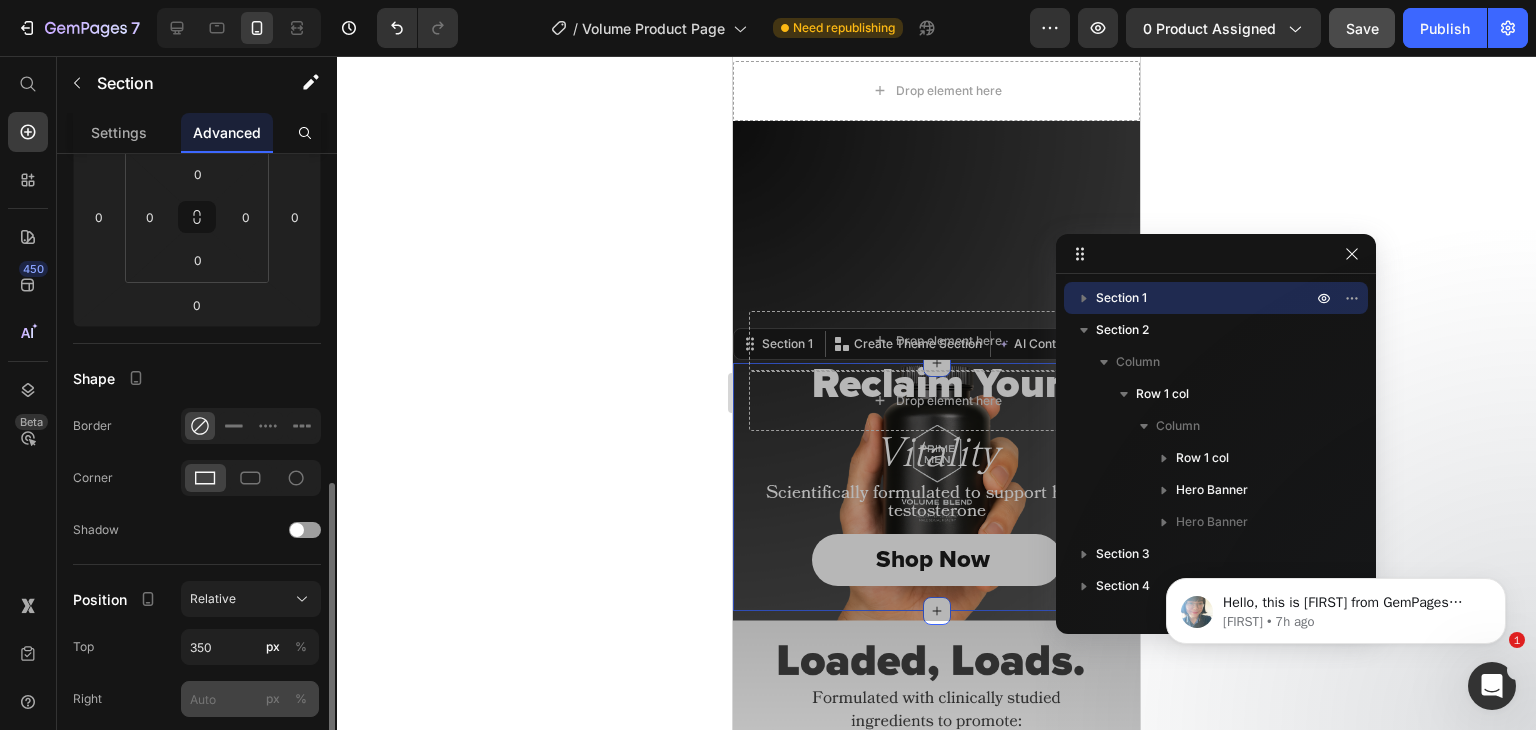scroll, scrollTop: 451, scrollLeft: 0, axis: vertical 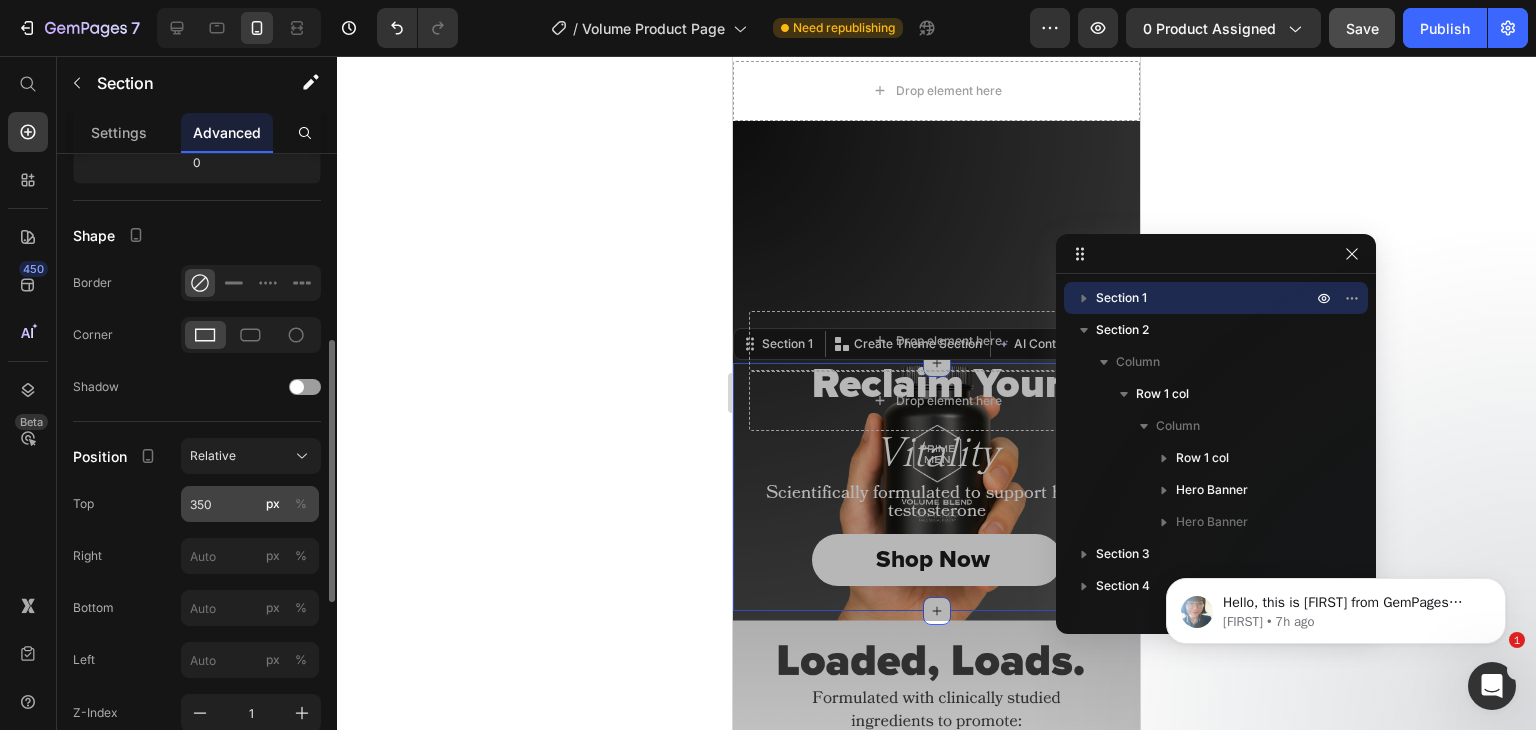 drag, startPoint x: 214, startPoint y: 483, endPoint x: 224, endPoint y: 502, distance: 21.470911 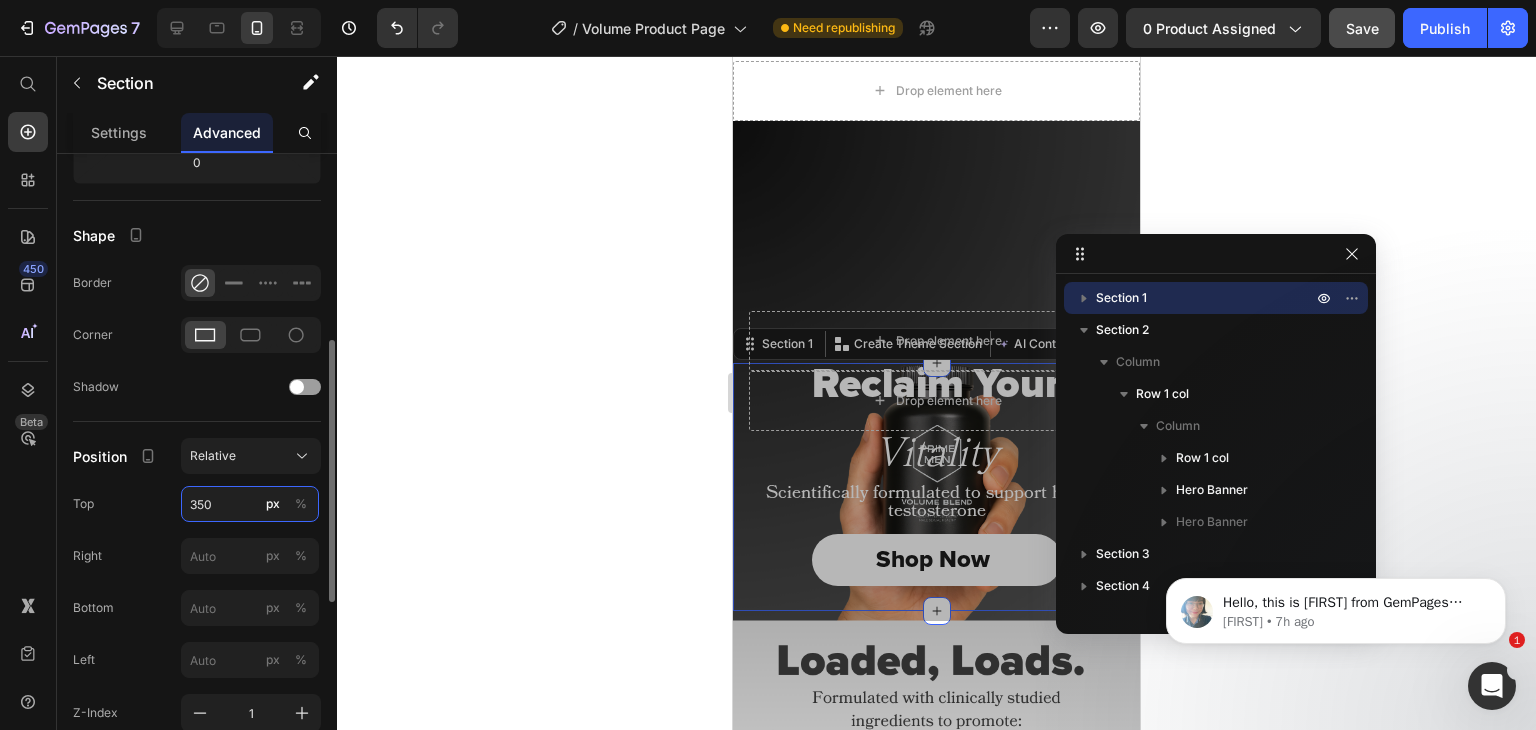 click on "350" at bounding box center (250, 504) 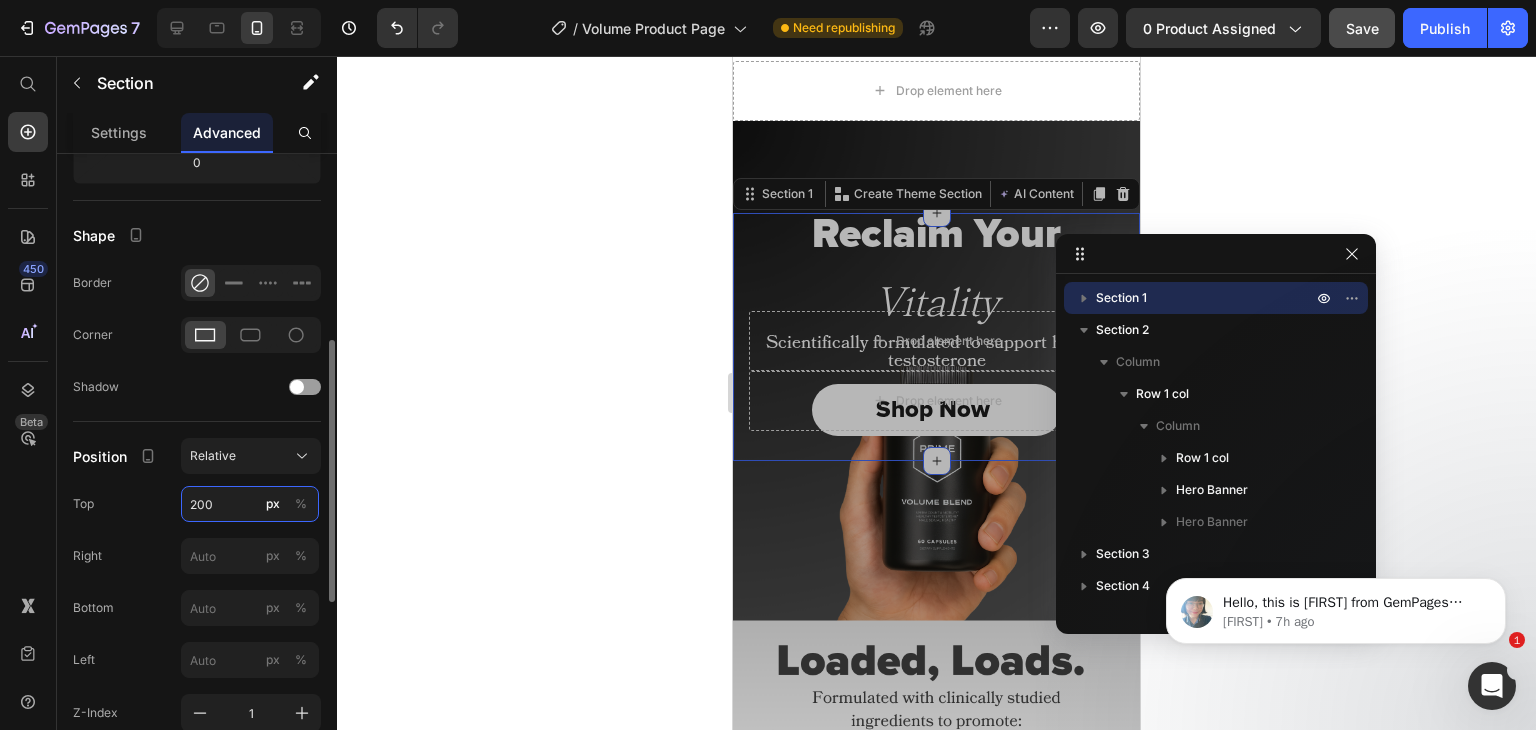 click on "200" at bounding box center (250, 504) 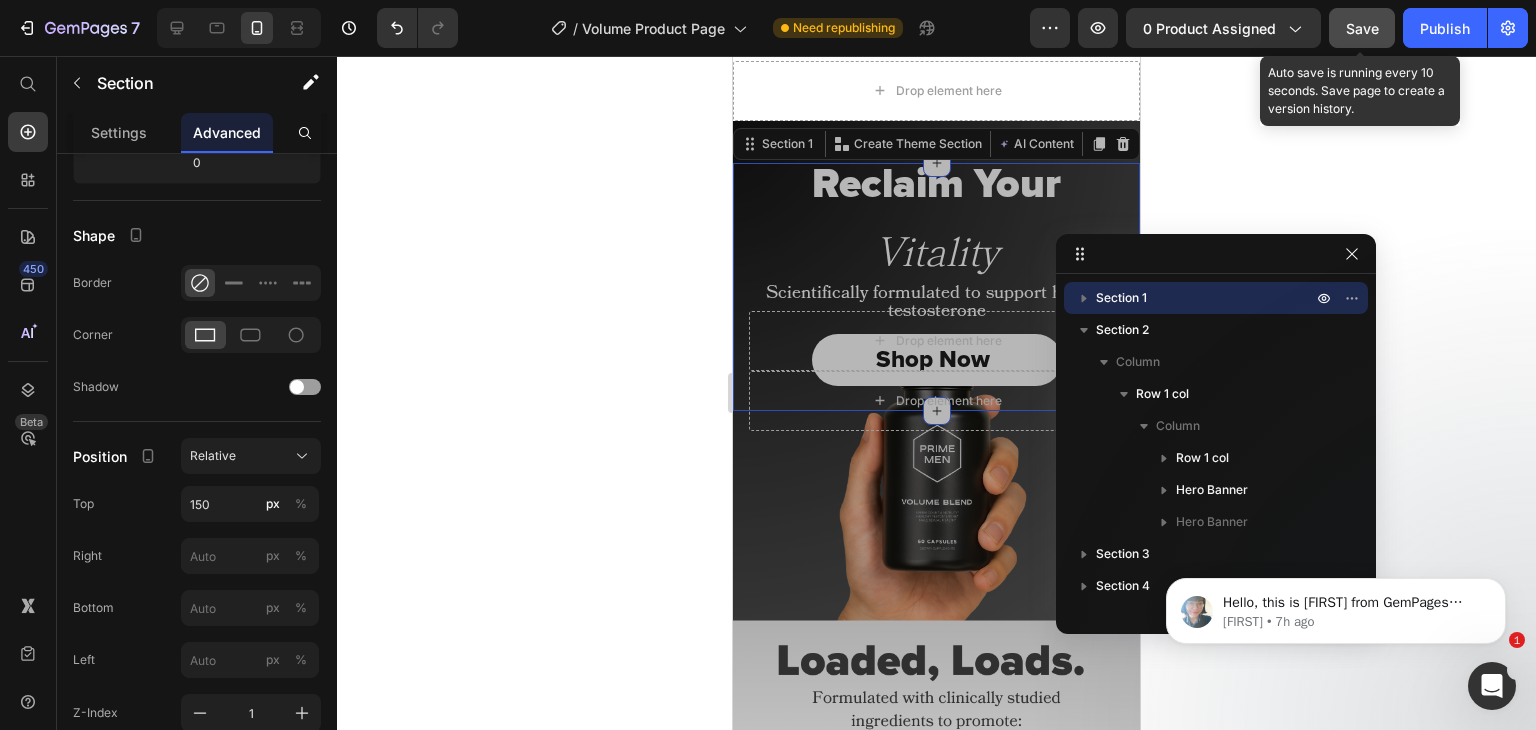 click on "Save" 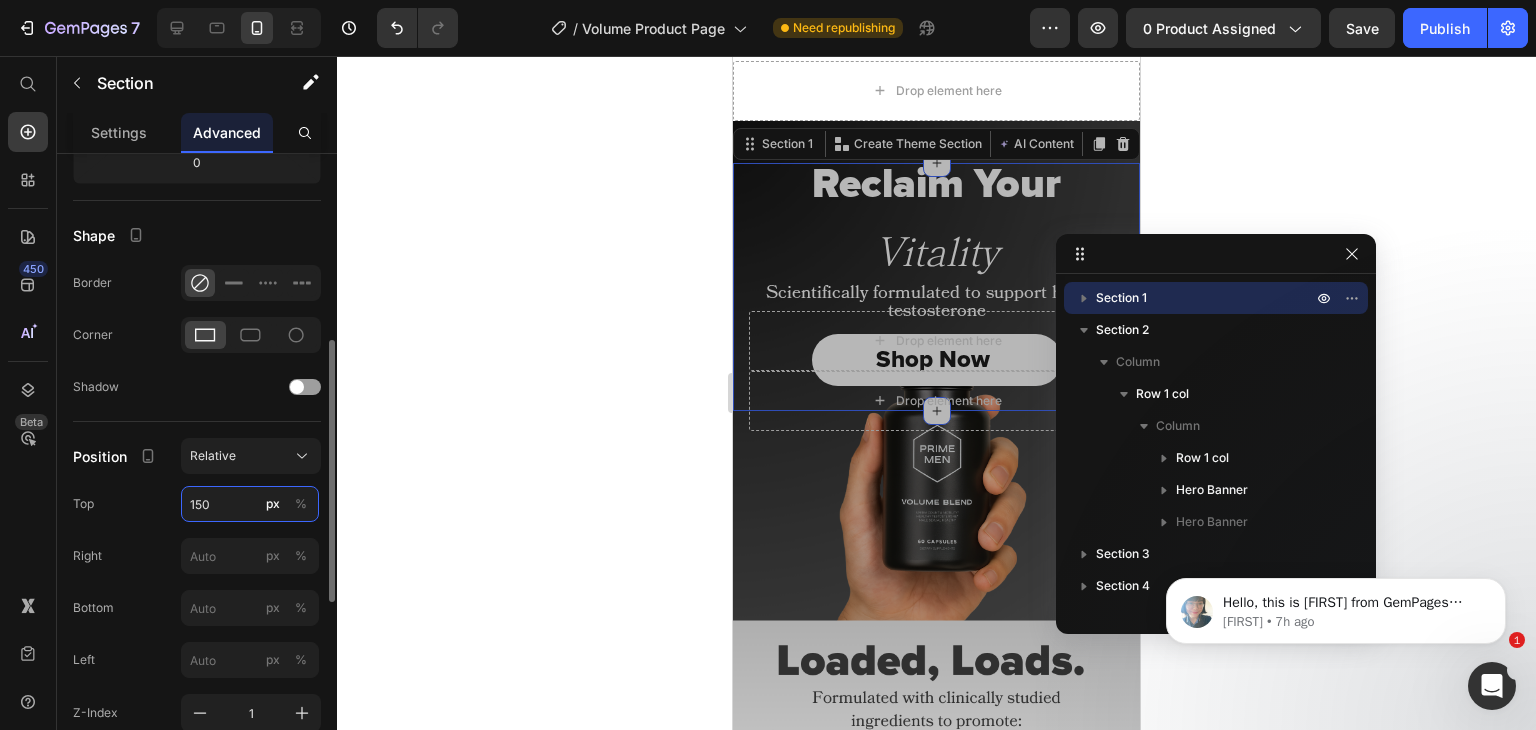 click on "150" at bounding box center [250, 504] 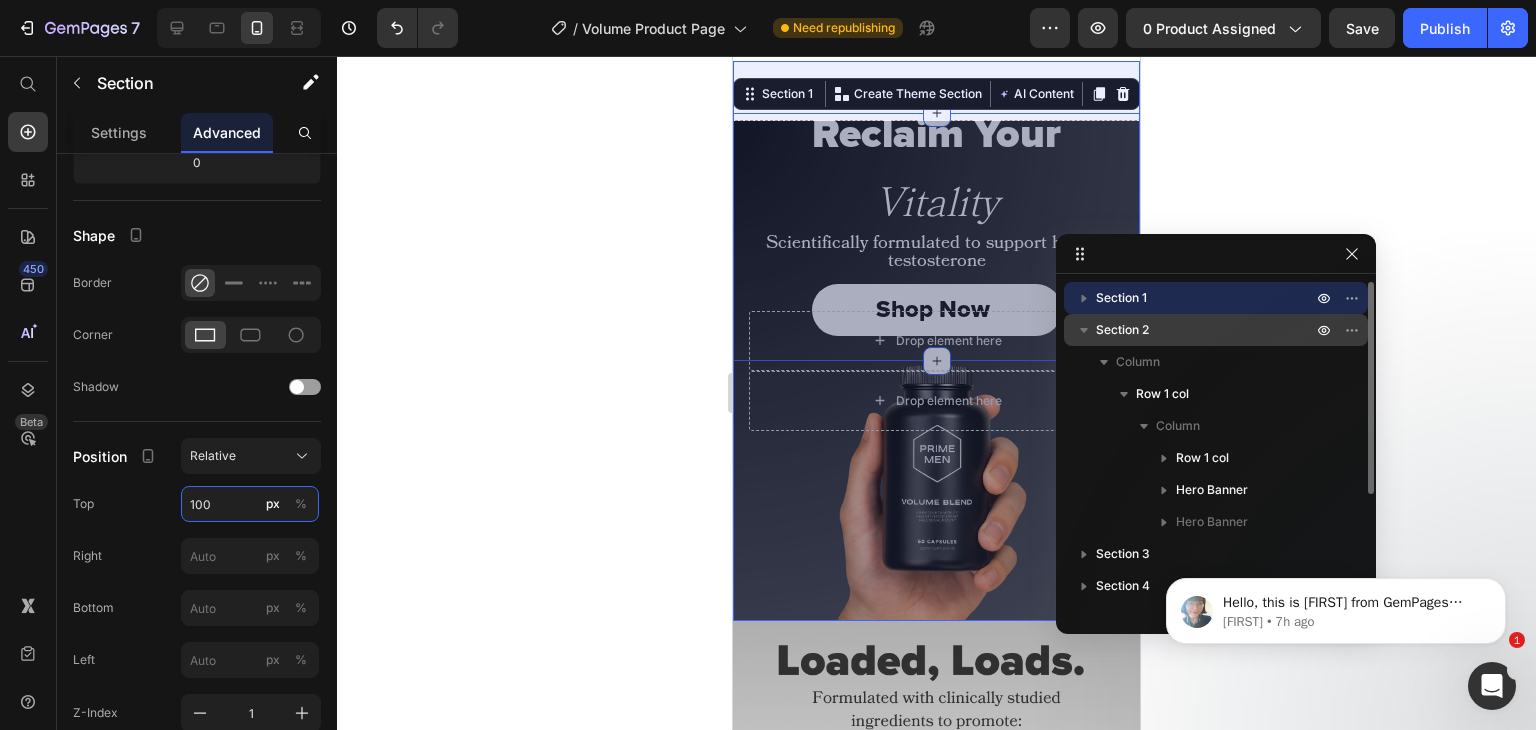 type on "100" 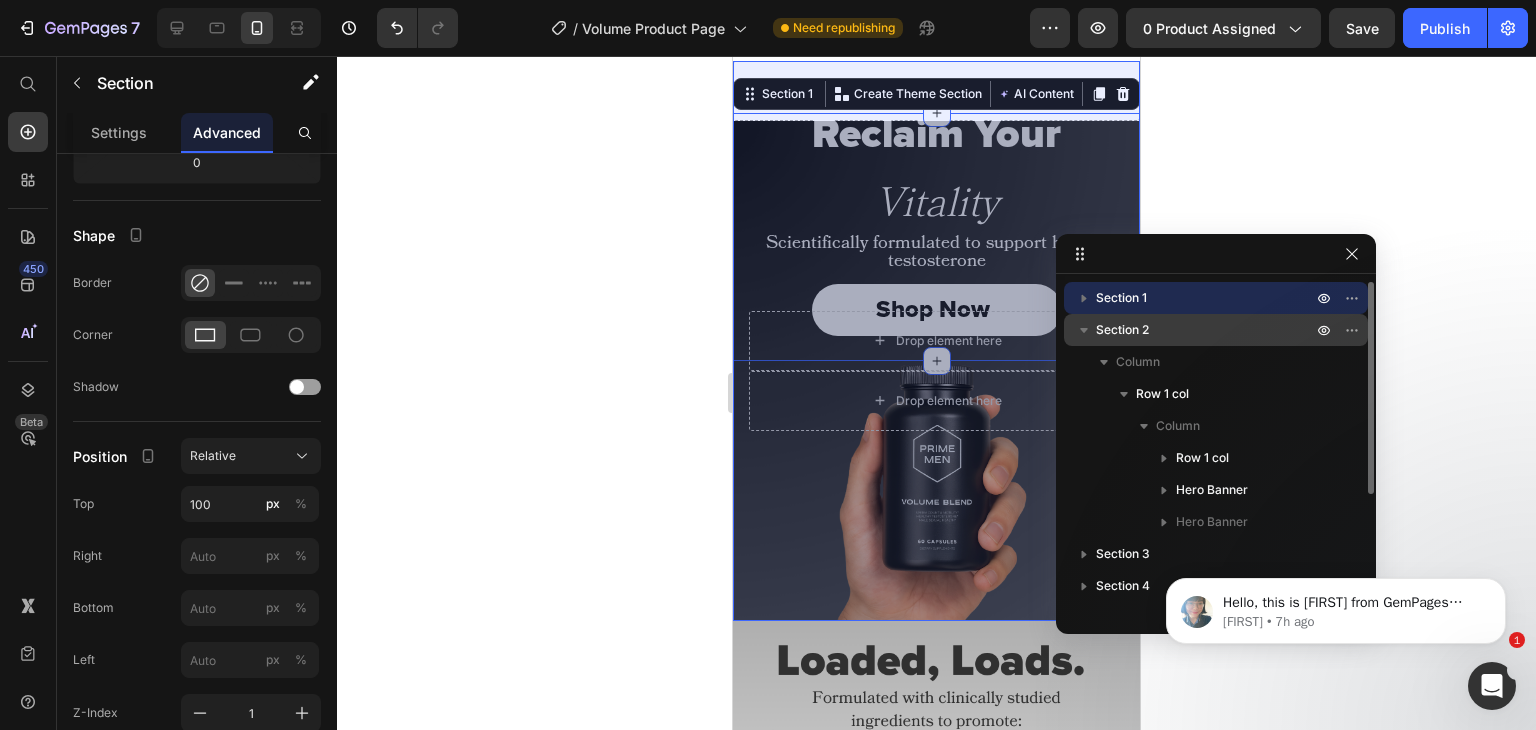 click on "Section 2" at bounding box center (1206, 330) 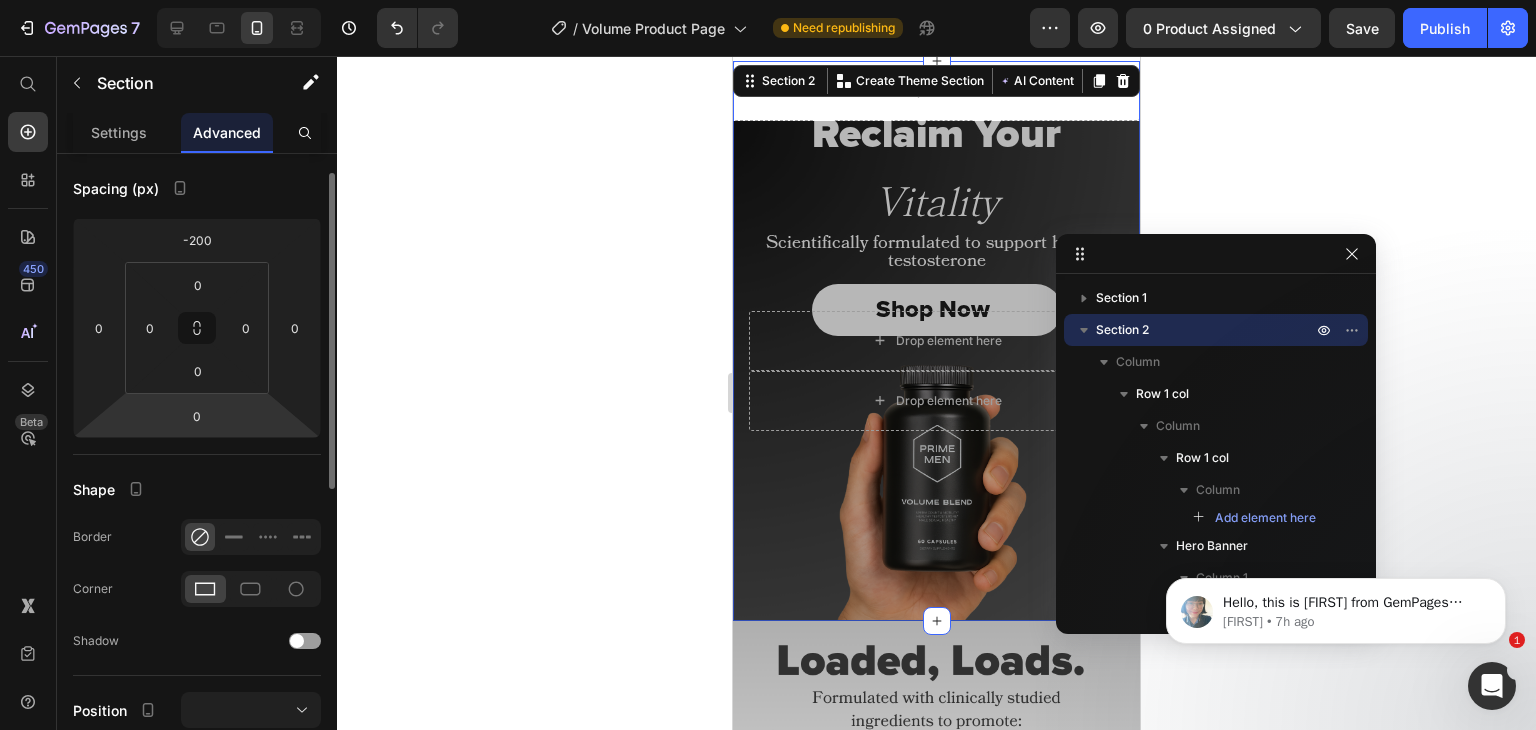 scroll, scrollTop: 0, scrollLeft: 0, axis: both 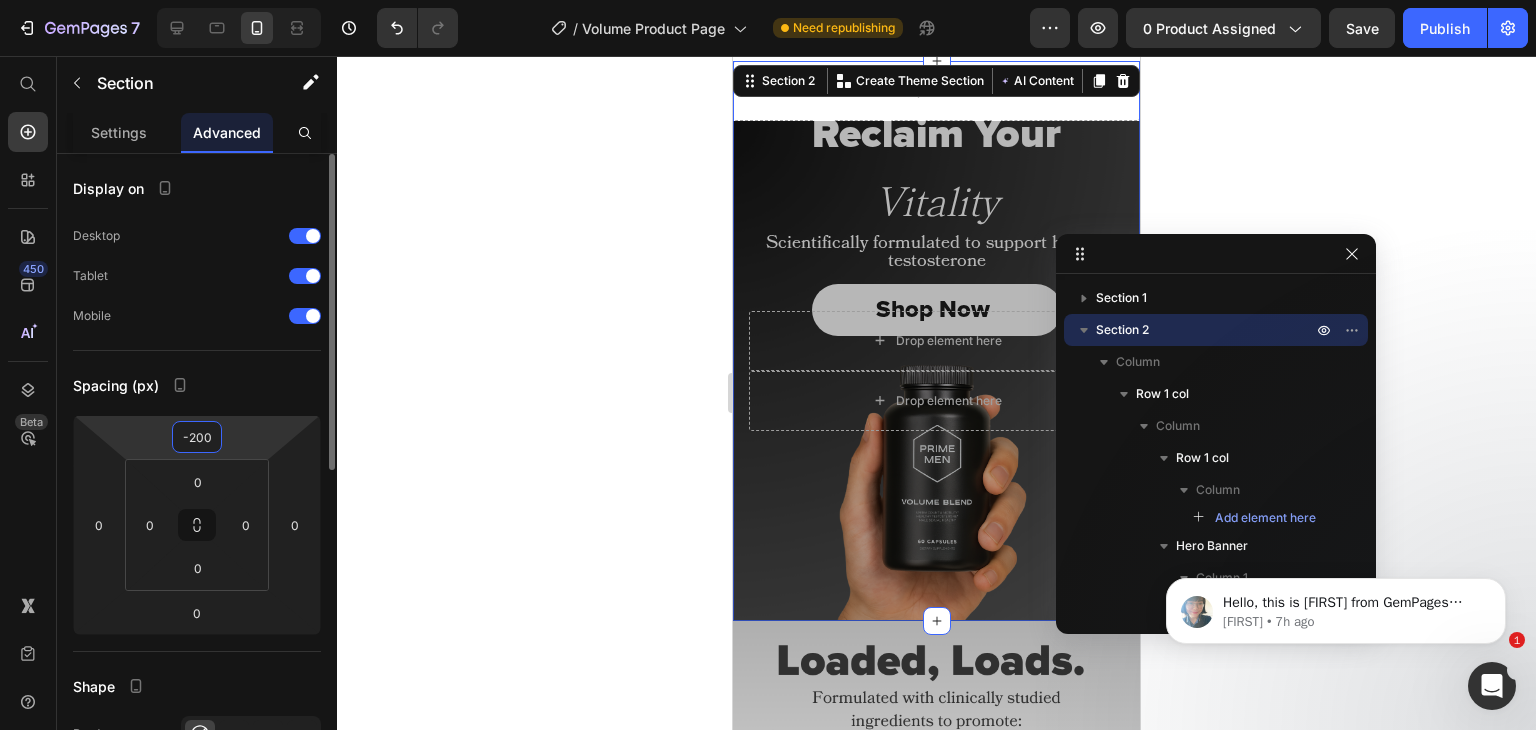 click on "-200" at bounding box center [197, 437] 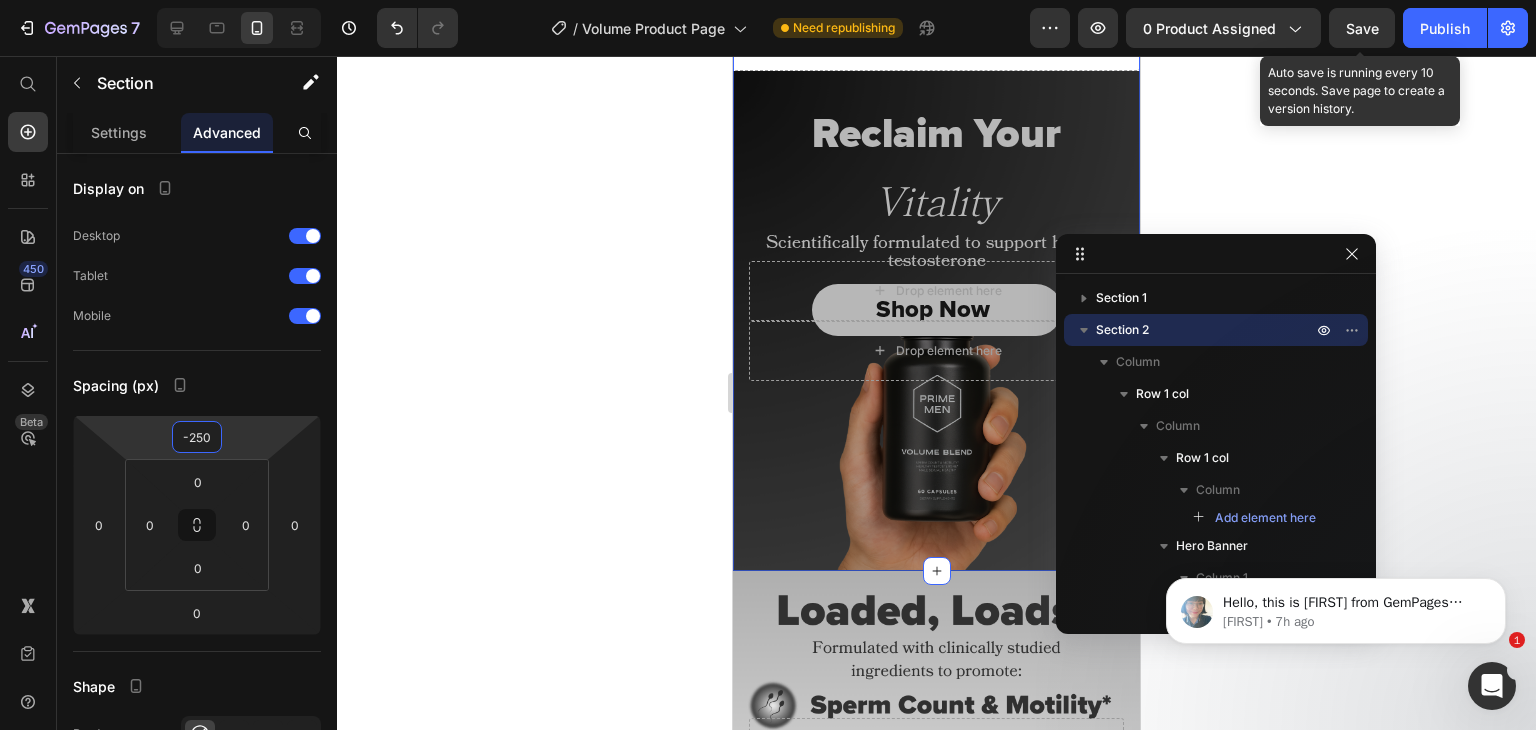type on "-250" 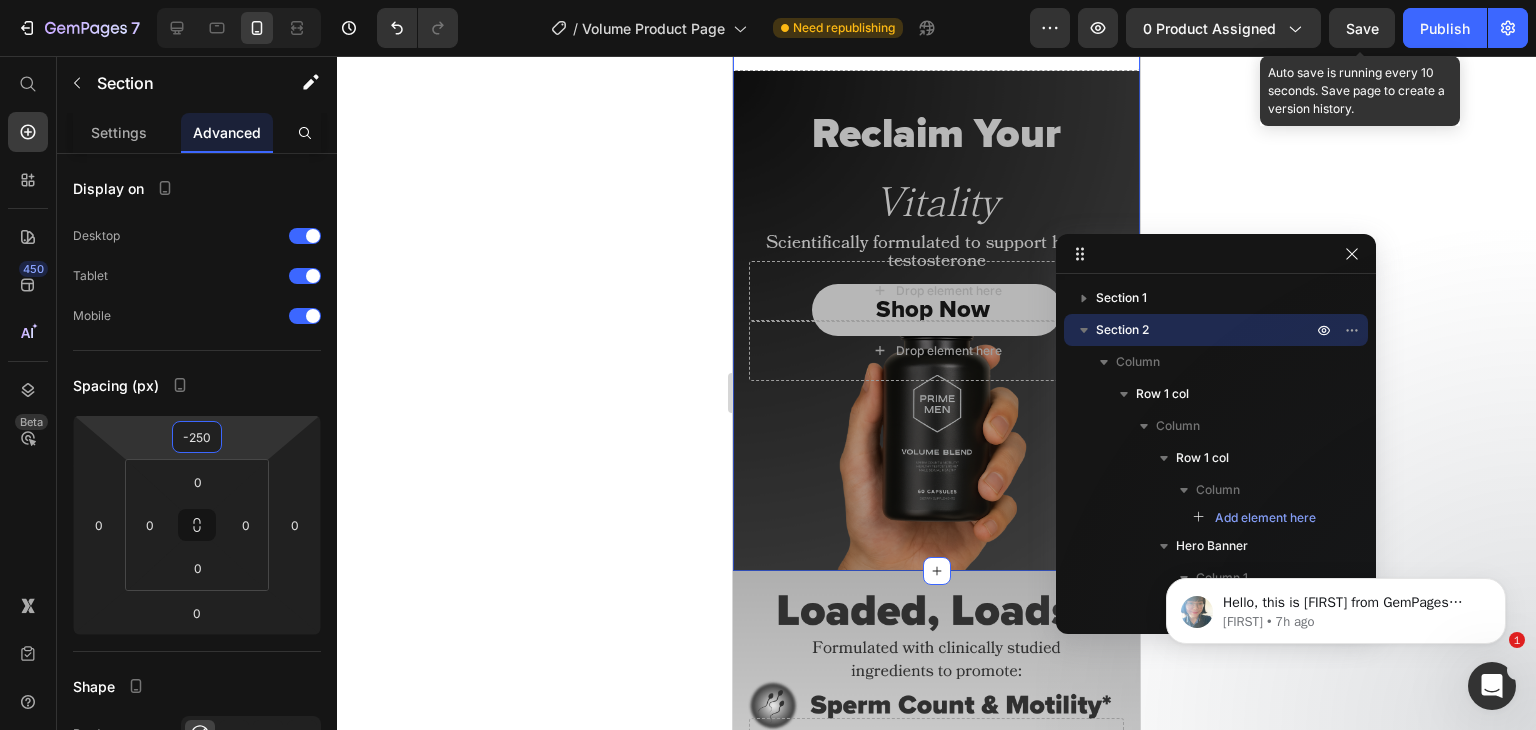 click on "Save" 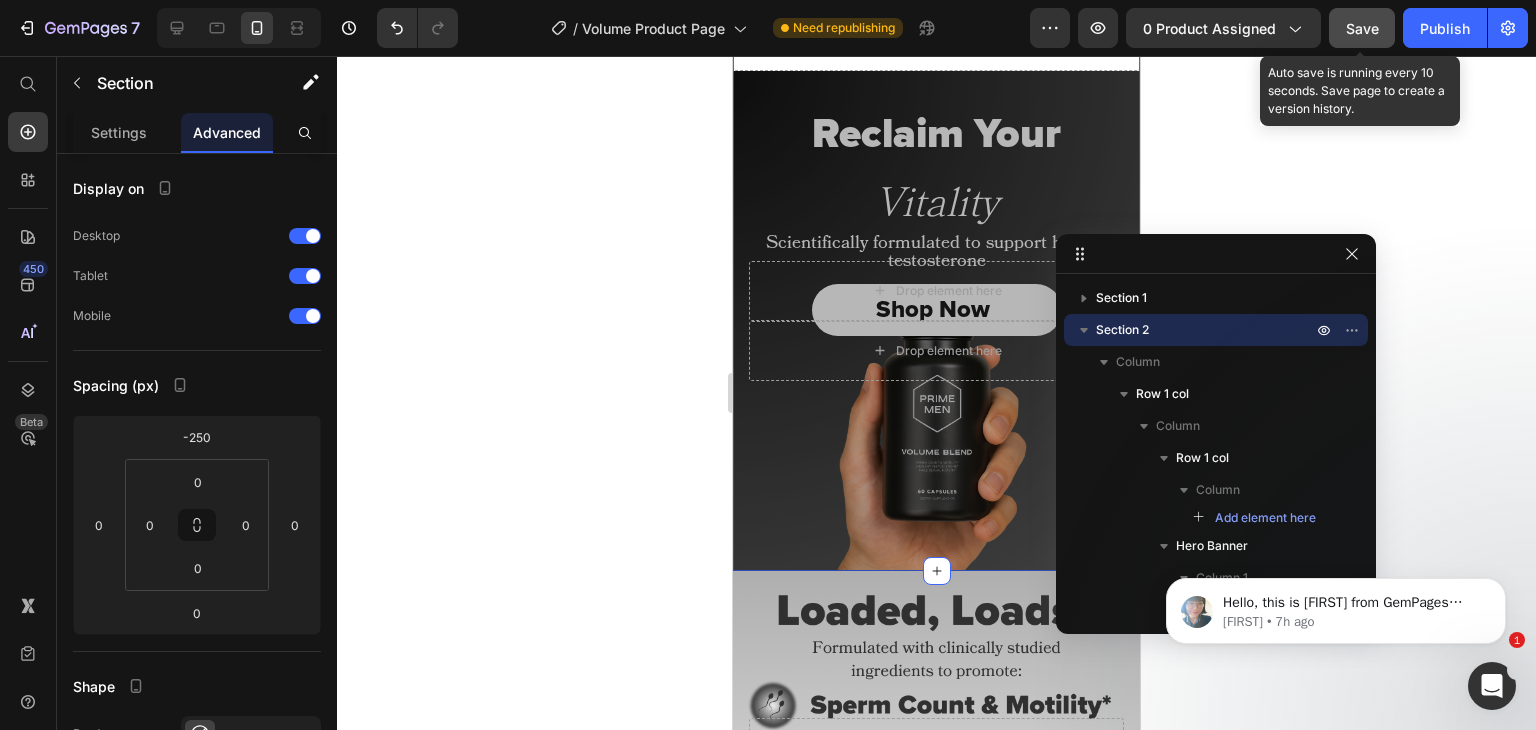 click on "Save" 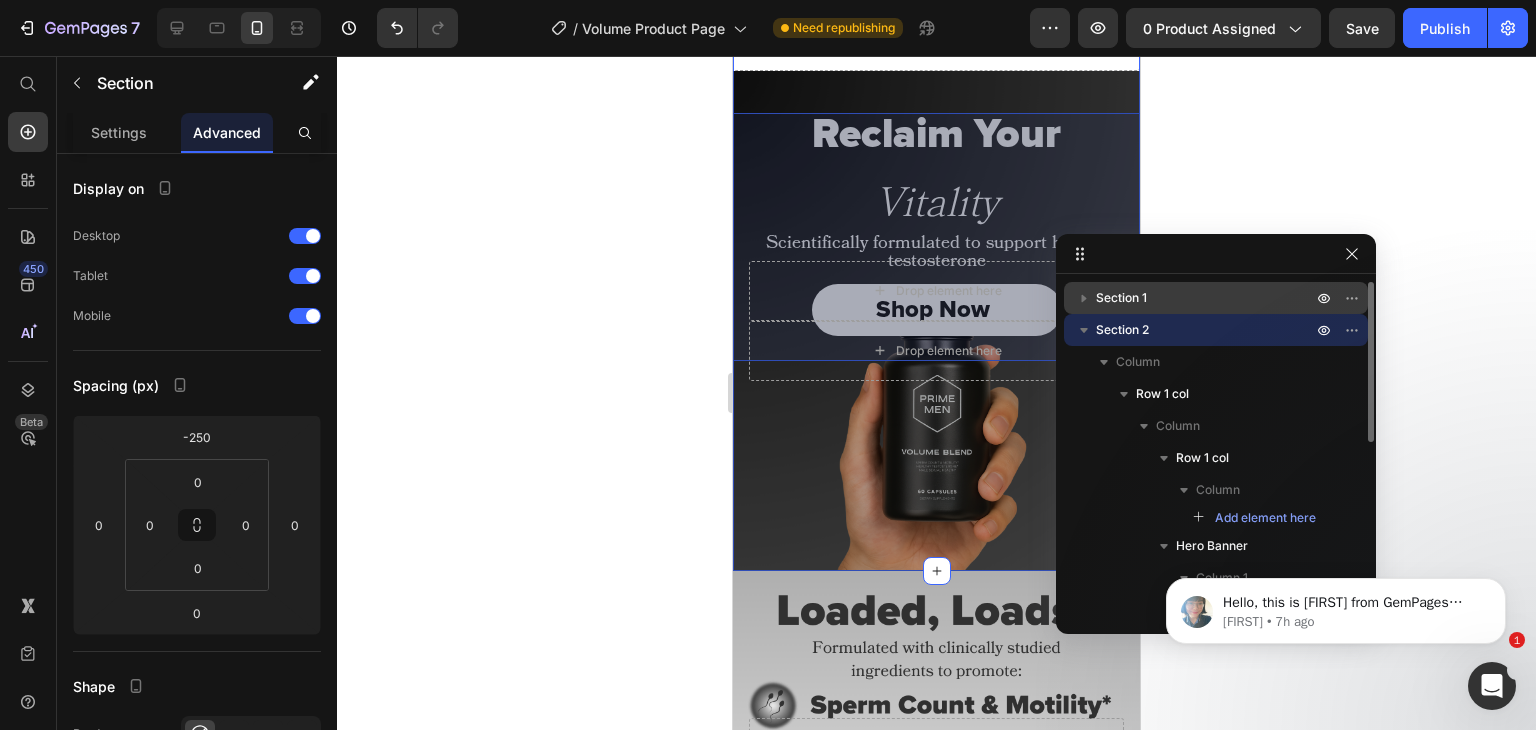 click on "Section 1" at bounding box center [1121, 298] 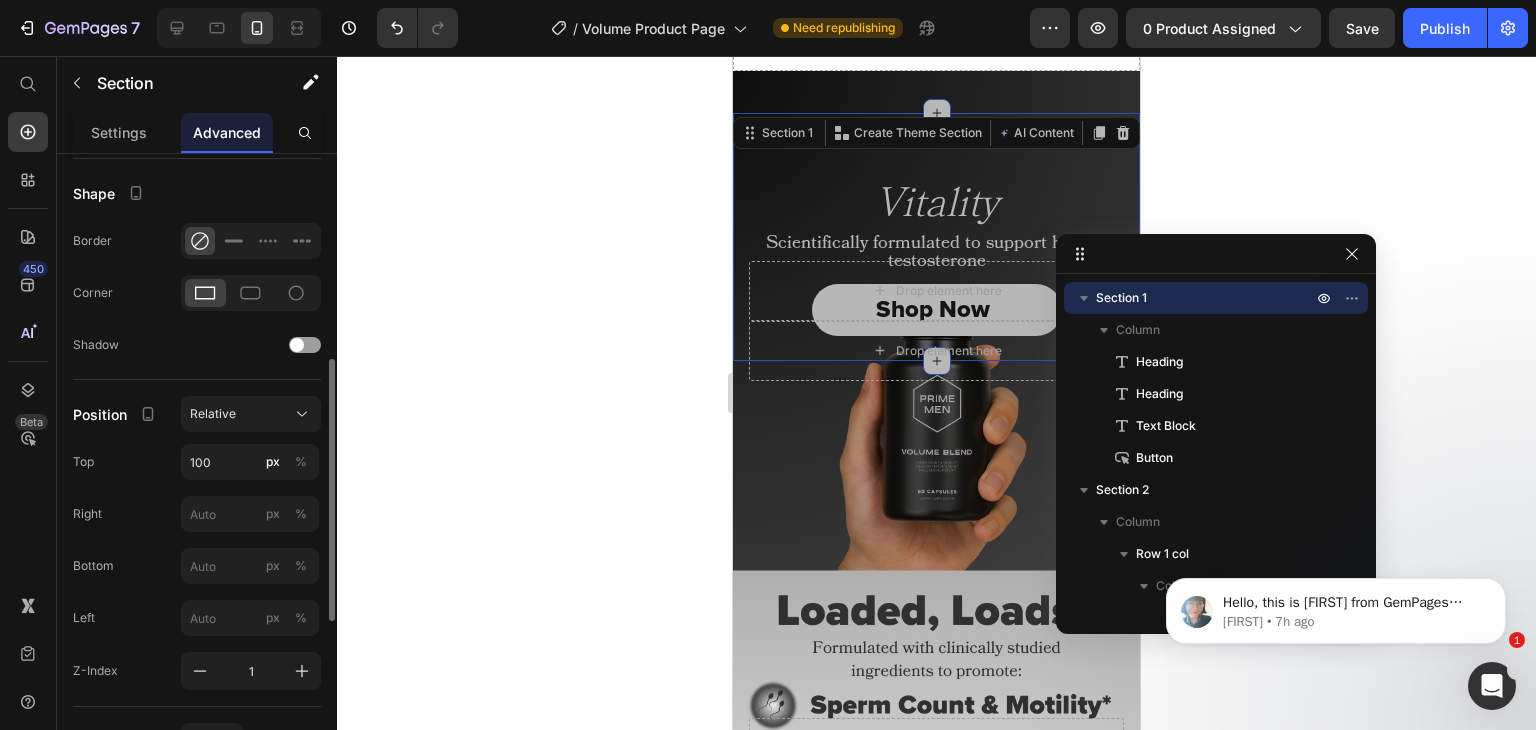 scroll, scrollTop: 494, scrollLeft: 0, axis: vertical 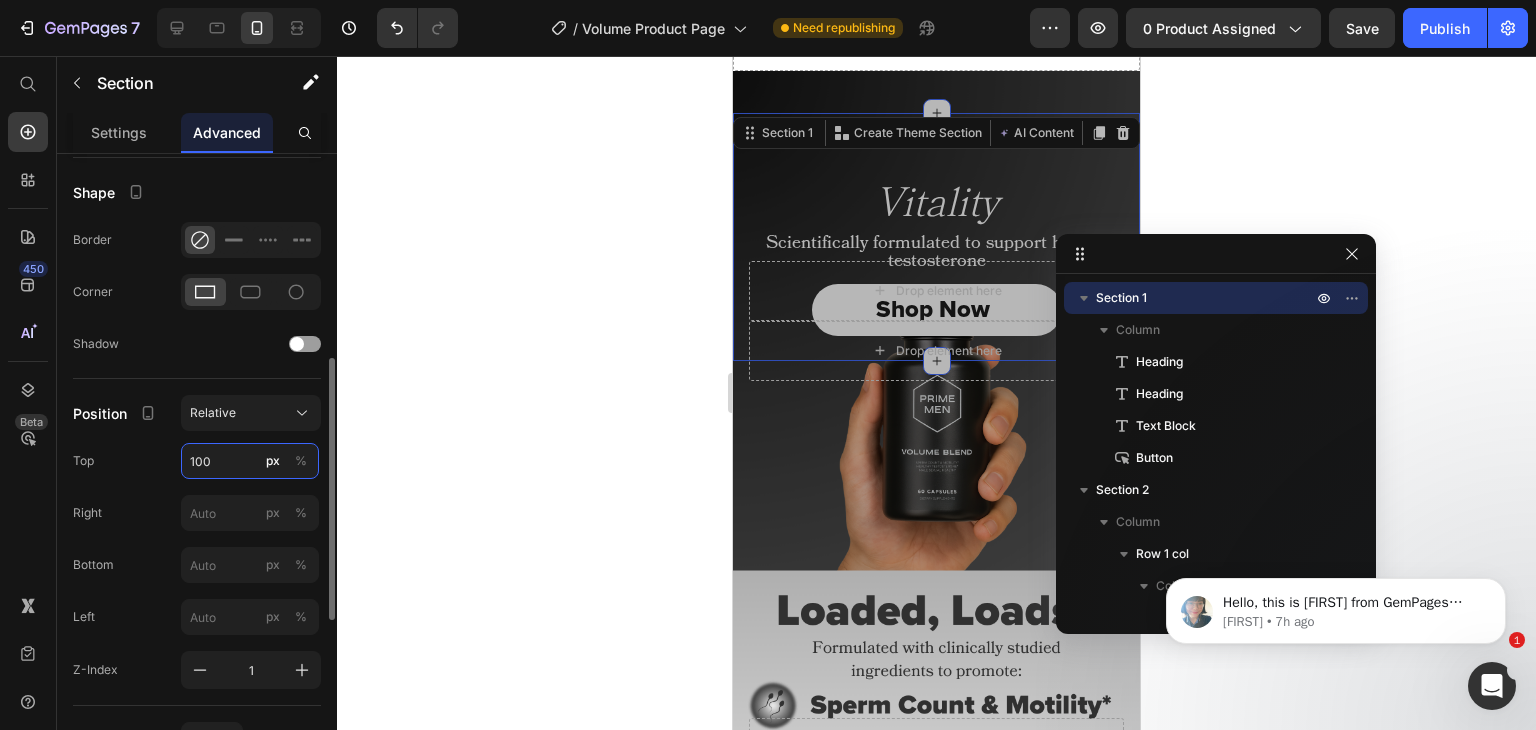 click on "100" at bounding box center (250, 461) 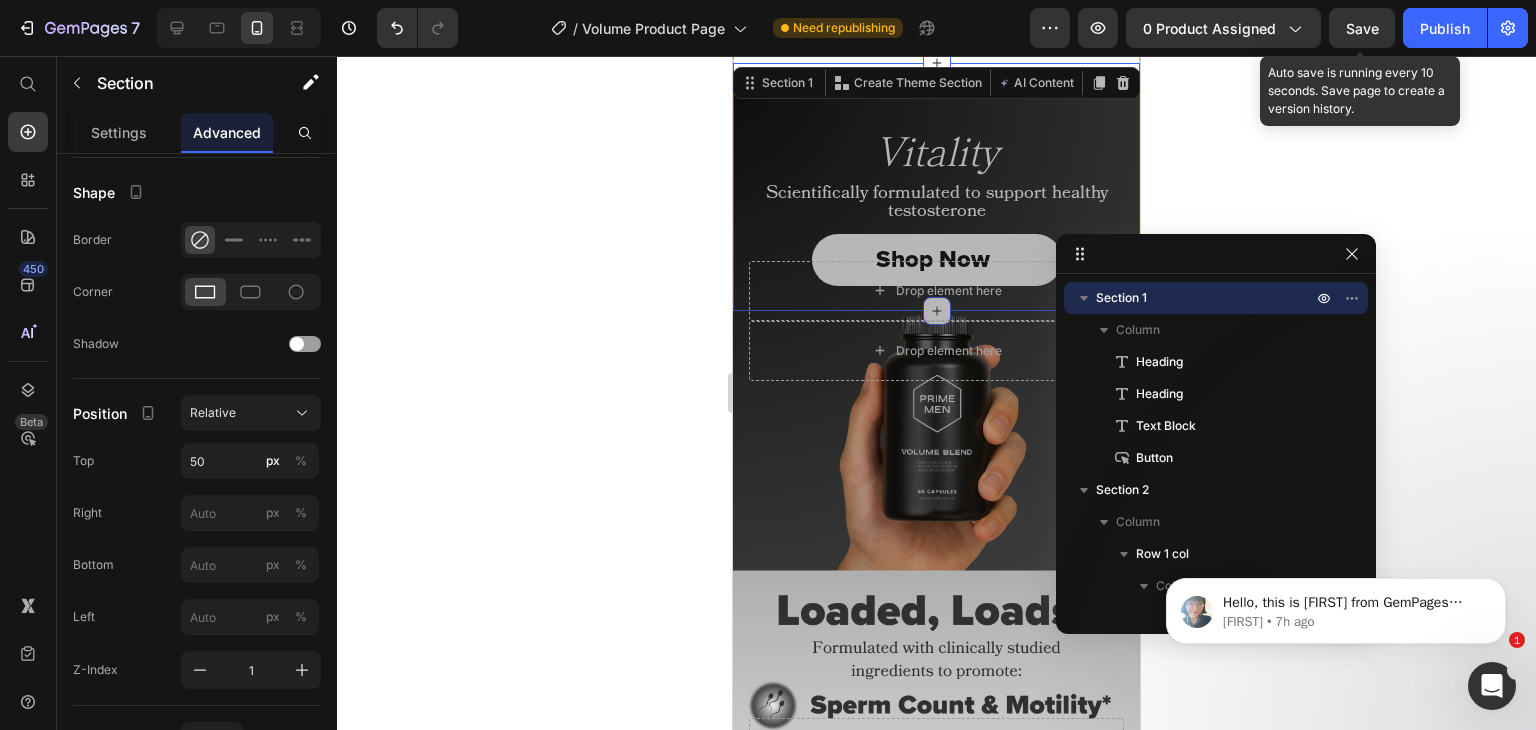 click on "Save" at bounding box center (1362, 28) 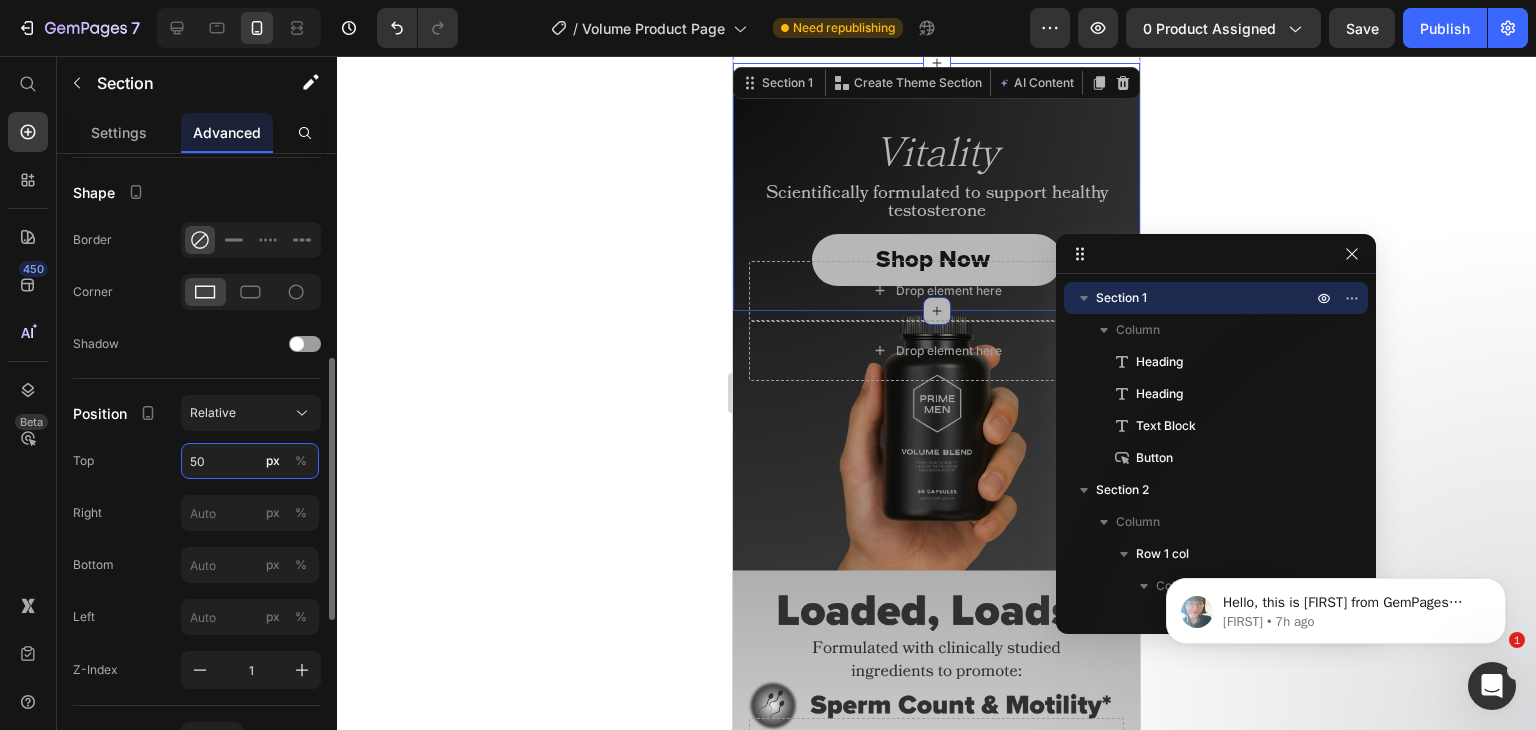 click on "50" at bounding box center (250, 461) 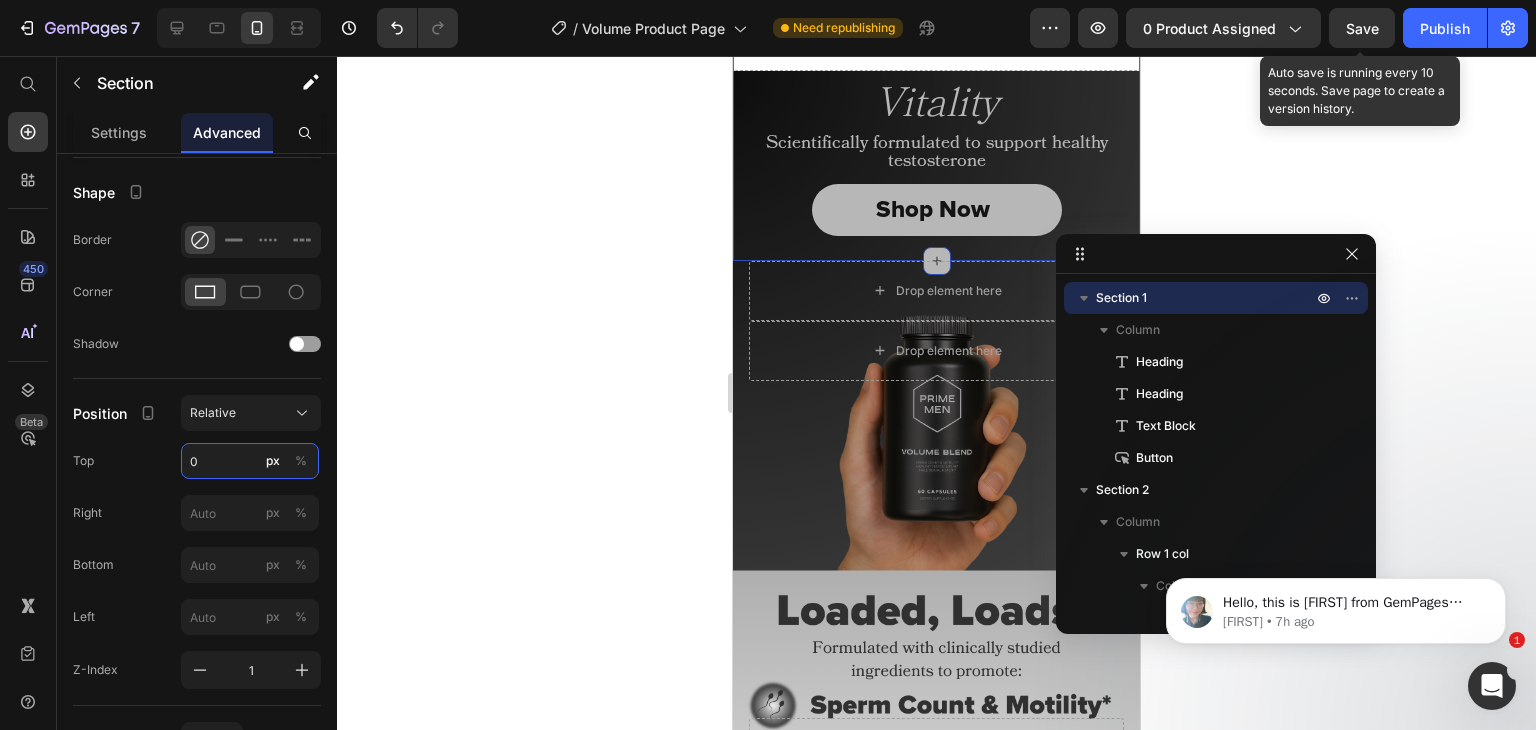 type on "0" 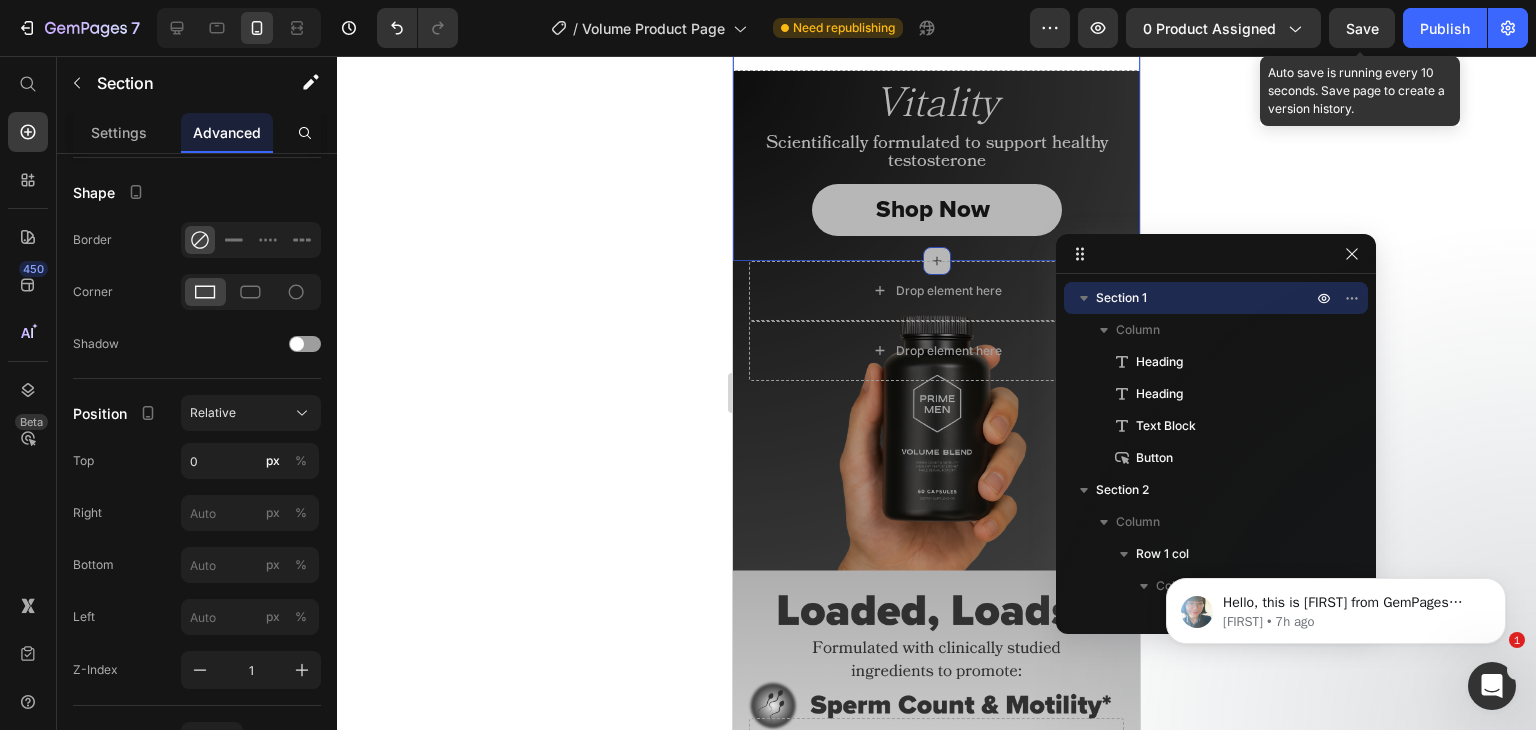 click on "Save" at bounding box center [1362, 28] 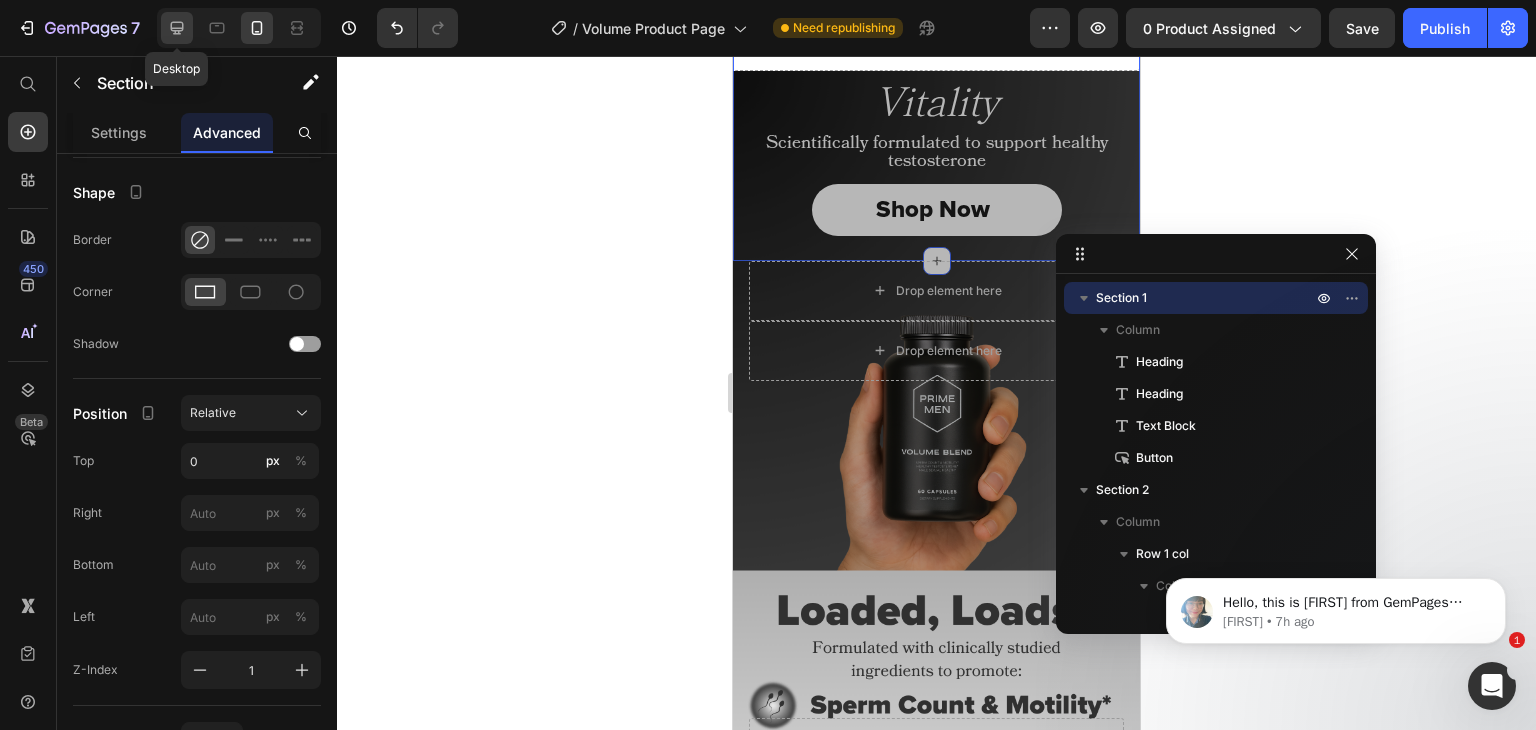 click 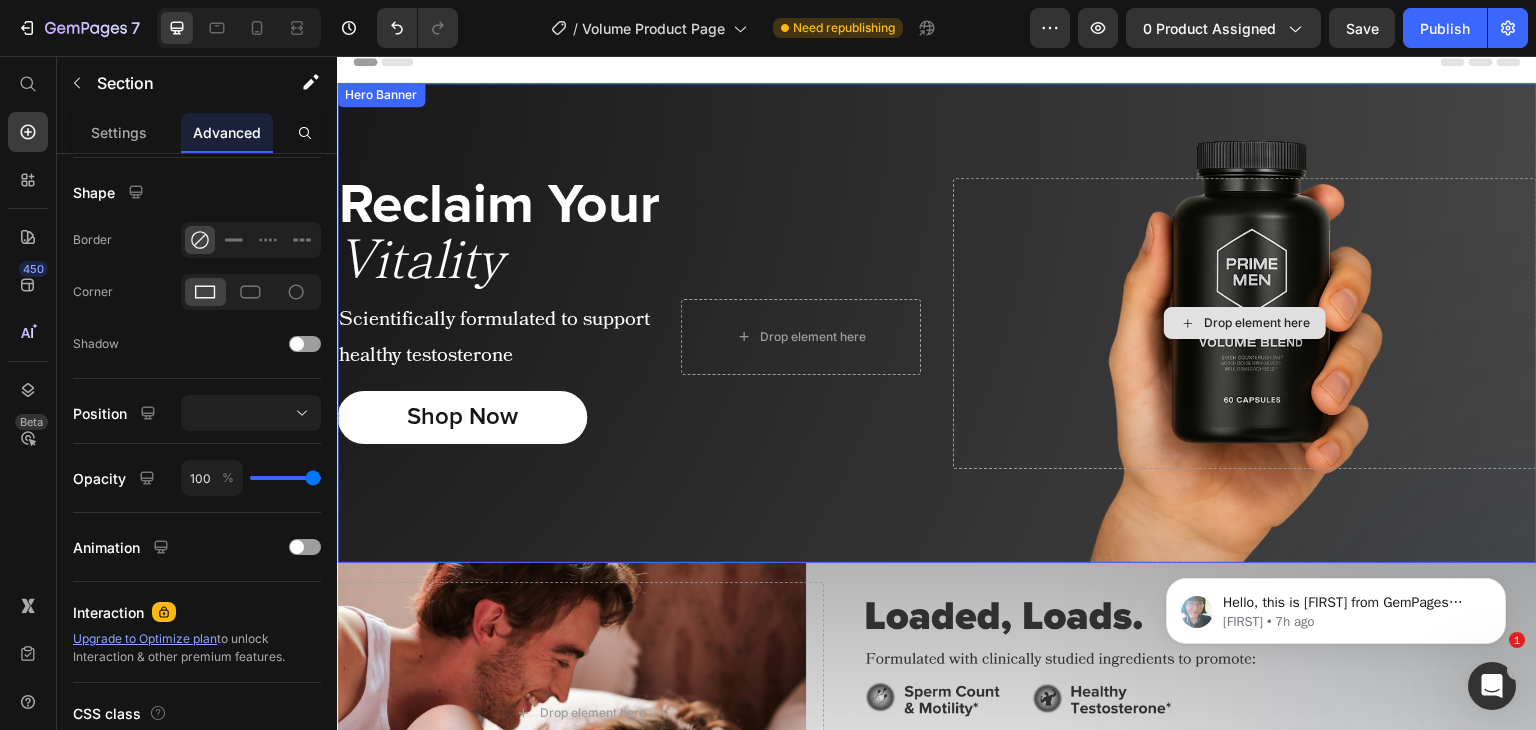 scroll, scrollTop: 0, scrollLeft: 0, axis: both 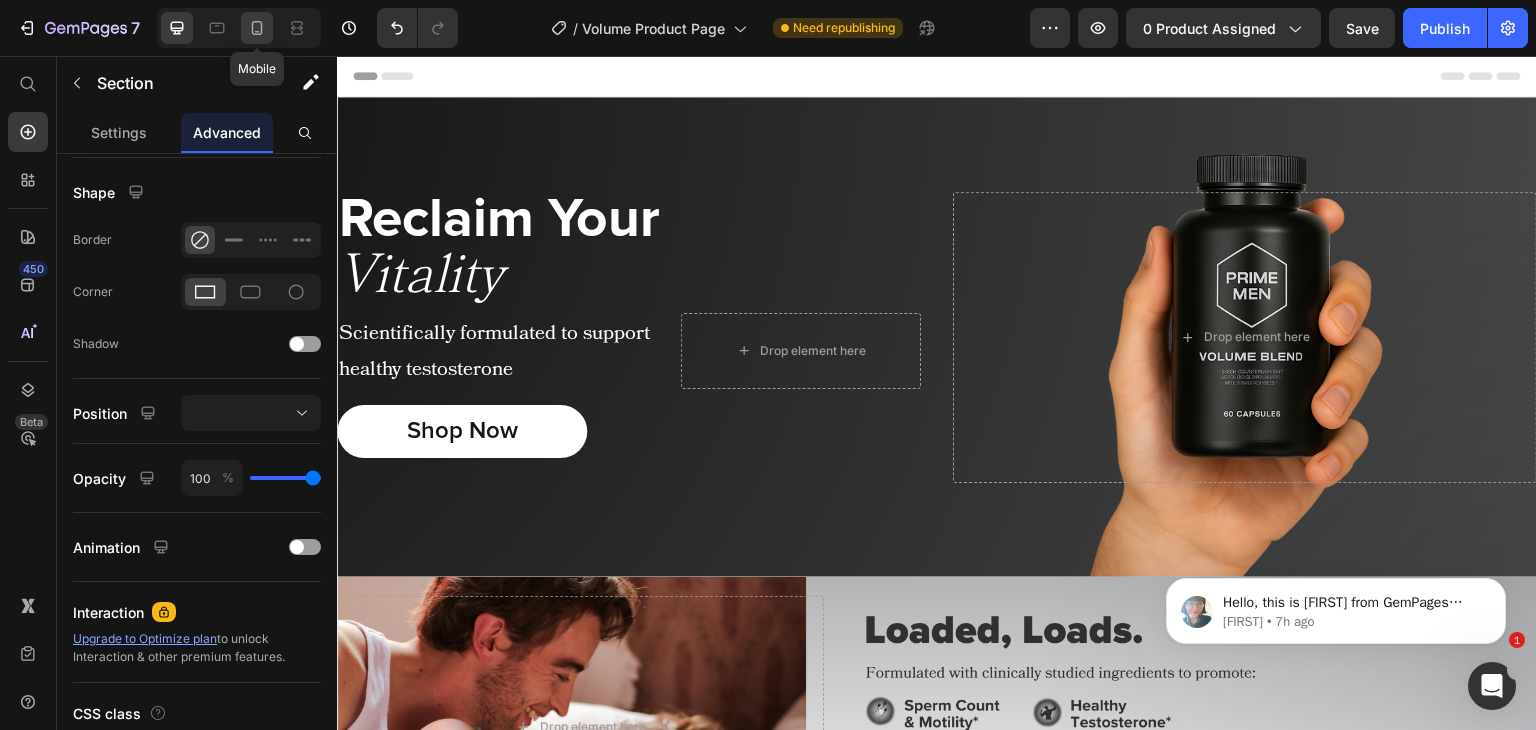 click 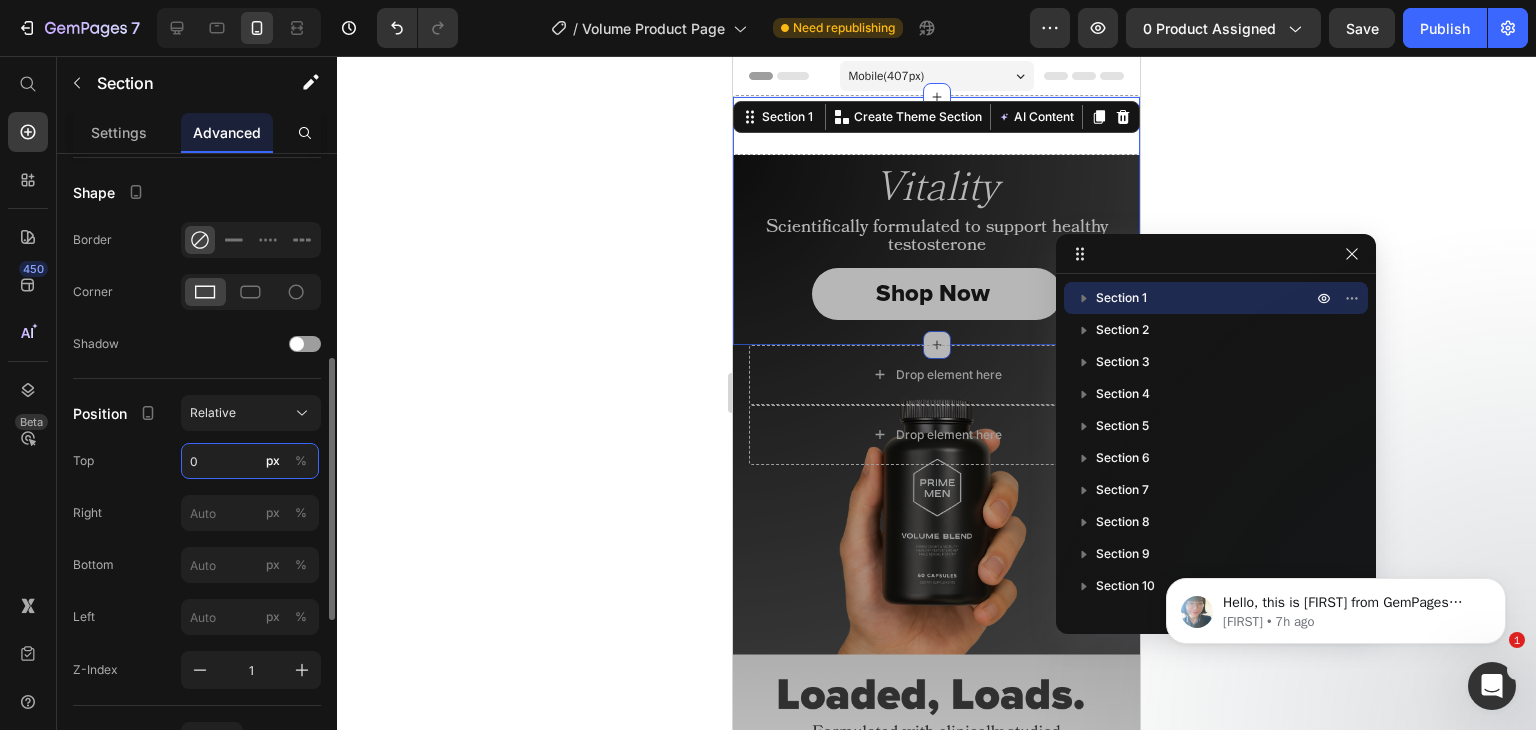 click on "0" at bounding box center (250, 461) 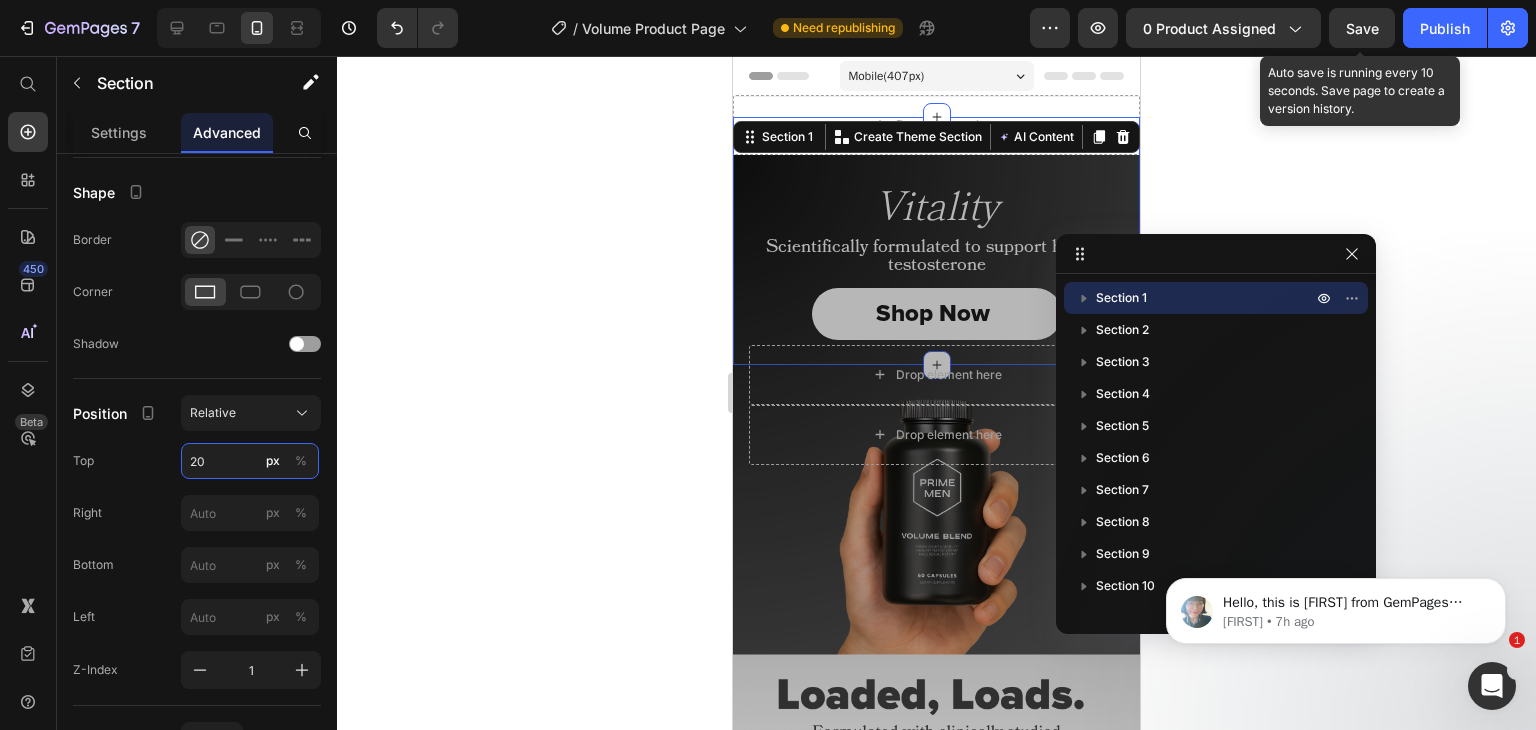 type on "20" 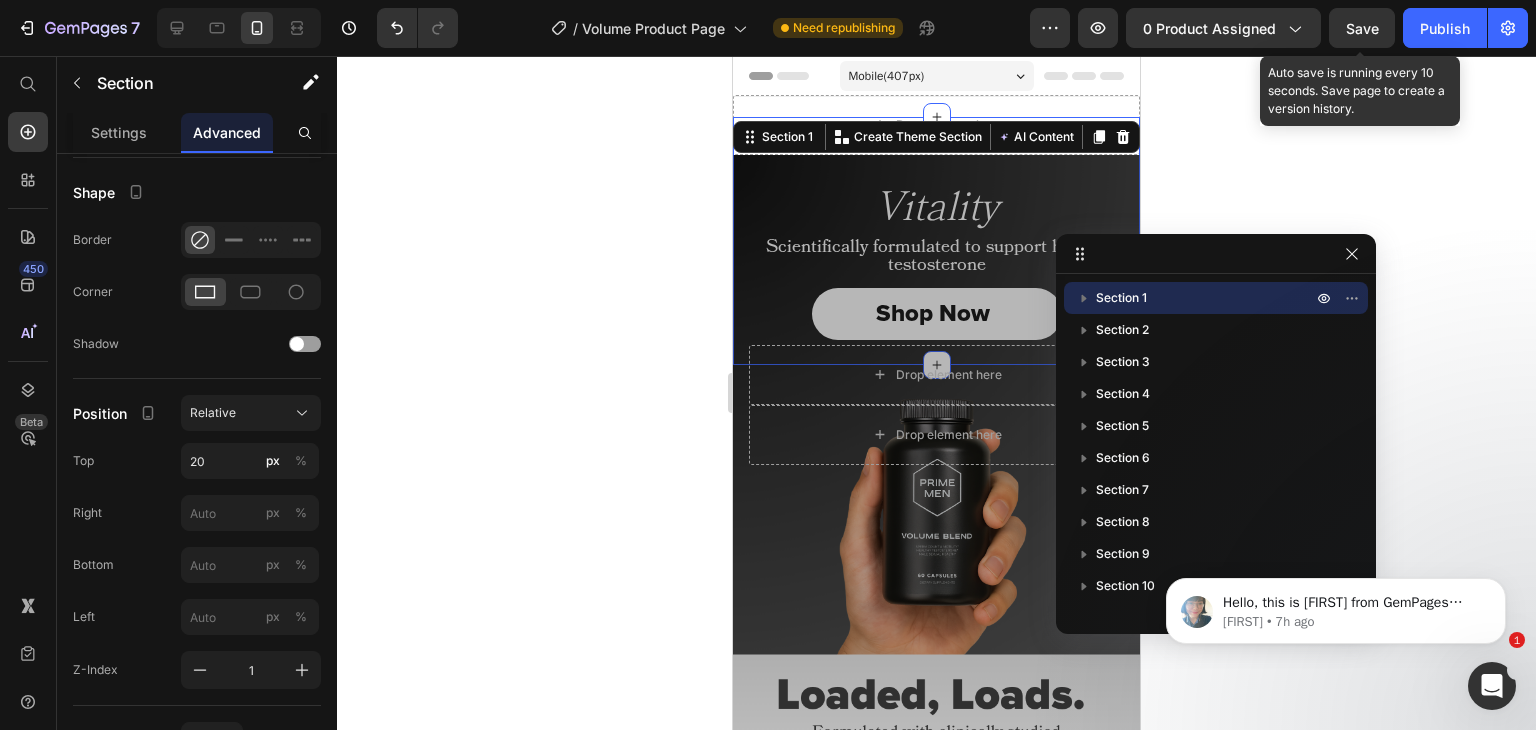click on "Save" 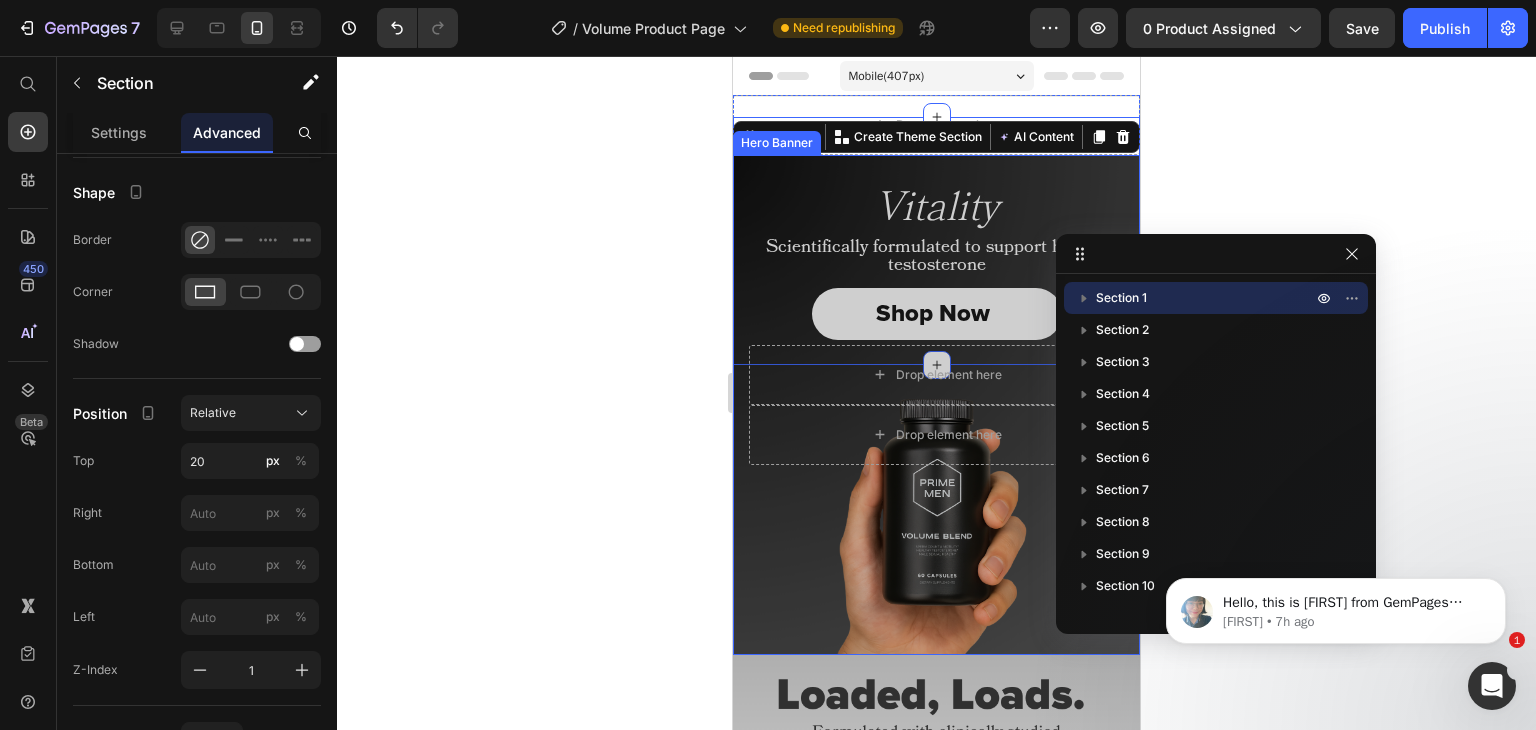 click at bounding box center [936, 405] 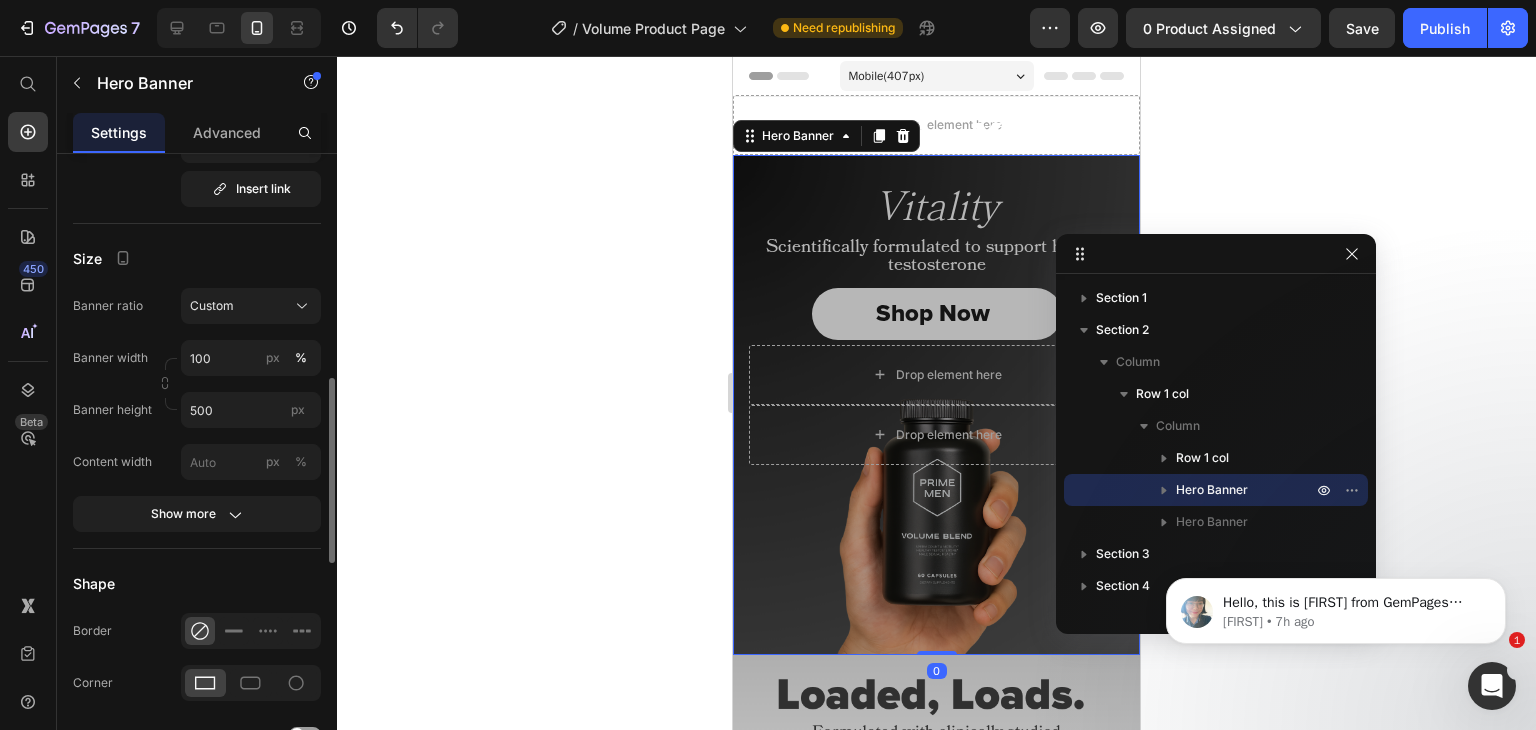 scroll, scrollTop: 793, scrollLeft: 0, axis: vertical 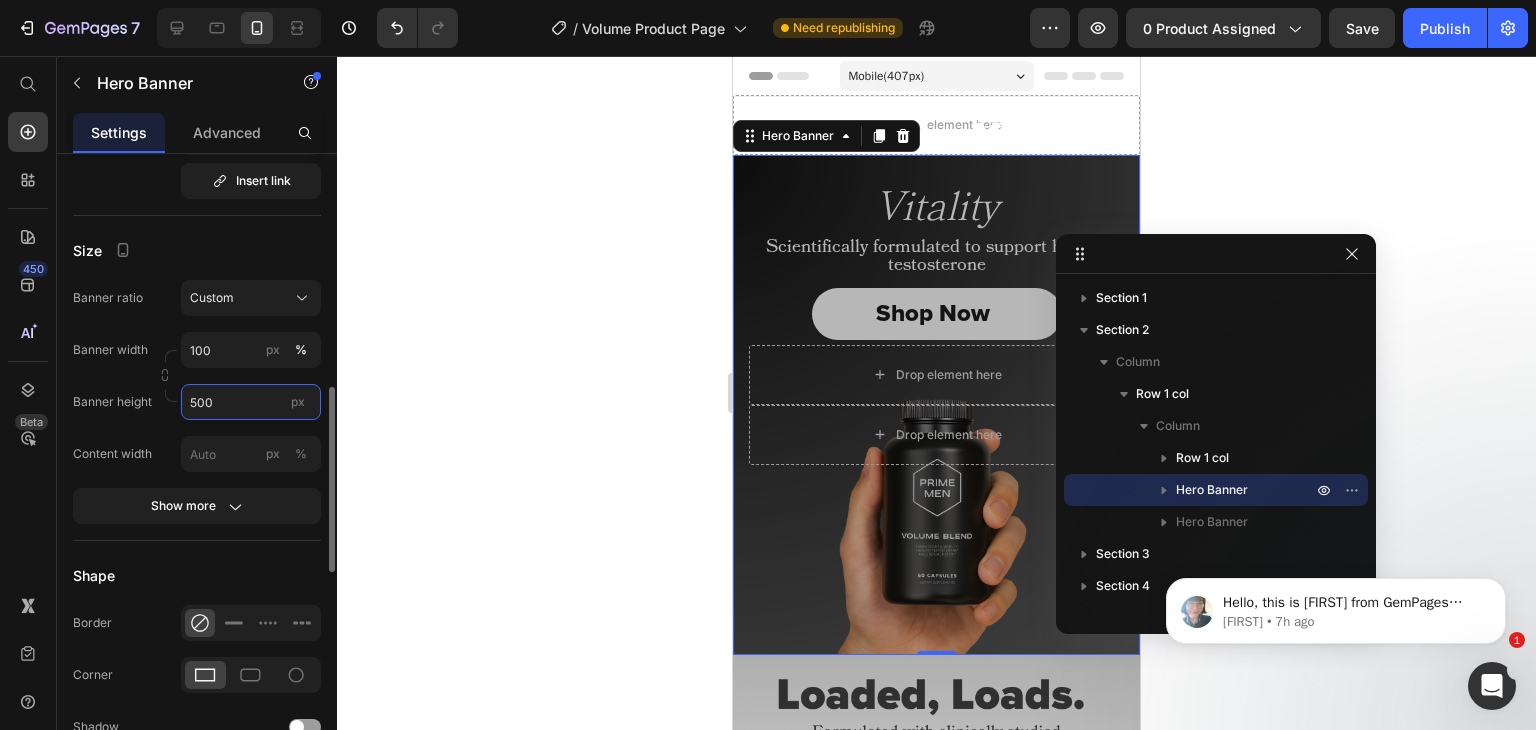 click on "500" at bounding box center [251, 402] 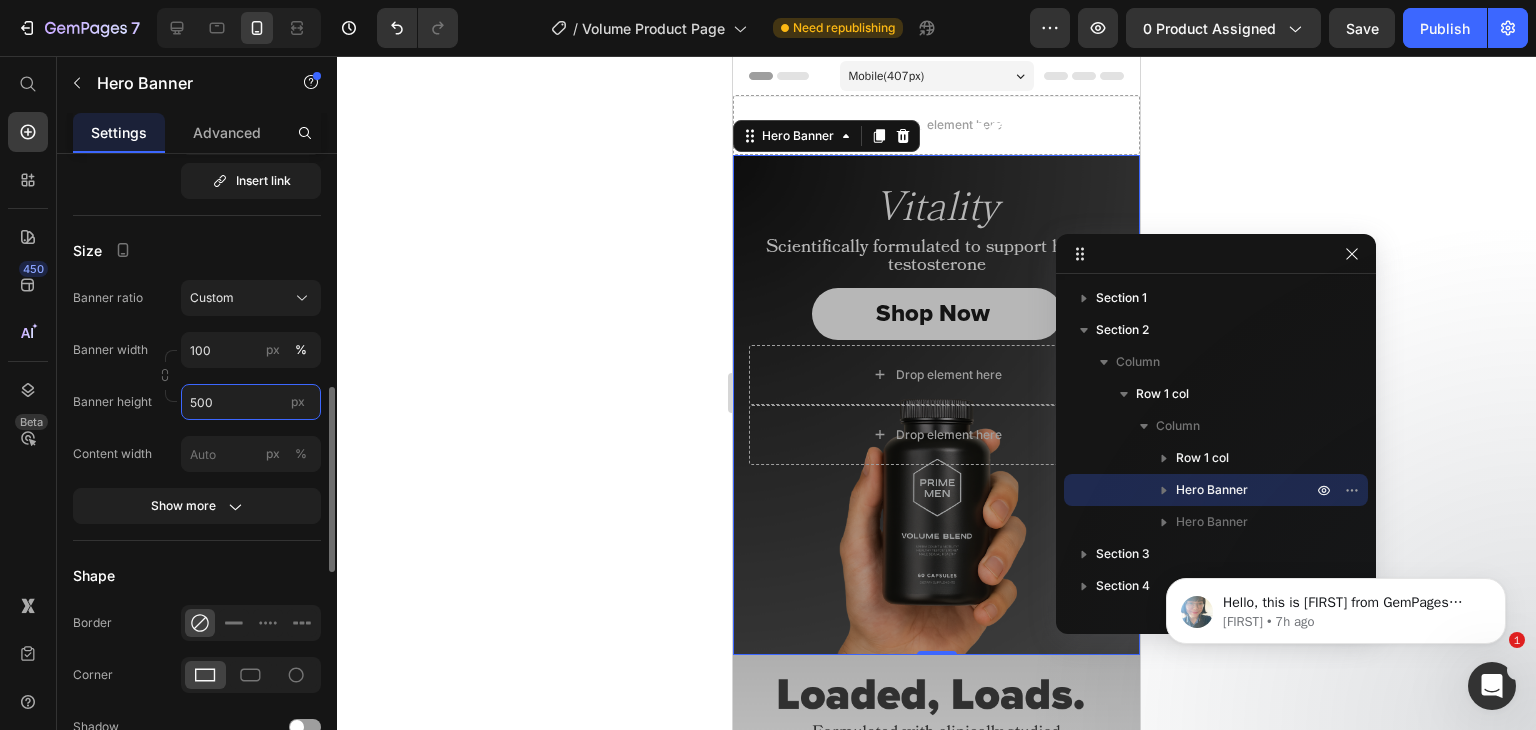 click on "500" at bounding box center [251, 402] 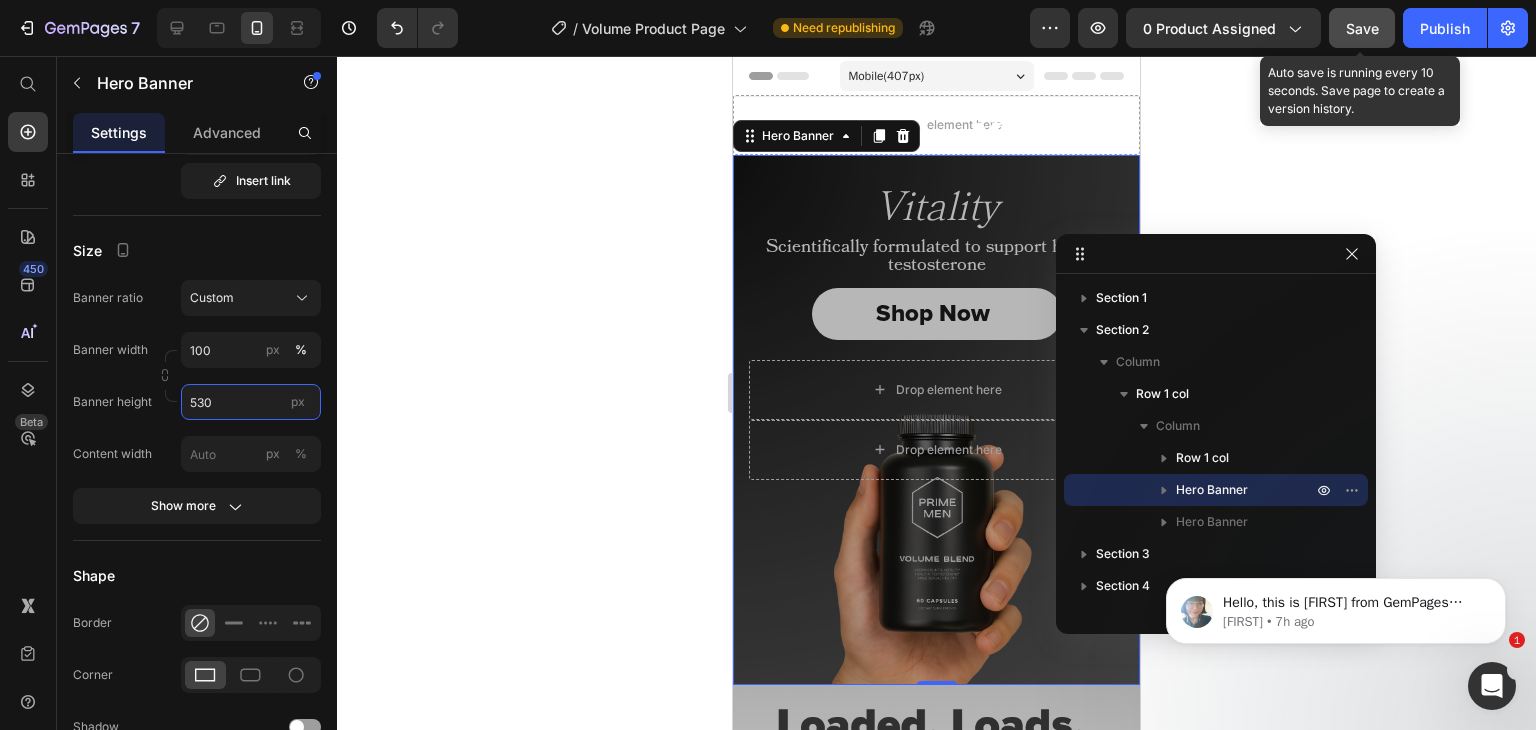 type on "530" 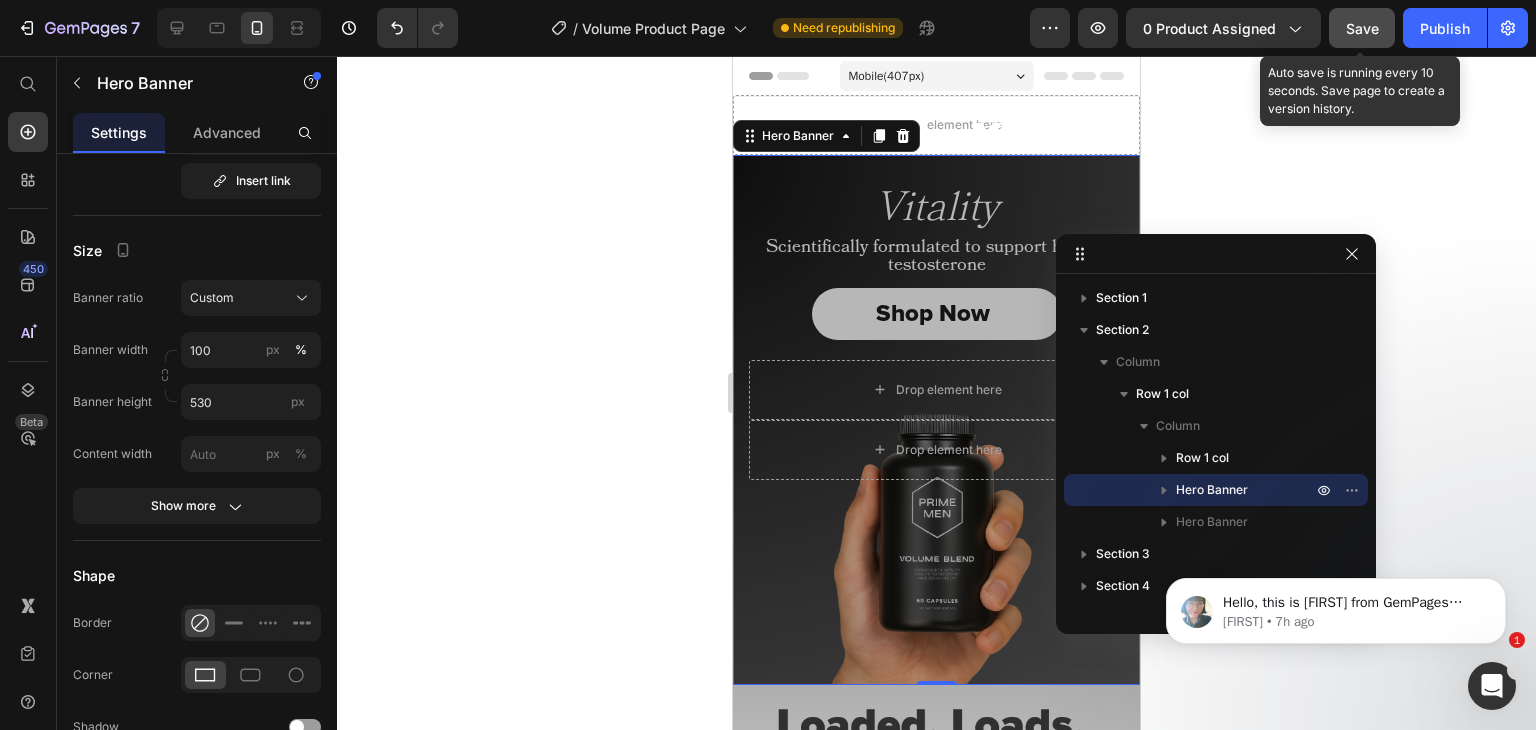 click on "Save" 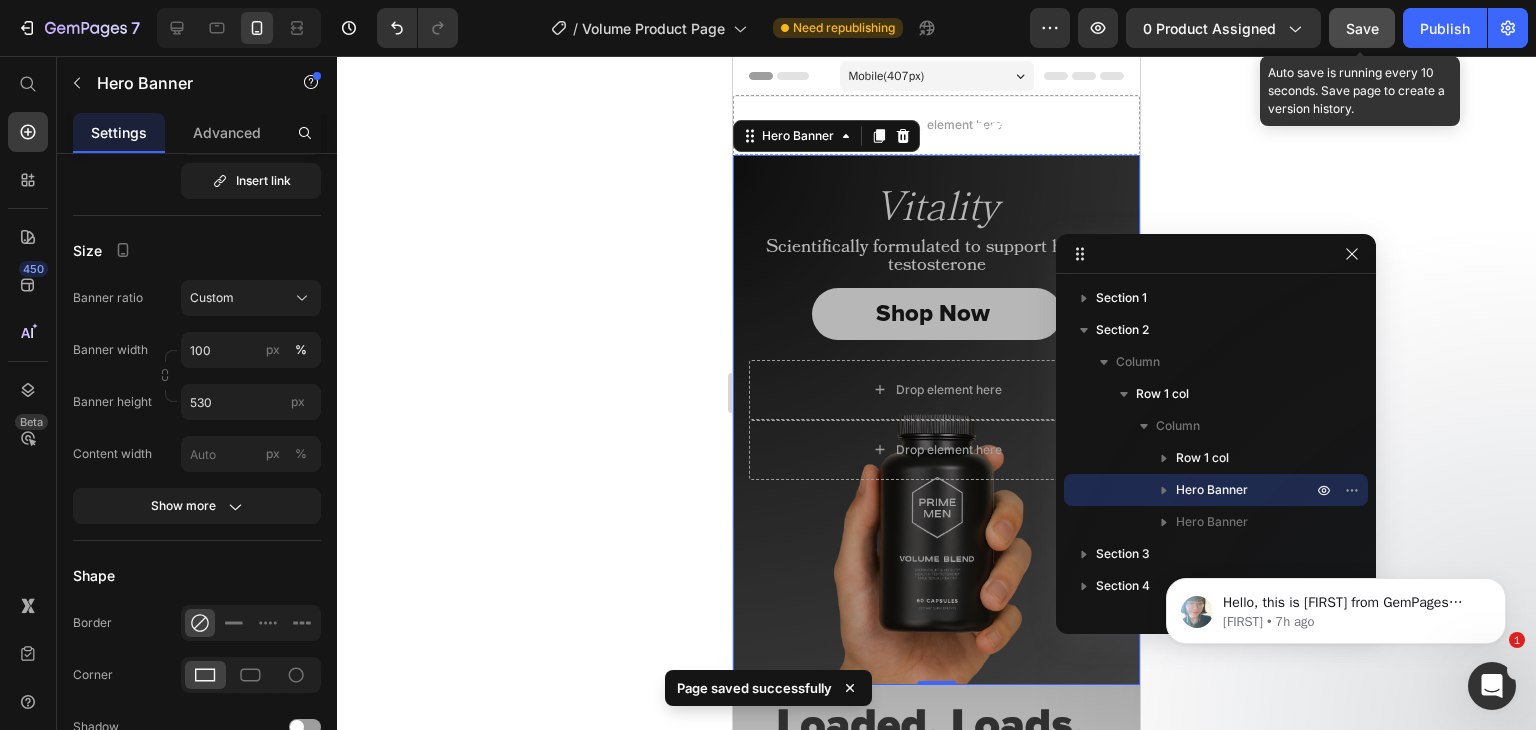 click on "Save" 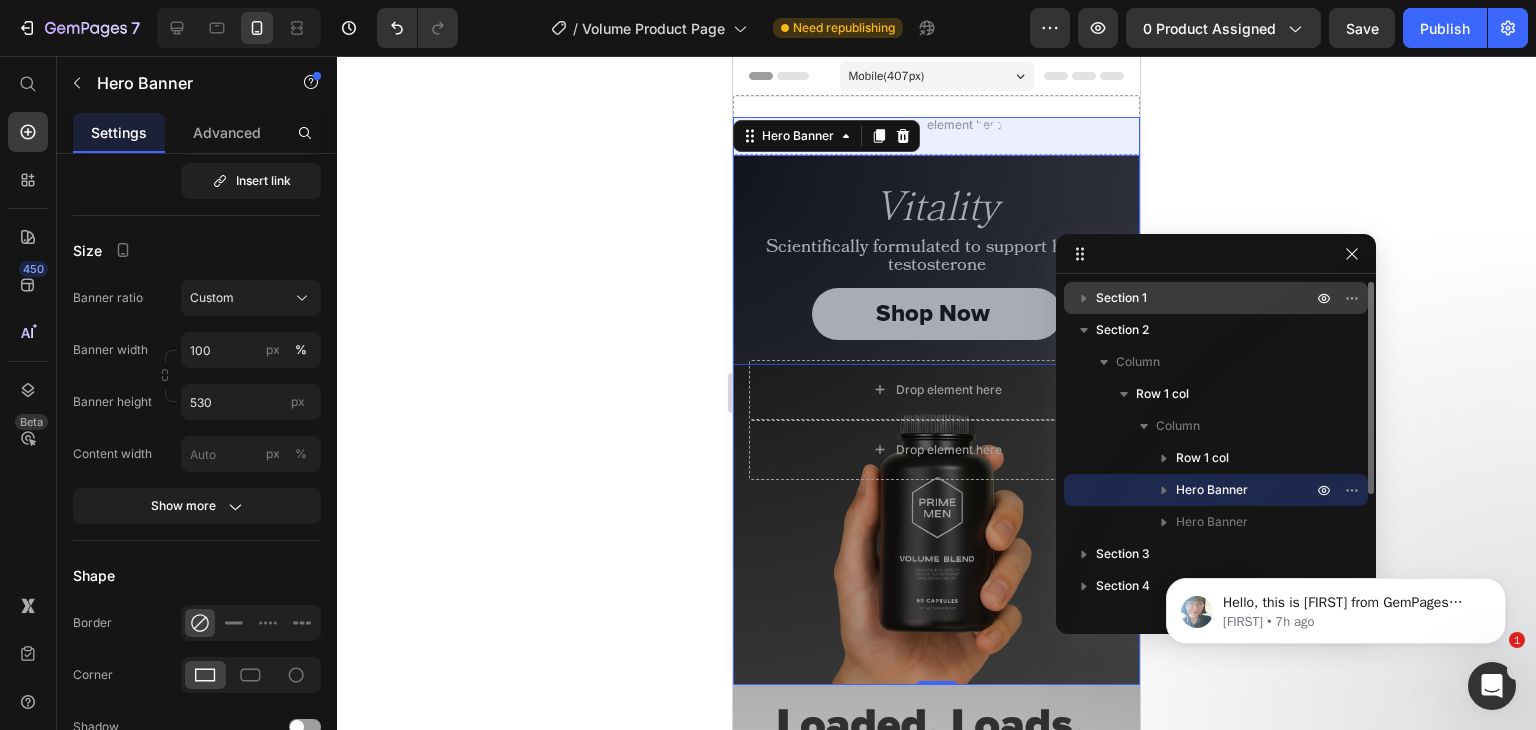 click on "Section 1" at bounding box center [1216, 298] 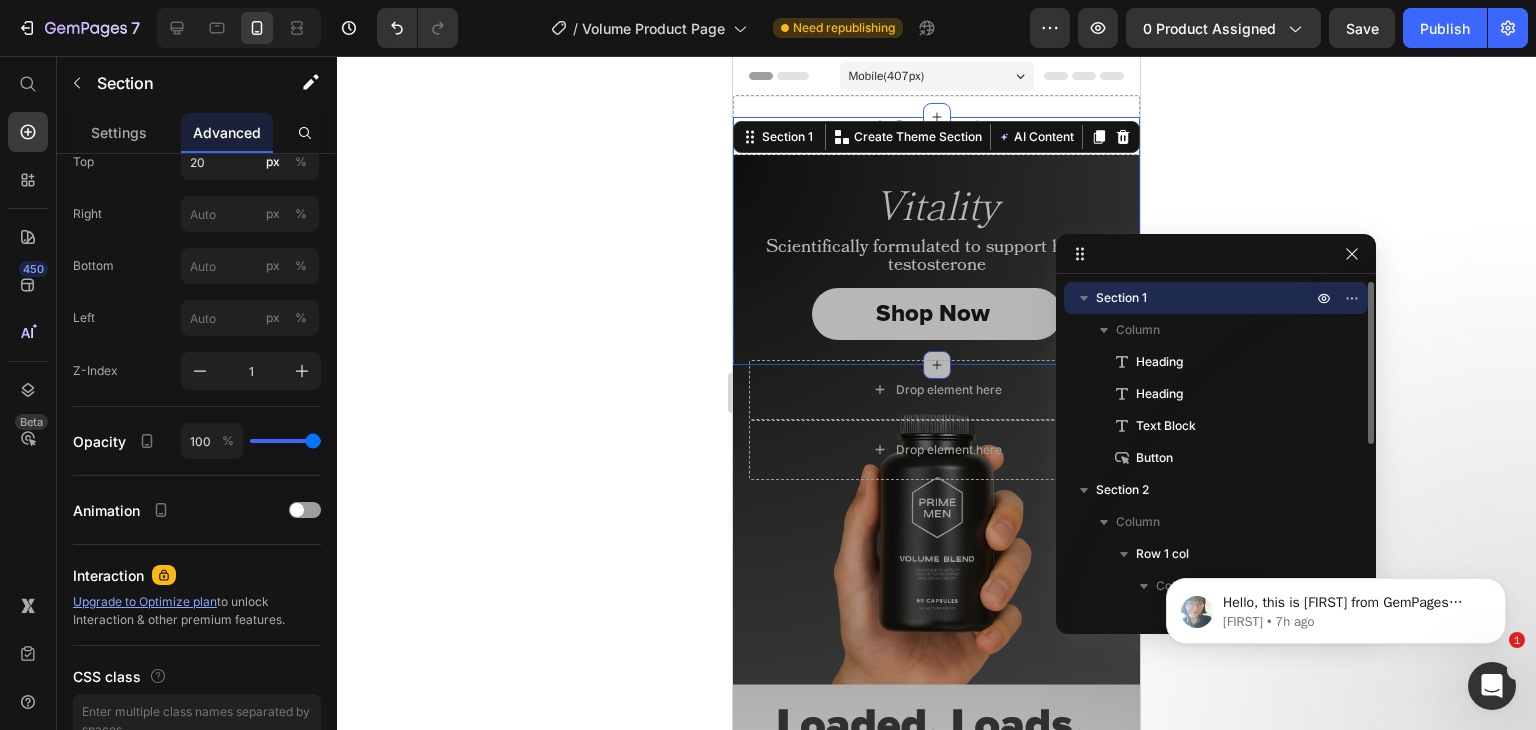 scroll, scrollTop: 0, scrollLeft: 0, axis: both 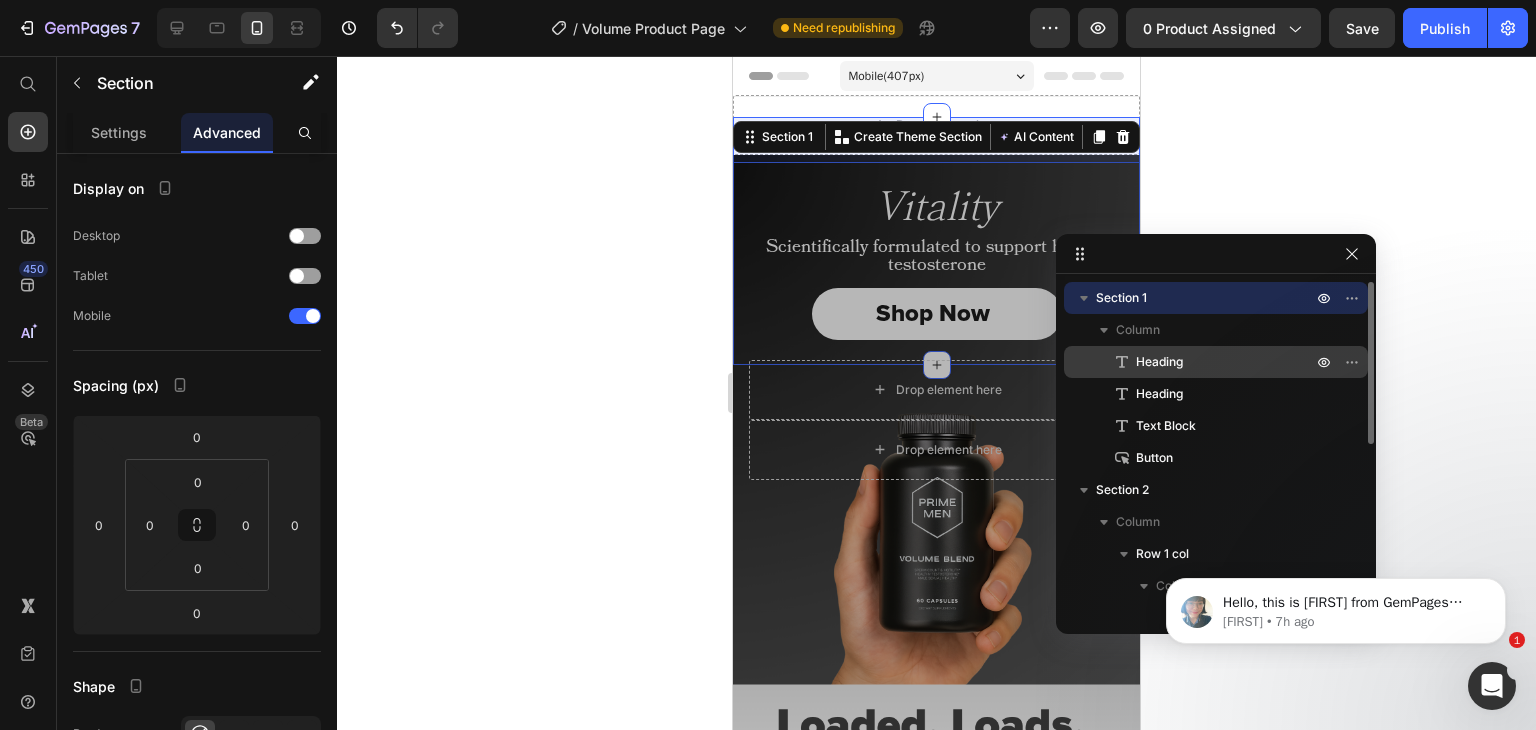 click on "Heading" at bounding box center [1159, 362] 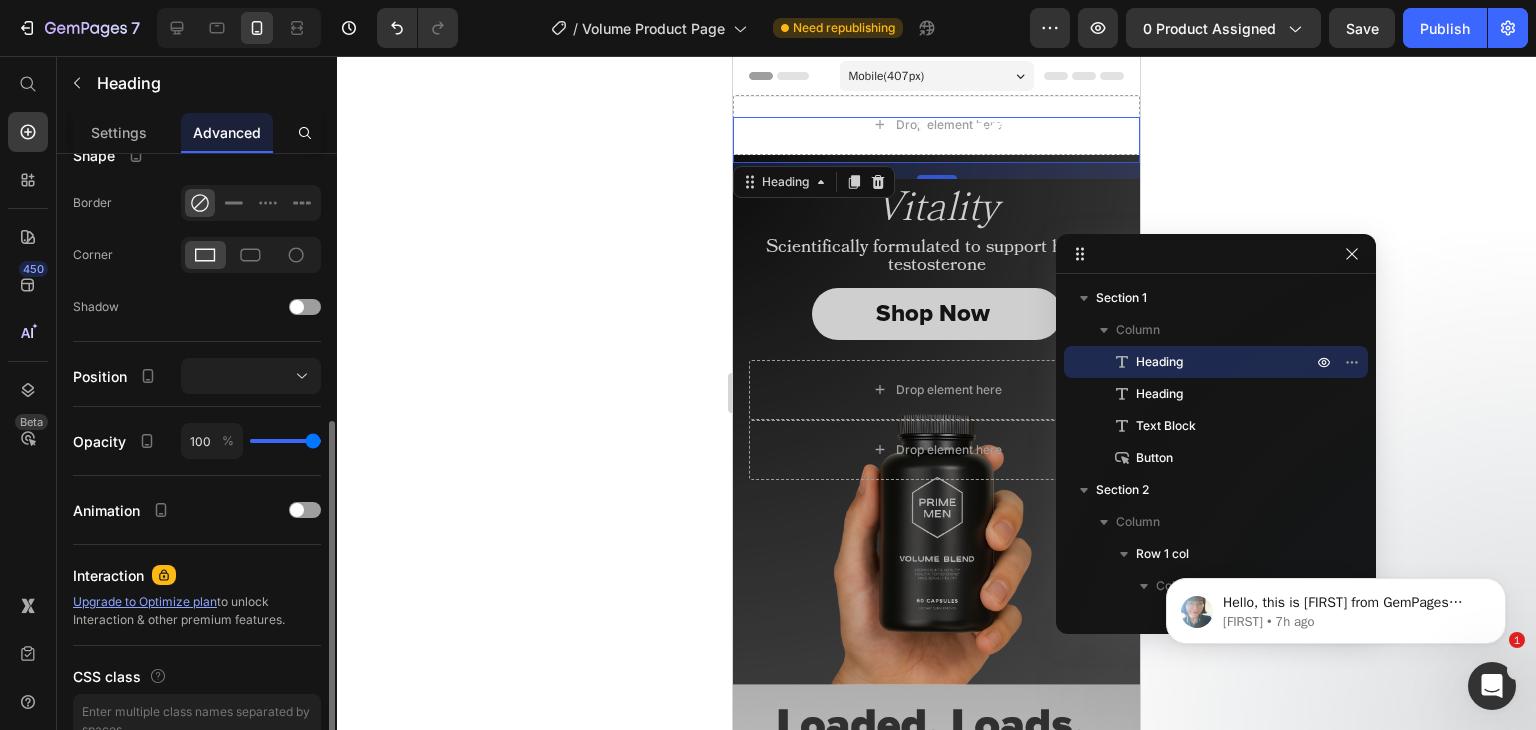 scroll, scrollTop: 532, scrollLeft: 0, axis: vertical 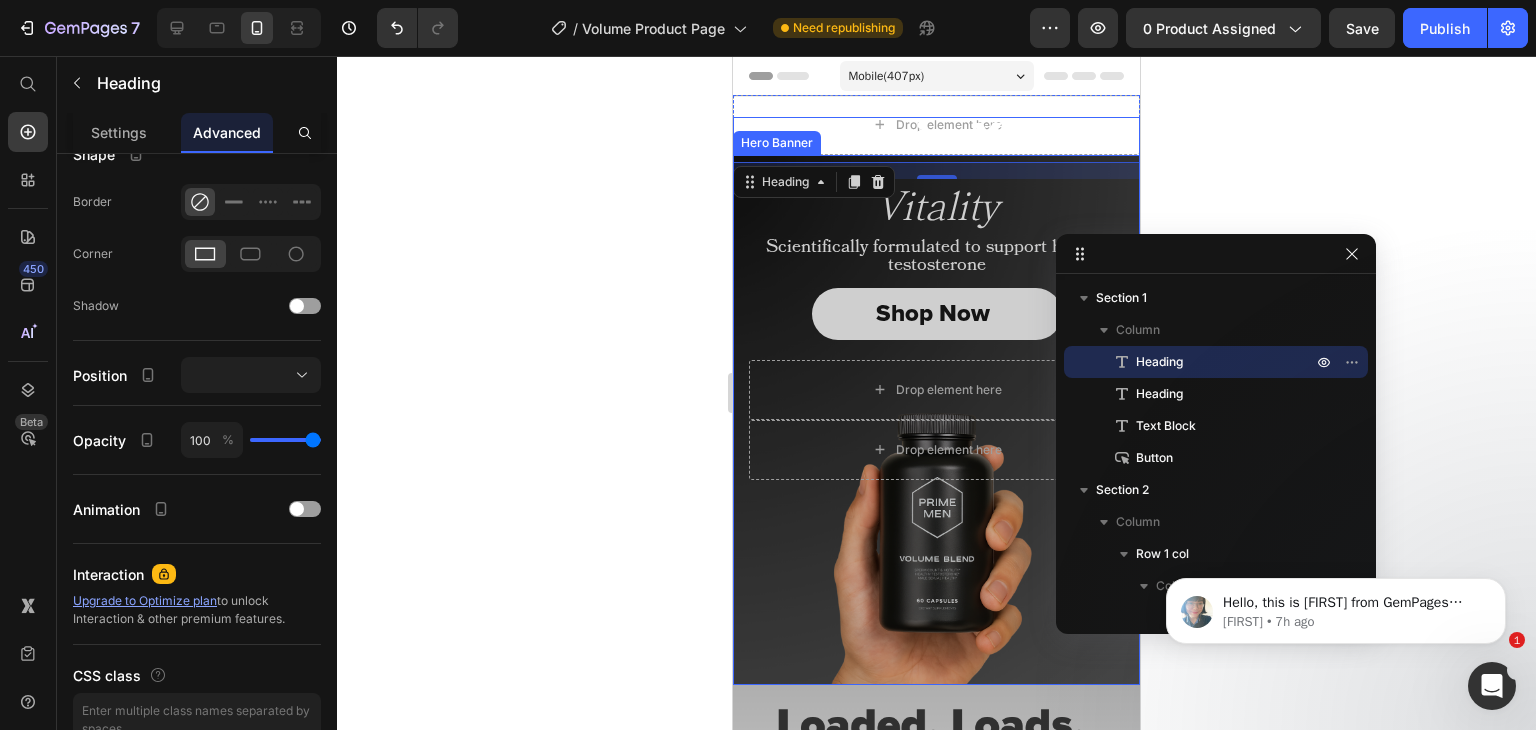 click at bounding box center [936, 420] 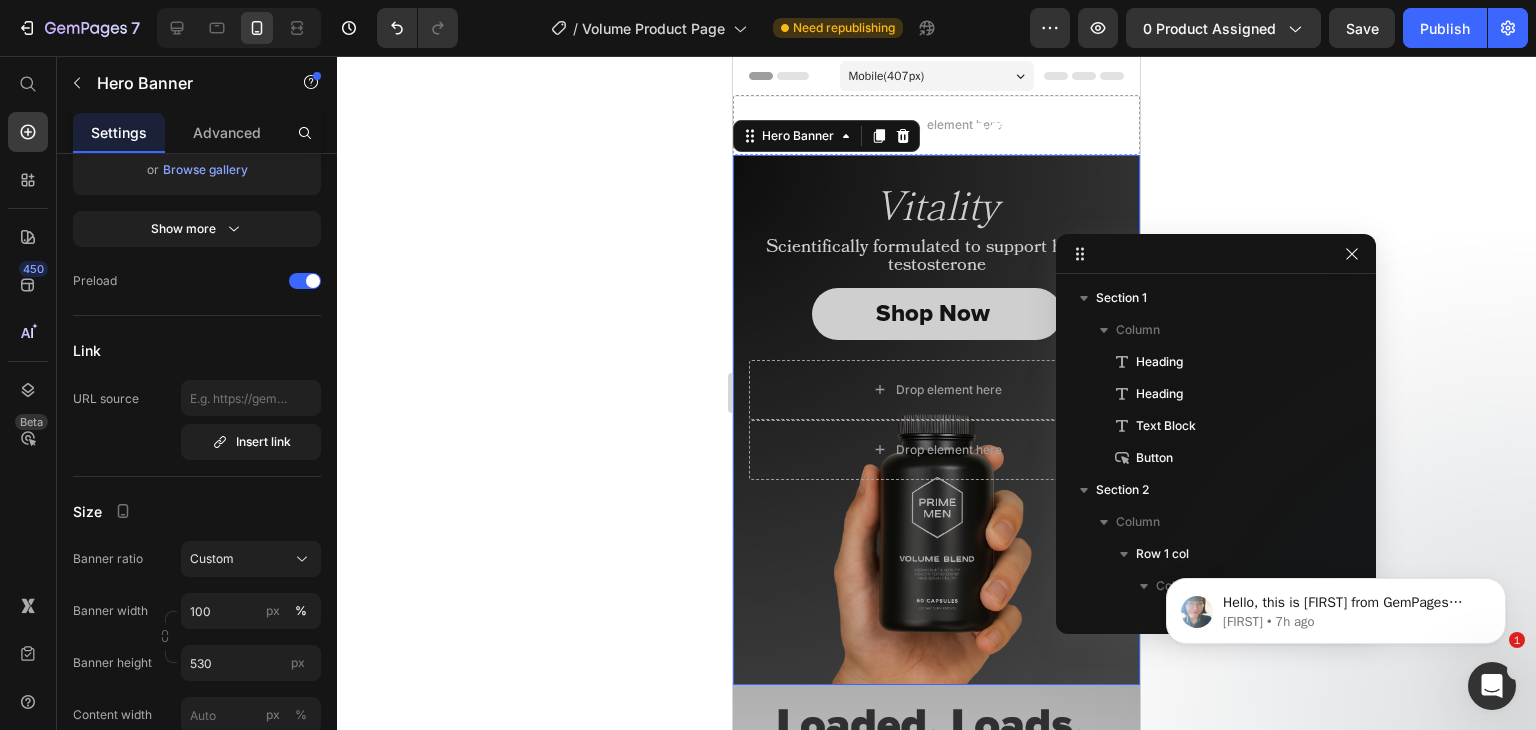 scroll, scrollTop: 274, scrollLeft: 0, axis: vertical 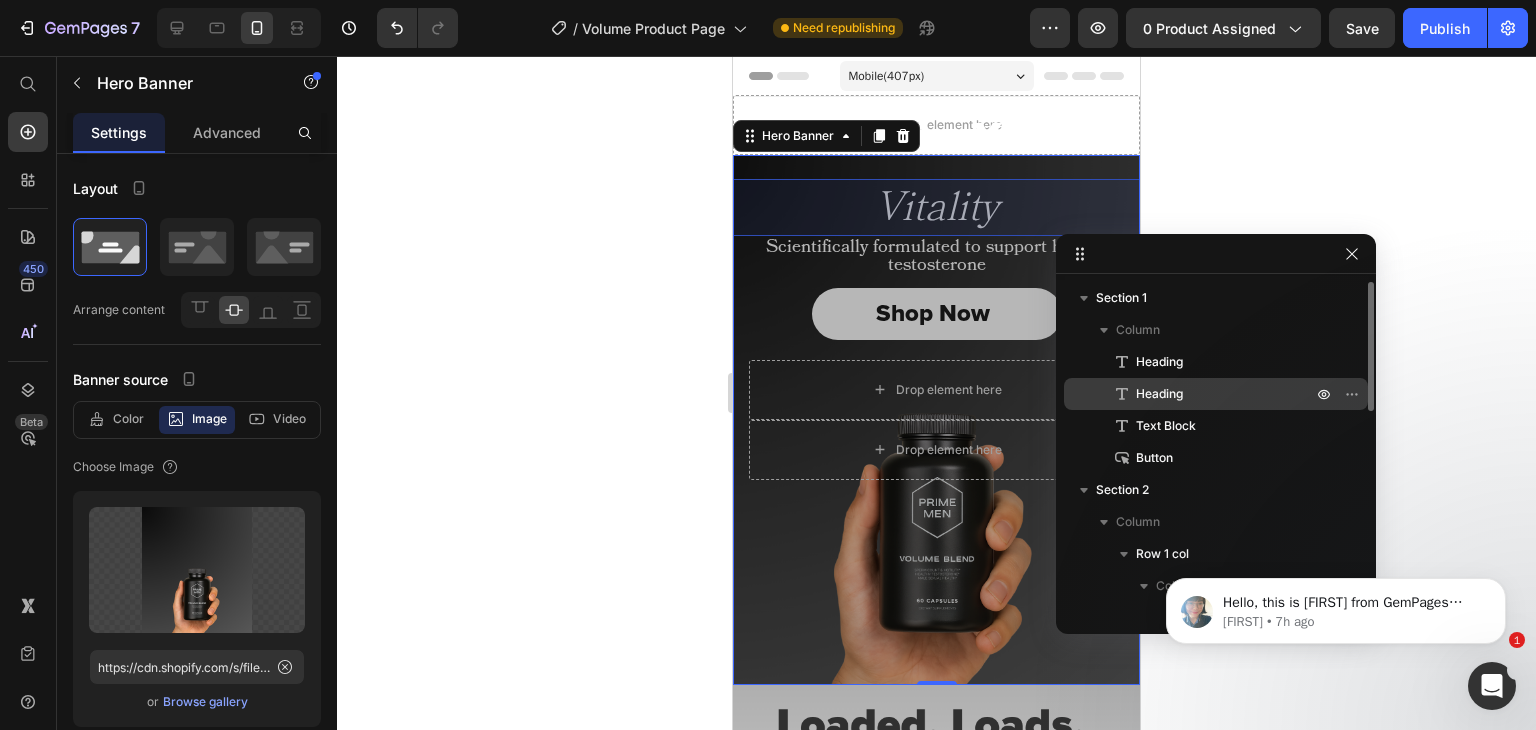 click on "Heading" at bounding box center (1159, 394) 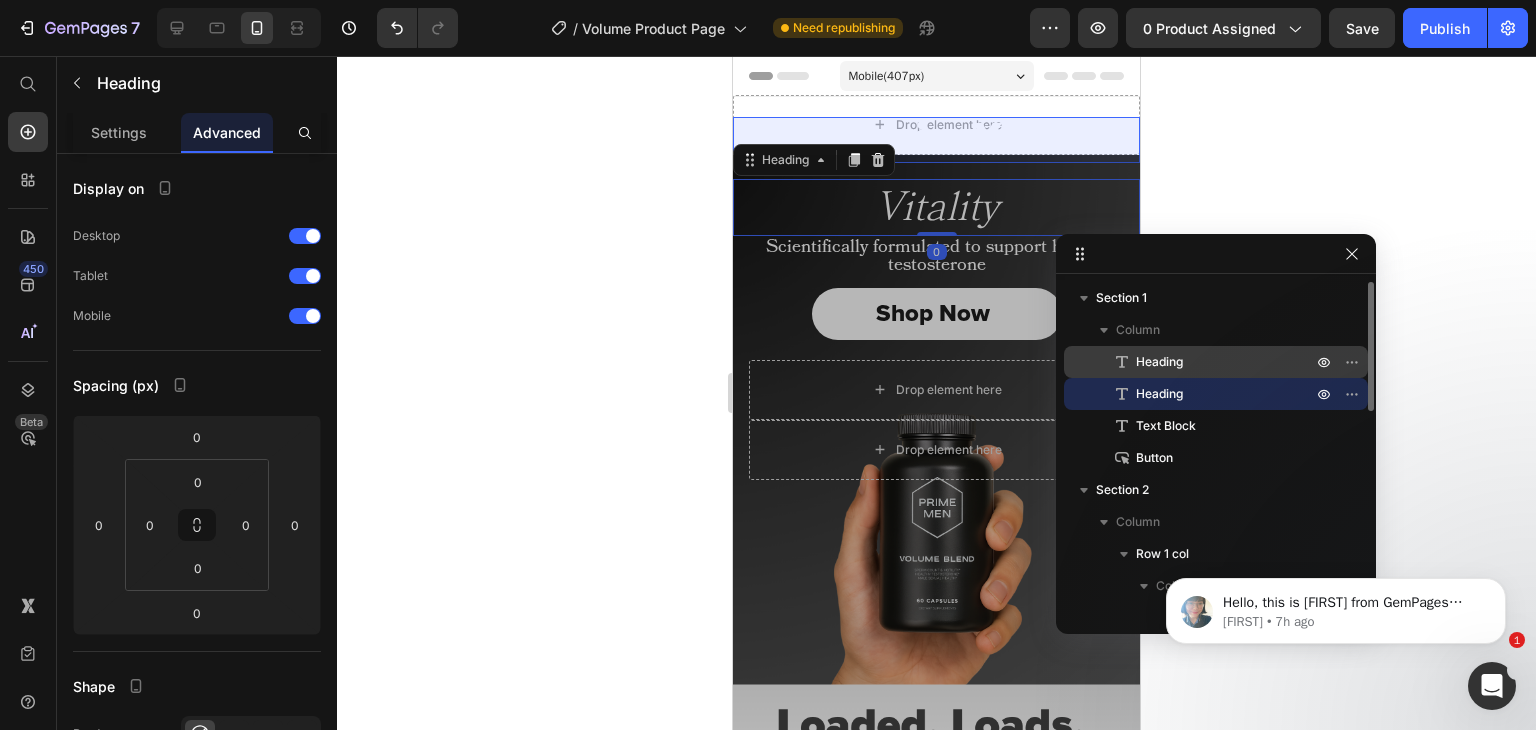 click on "Heading" at bounding box center [1159, 362] 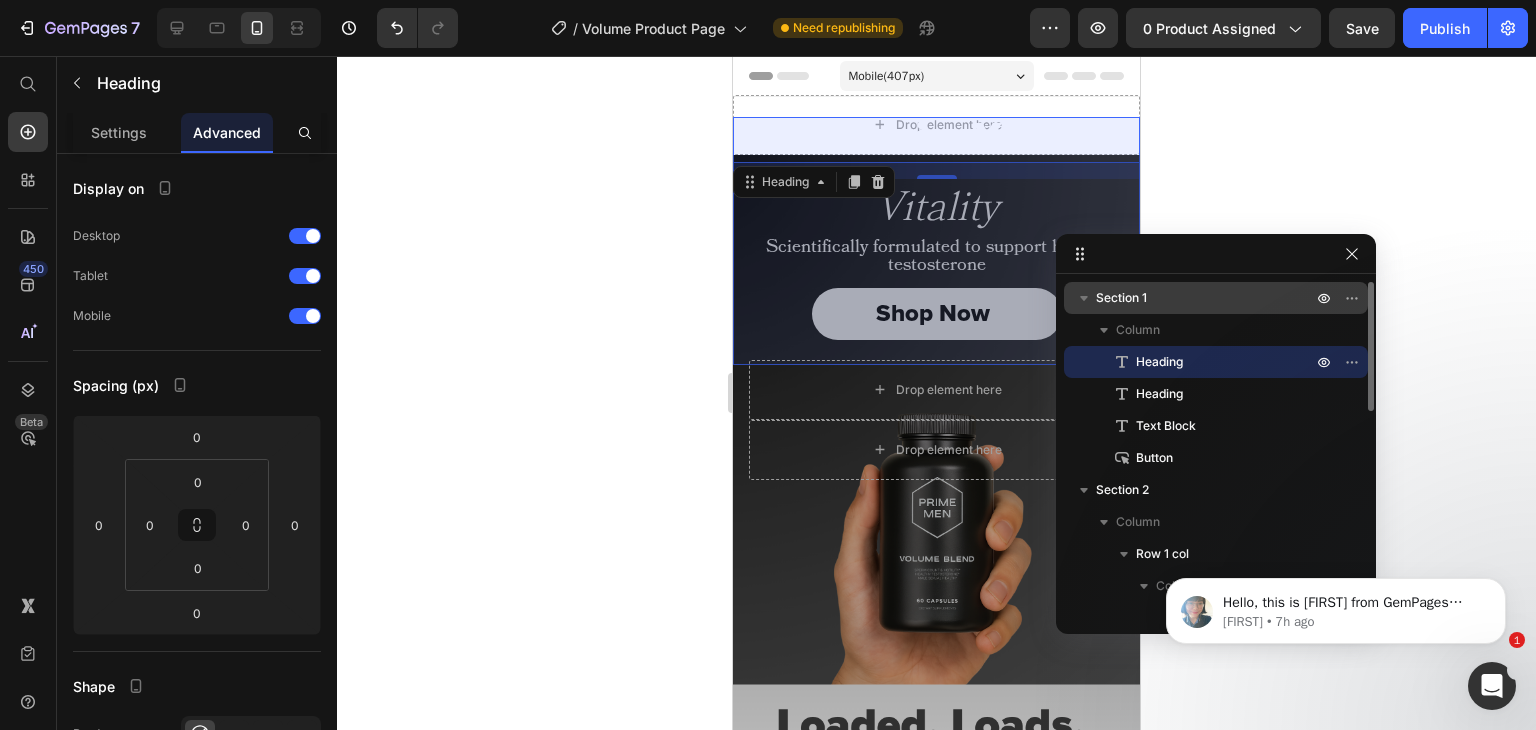click on "Section 1" at bounding box center (1121, 298) 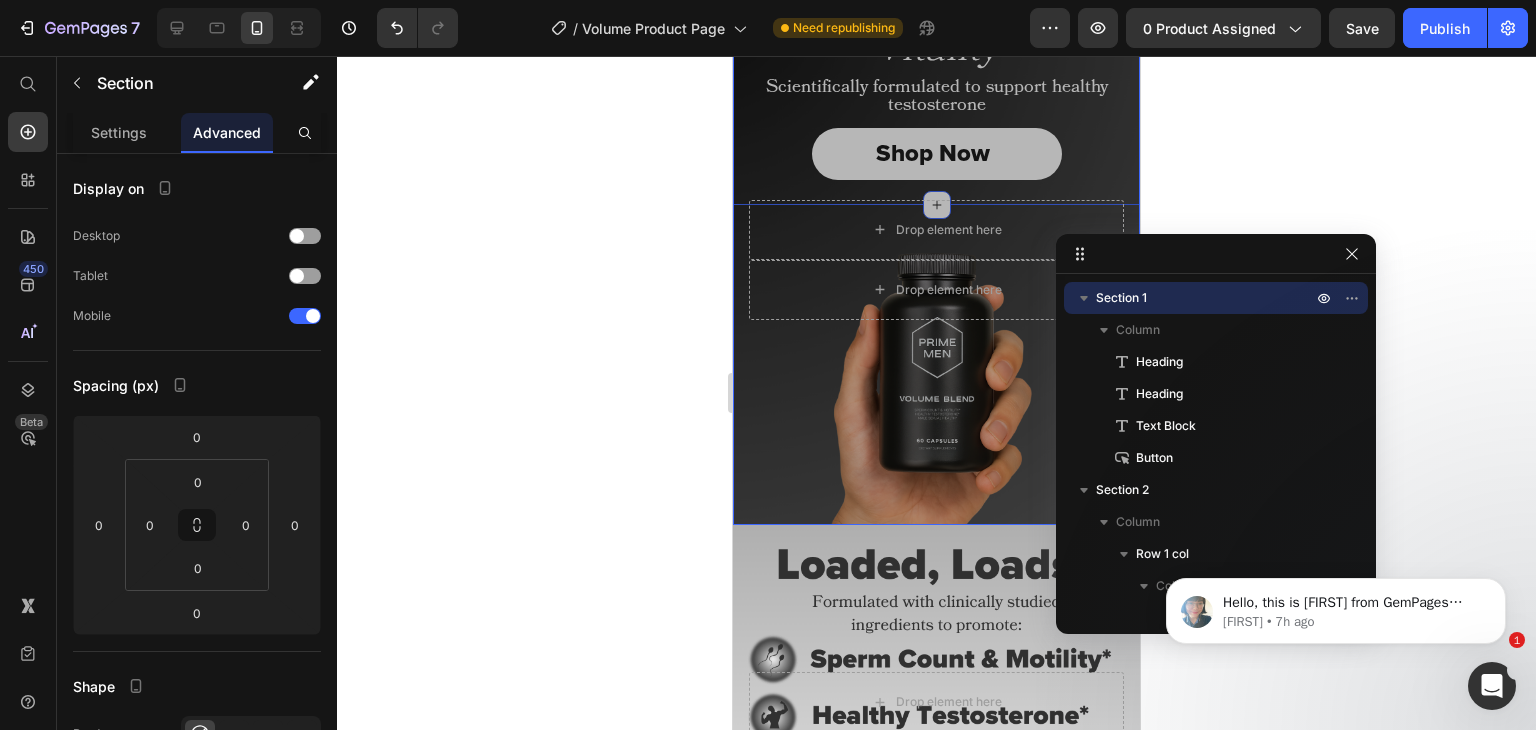 scroll, scrollTop: 0, scrollLeft: 0, axis: both 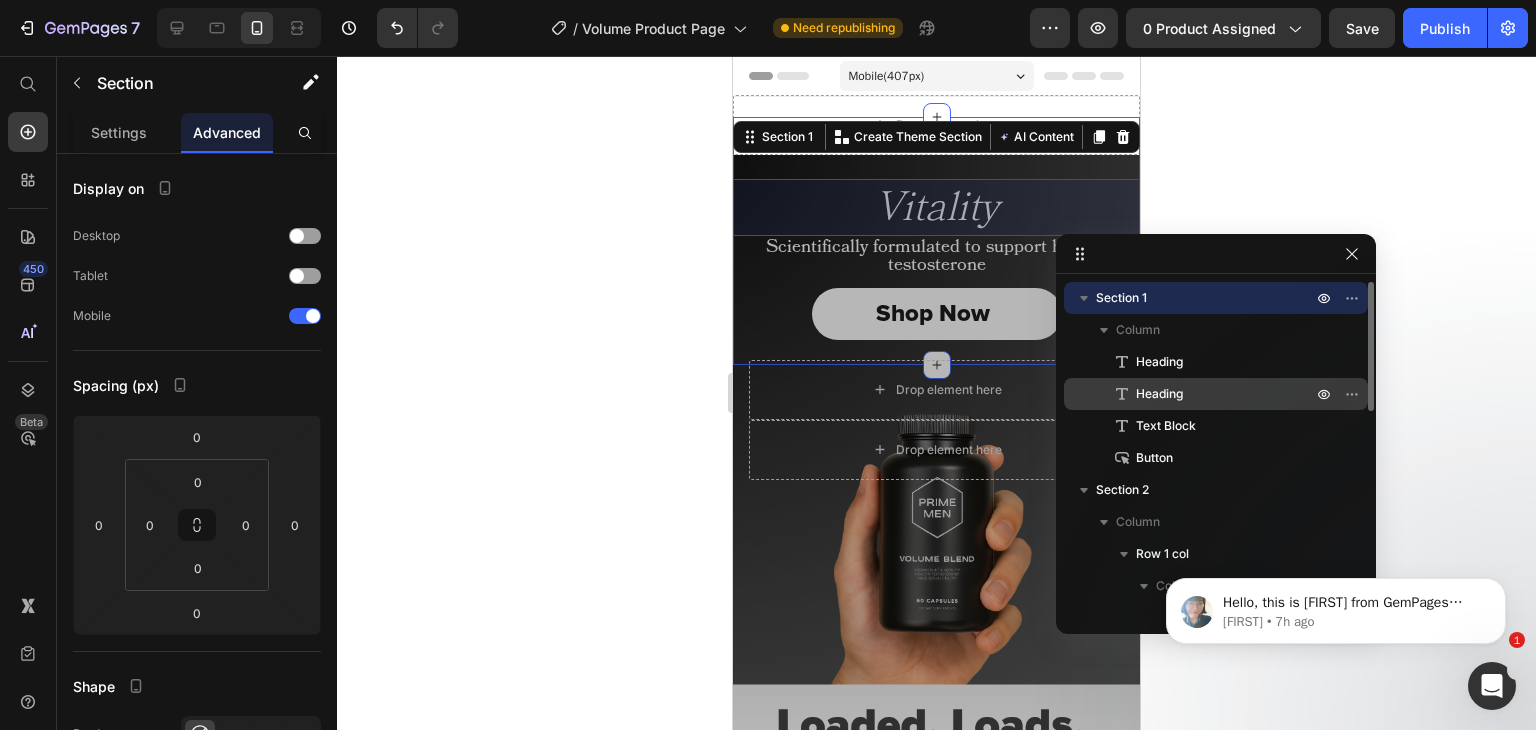 click on "Heading" at bounding box center (1159, 394) 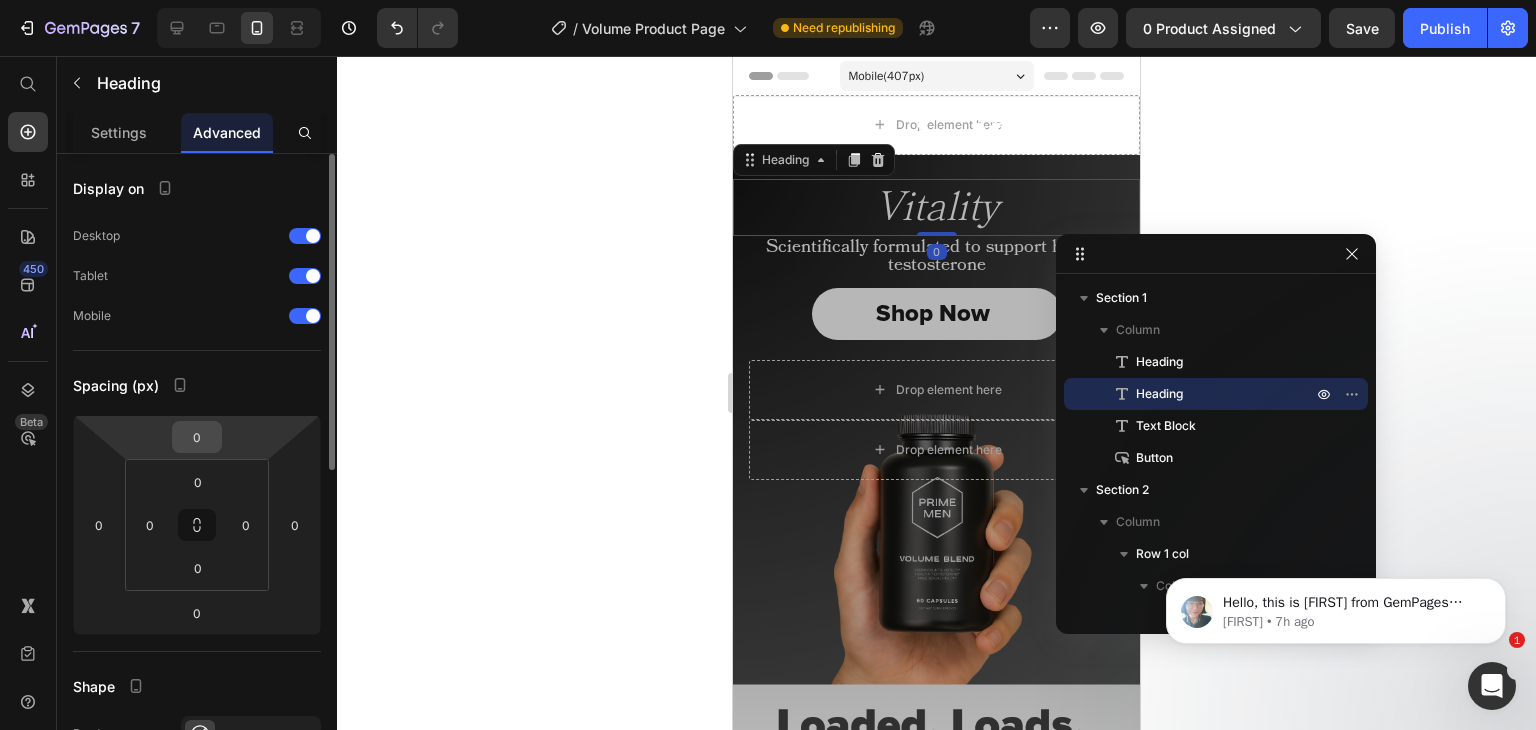 click on "0" at bounding box center (197, 437) 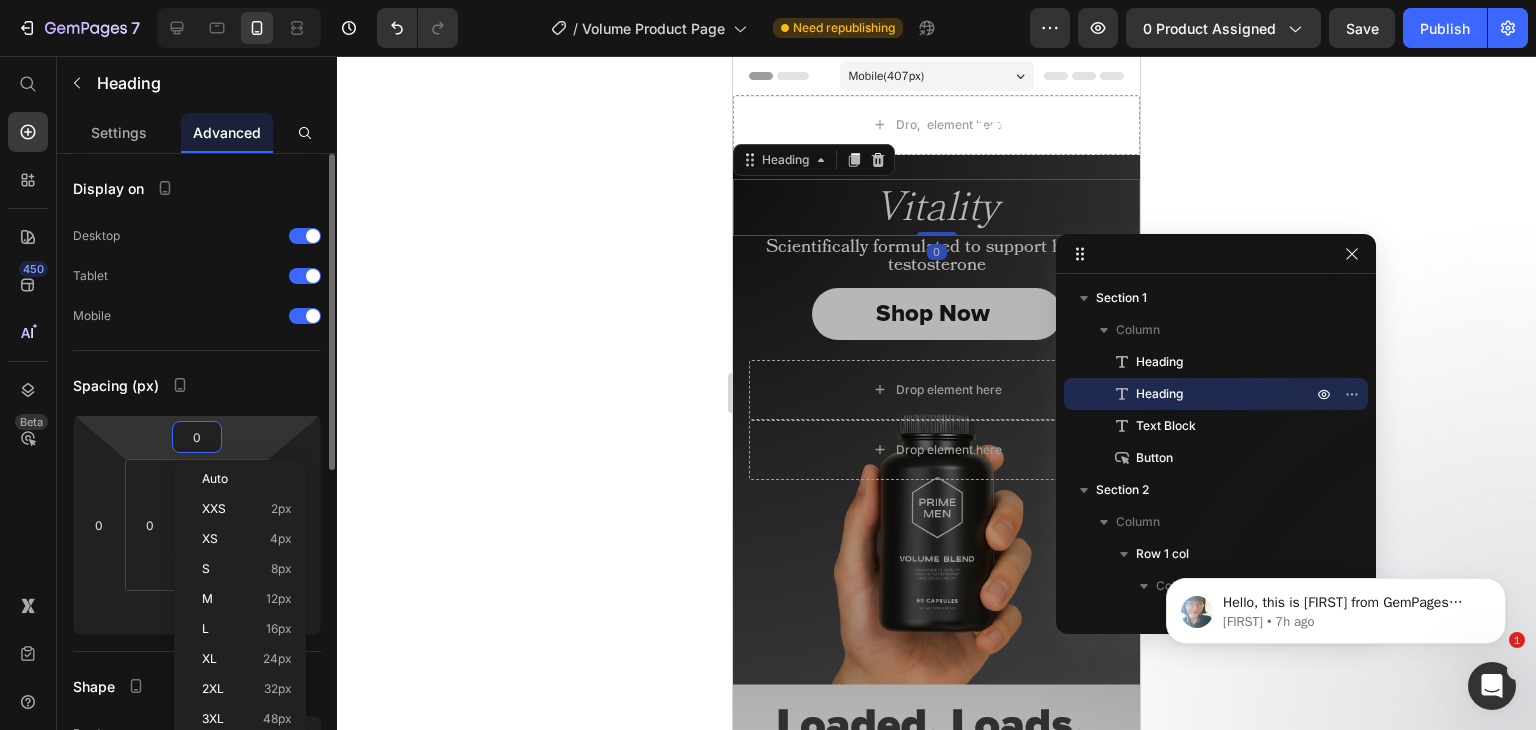 click on "0" at bounding box center (197, 437) 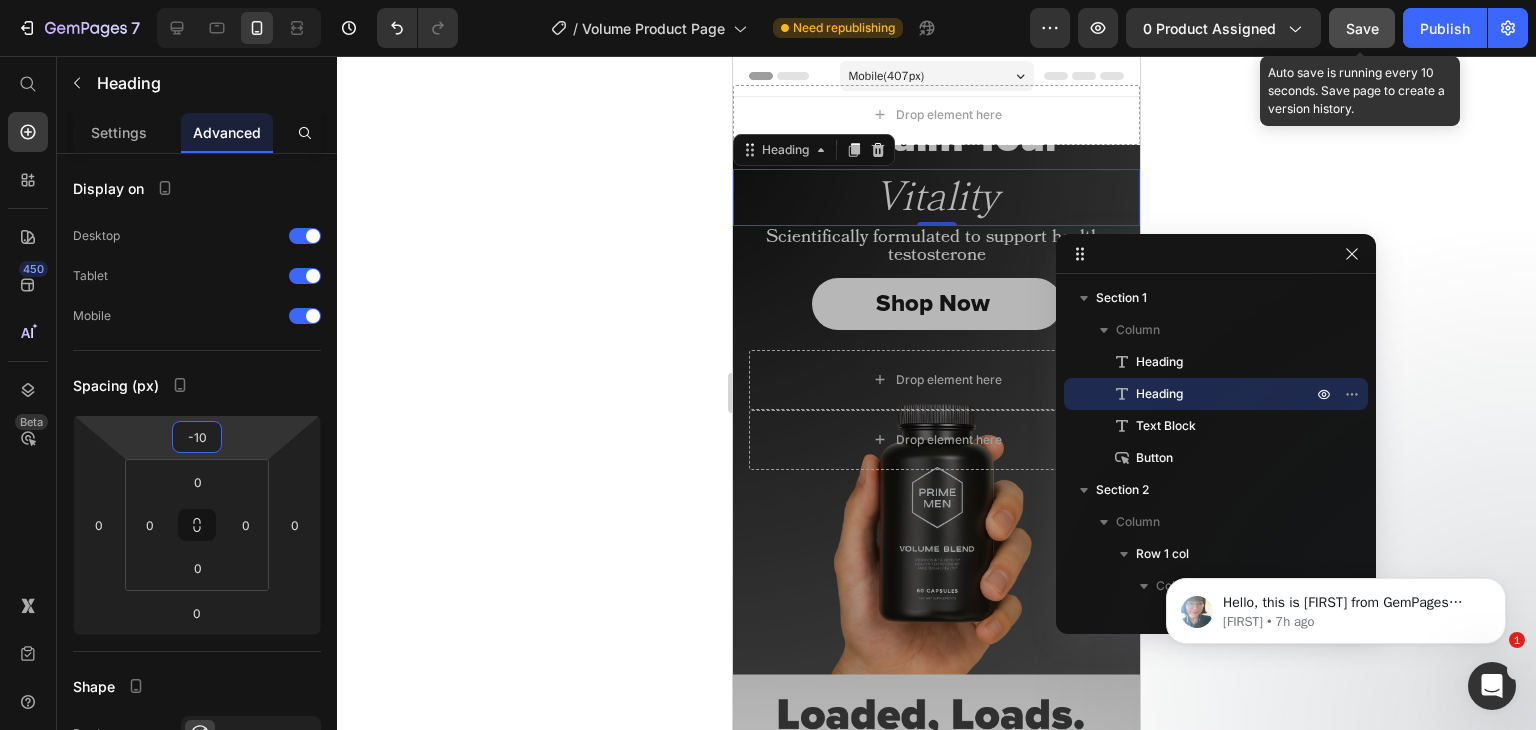 type on "-10" 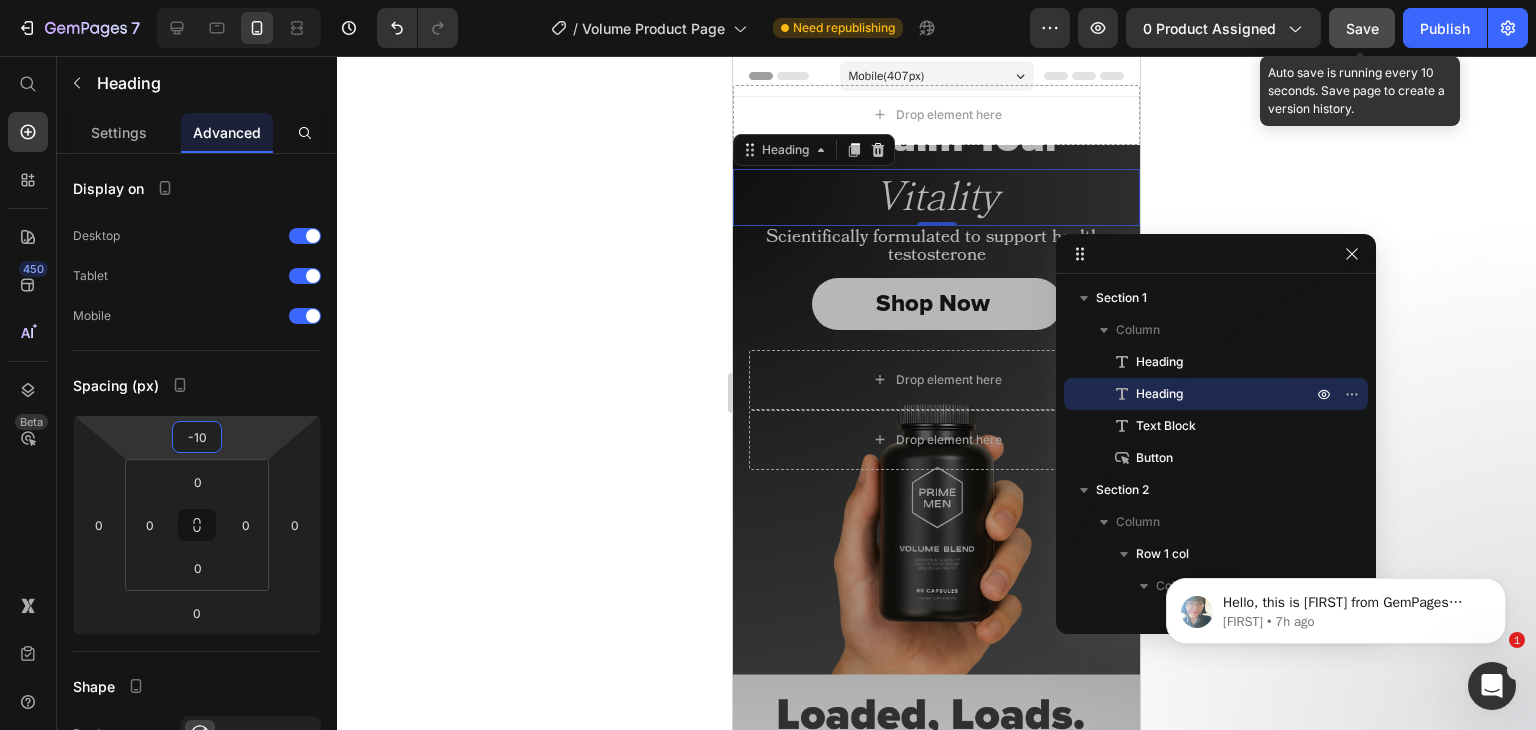 click on "Save" 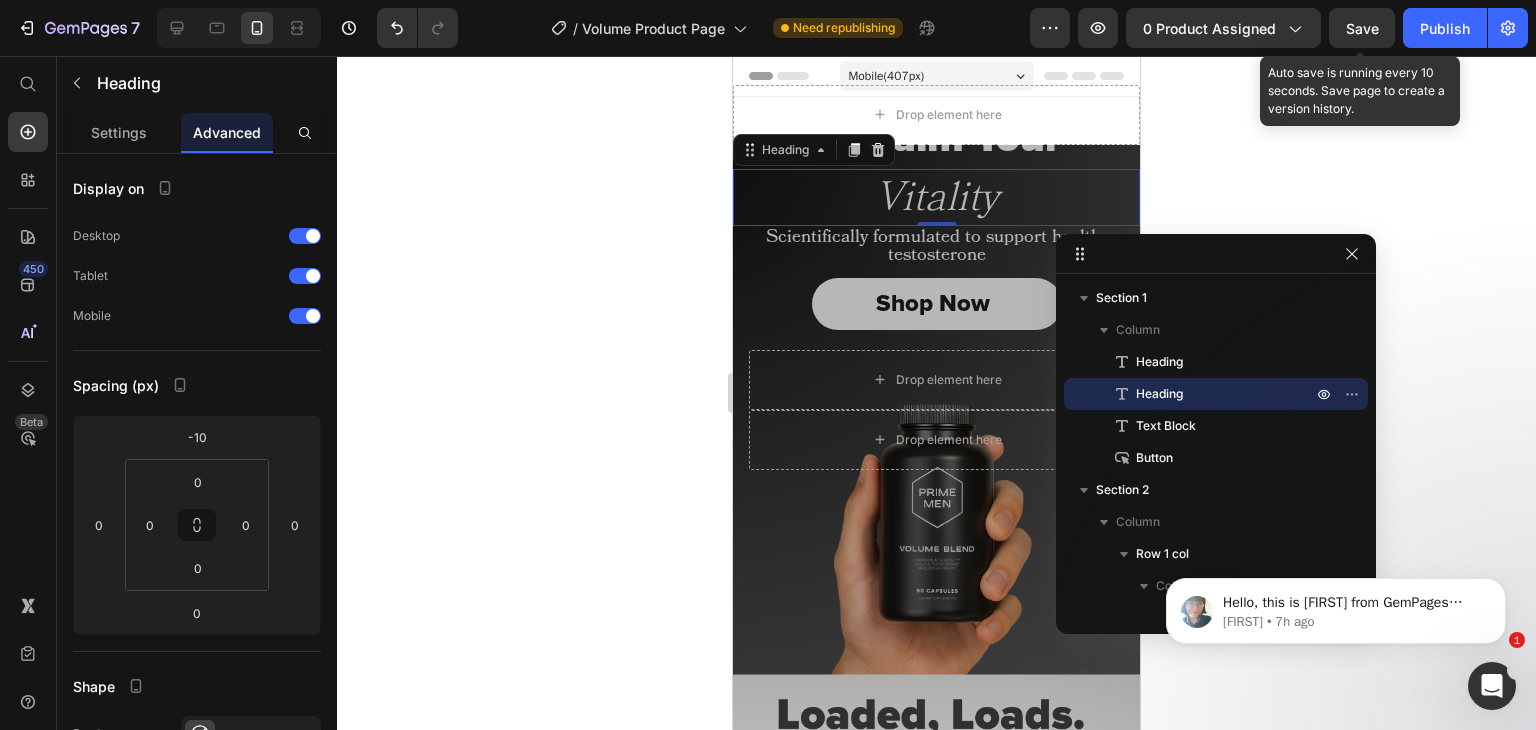 click on "Save" at bounding box center (1362, 28) 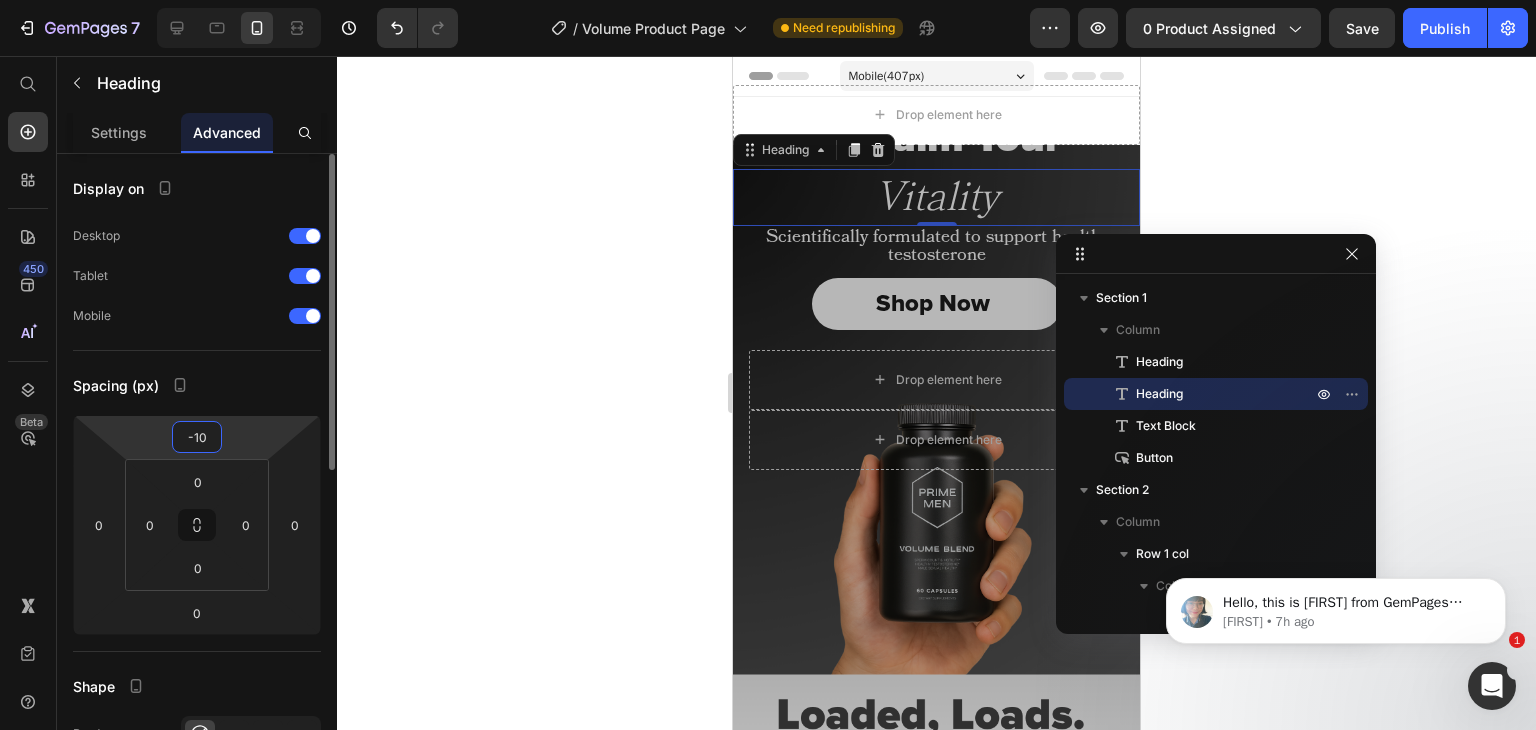 click on "-10" at bounding box center (197, 437) 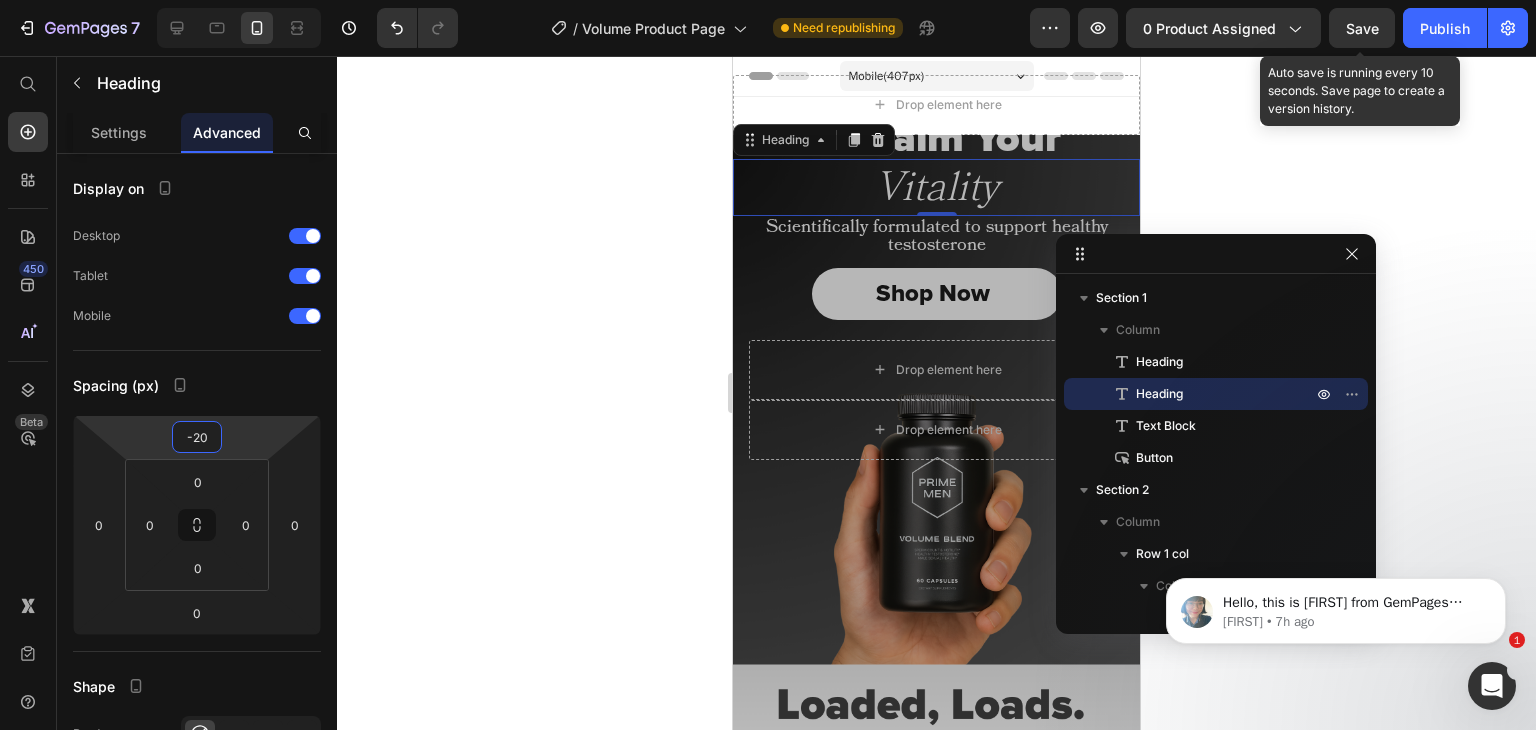 type on "-20" 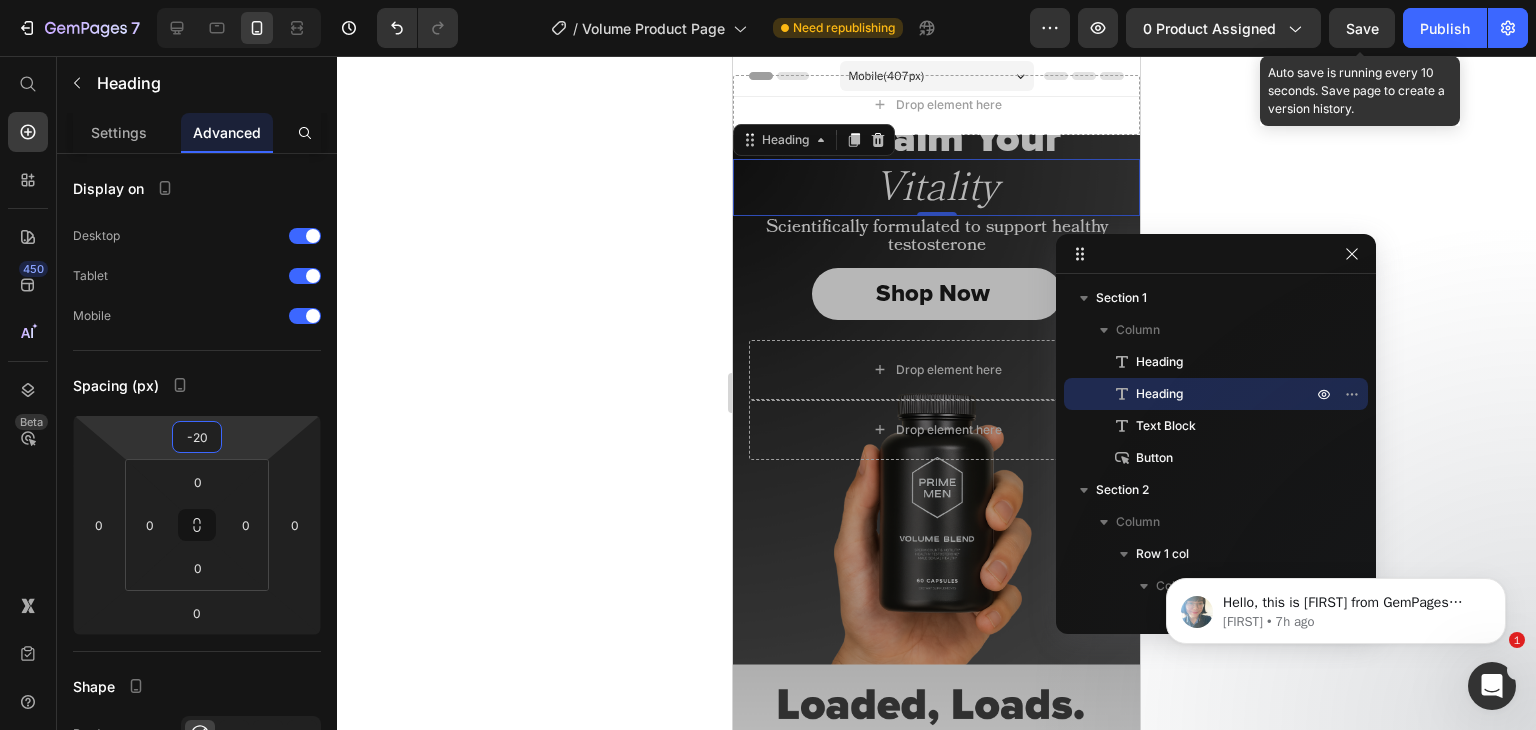 click on "Save" at bounding box center (1362, 28) 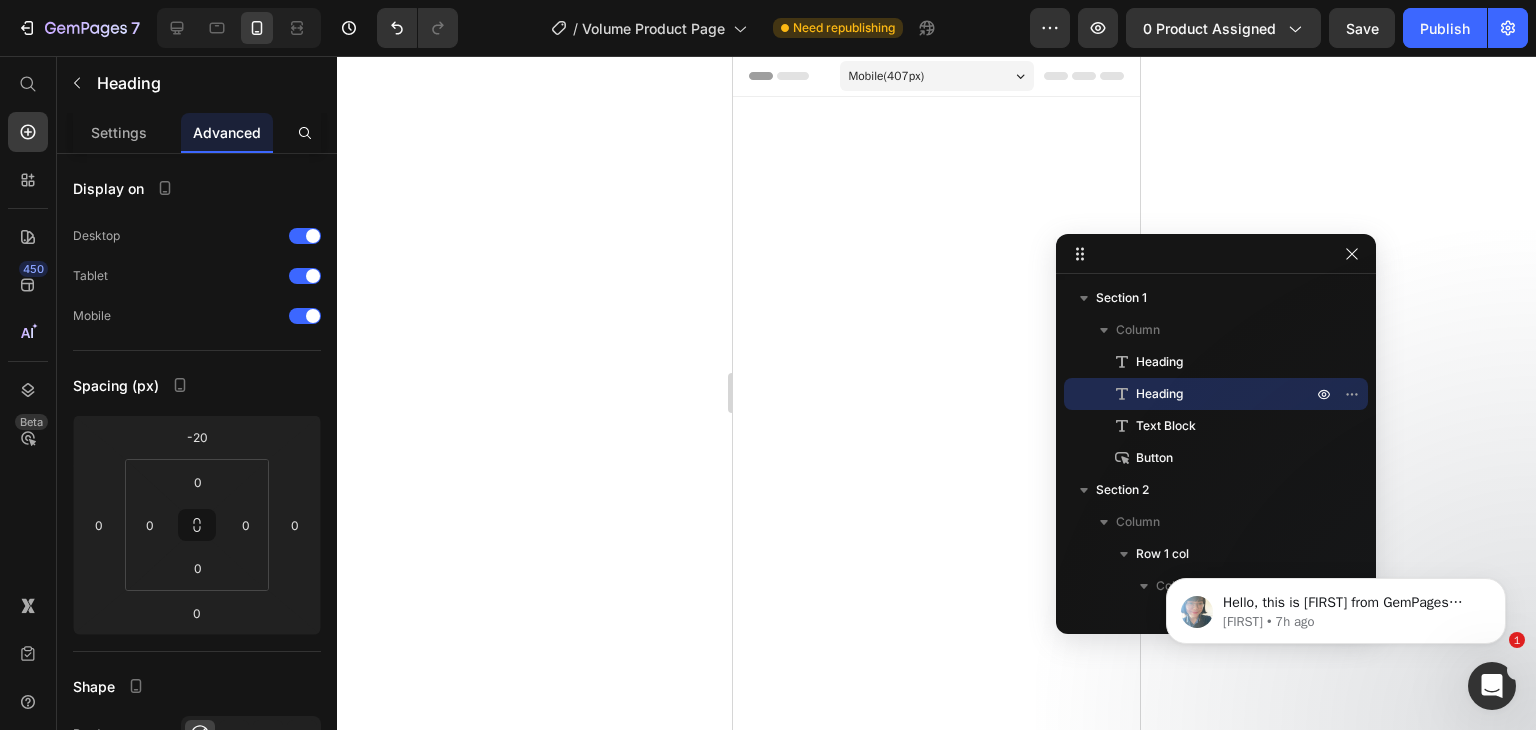 scroll, scrollTop: 5716, scrollLeft: 0, axis: vertical 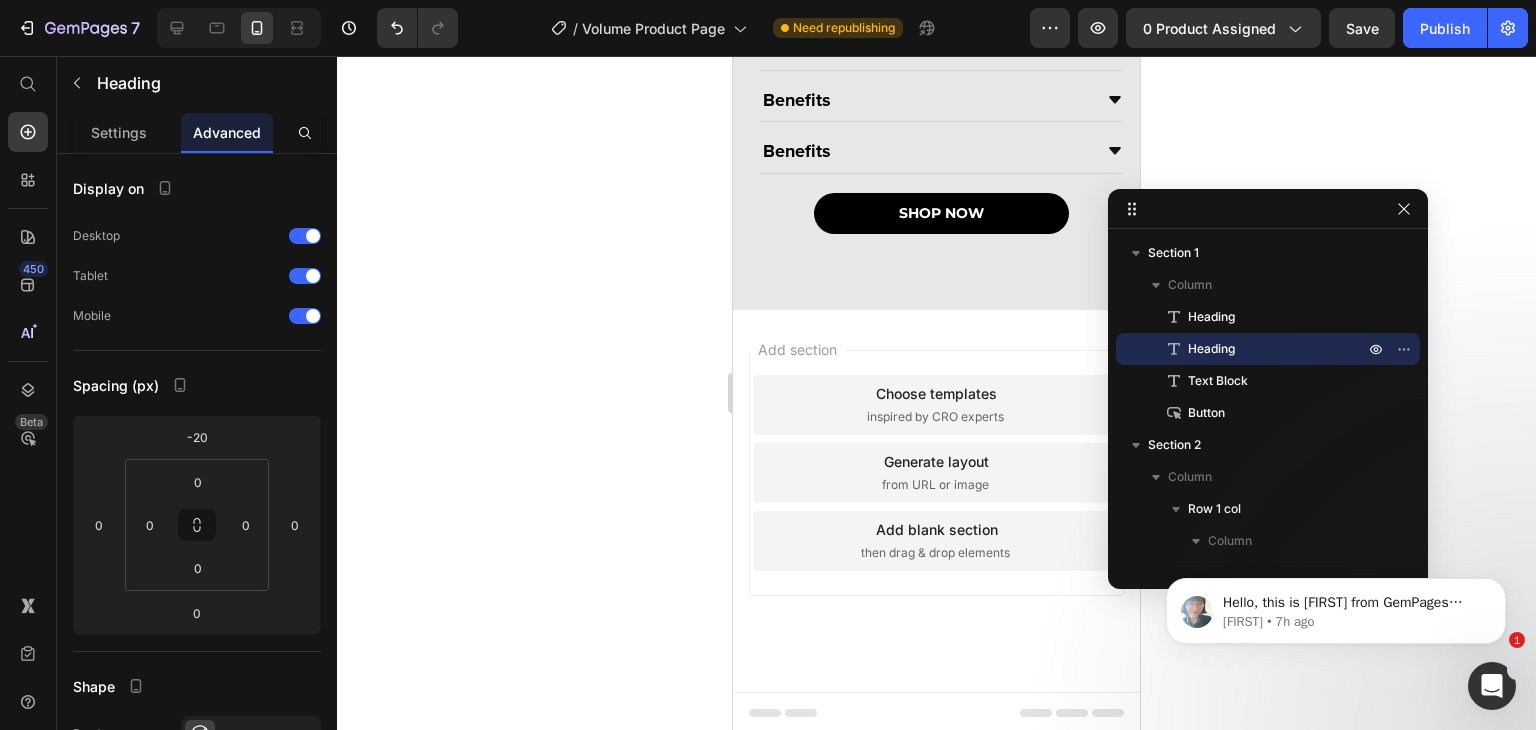 drag, startPoint x: 1224, startPoint y: 260, endPoint x: 1535, endPoint y: 188, distance: 319.22562 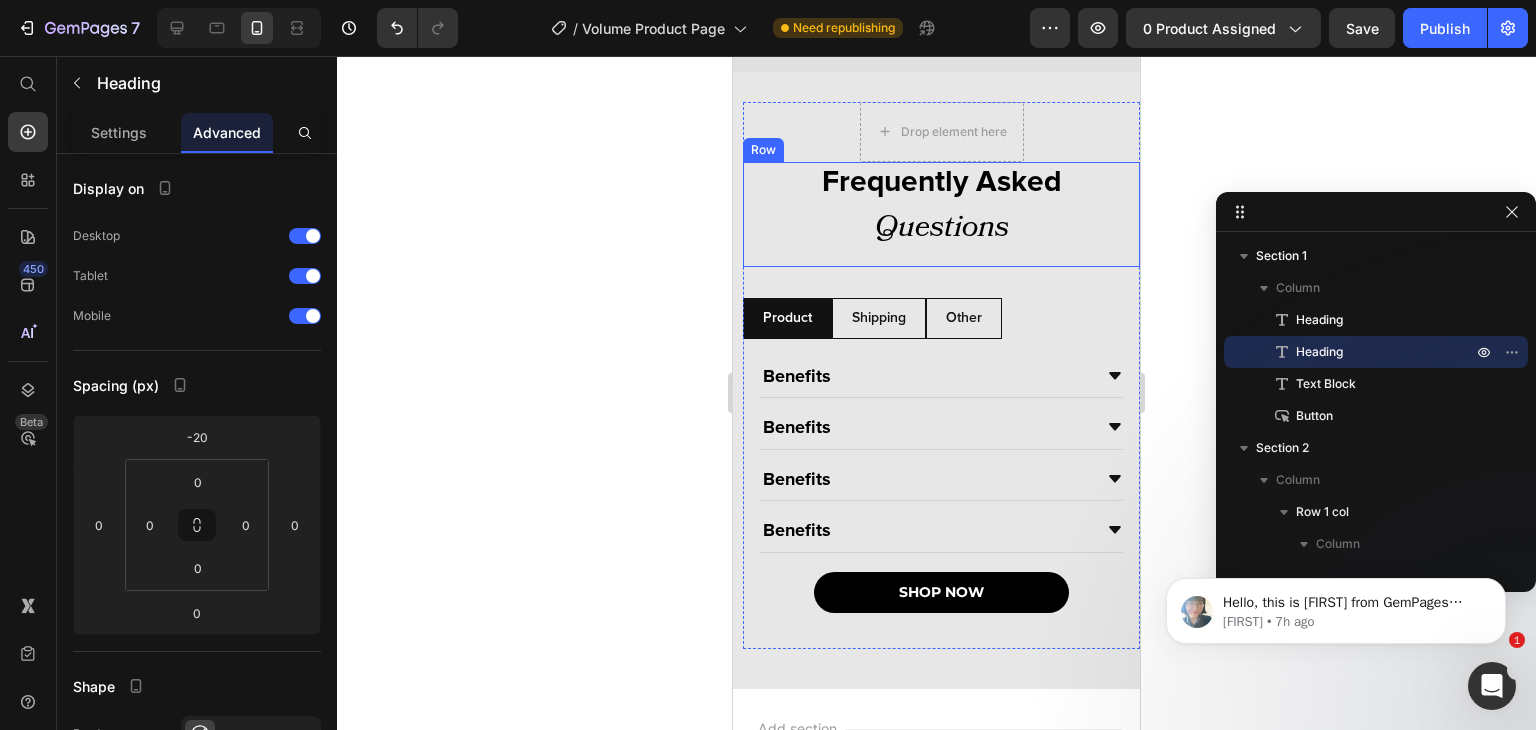 scroll, scrollTop: 5172, scrollLeft: 0, axis: vertical 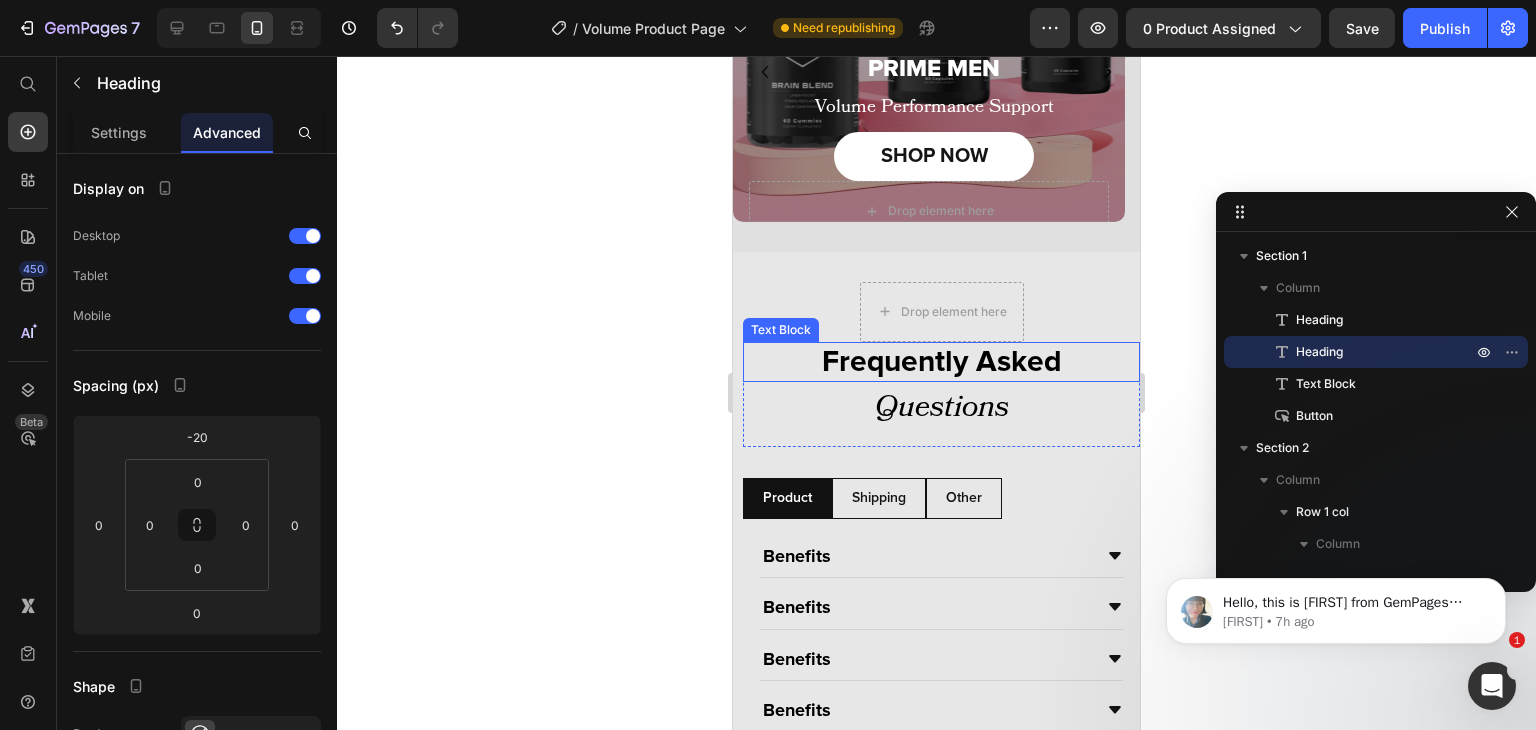 click on "Frequently Asked" at bounding box center [941, 362] 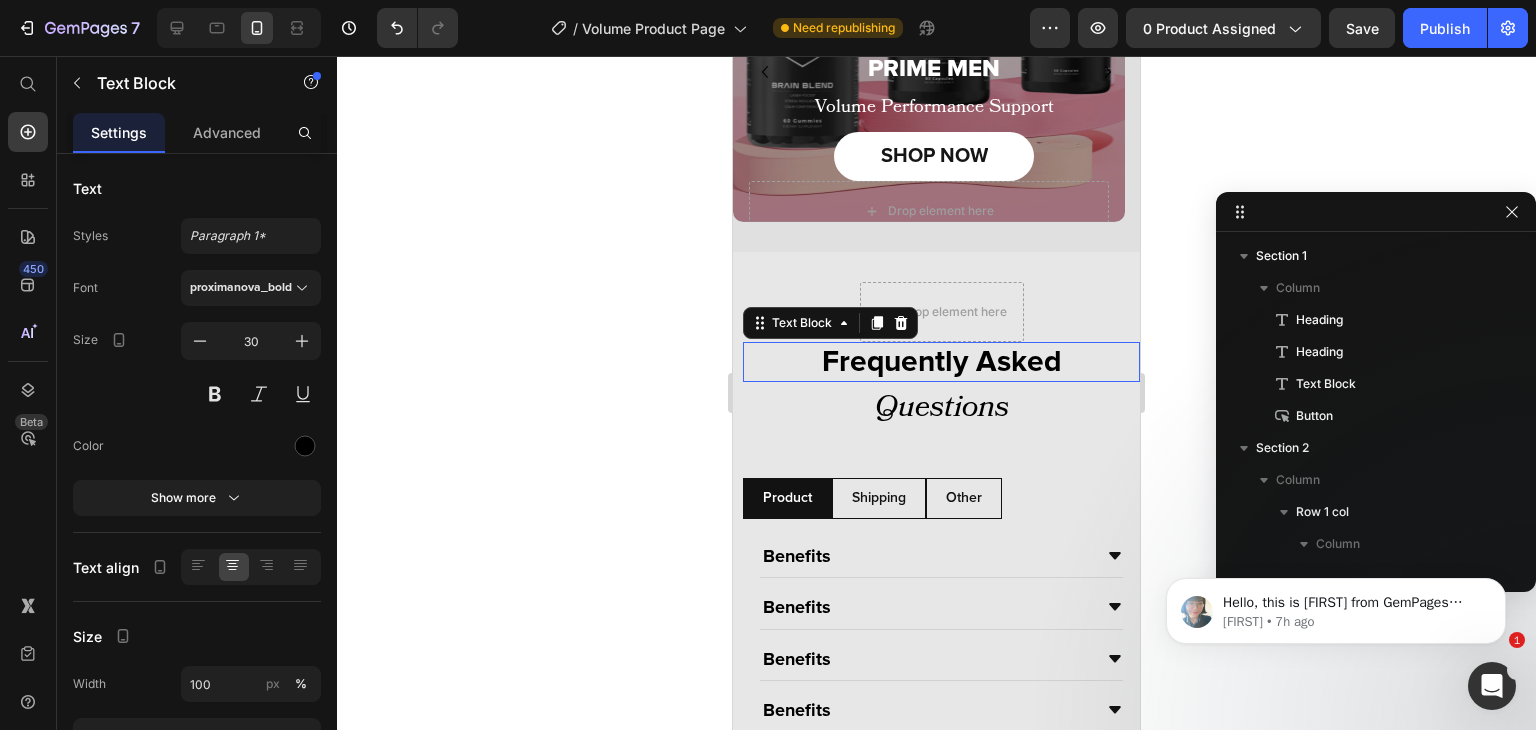 scroll, scrollTop: 829, scrollLeft: 0, axis: vertical 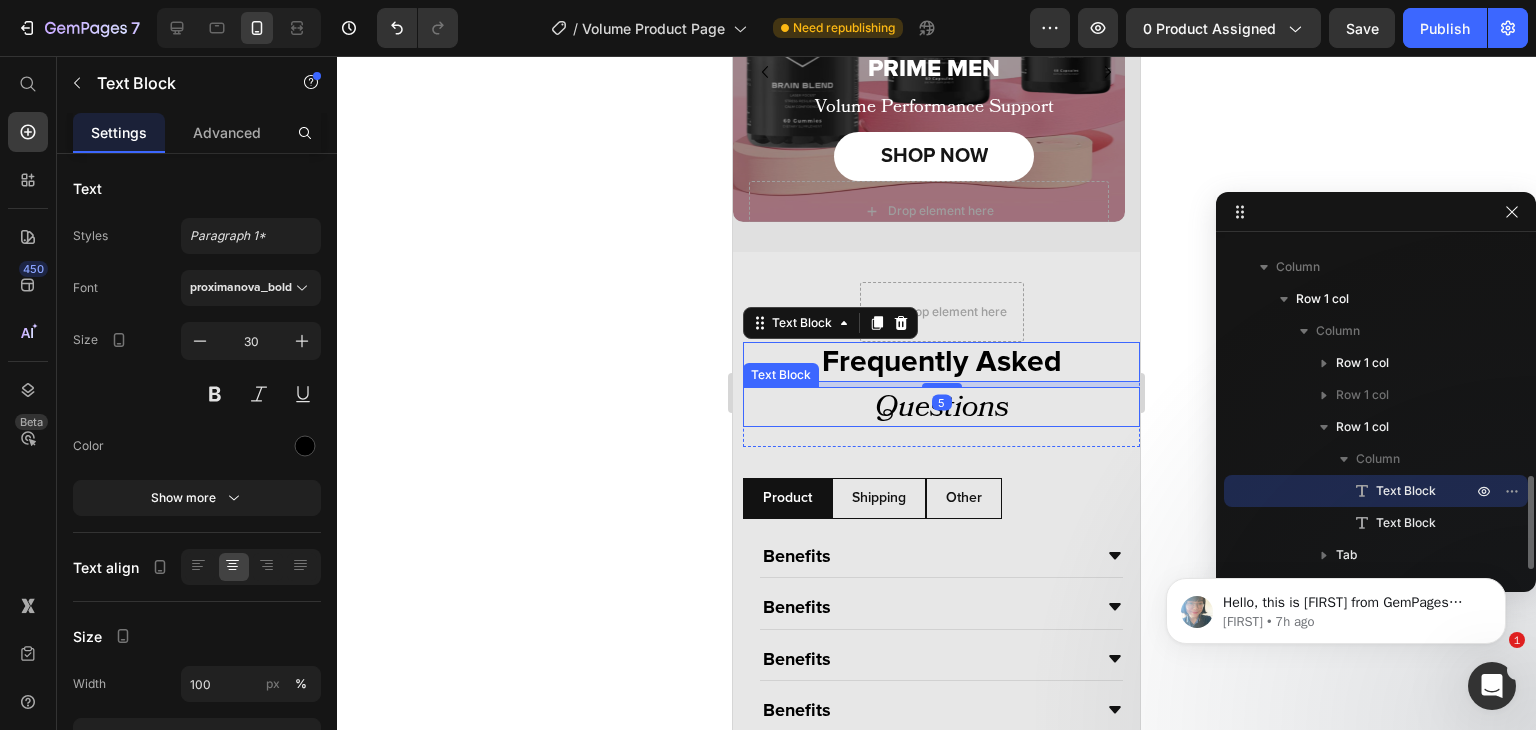 click on "Questions" at bounding box center (942, 407) 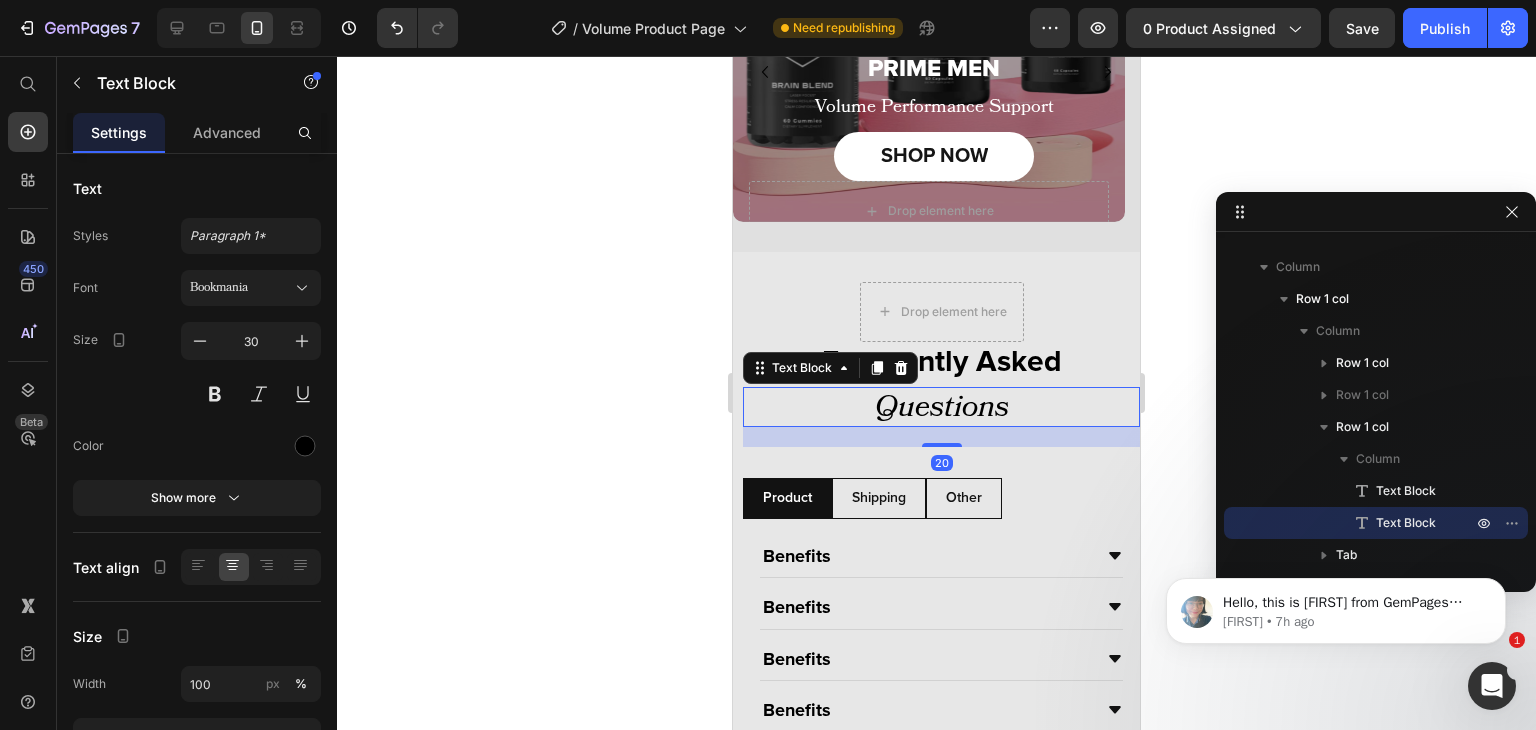 drag, startPoint x: 929, startPoint y: 428, endPoint x: 948, endPoint y: 369, distance: 61.983868 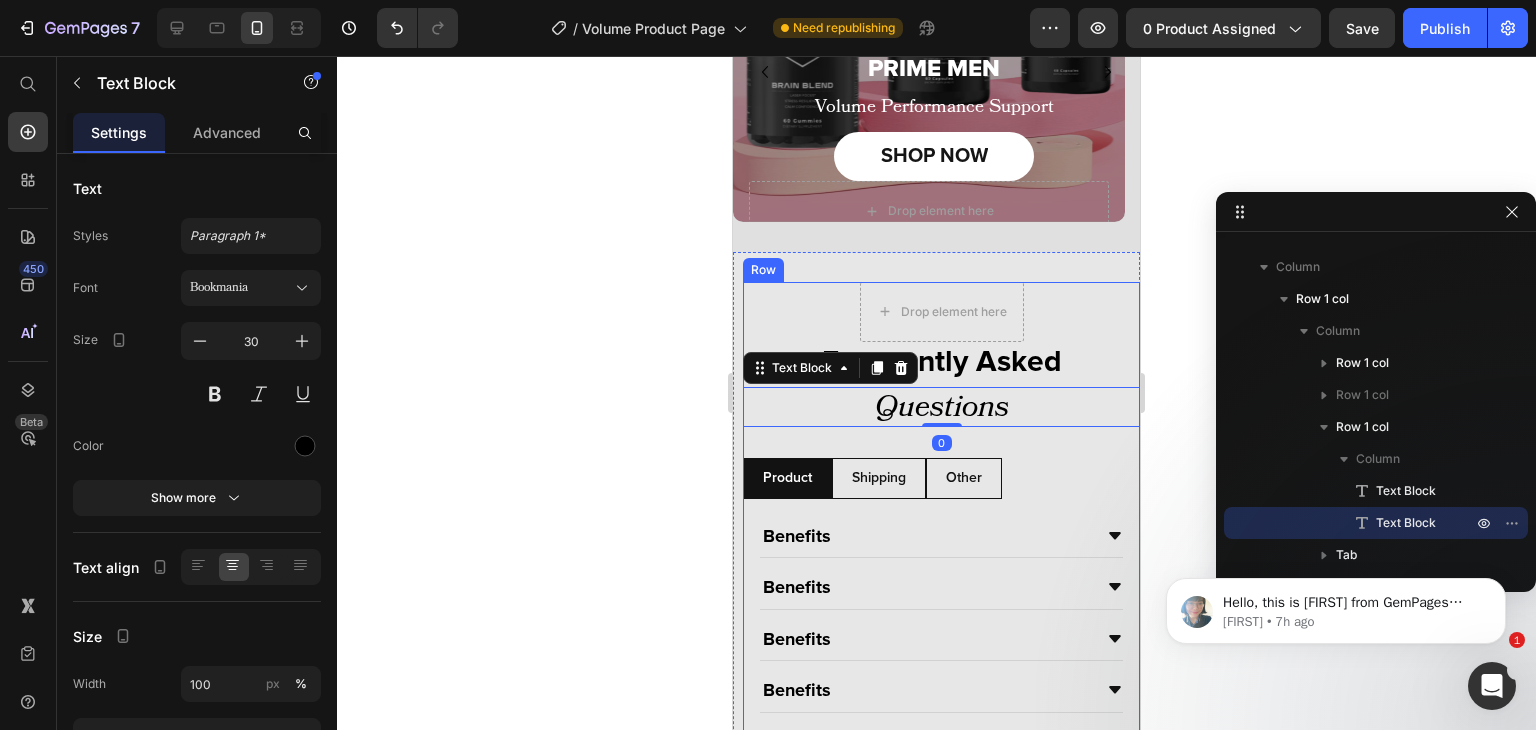 click on "Drop element here Row Frequently Asked Text Block Questions Text Block Row Frequently Asked Text Block Questions Text Block   0 Row Product Shipping Other
Benefits
Benefits
Benefits
Benefits Accordion SHOP NOW Button
Benefits
Benefits
Benefits
Benefits Accordion
Benefits
Benefits
Benefits
Benefits Accordion Tab" at bounding box center [941, 545] 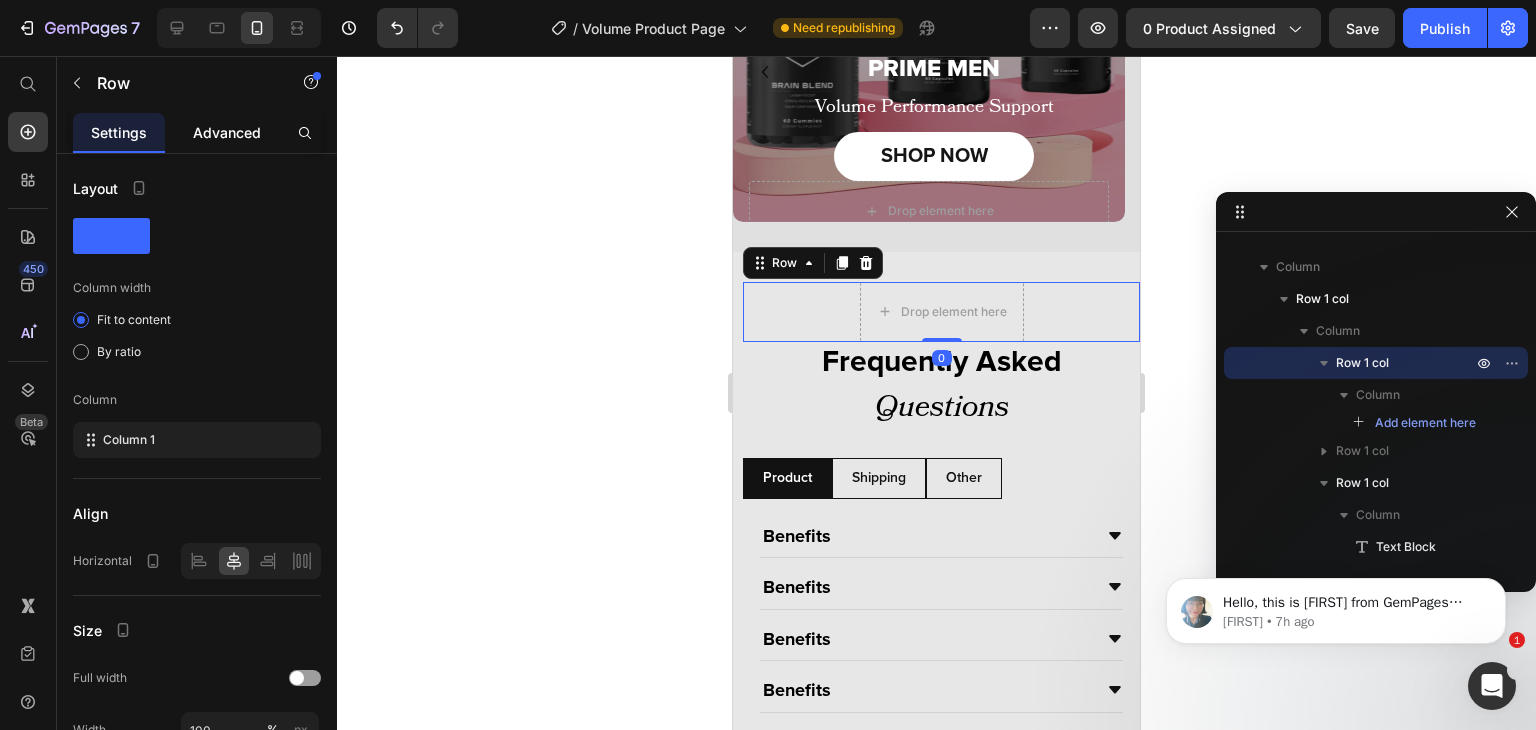 click on "Advanced" at bounding box center [227, 132] 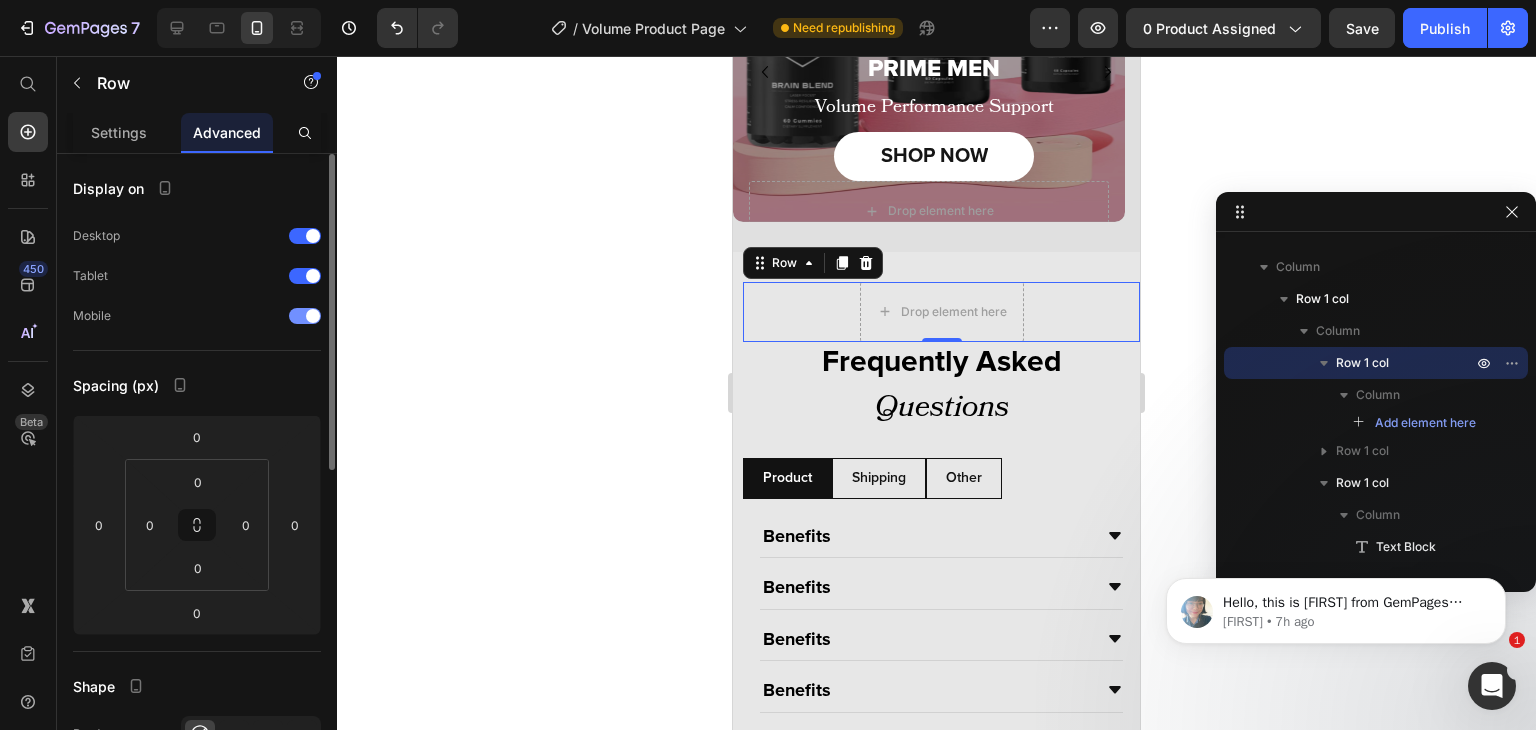click at bounding box center (313, 316) 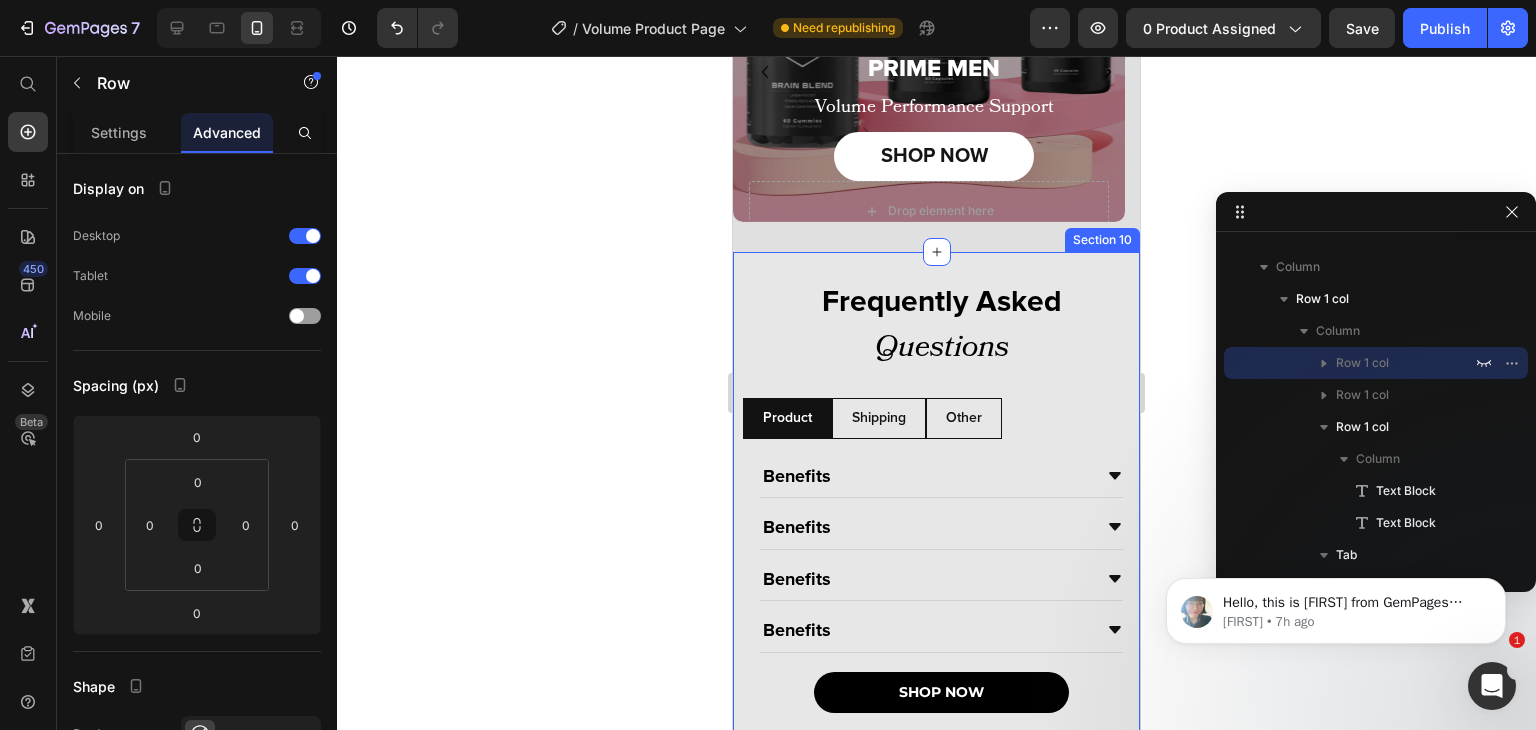 click on "Row   0 Frequently Asked Text Block Questions Text Block Row Frequently Asked Text Block Questions Text Block Row Product Shipping Other
Benefits
Benefits
Benefits
Benefits Accordion SHOP NOW Button
Benefits
Benefits
Benefits
Benefits Accordion
Benefits
Benefits
Benefits
Benefits Accordion Tab Row Section 10" at bounding box center [936, 520] 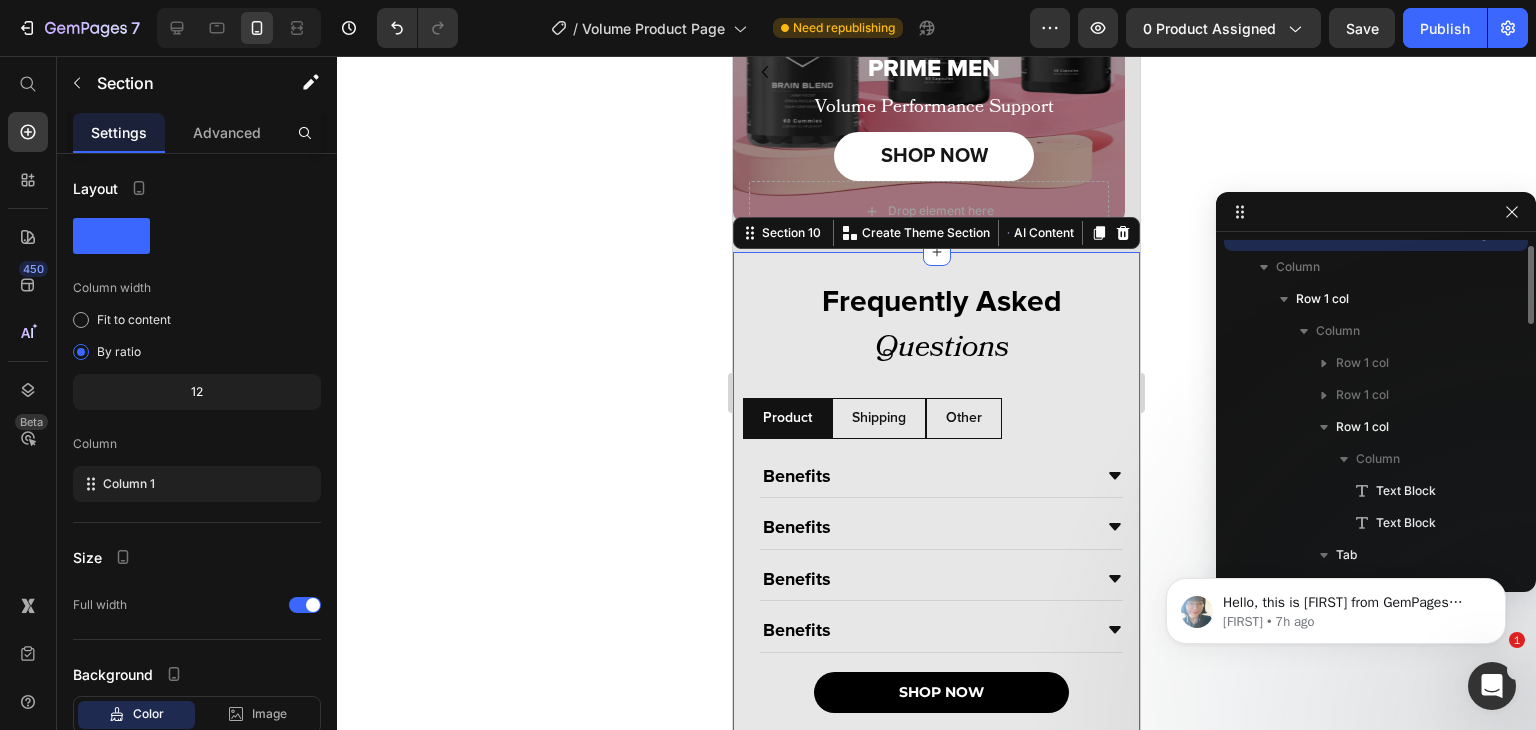 scroll, scrollTop: 674, scrollLeft: 0, axis: vertical 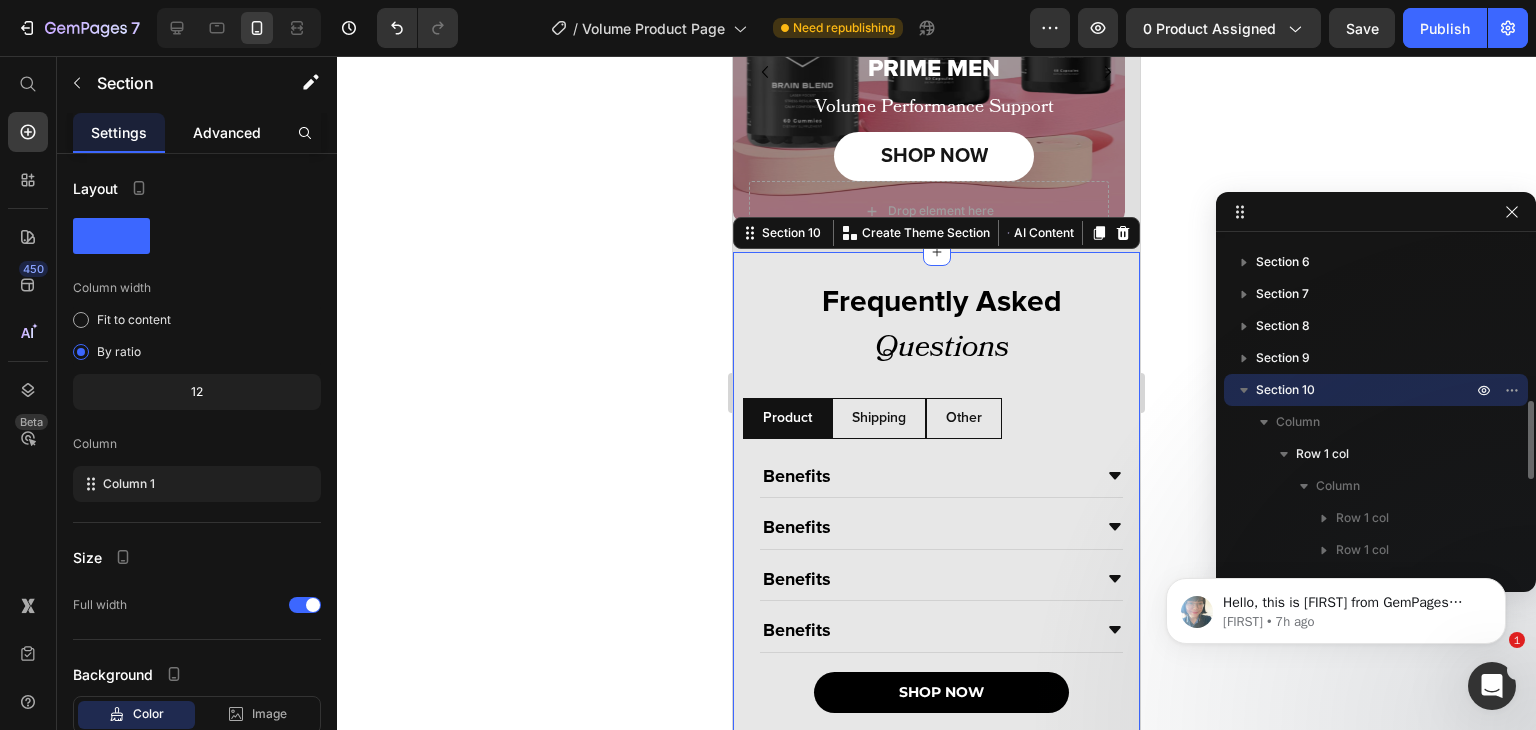 click on "Advanced" at bounding box center [227, 132] 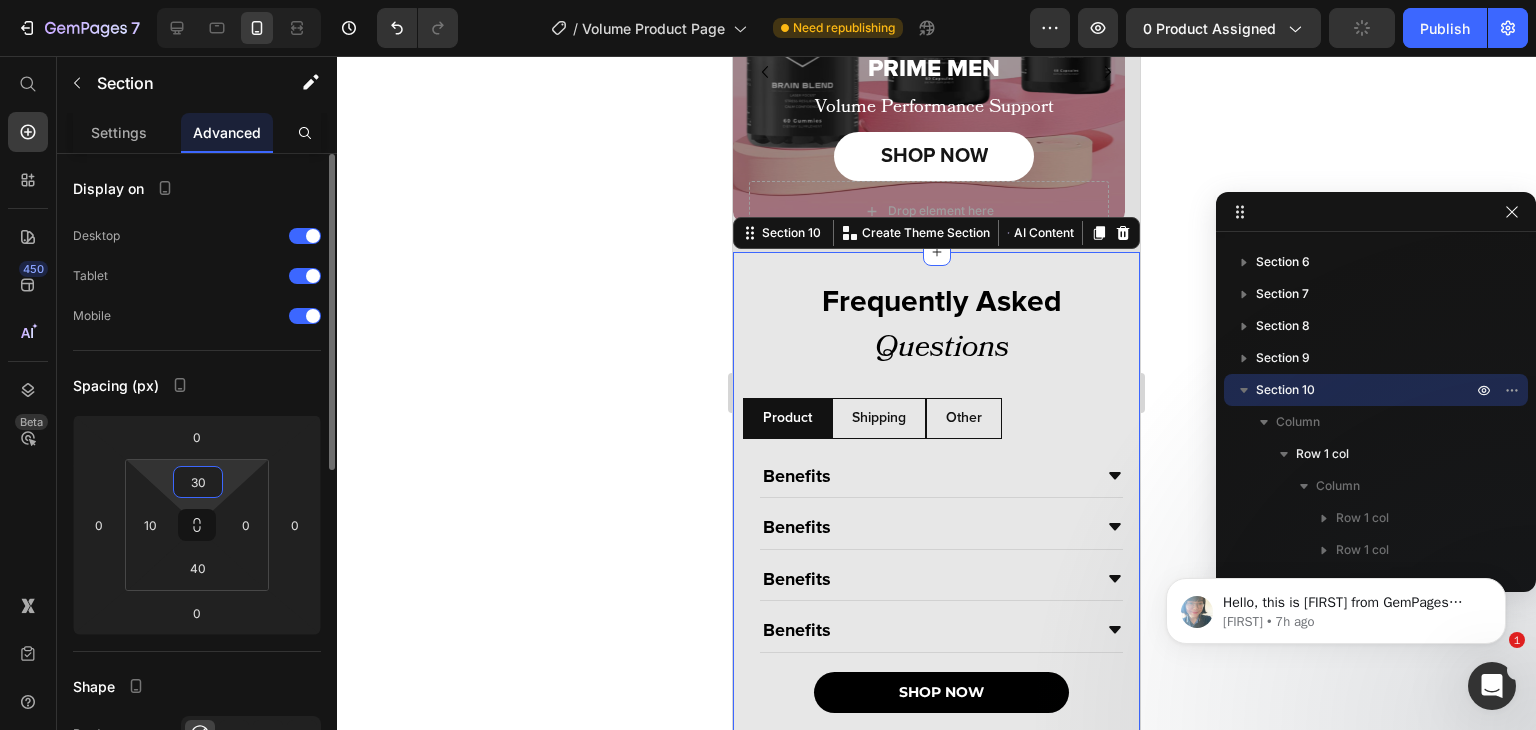 click on "30" at bounding box center (198, 482) 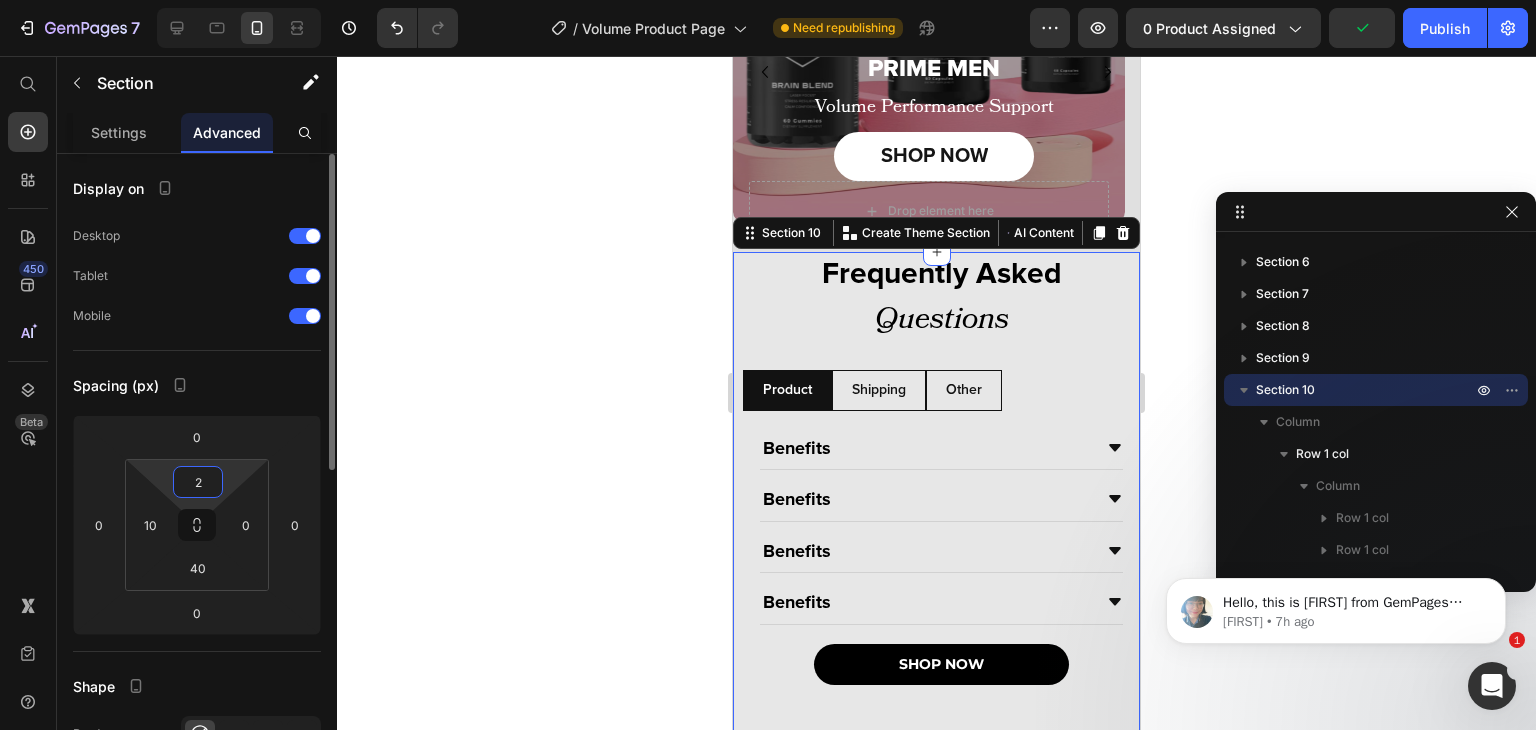 type on "20" 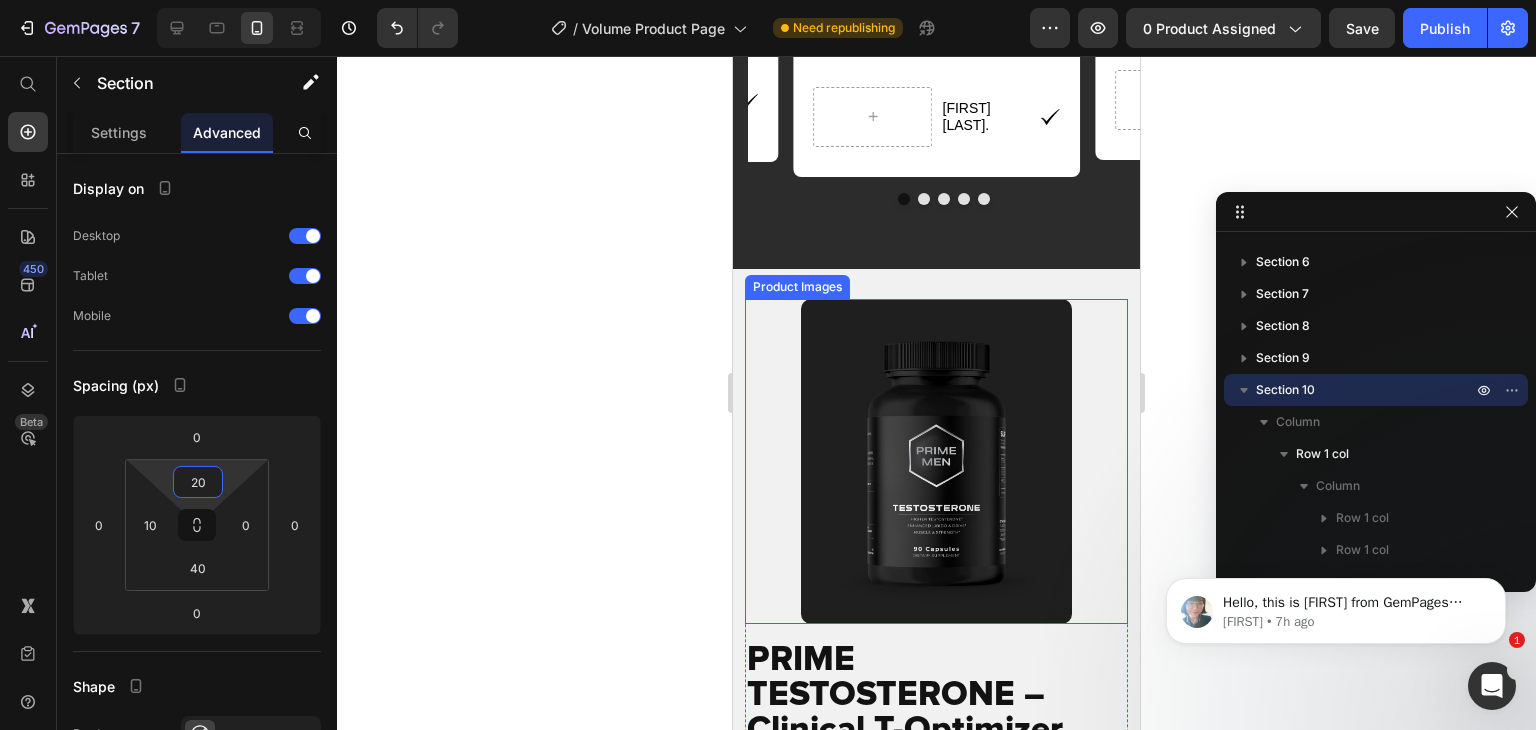 scroll, scrollTop: 1340, scrollLeft: 0, axis: vertical 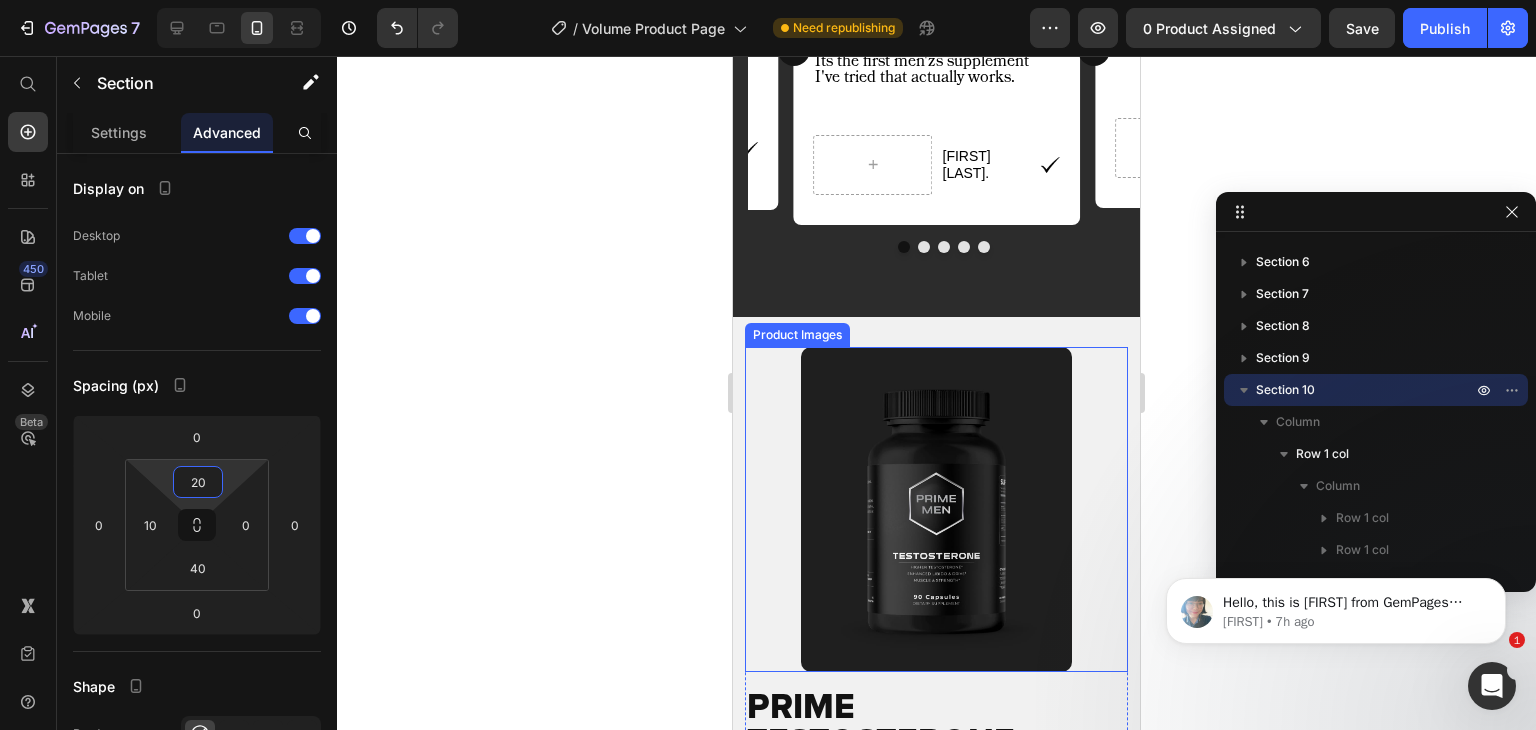 click at bounding box center [936, 510] 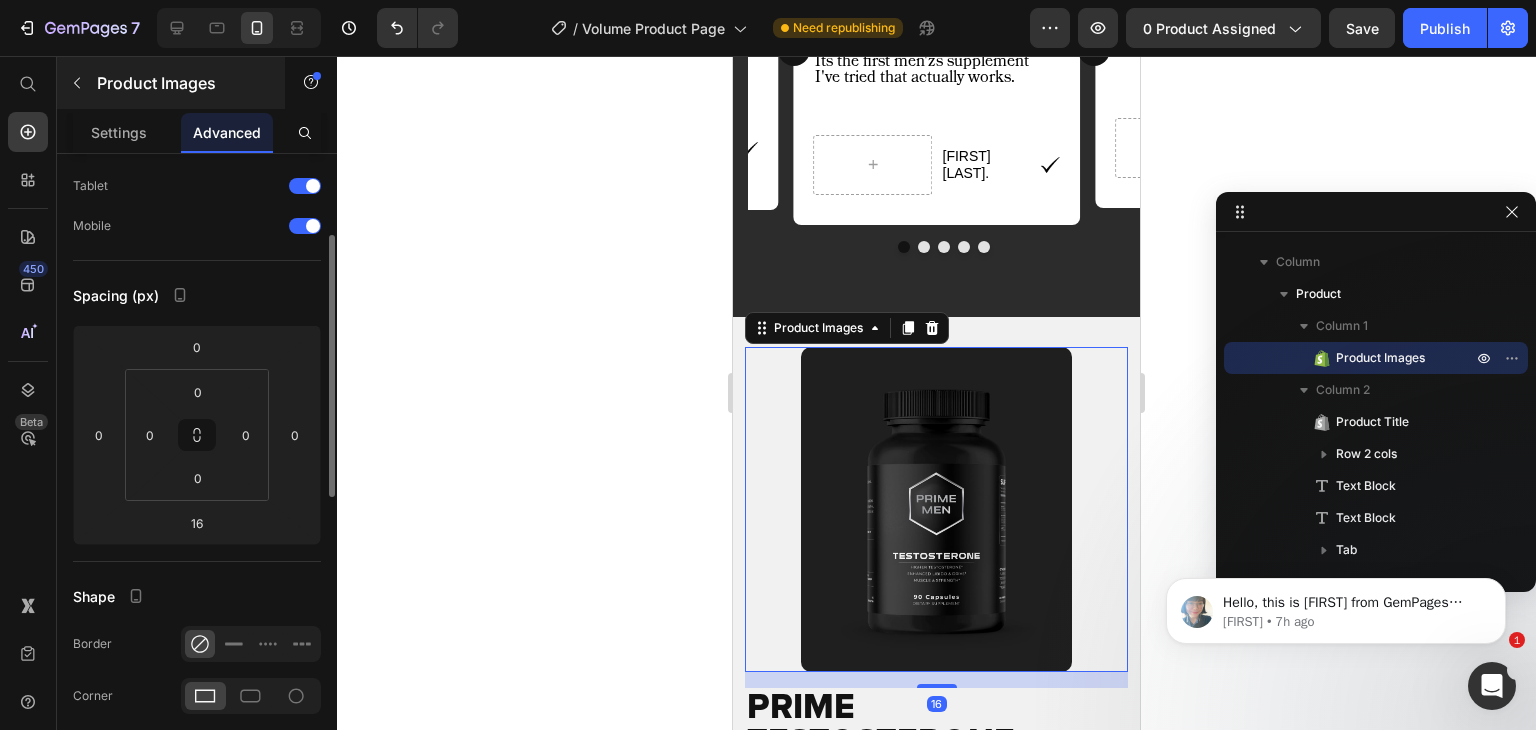 scroll, scrollTop: 121, scrollLeft: 0, axis: vertical 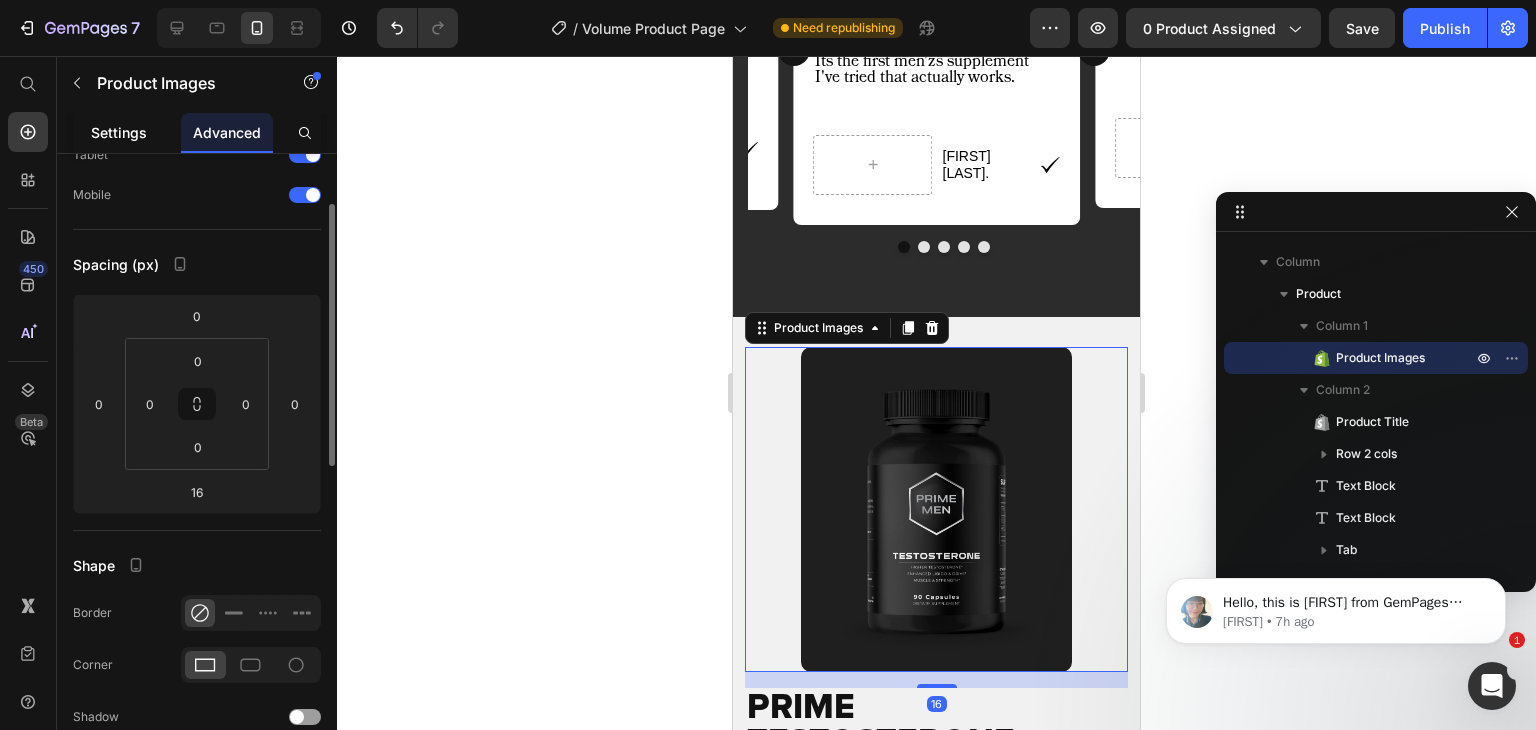 click on "Settings" at bounding box center [119, 132] 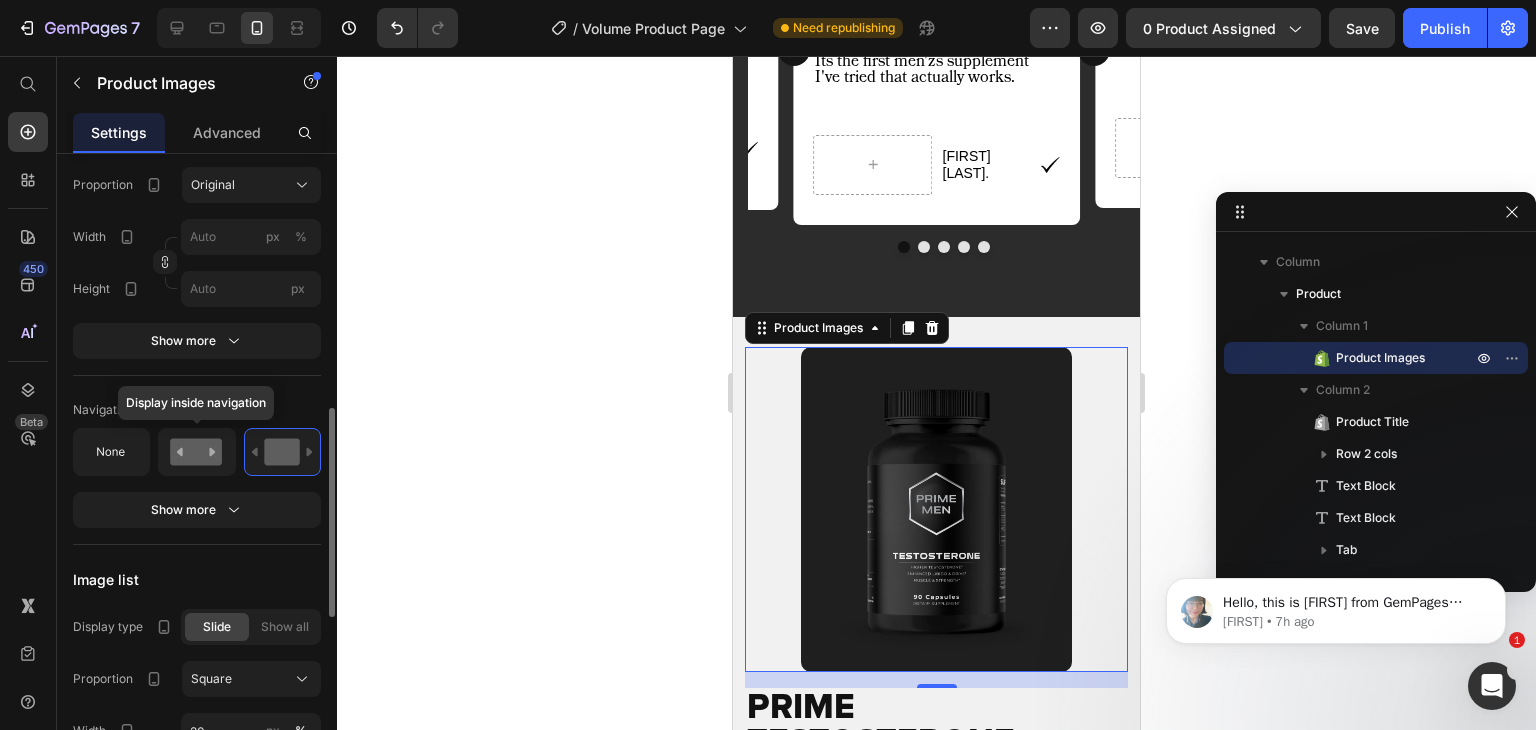 scroll, scrollTop: 763, scrollLeft: 0, axis: vertical 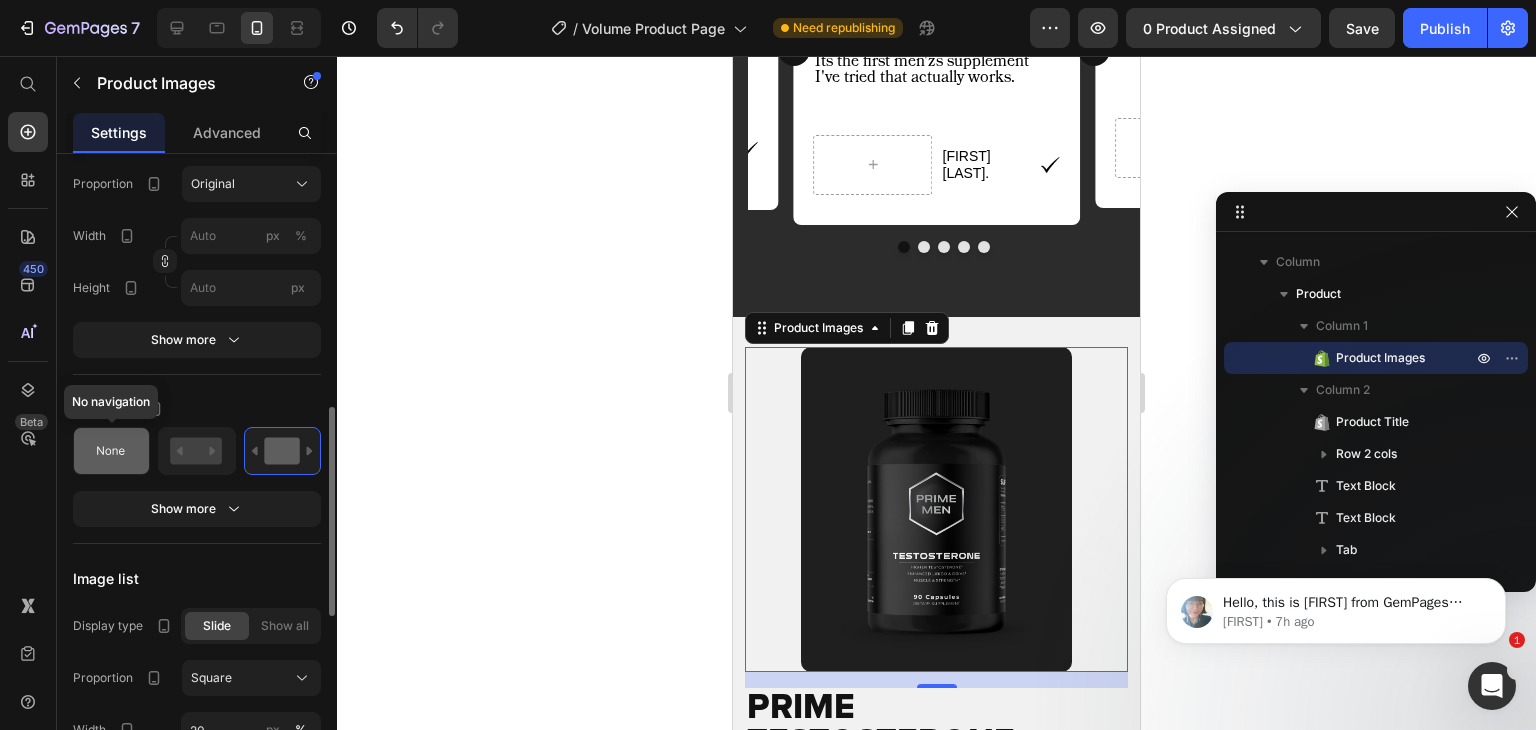 click 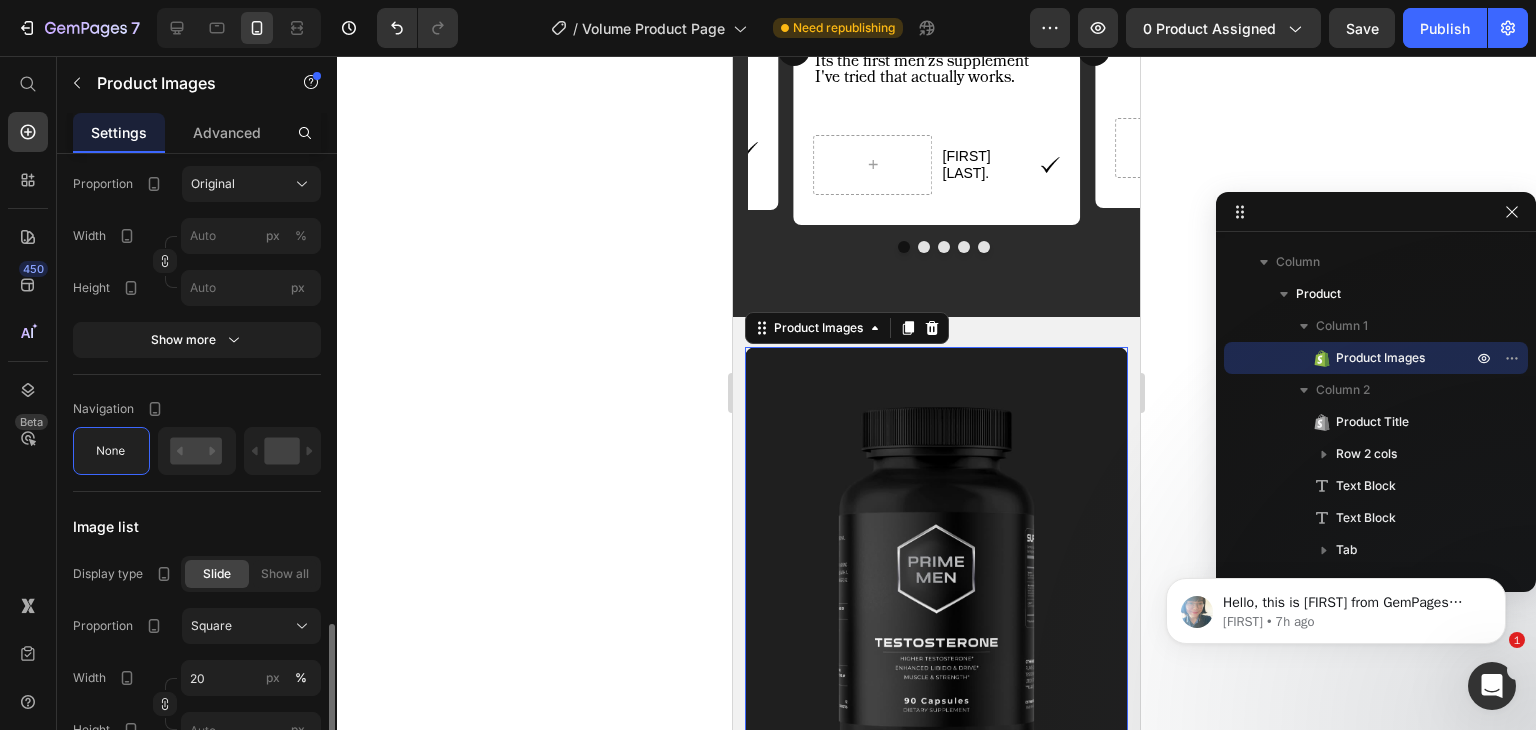 scroll, scrollTop: 924, scrollLeft: 0, axis: vertical 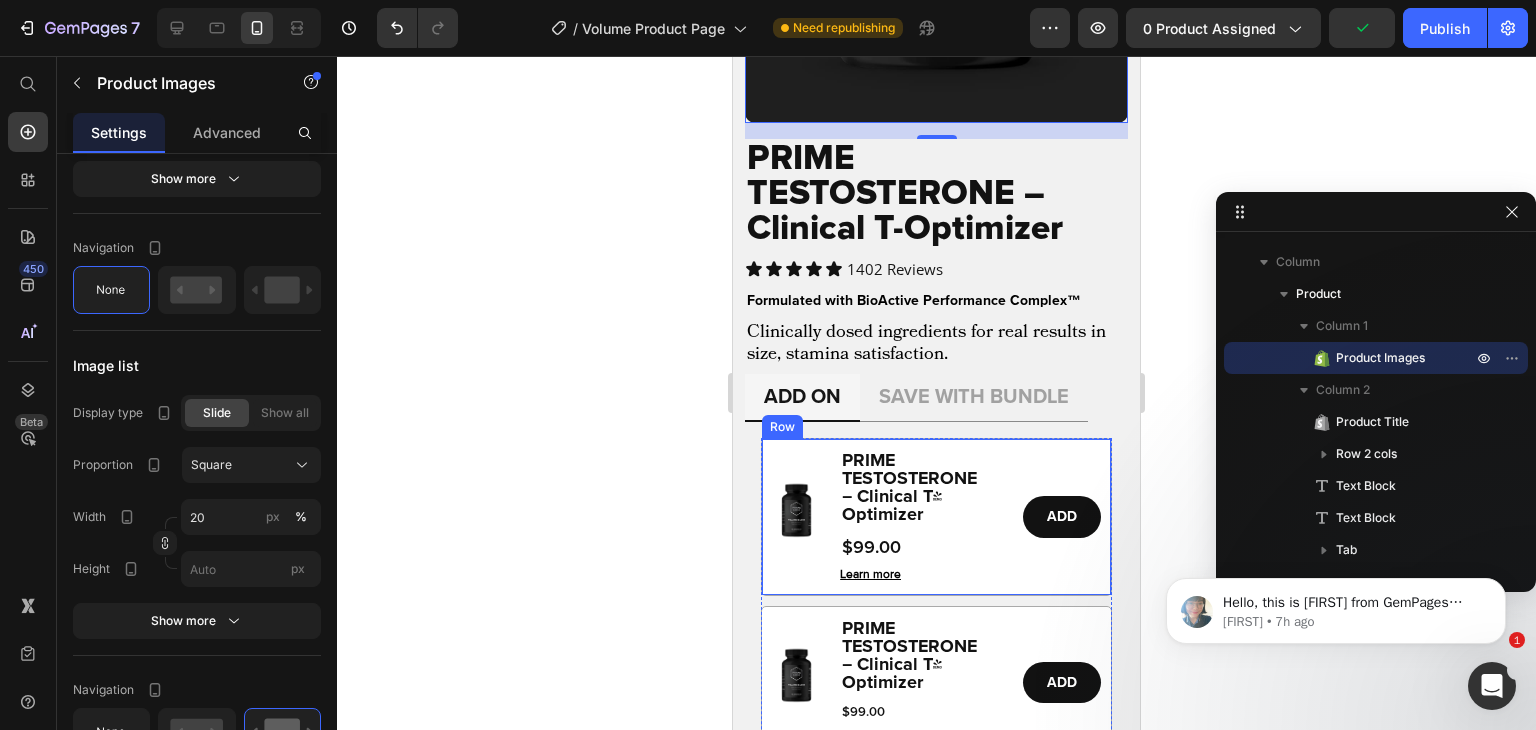 click on "Image PRIME TESTOSTERONE – Clinical T-Optimizer Product Title $99.00 Product Price Learn more Button ADD Add to Cart Row" at bounding box center [936, 517] 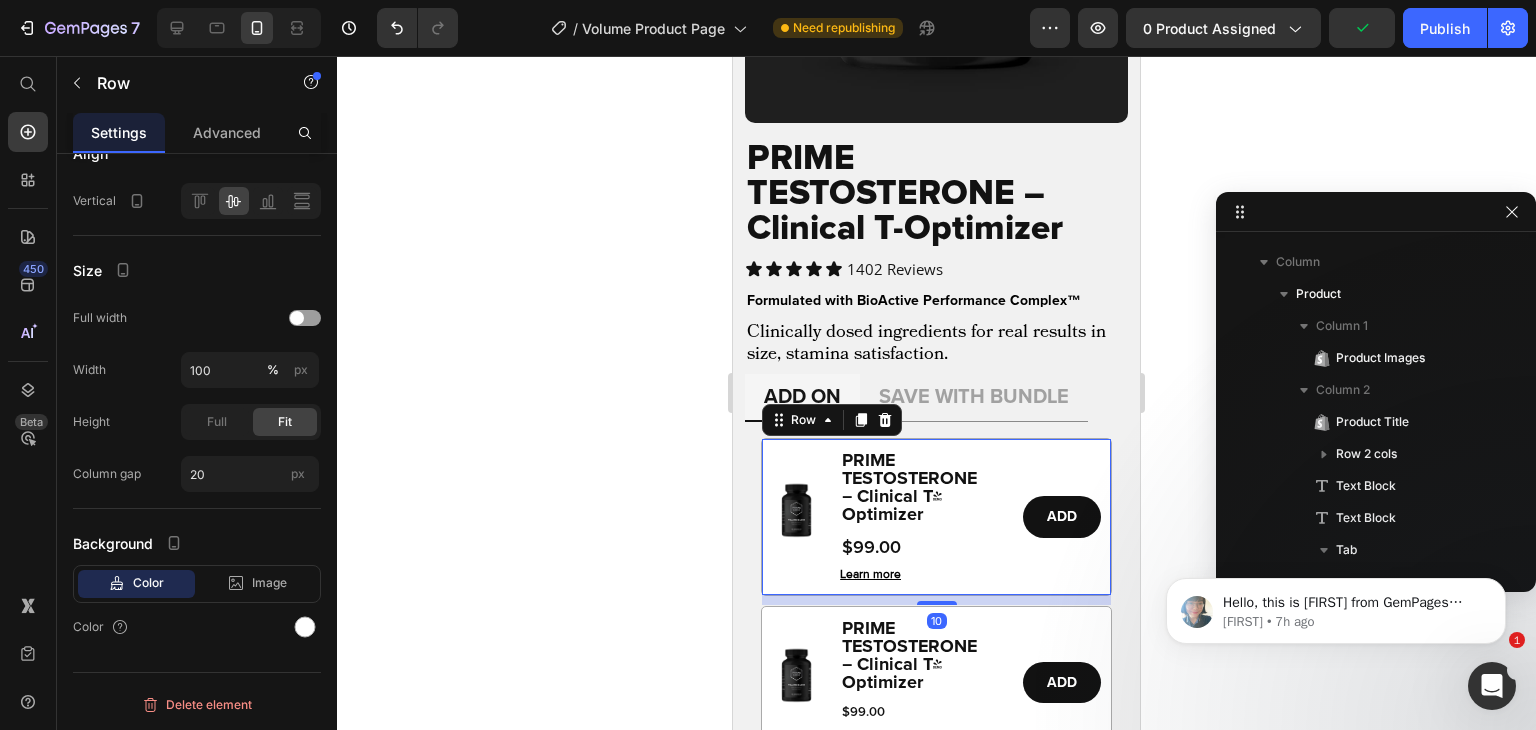 scroll, scrollTop: 962, scrollLeft: 0, axis: vertical 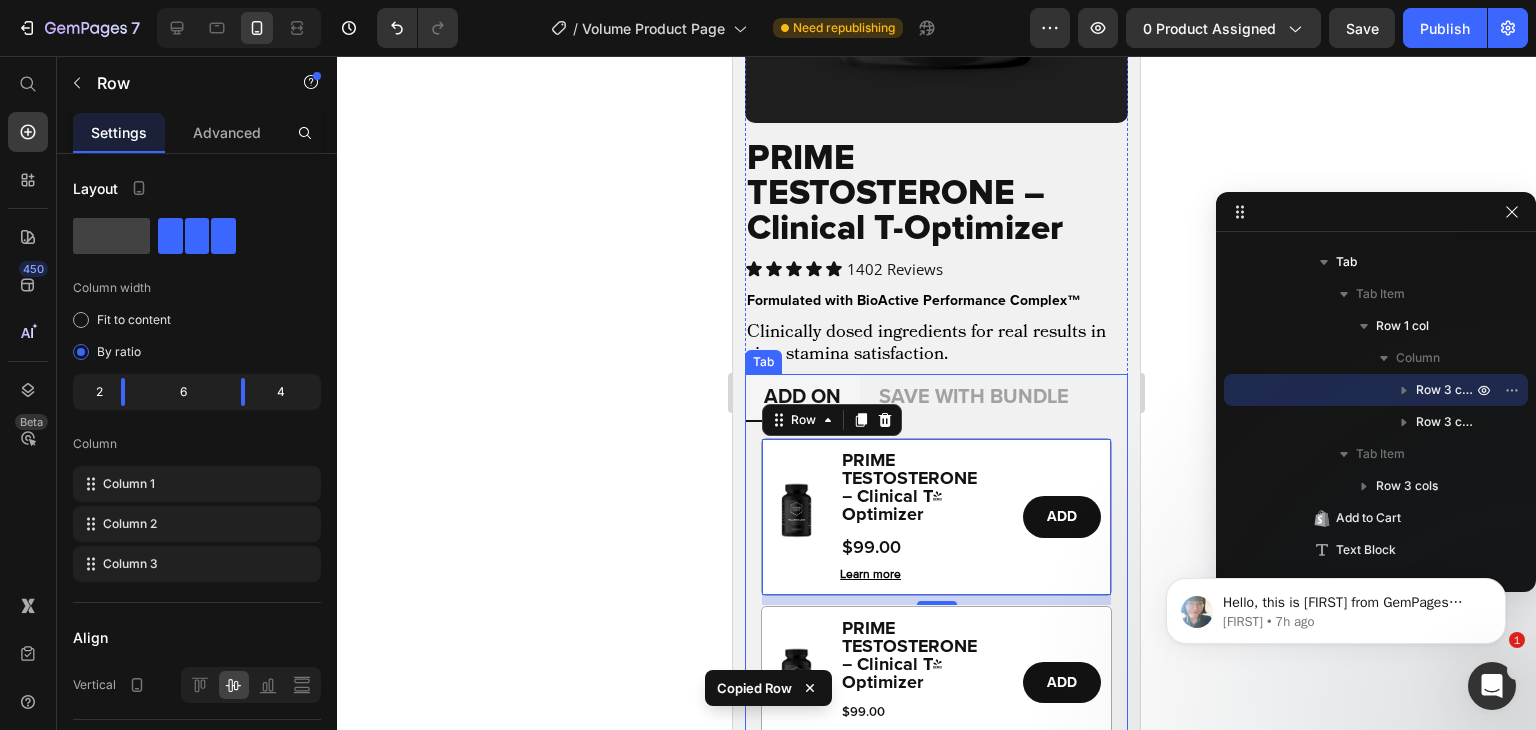 click on "SAVE WITH BUNDLE" at bounding box center [974, 397] 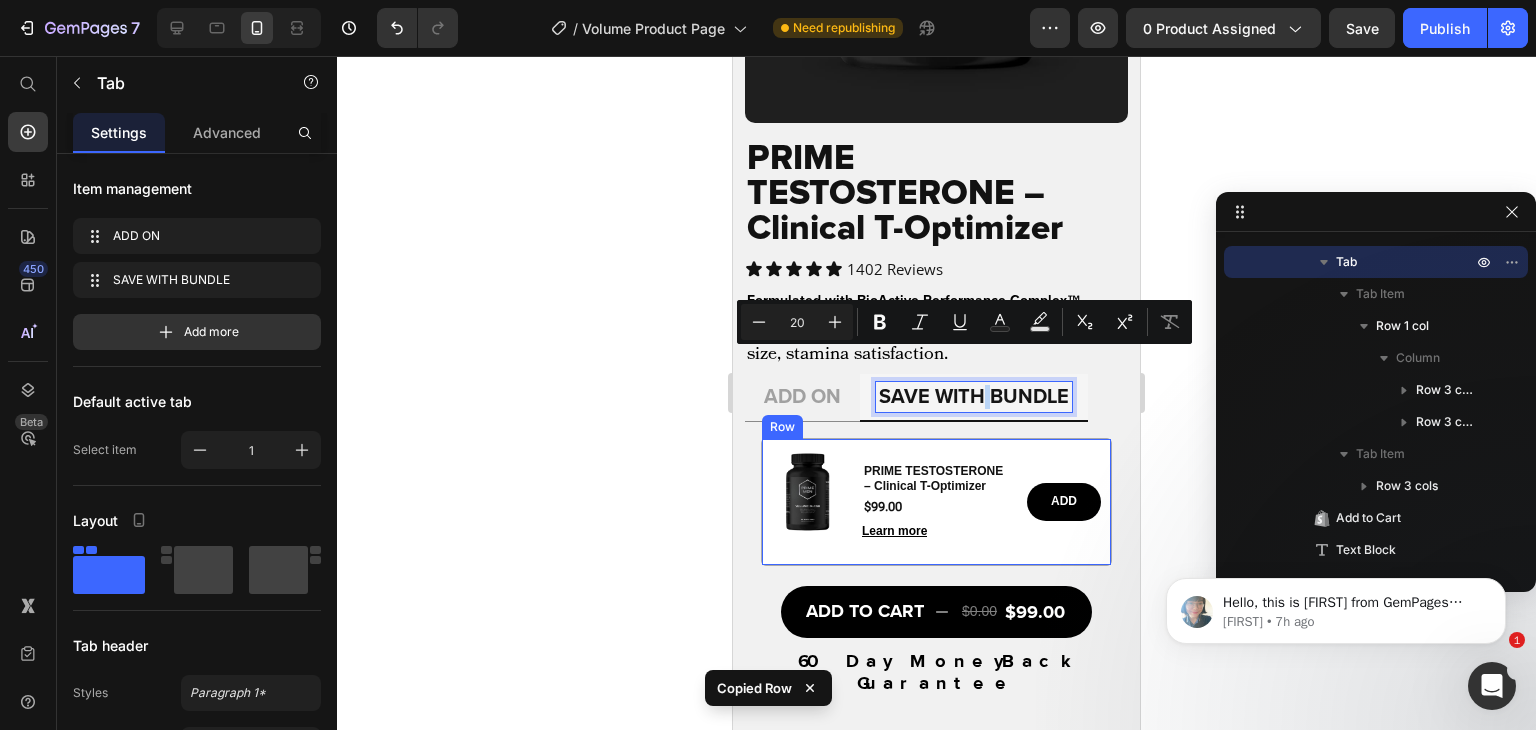 click on "Image PRIME TESTOSTERONE – Clinical T-Optimizer Product Title $99.00 Product Price Learn more Button ADD Button Row" at bounding box center [936, 502] 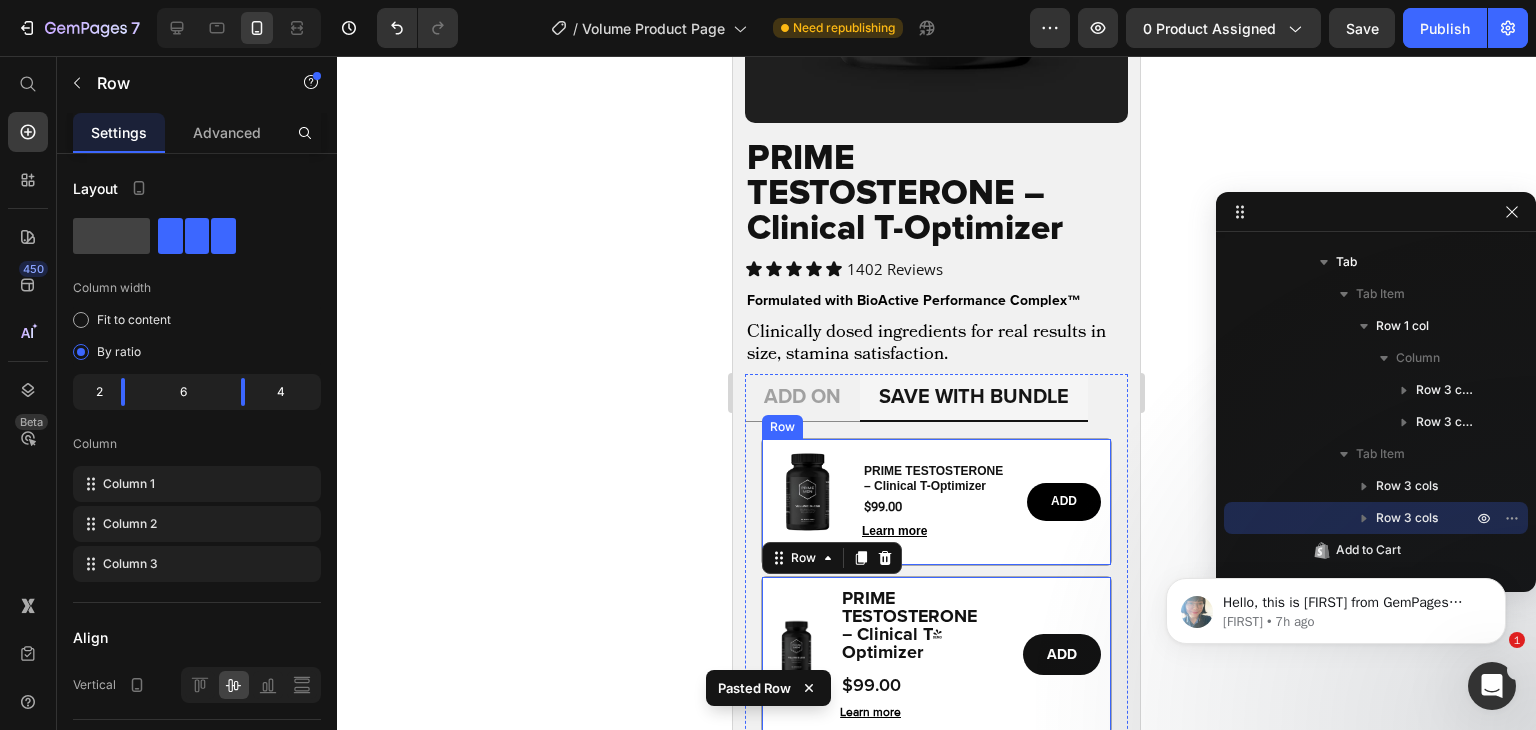 click on "Image PRIME TESTOSTERONE – Clinical T-Optimizer Product Title $99.00 Product Price Learn more Button ADD Button Row" at bounding box center (936, 502) 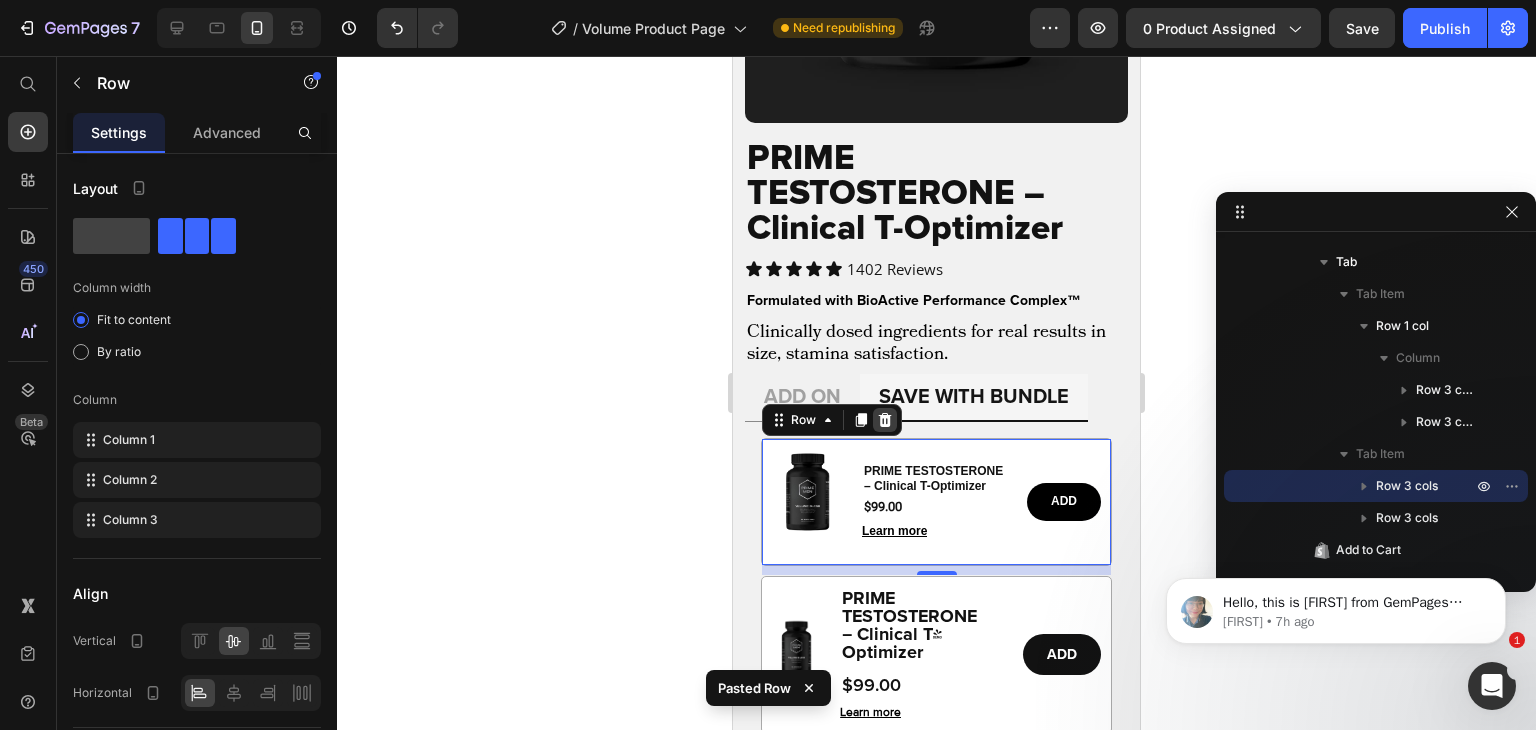 click 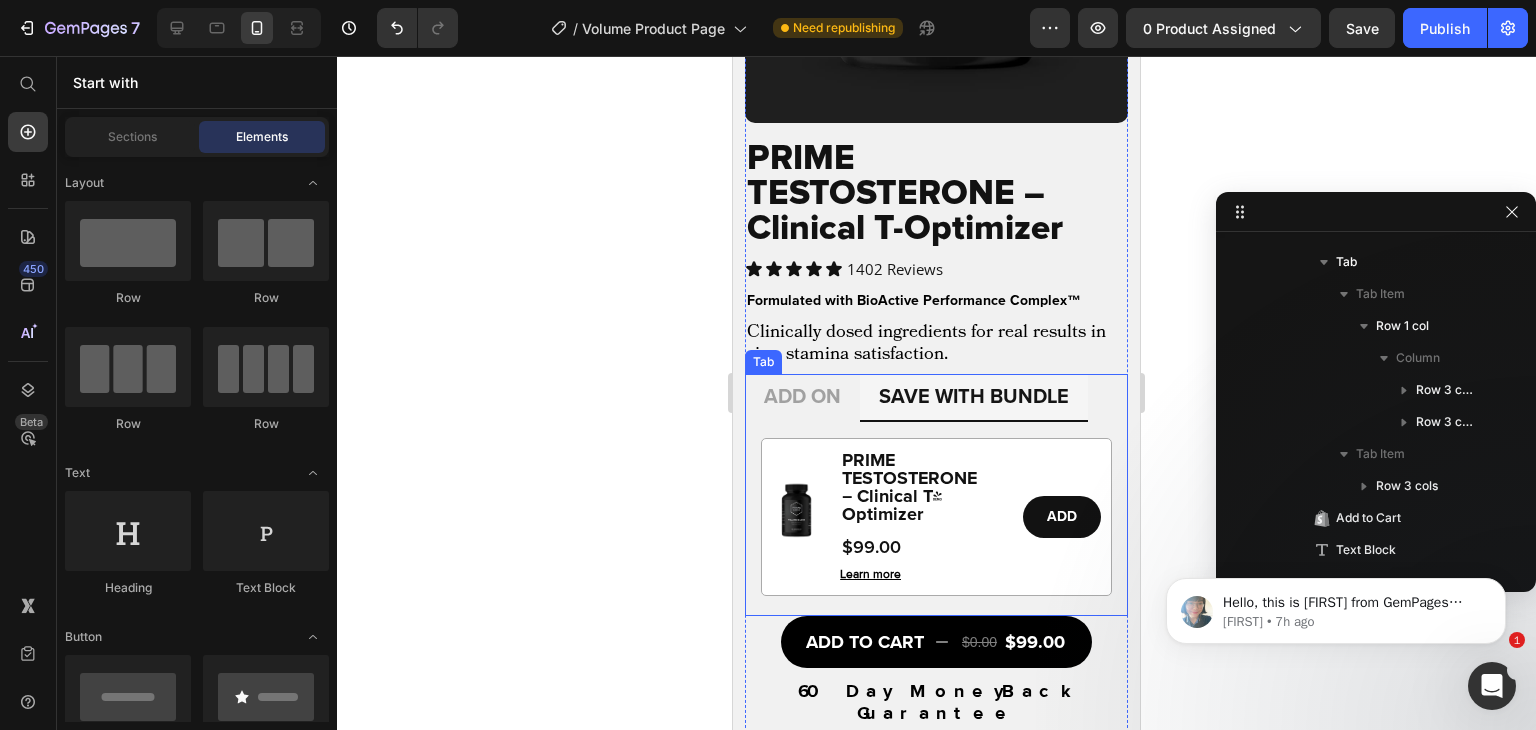 click on "ADD ON" at bounding box center (802, 397) 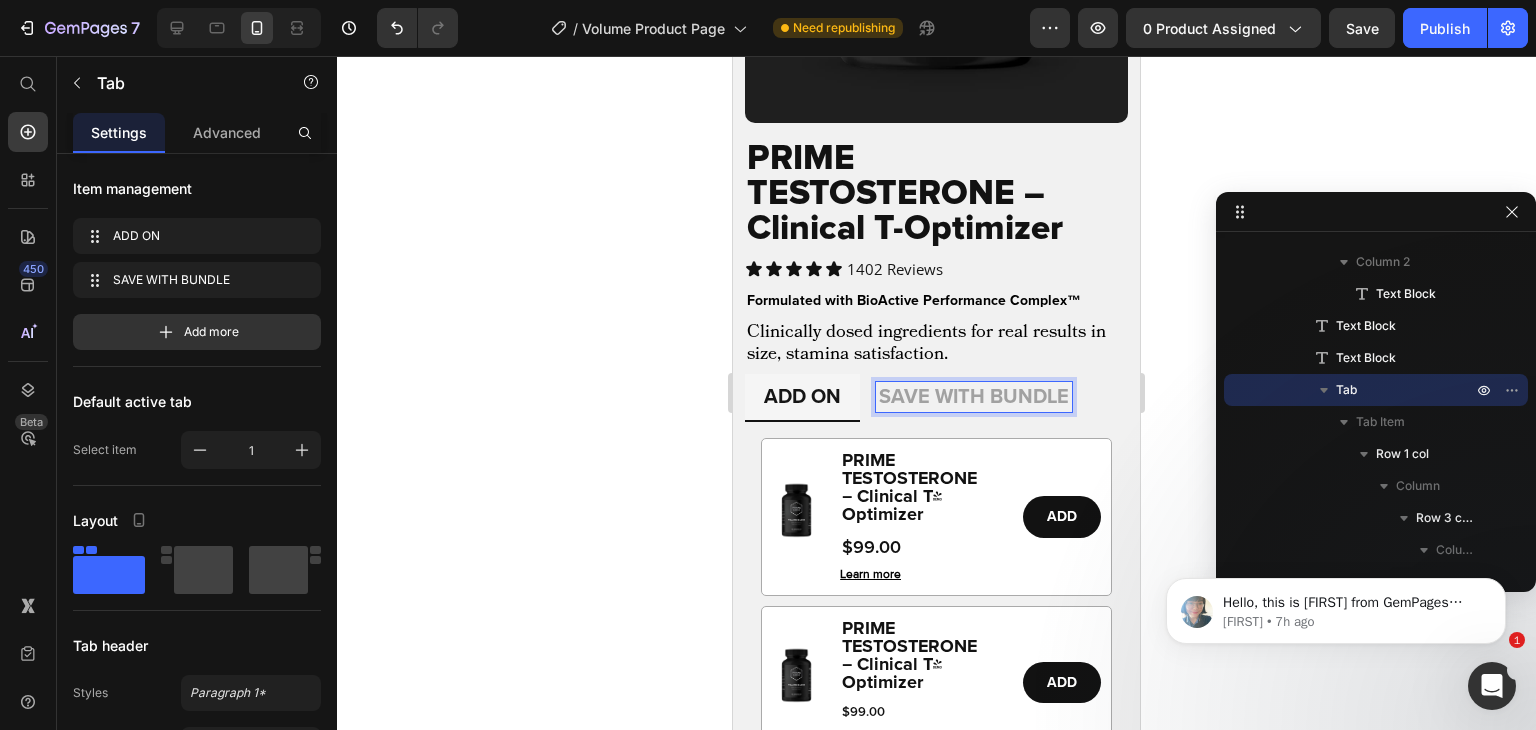click on "SAVE WITH BUNDLE" at bounding box center [974, 397] 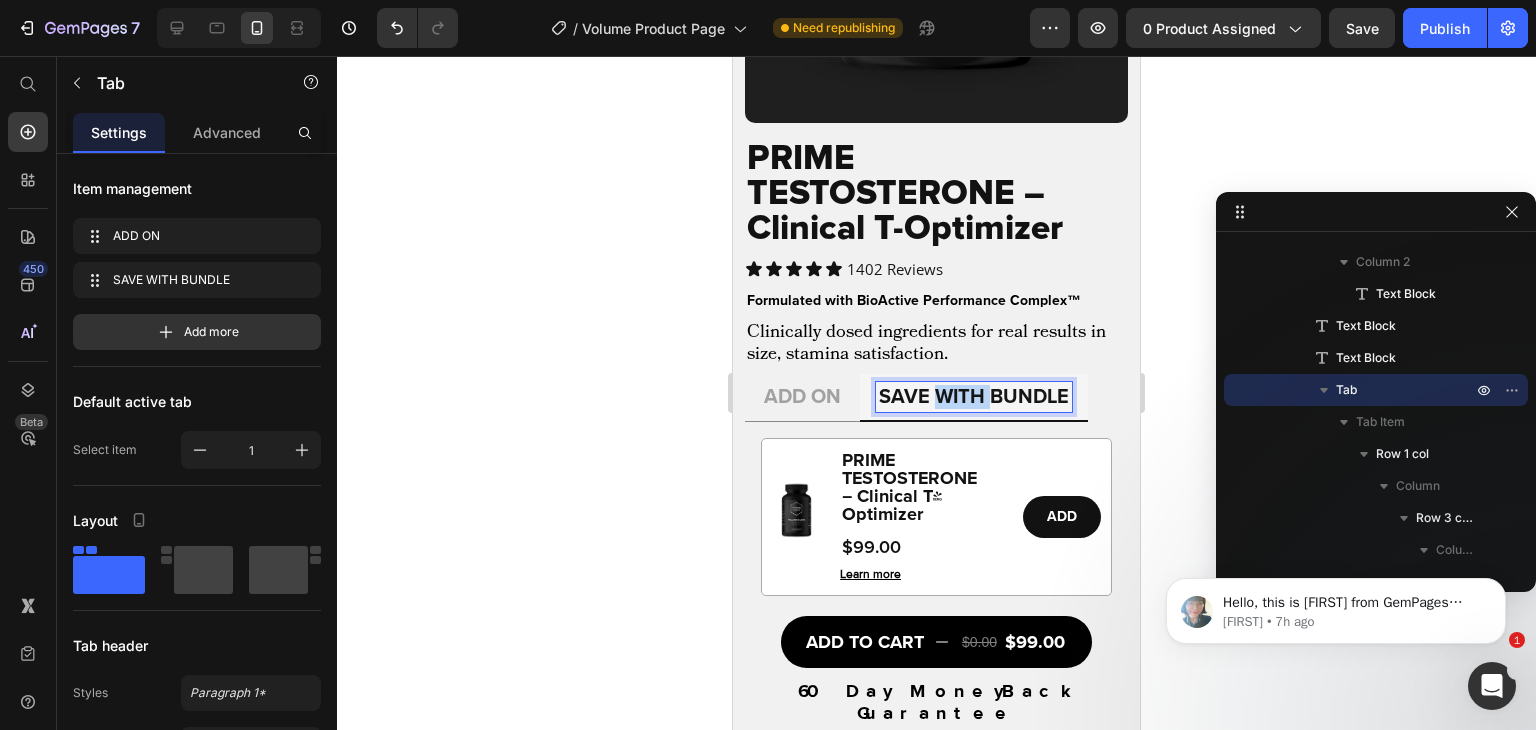 click on "SAVE WITH BUNDLE" at bounding box center (974, 397) 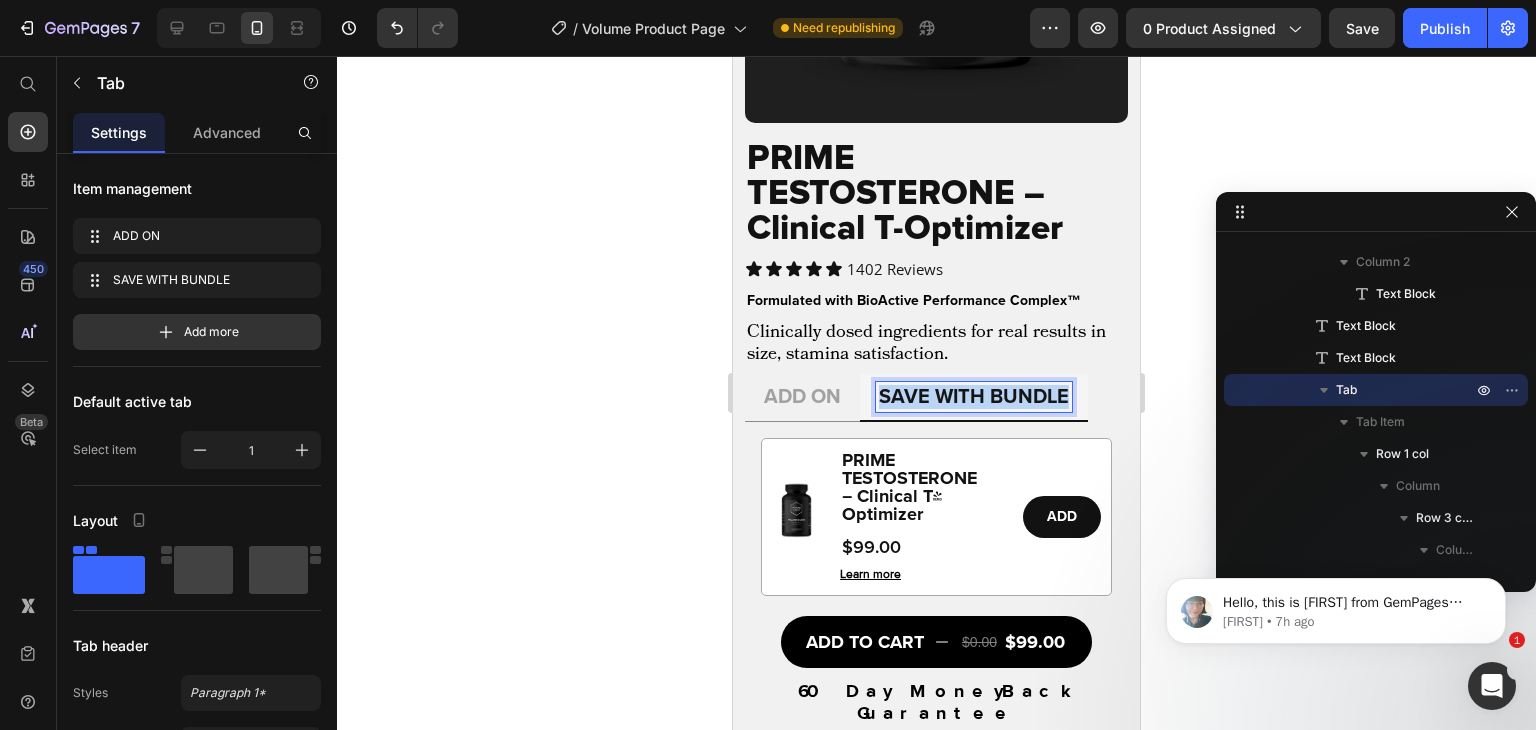 click on "SAVE WITH BUNDLE" at bounding box center (974, 397) 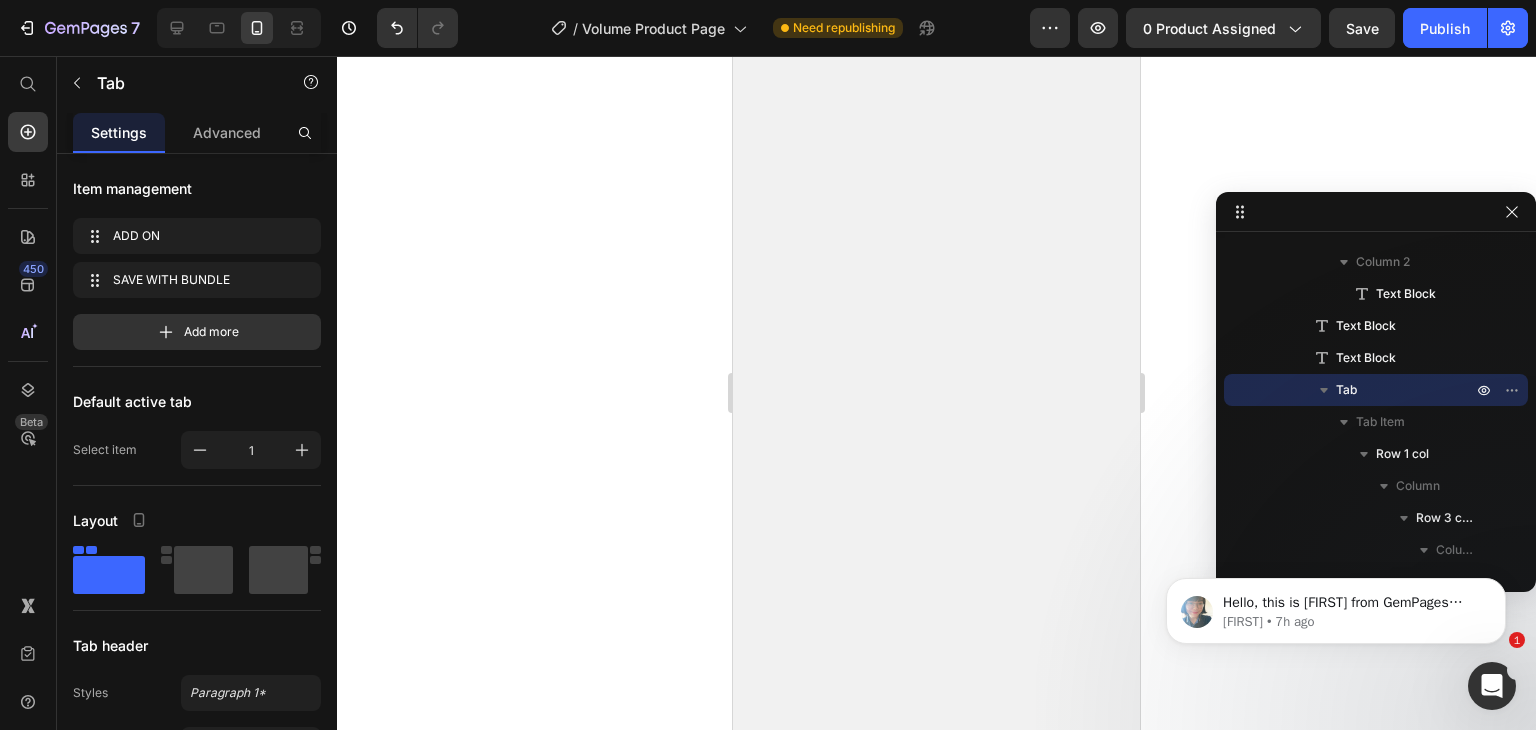 scroll, scrollTop: 5943, scrollLeft: 0, axis: vertical 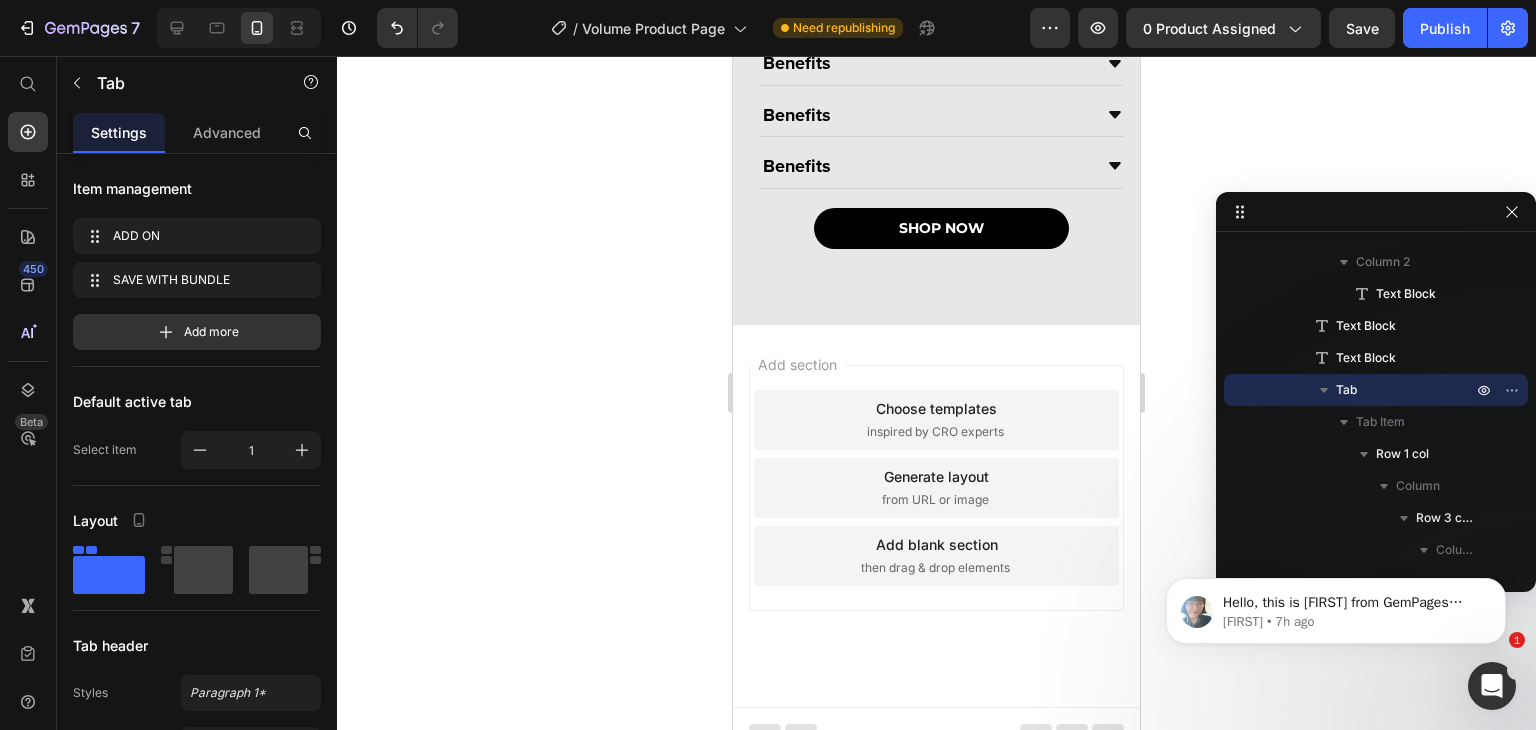 click on "PRIME MEN Heading Volume Performance Support Text Block SHOP NOW Button
Drop element here Hero Banner PRIME MEN Heading Volume Performance Support Text Block SHOP NOW Button
Drop element here Hero Banner PRIME MEN Heading Volume Performance Support Text Block SHOP NOW Button
Drop element here Hero Banner PRIME MEN Heading Volume Performance Support Text Block SHOP NOW Button
Drop element here Hero Banner
Carousel
PRIME MEN Heading Volume Performance Support Text Block SHOP NOW Button
Hero Banner PRIME MEN Heading Volume Performance Support Text Block SHOP NOW Button
Hero Banner PRIME MEN Heading Volume Performance Support Text Block SHOP NOW Button
Hero Banner PRIME MEN Heading Volume Performance Support Text Block SHOP NOW Button" at bounding box center [936, -382] 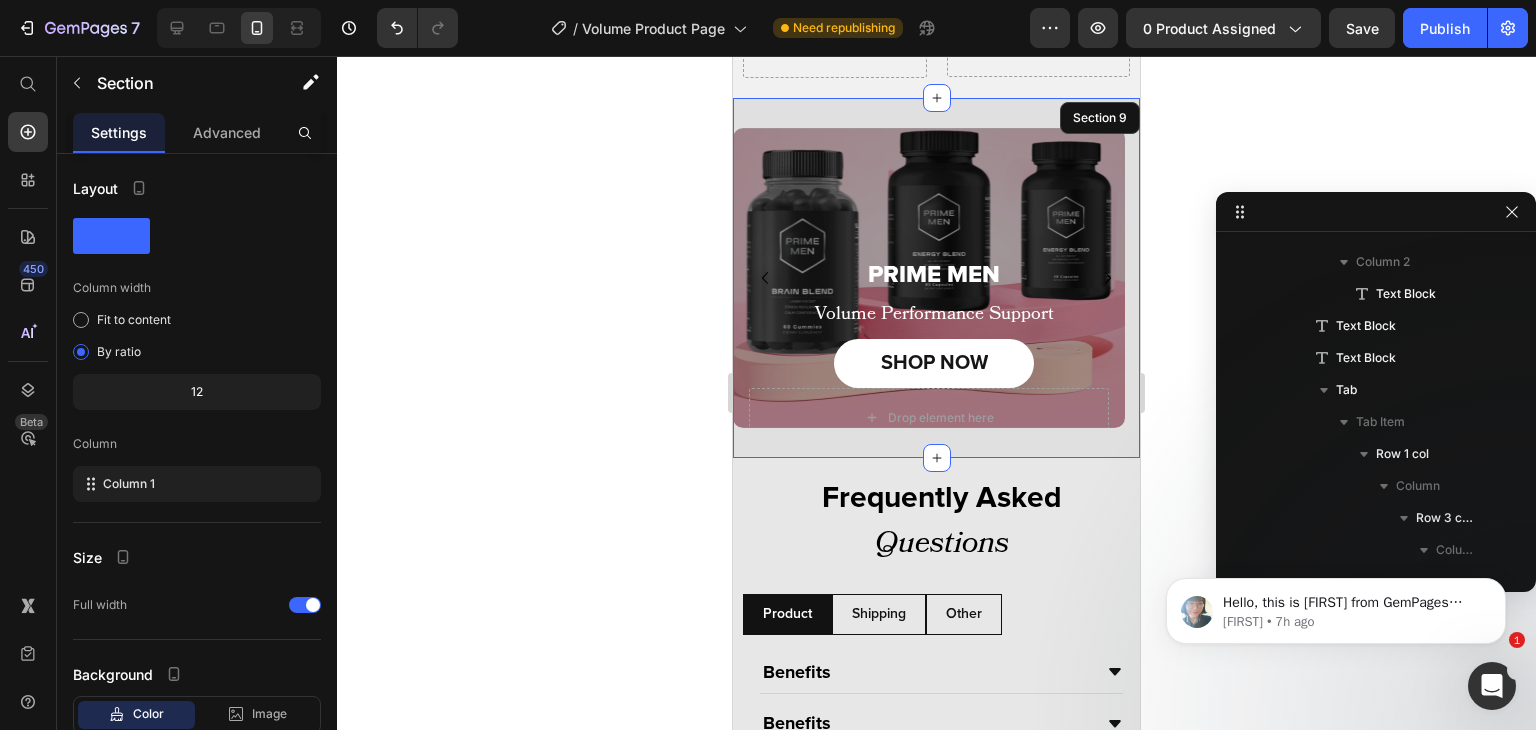 scroll, scrollTop: 2178, scrollLeft: 0, axis: vertical 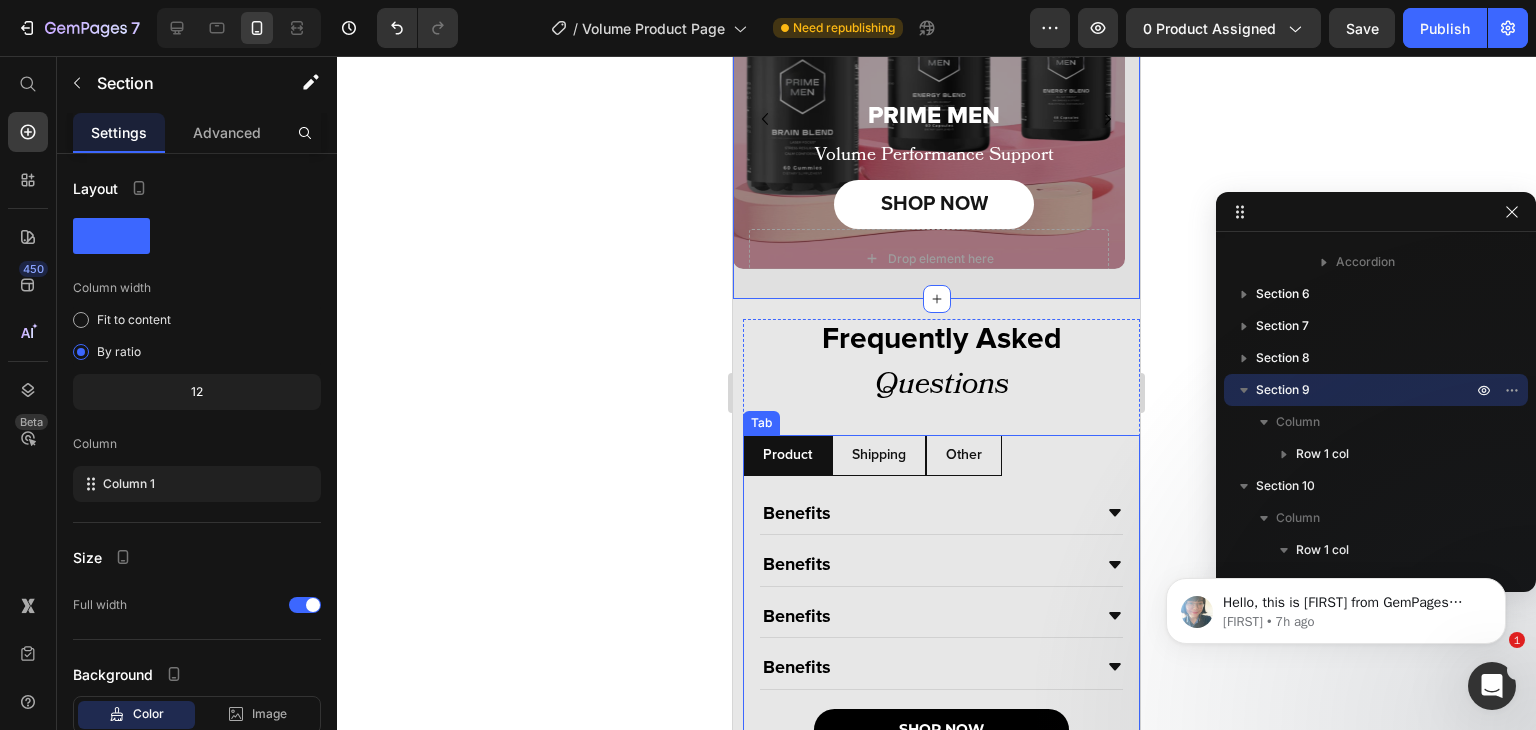 click on "Product Shipping Other" at bounding box center [941, 455] 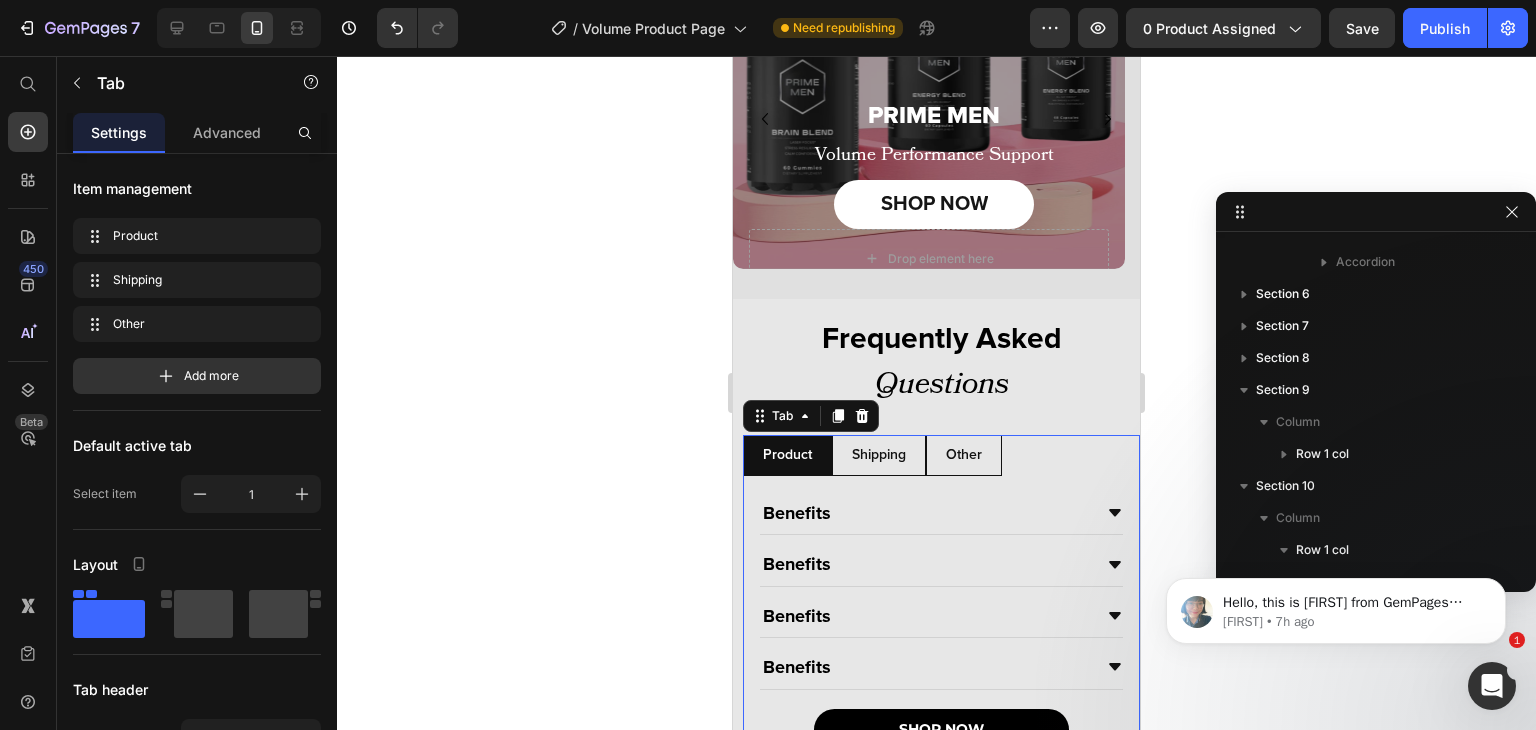 scroll, scrollTop: 2594, scrollLeft: 0, axis: vertical 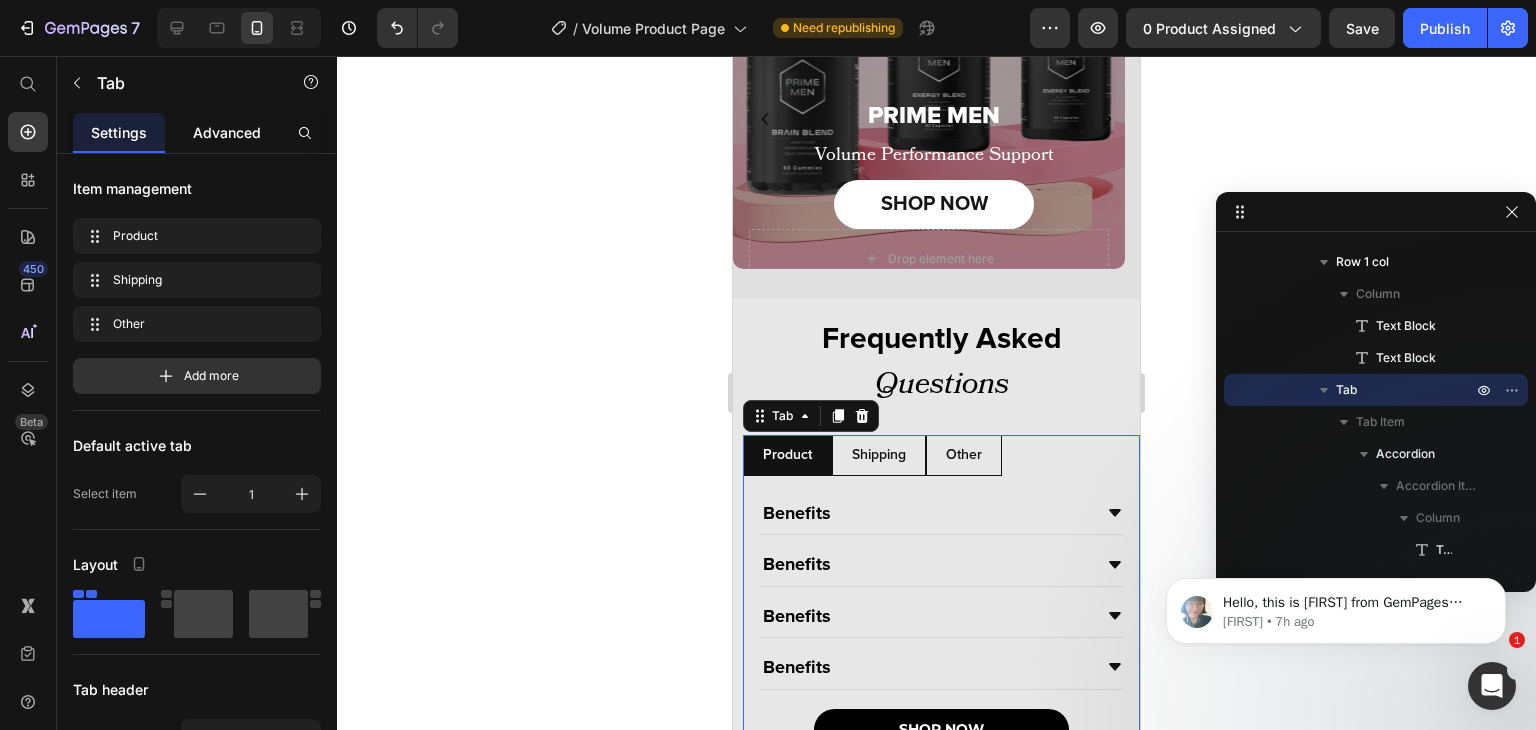 click on "Advanced" 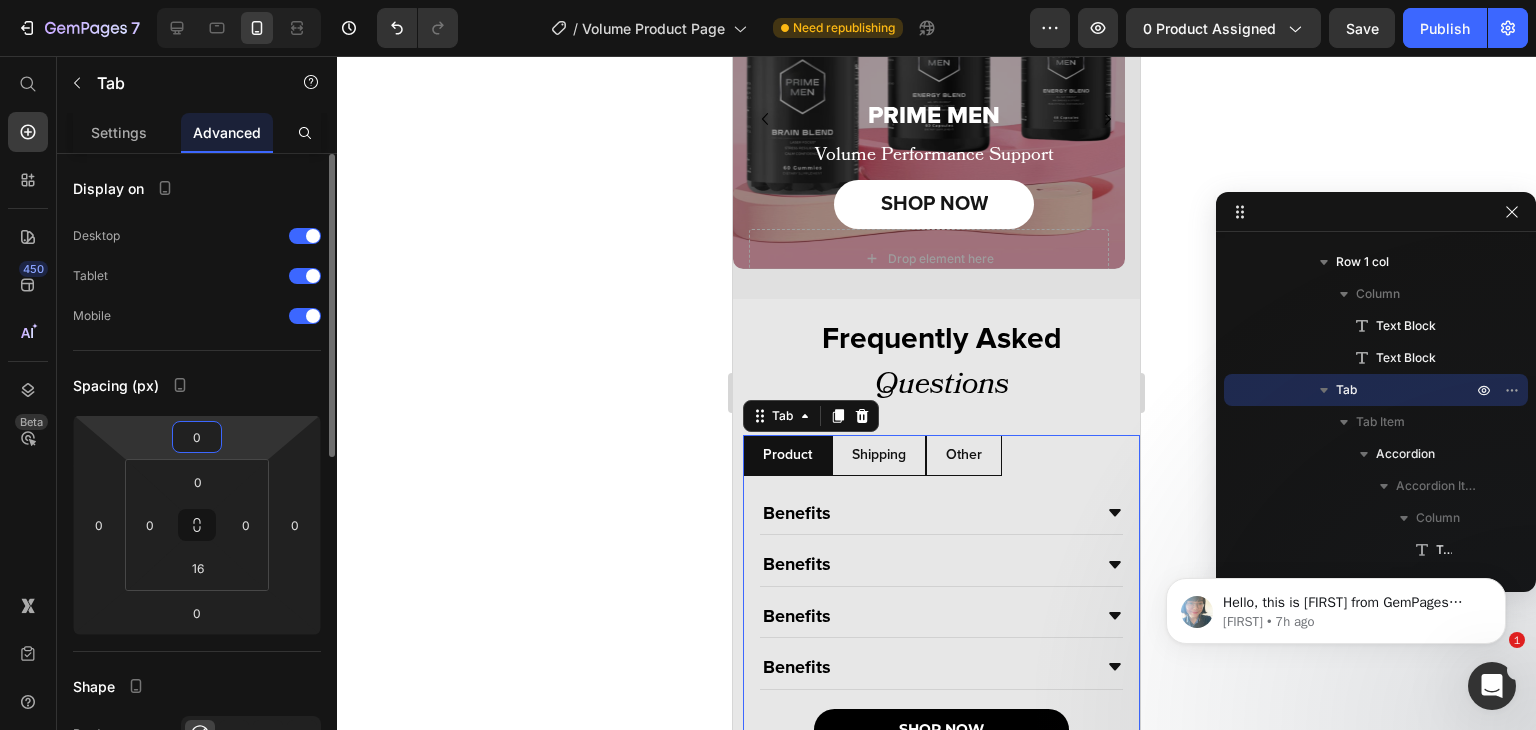 click on "0" at bounding box center (197, 437) 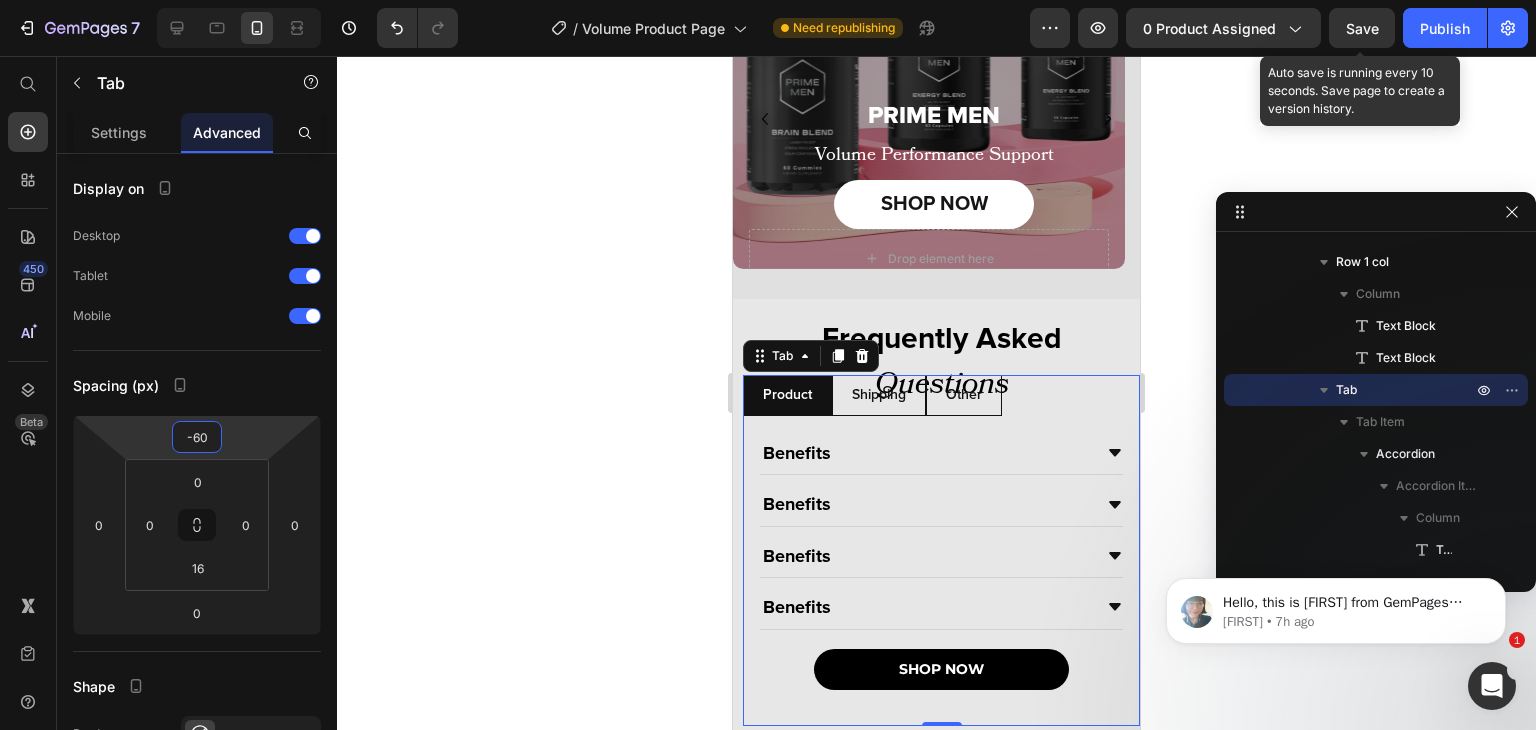 type on "-60" 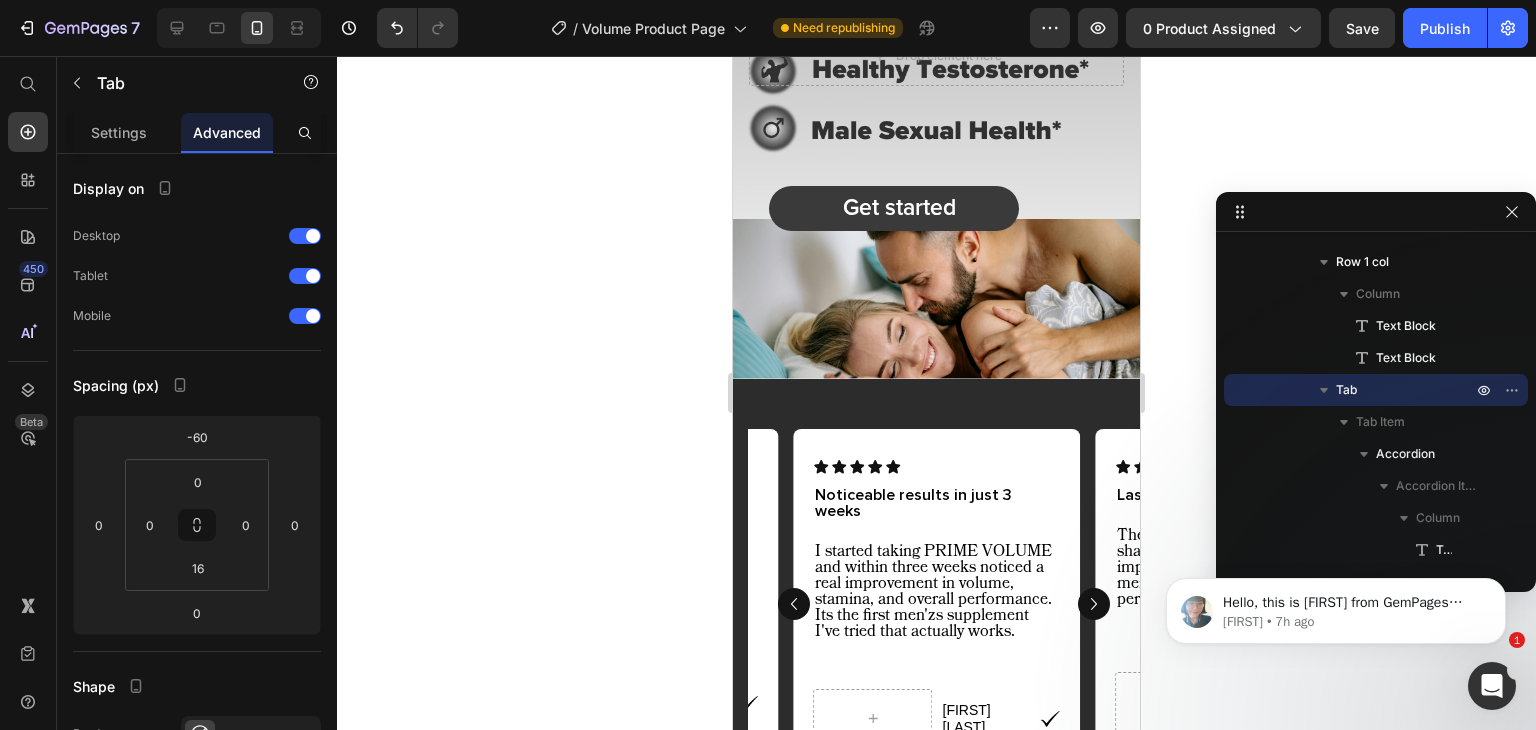scroll, scrollTop: 1015, scrollLeft: 0, axis: vertical 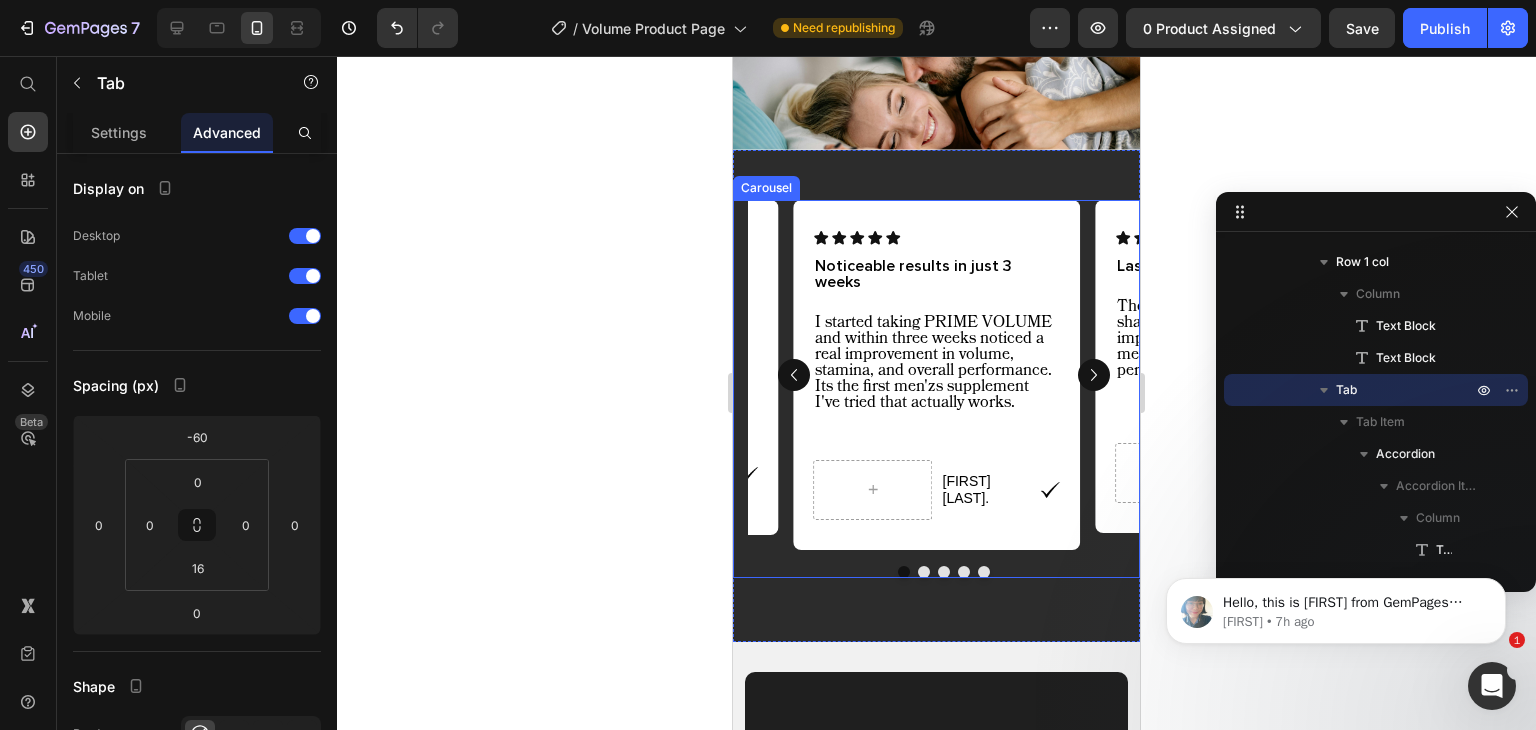 click 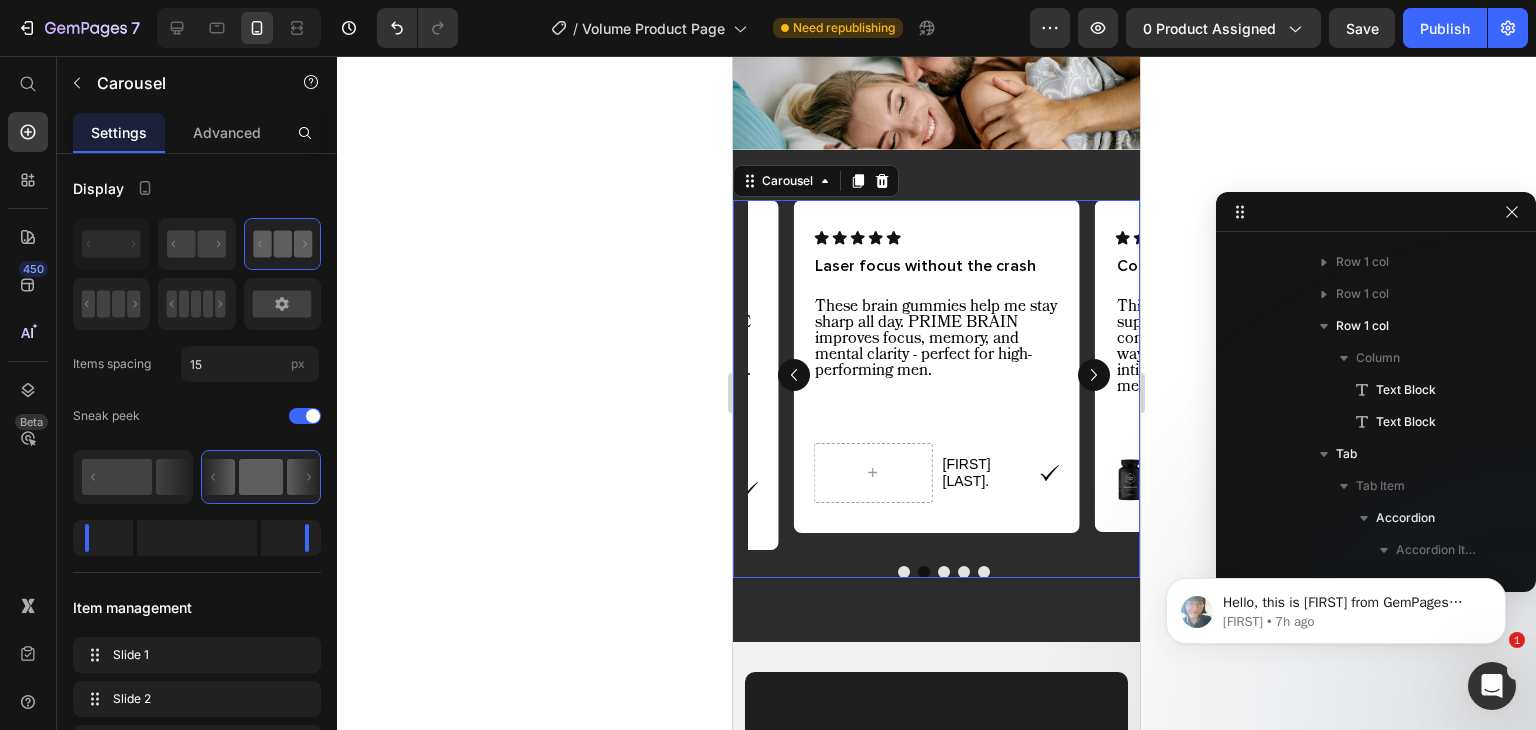 scroll, scrollTop: 546, scrollLeft: 0, axis: vertical 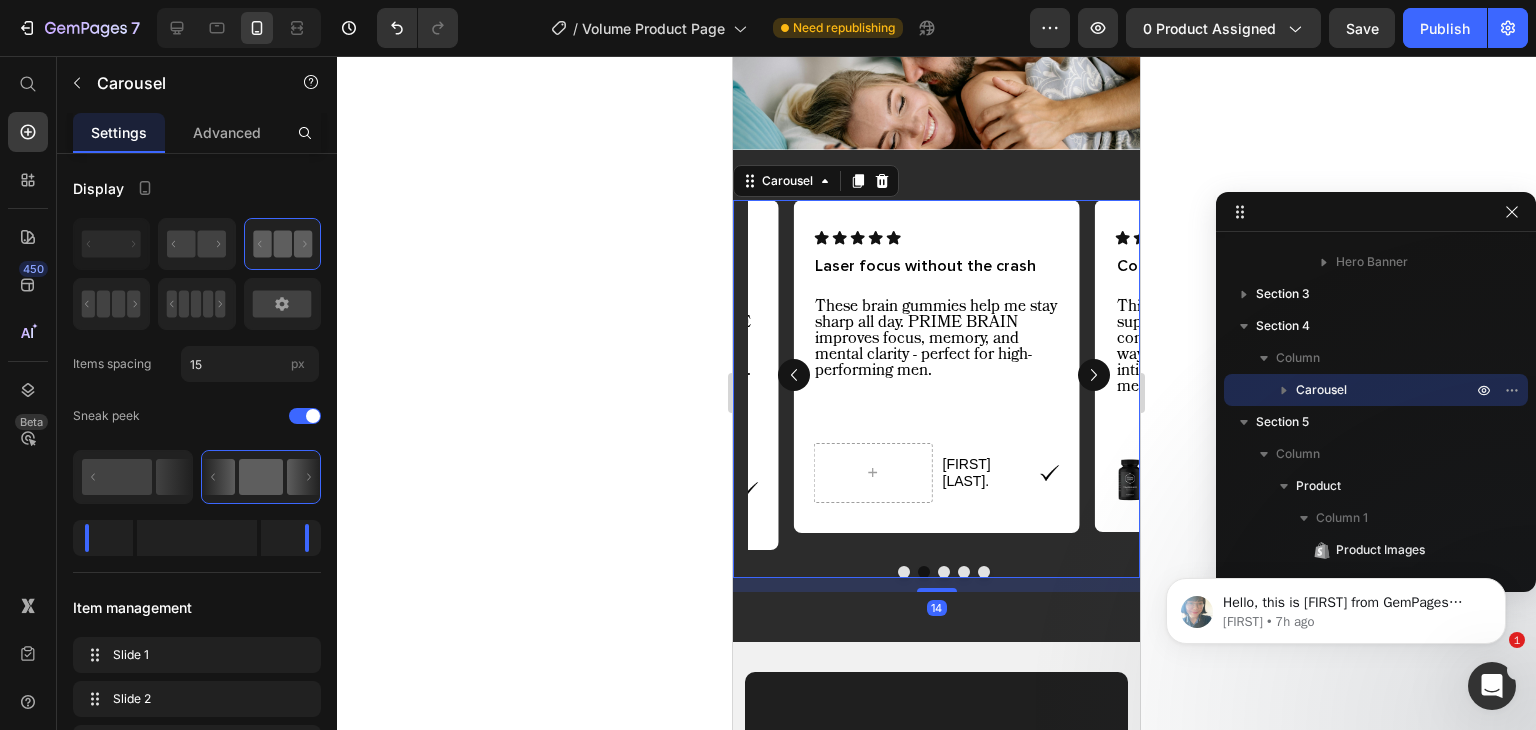 click 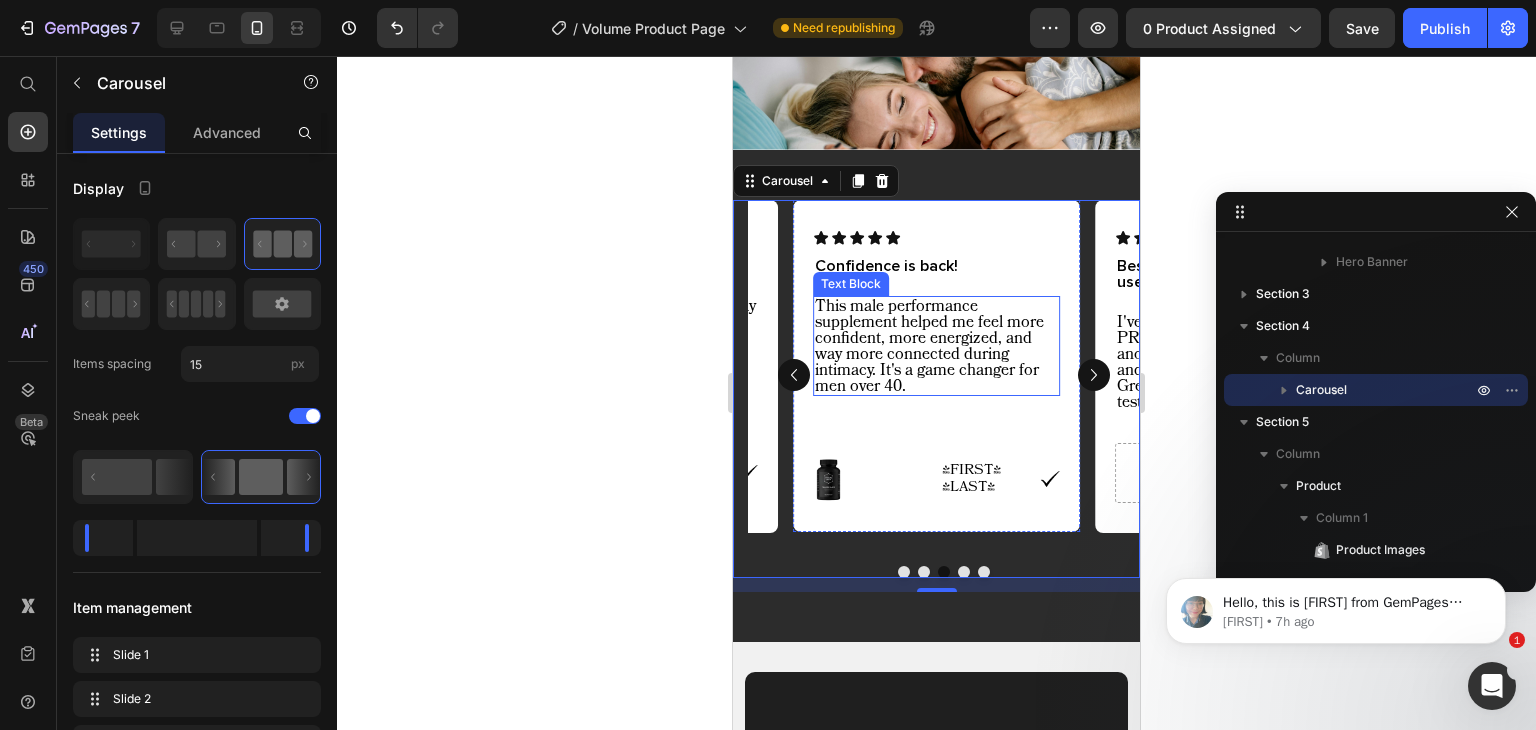 click on "This male performance supplement helped me feel more confident, more energized, and way more connected during intimacy. It's a game changer for men over 40." at bounding box center (936, 346) 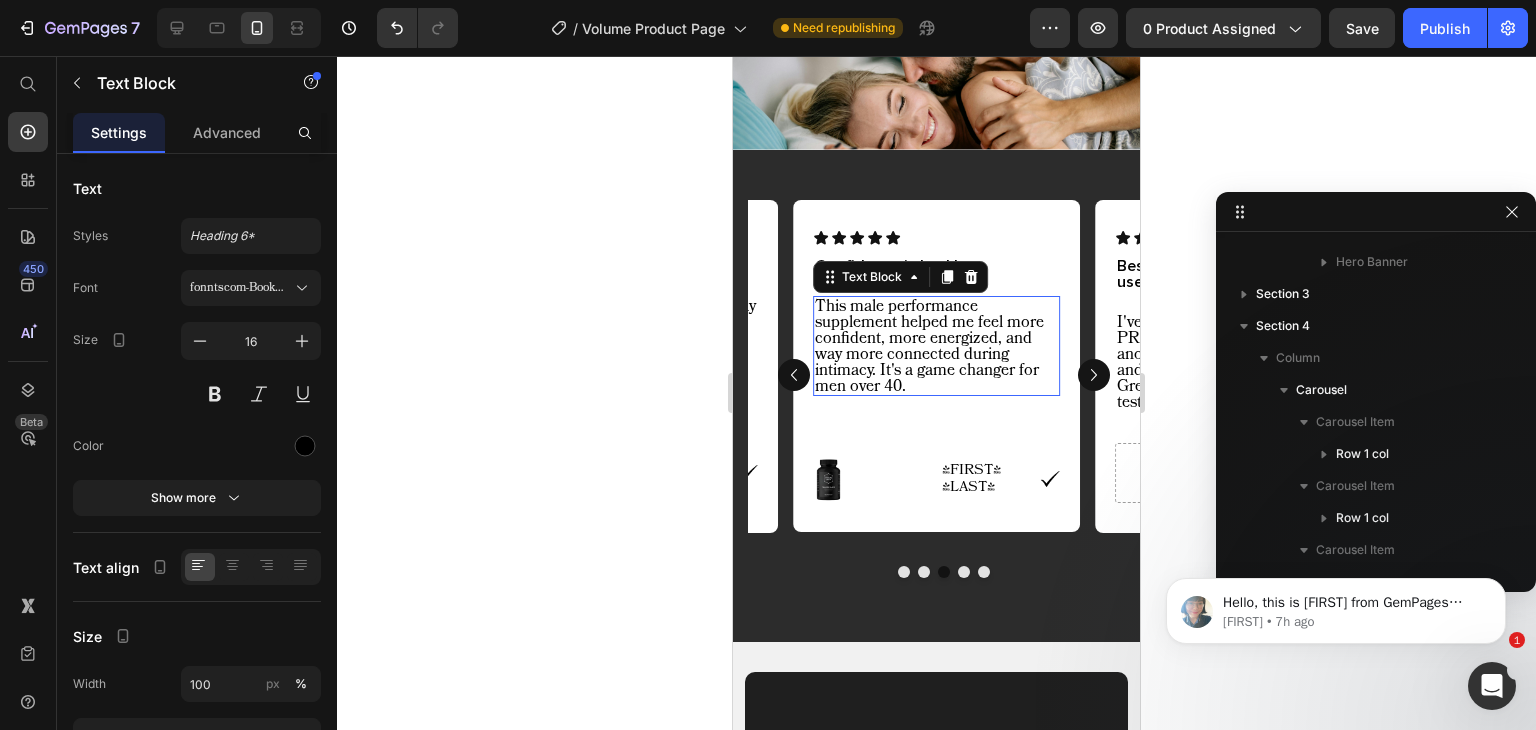 scroll, scrollTop: 898, scrollLeft: 0, axis: vertical 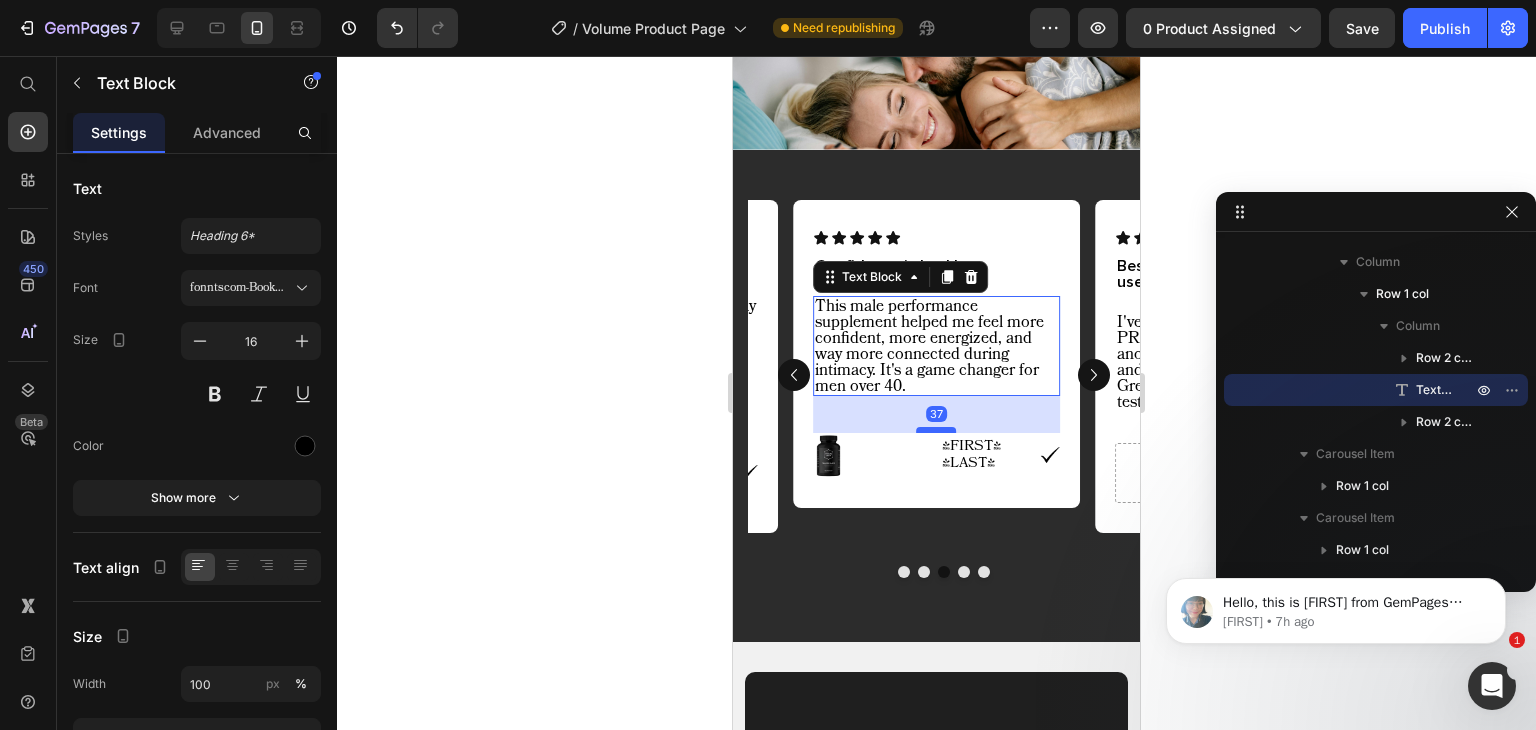drag, startPoint x: 933, startPoint y: 452, endPoint x: 1913, endPoint y: 114, distance: 1036.6504 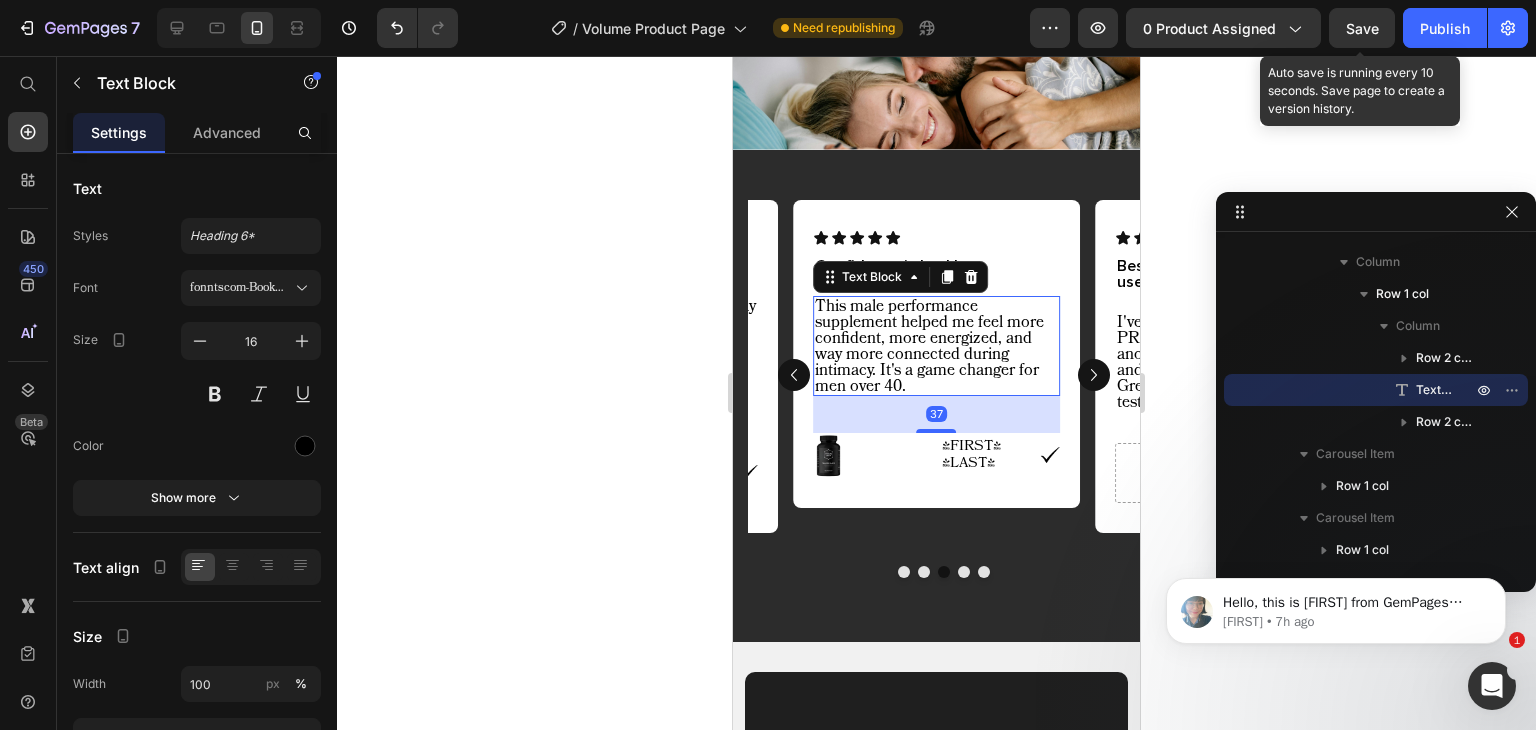 click on "Save" 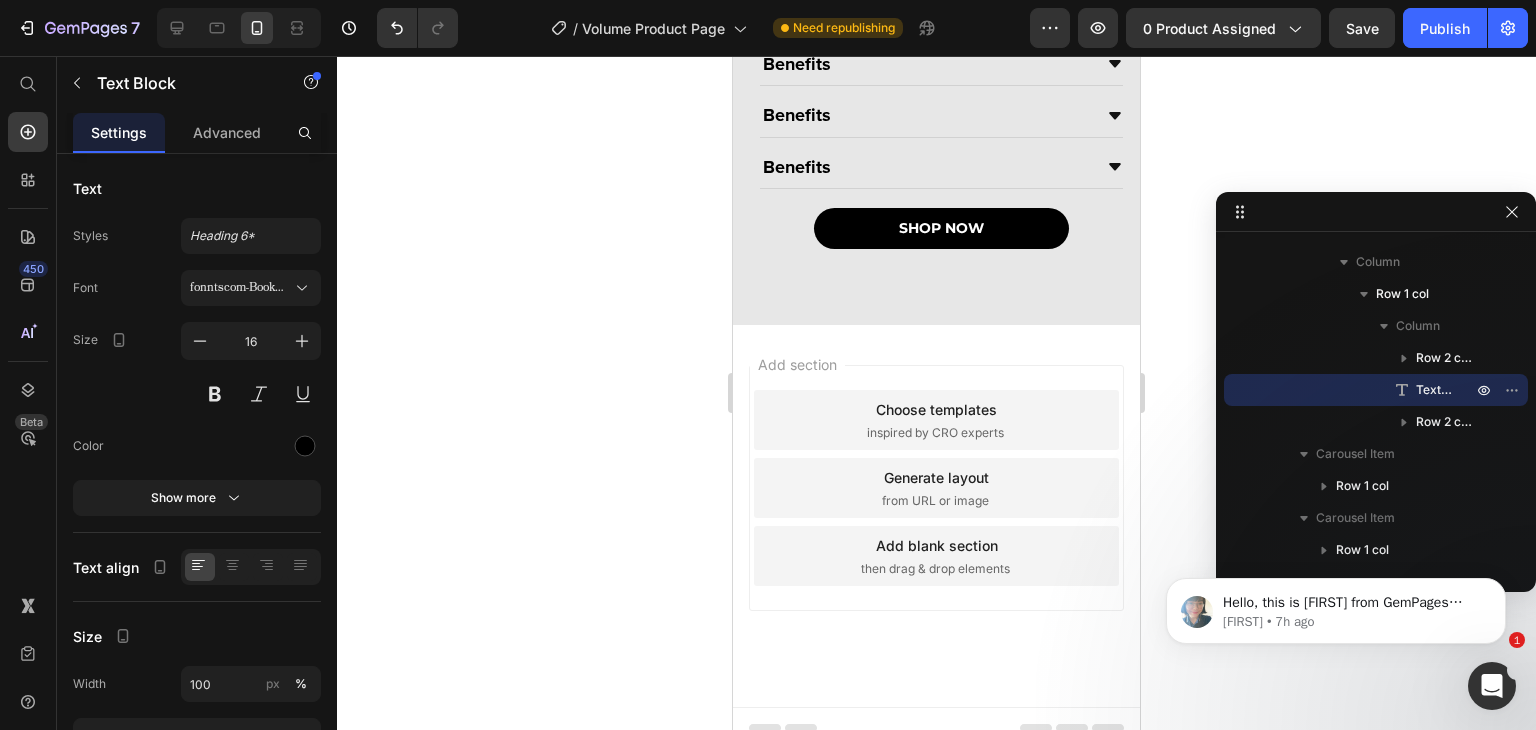 scroll, scrollTop: 5372, scrollLeft: 0, axis: vertical 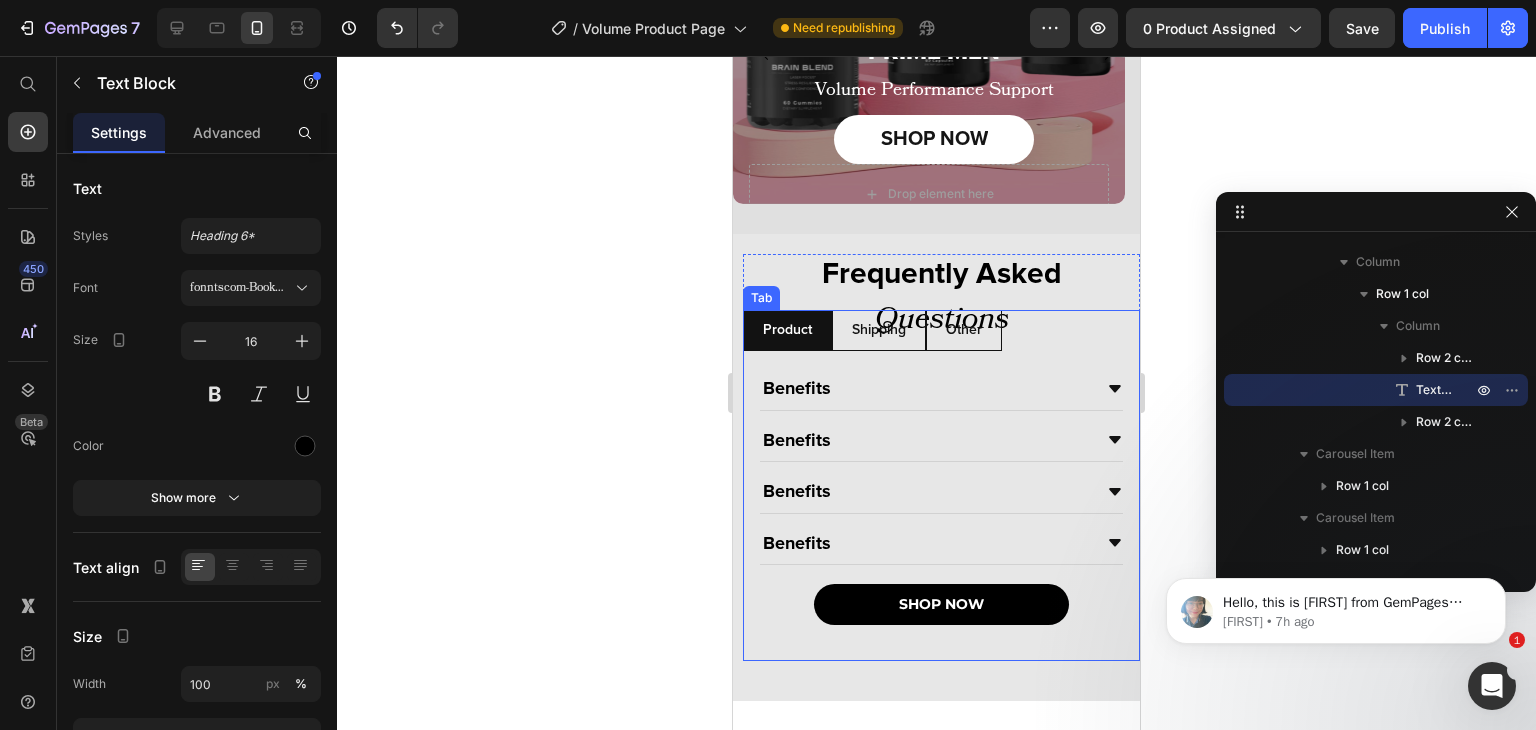 click on "Benefits
Benefits
Benefits
Benefits Accordion SHOP NOW Button
Benefits
Benefits
Benefits
Benefits Accordion
Benefits
Benefits
Benefits
Benefits Accordion" at bounding box center (941, 498) 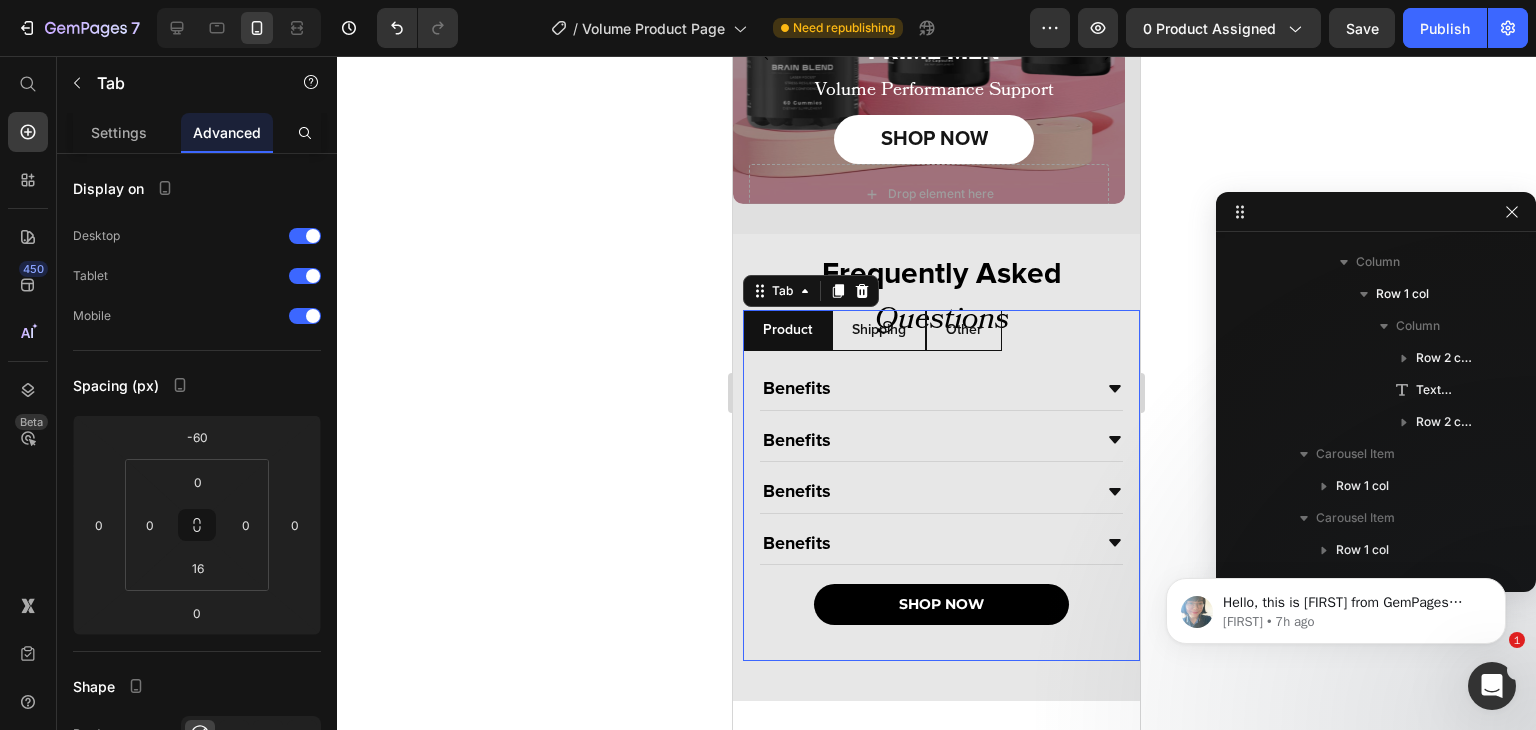 scroll, scrollTop: 3170, scrollLeft: 0, axis: vertical 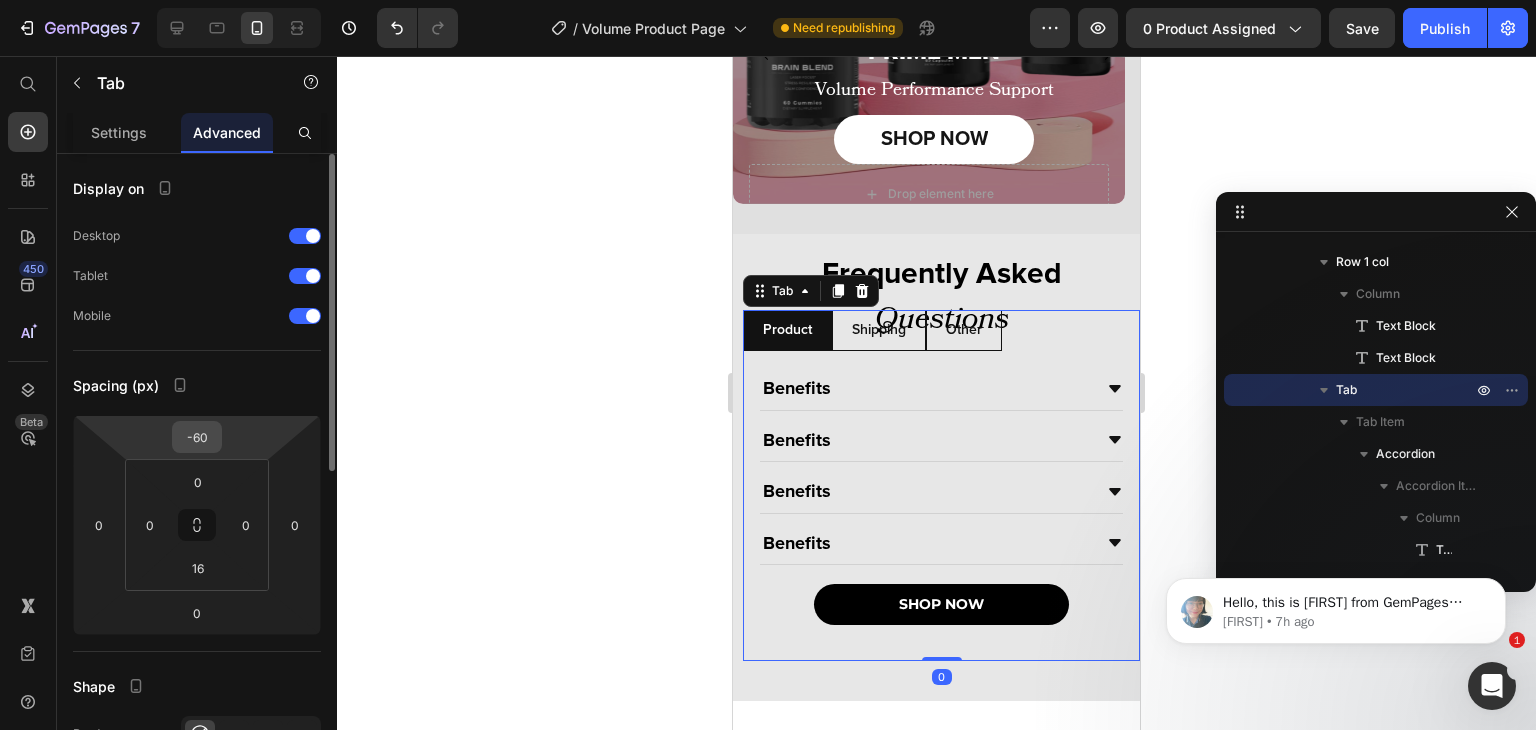 click on "-60" at bounding box center (197, 437) 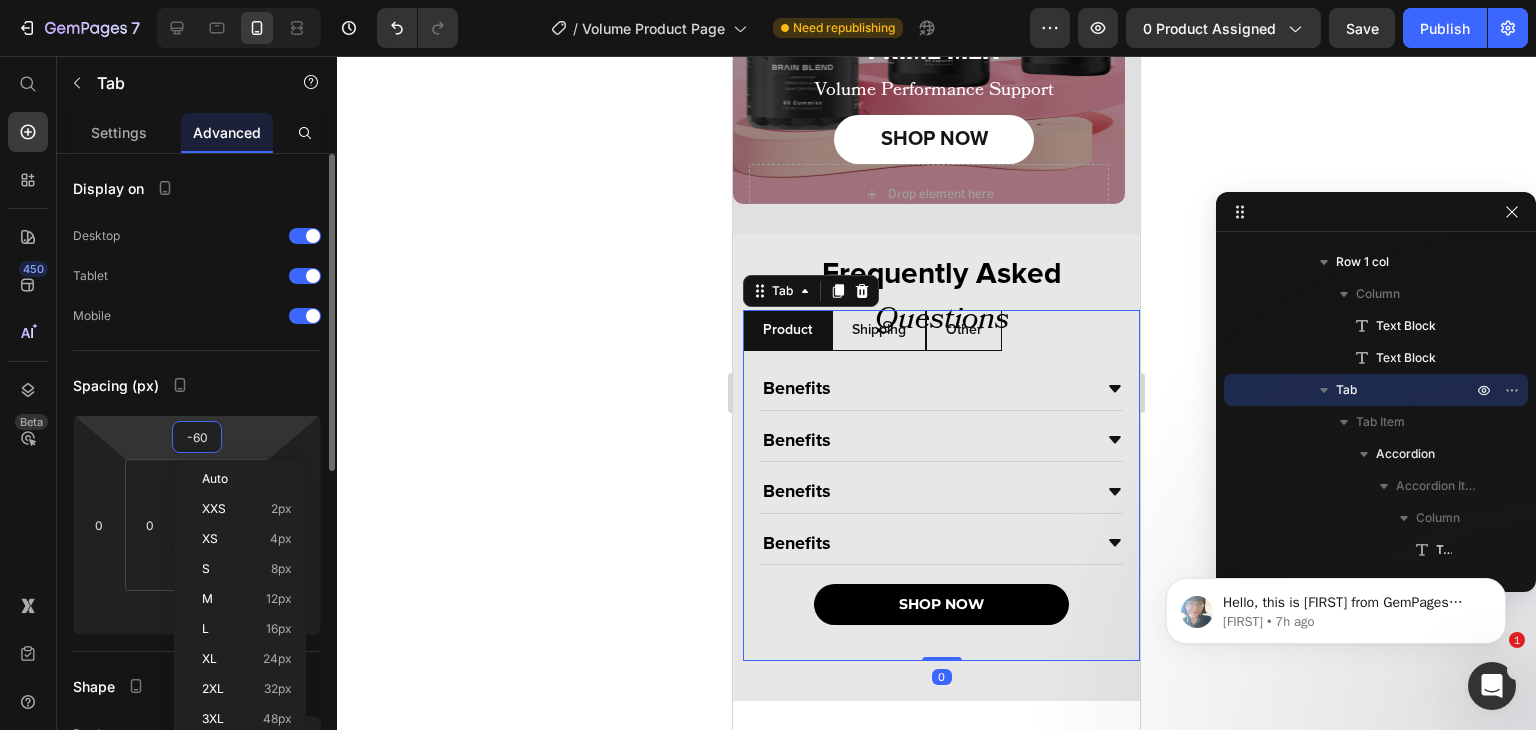 click on "-60" at bounding box center [197, 437] 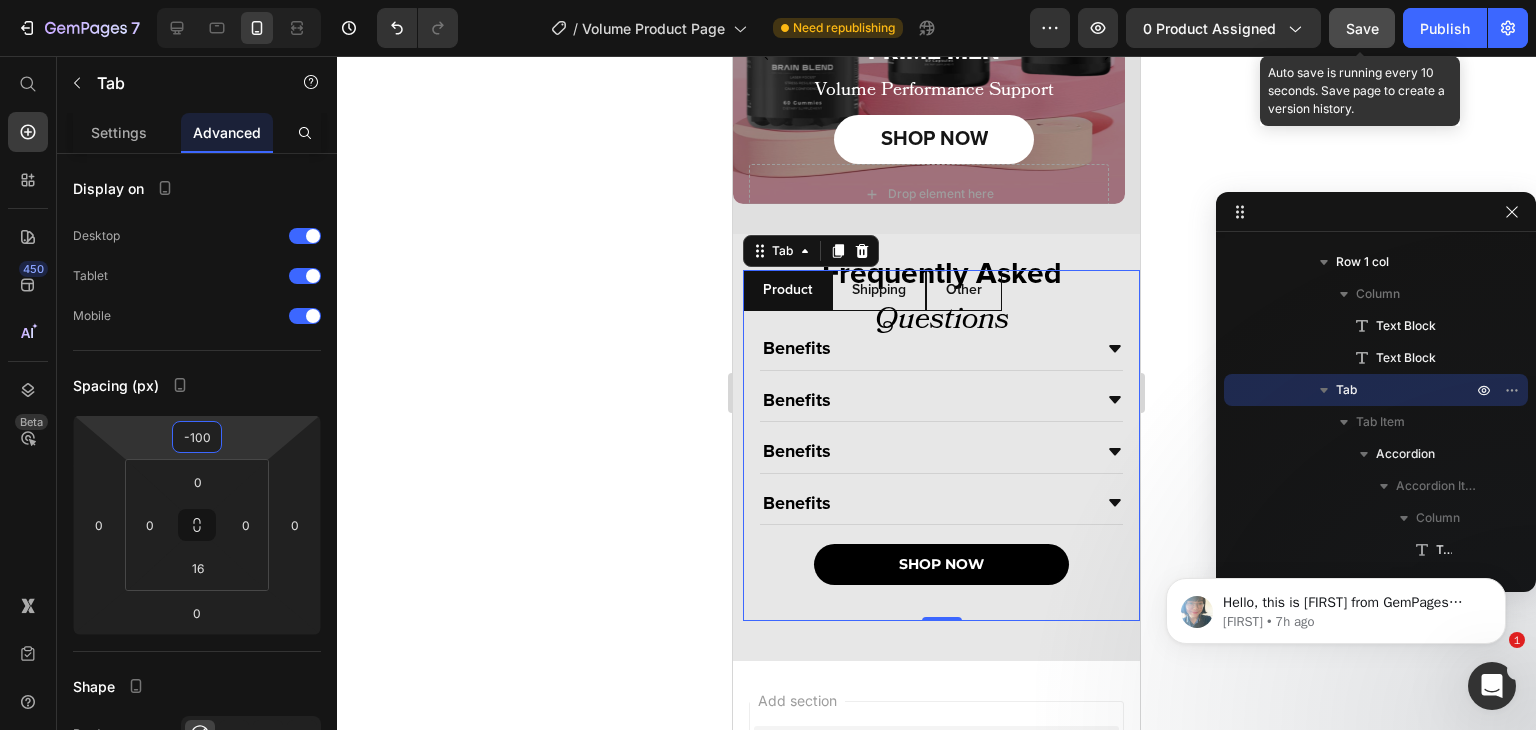 type on "-100" 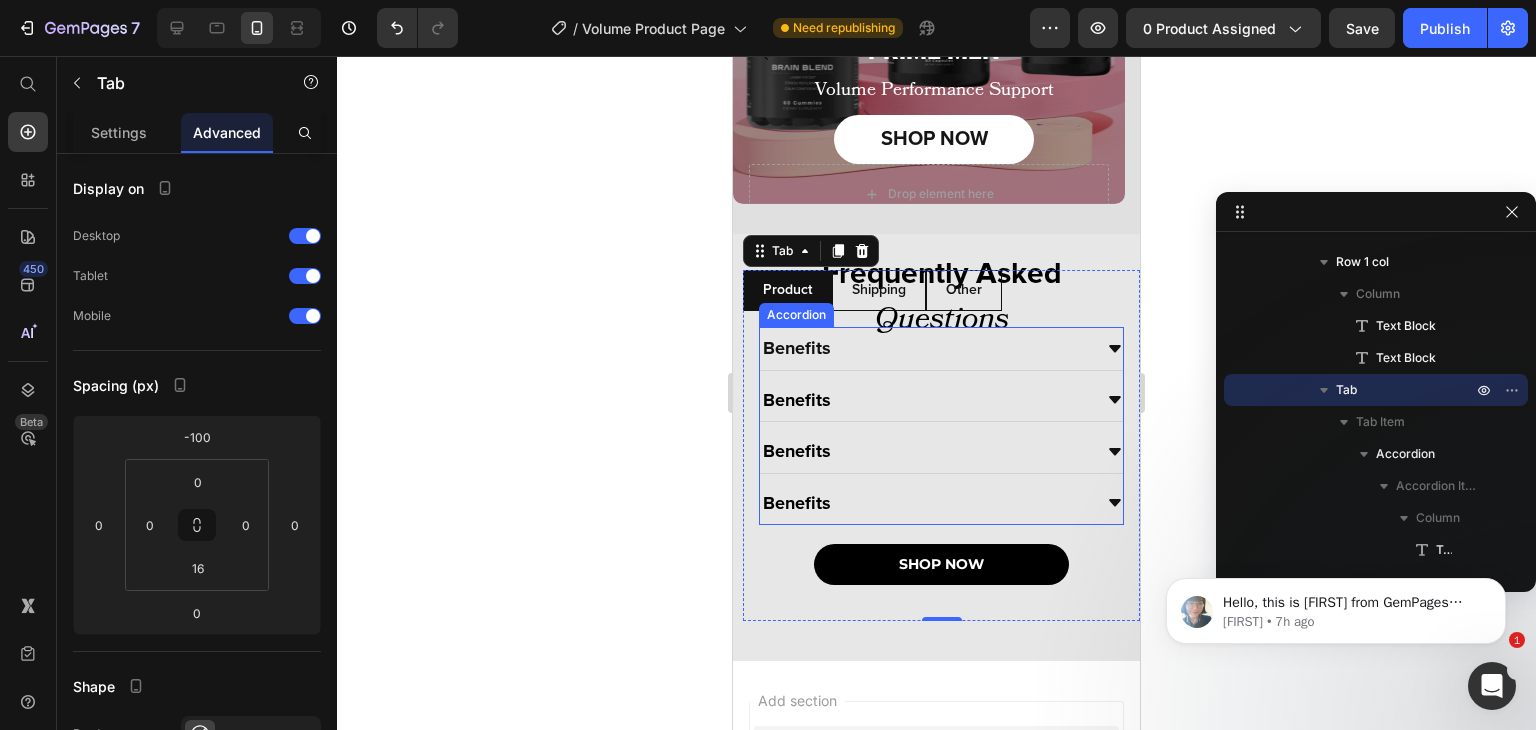 click on "Benefits" at bounding box center [925, 348] 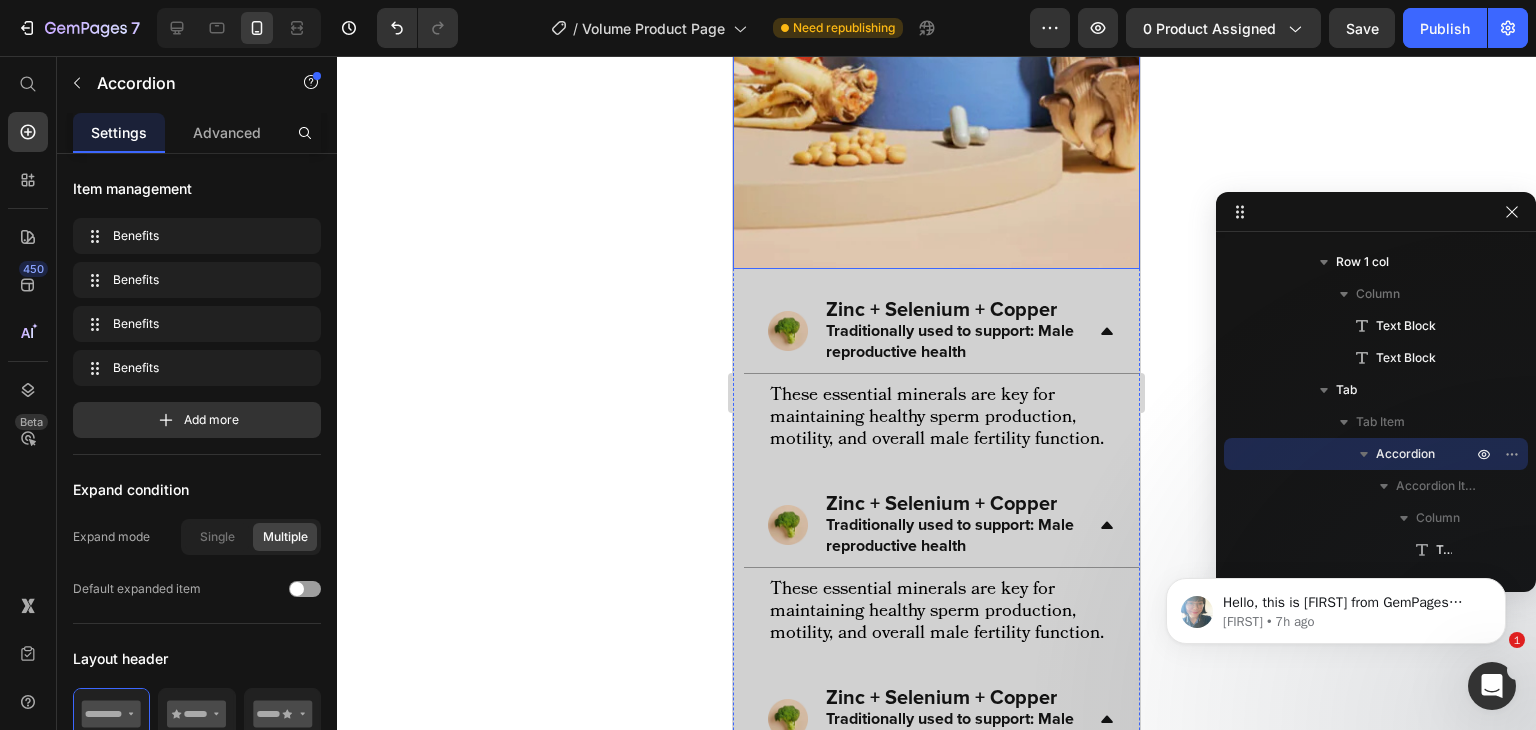 scroll, scrollTop: 3256, scrollLeft: 0, axis: vertical 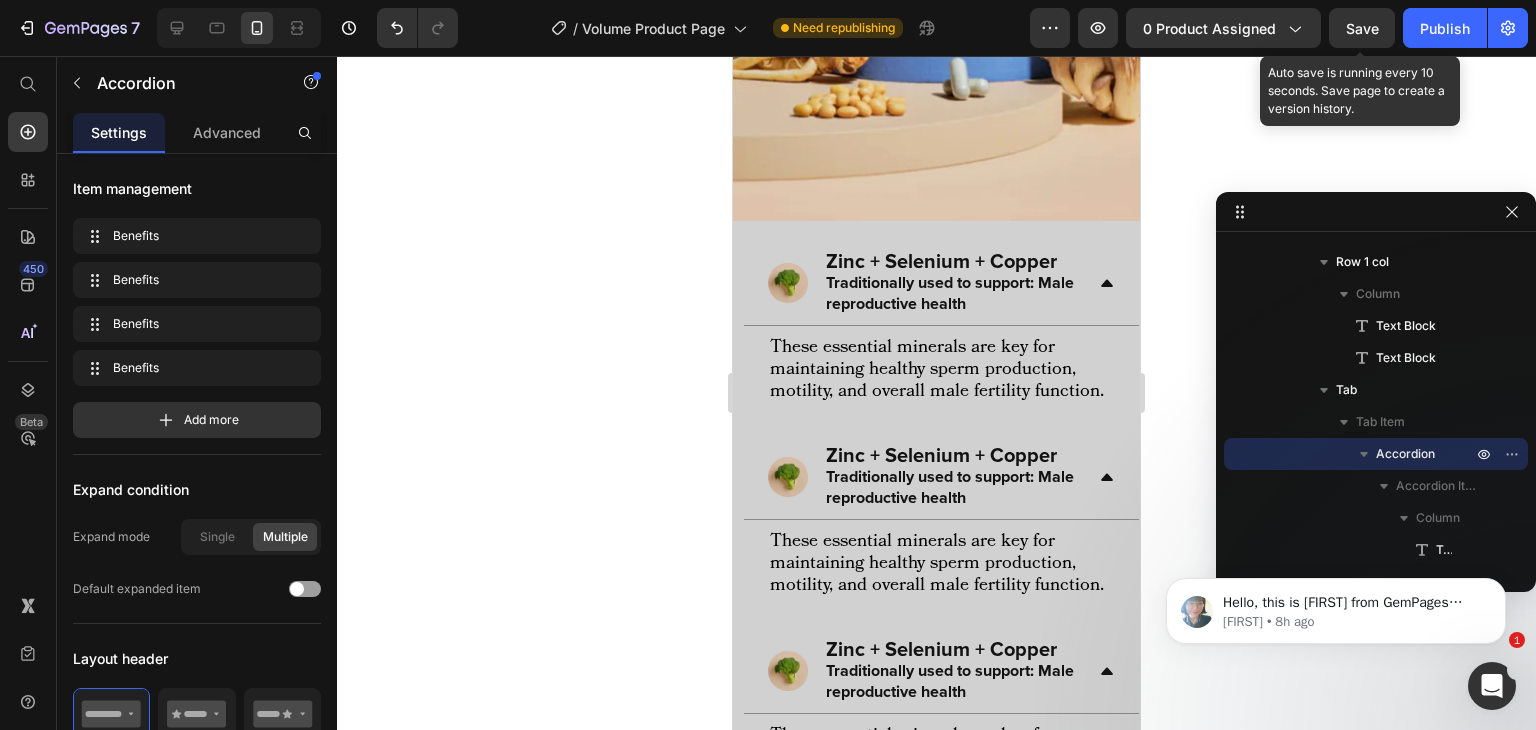 click on "Save" at bounding box center [1362, 28] 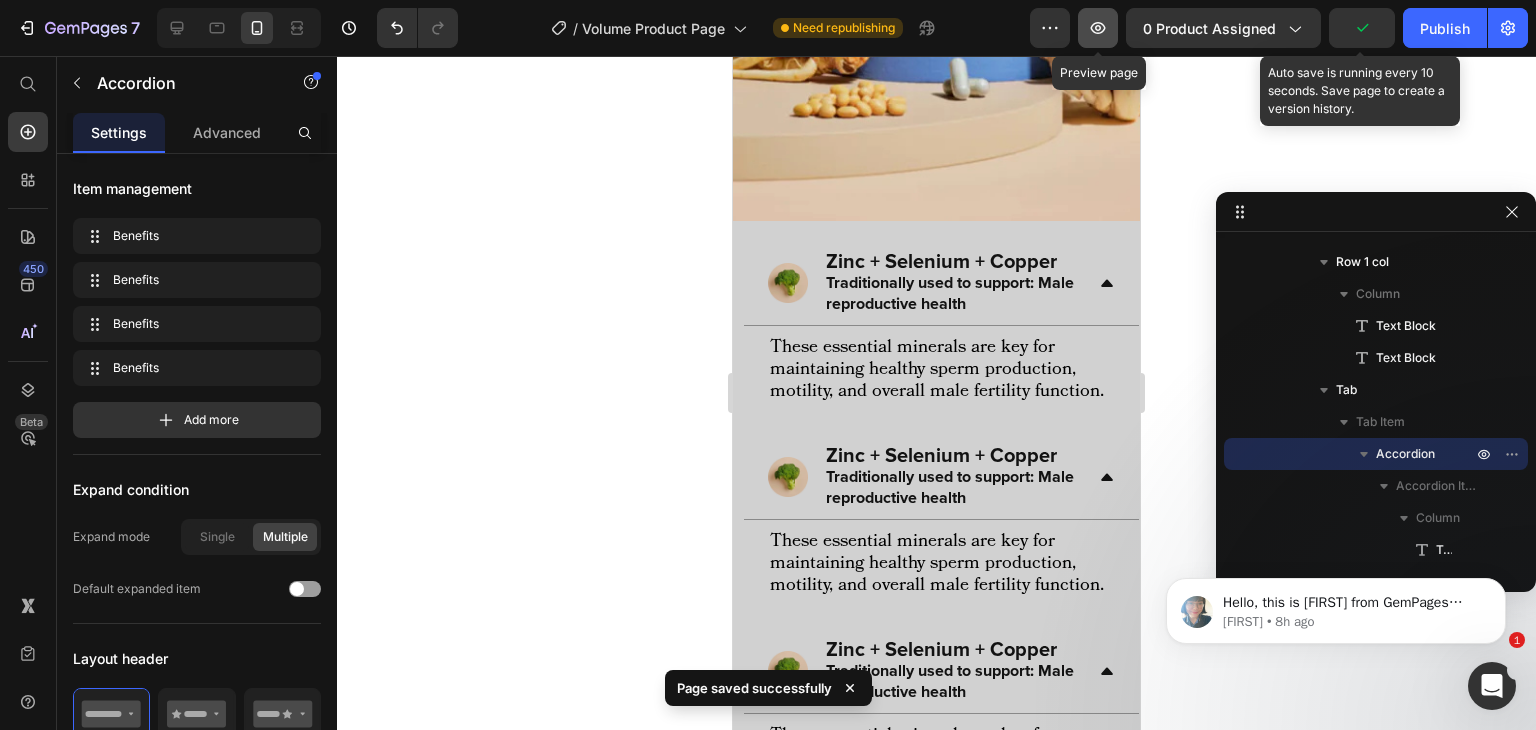 click 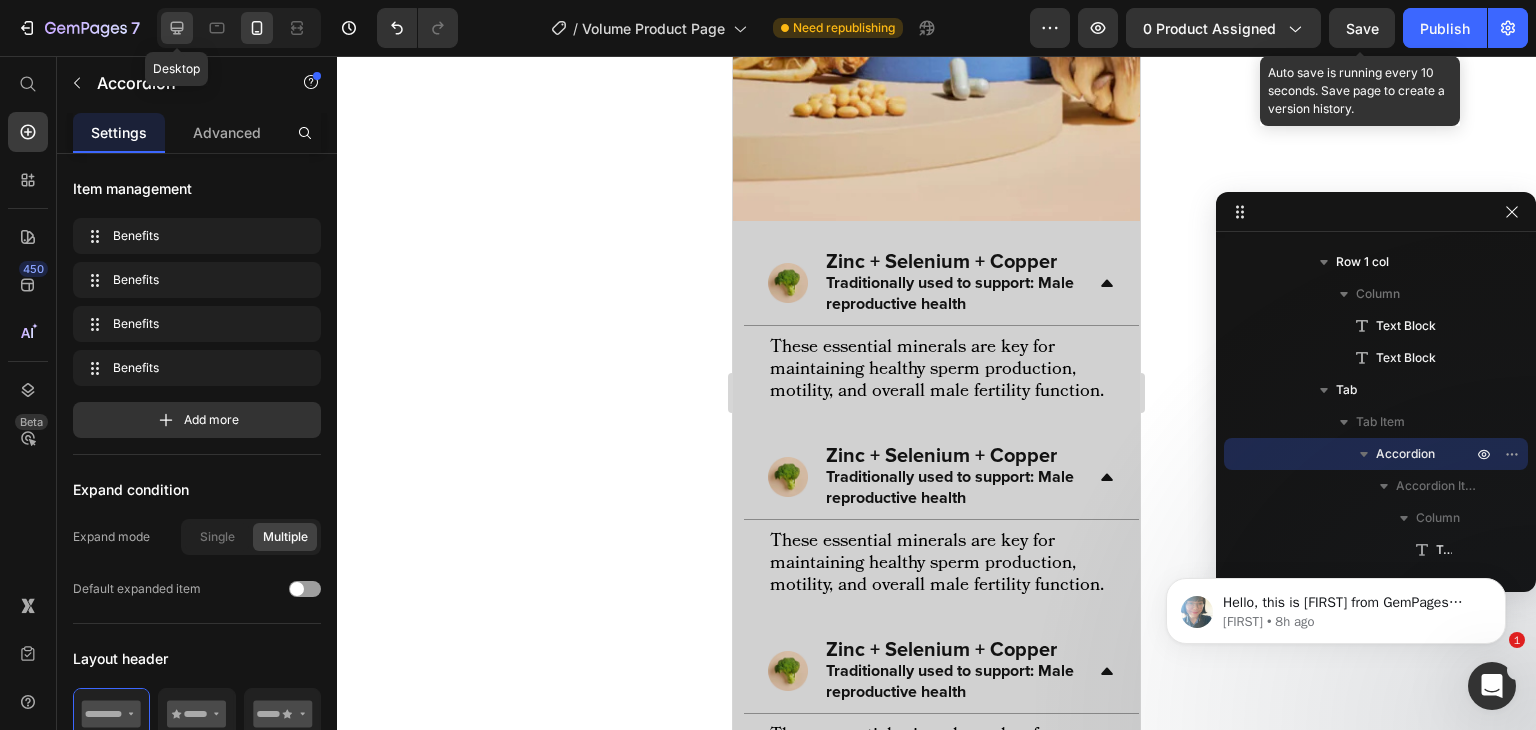 click 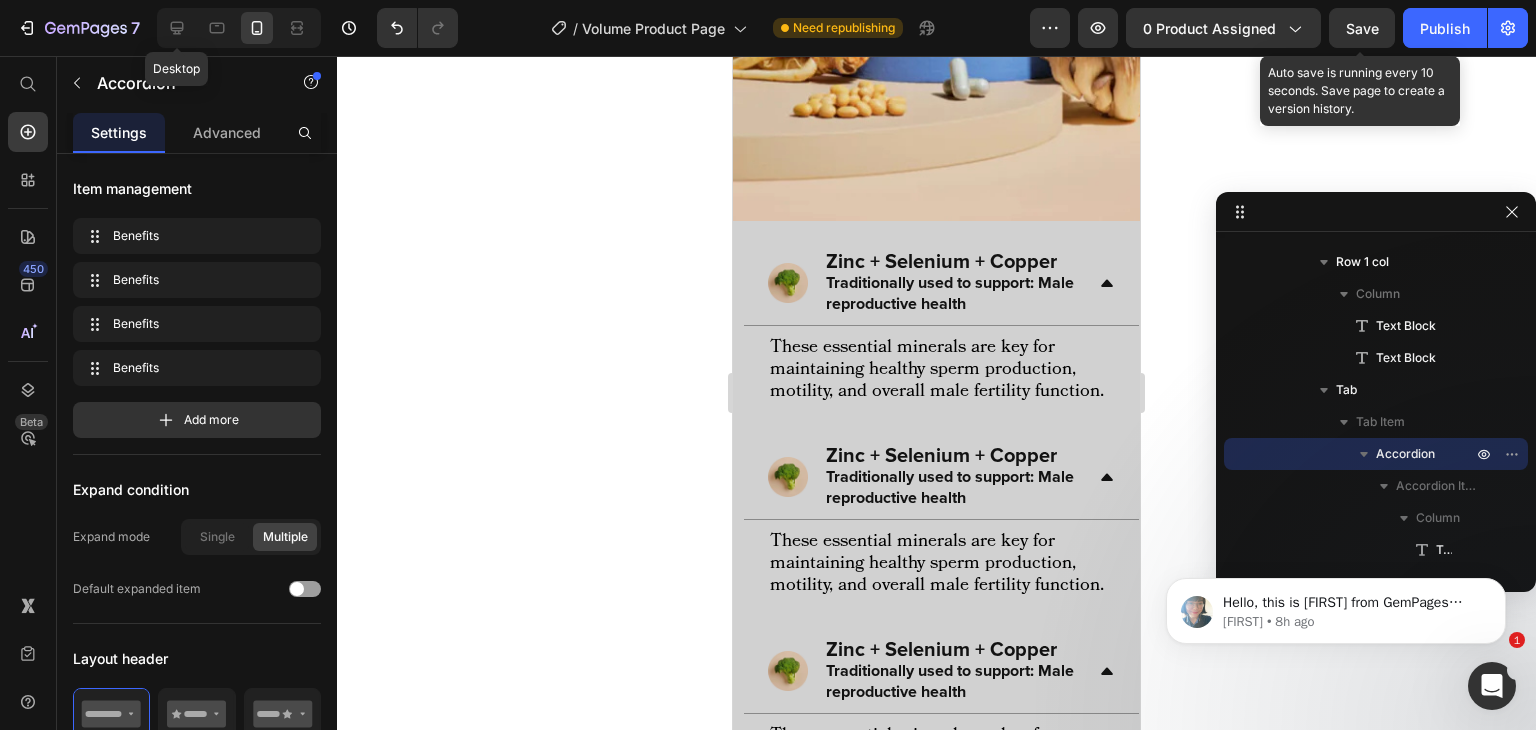 type on "22" 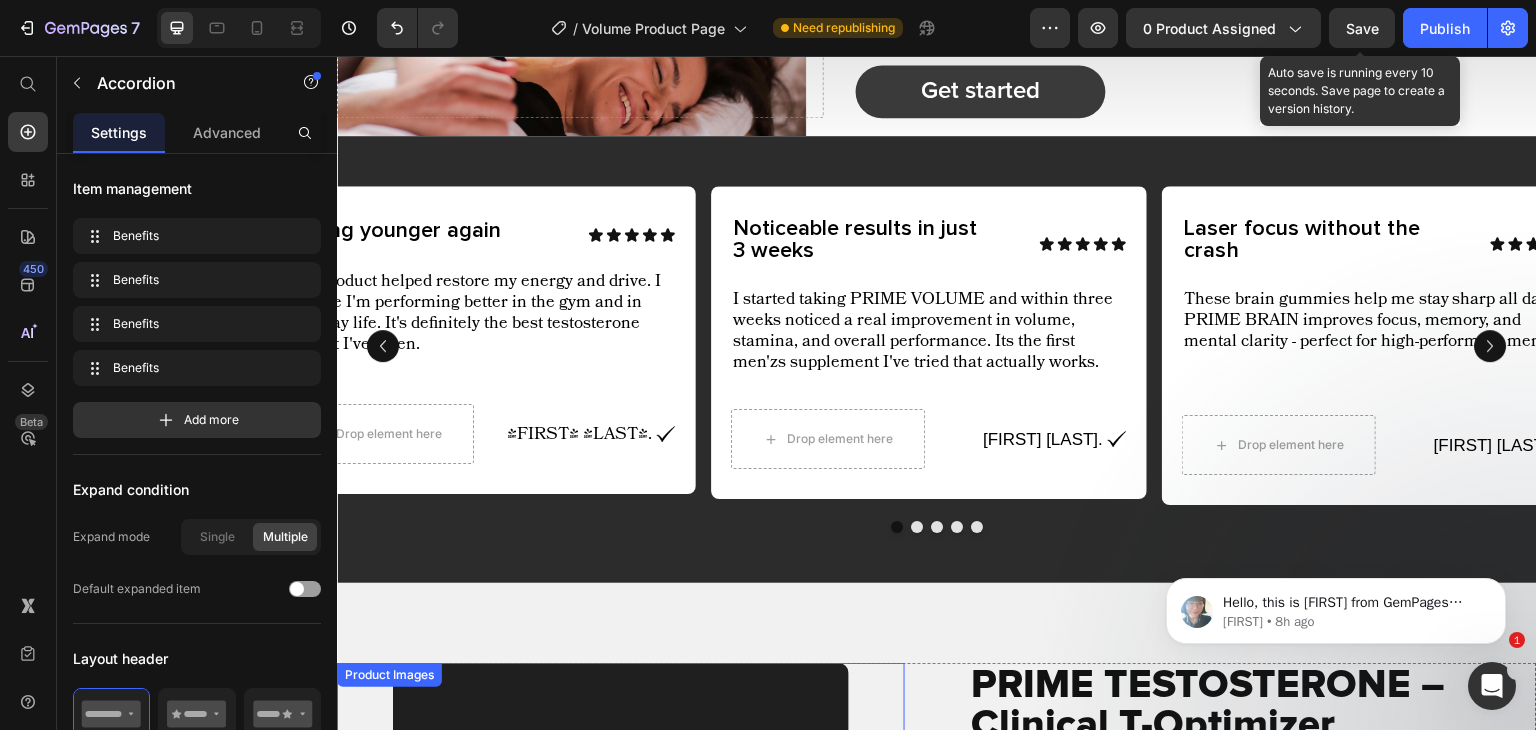 scroll, scrollTop: 658, scrollLeft: 0, axis: vertical 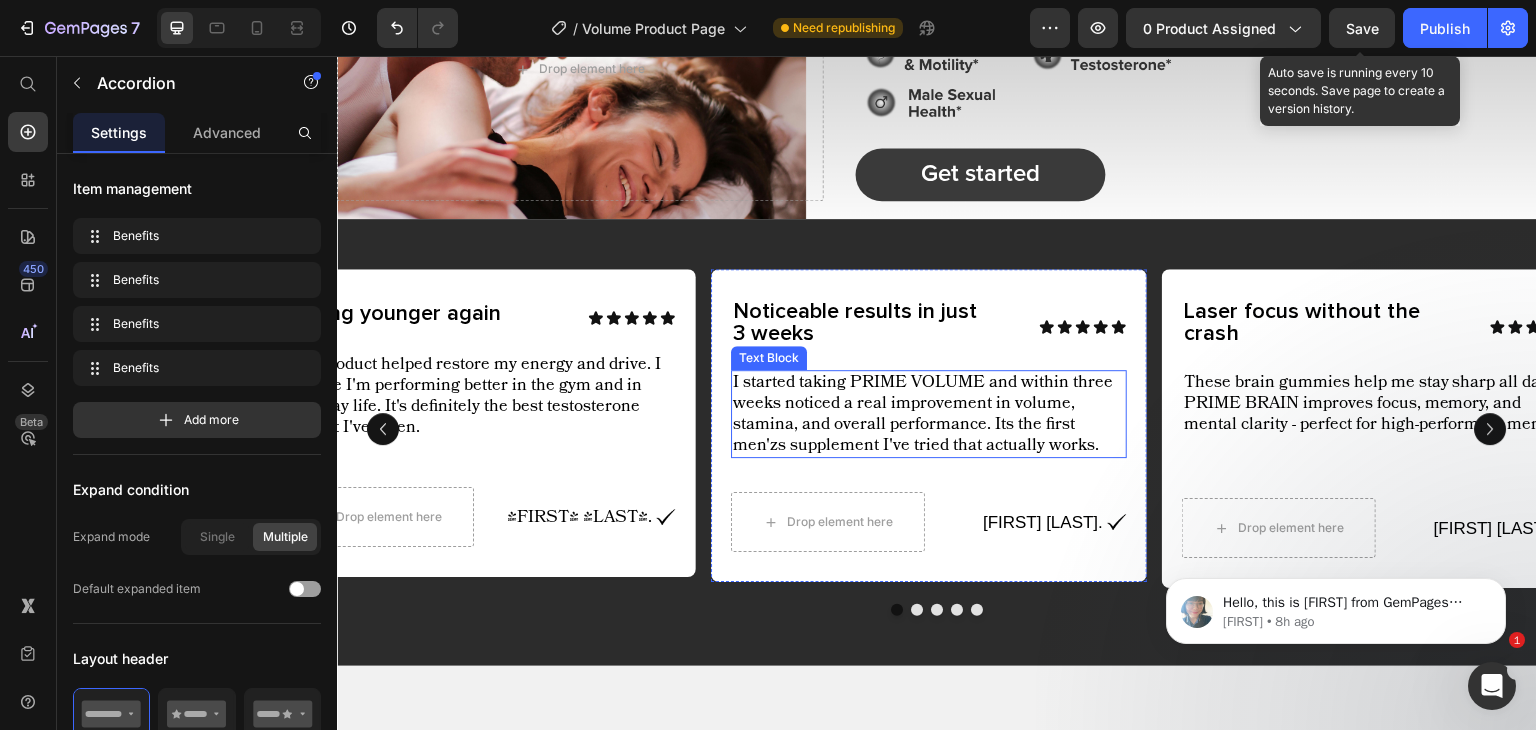click on "I started taking PRIME VOLUME and within three weeks noticed a real improvement in volume, stamina, and overall performance. Its the first men'zs supplement I've tried that actually works." at bounding box center (929, 414) 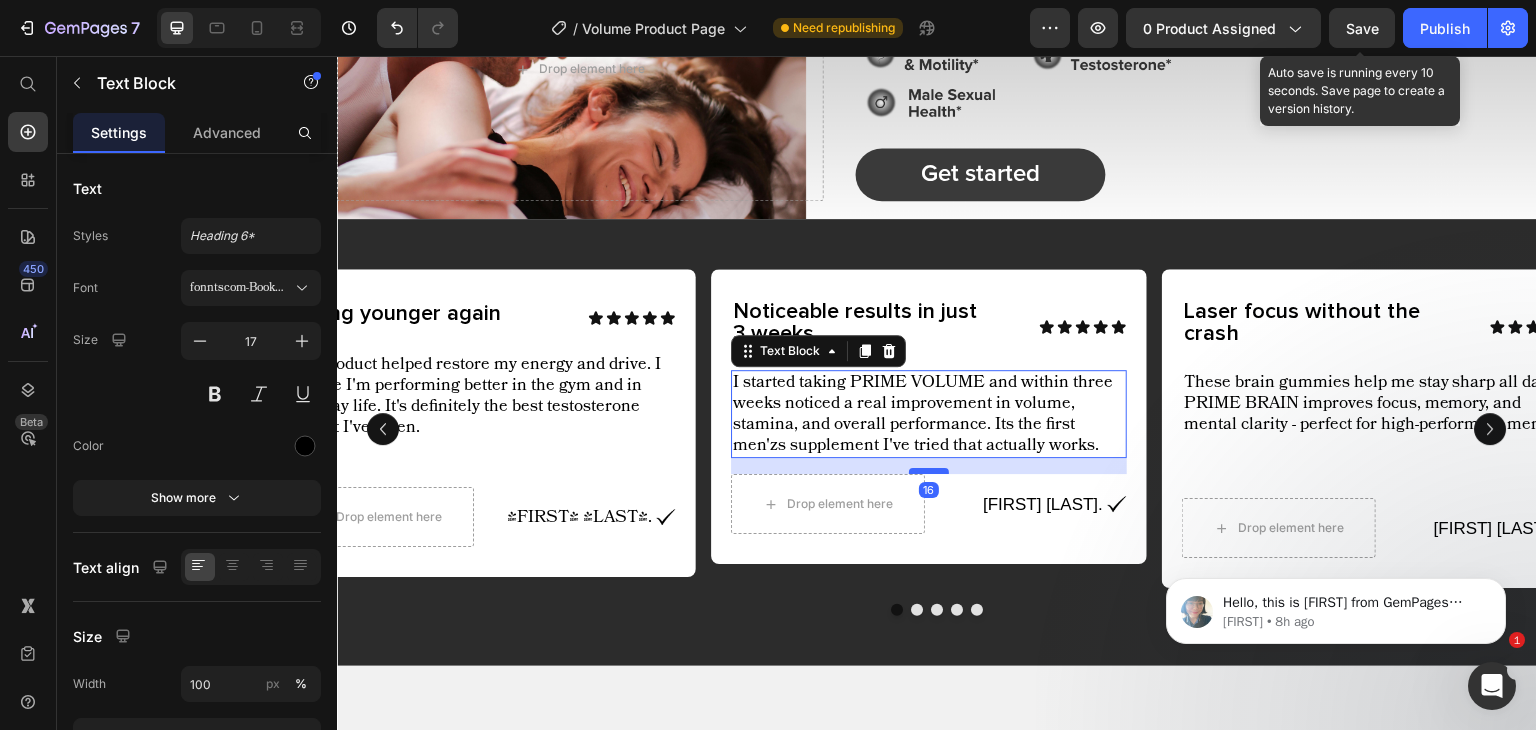 drag, startPoint x: 941, startPoint y: 479, endPoint x: 948, endPoint y: 461, distance: 19.313208 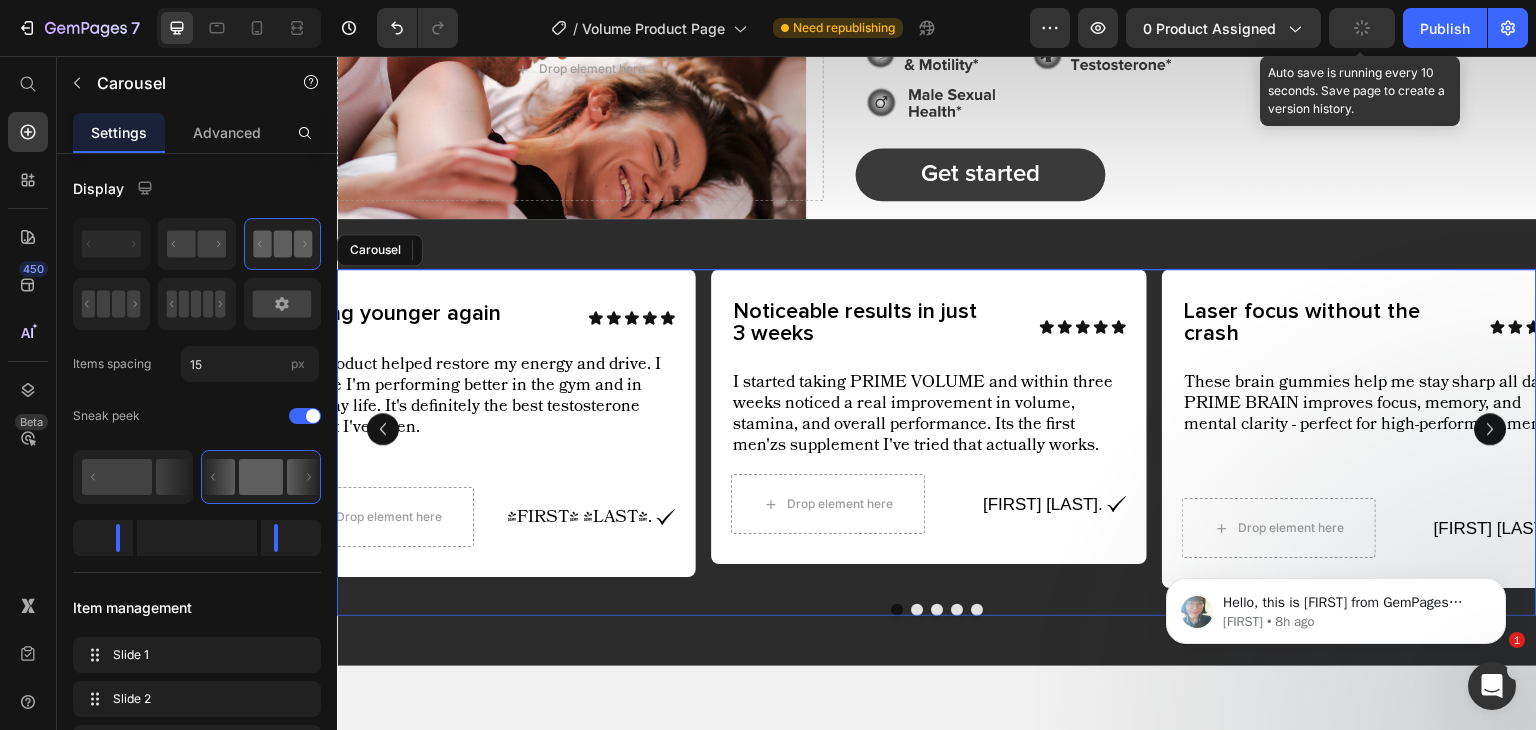 click 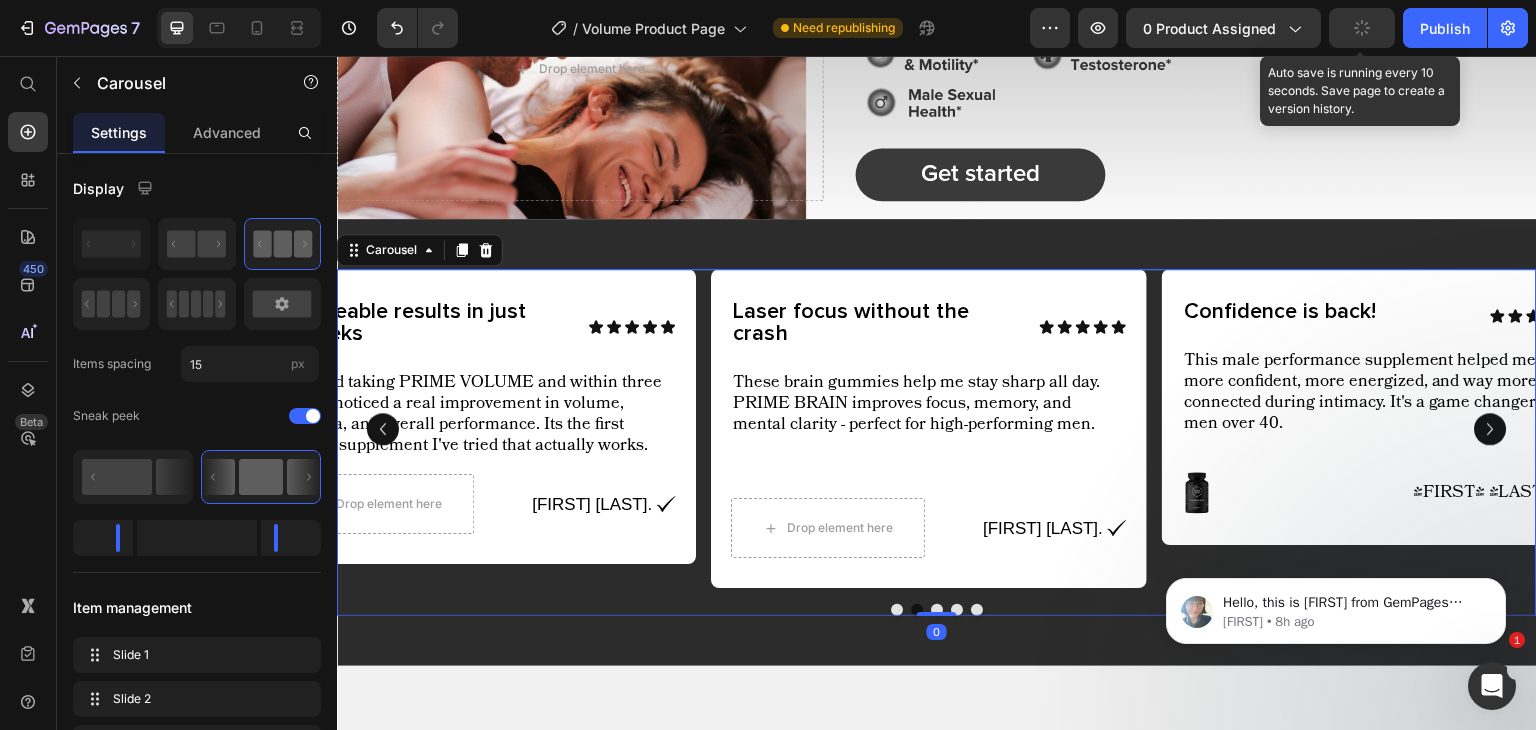 click 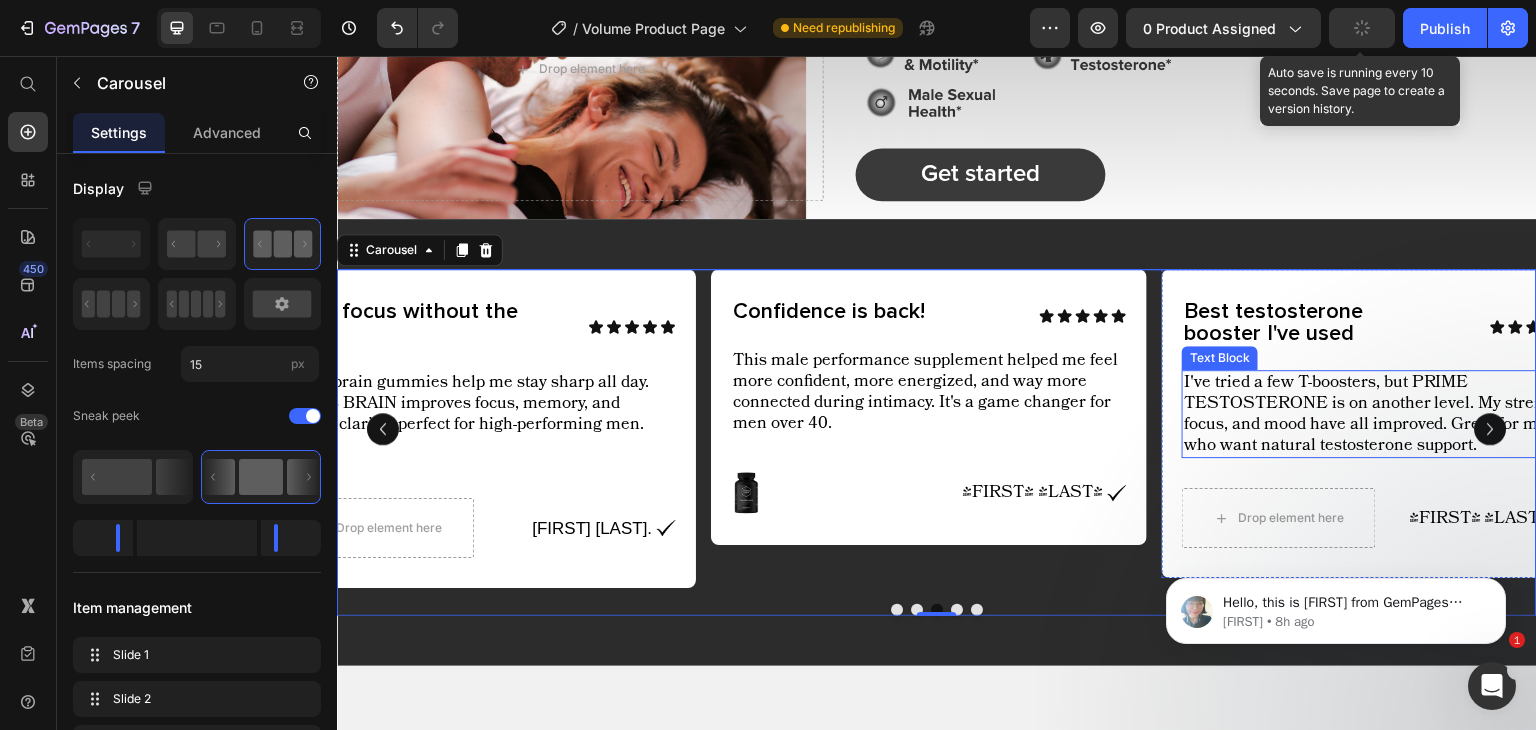 click on "I've tried a few T-boosters, but PRIME TESTOSTERONE is on another level. My strength, focus, and mood have all improved. Great for men who want natural testosterone support." at bounding box center (1380, 414) 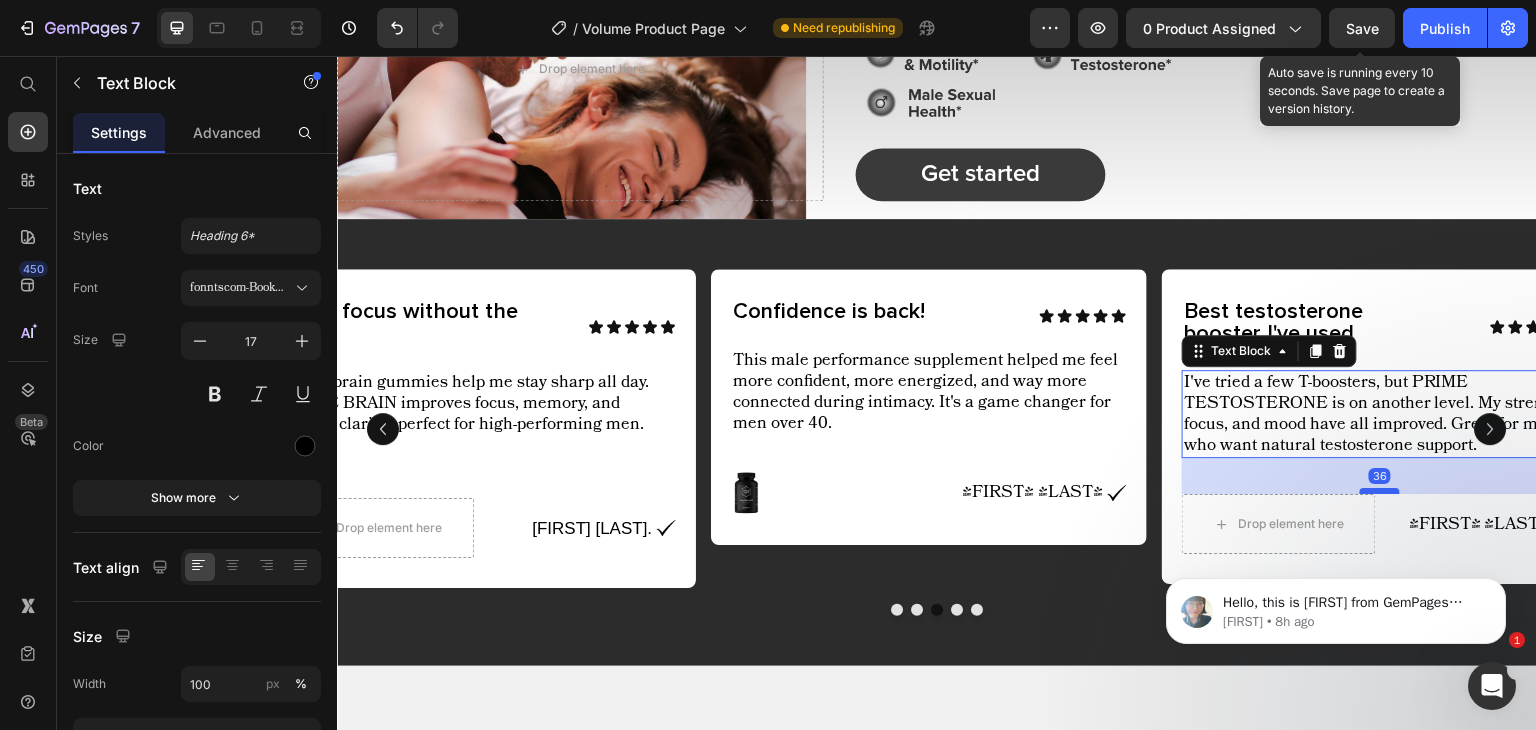 click at bounding box center (1380, 491) 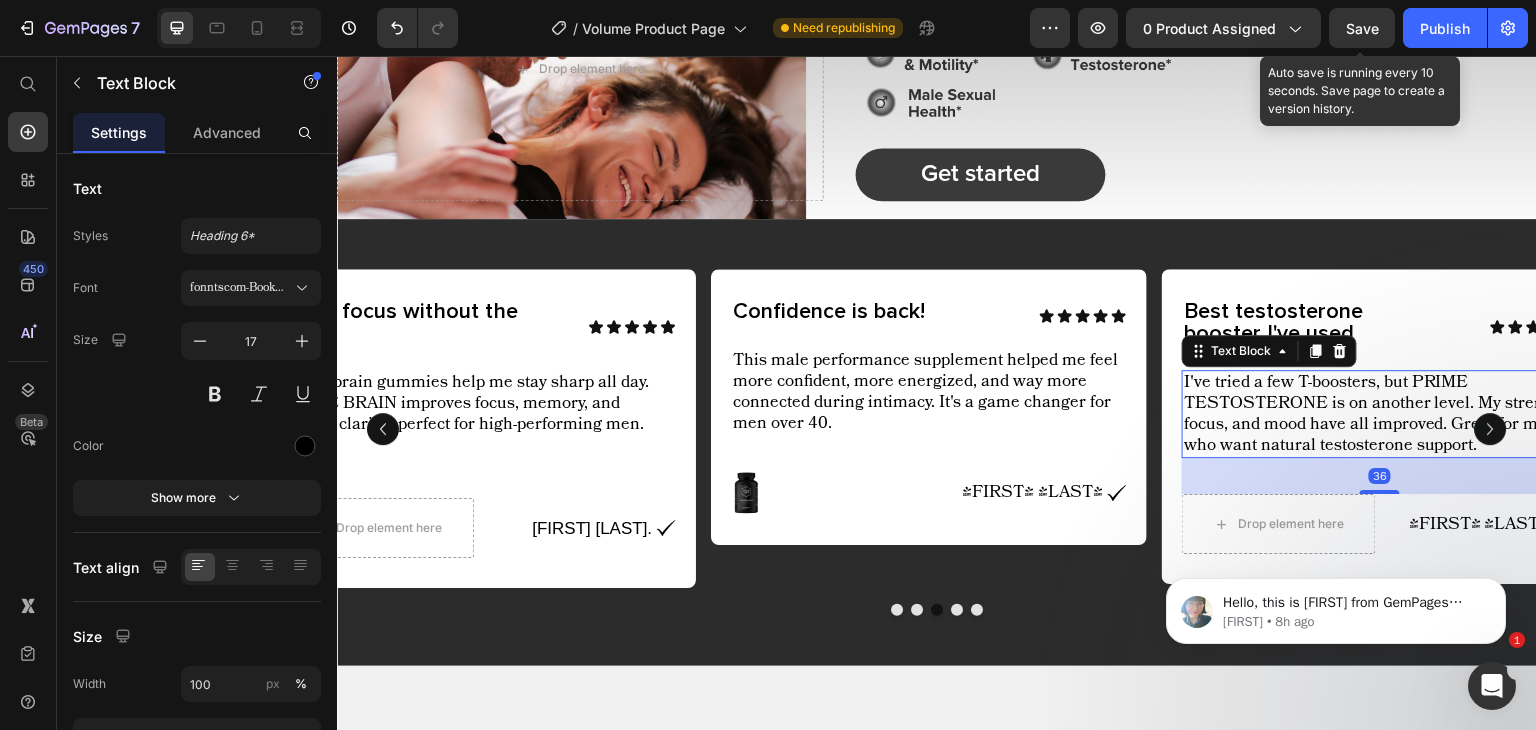 click on "Save" 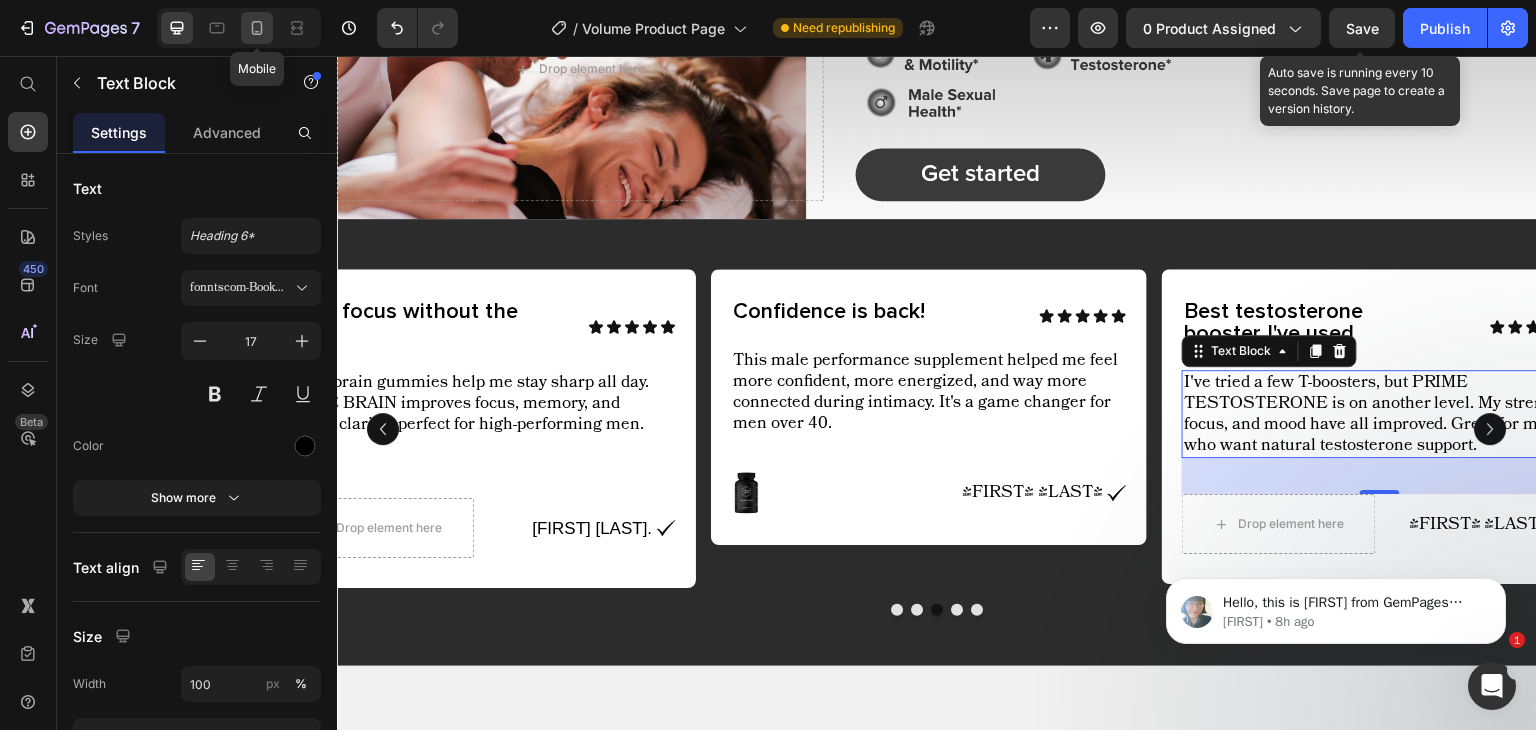 drag, startPoint x: 269, startPoint y: 27, endPoint x: 400, endPoint y: 163, distance: 188.83061 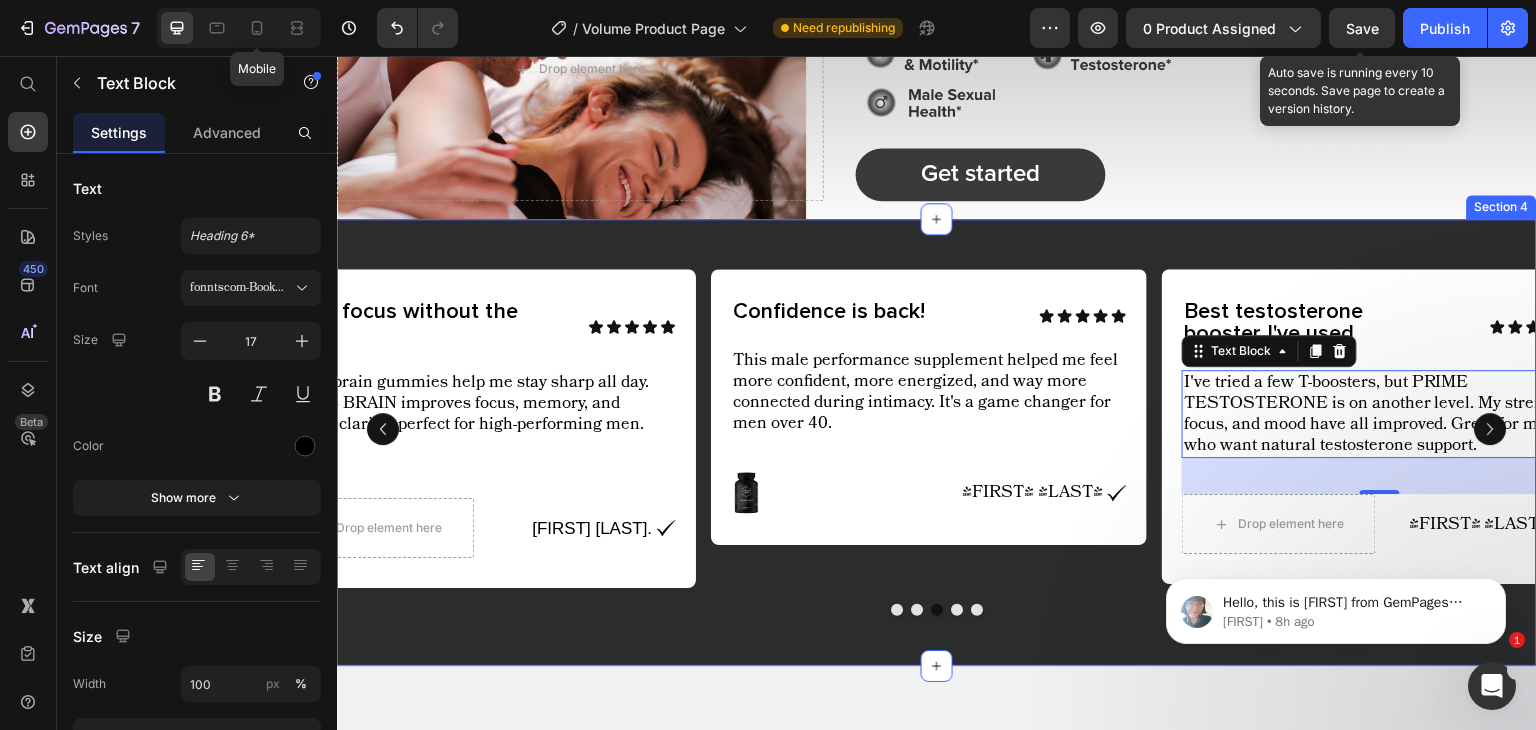 type on "16" 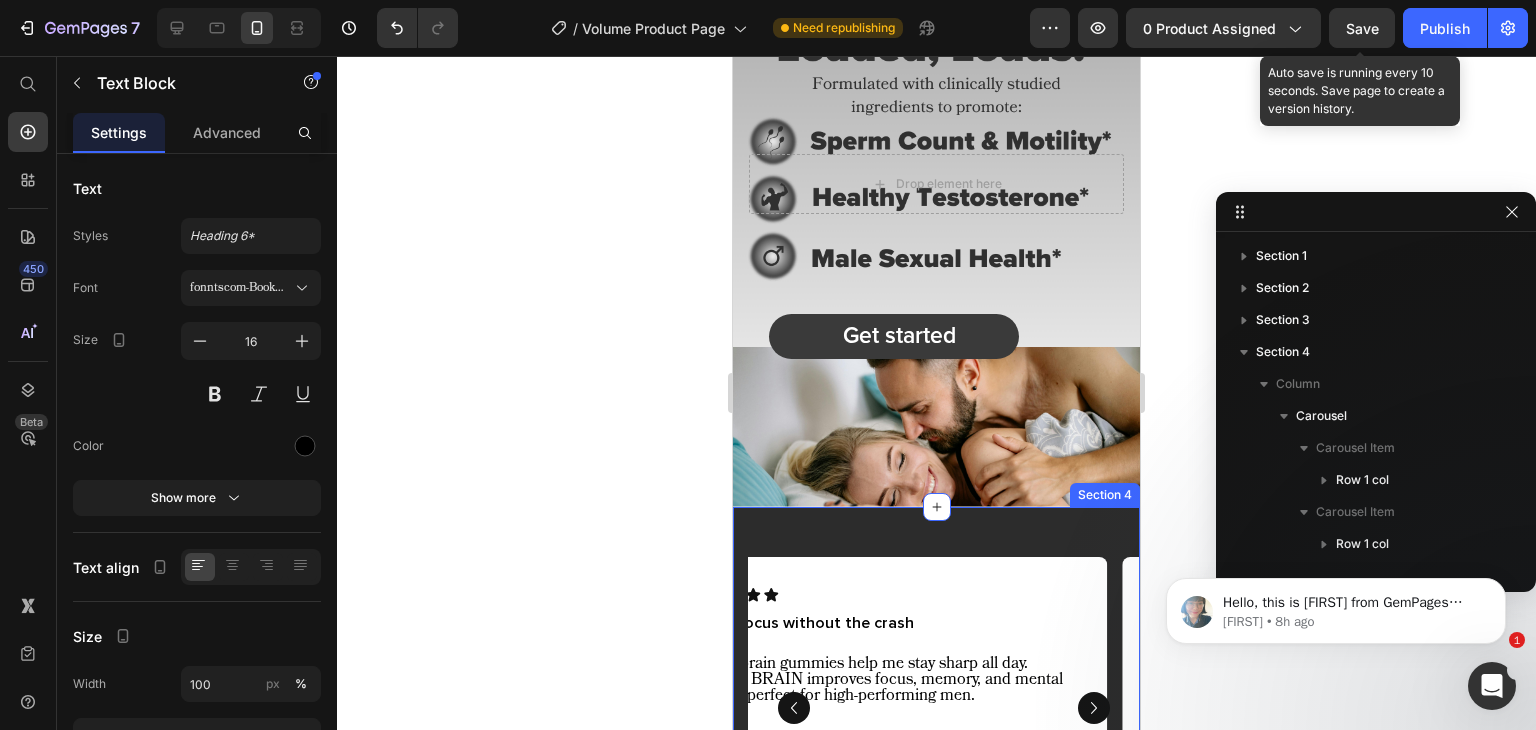 scroll, scrollTop: 636, scrollLeft: 0, axis: vertical 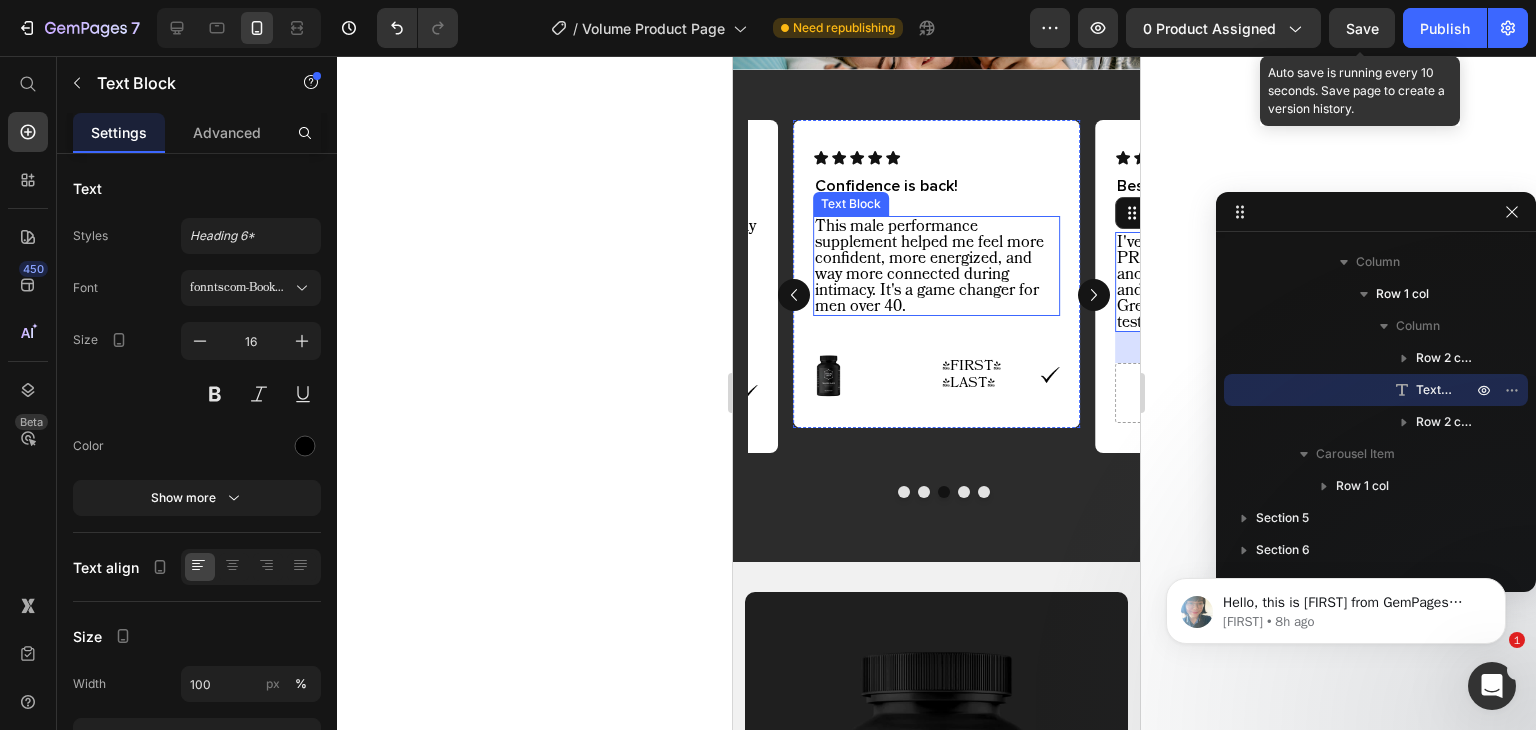 click on "This male performance supplement helped me feel more confident, more energized, and way more connected during intimacy. It's a game changer for men over 40." at bounding box center (936, 266) 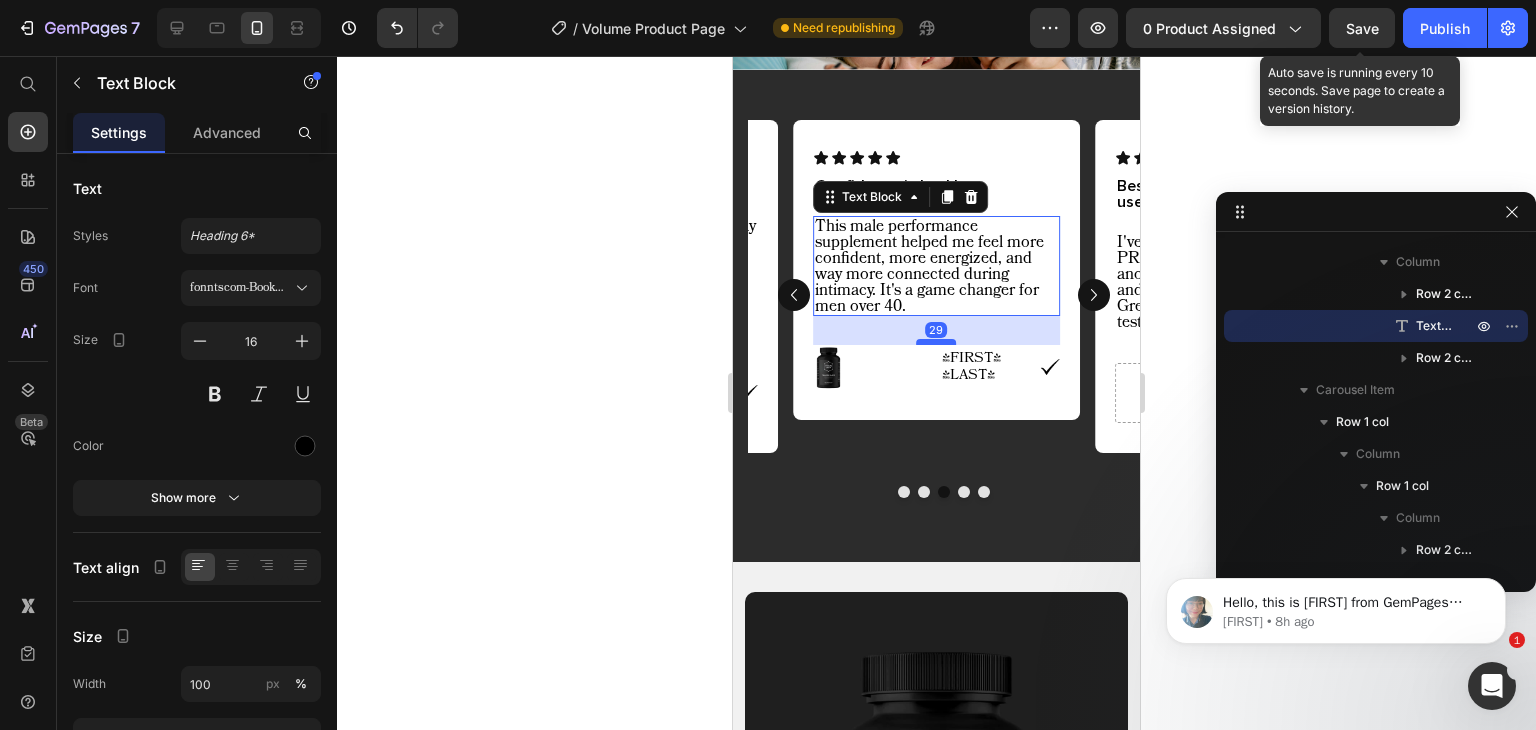 click at bounding box center [936, 342] 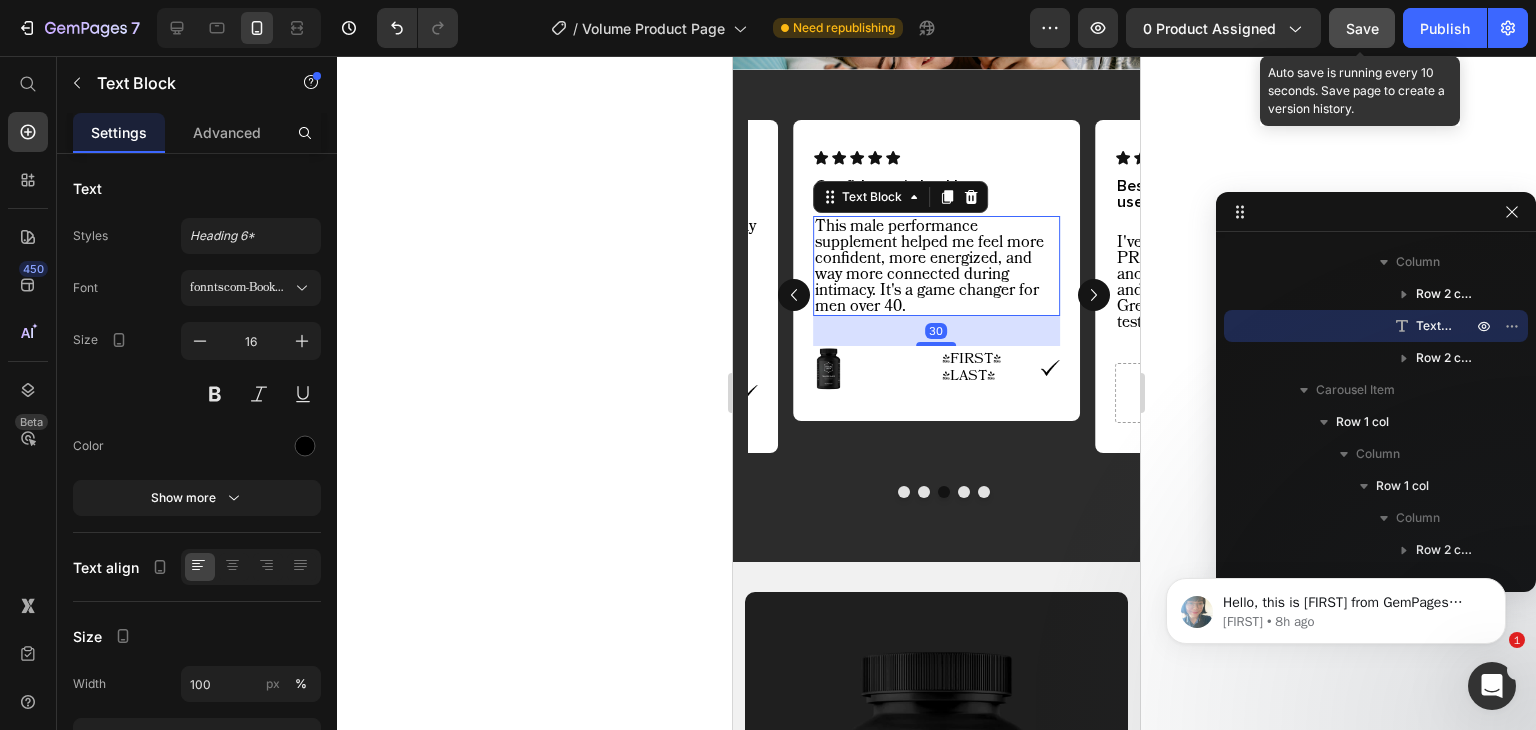 click on "Save" 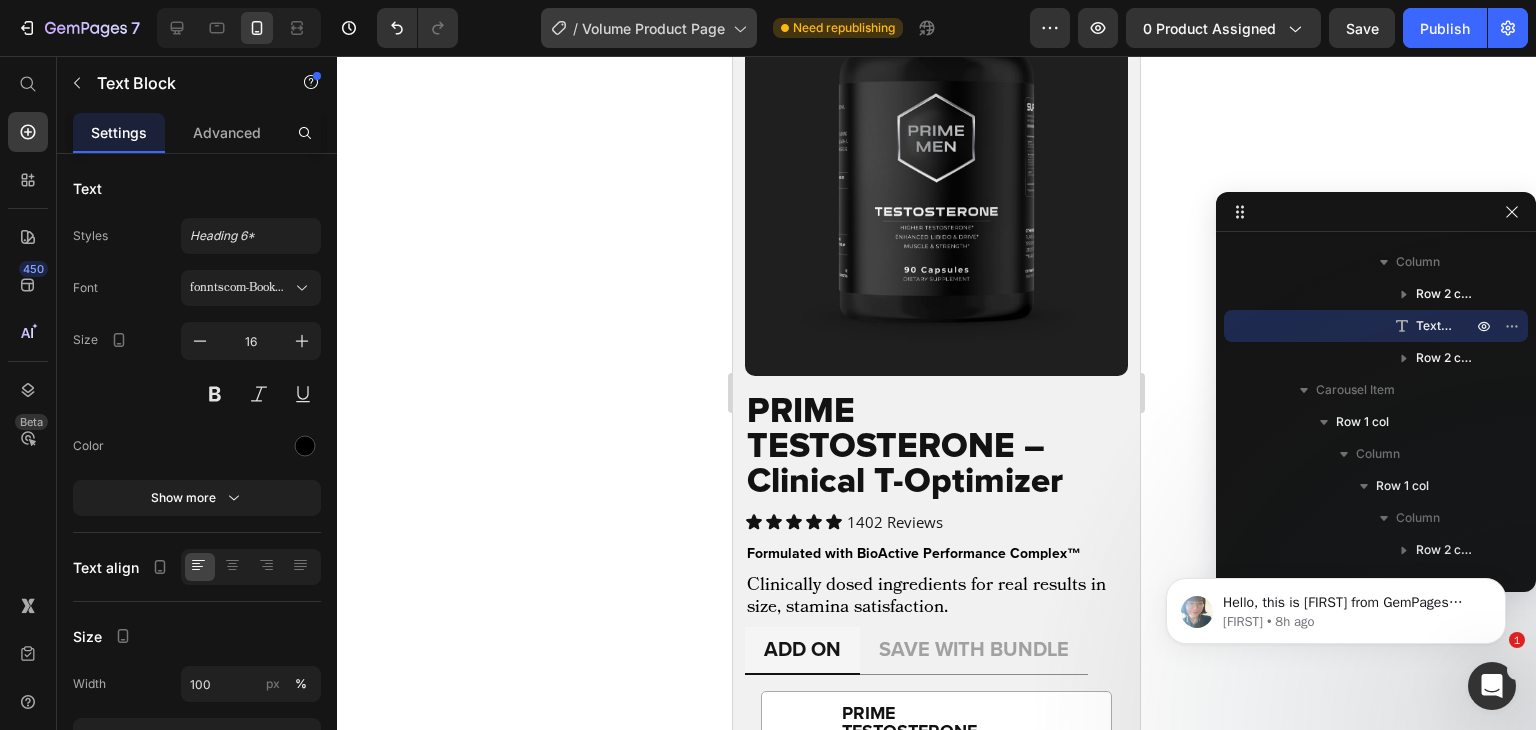 scroll, scrollTop: 2492, scrollLeft: 0, axis: vertical 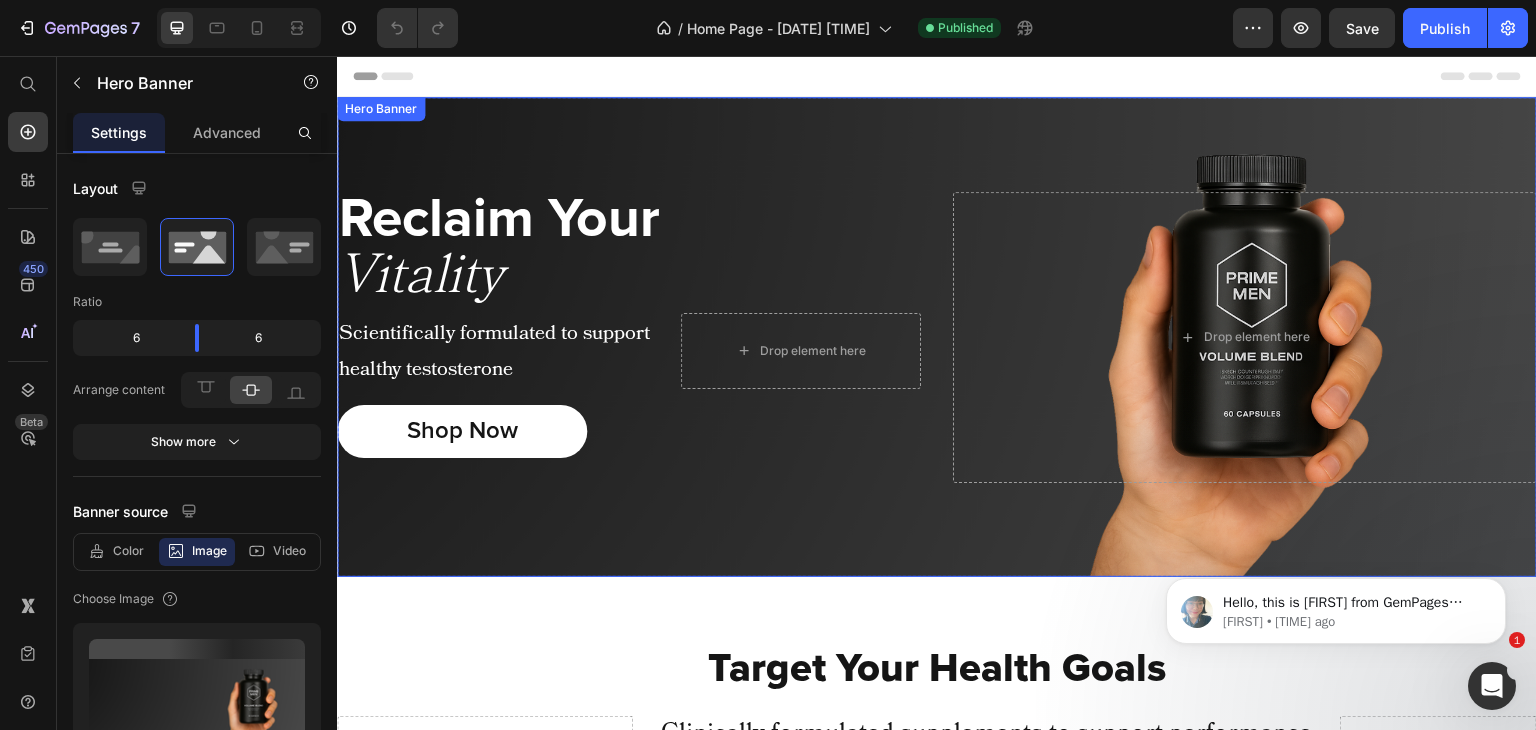 click at bounding box center [937, 337] 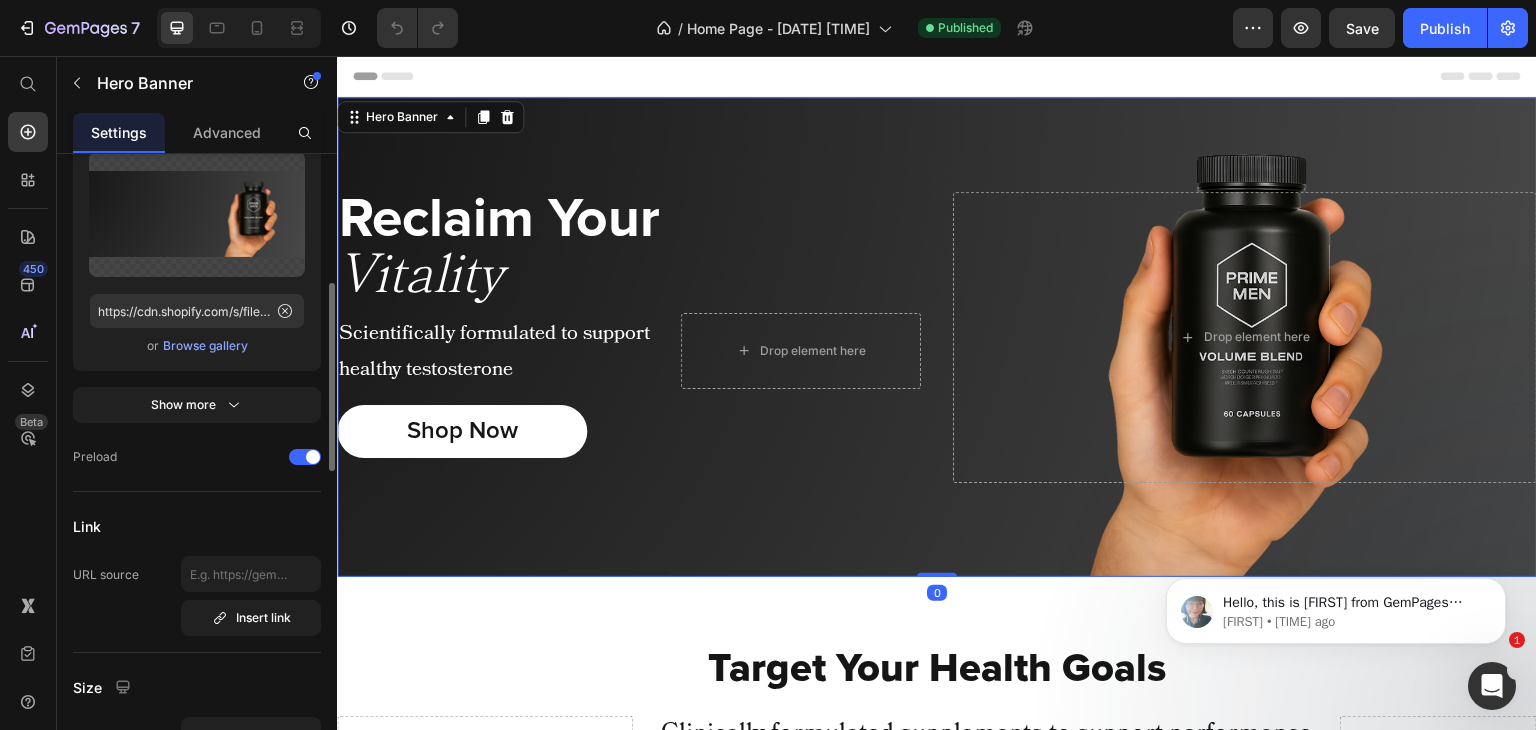 scroll, scrollTop: 475, scrollLeft: 0, axis: vertical 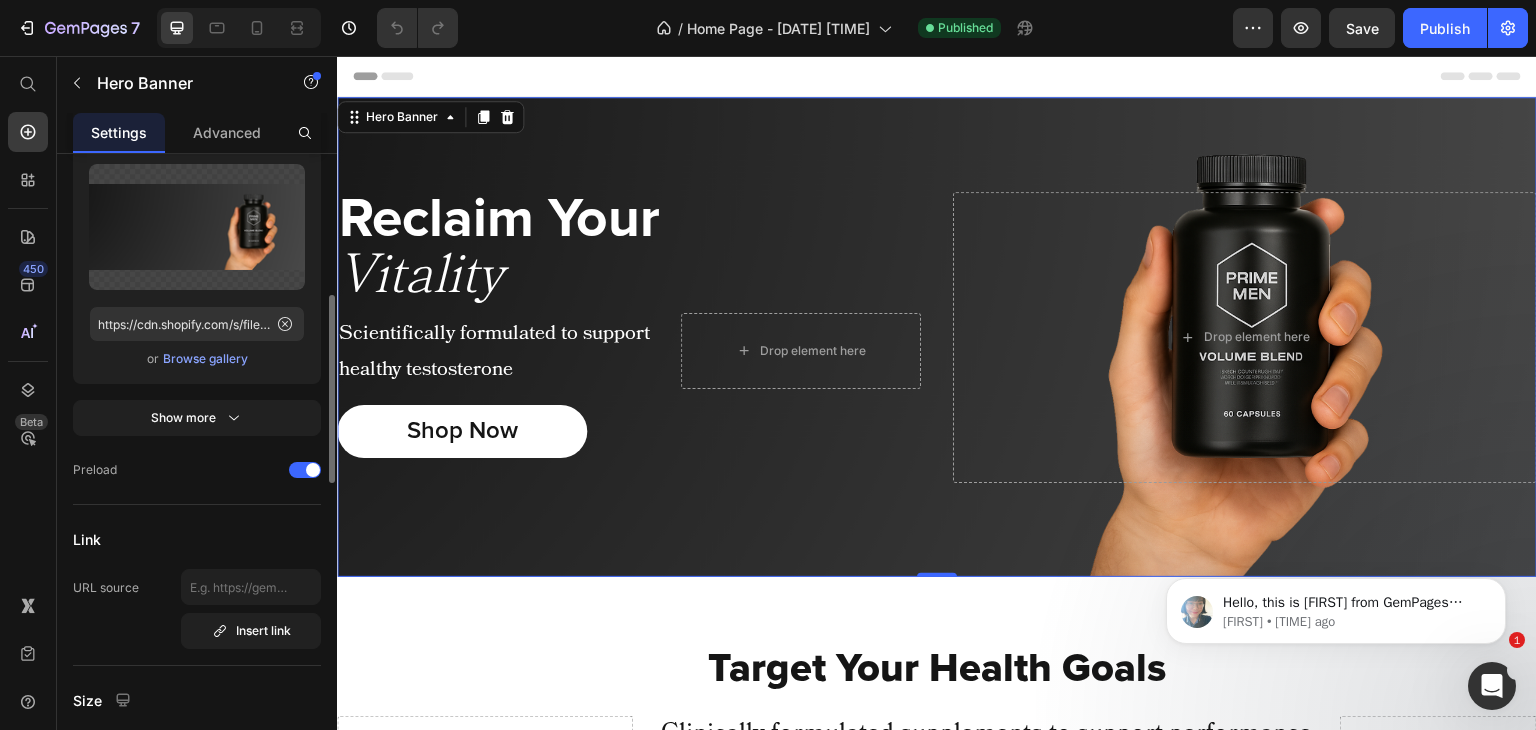 click on "Browse gallery" at bounding box center (205, 359) 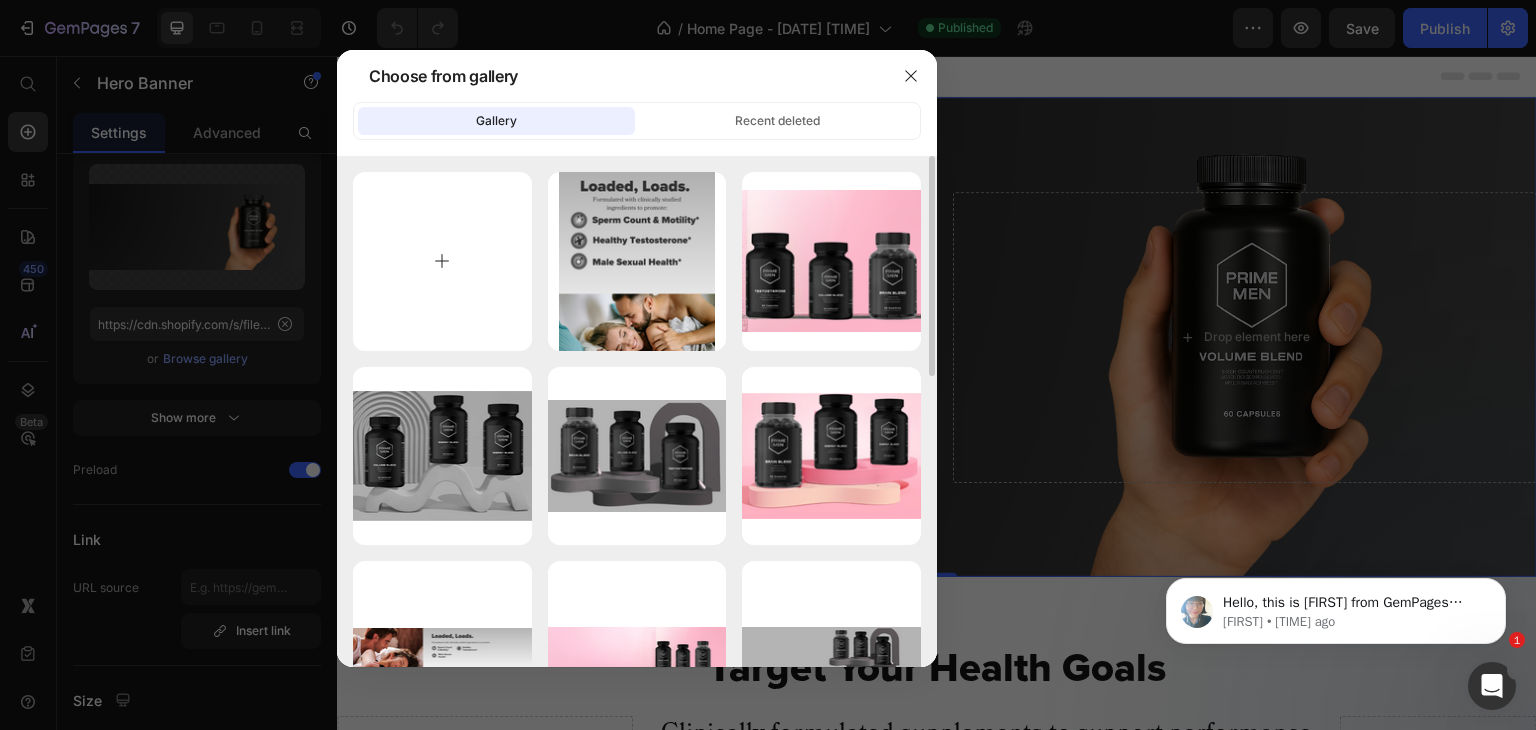 click at bounding box center (442, 261) 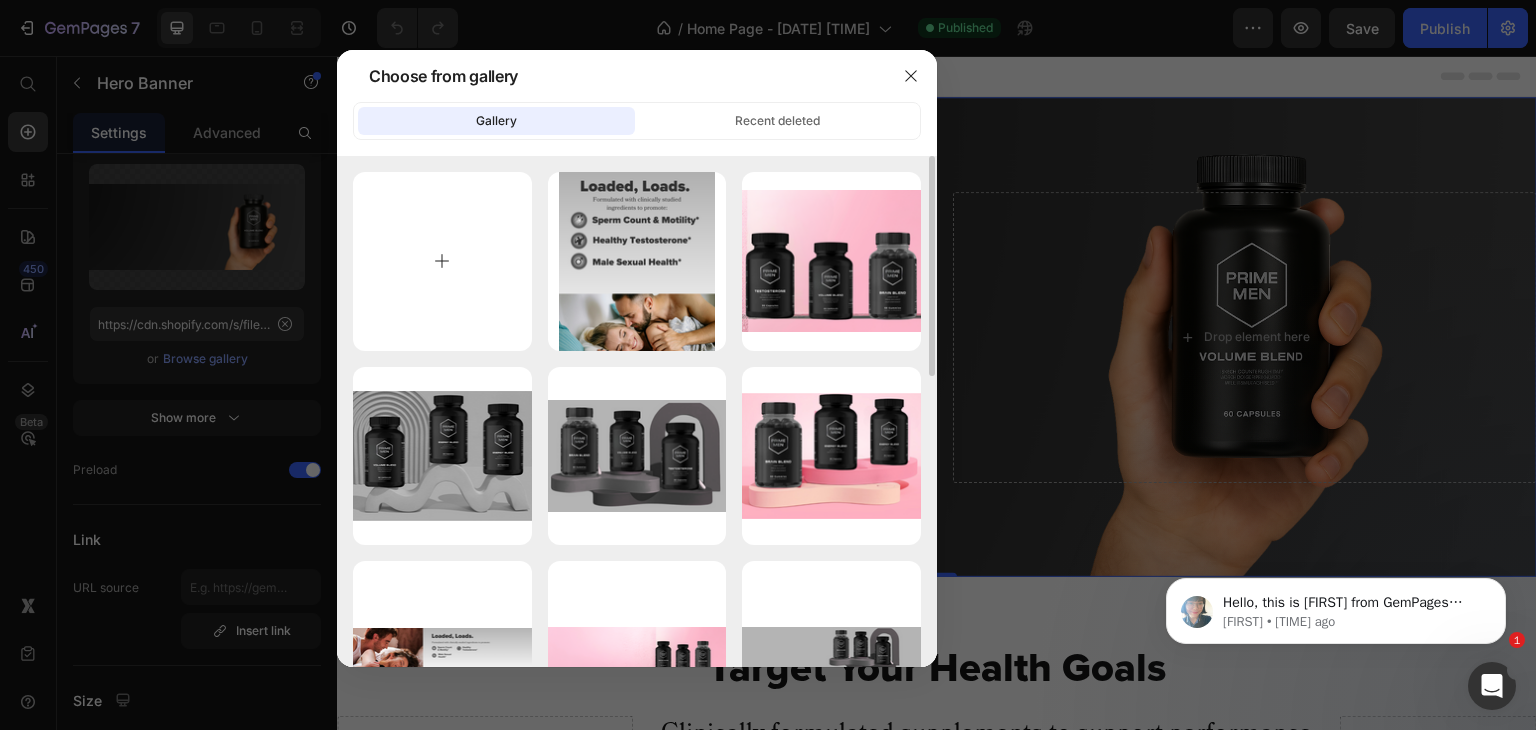 type on "C:\fakepath\Copy of Reclaim Your (3).png" 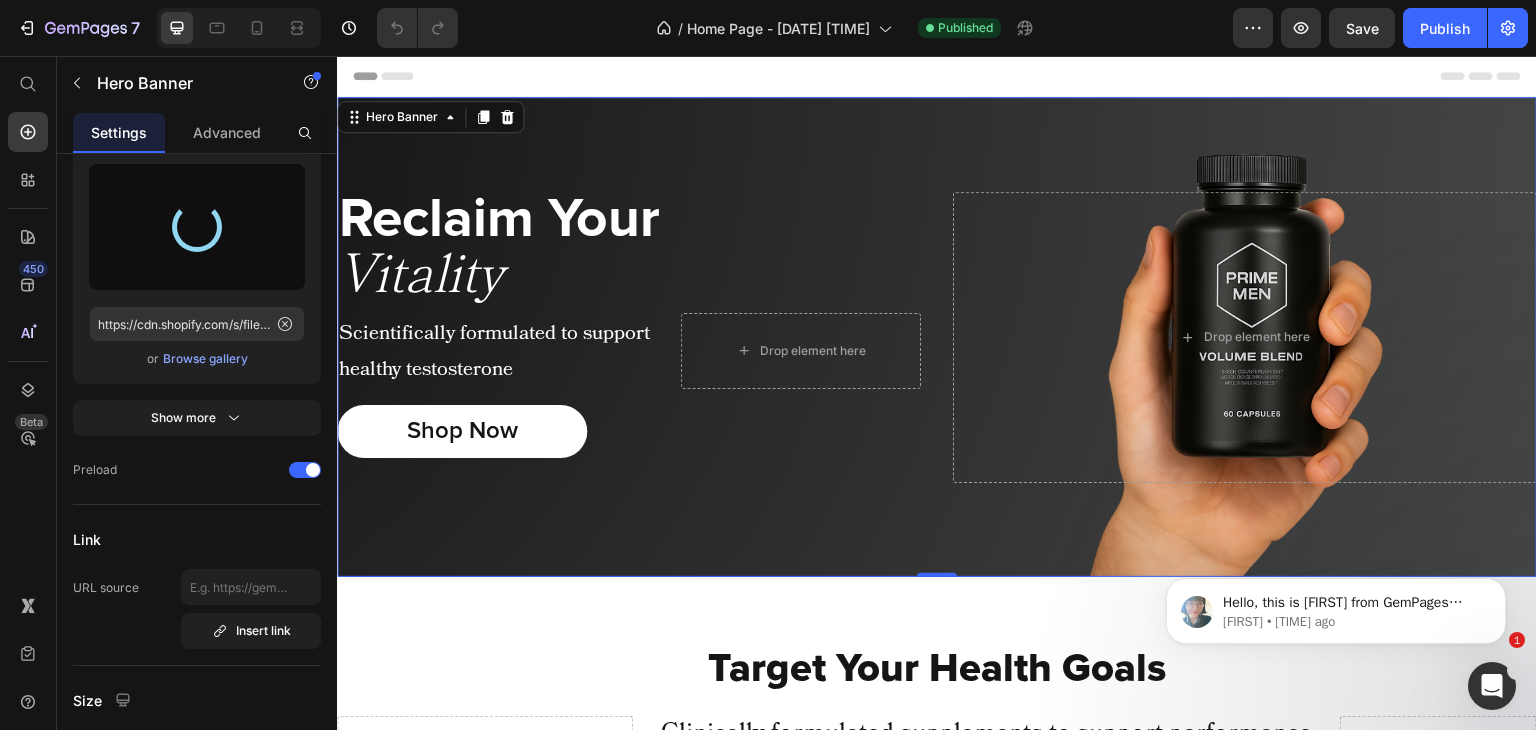 type on "https://cdn.shopify.com/s/files/1/0644/5370/5824/files/gempages_572674907528233799-6fc0bb3c-44fa-4d33-91d4-8e99ae141ff8.png" 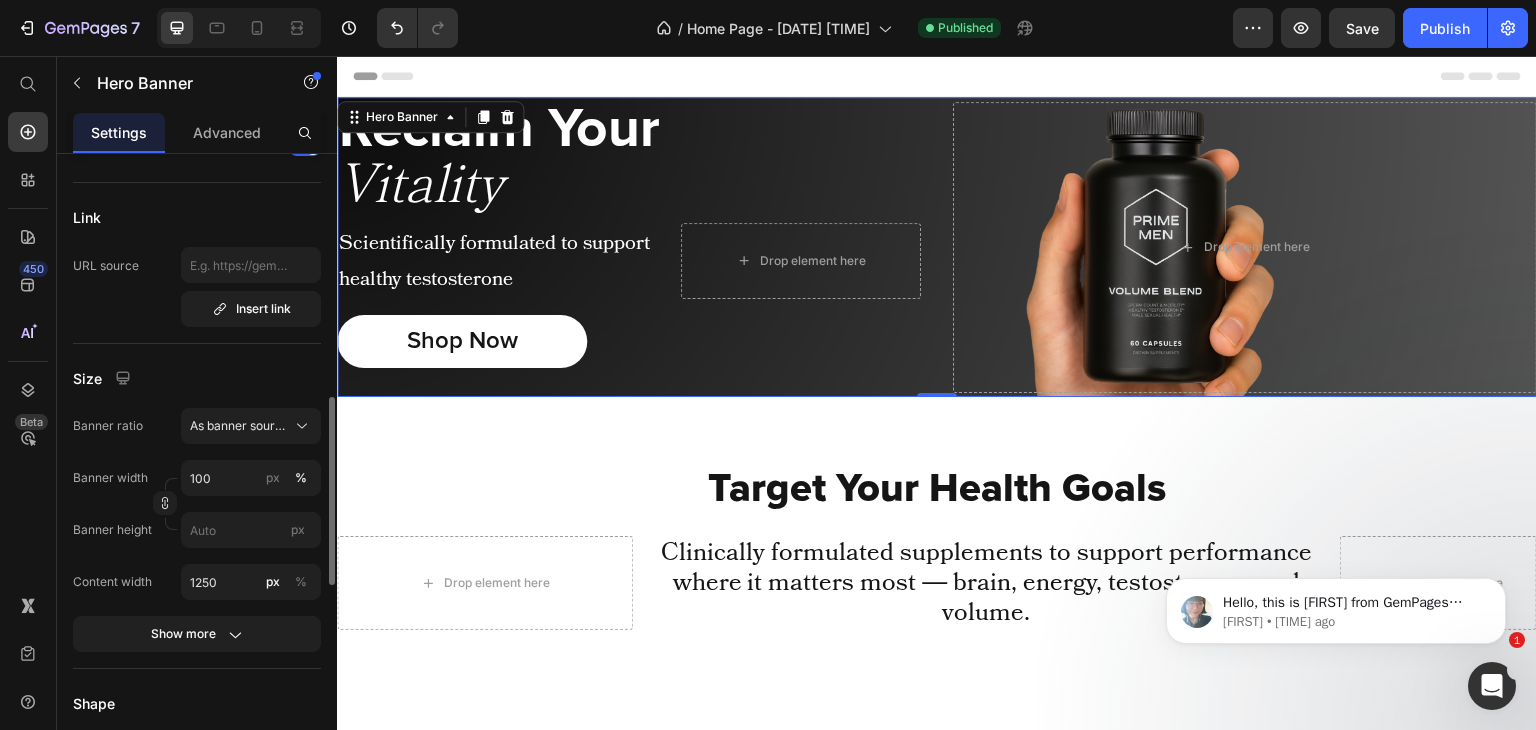 scroll, scrollTop: 802, scrollLeft: 0, axis: vertical 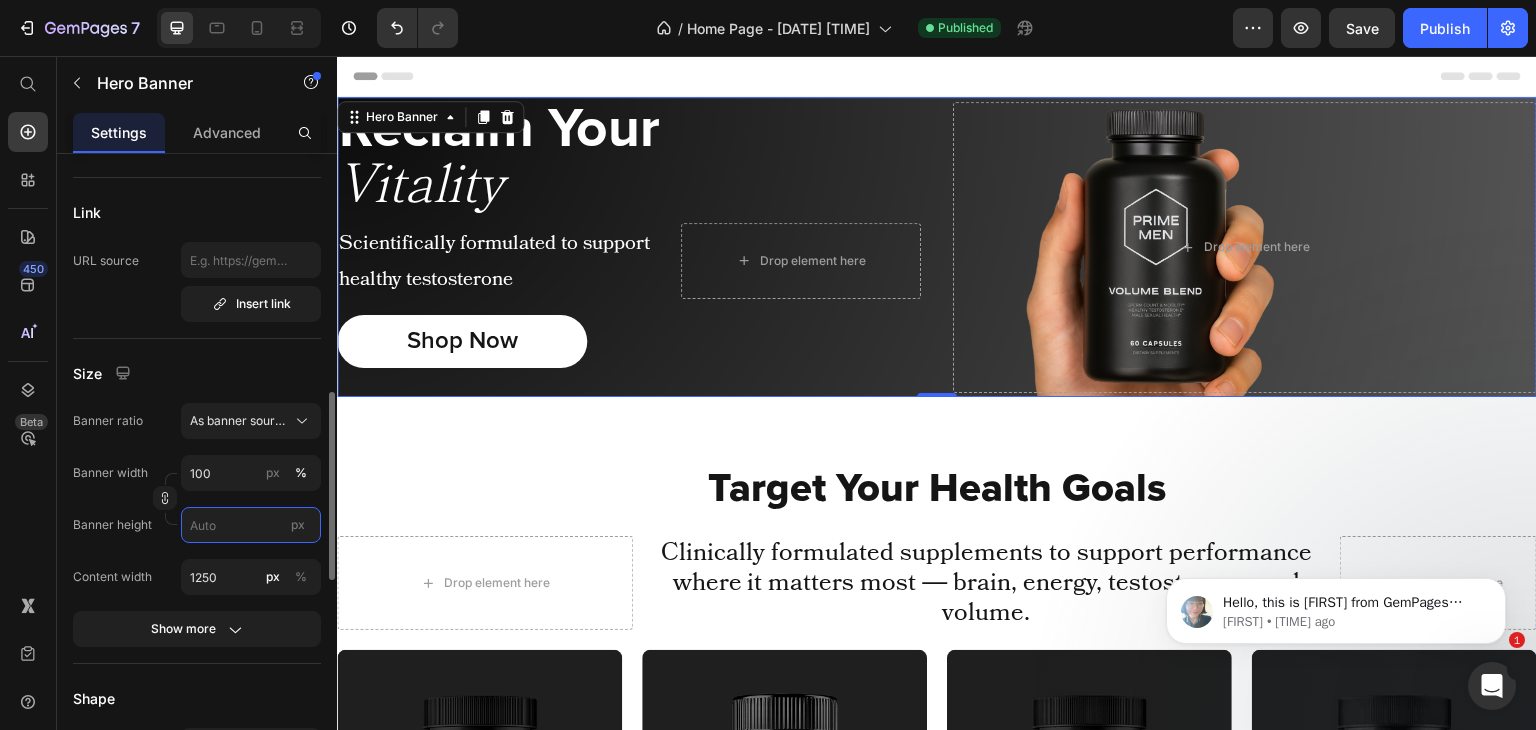 click on "px" at bounding box center [251, 525] 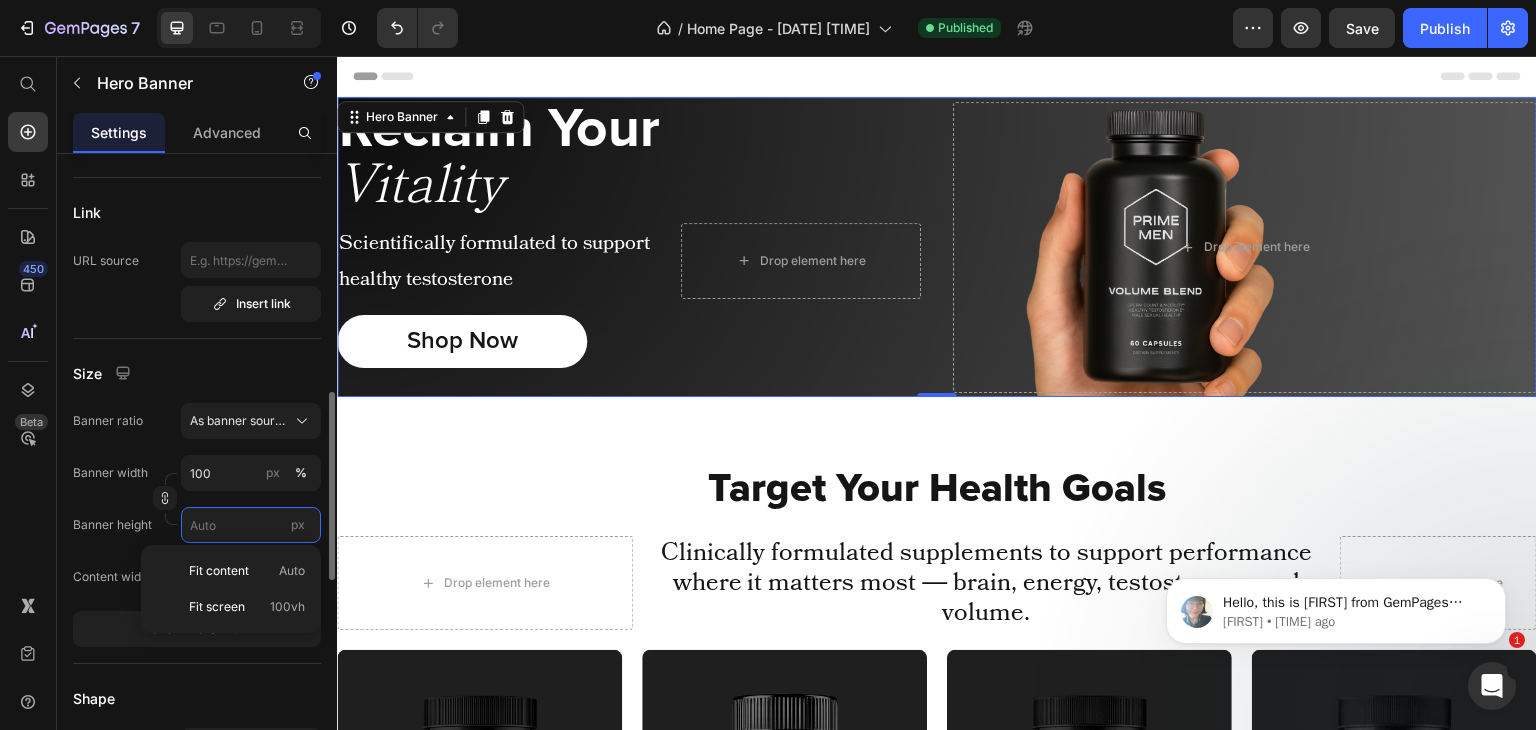click on "px" at bounding box center [251, 525] 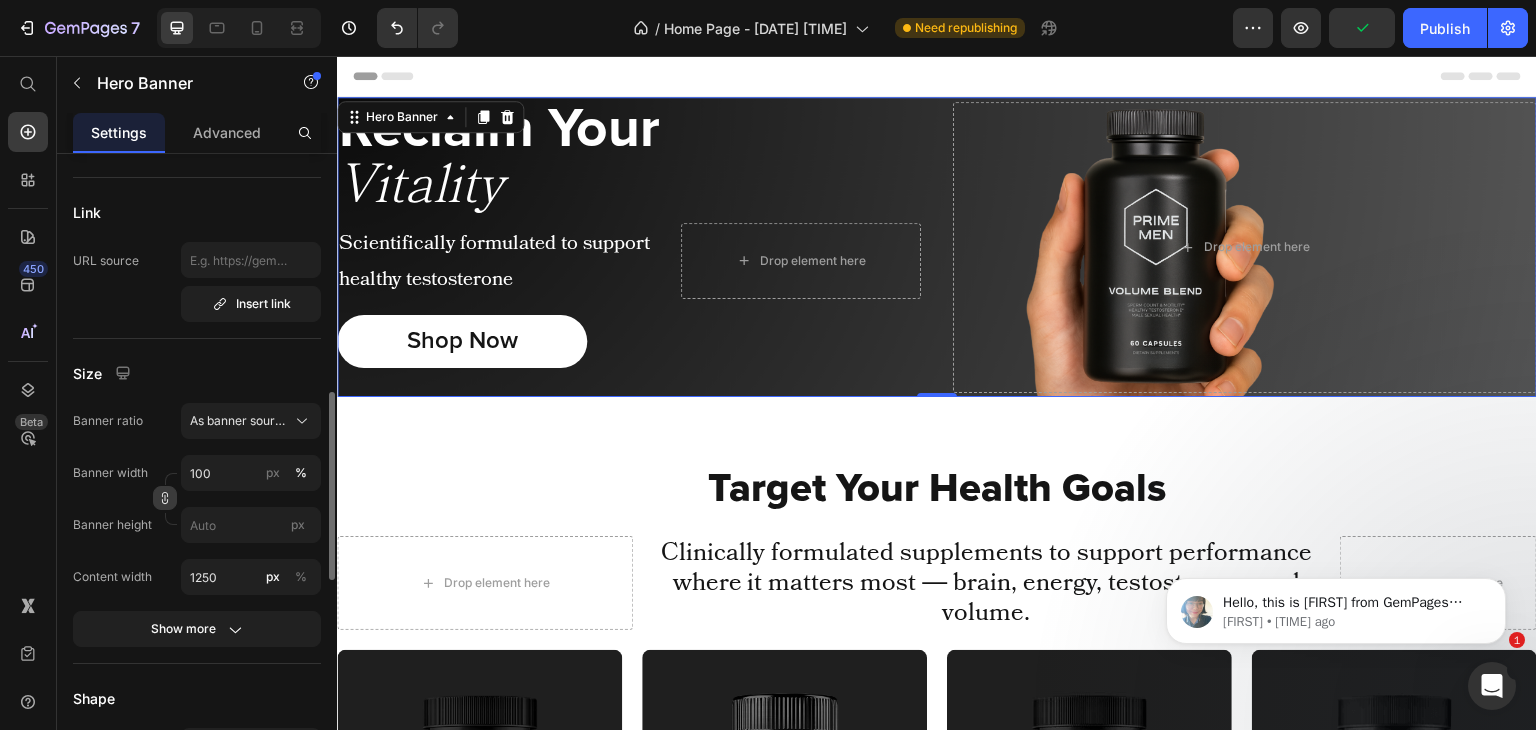 click 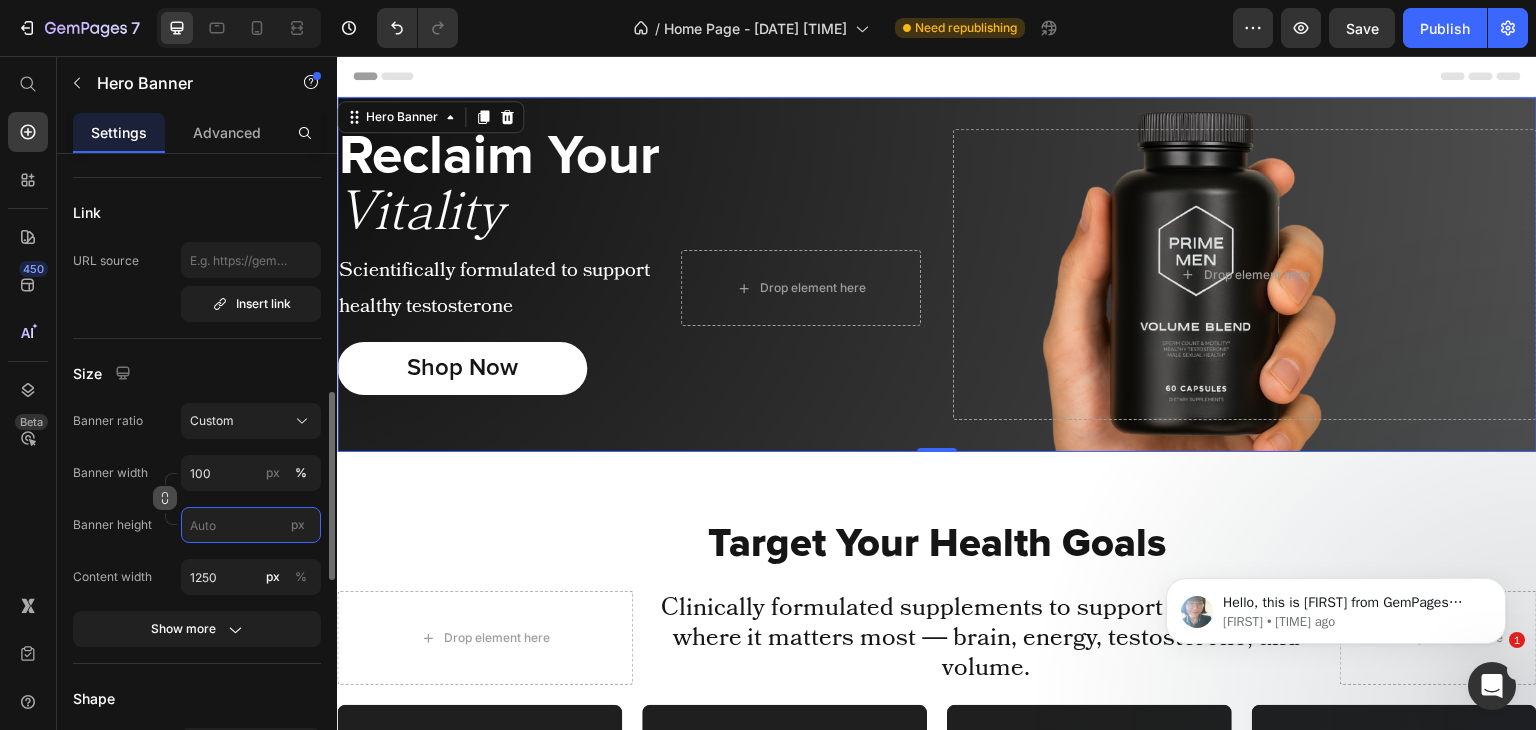 click on "px" at bounding box center [251, 525] 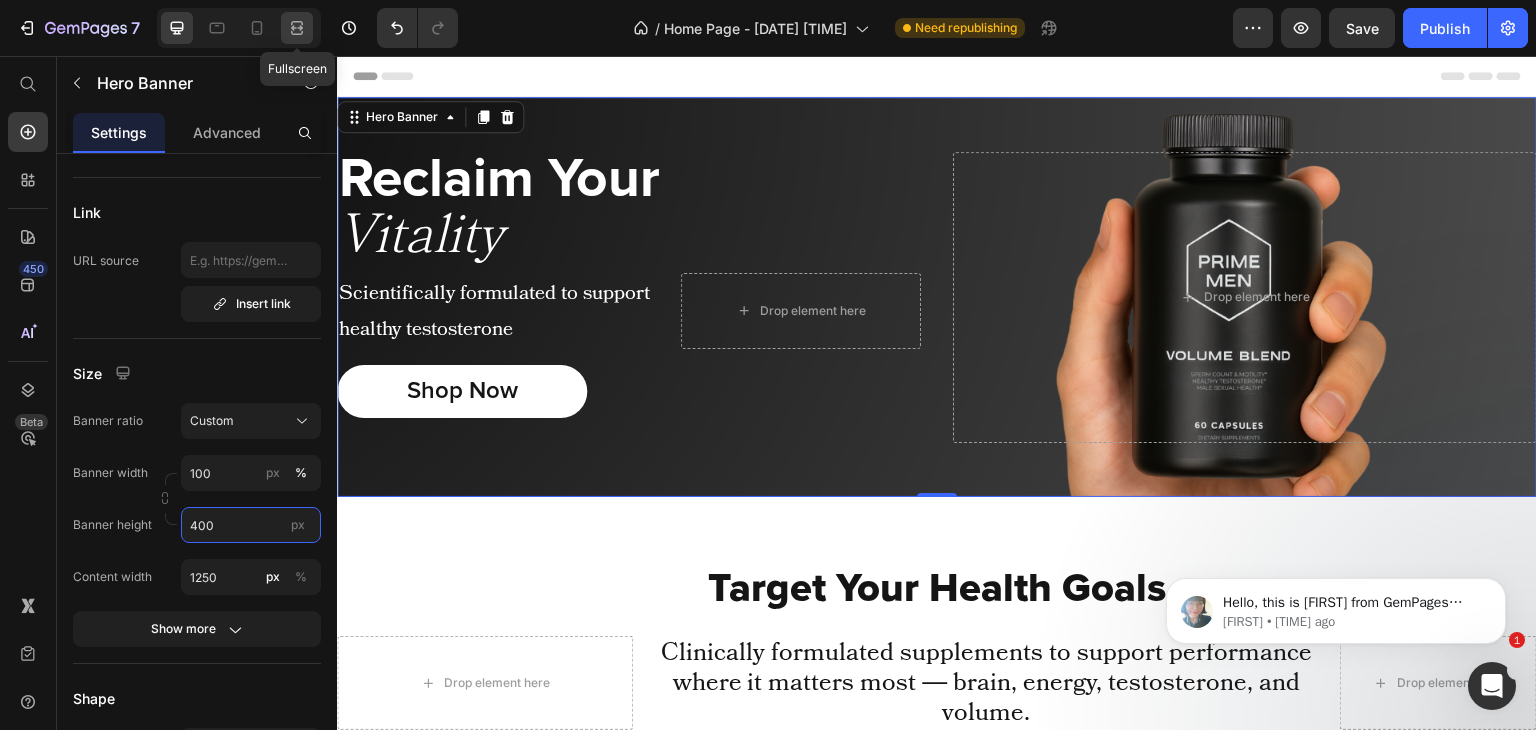 type on "400" 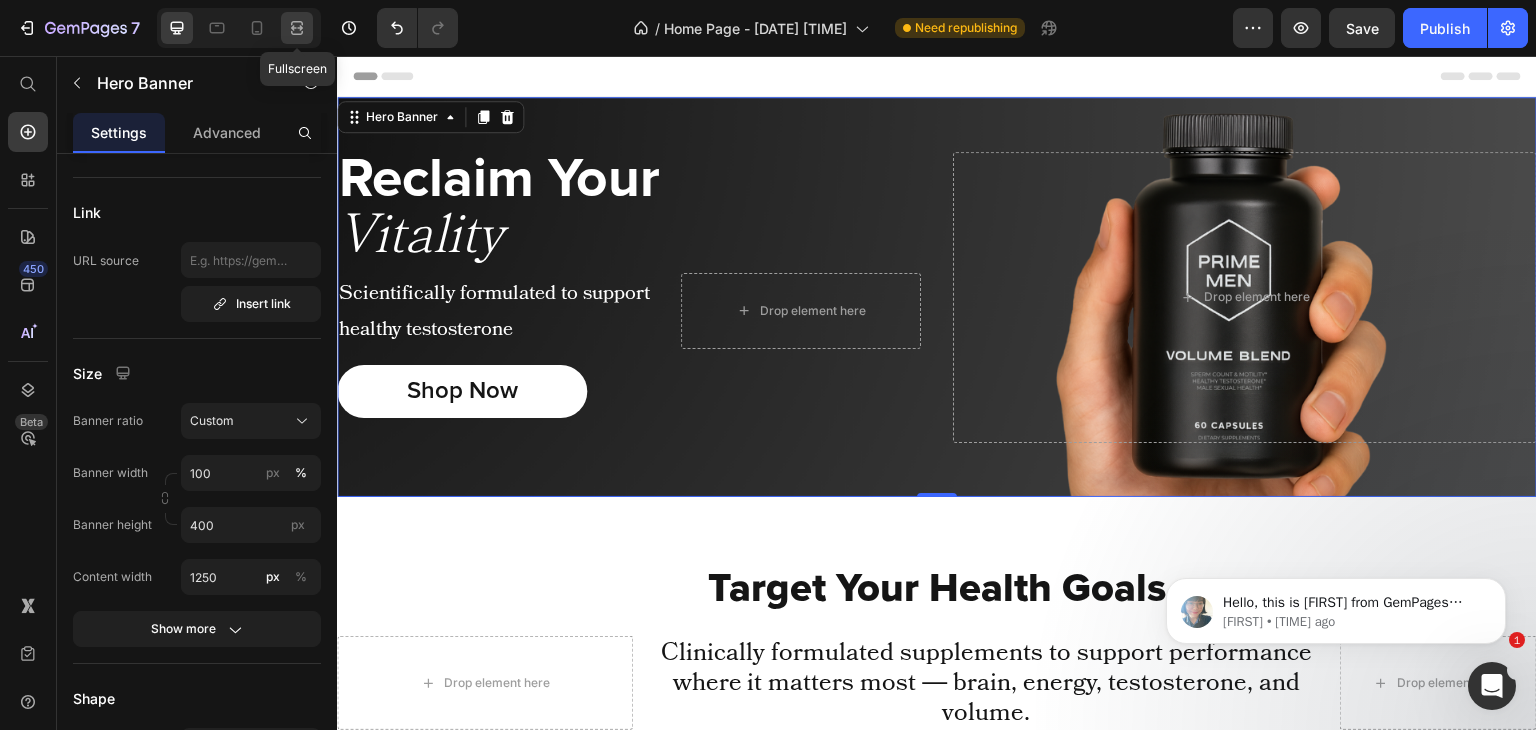 click 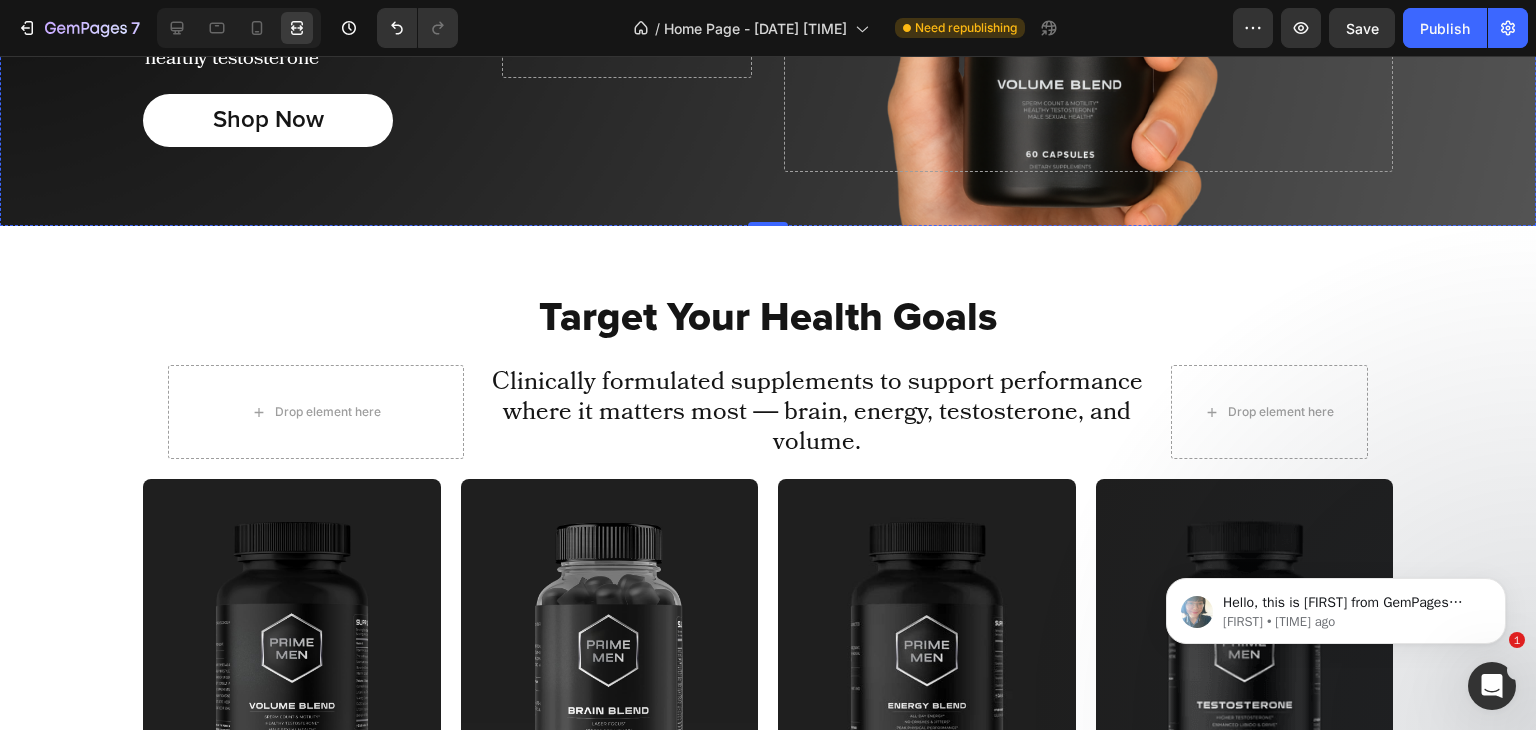 scroll, scrollTop: 0, scrollLeft: 0, axis: both 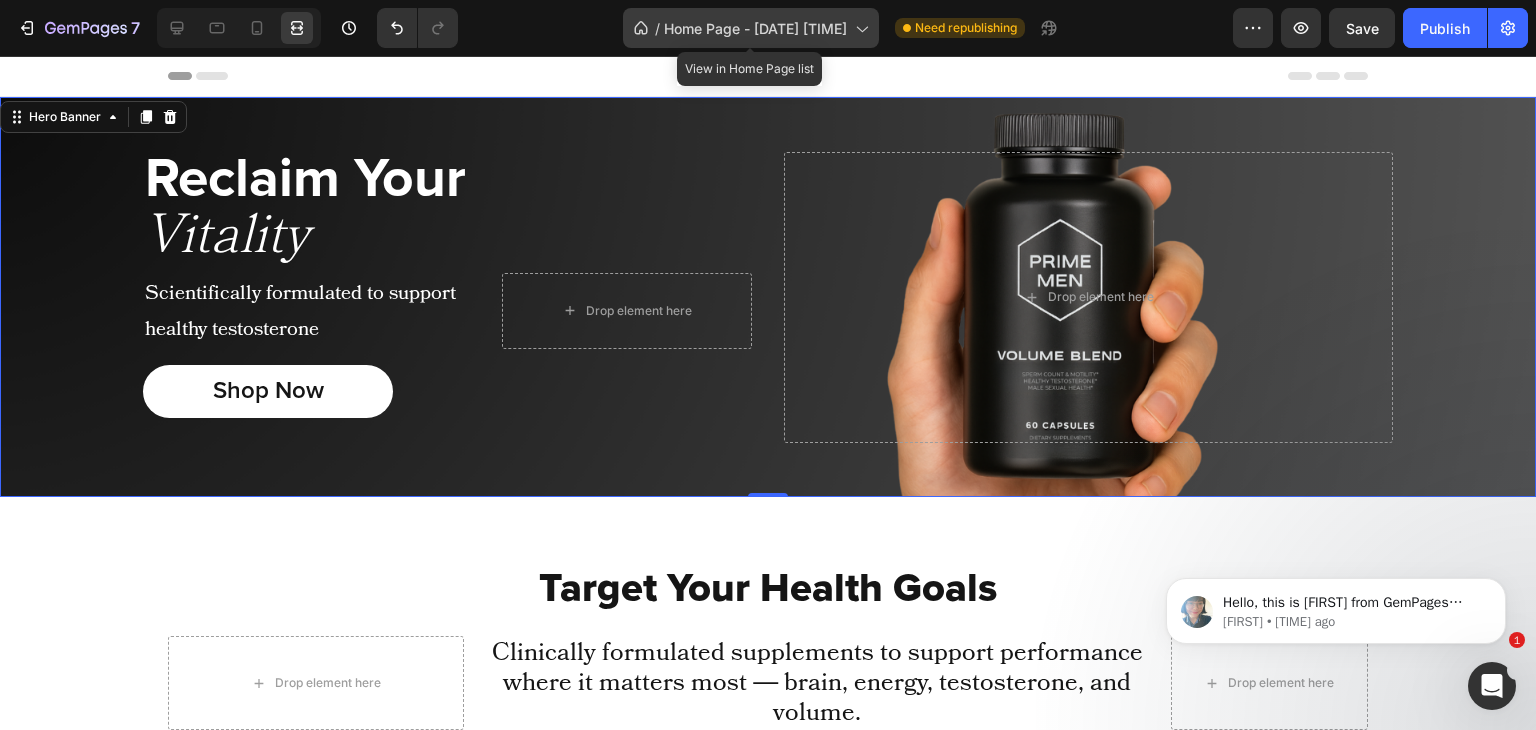 click on "Home Page - Jul 11, 20:25:09" at bounding box center (755, 28) 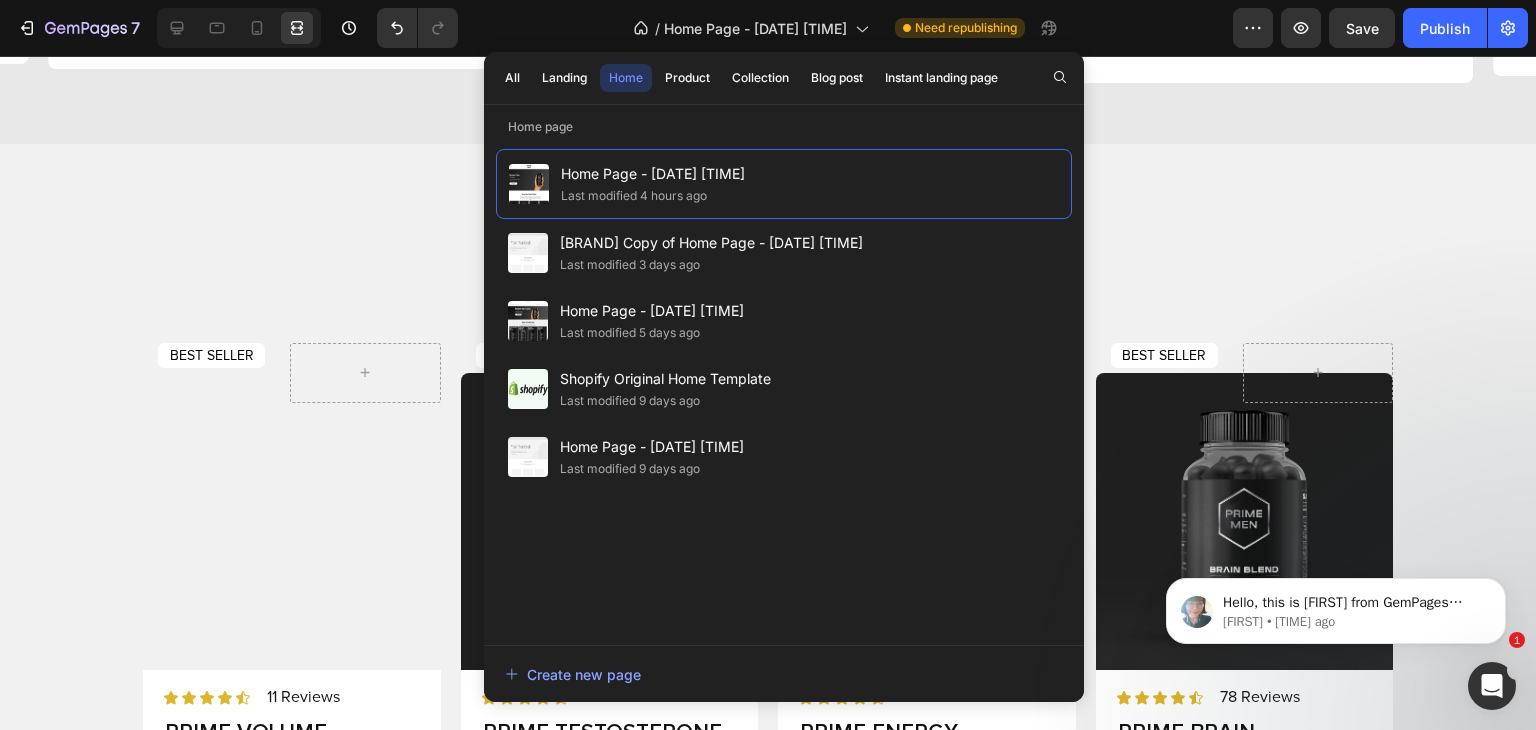 scroll, scrollTop: 2486, scrollLeft: 0, axis: vertical 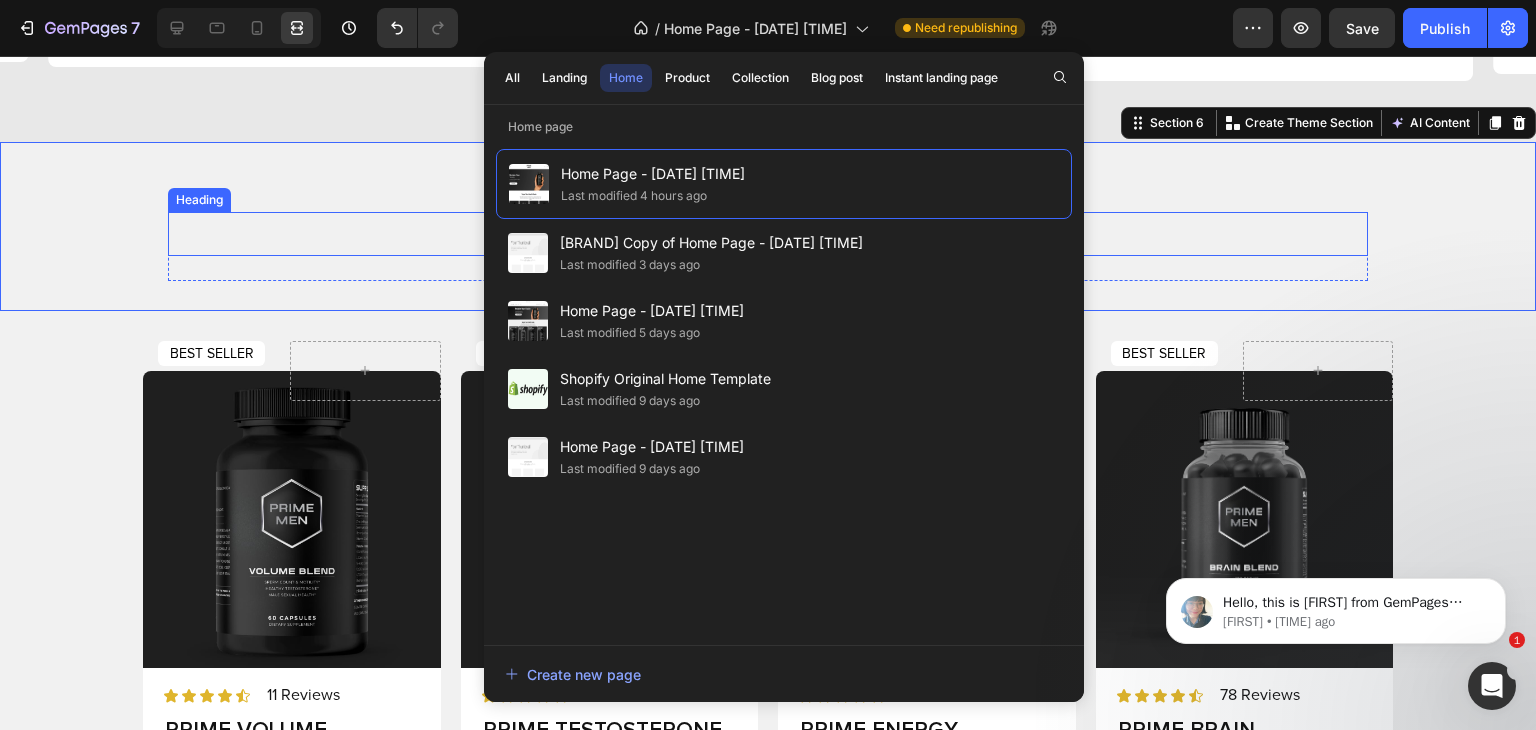 click on "Shop Our Best Sellers" at bounding box center (768, 234) 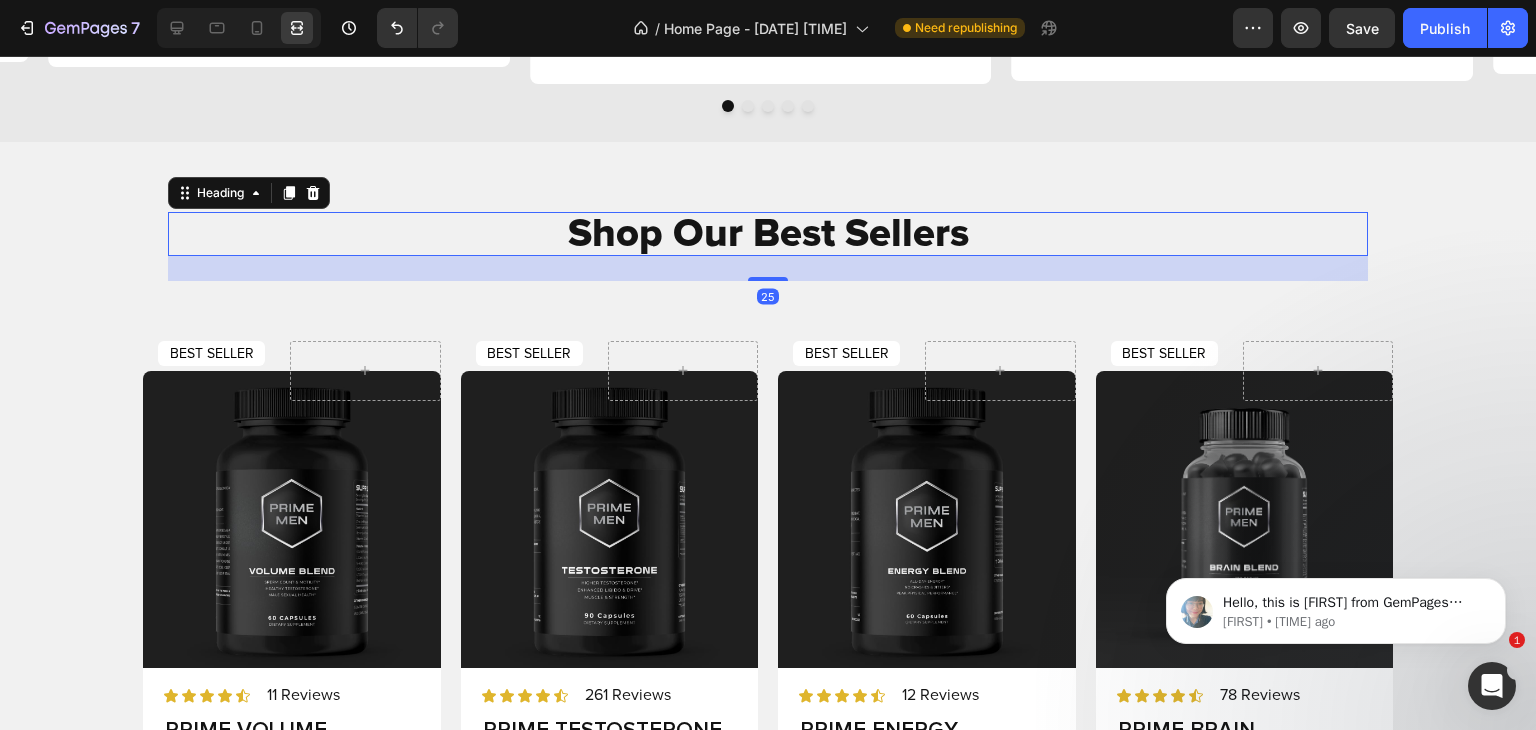 click on "/  Home Page - Jul 11, 20:25:09 Need republishing" 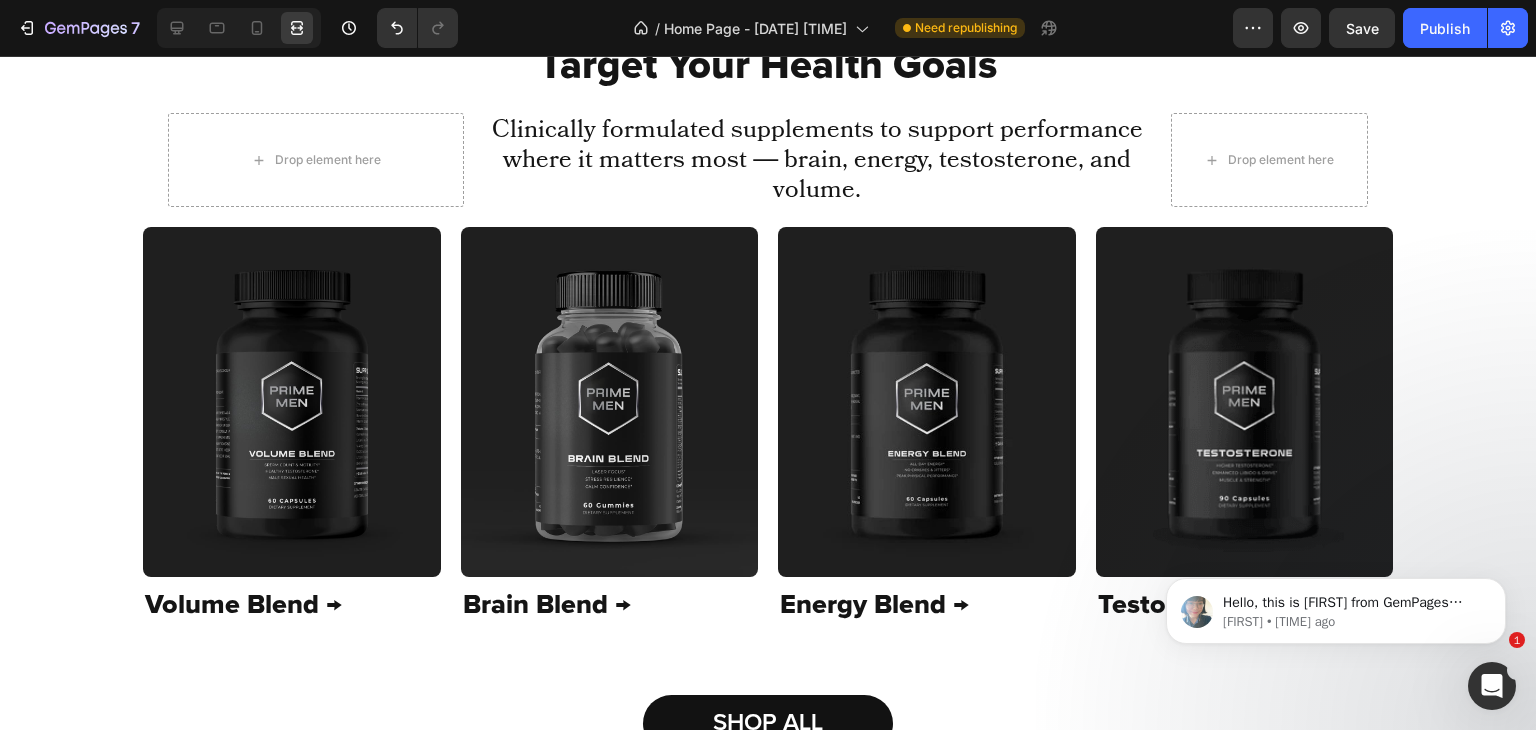 scroll, scrollTop: 524, scrollLeft: 0, axis: vertical 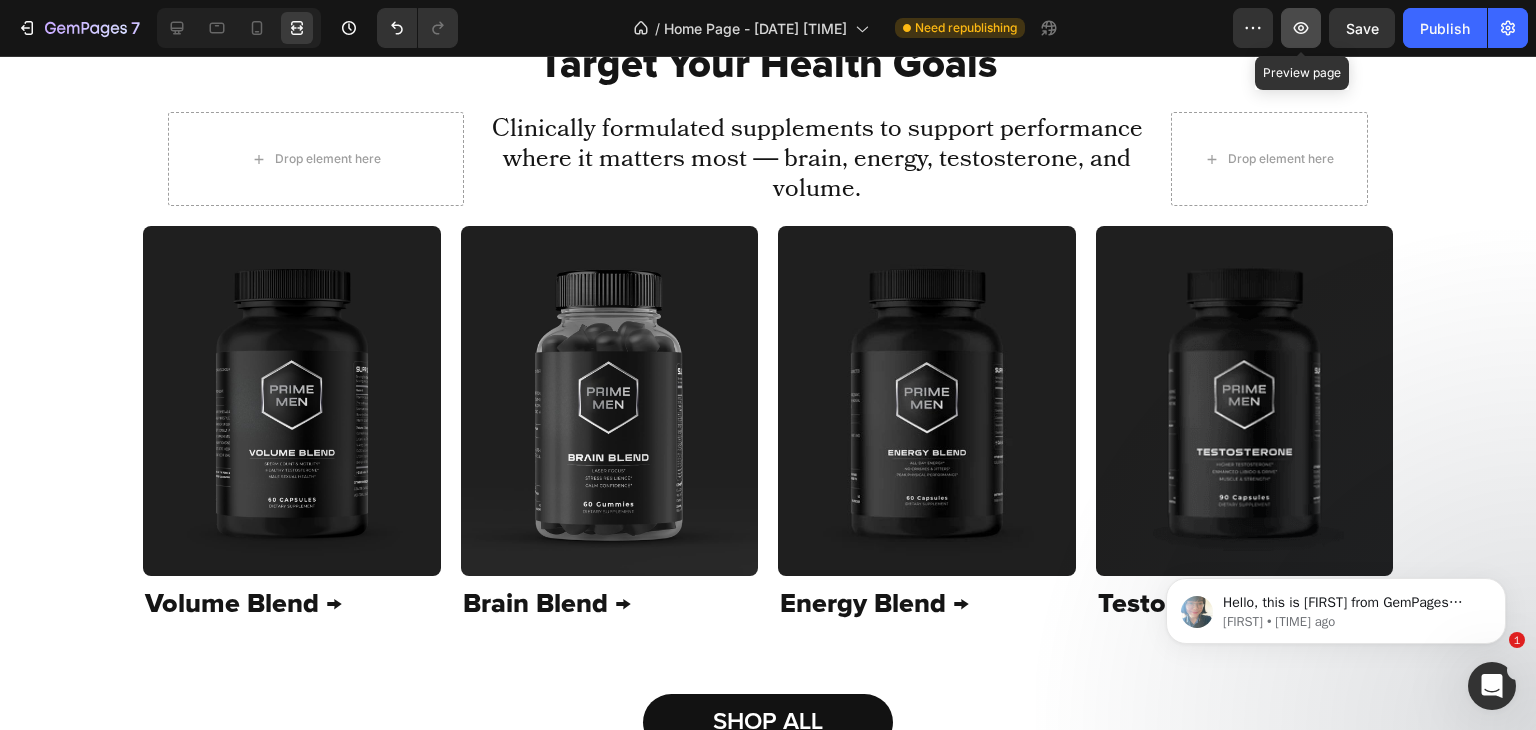 click 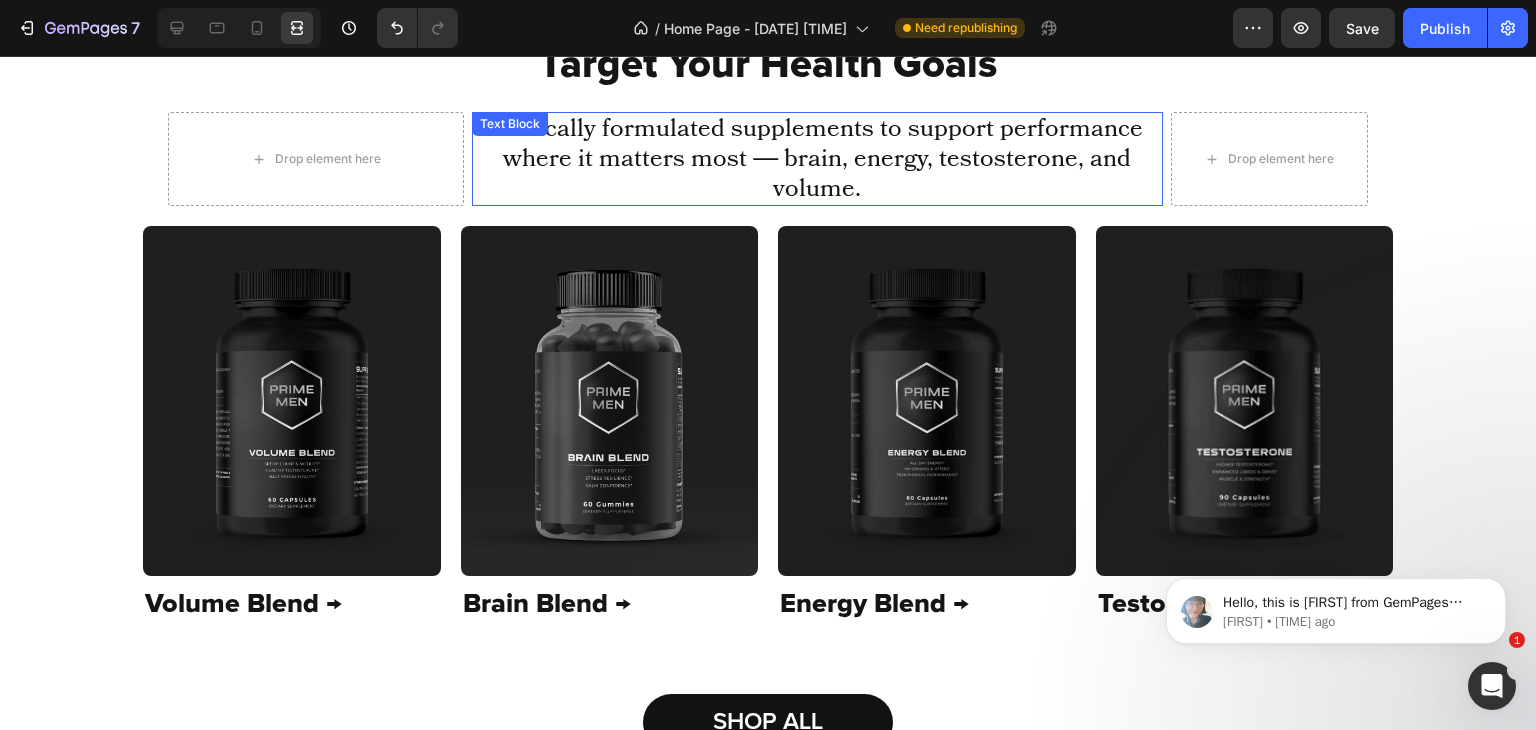 scroll, scrollTop: 0, scrollLeft: 0, axis: both 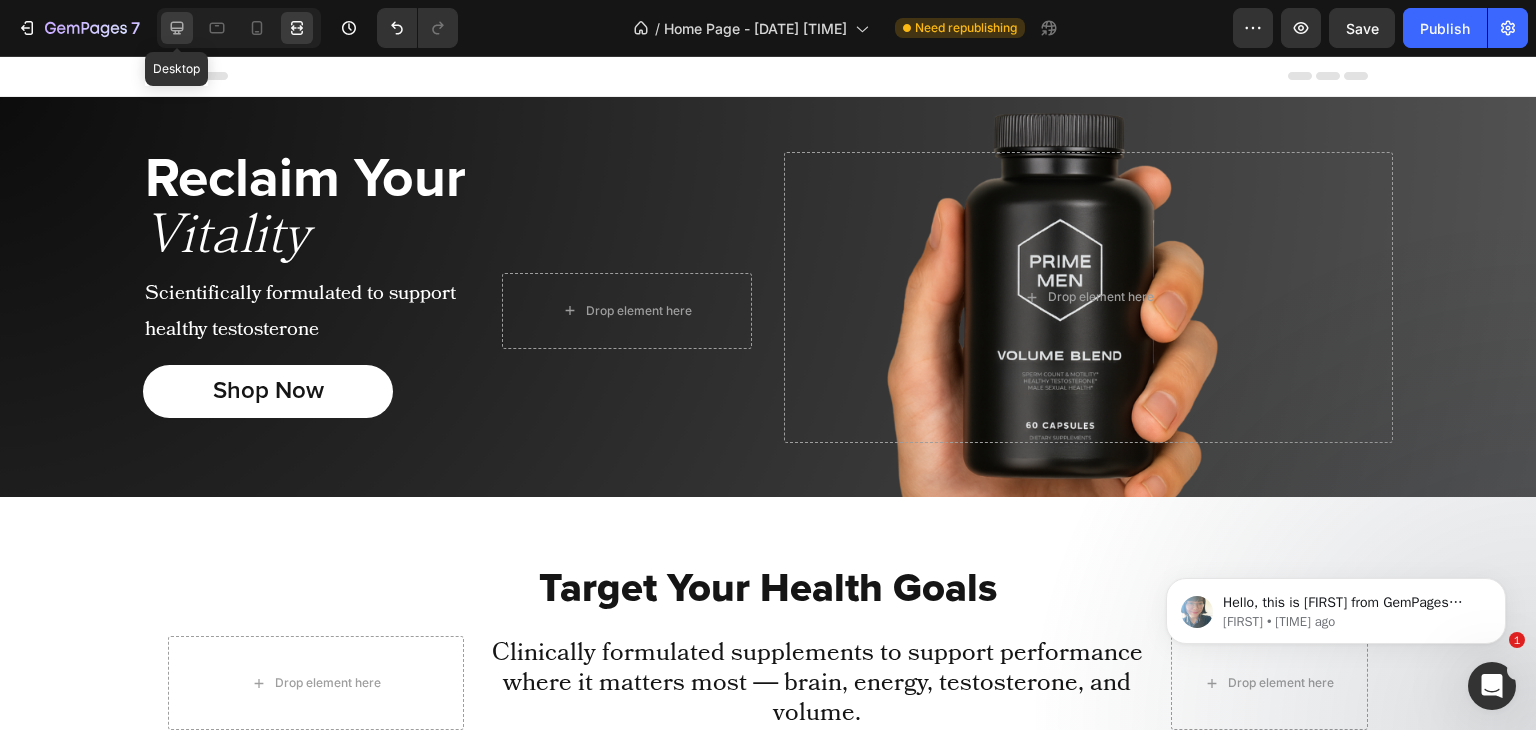 click 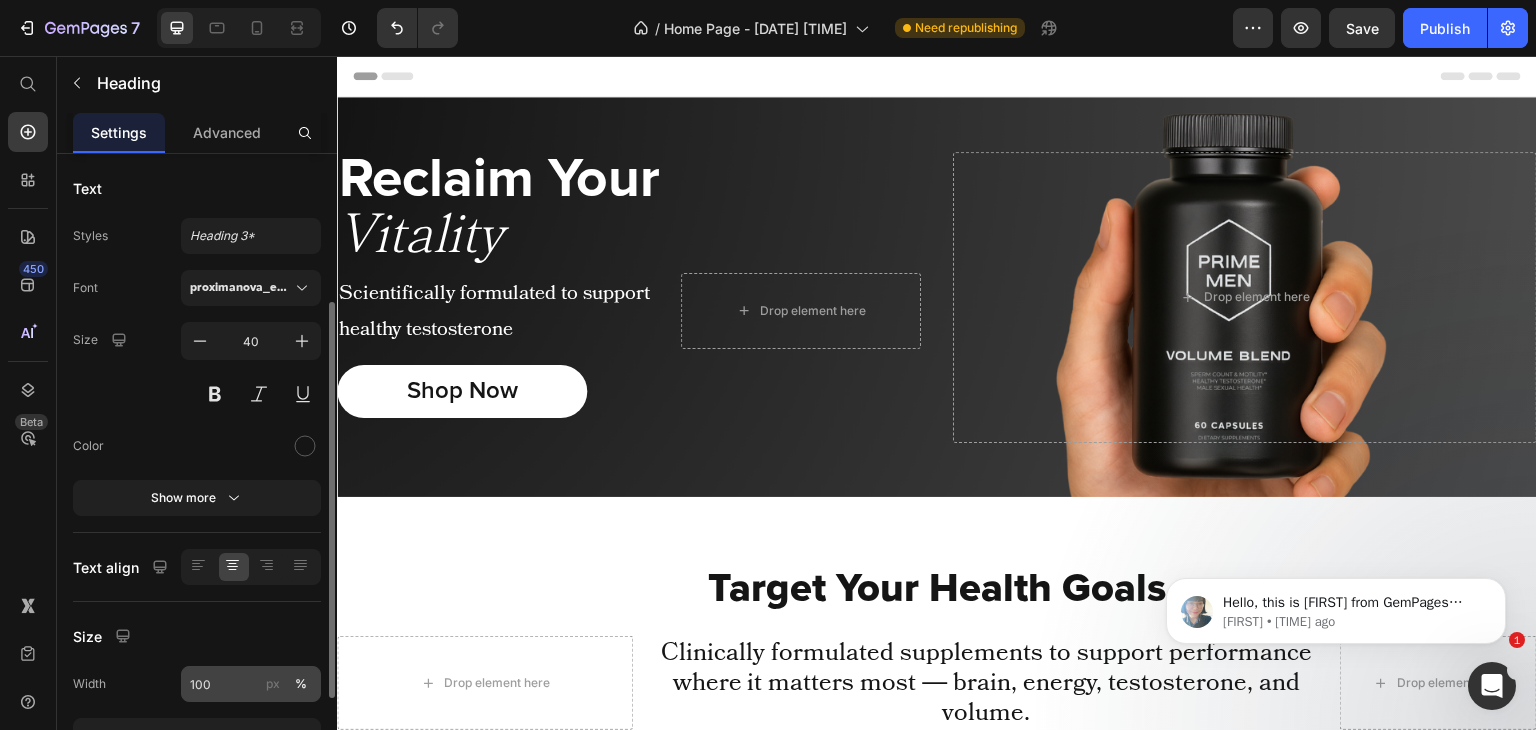 scroll, scrollTop: 92, scrollLeft: 0, axis: vertical 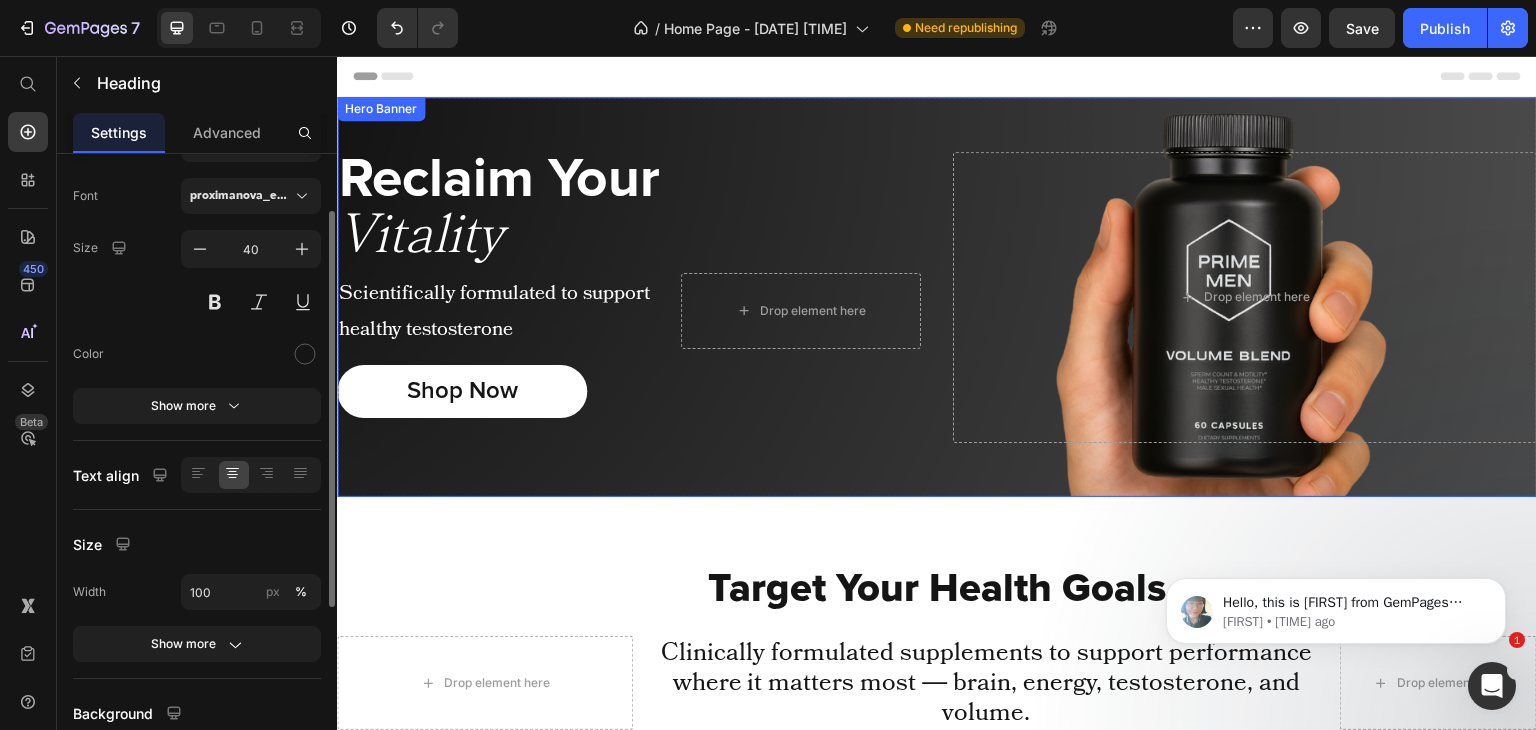 click on "Reclaim Your  Heading Vitality Heading Scientifically formulated to support healthy testosterone Text Block
Drop element here Row Shop Now Button
Drop element here" at bounding box center (937, 297) 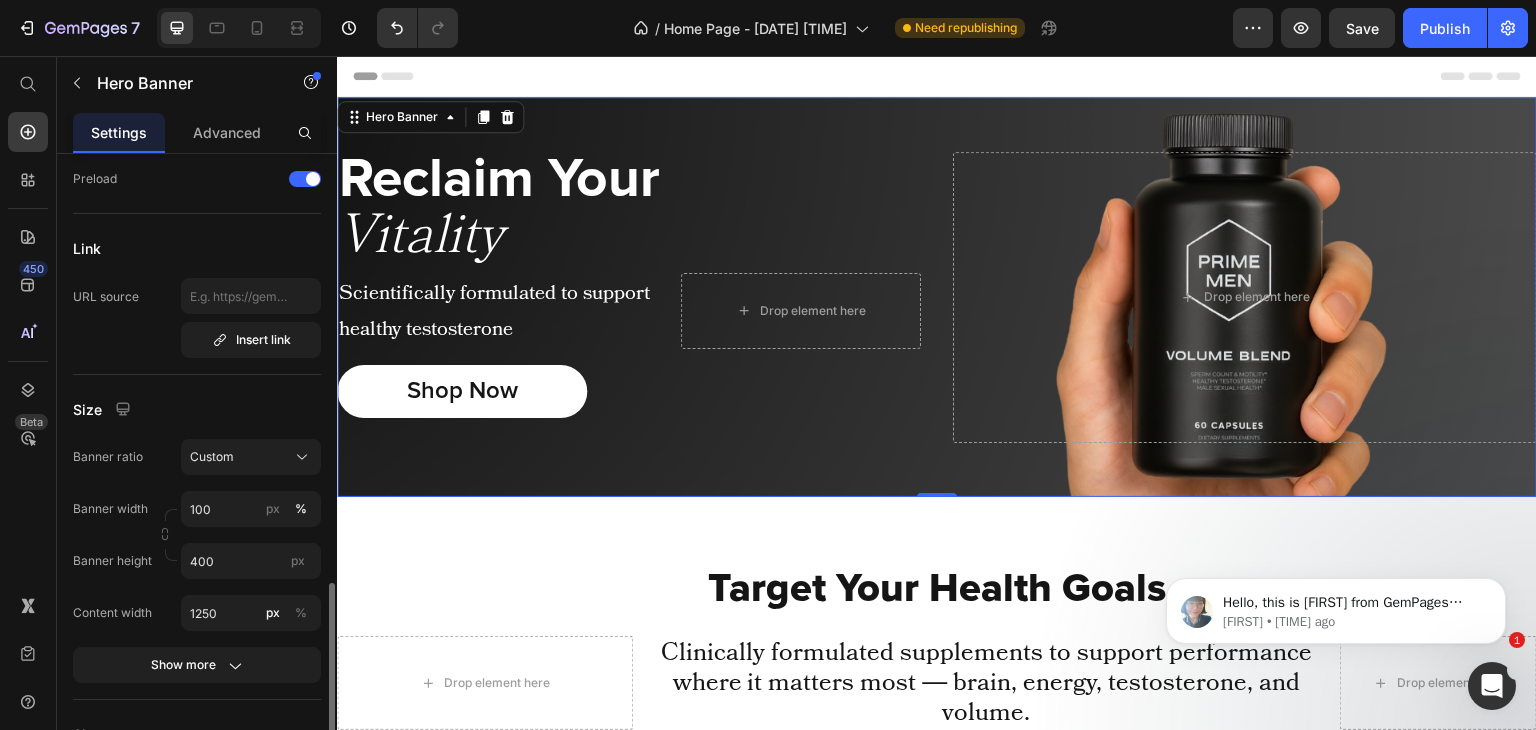 scroll, scrollTop: 922, scrollLeft: 0, axis: vertical 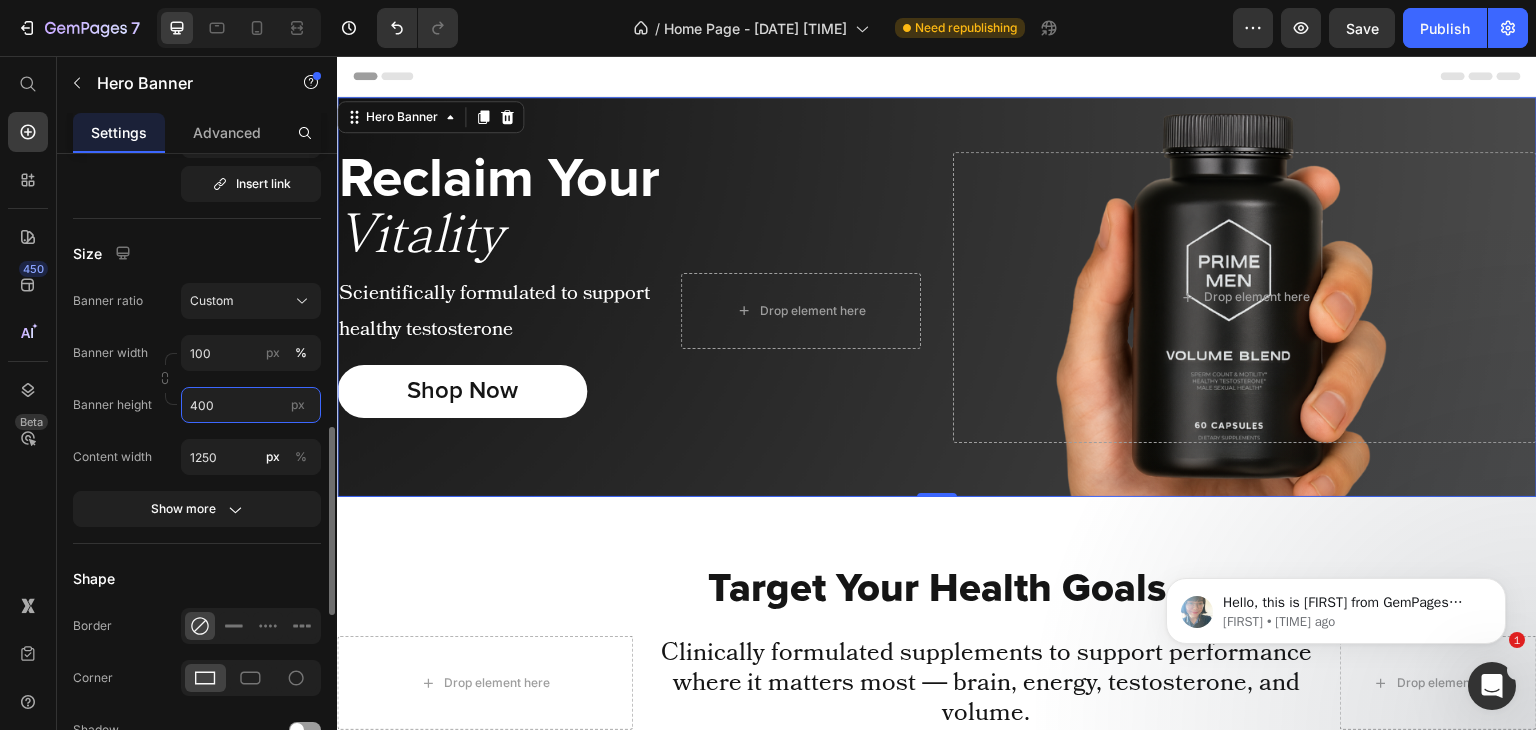 click on "400" at bounding box center [251, 405] 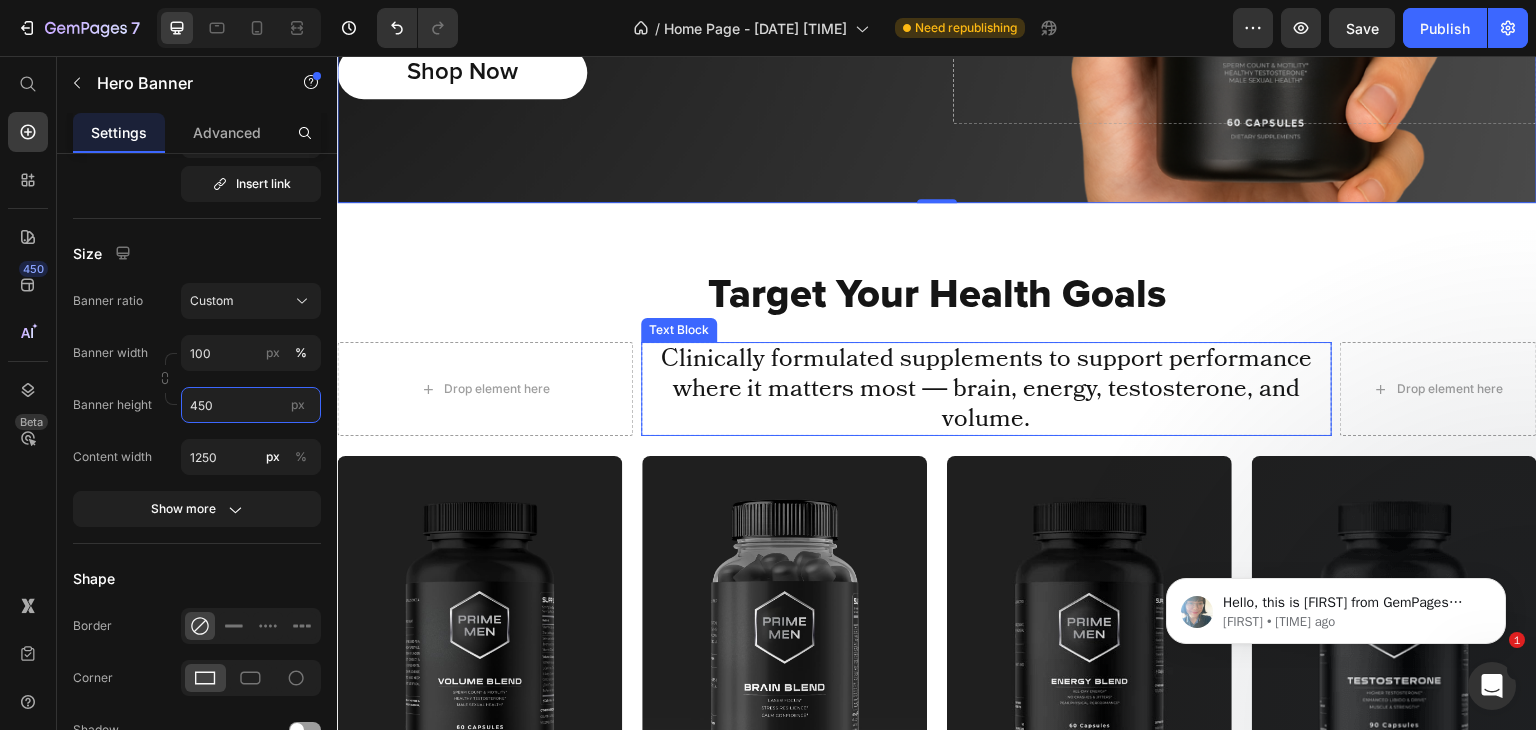 scroll, scrollTop: 347, scrollLeft: 0, axis: vertical 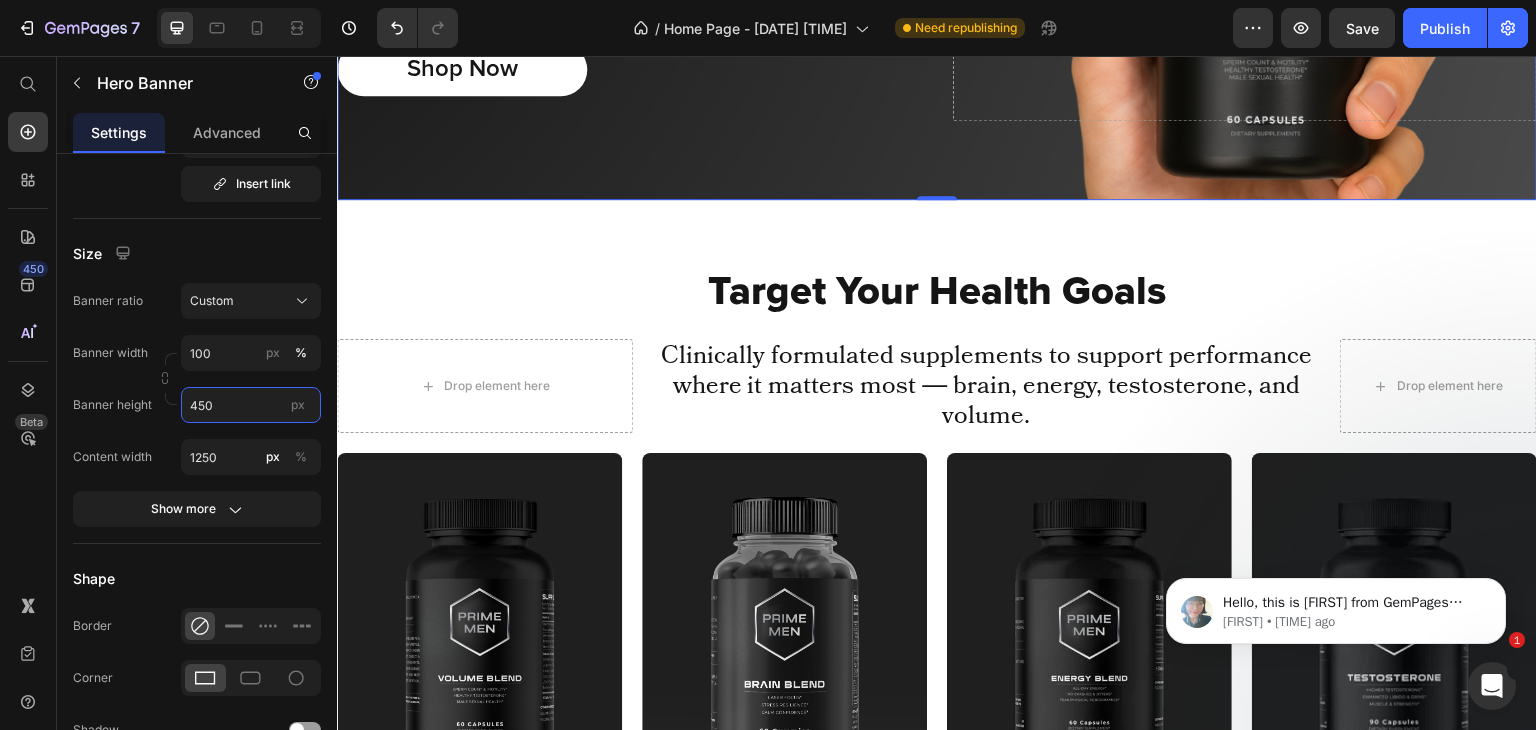 type on "450" 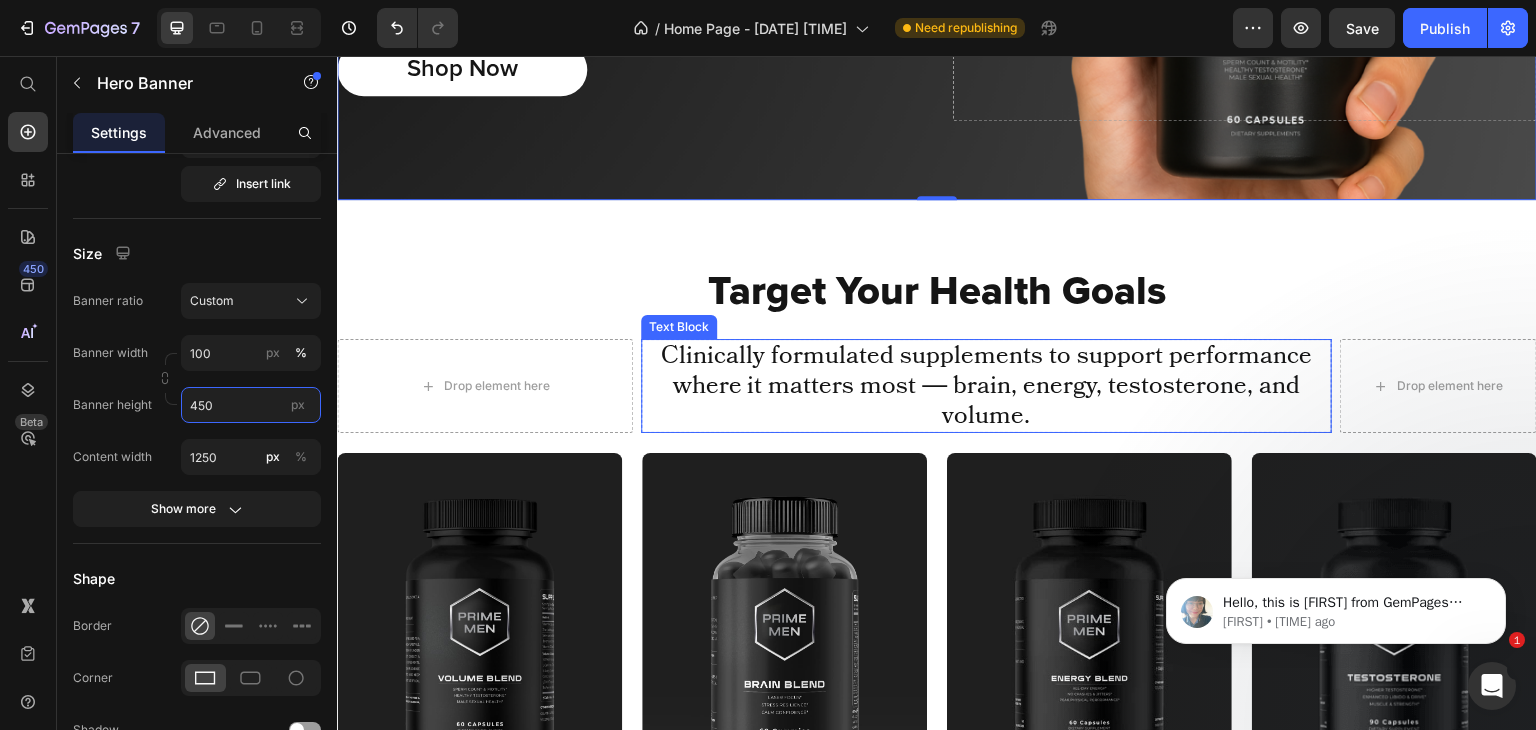scroll, scrollTop: 0, scrollLeft: 0, axis: both 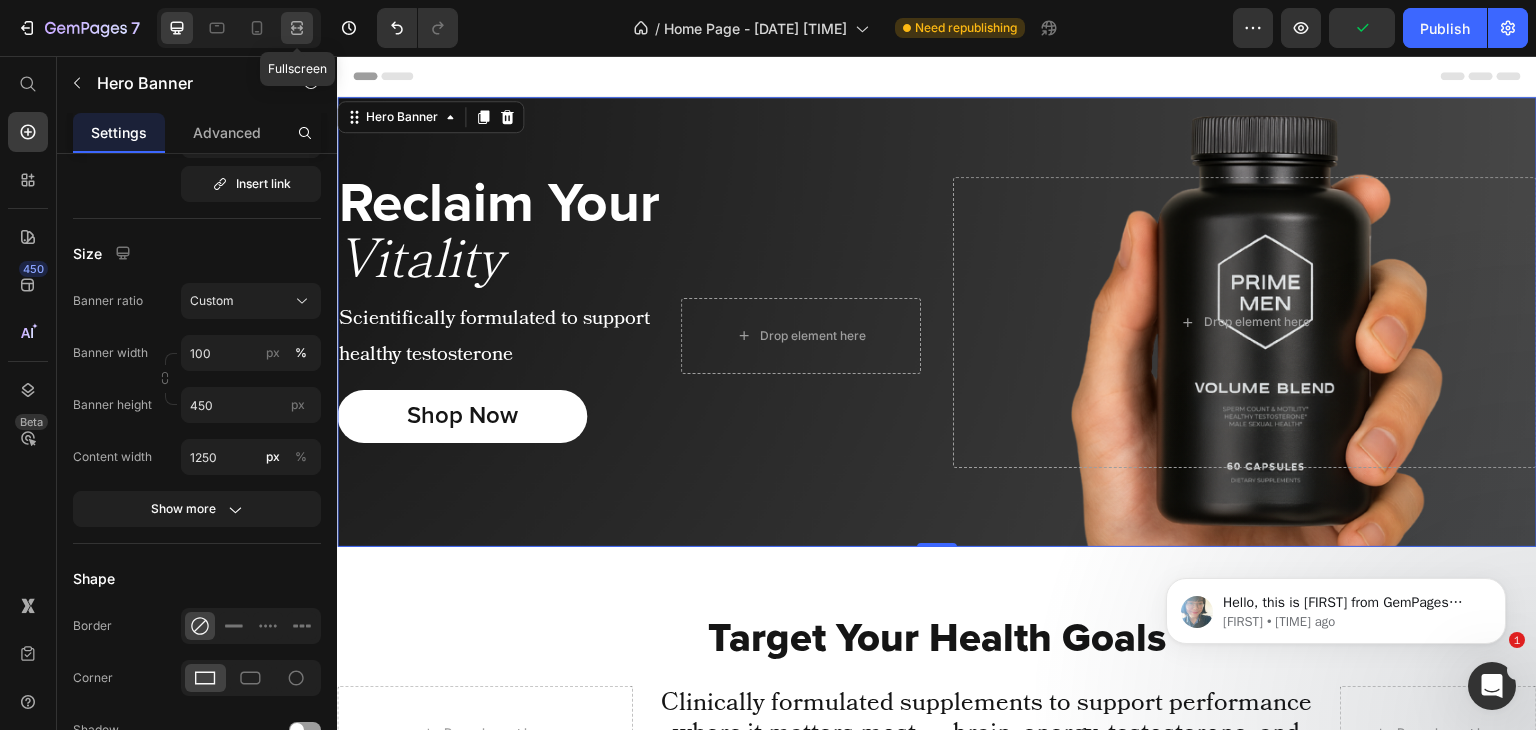 click 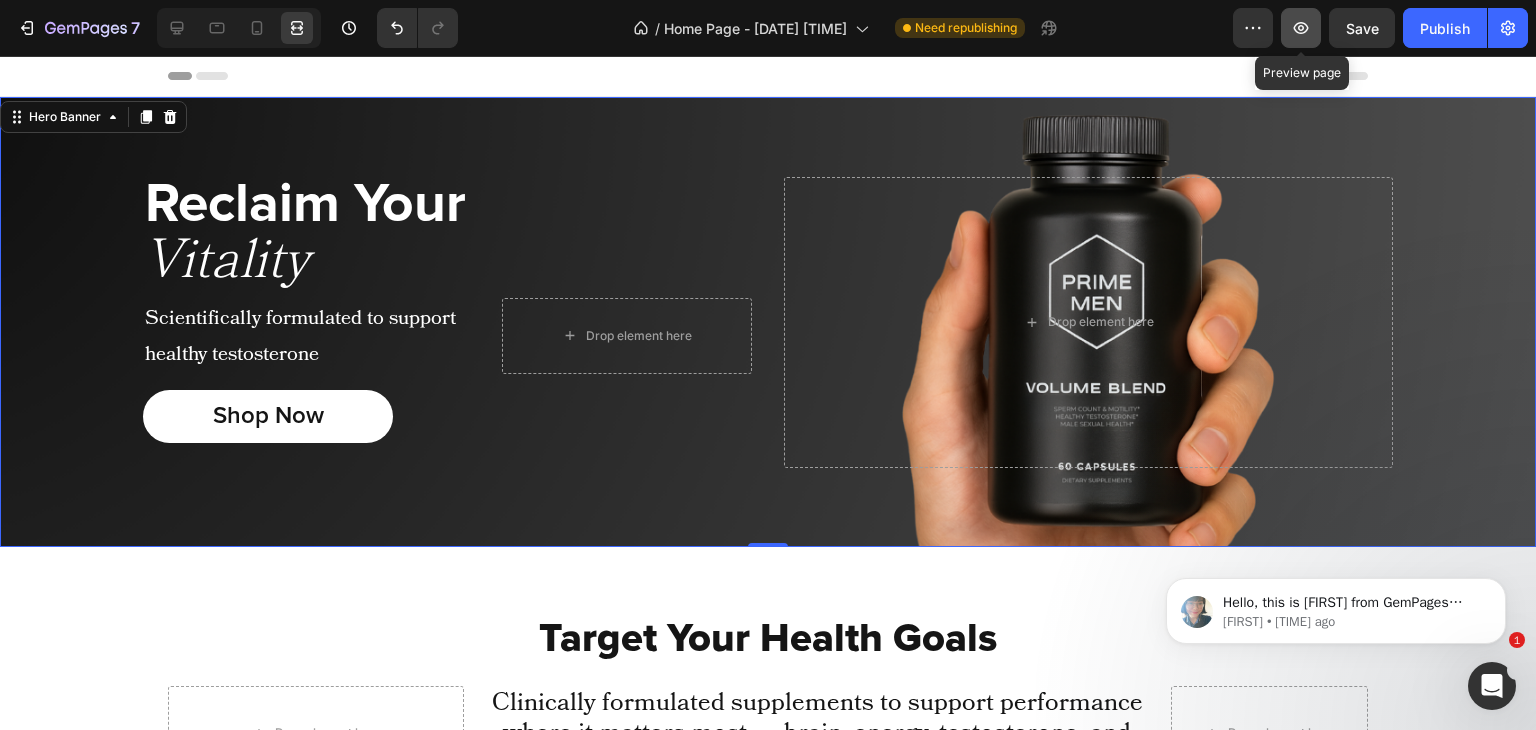 click 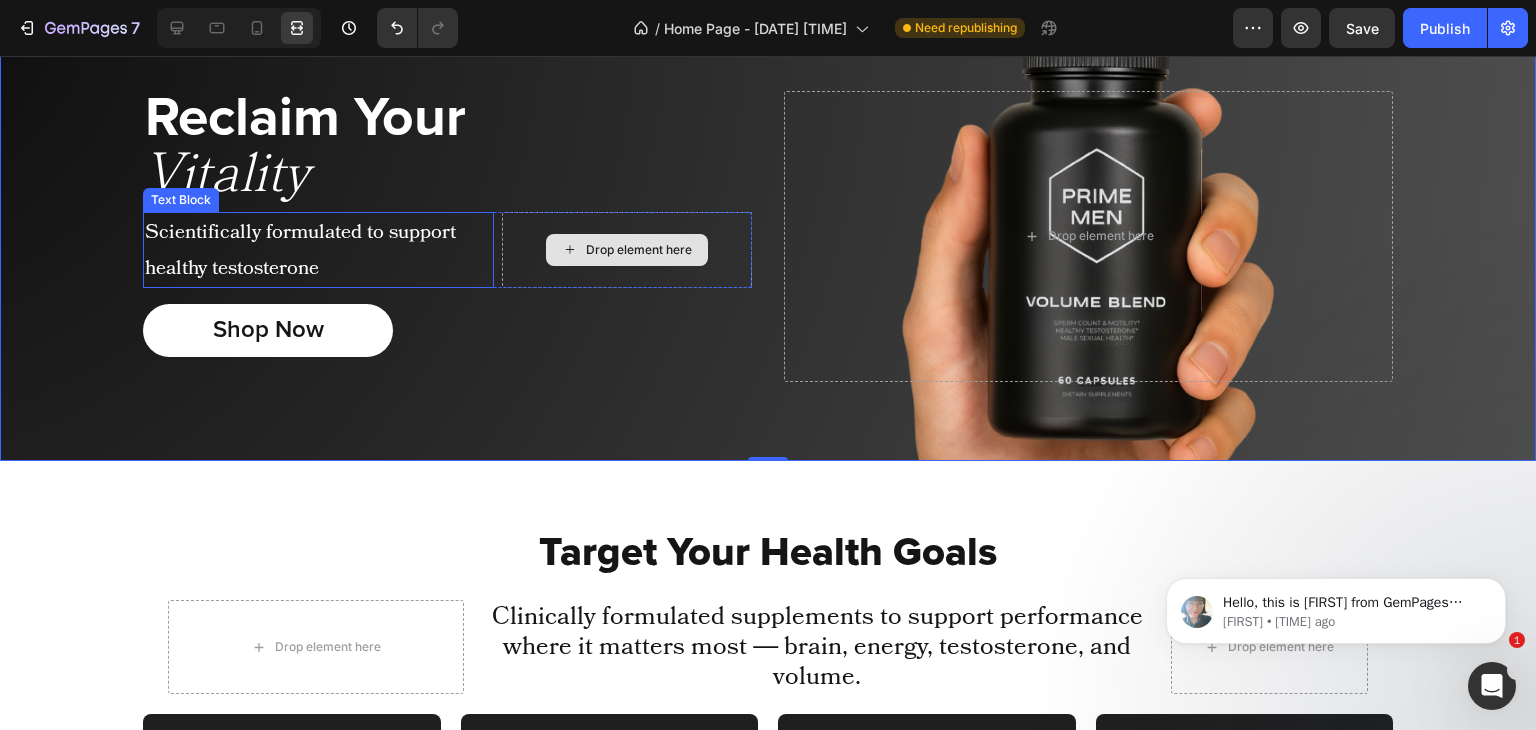 scroll, scrollTop: 84, scrollLeft: 0, axis: vertical 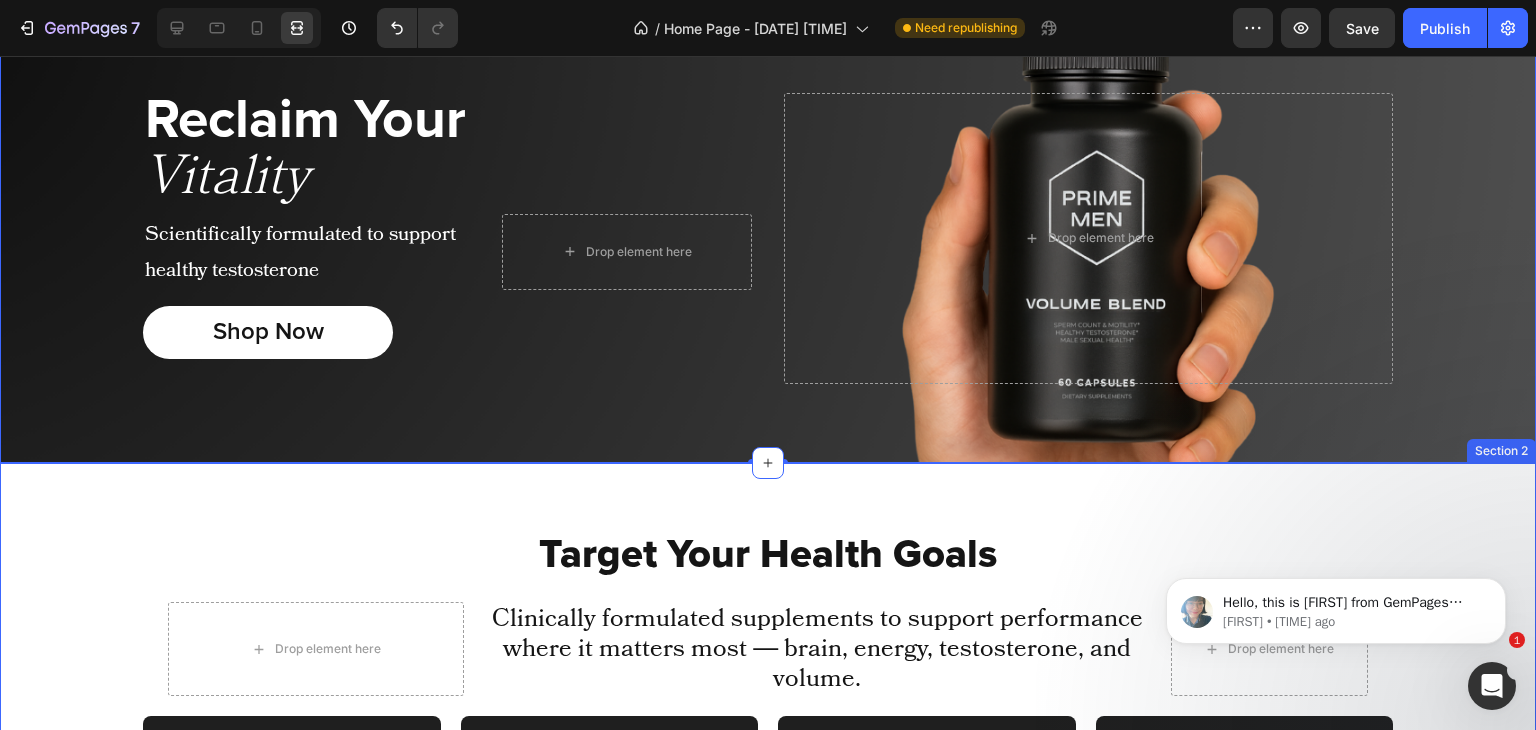 click on "Target Your Health Goals Heading Target Your Health Goals Heading
Drop element here Clinically formulated supplements to support performance where it matters most — brain, energy, testosterone, and volume. Text Block Row
Drop element here Row Image Volume Blend → Text Block Image Brain Blend → Text Block Row Image Volume Blend → Text Block Image Brain Blend → Text Block Image Energy Blend → Text Block Image Testosterone → Text Block Row Image Energy Blend → Text Block Image Testosterone → Text Block Row SHOP ALL Button Section 2" at bounding box center (768, 911) 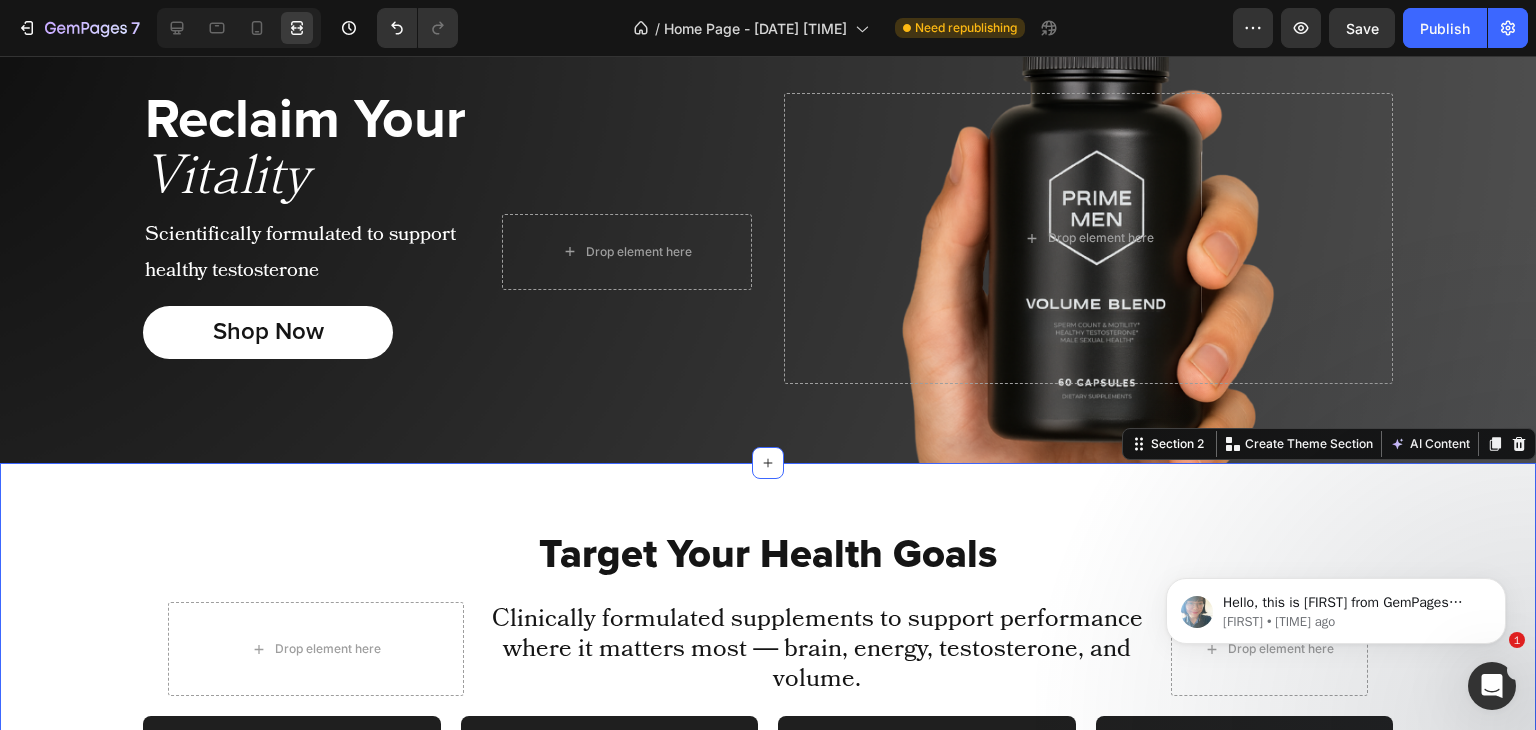 scroll, scrollTop: 0, scrollLeft: 0, axis: both 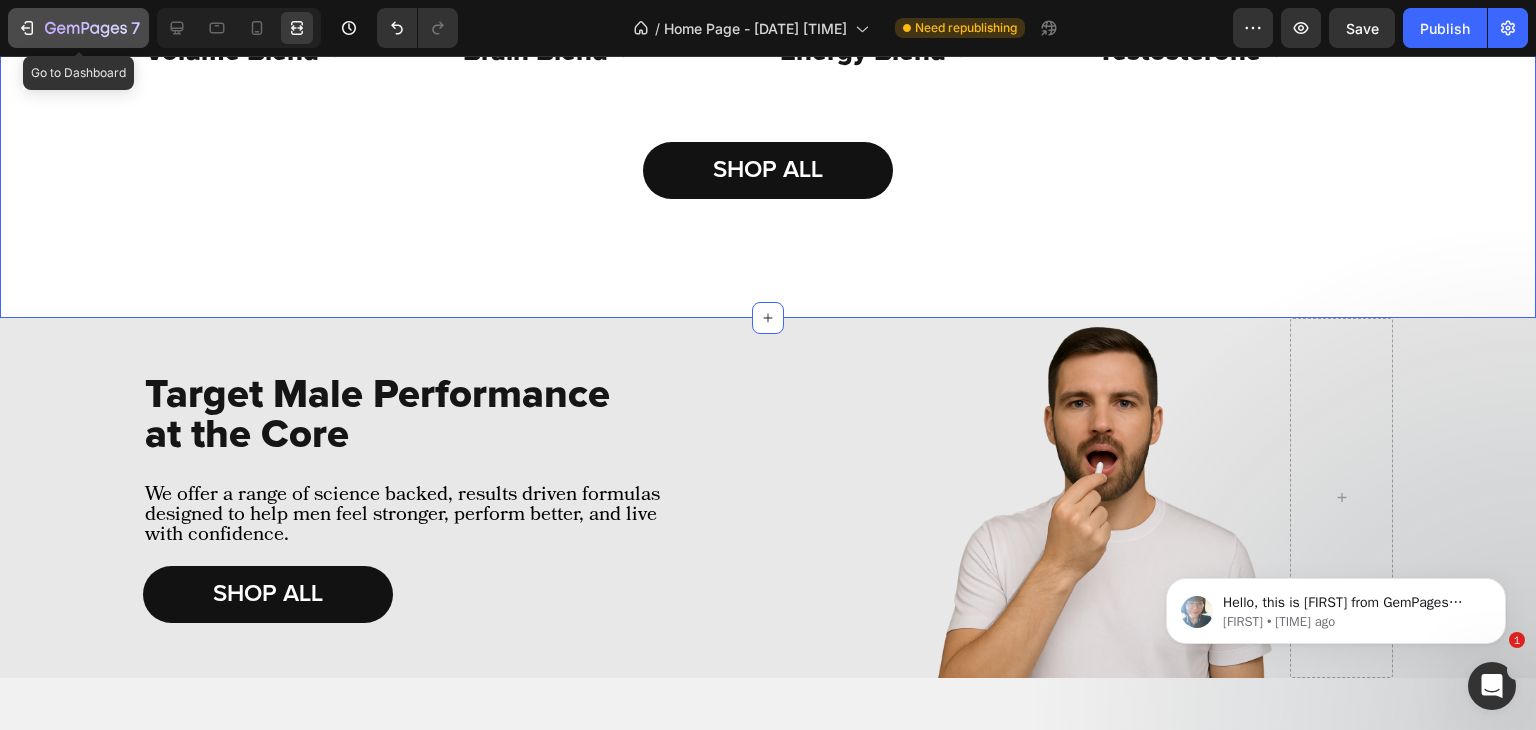 click on "7" at bounding box center [78, 28] 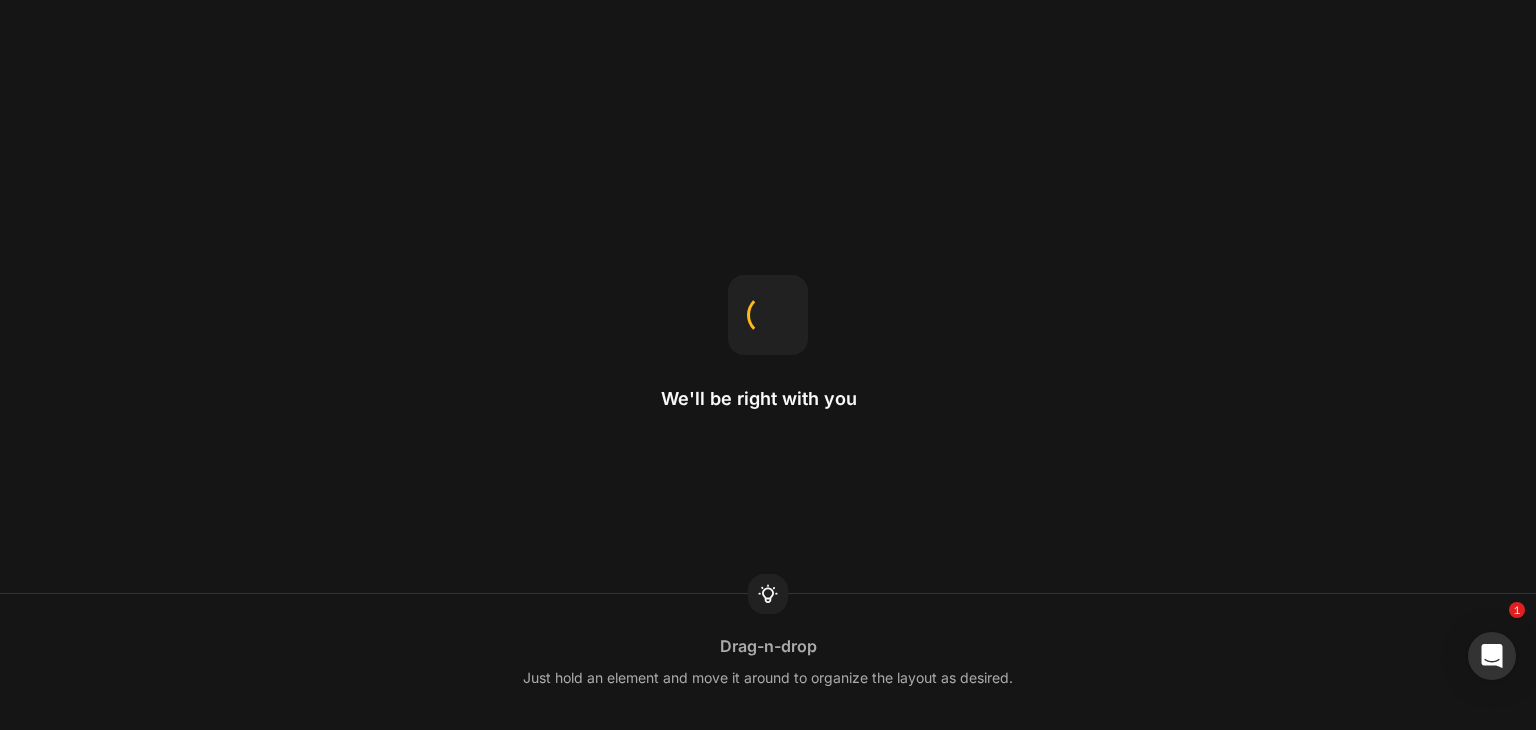 scroll, scrollTop: 0, scrollLeft: 0, axis: both 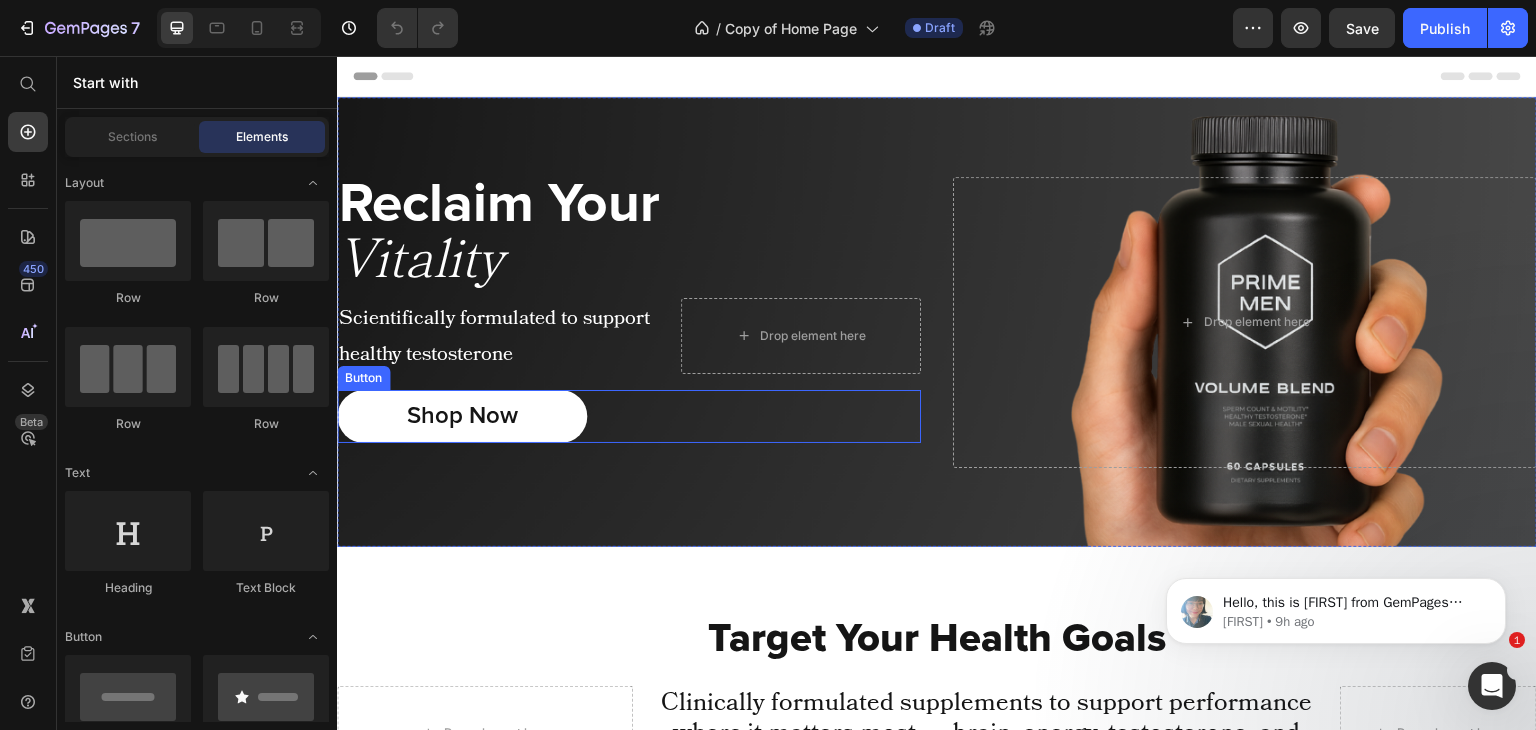 click on "Shop Now" at bounding box center [462, 416] 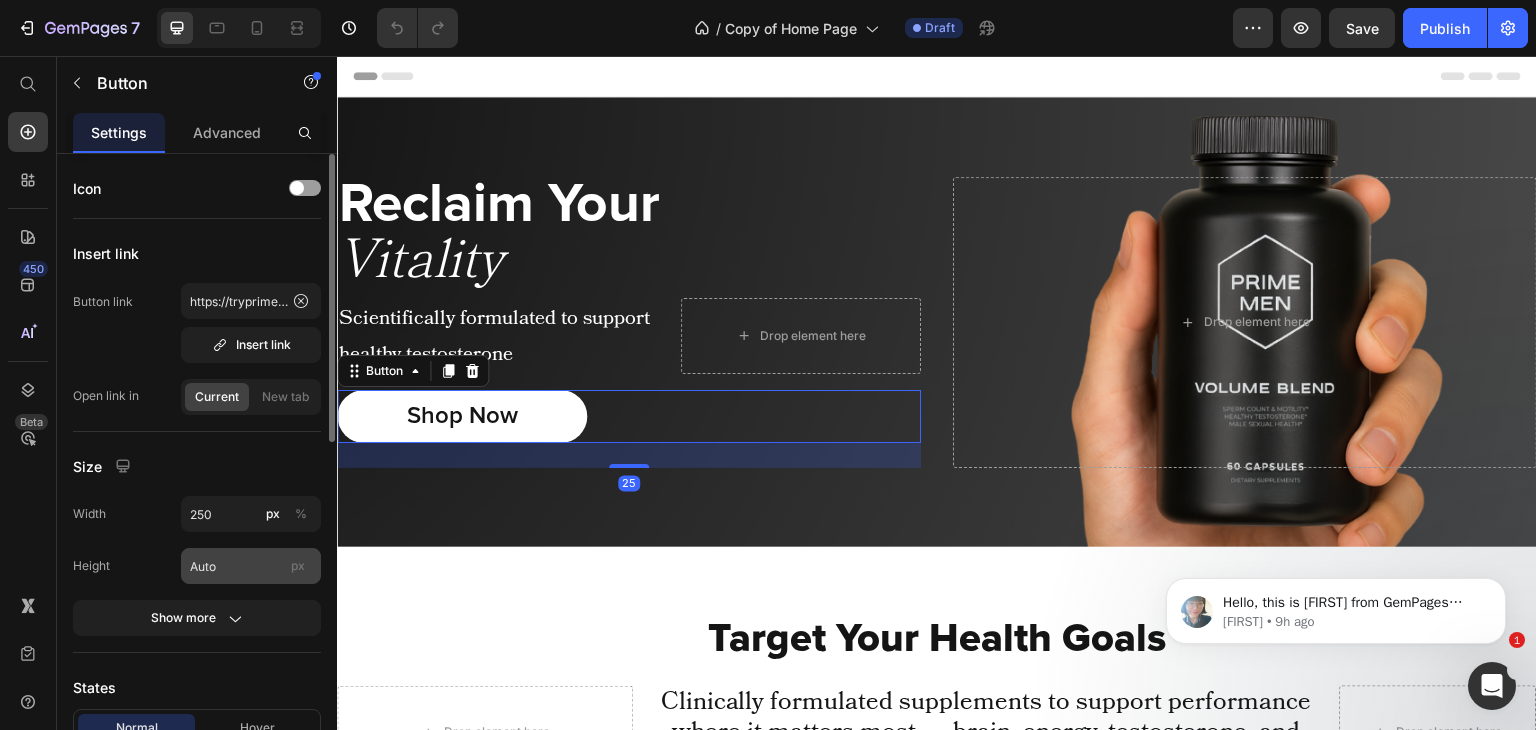 scroll, scrollTop: 923, scrollLeft: 0, axis: vertical 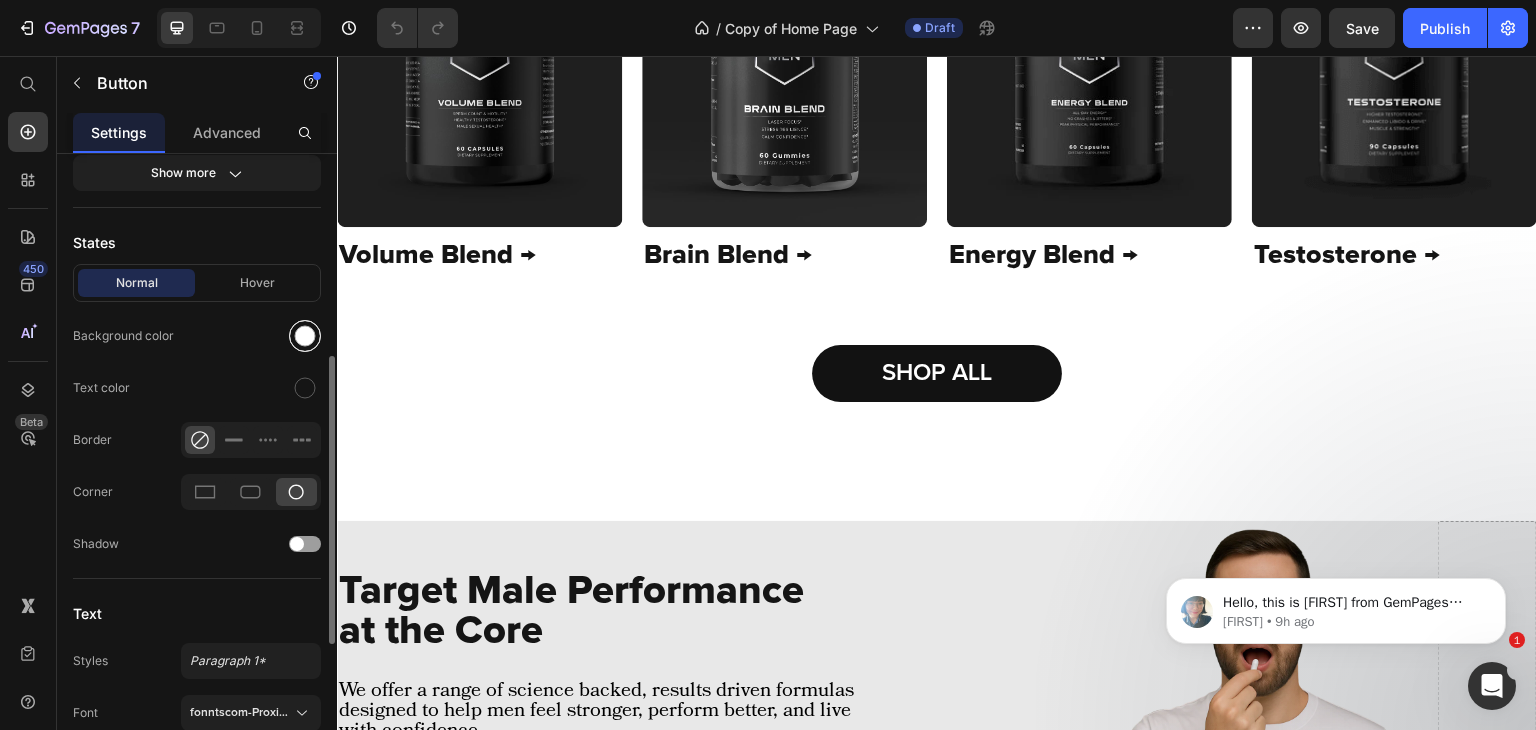 click at bounding box center (305, 336) 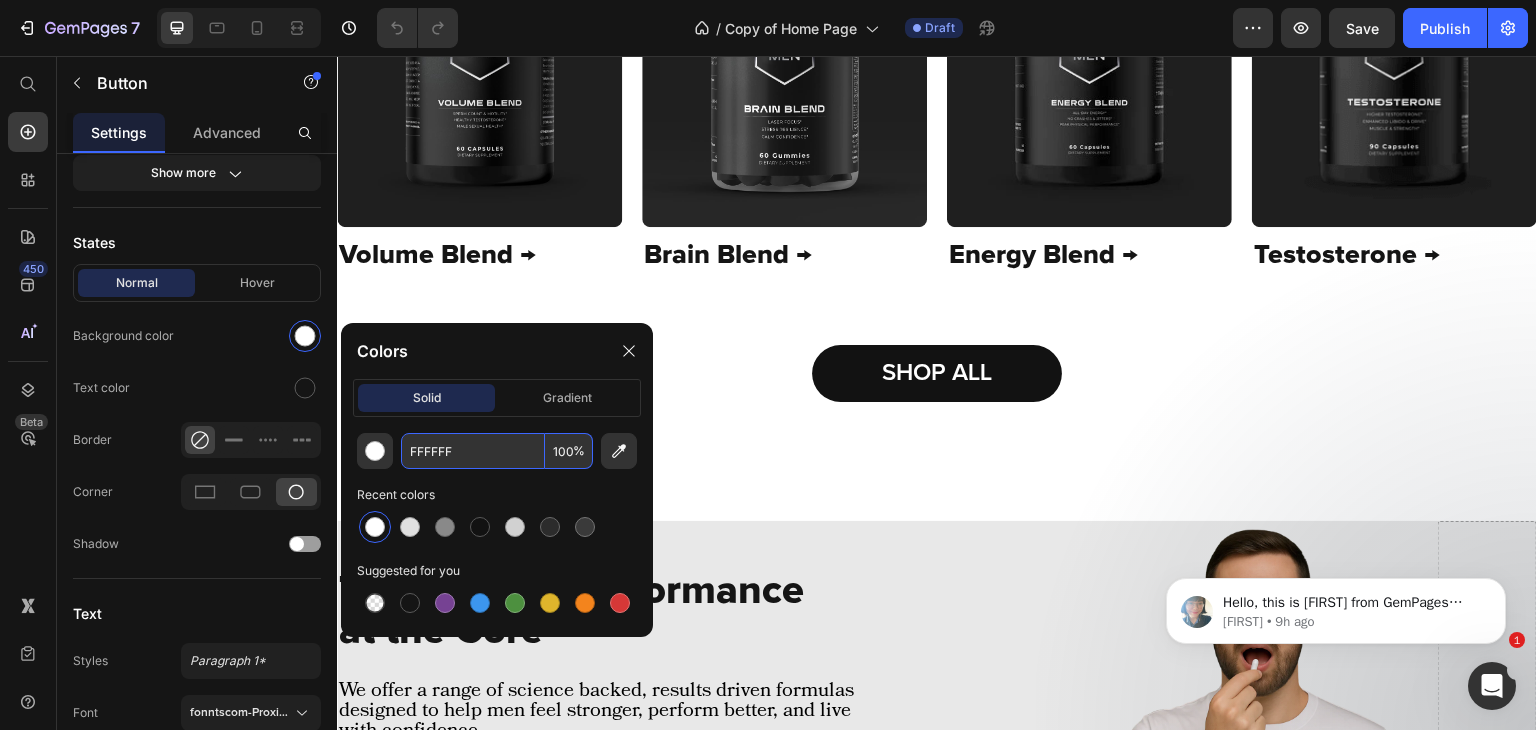 click on "FFFFFF" at bounding box center [473, 451] 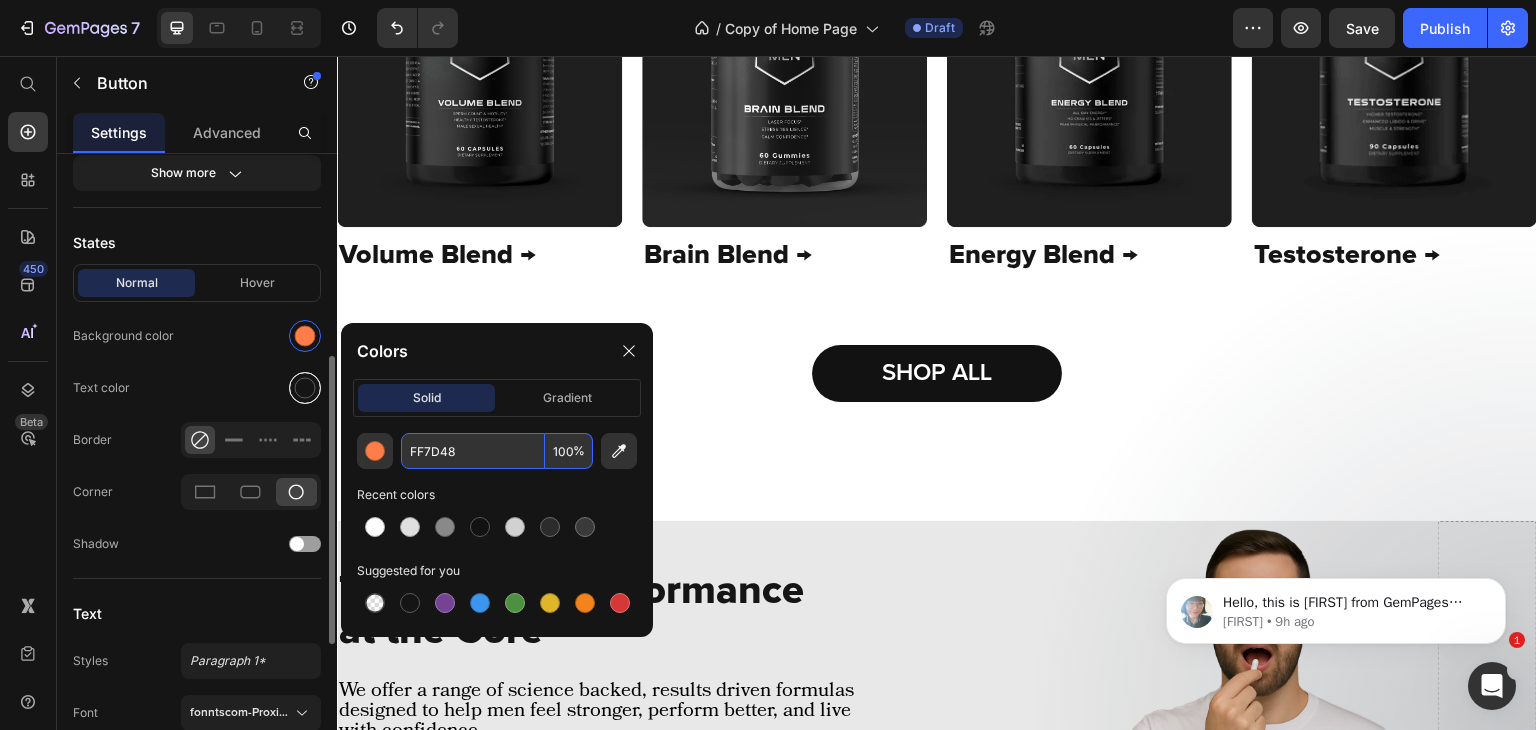 type on "FF7D48" 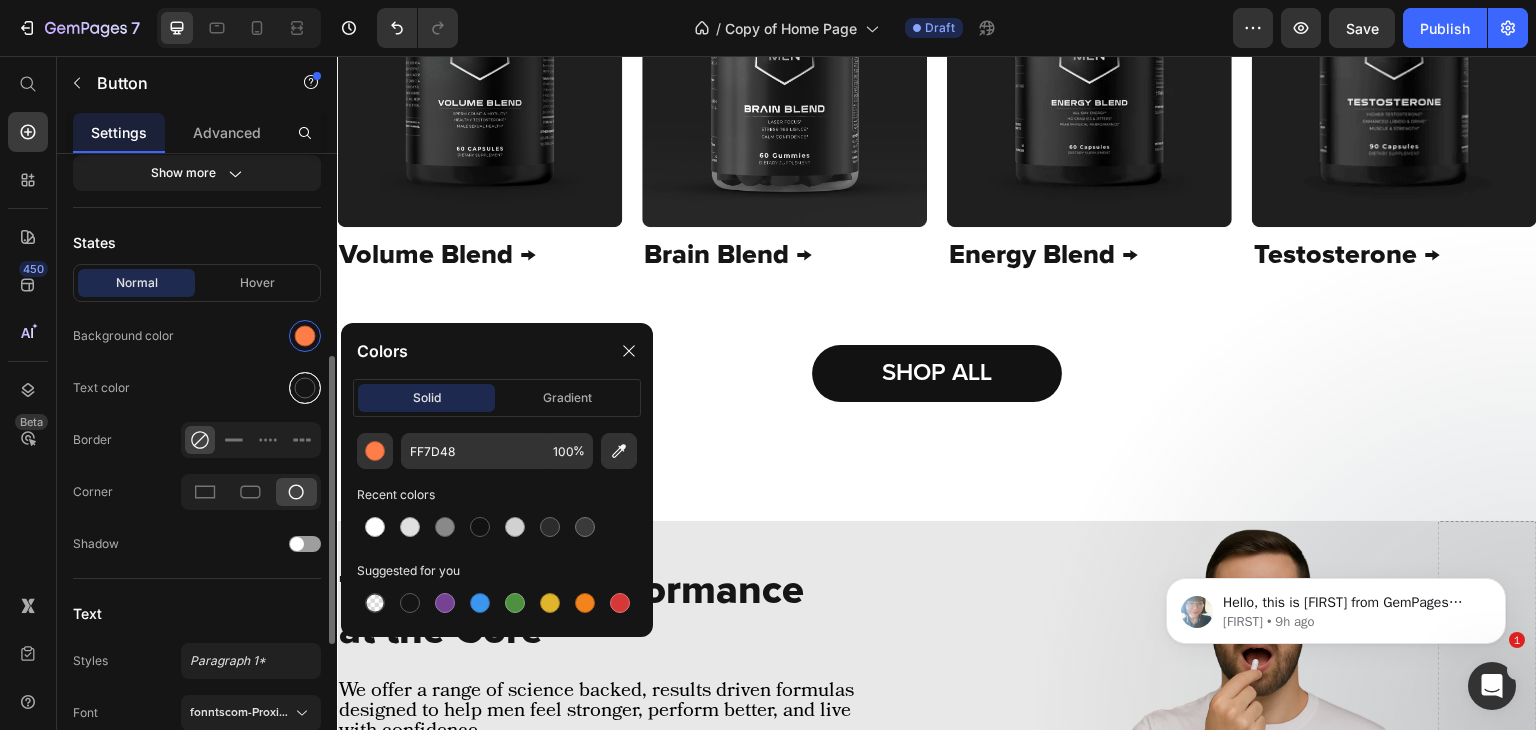 click at bounding box center [305, 388] 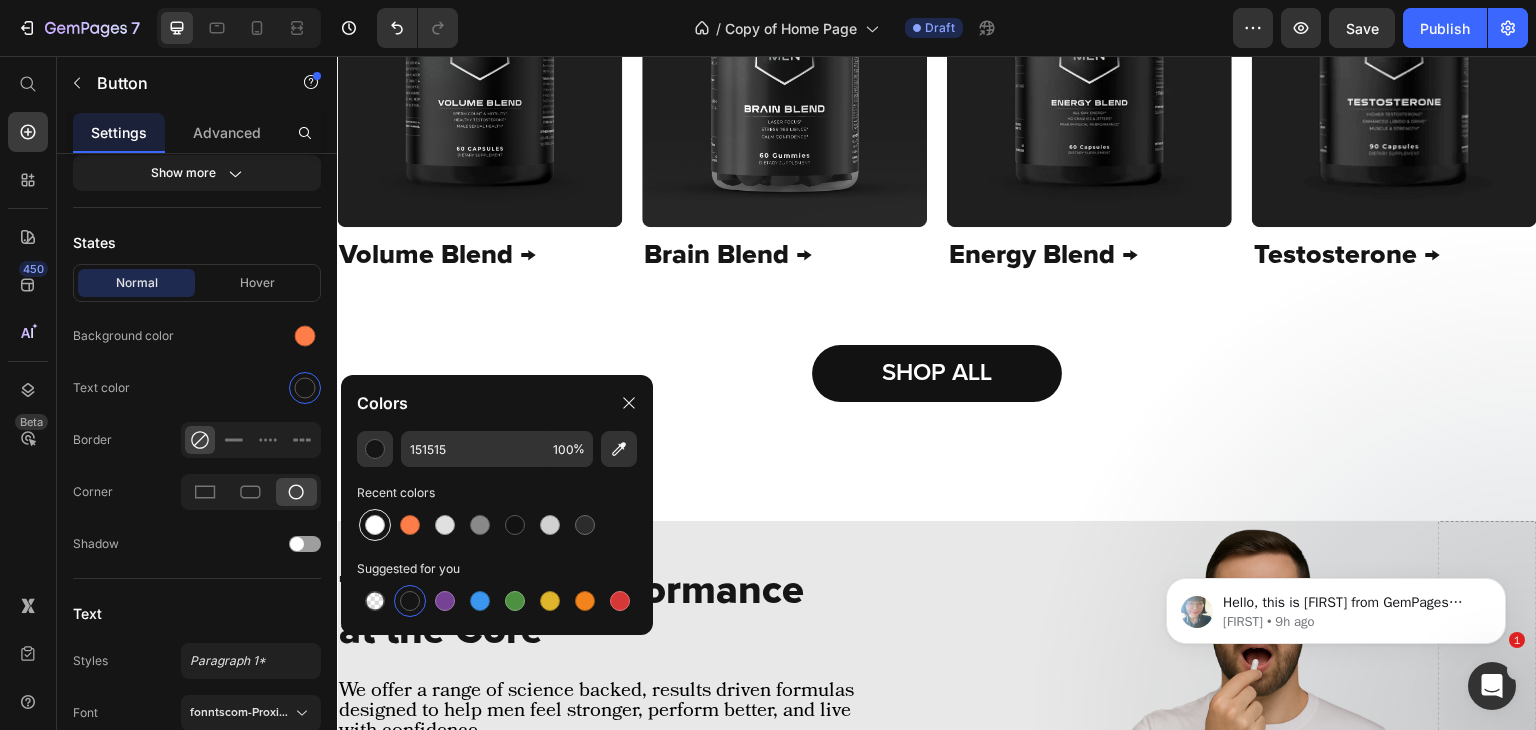 drag, startPoint x: 376, startPoint y: 531, endPoint x: 613, endPoint y: 217, distance: 393.40182 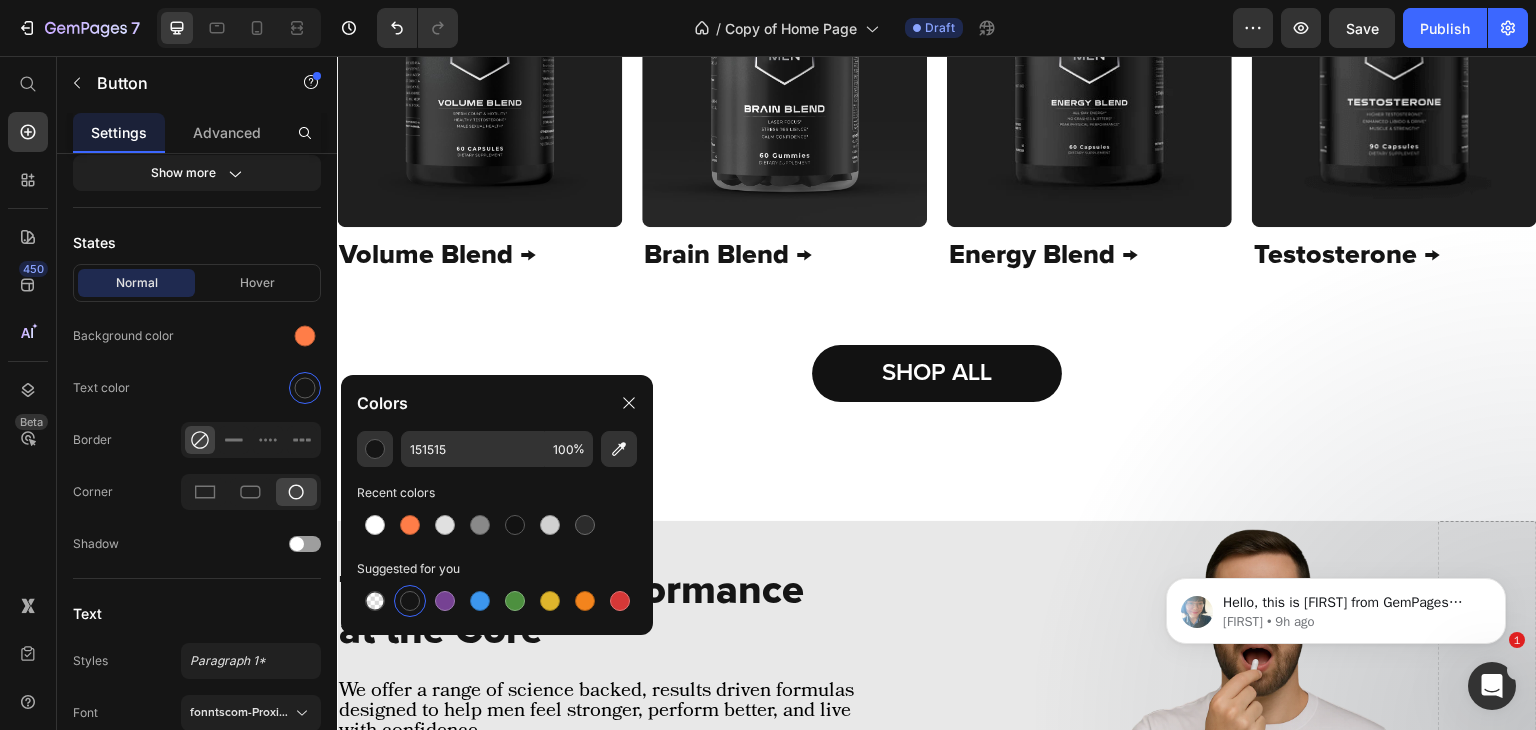 type on "FFFFFF" 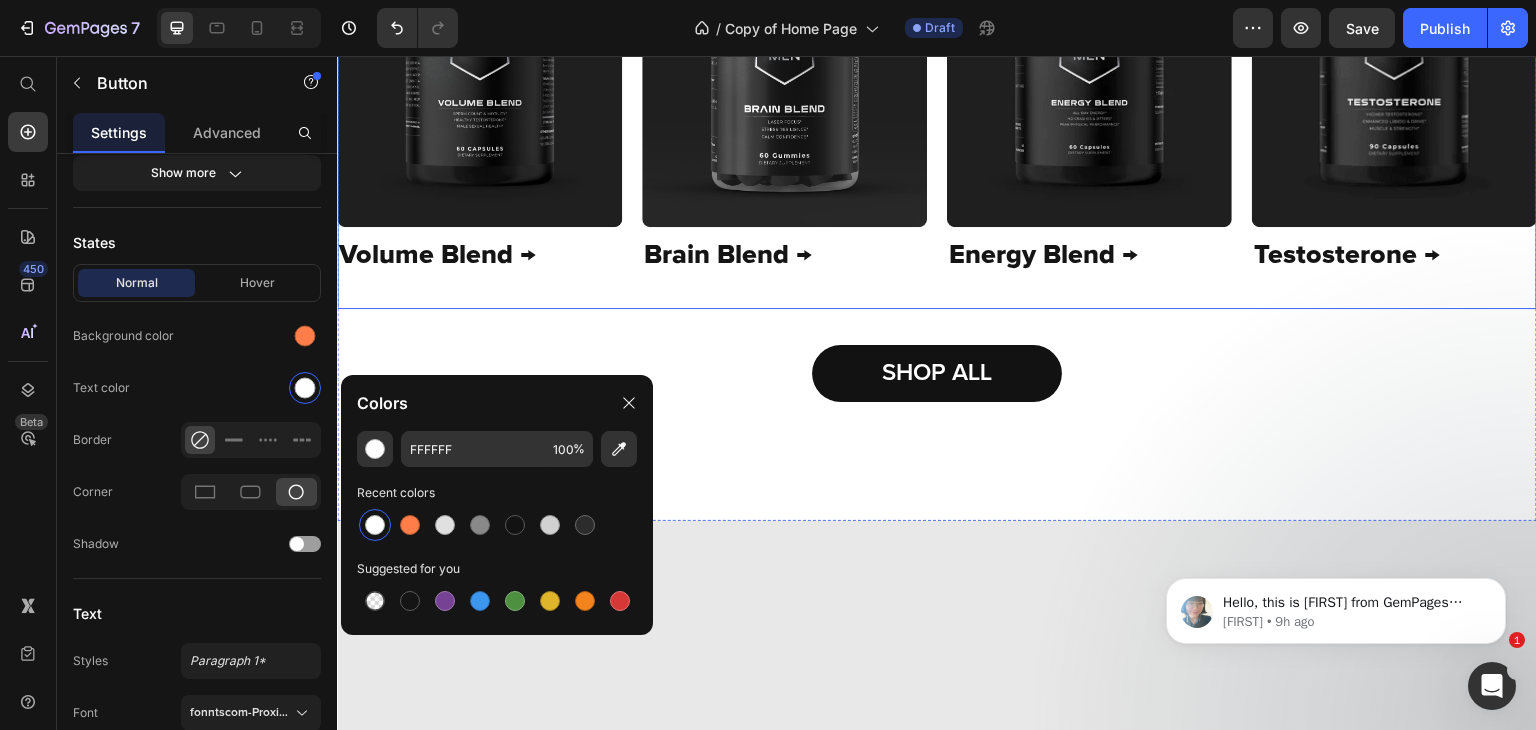 scroll, scrollTop: 0, scrollLeft: 0, axis: both 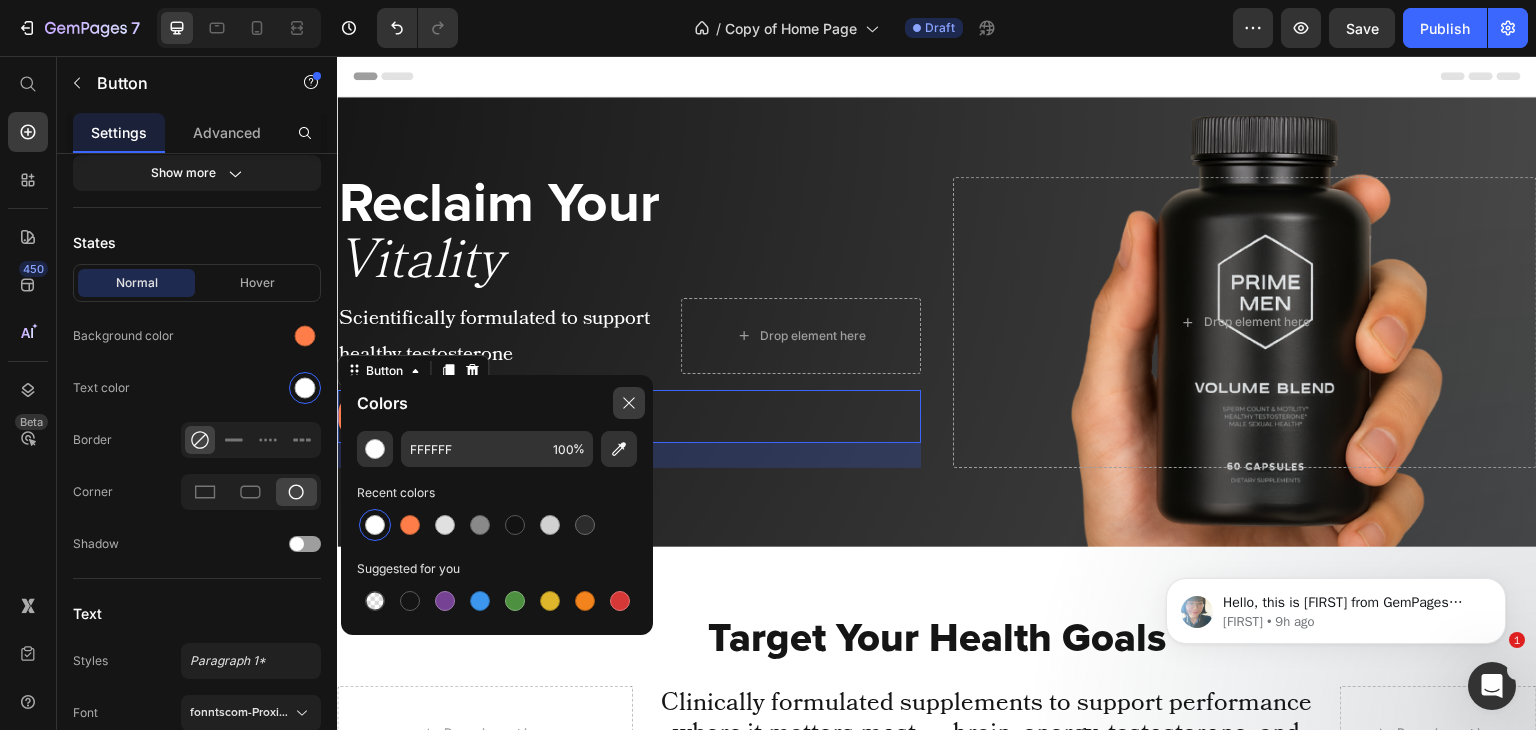 drag, startPoint x: 630, startPoint y: 401, endPoint x: 421, endPoint y: 175, distance: 307.82626 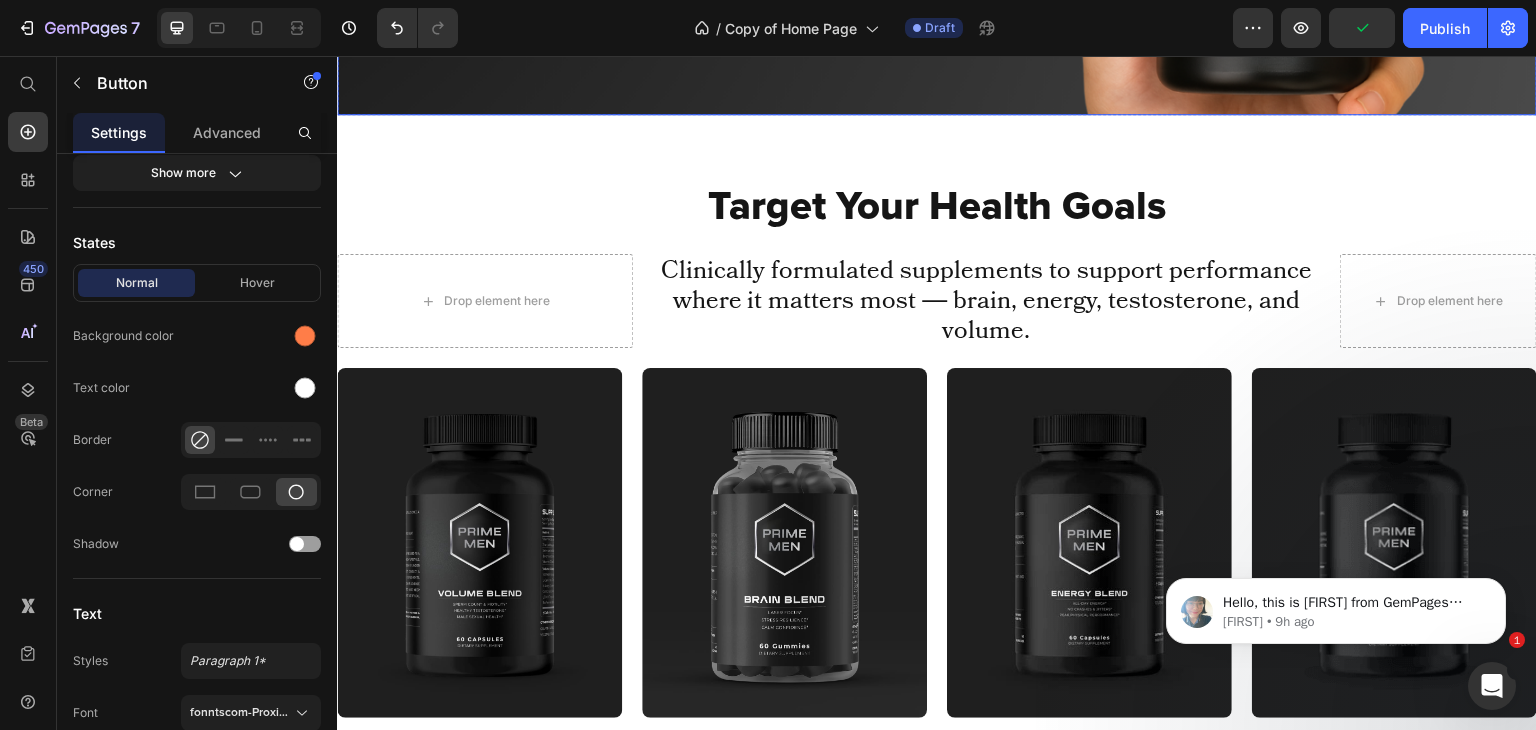 scroll, scrollTop: 434, scrollLeft: 0, axis: vertical 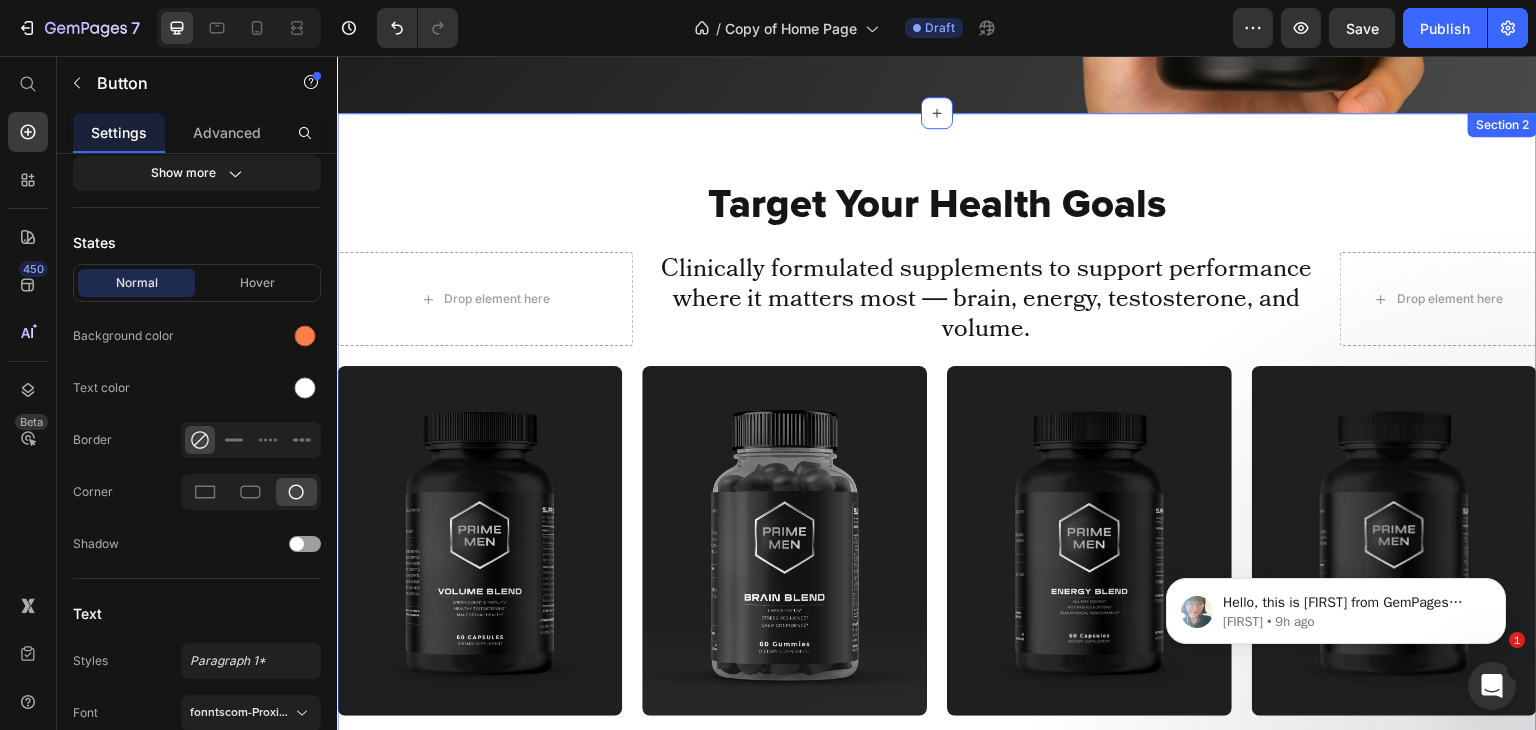 click on "Target Your Health Goals Heading Target Your Health Goals Heading
Drop element here Clinically formulated supplements to support performance where it matters most — brain, energy, testosterone, and volume. Text Block Row
Drop element here Row Image Volume Blend → Text Block Image Brain Blend → Text Block Row Image Volume Blend → Text Block Image Brain Blend → Text Block Image Energy Blend → Text Block Image Testosterone → Text Block Row Image Energy Blend → Text Block Image Testosterone → Text Block Row SHOP ALL Button Section 2" at bounding box center (937, 561) 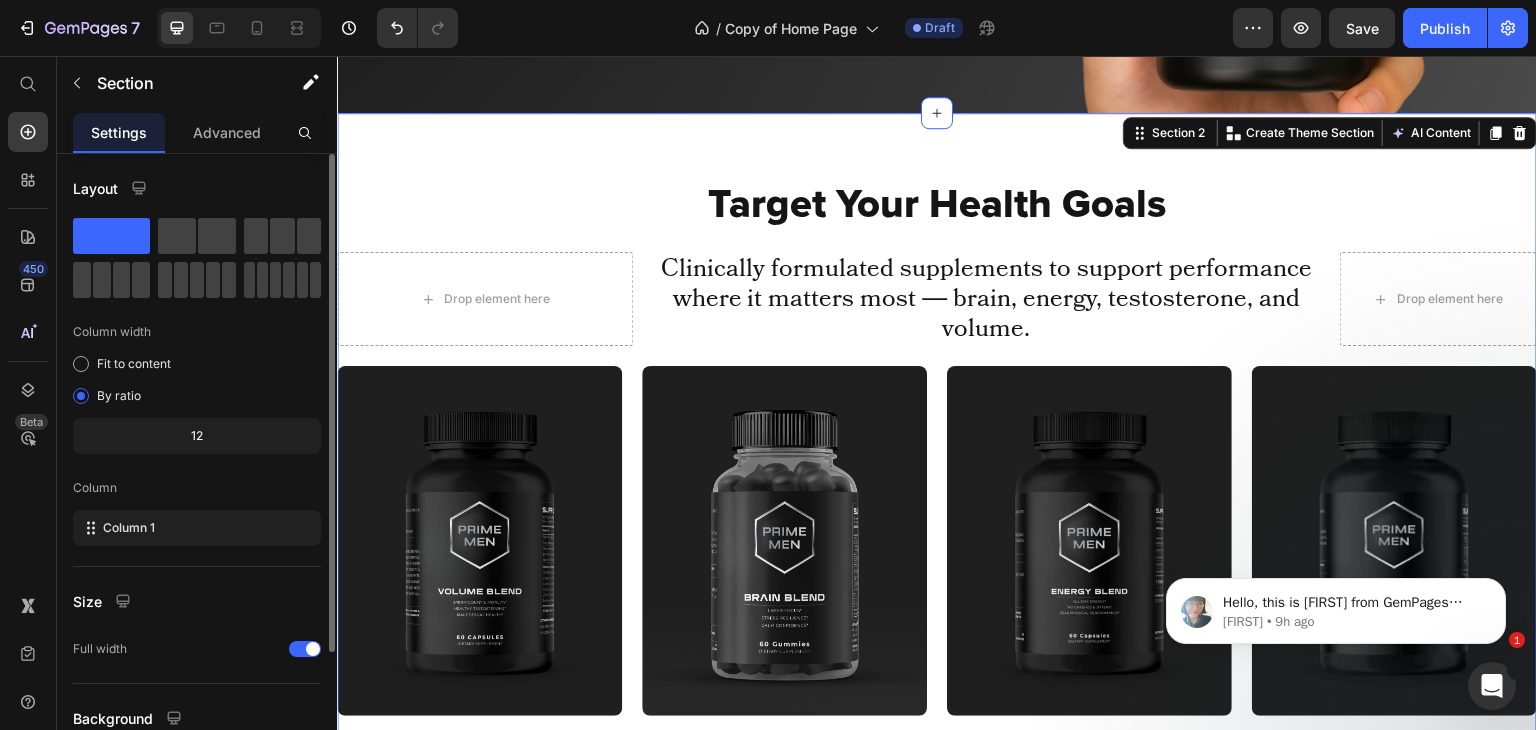 scroll, scrollTop: 173, scrollLeft: 0, axis: vertical 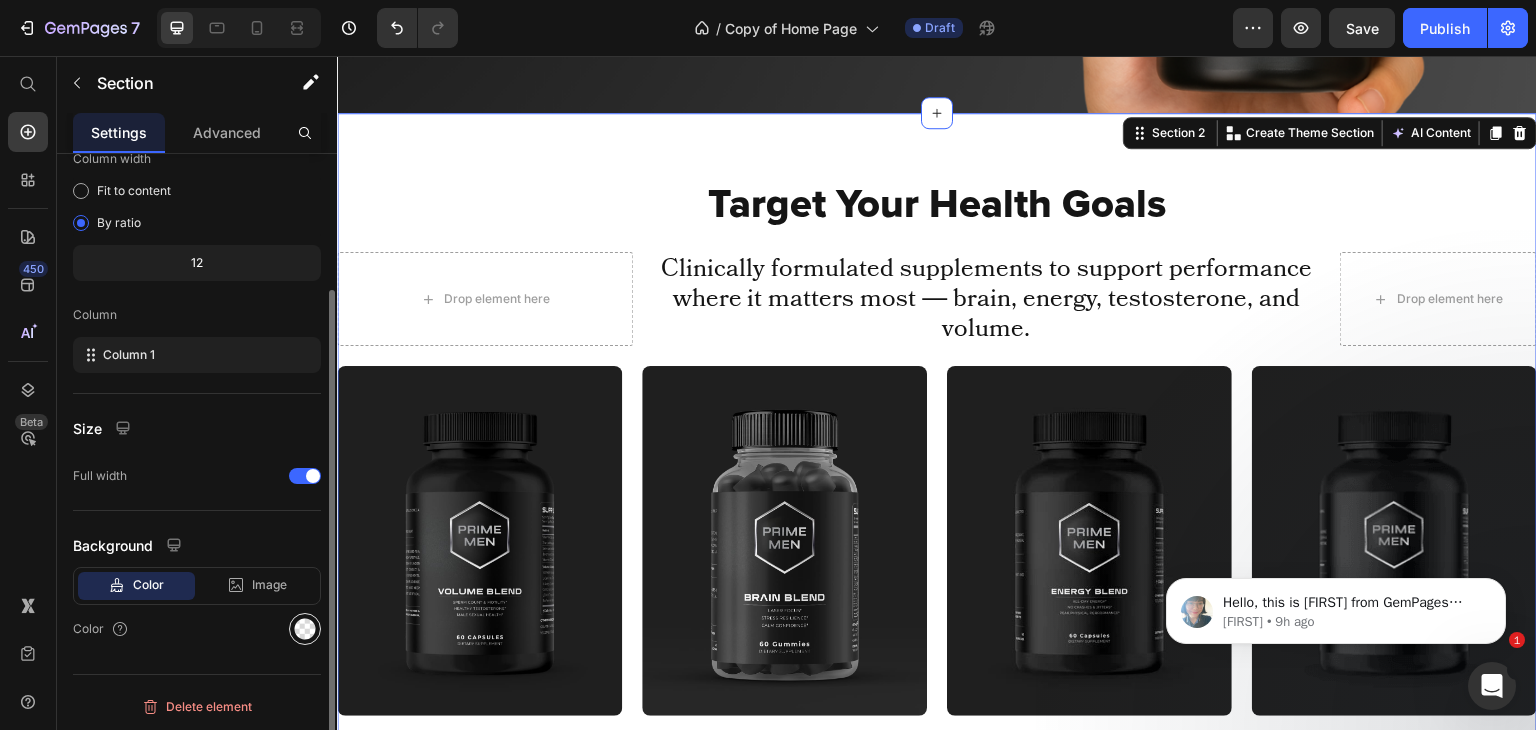click at bounding box center [305, 629] 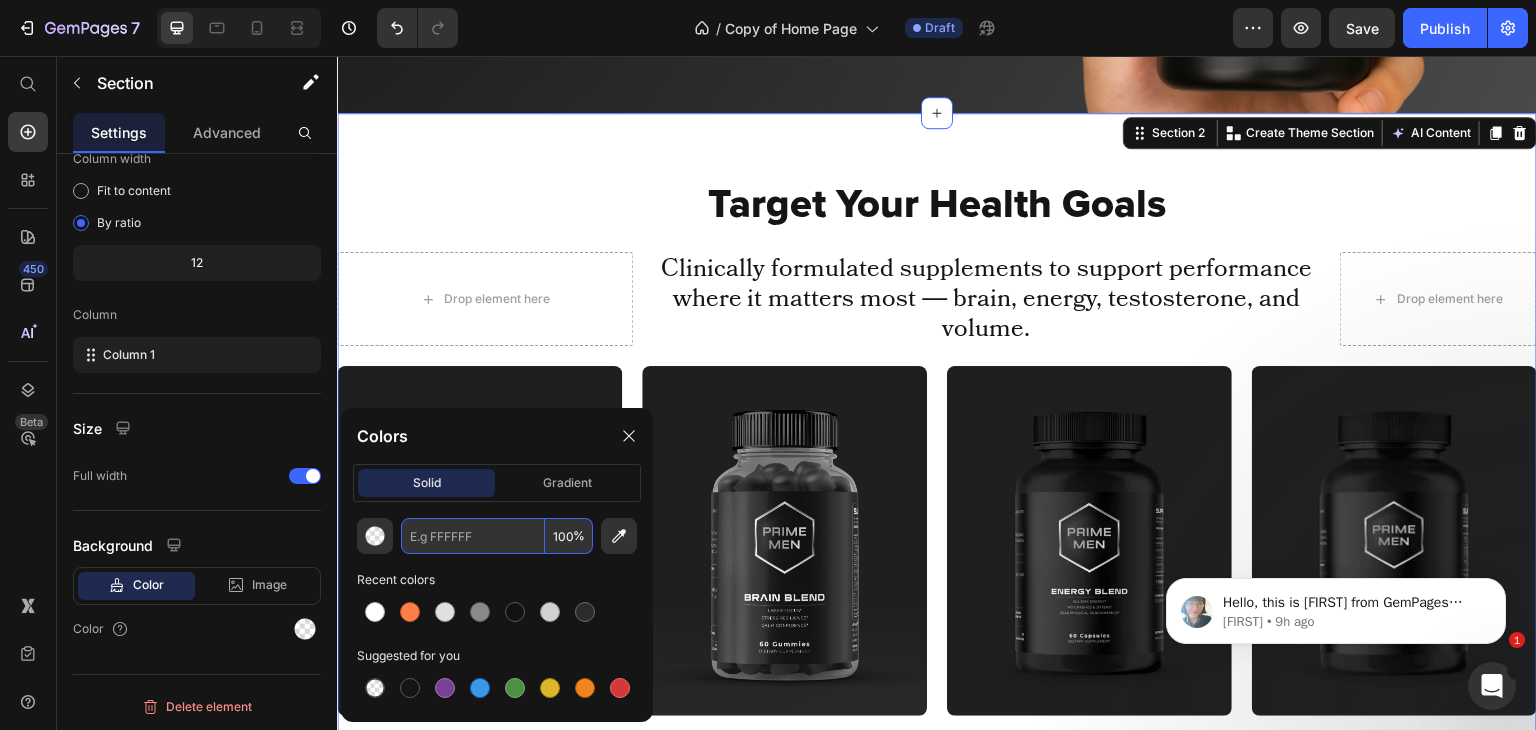 click at bounding box center (473, 536) 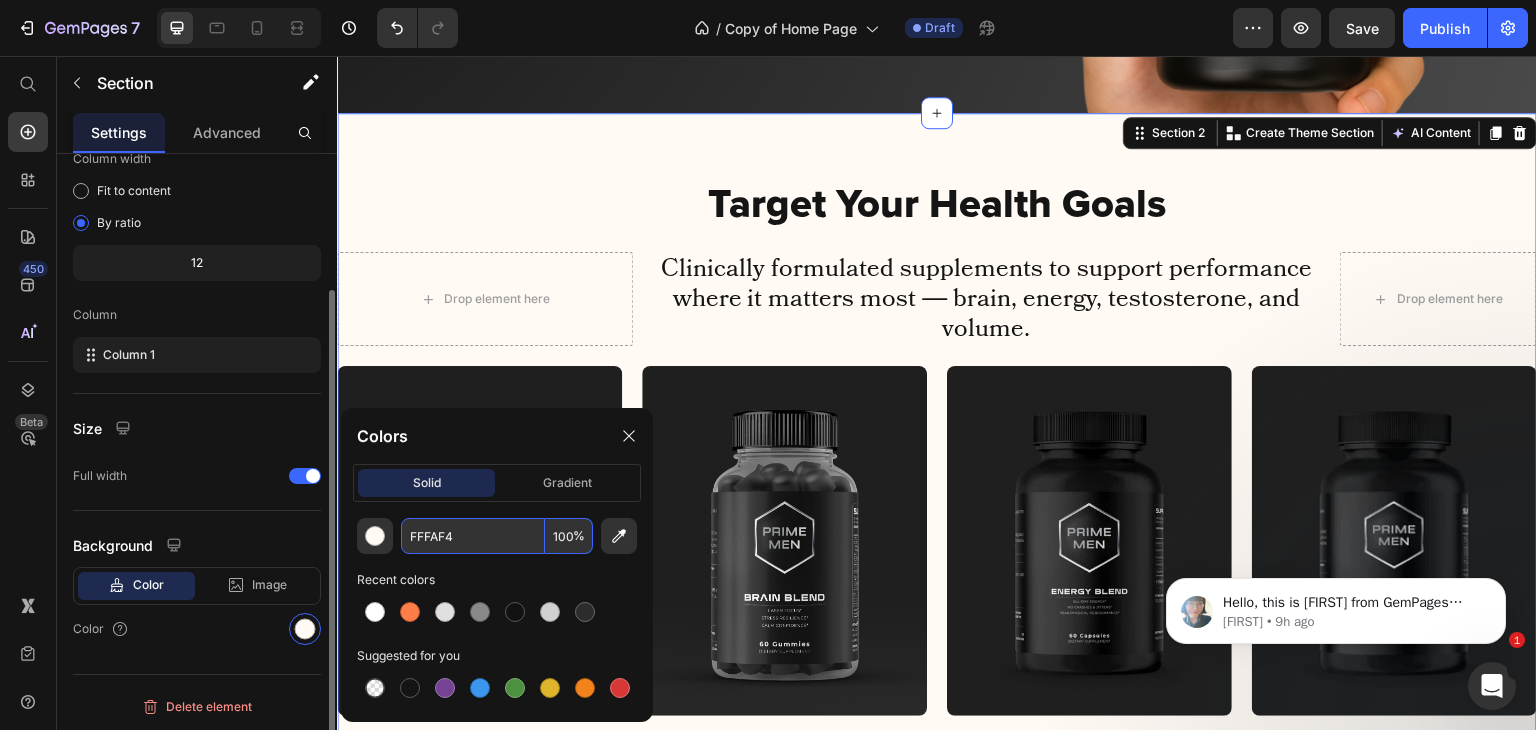 type on "FFFAF4" 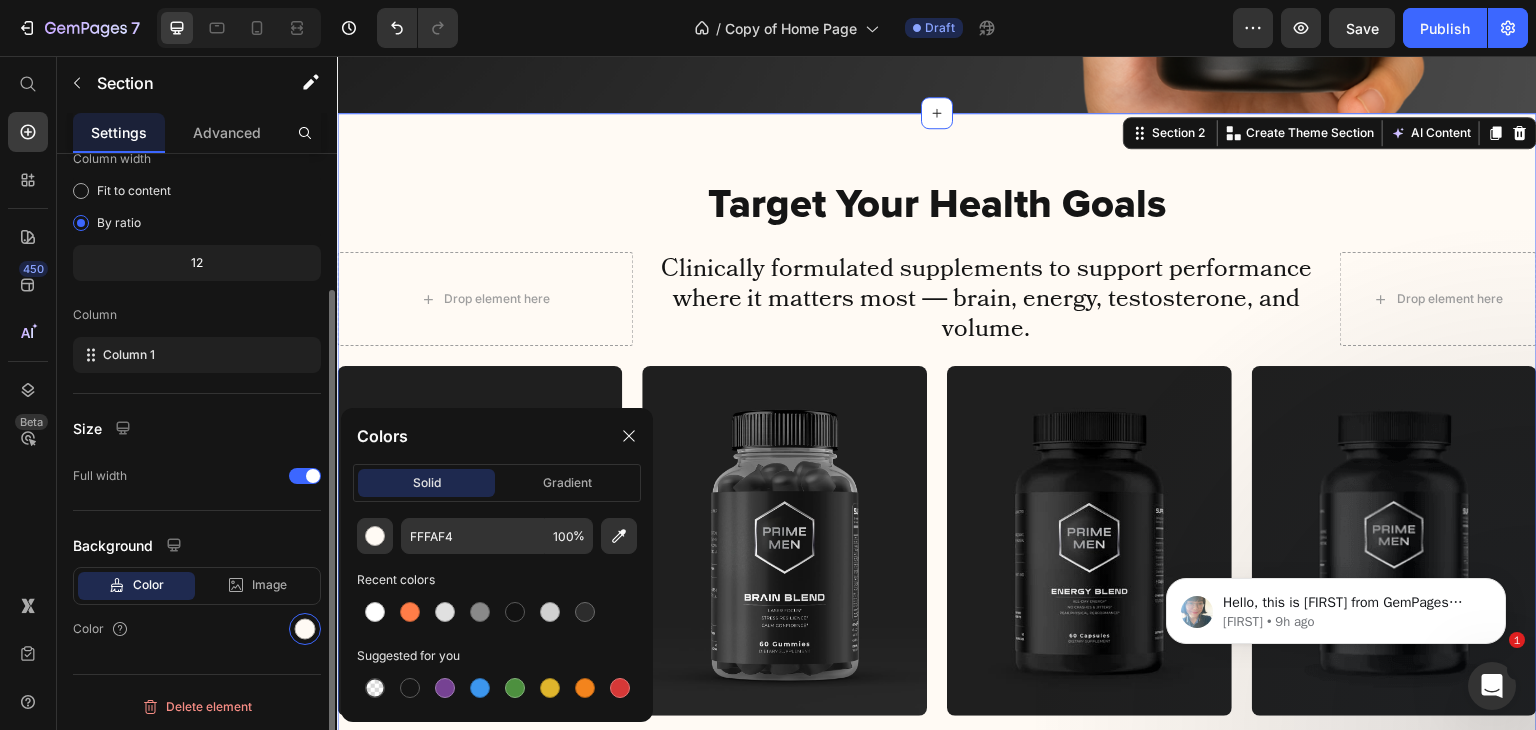 click on "Size" at bounding box center [197, 428] 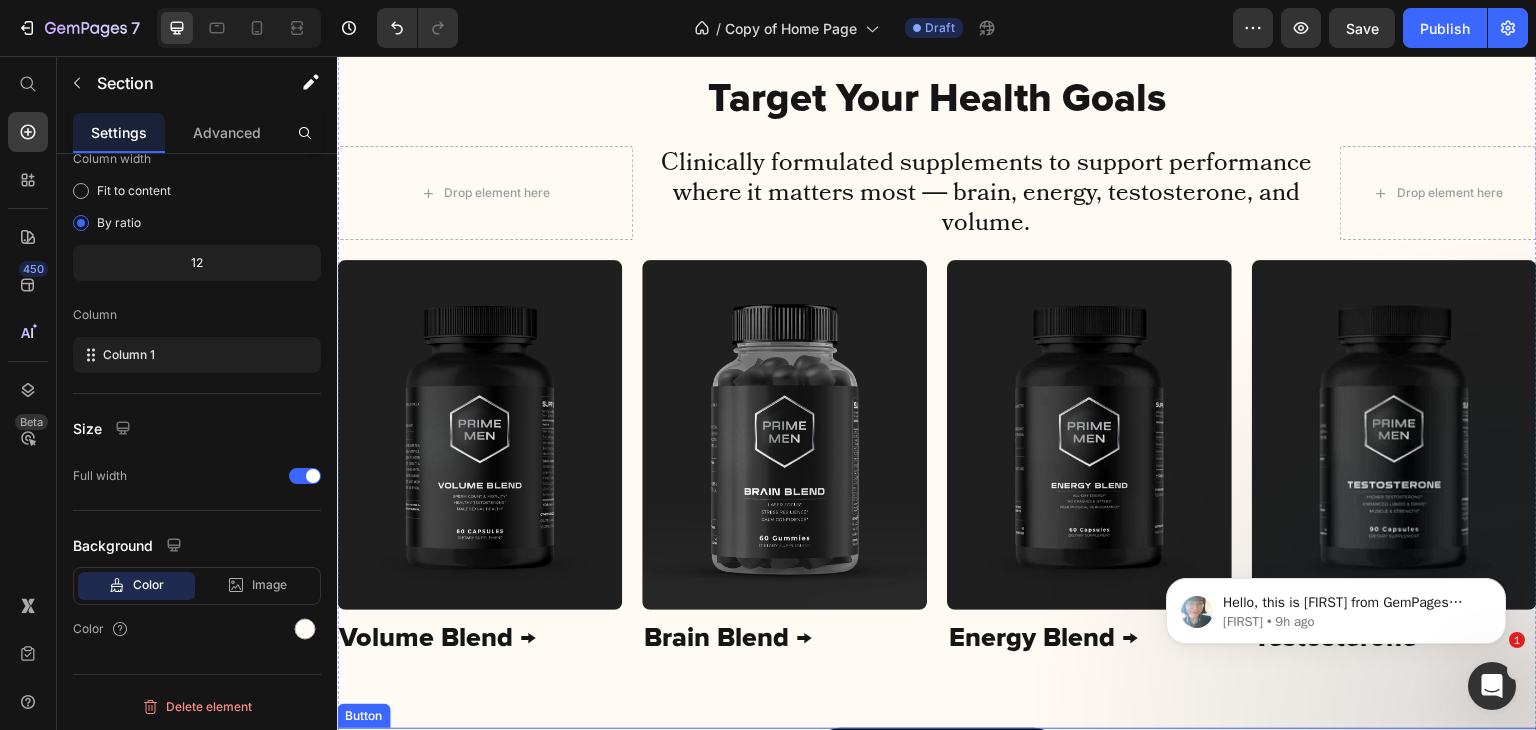 scroll, scrollTop: 839, scrollLeft: 0, axis: vertical 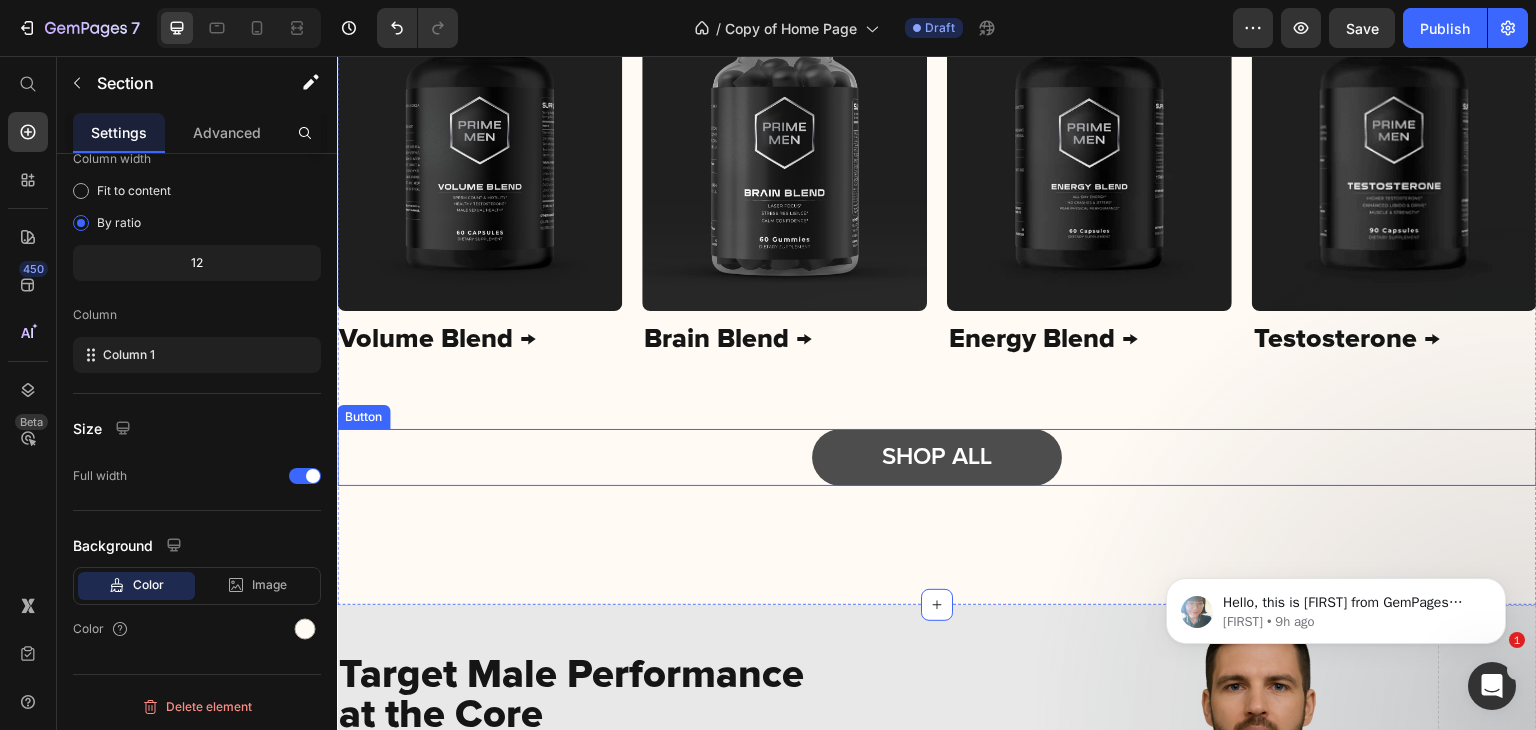 click on "SHOP ALL" at bounding box center (937, 457) 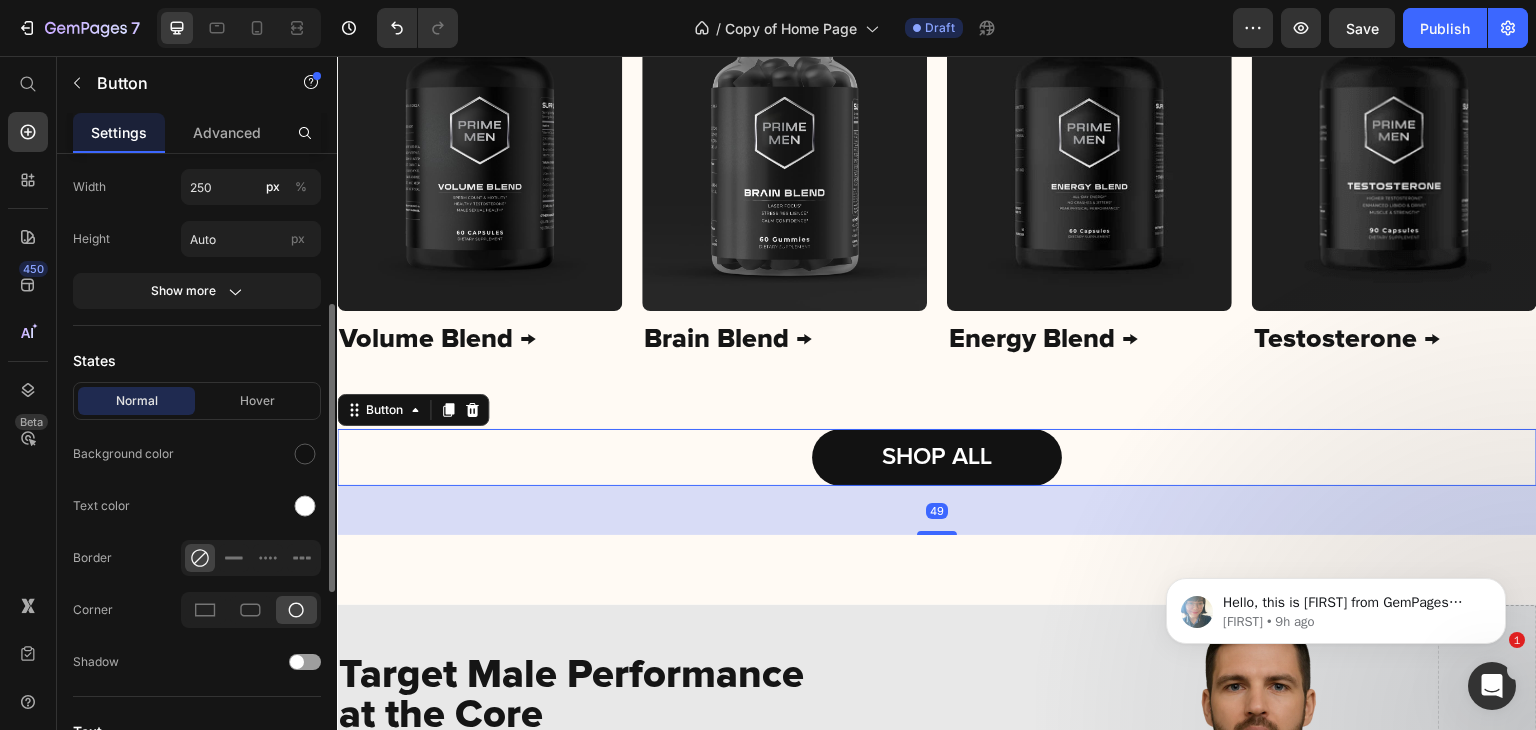 scroll, scrollTop: 328, scrollLeft: 0, axis: vertical 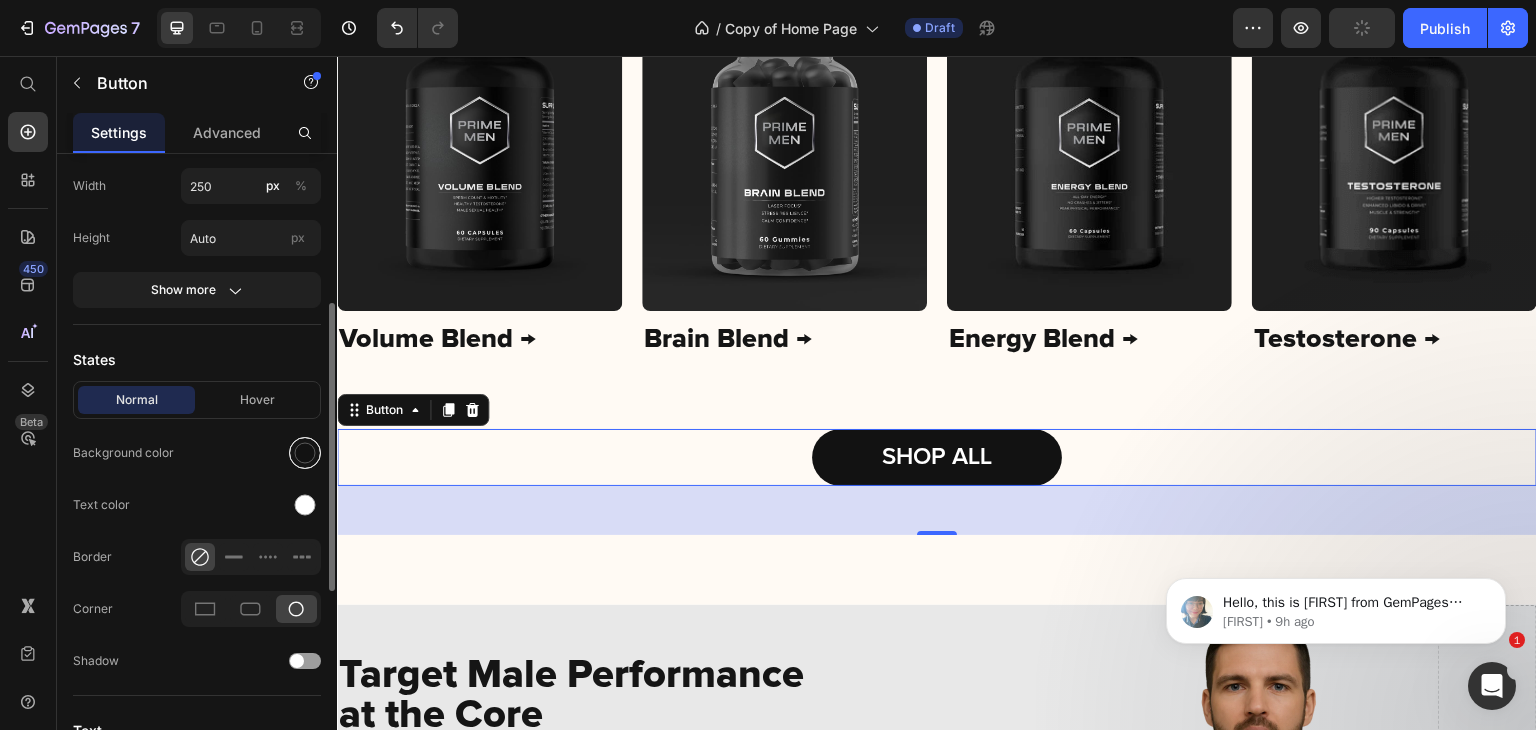 click at bounding box center [305, 453] 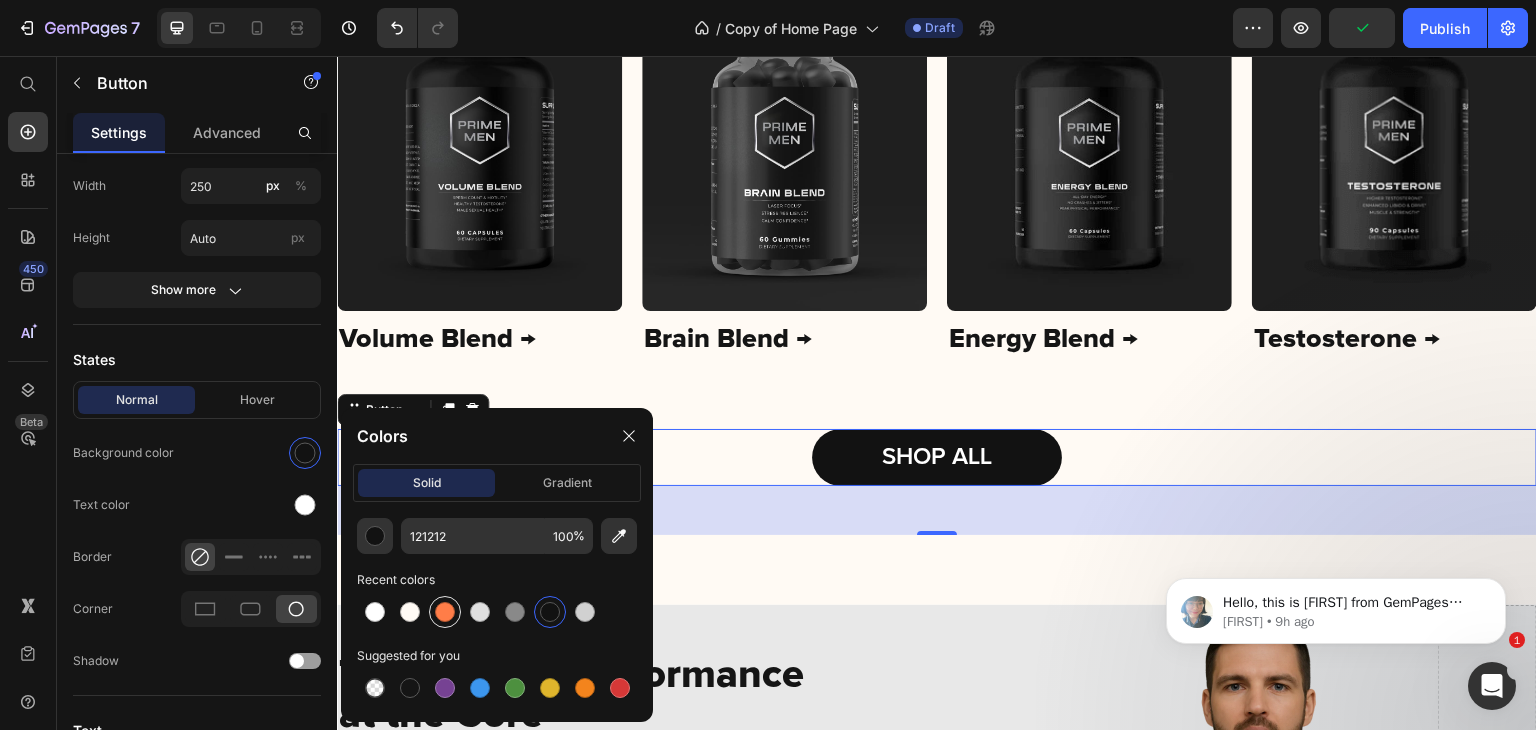 click at bounding box center [445, 612] 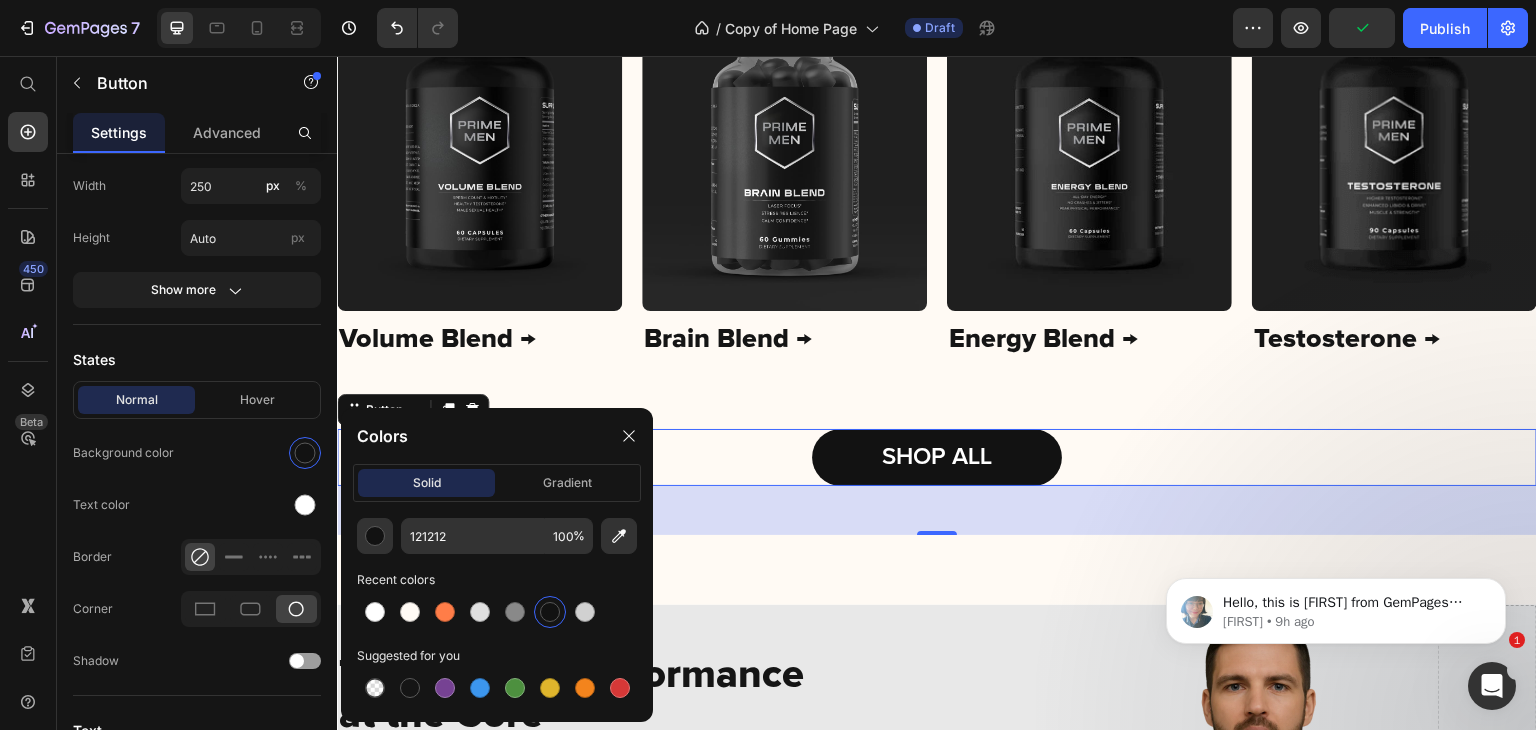 type on "FF7D48" 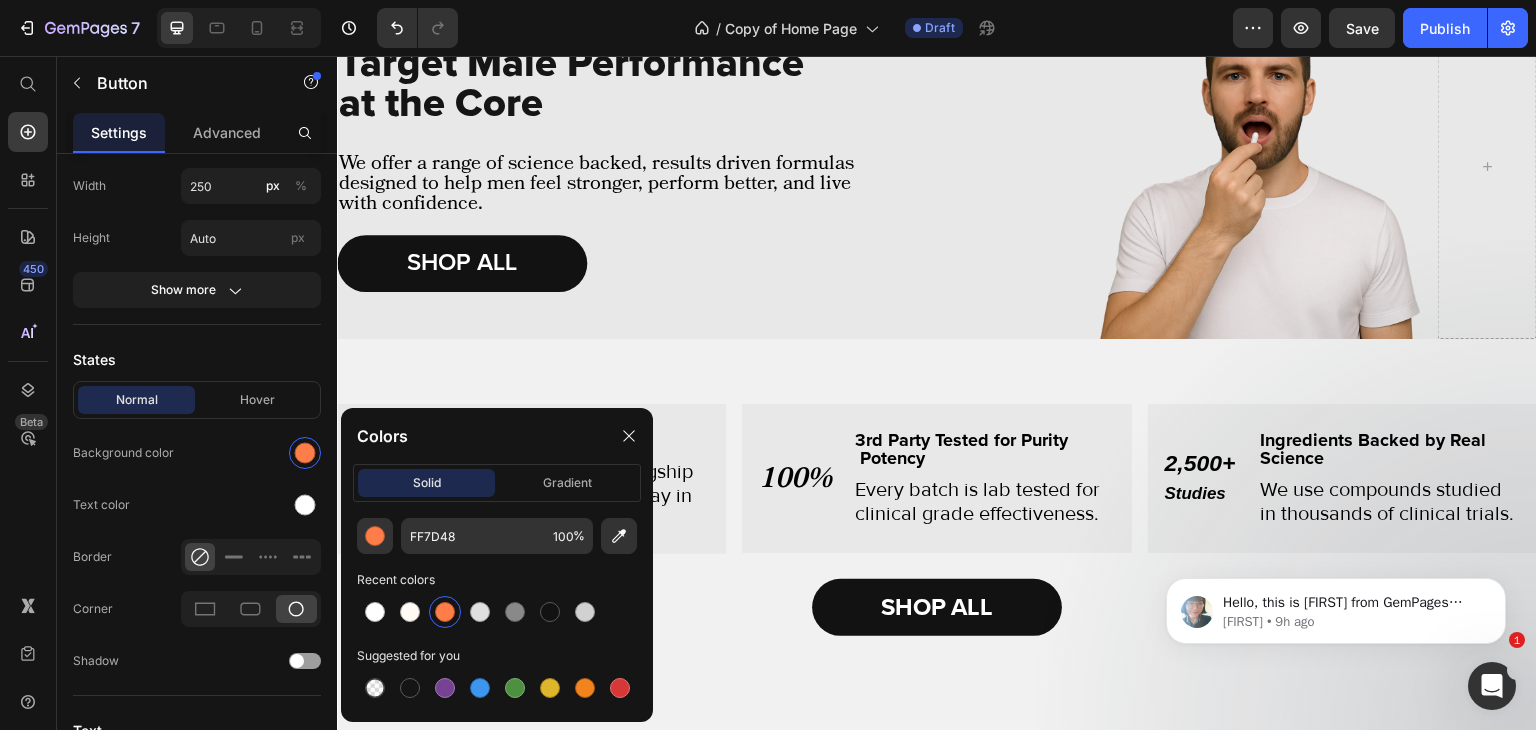 scroll, scrollTop: 1454, scrollLeft: 0, axis: vertical 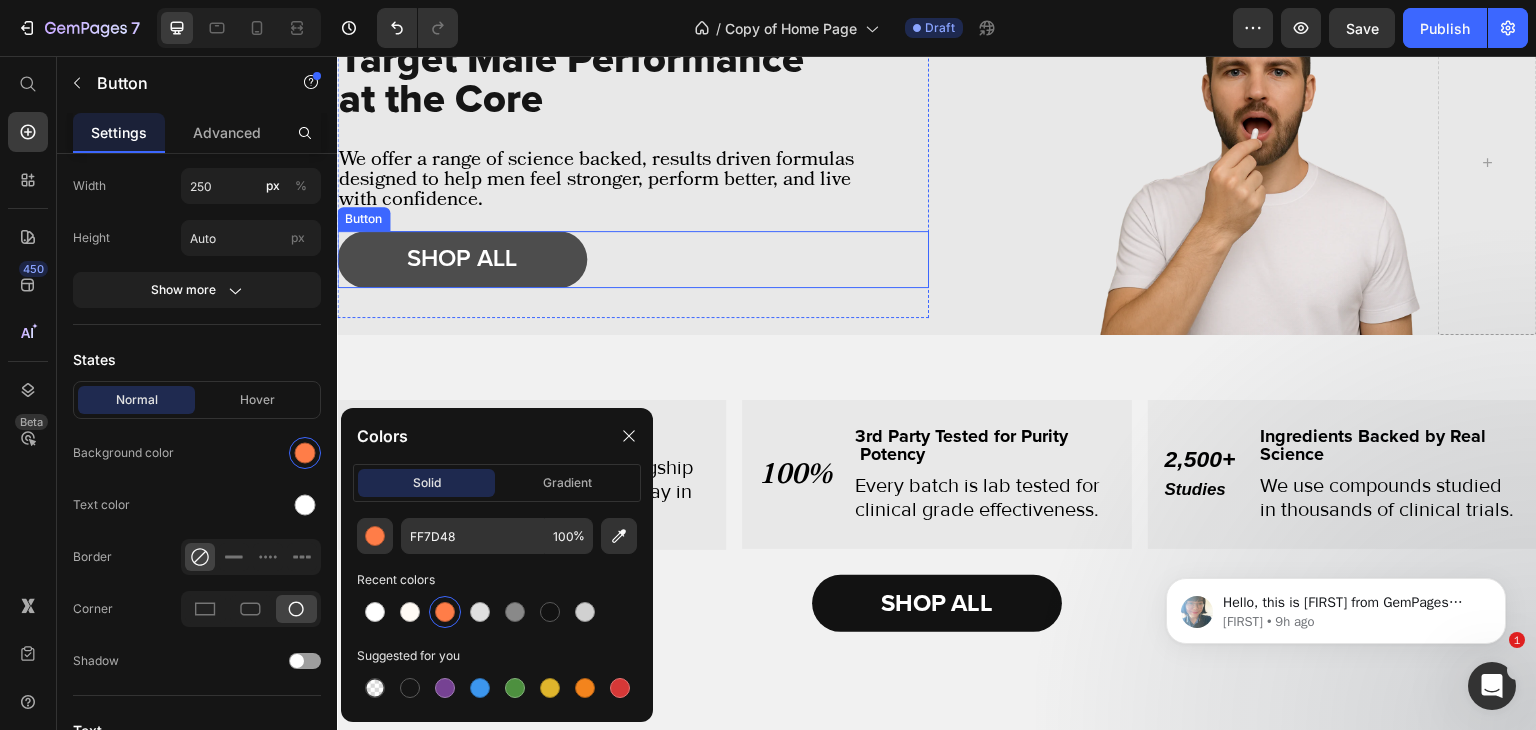 click on "SHOP ALL" at bounding box center [462, 259] 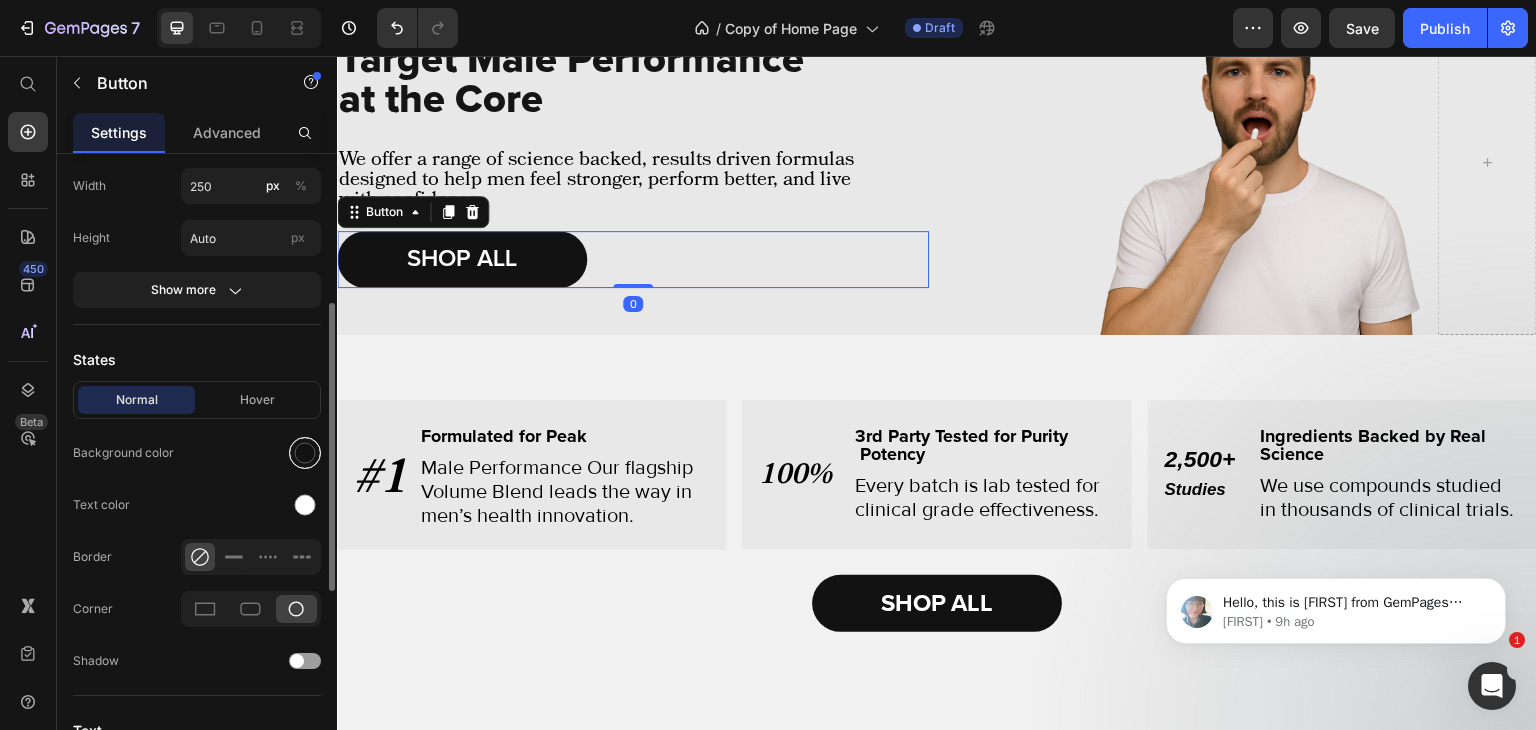 click at bounding box center (305, 453) 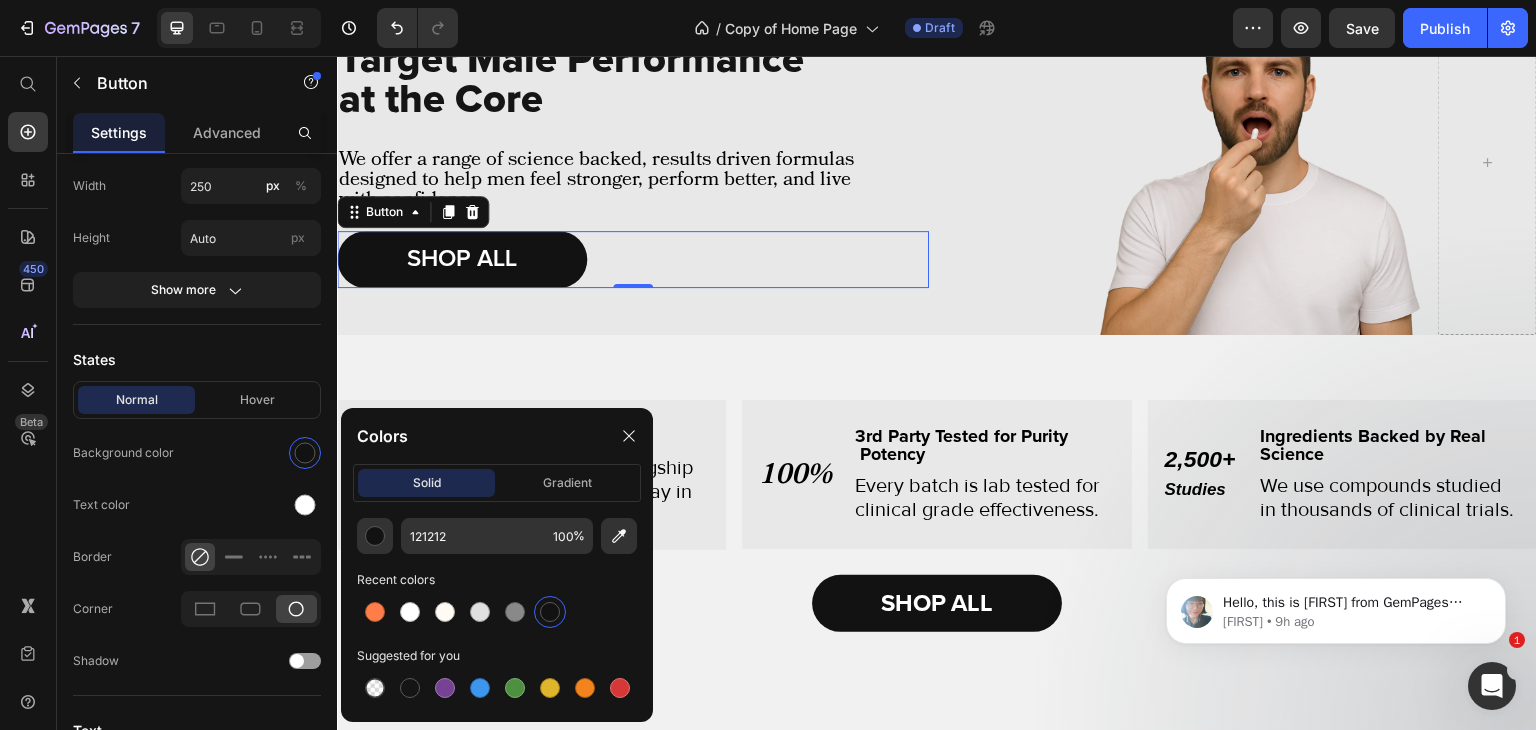 click on "121212 100 % Recent colors Suggested for you" 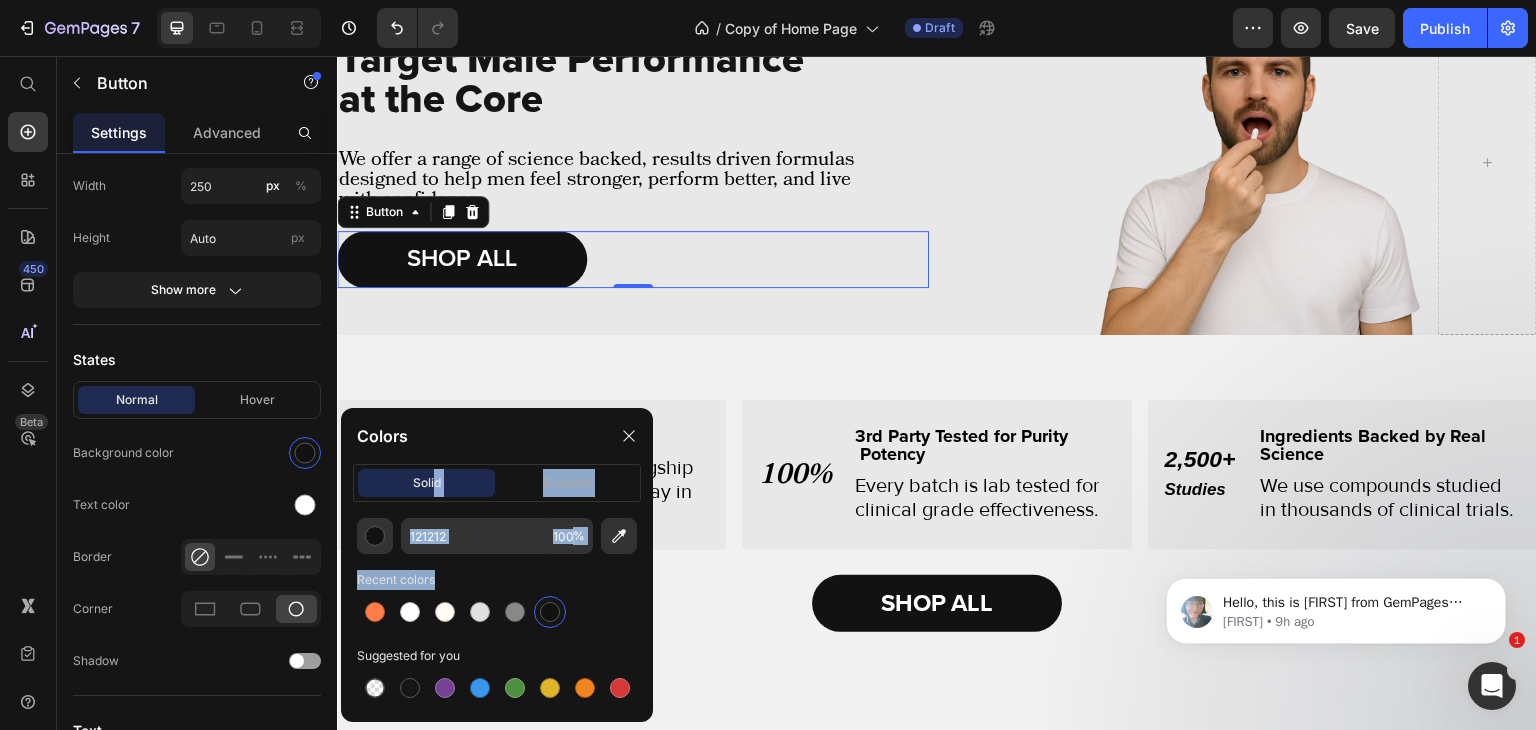 drag, startPoint x: 708, startPoint y: 676, endPoint x: 695, endPoint y: 264, distance: 412.20505 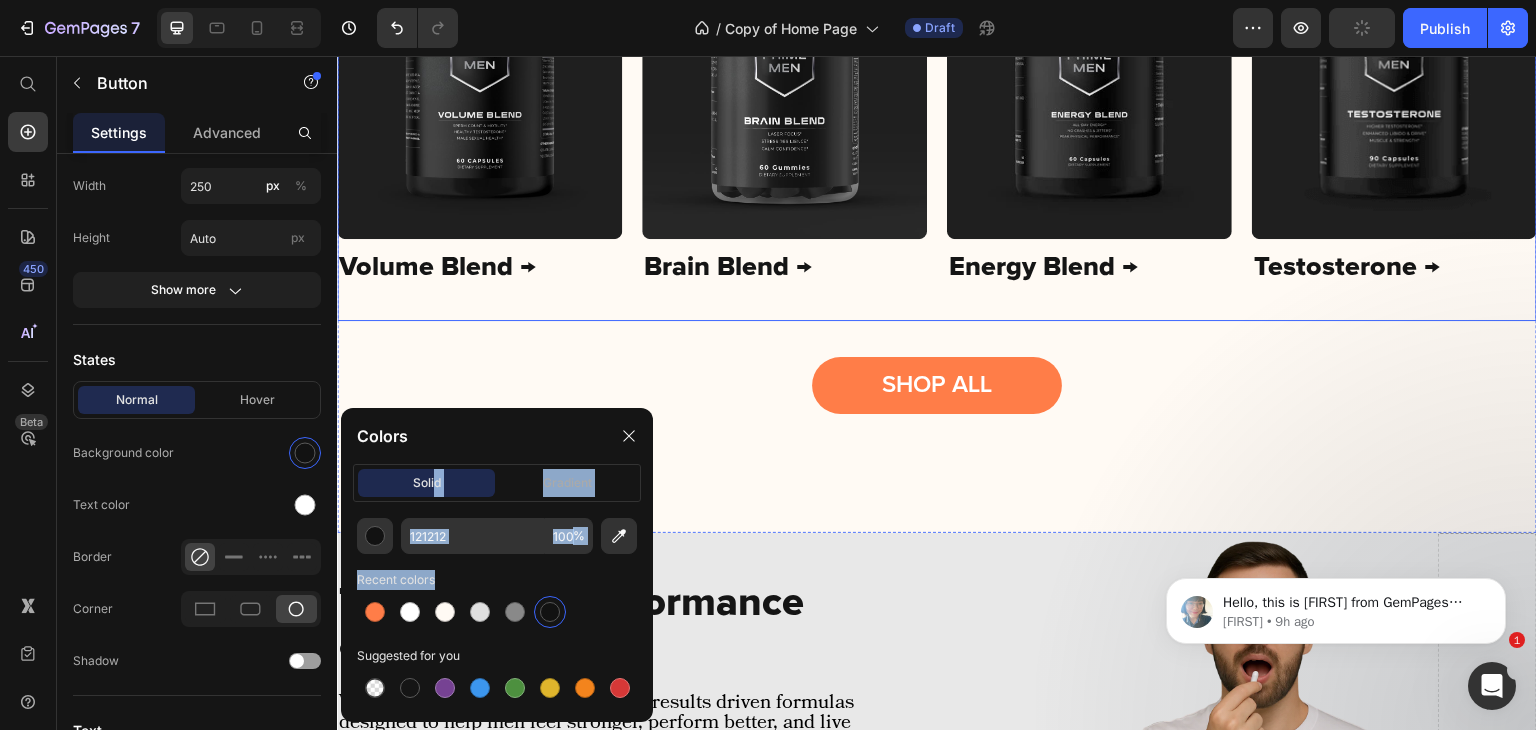 scroll, scrollTop: 844, scrollLeft: 0, axis: vertical 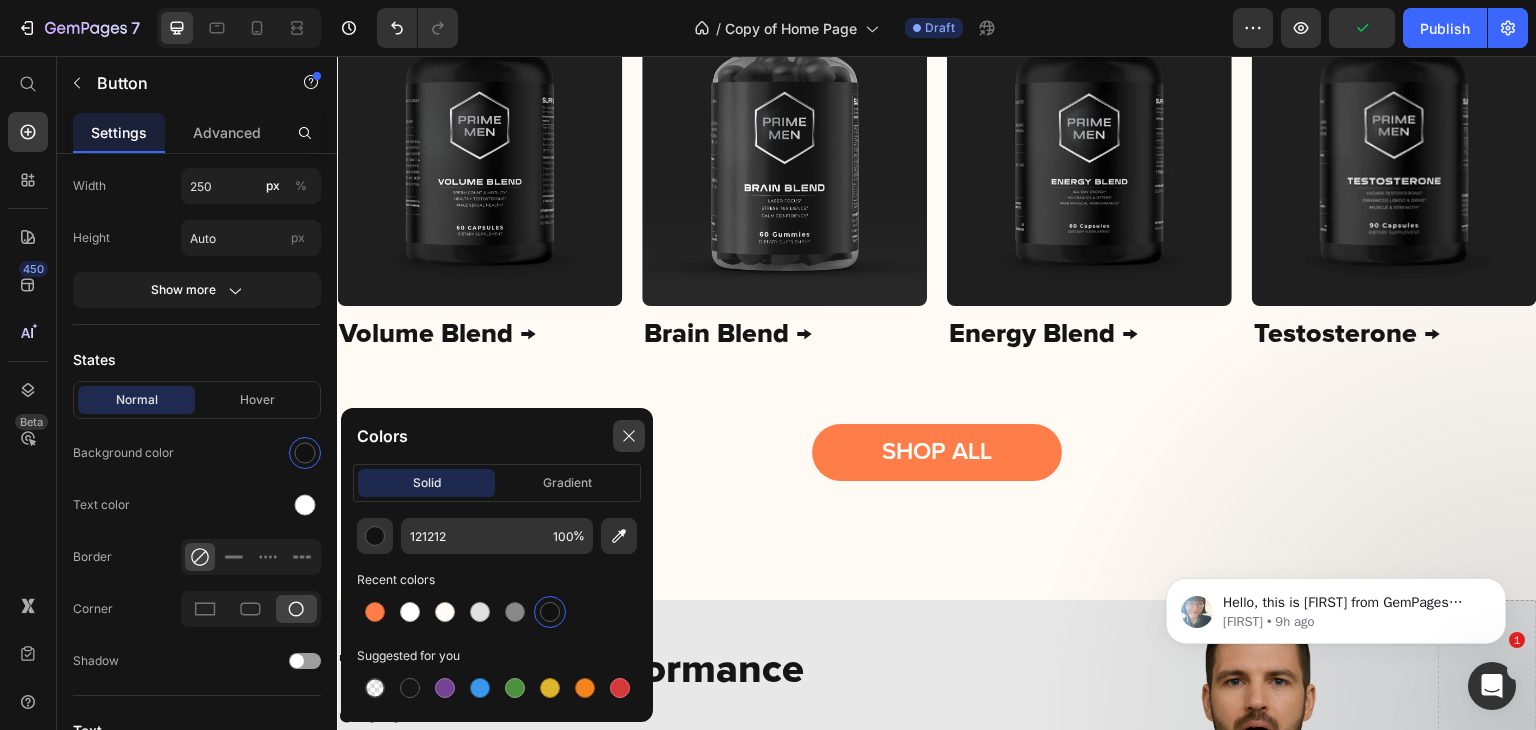 click 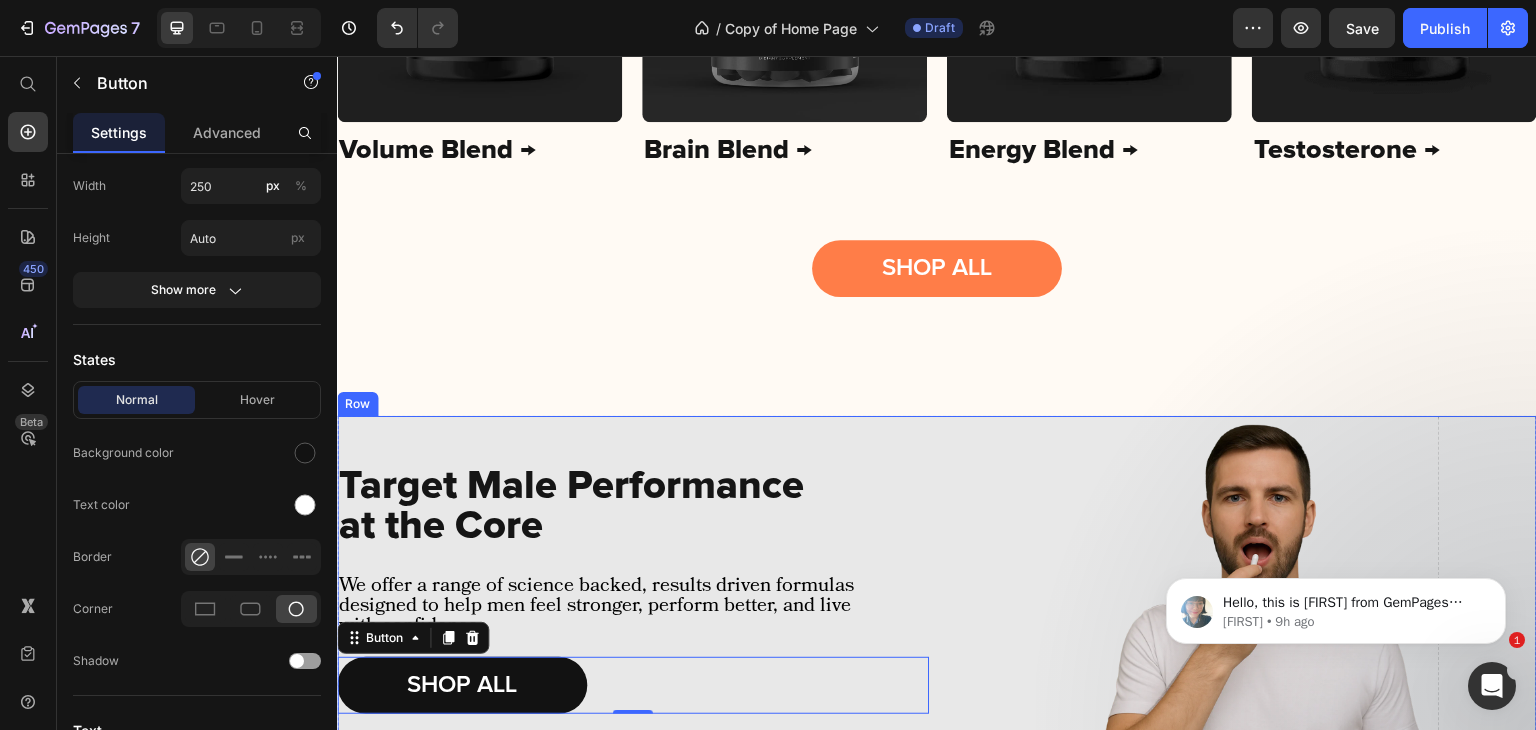 scroll, scrollTop: 1048, scrollLeft: 0, axis: vertical 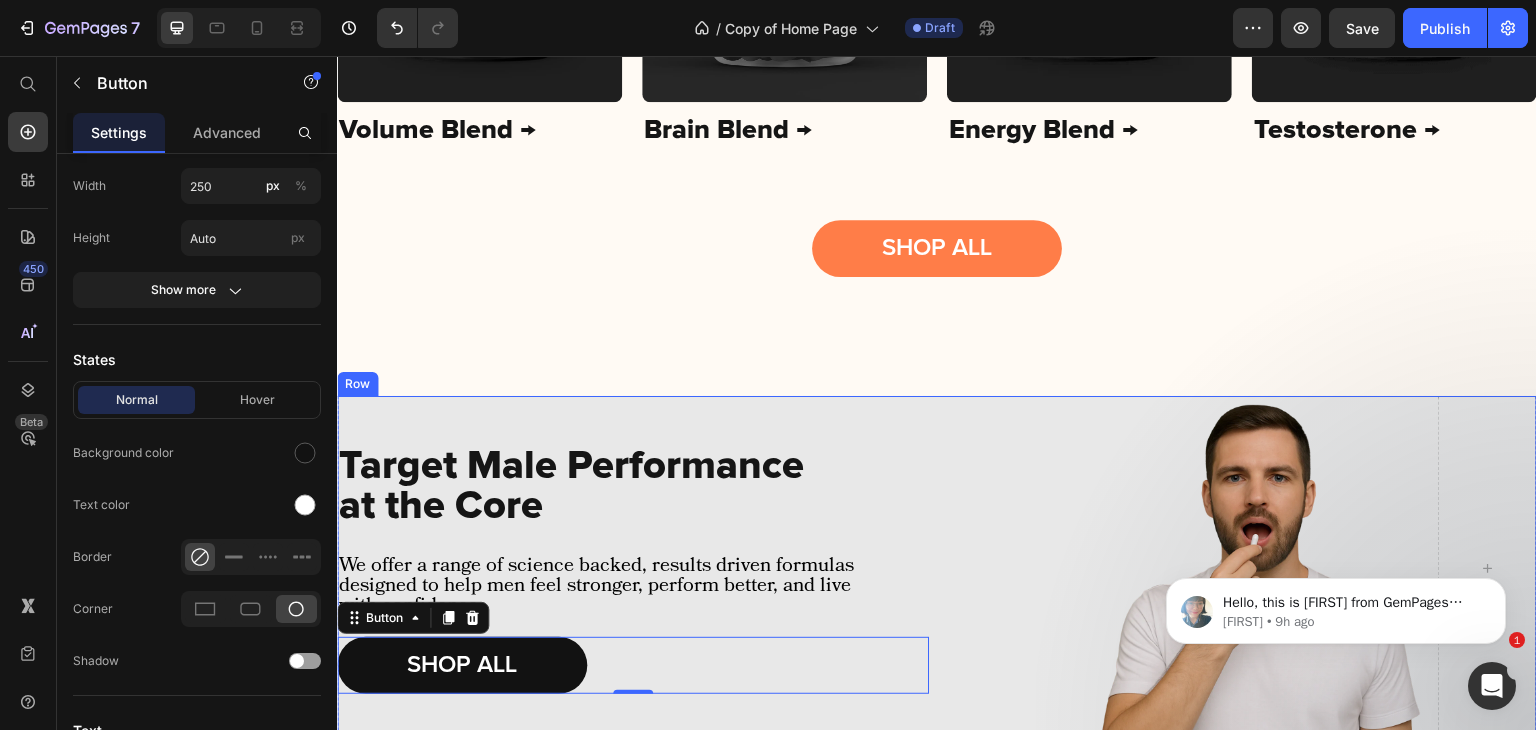 click on "Image Target Male Performance at the Core Heading We offer a range of science backed, results driven formulas designed to help men feel stronger, perform better, and live with confidence. Text Block SHOP ALL Button 0 Row" at bounding box center (633, 569) 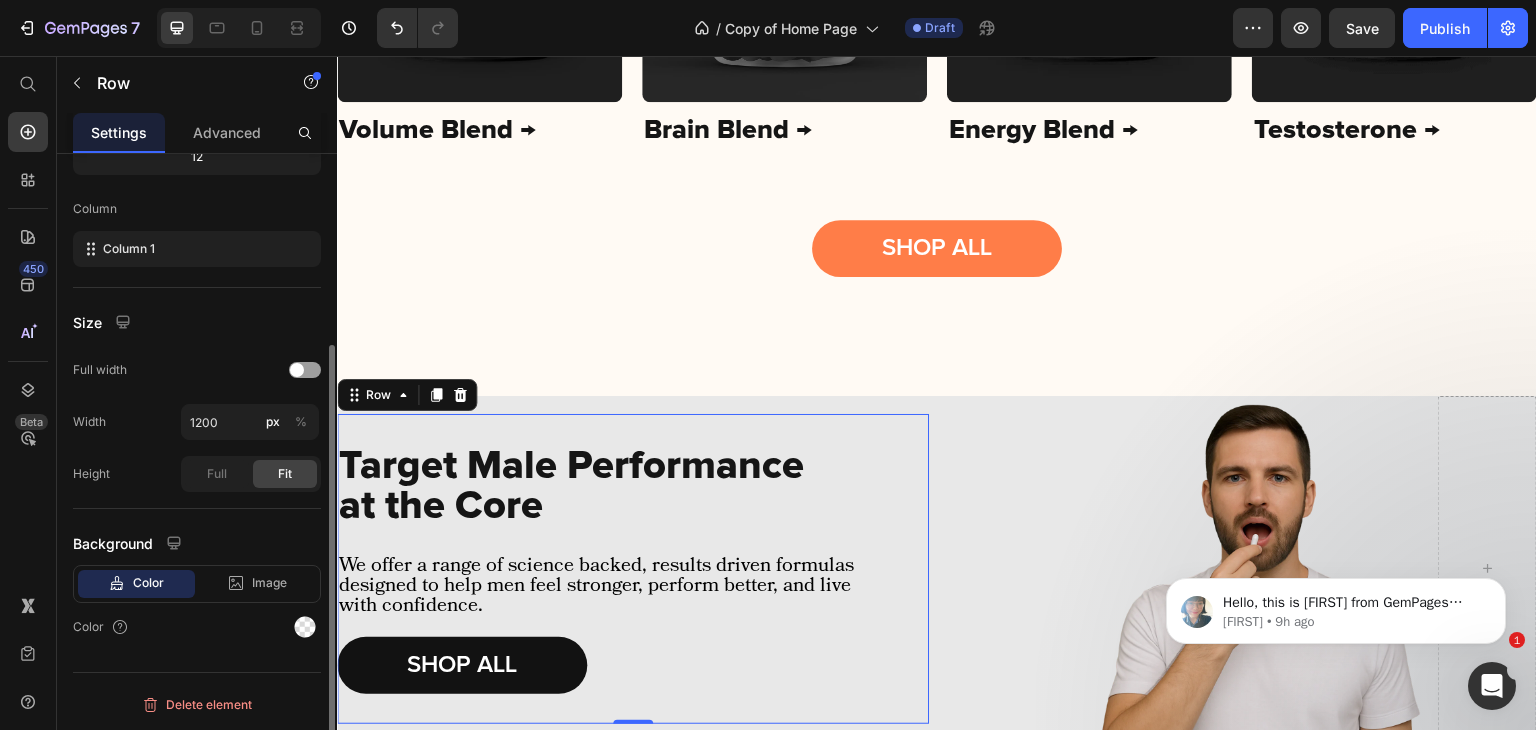 scroll, scrollTop: 0, scrollLeft: 0, axis: both 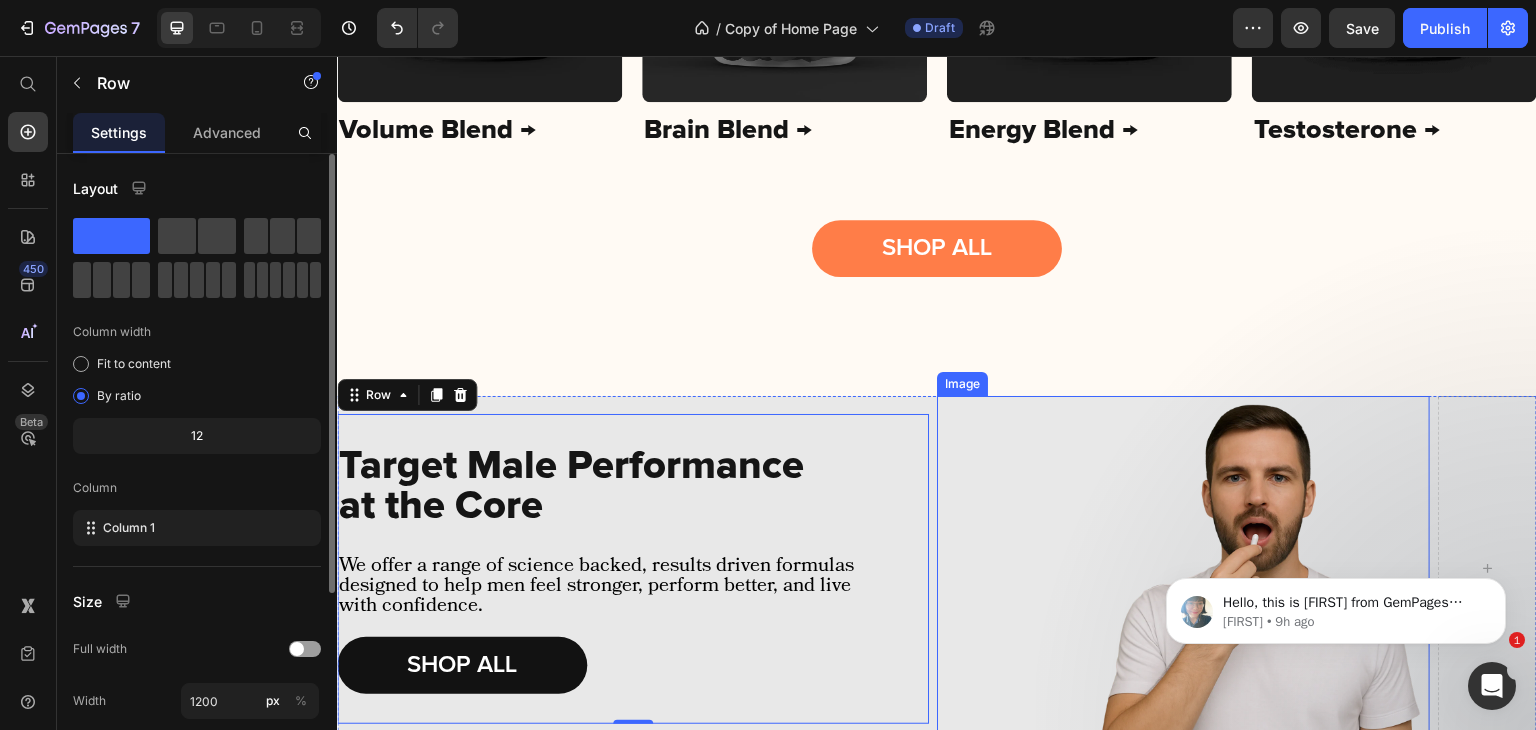 click at bounding box center (1183, 568) 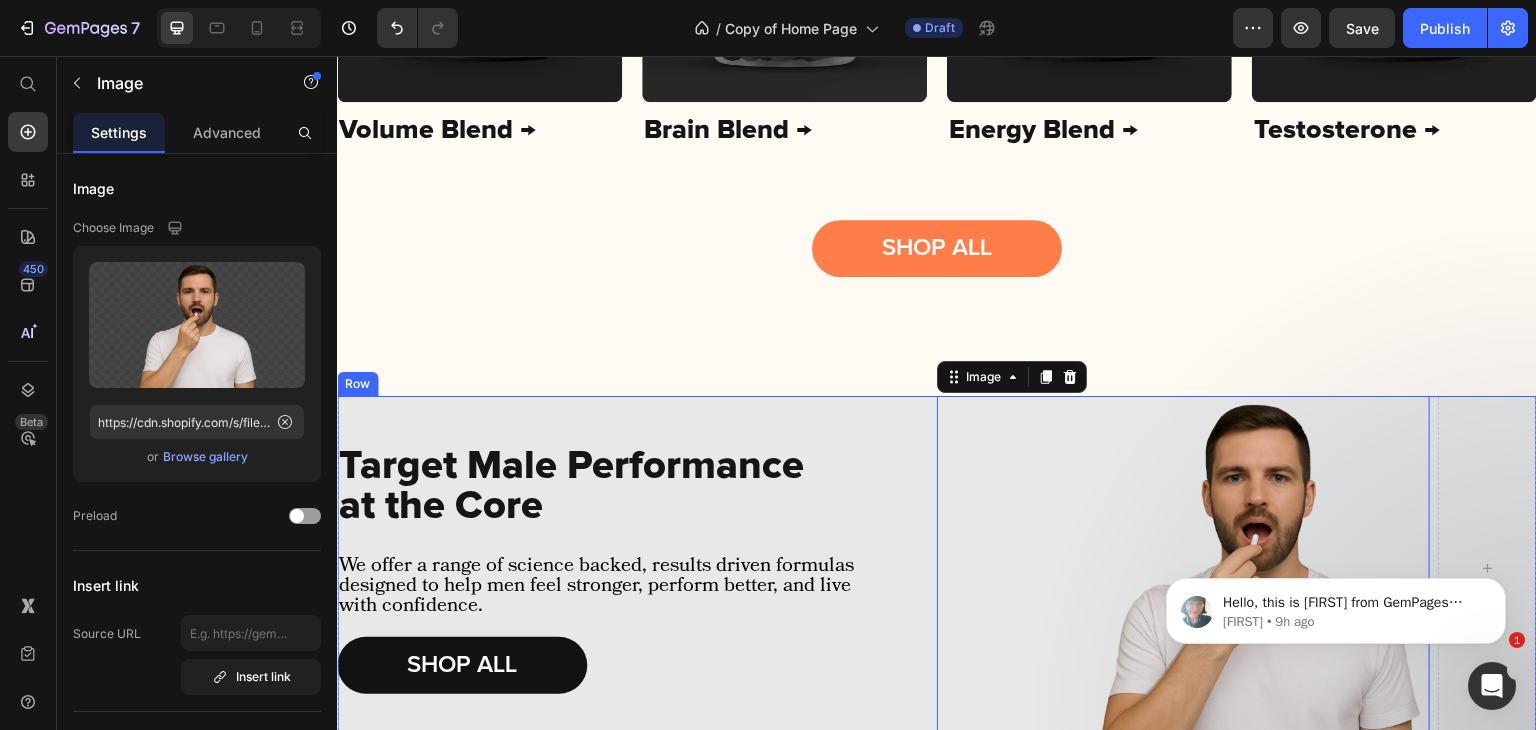 click on "Image Target Male Performance at the Core Heading We offer a range of science backed, results driven formulas designed to help men feel stronger, perform better, and live with confidence. Text Block SHOP ALL Button Row" at bounding box center (633, 568) 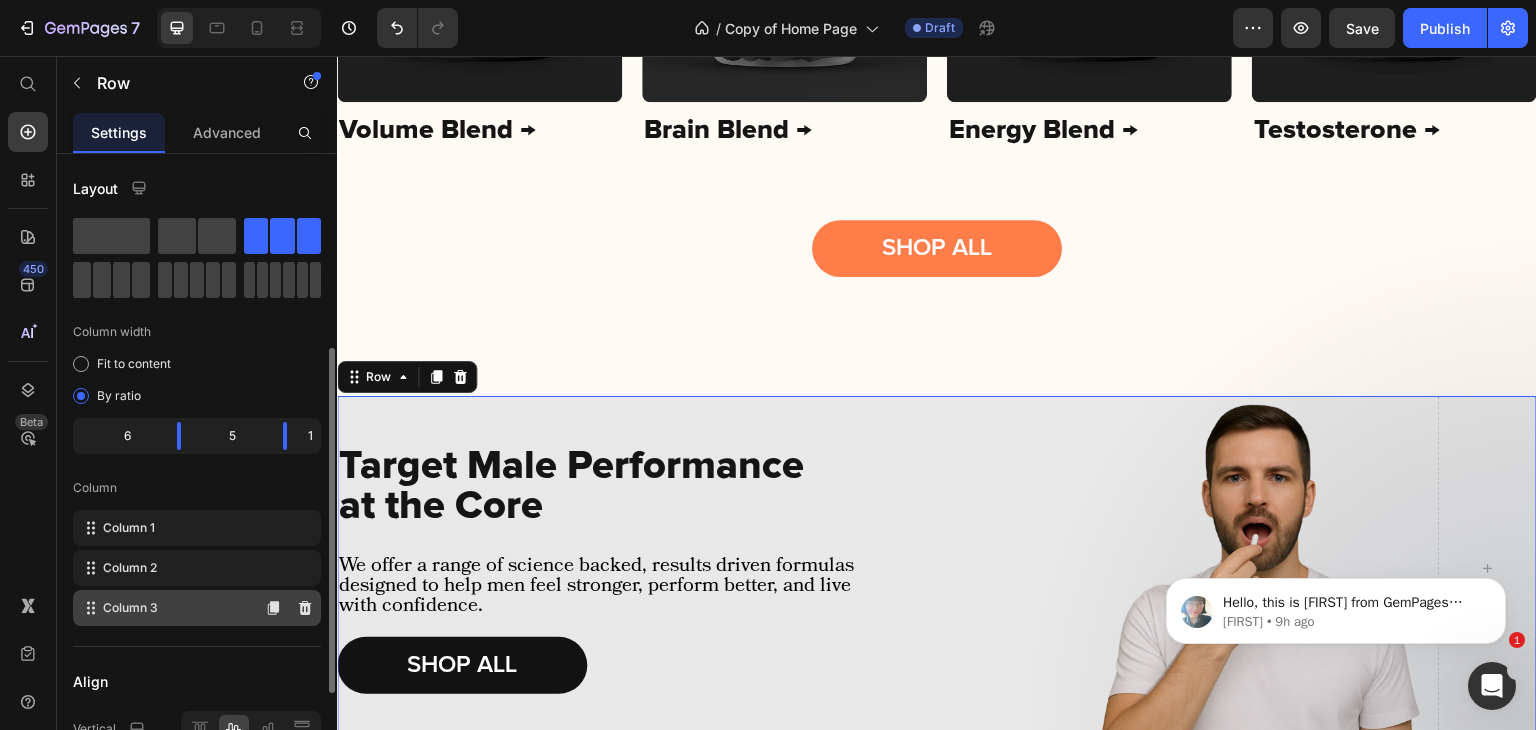 scroll, scrollTop: 526, scrollLeft: 0, axis: vertical 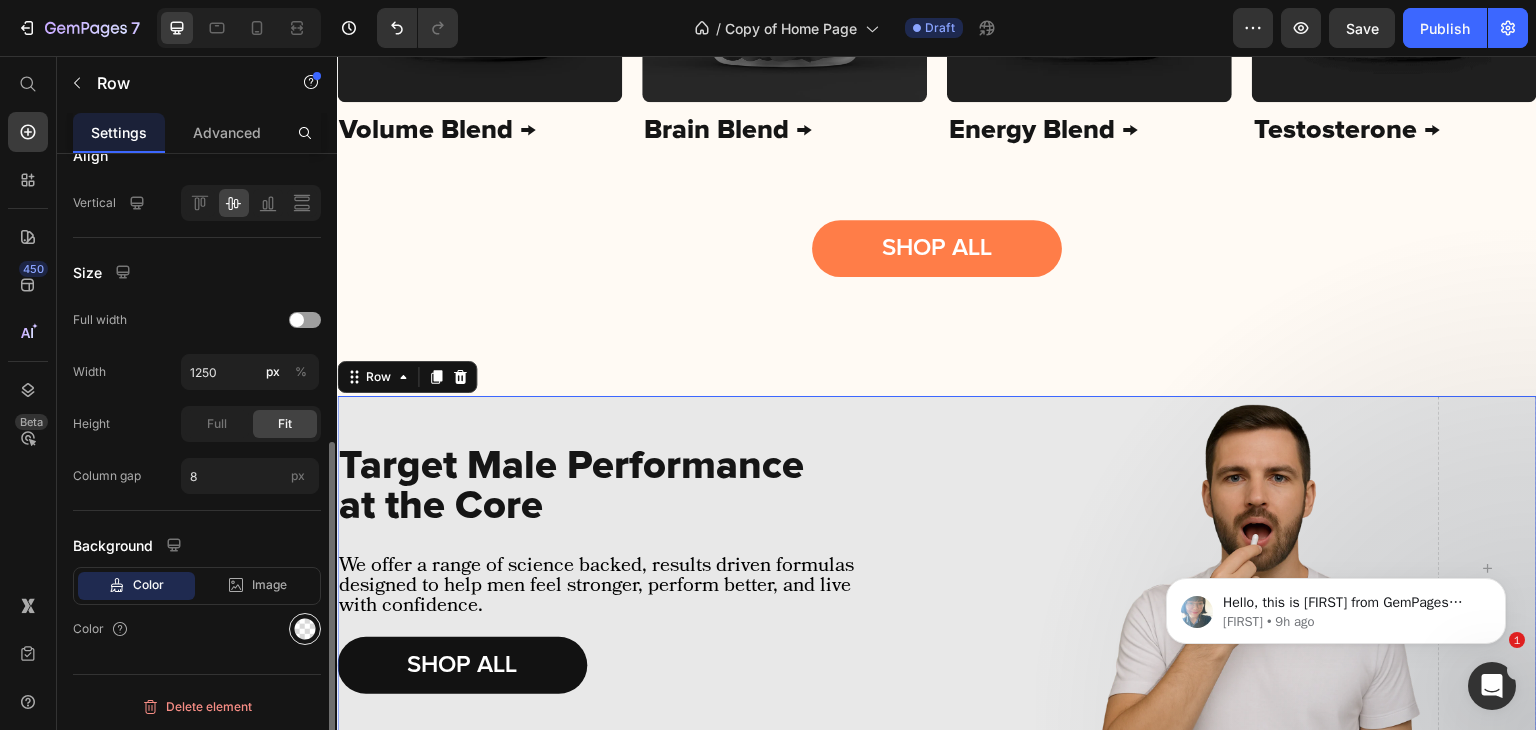 drag, startPoint x: 307, startPoint y: 643, endPoint x: 304, endPoint y: 629, distance: 14.3178215 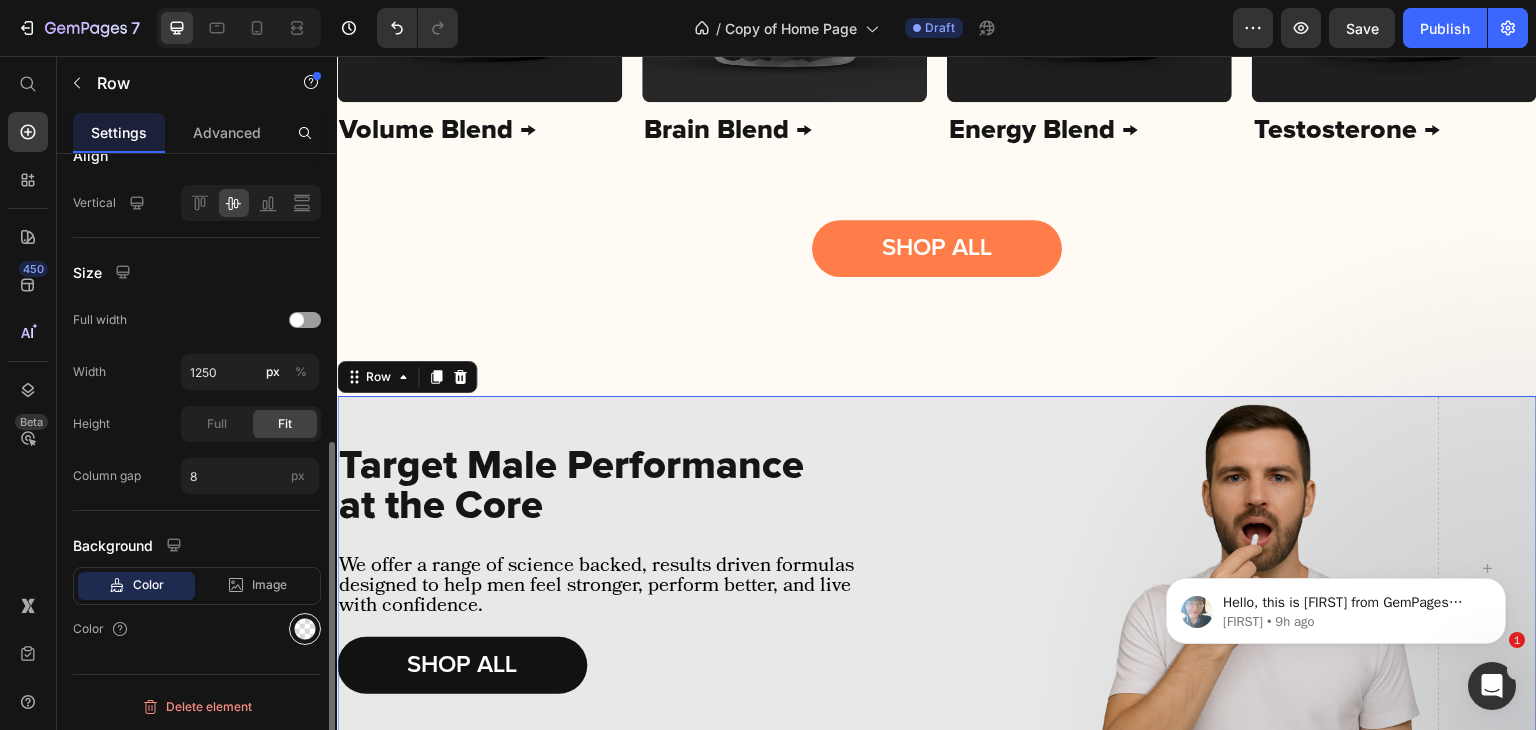 click on "Background Color Image Video  Color" 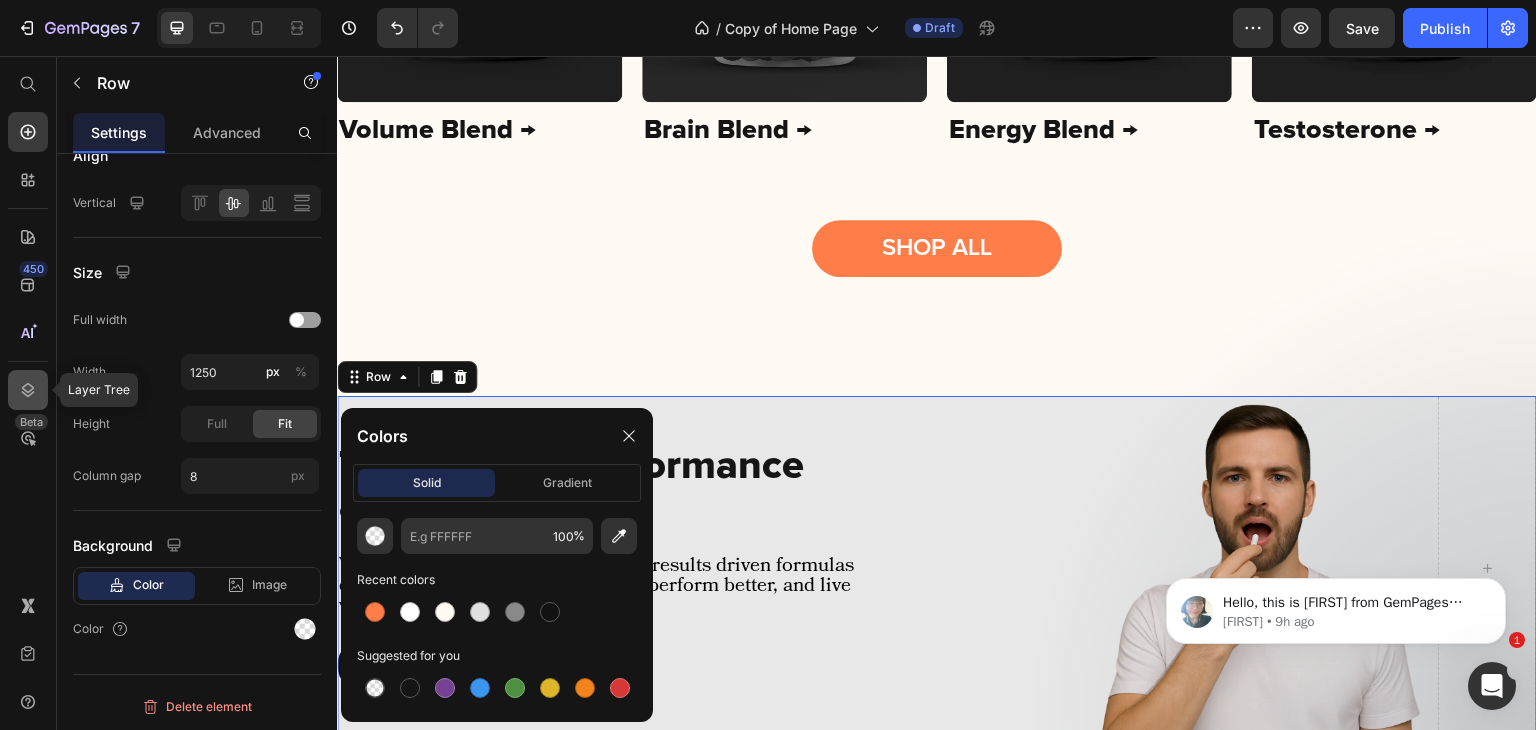click 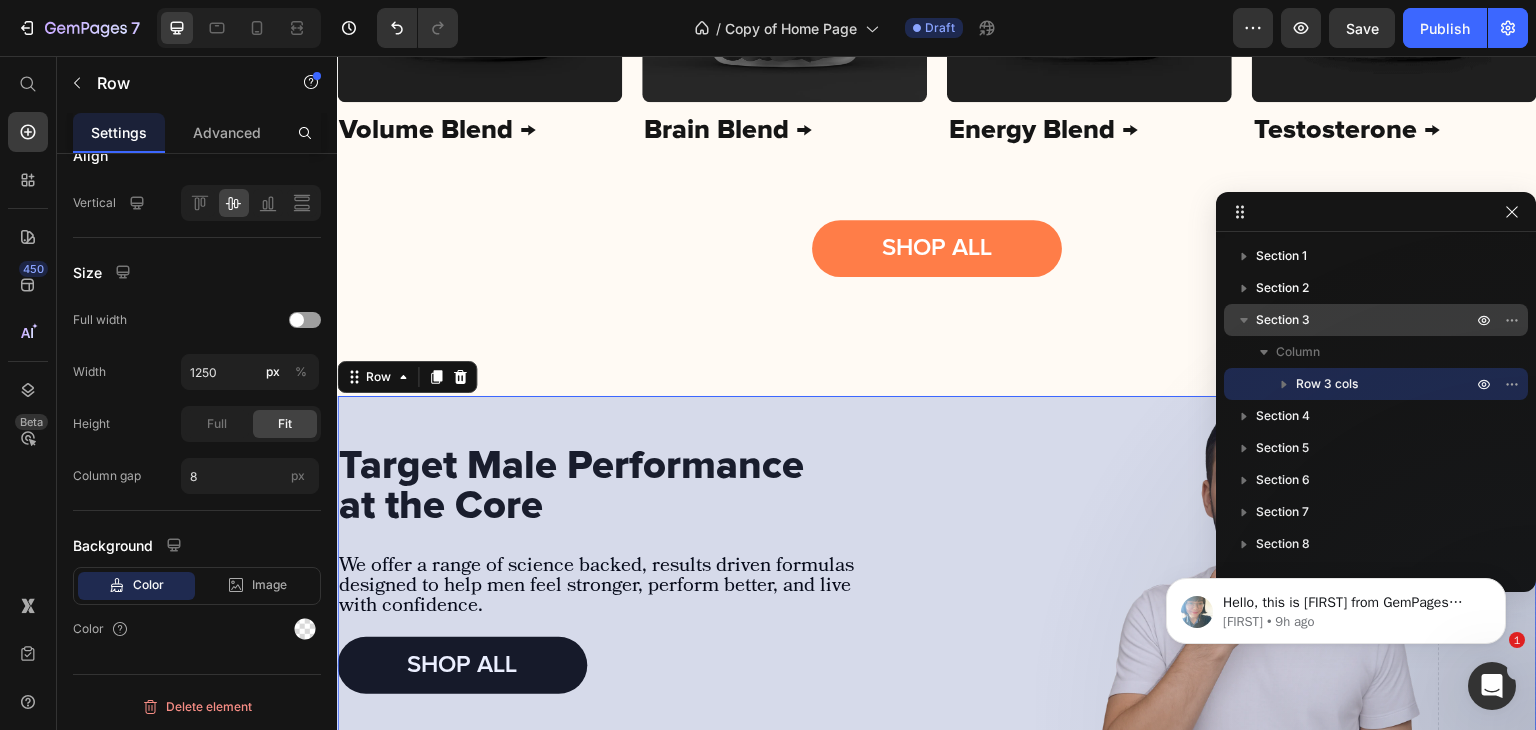 click on "Section 3" at bounding box center (1366, 320) 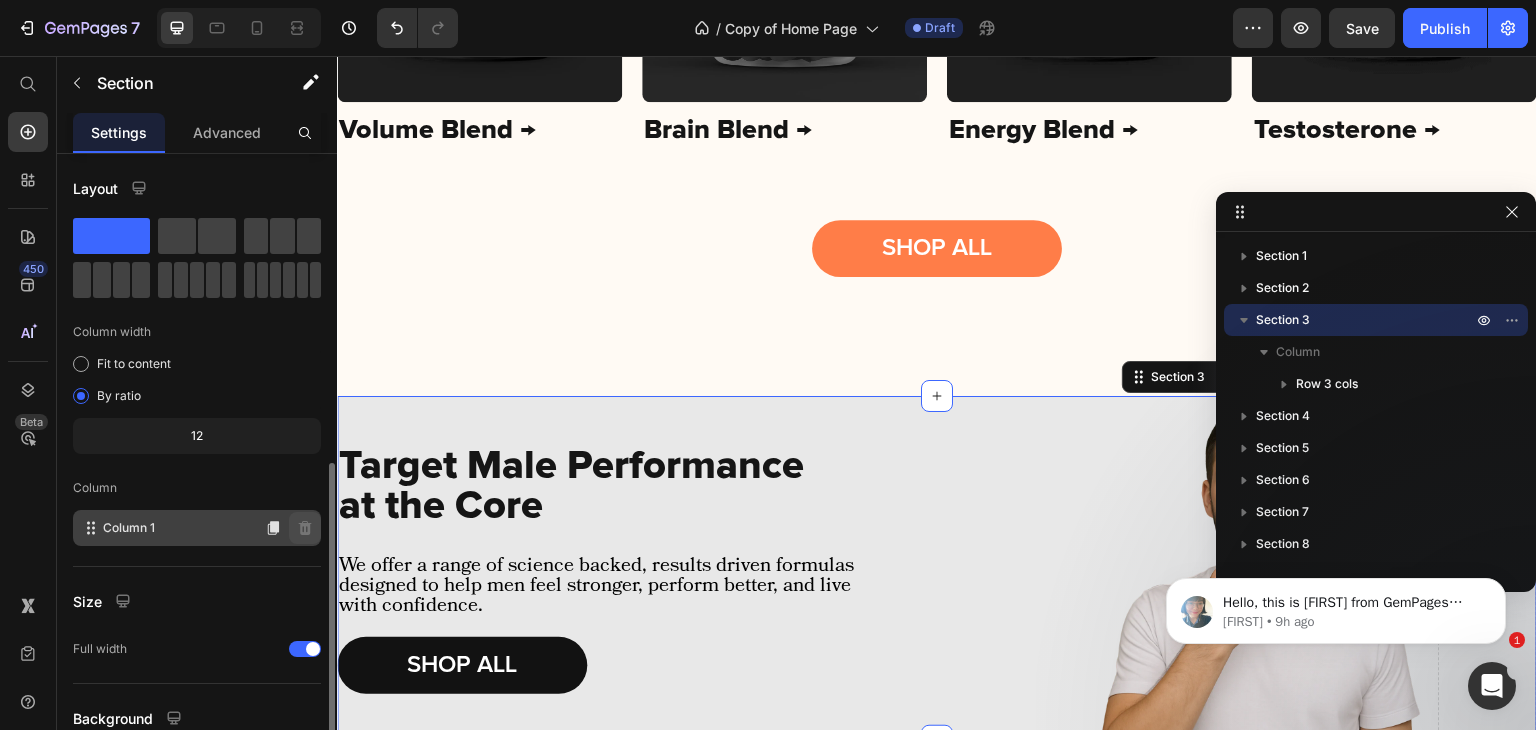 scroll, scrollTop: 173, scrollLeft: 0, axis: vertical 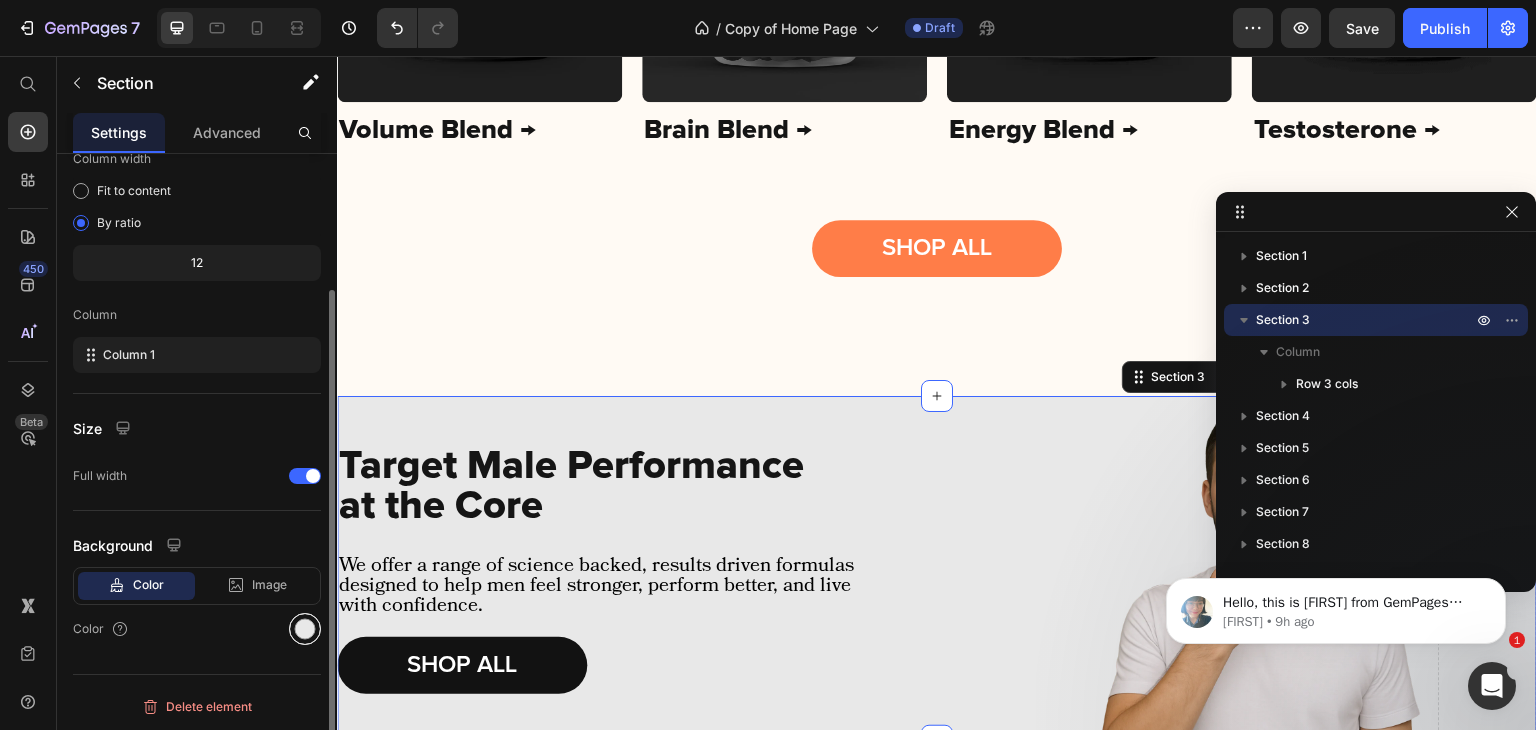 click at bounding box center [305, 629] 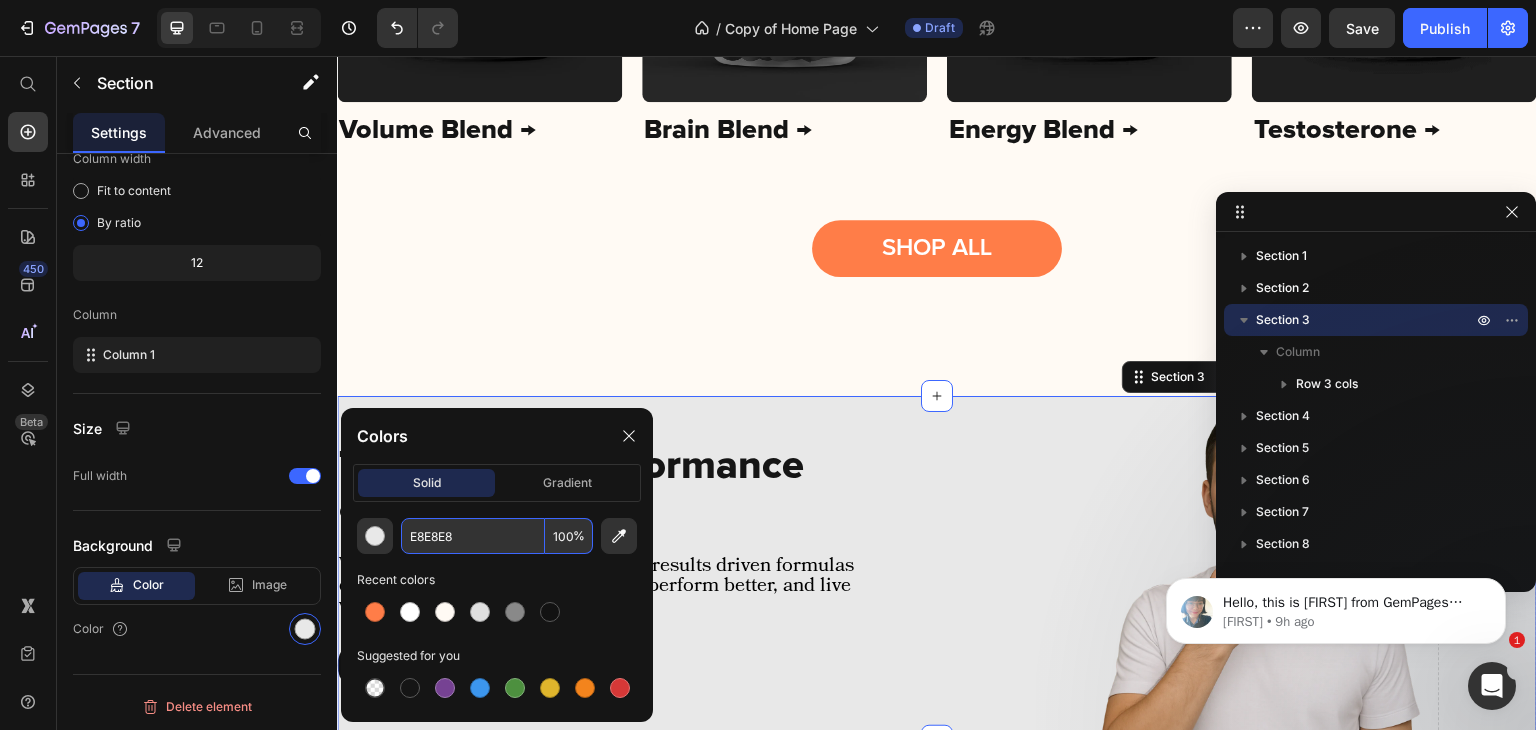click on "E8E8E8" at bounding box center (473, 536) 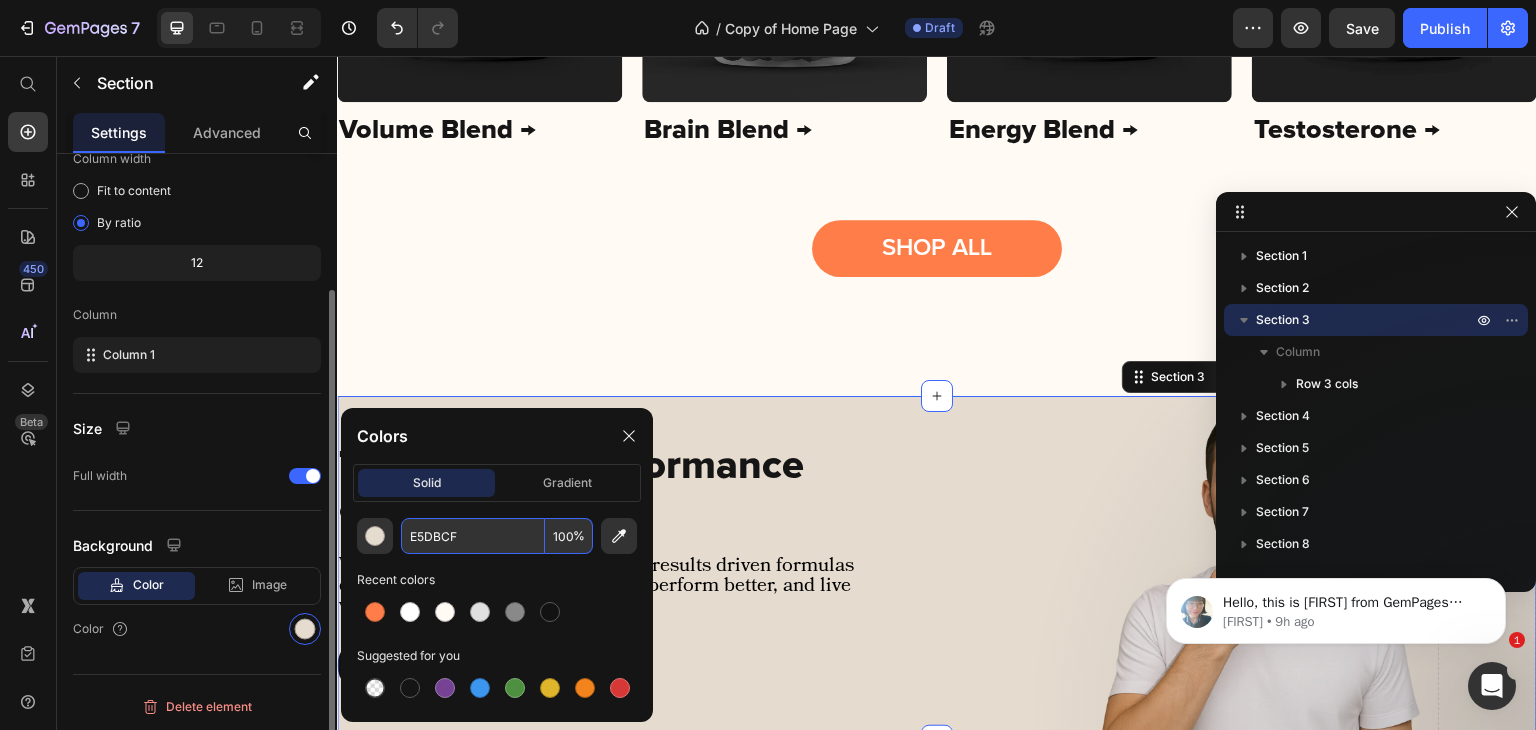 type on "E5DBCF" 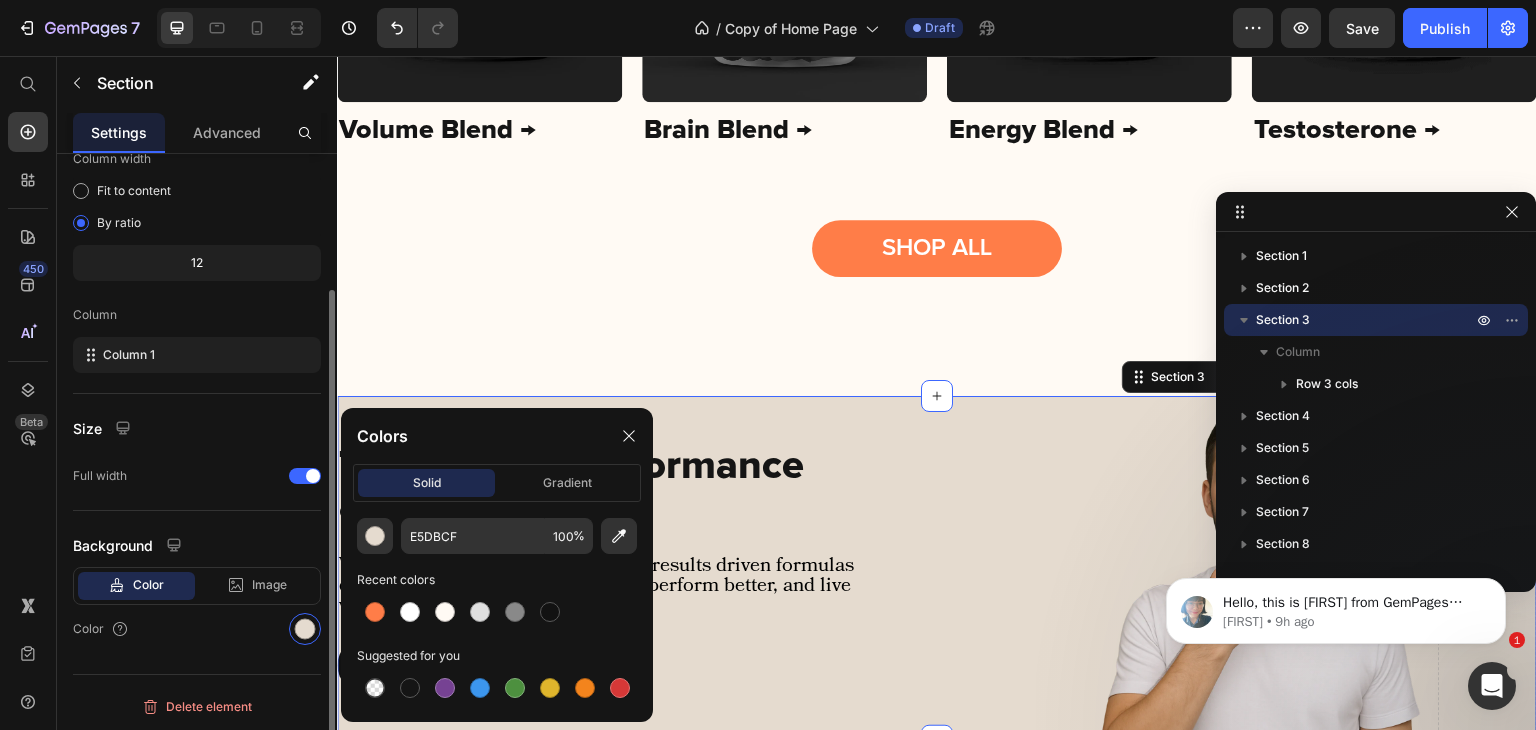 click on "Layout Column width Fit to content By ratio 12 Column Column 1 Size Full width Background Color Image Video  Color" at bounding box center [197, 335] 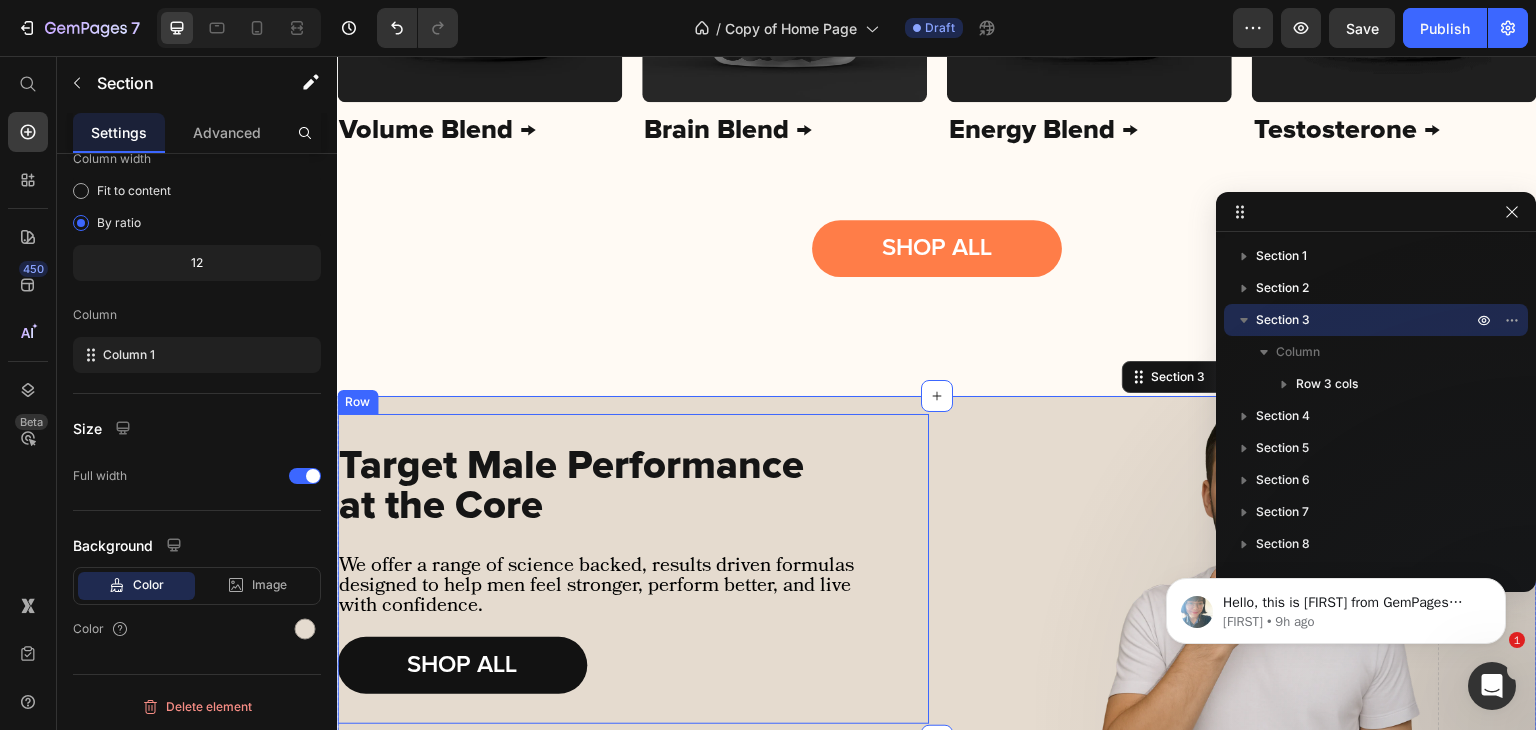 scroll, scrollTop: 1402, scrollLeft: 0, axis: vertical 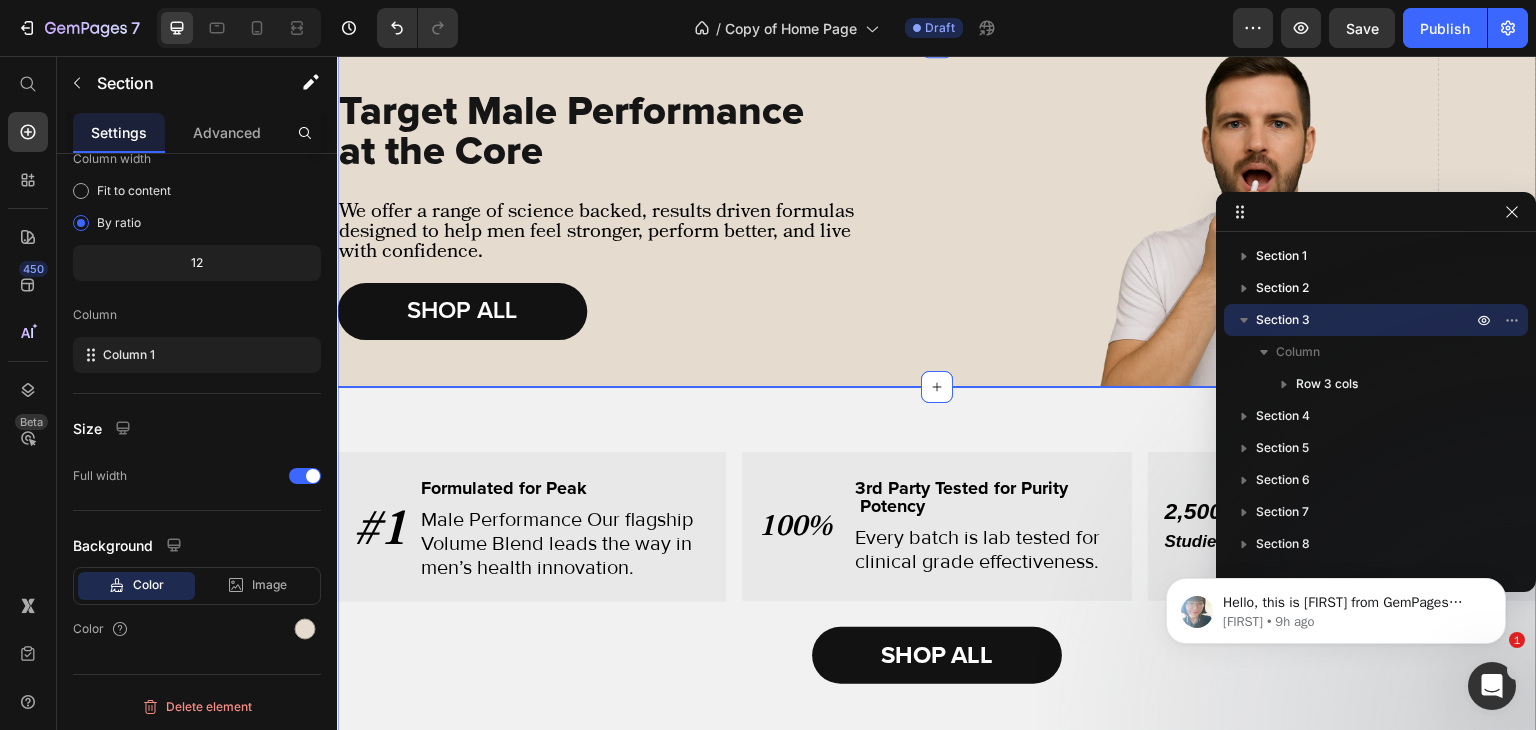 click on "#1 Text Block Formulated for Peak Text Block Male Performance Our flagship Volume Blend leads the way in men’s health innovation. Text Block Row Row 100% Text Block 3rd Party Tested for Purity Potency Text Block Every batch is lab tested for clinical grade effectiveness. Text Block Row Row 2,500+ Studies Text Block Ingredients Backed by Real Science Text Block We use compounds studied in thousands of clinical trials. Text Block Row Row Row SHOP ALL Button Section 4" at bounding box center (937, 600) 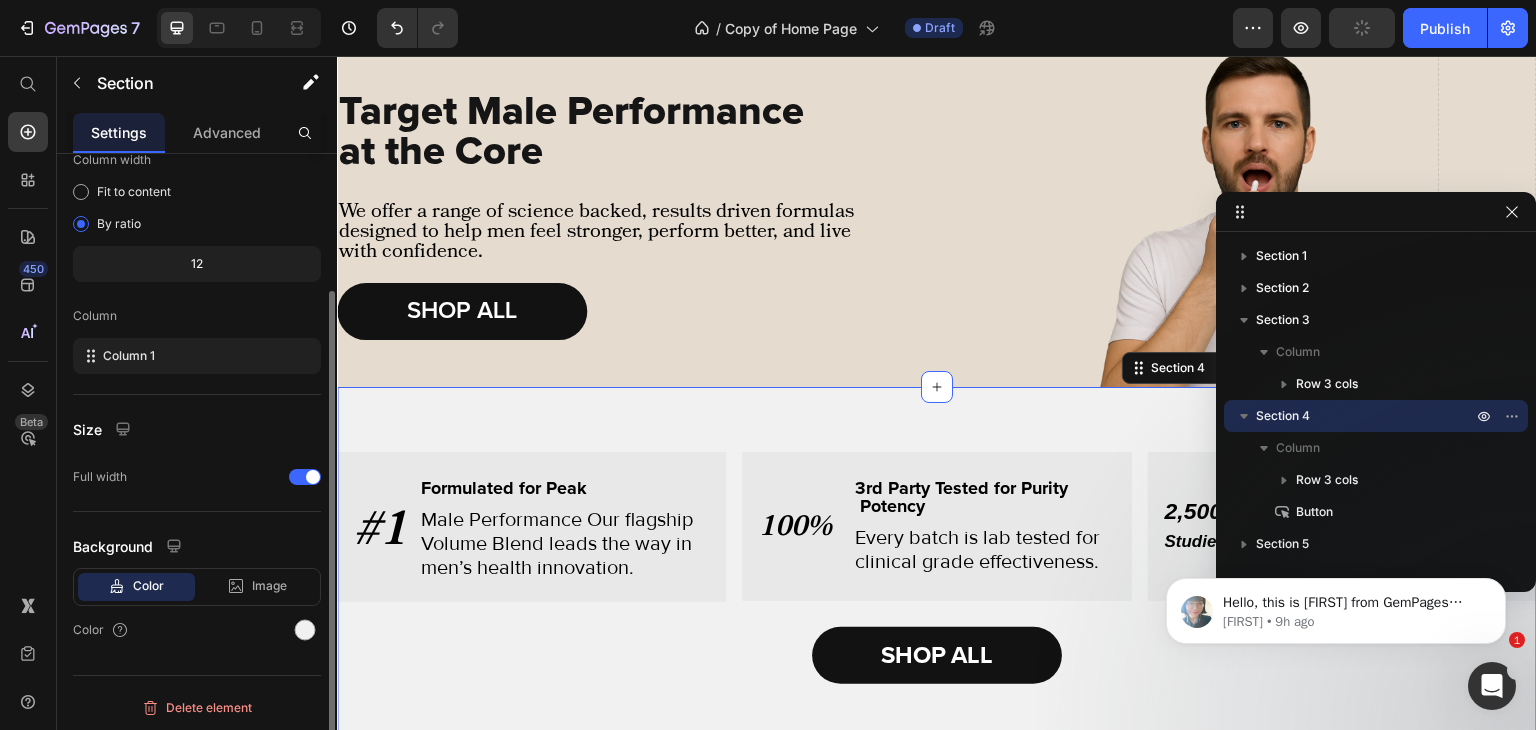 scroll, scrollTop: 173, scrollLeft: 0, axis: vertical 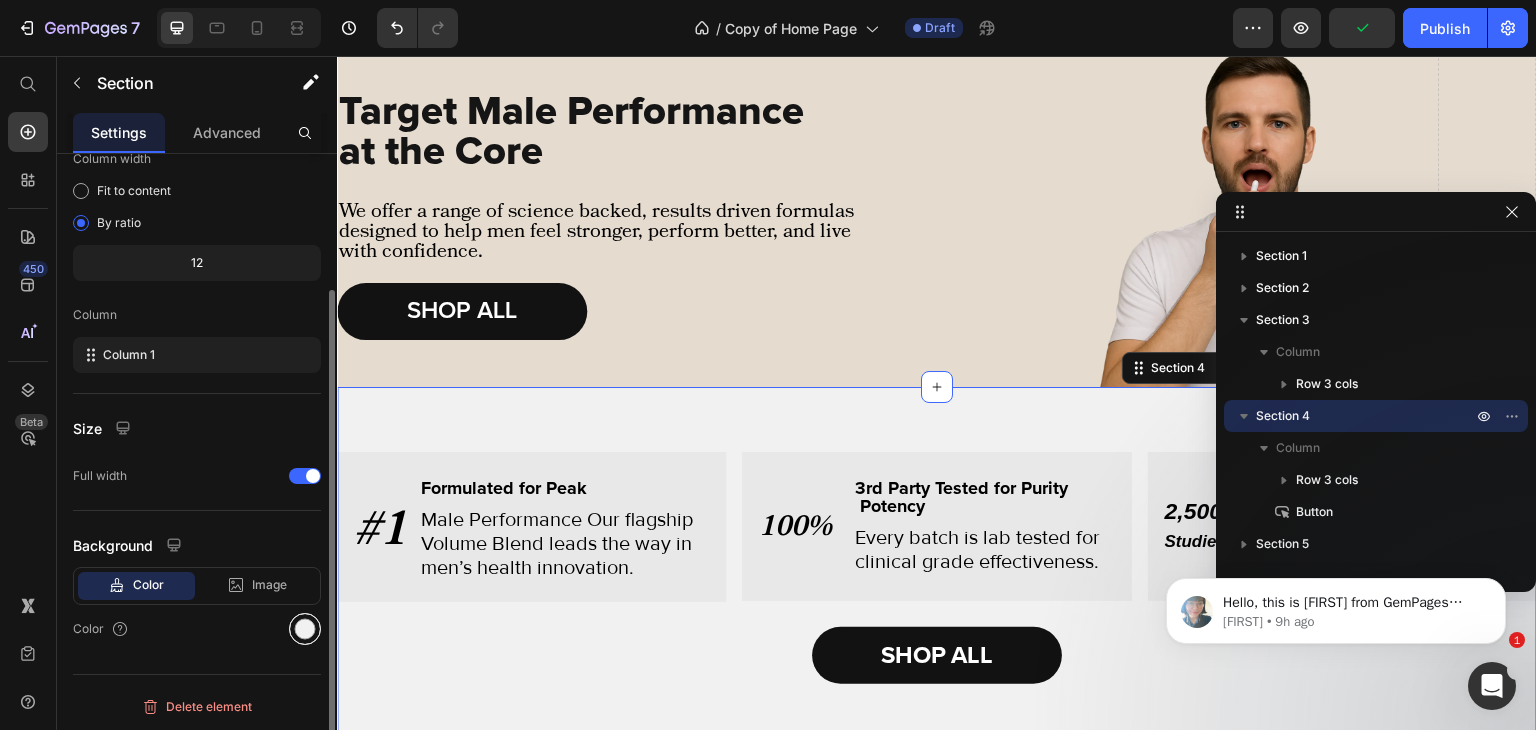 click at bounding box center (305, 629) 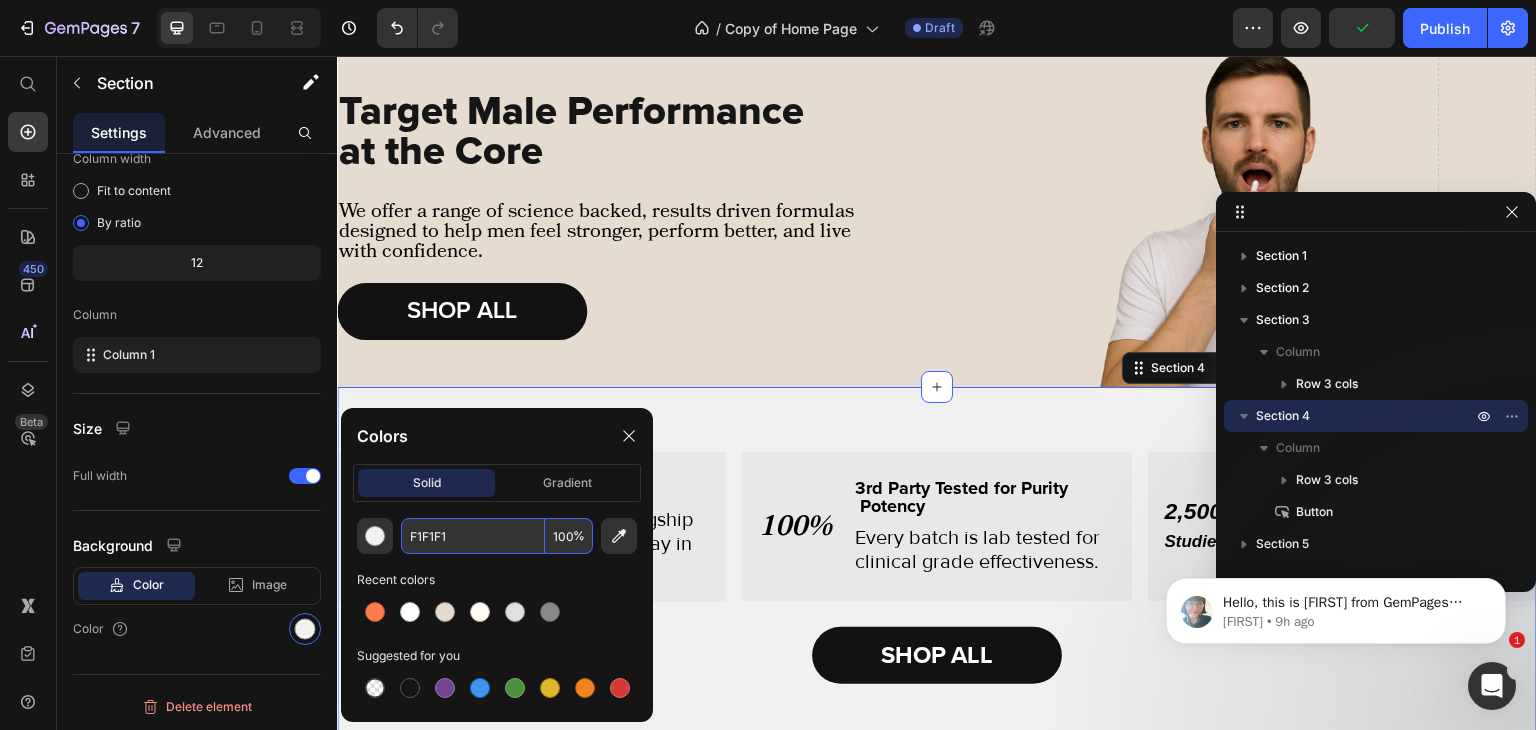 click on "F1F1F1" at bounding box center [473, 536] 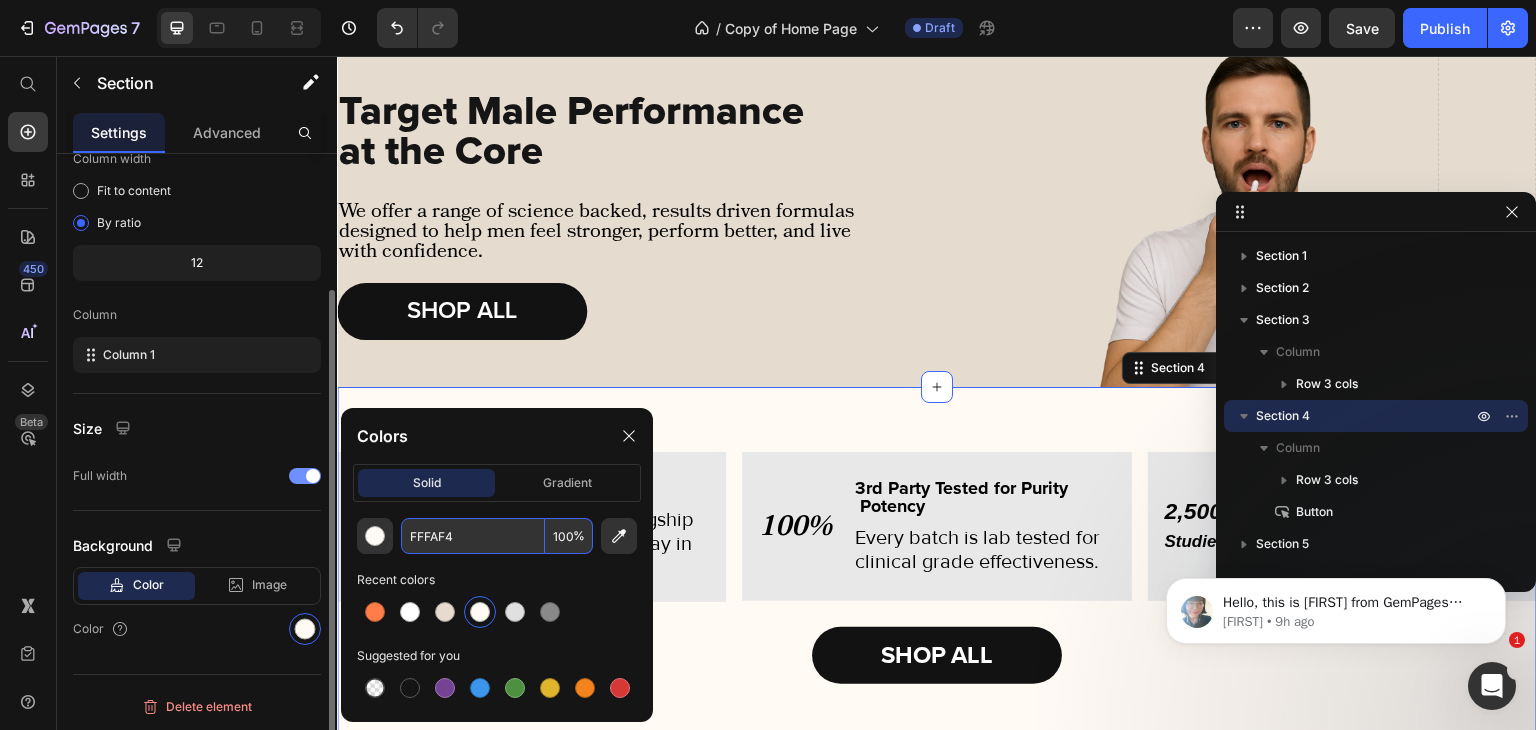 type on "FFFAF4" 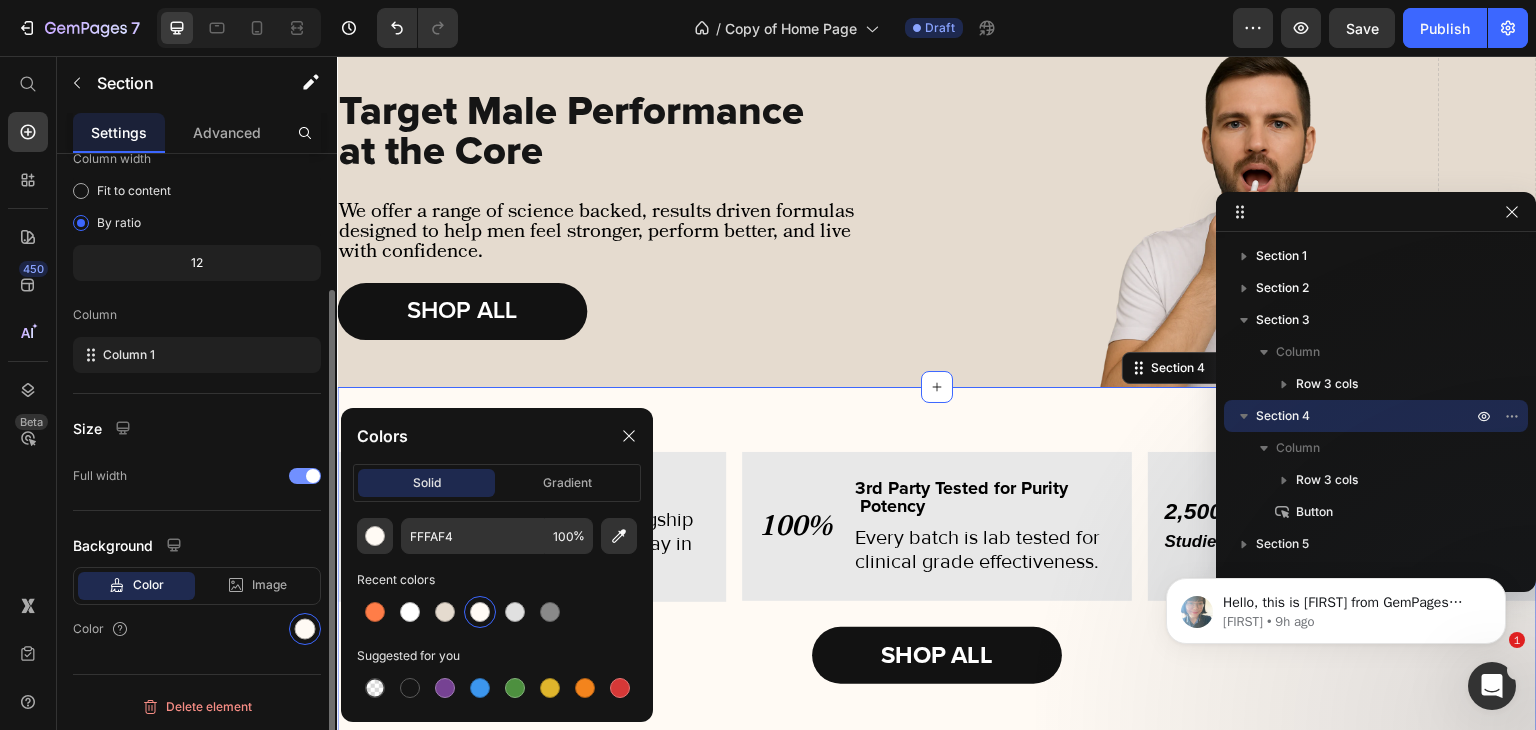 click on "Full width" 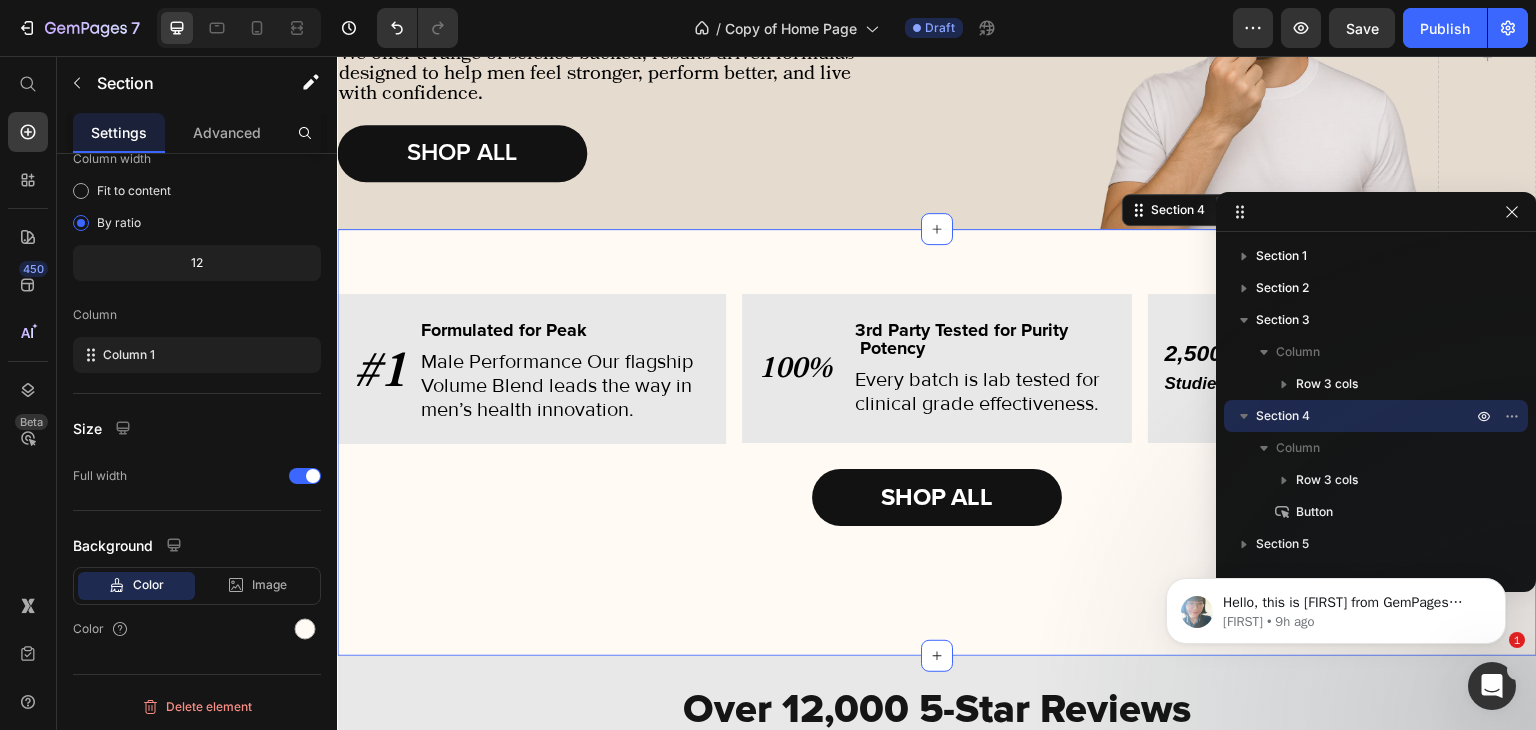 scroll, scrollTop: 1576, scrollLeft: 0, axis: vertical 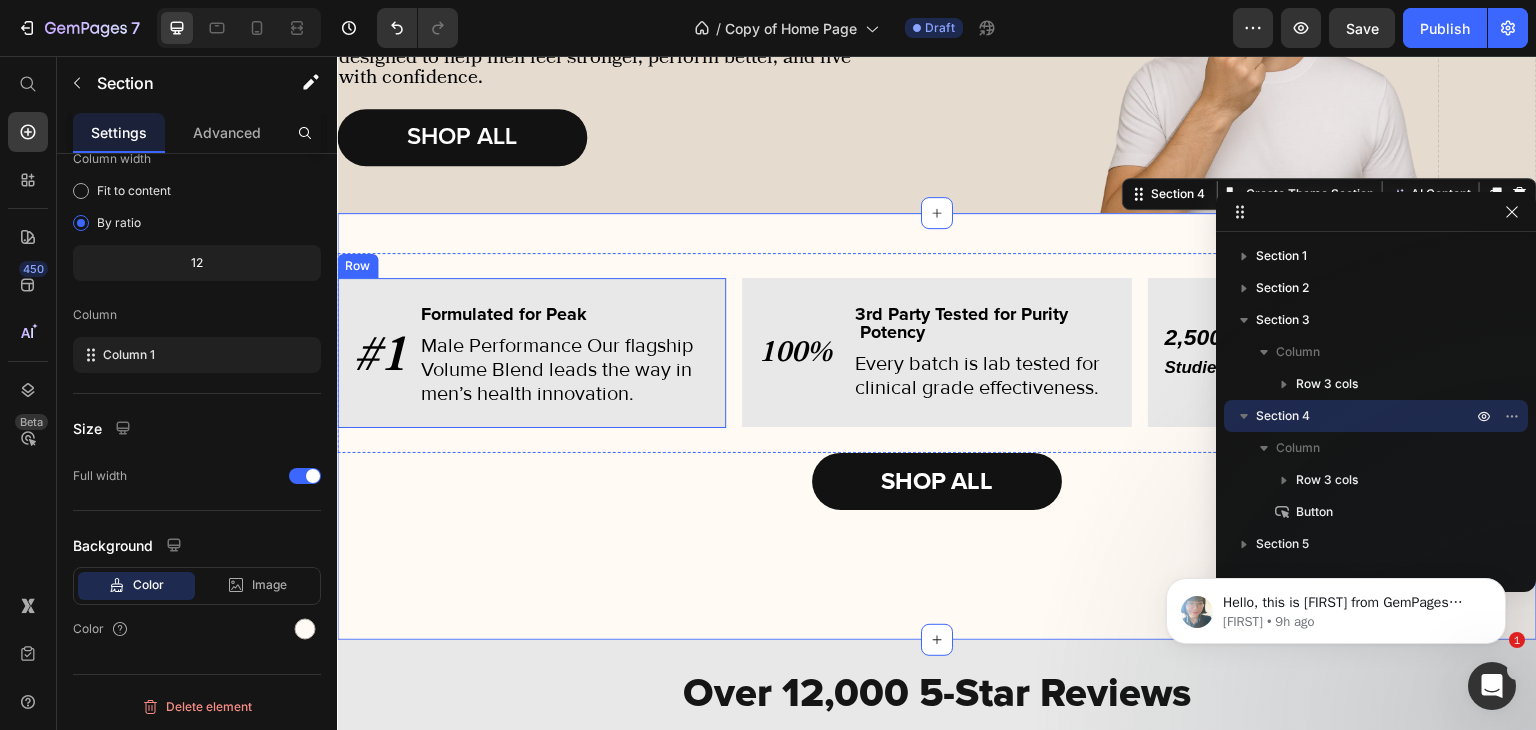 click on "Formulated for Peak" at bounding box center [565, 314] 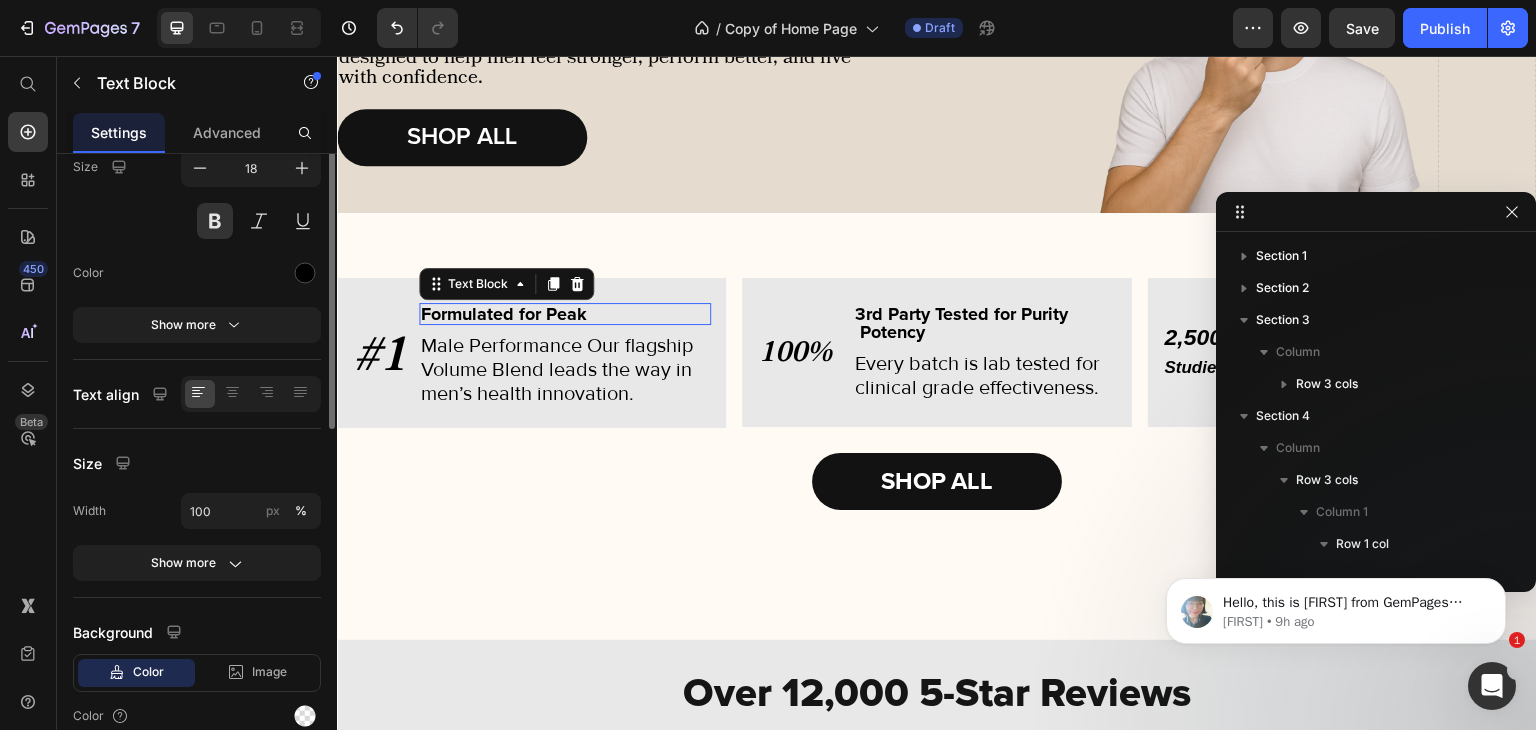scroll, scrollTop: 346, scrollLeft: 0, axis: vertical 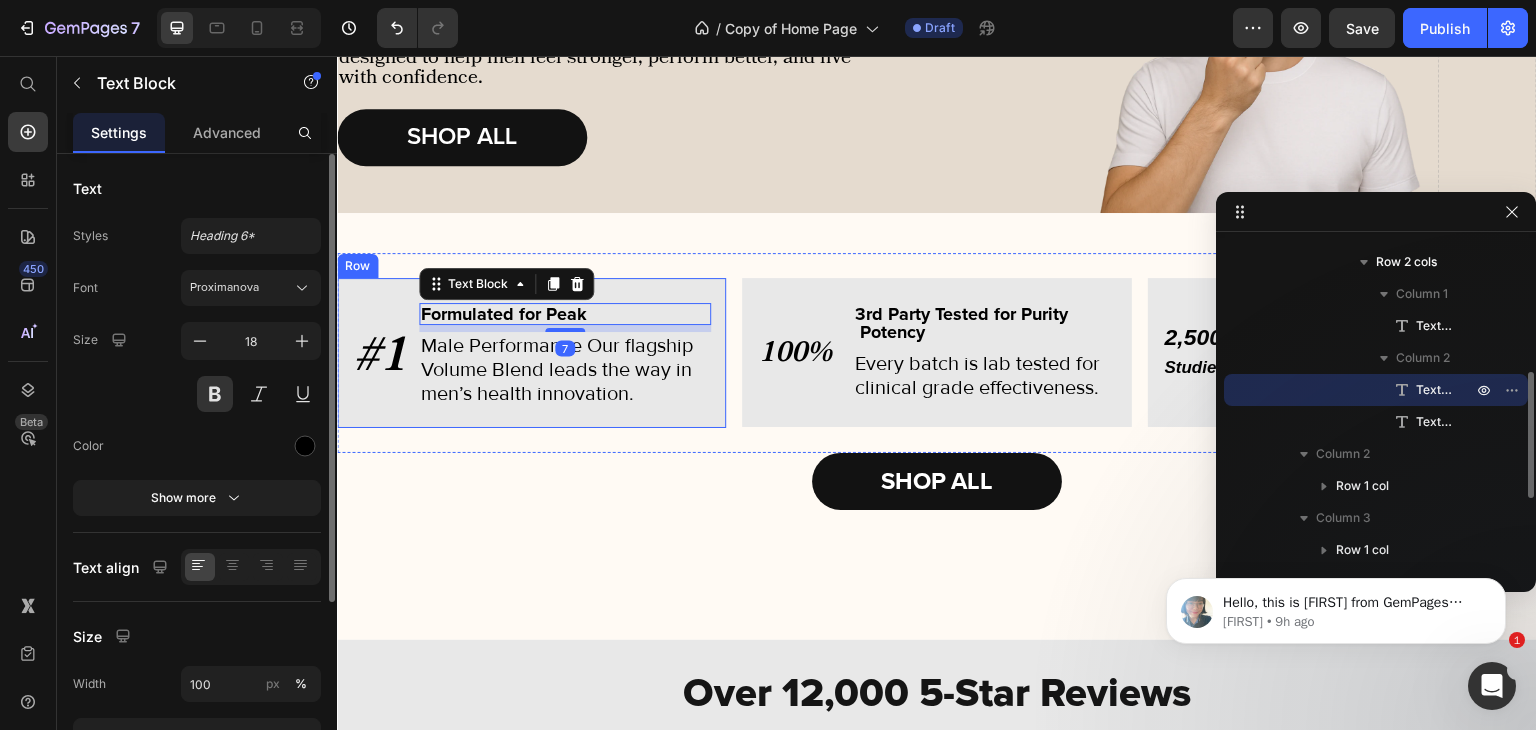 click on "#1 Text Block Formulated for Peak Text Block 7 Male Performance Our flagship Volume Blend leads the way in men’s health innovation. Text Block Row Row" at bounding box center [531, 353] 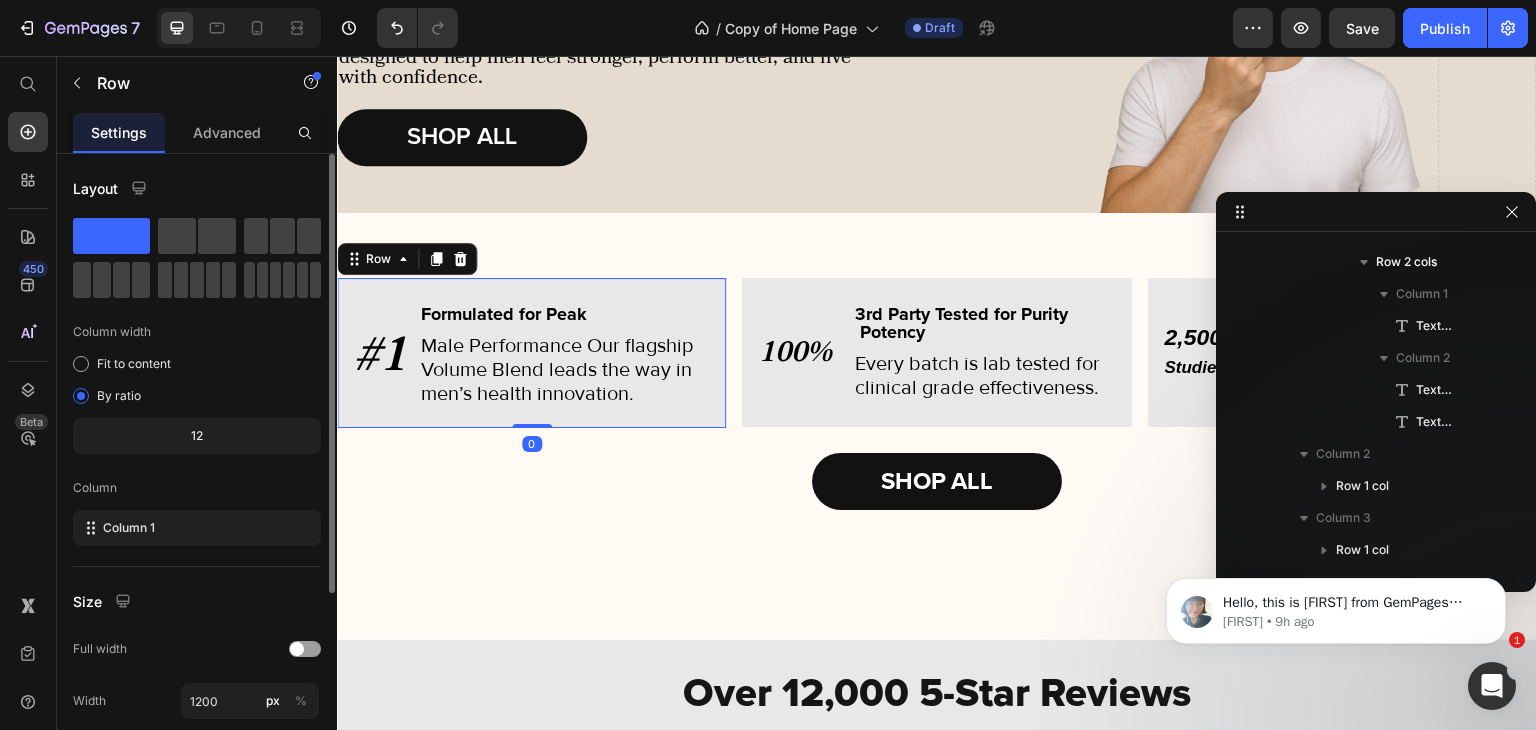 scroll, scrollTop: 154, scrollLeft: 0, axis: vertical 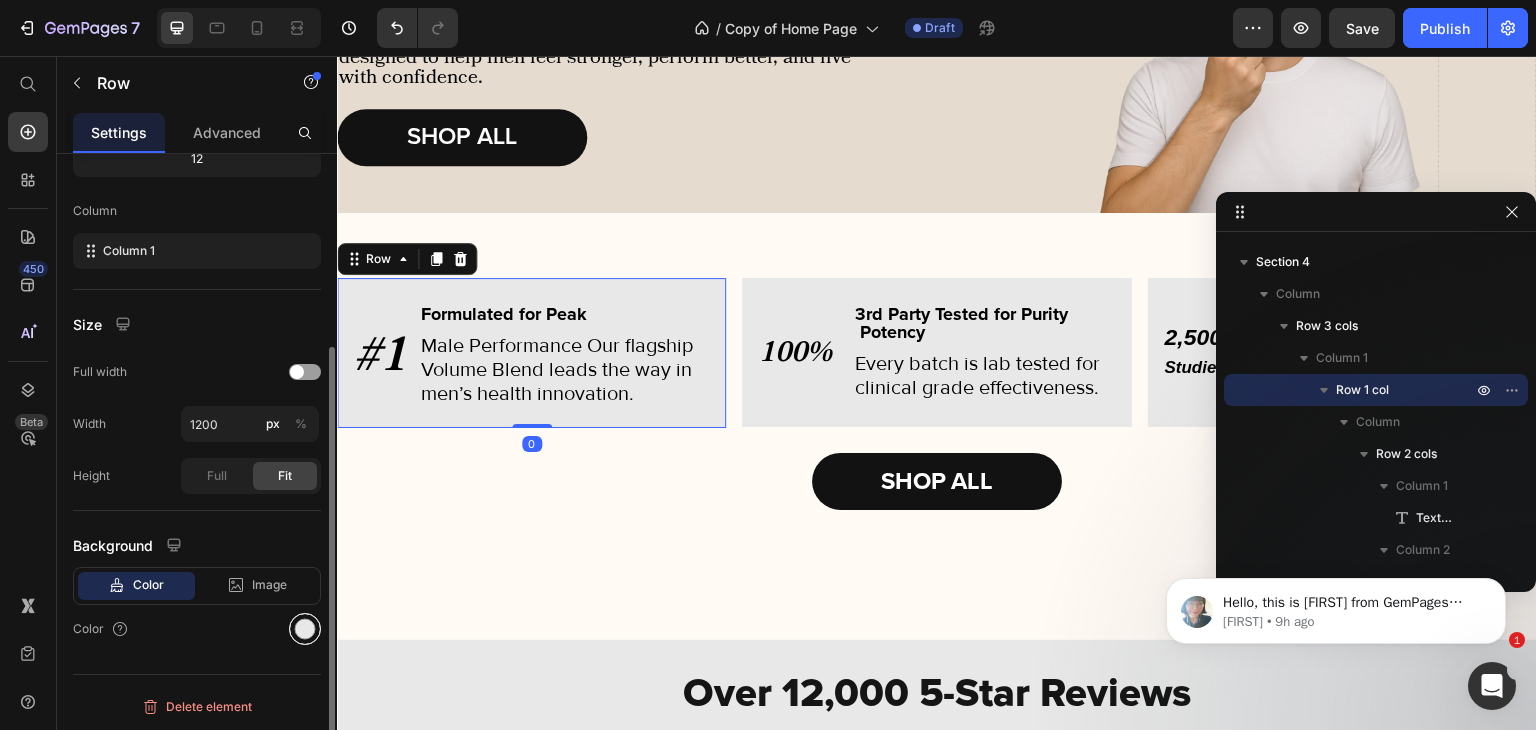 click at bounding box center [305, 629] 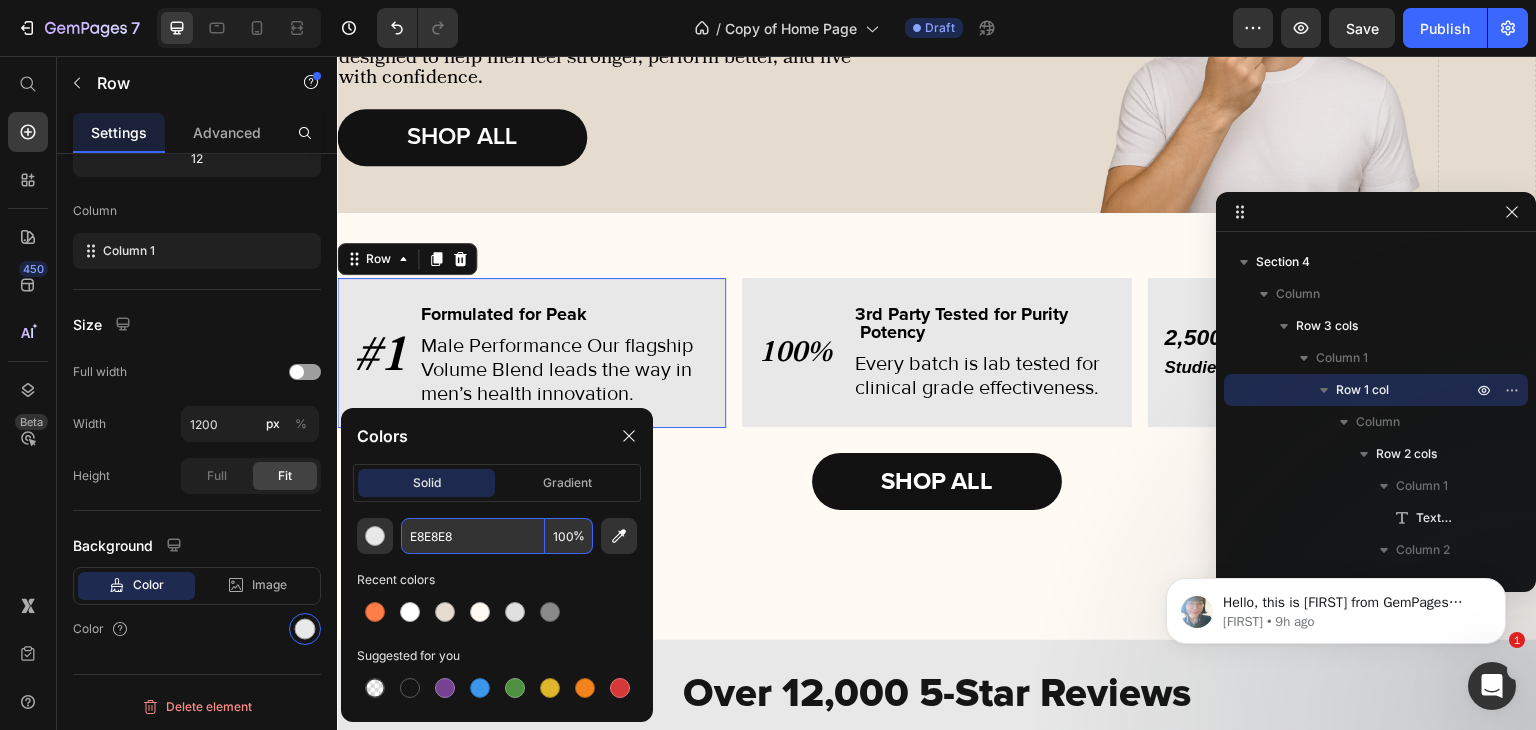 click on "E8E8E8" at bounding box center (473, 536) 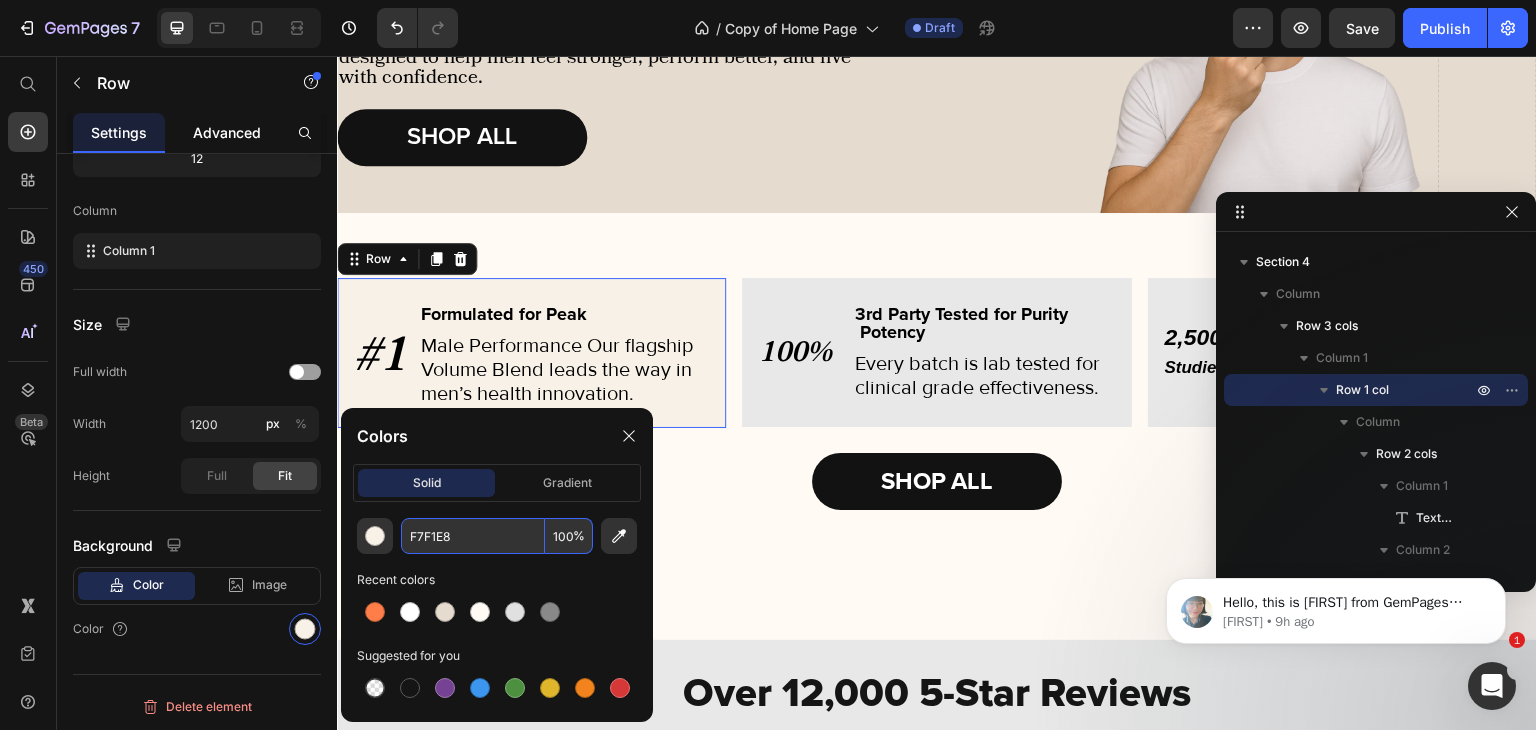 type on "F7F1E8" 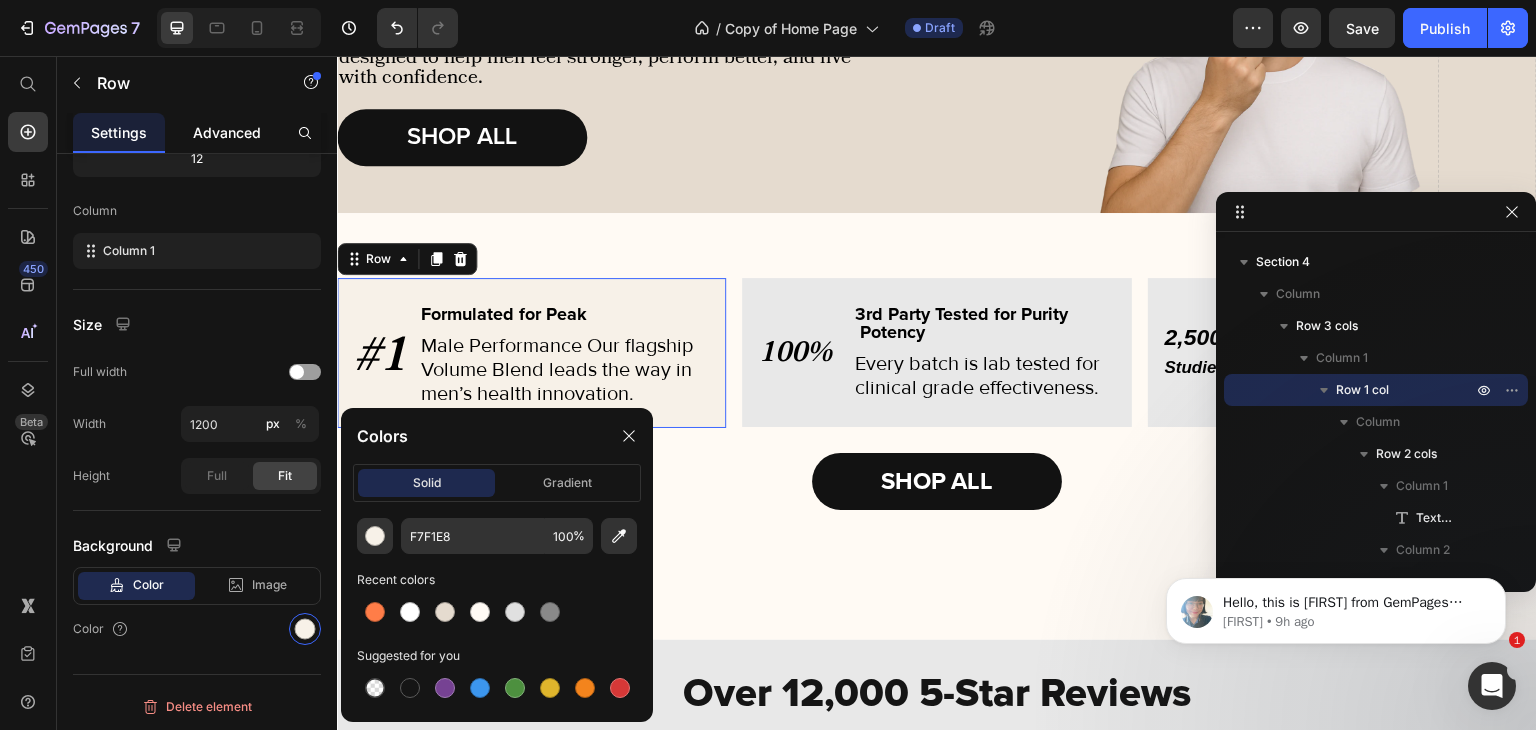 click on "Advanced" 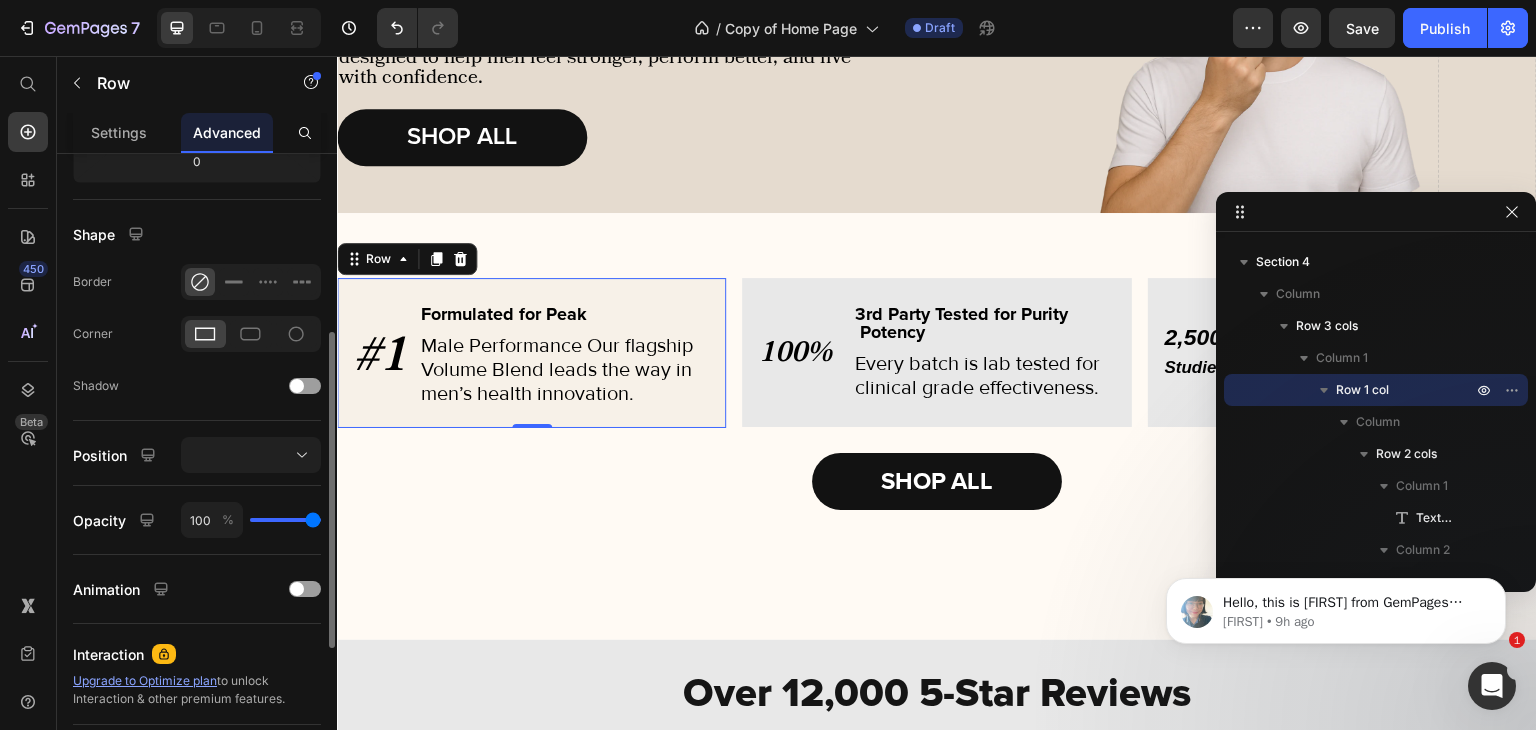scroll, scrollTop: 476, scrollLeft: 0, axis: vertical 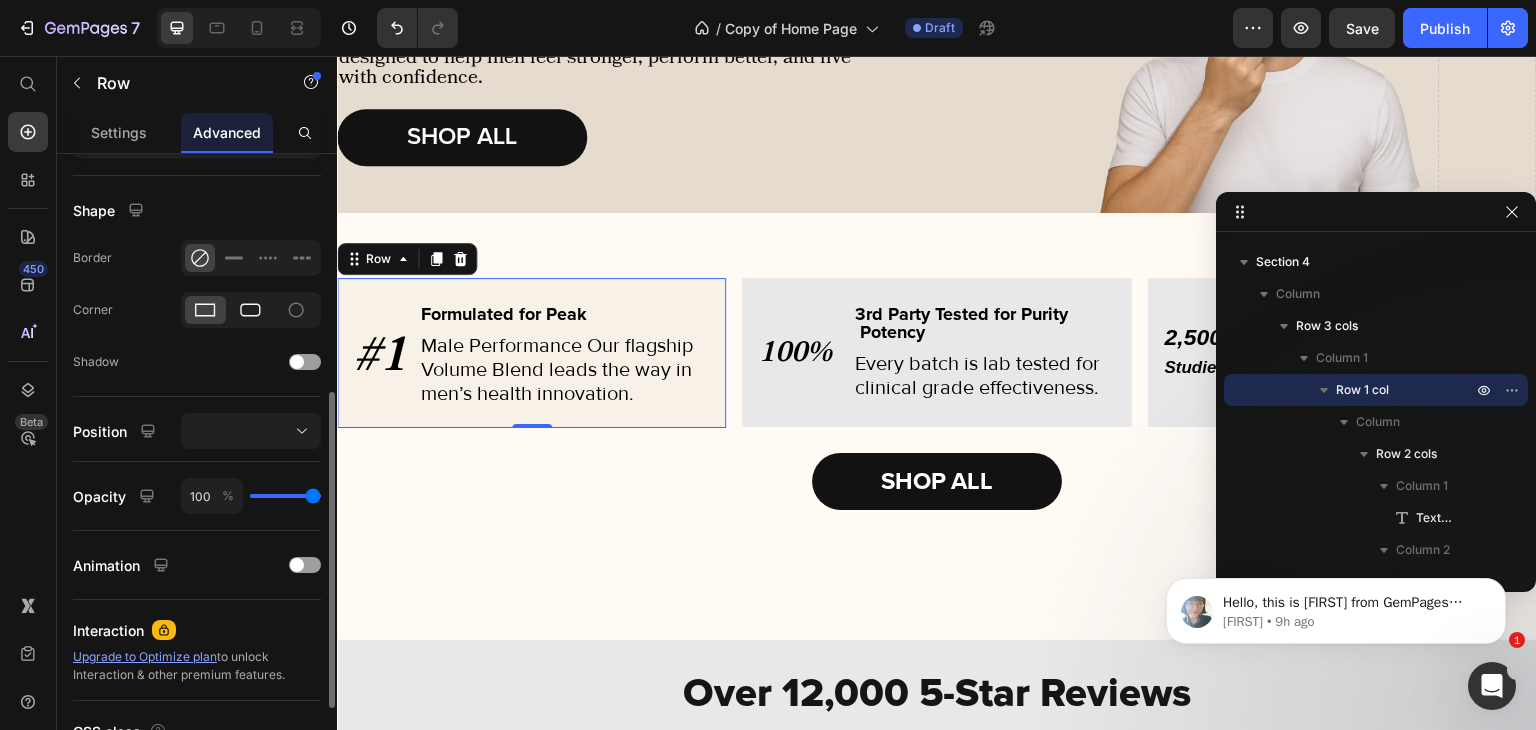 click 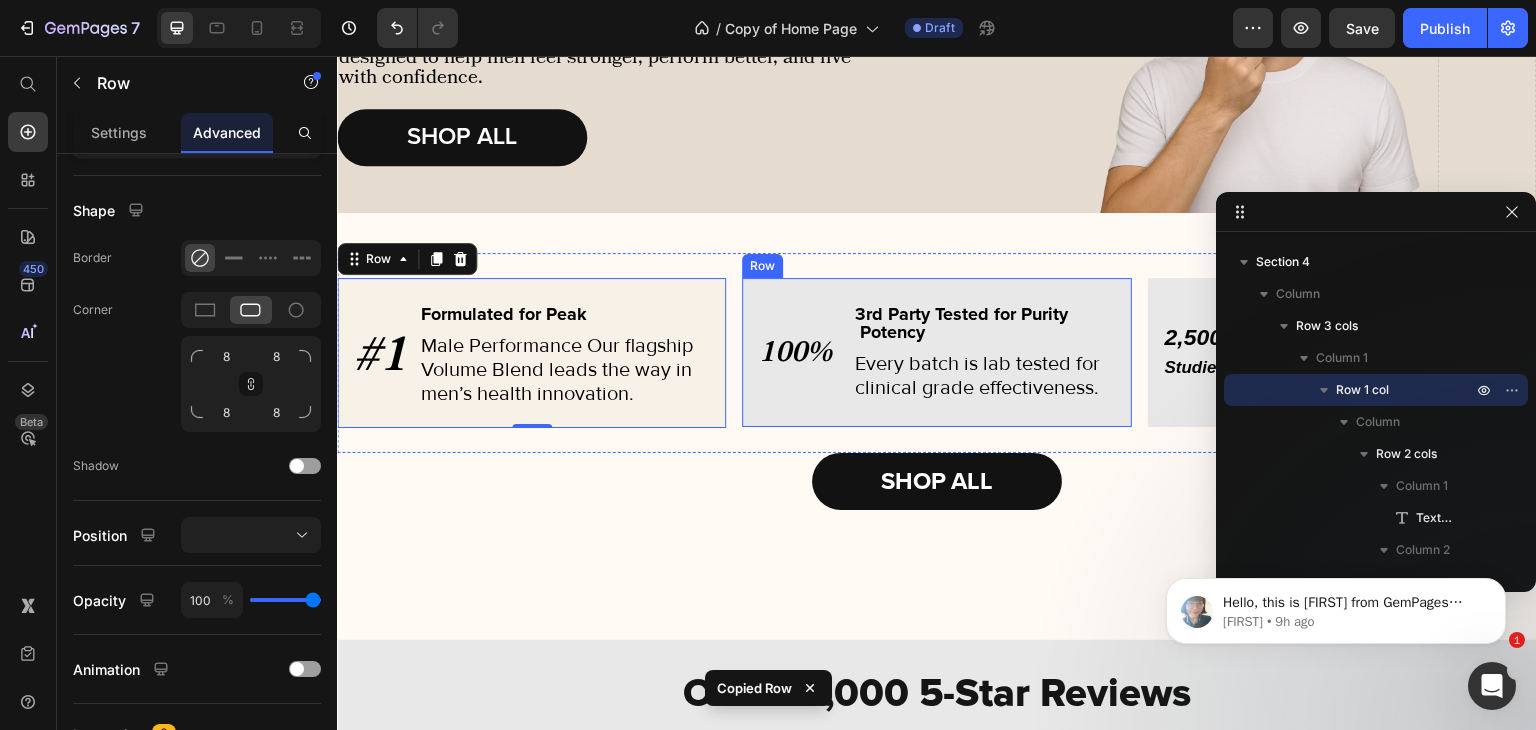 click on "100% Text Block 3rd Party Tested for Purity Potency Text Block Every batch is lab tested for clinical grade effectiveness. Text Block Row Row" at bounding box center (936, 352) 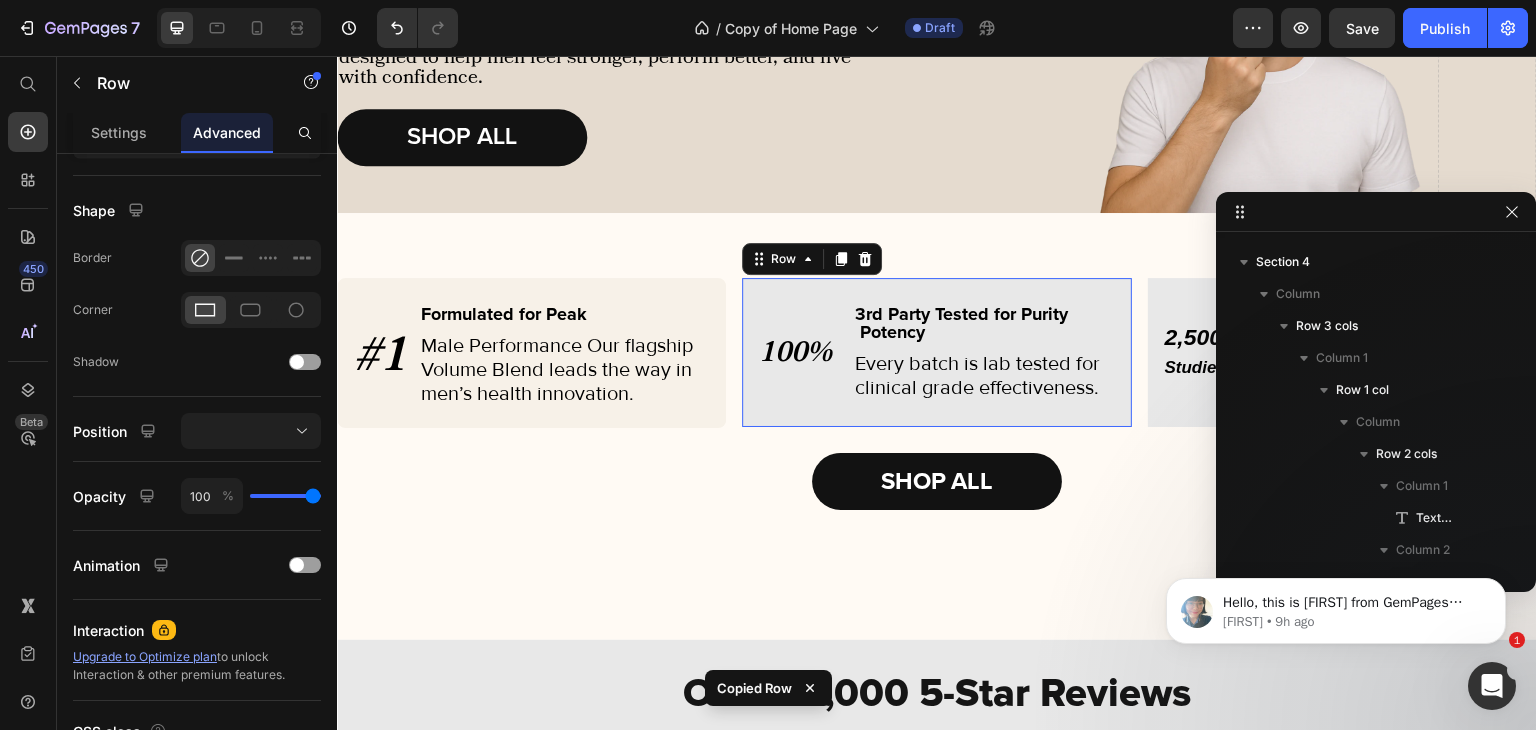 scroll, scrollTop: 476, scrollLeft: 0, axis: vertical 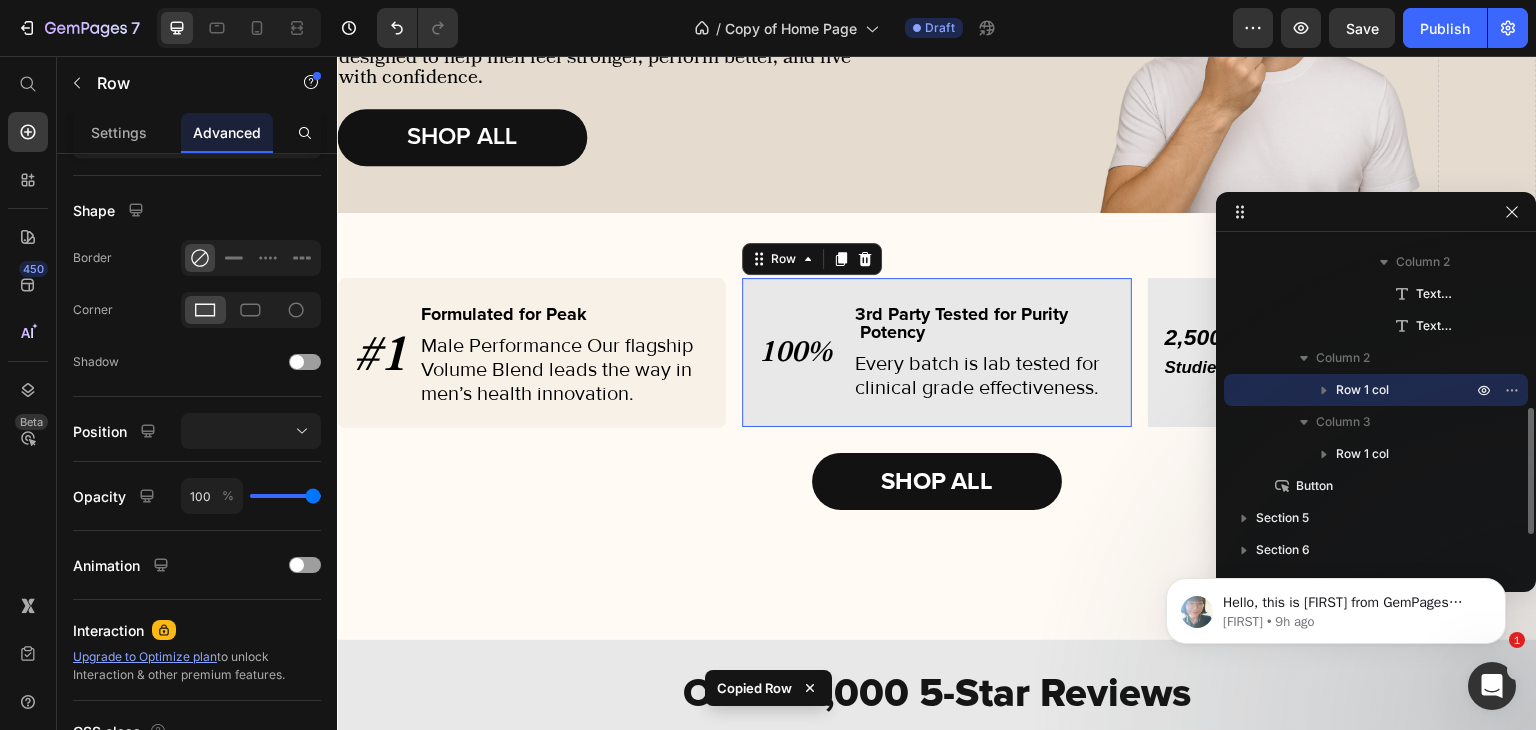 type on "20" 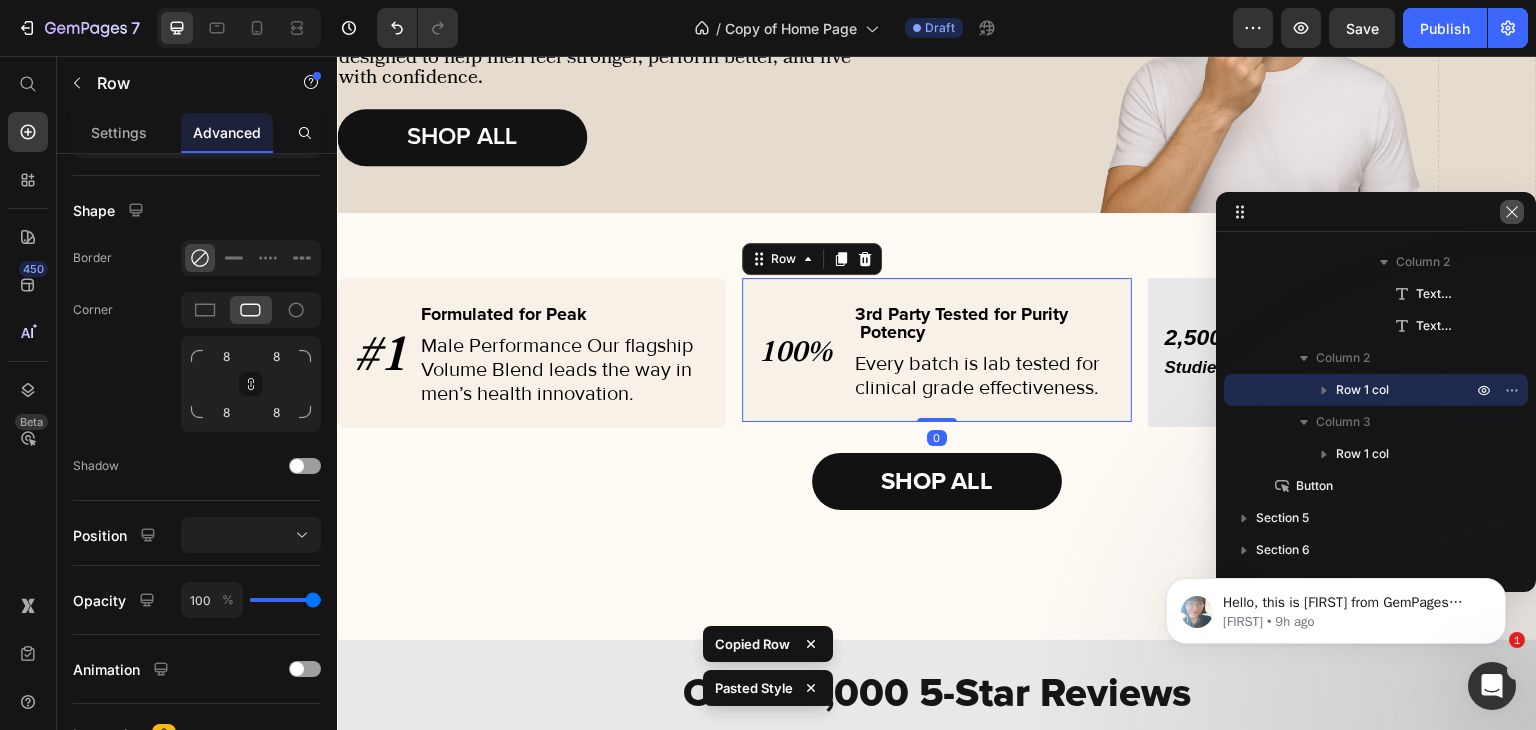 click at bounding box center (1512, 212) 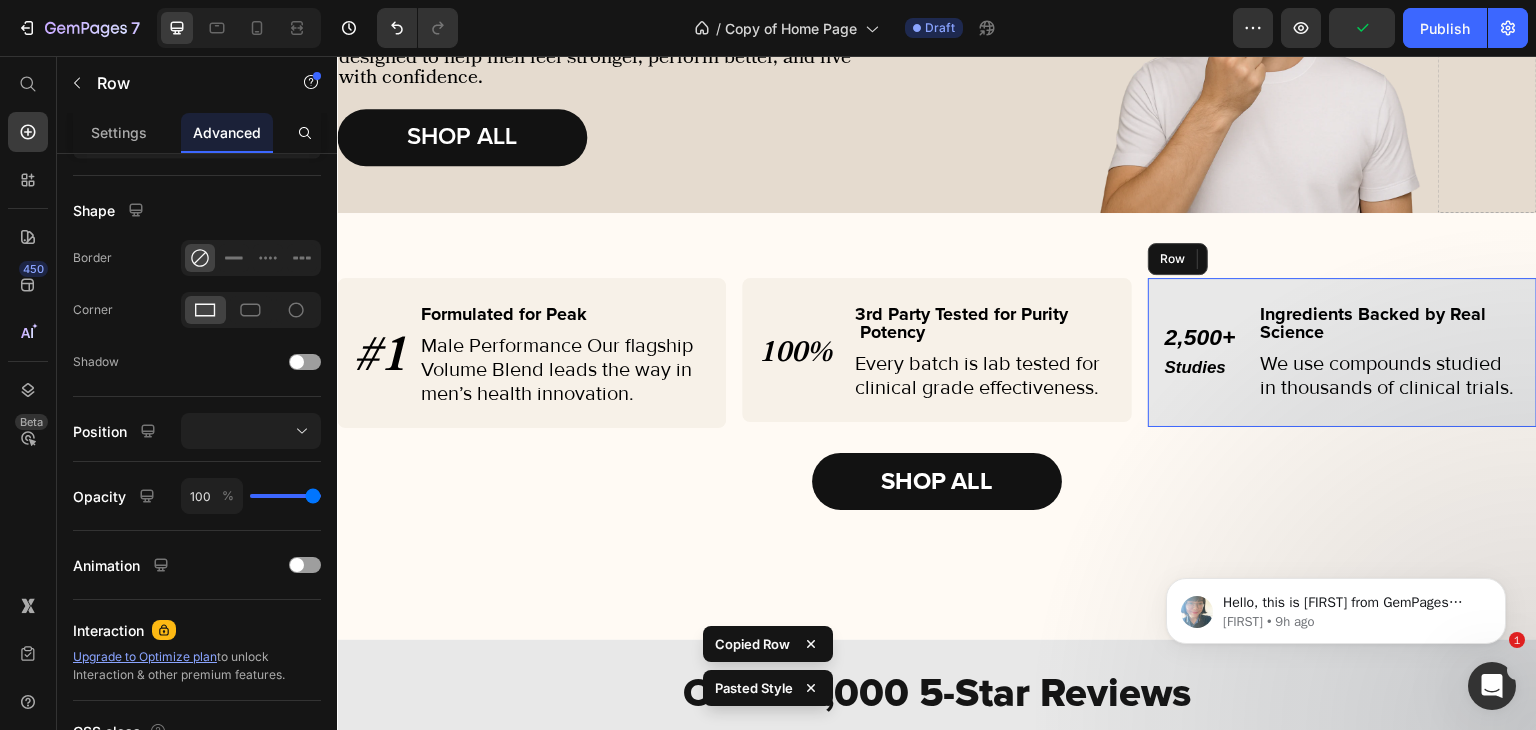 click on "2,500+ Studies Text Block Ingredients Backed by Real Science Text Block We use compounds studied in thousands of clinical trials. Text Block Row Row" at bounding box center (1342, 352) 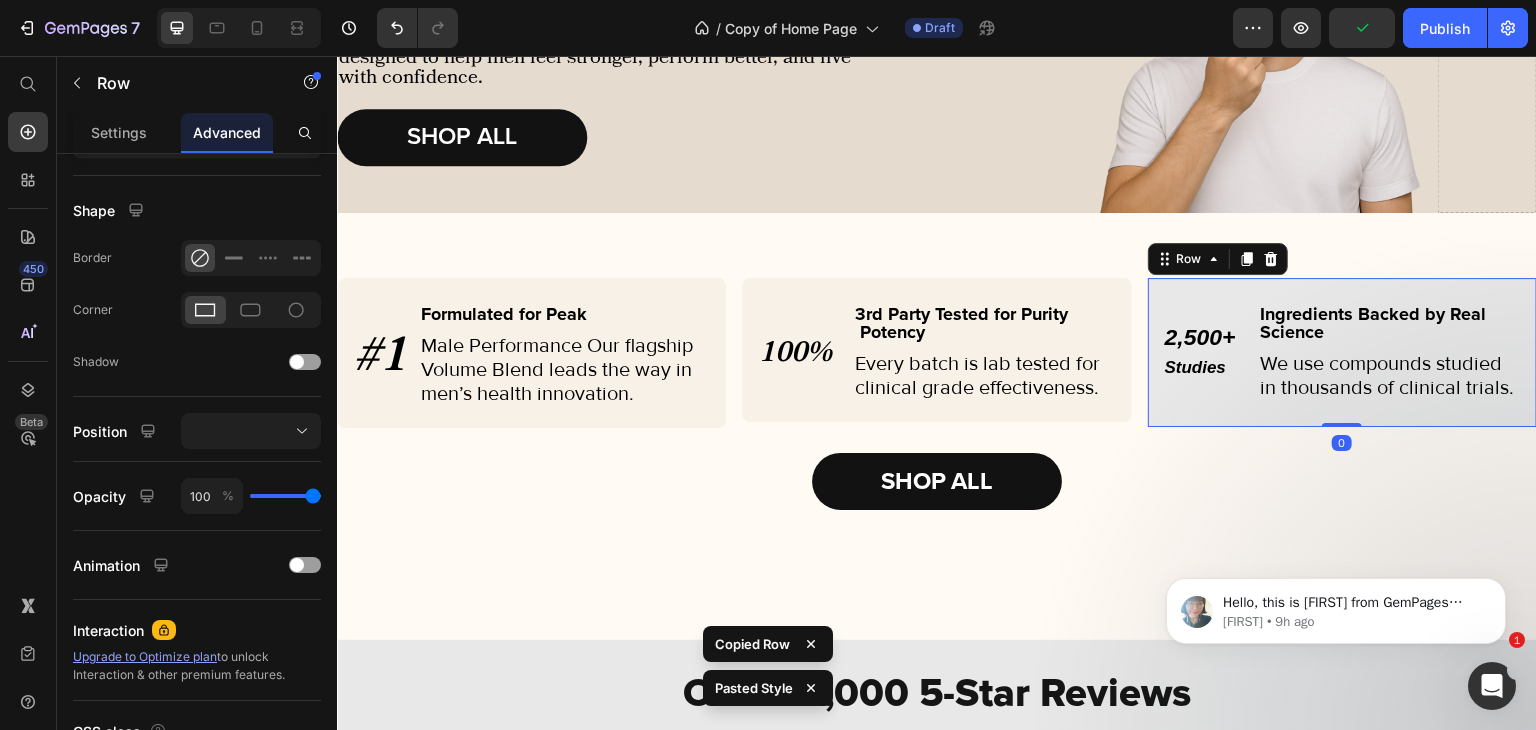type on "20" 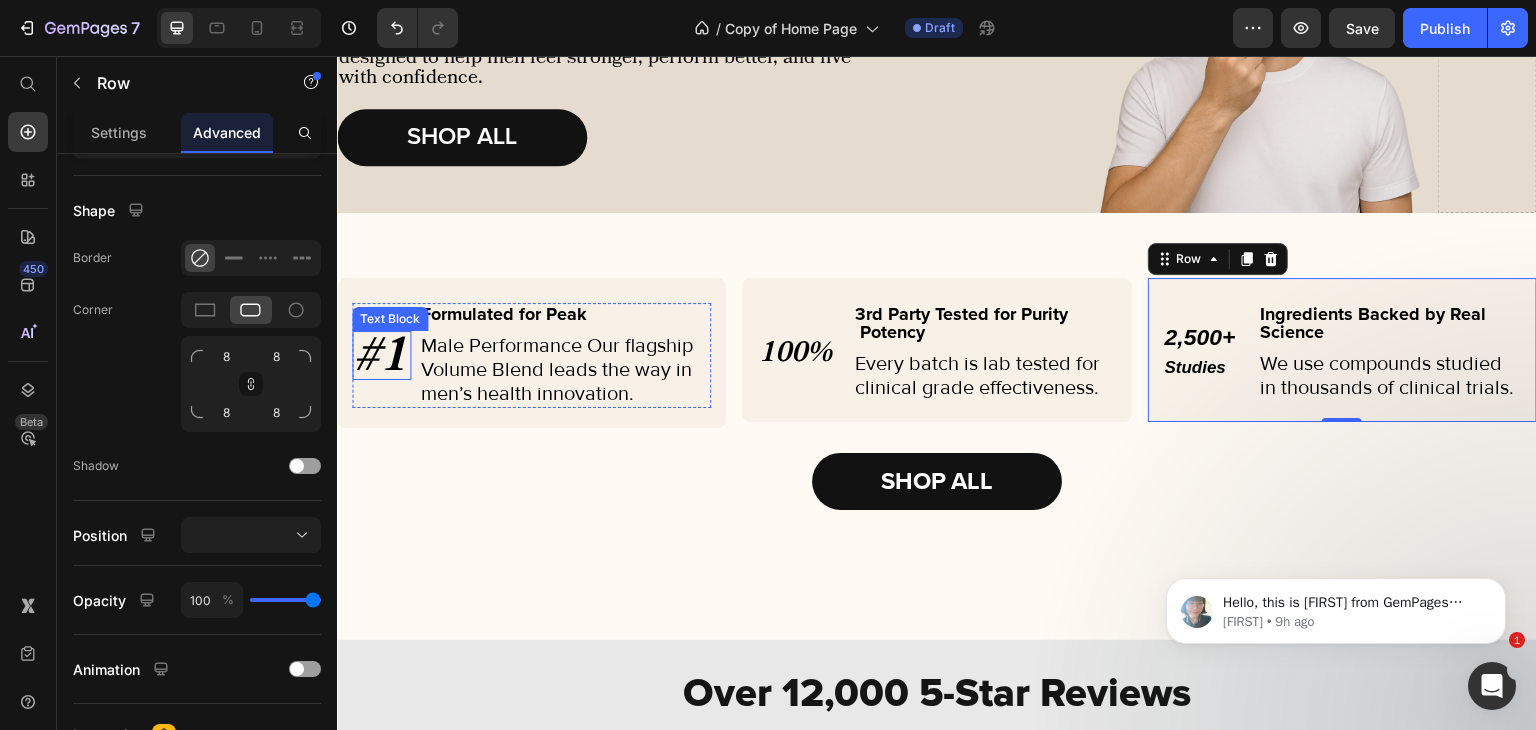 click on "#1" at bounding box center (380, 355) 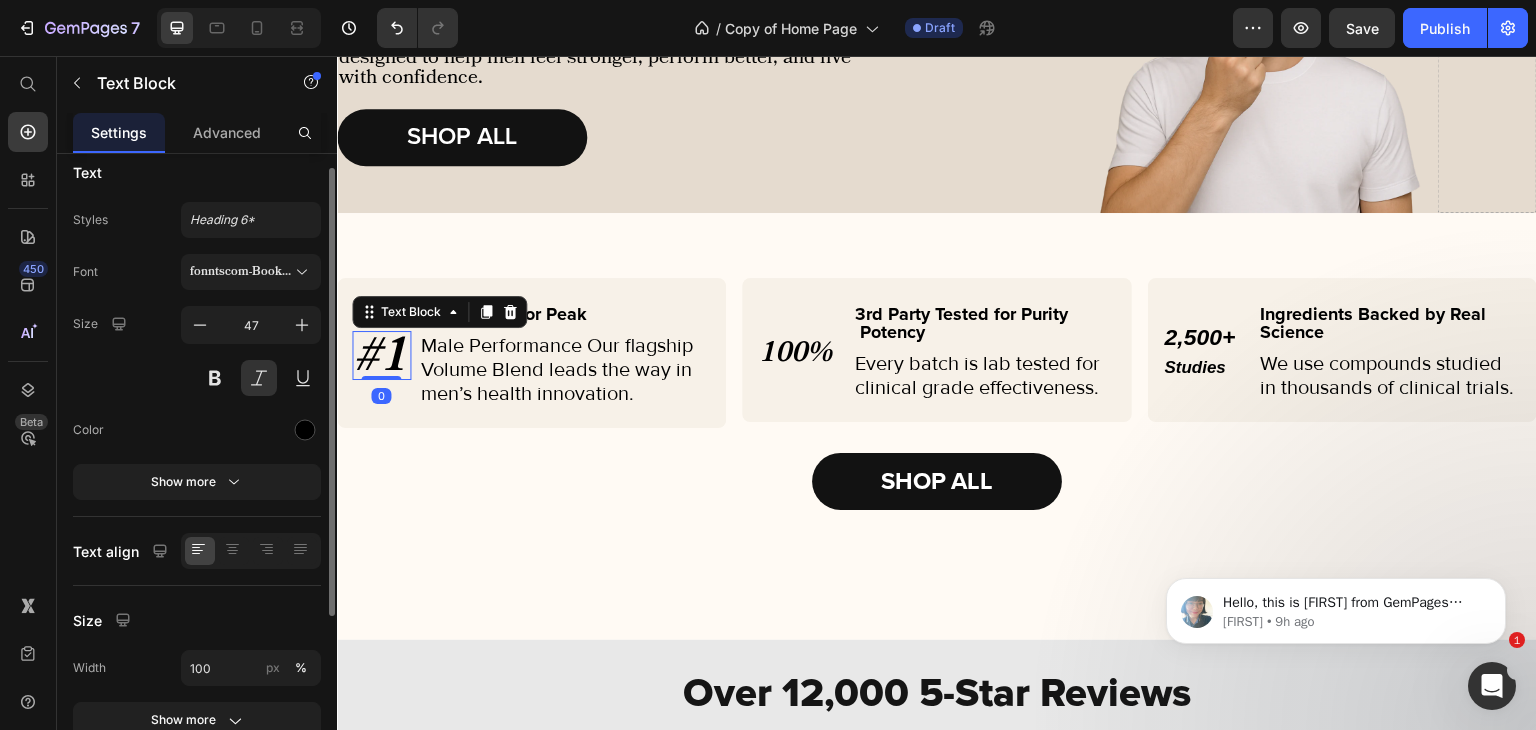 scroll, scrollTop: 18, scrollLeft: 0, axis: vertical 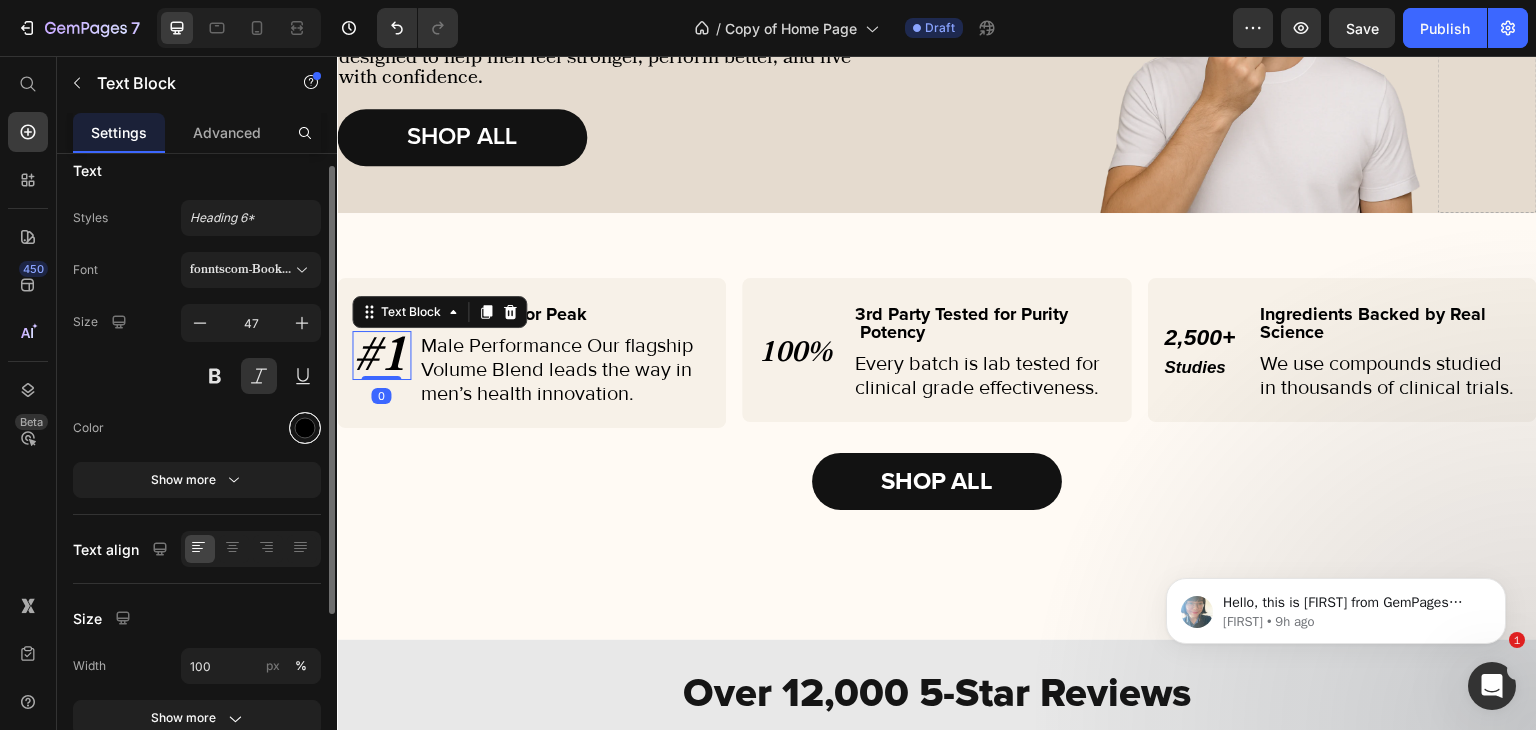click at bounding box center [305, 428] 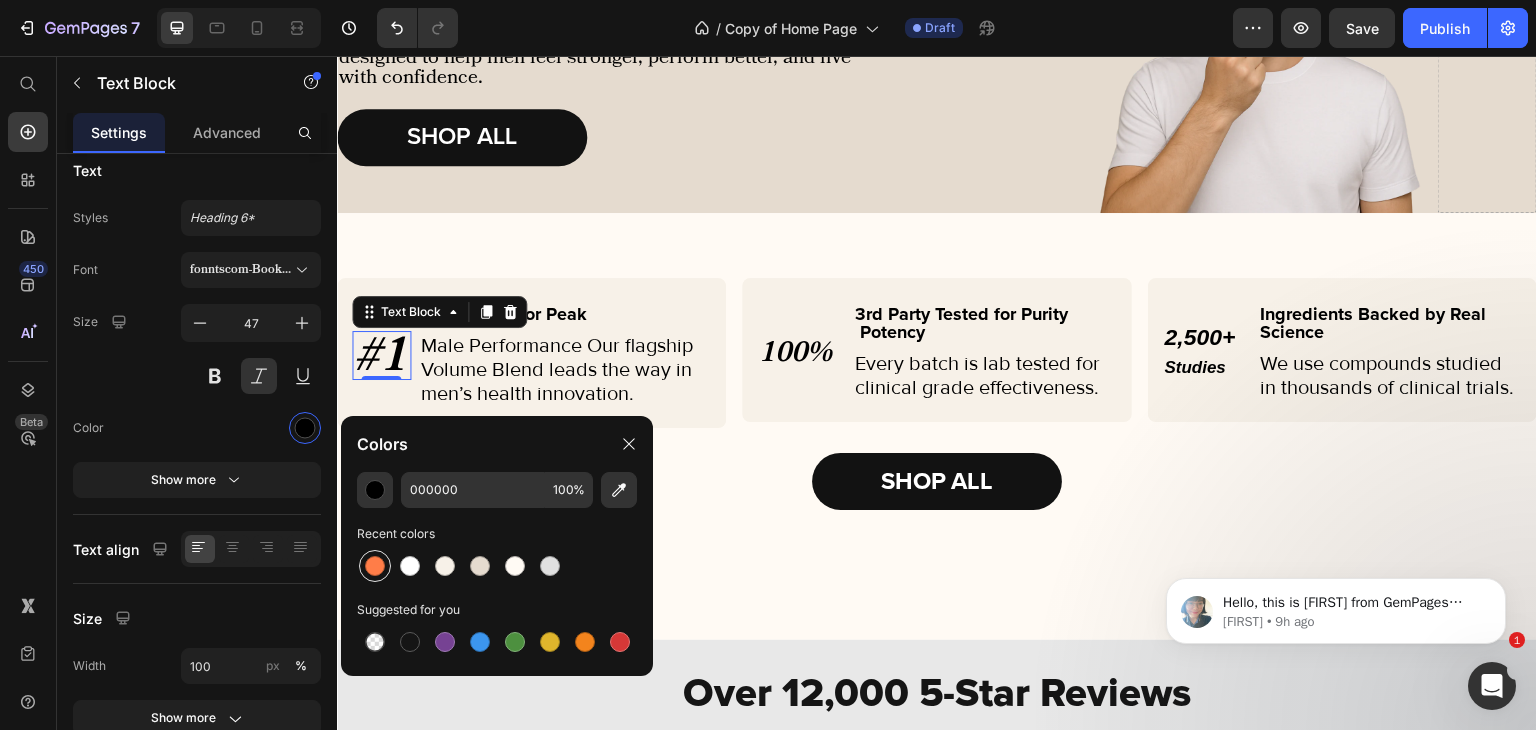 click at bounding box center [375, 566] 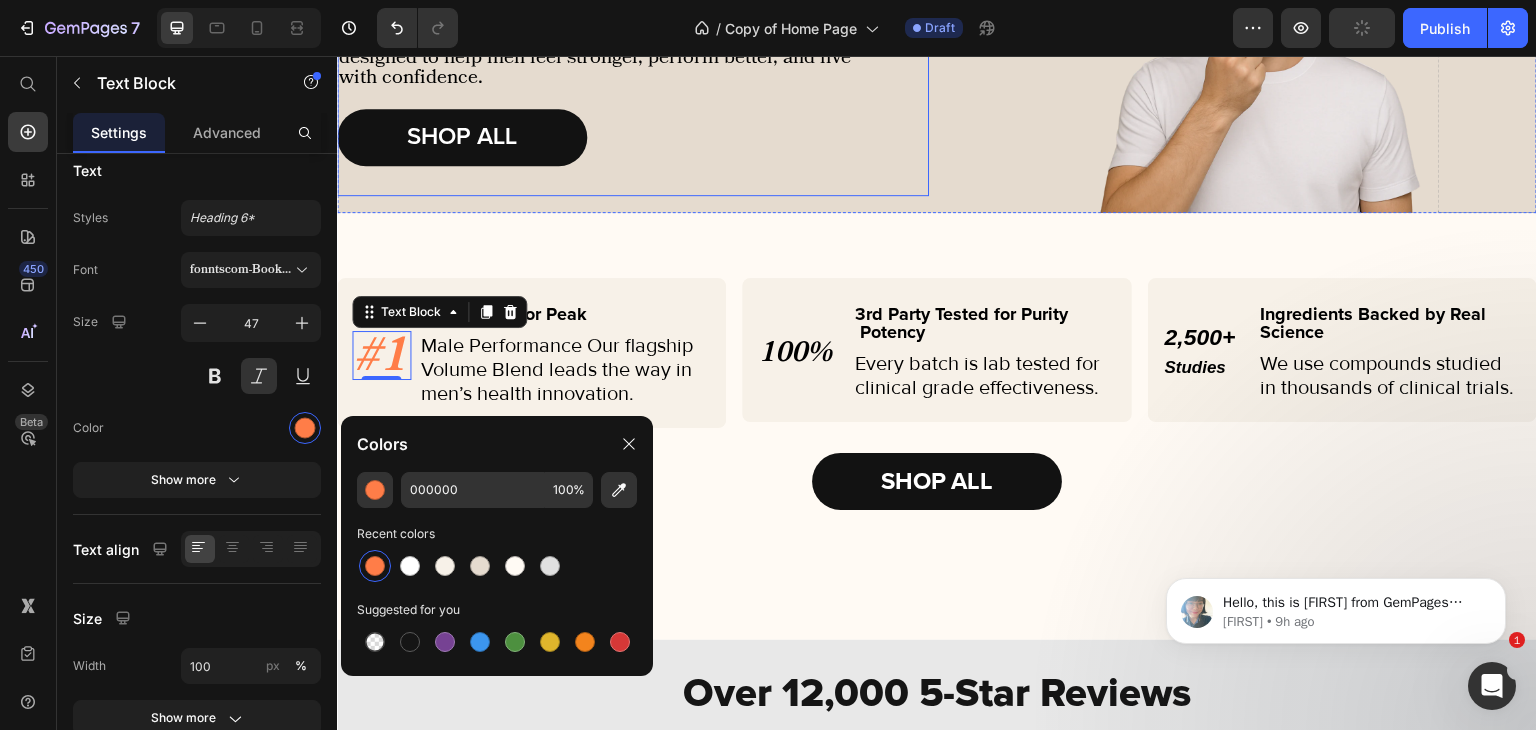 type on "FF7D48" 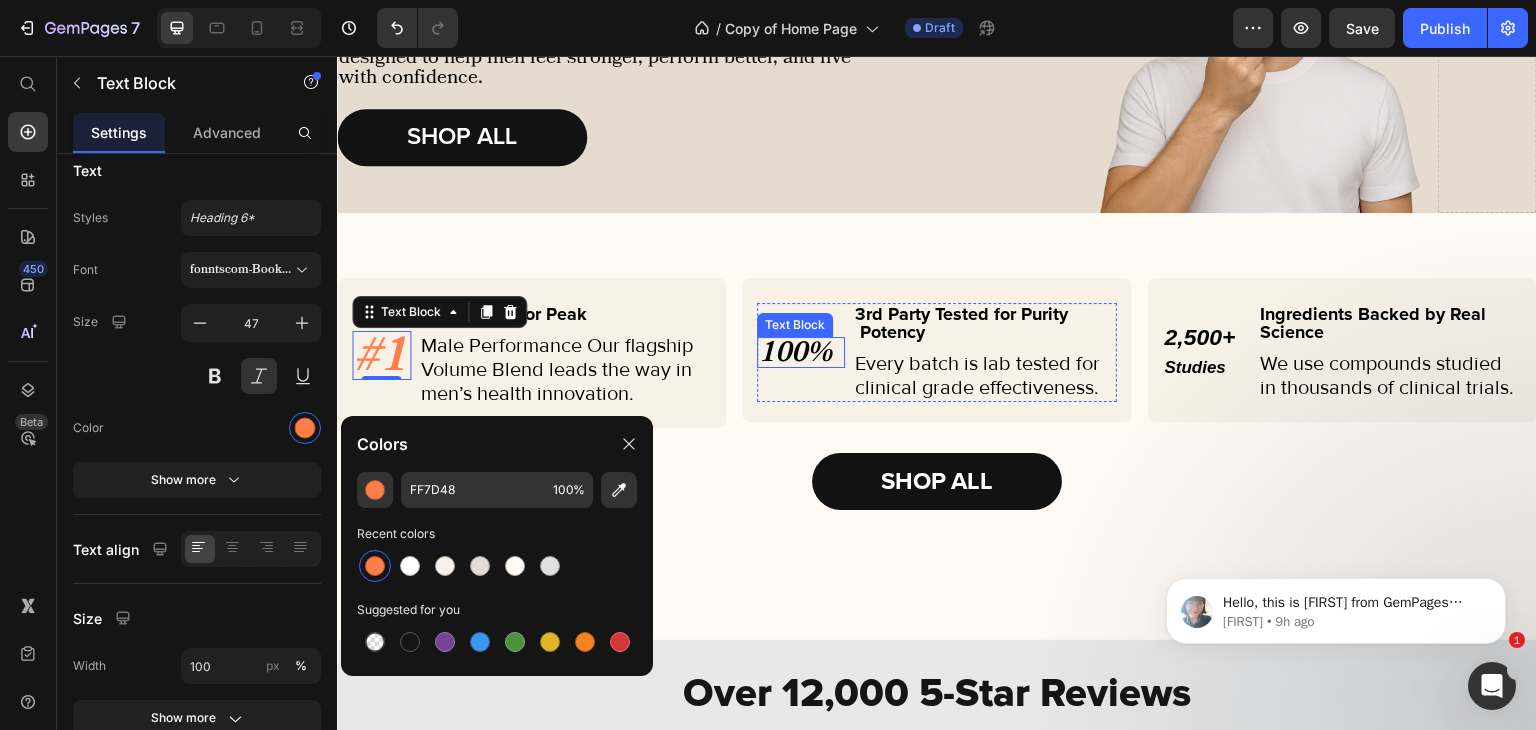 click on "100%" at bounding box center [795, 352] 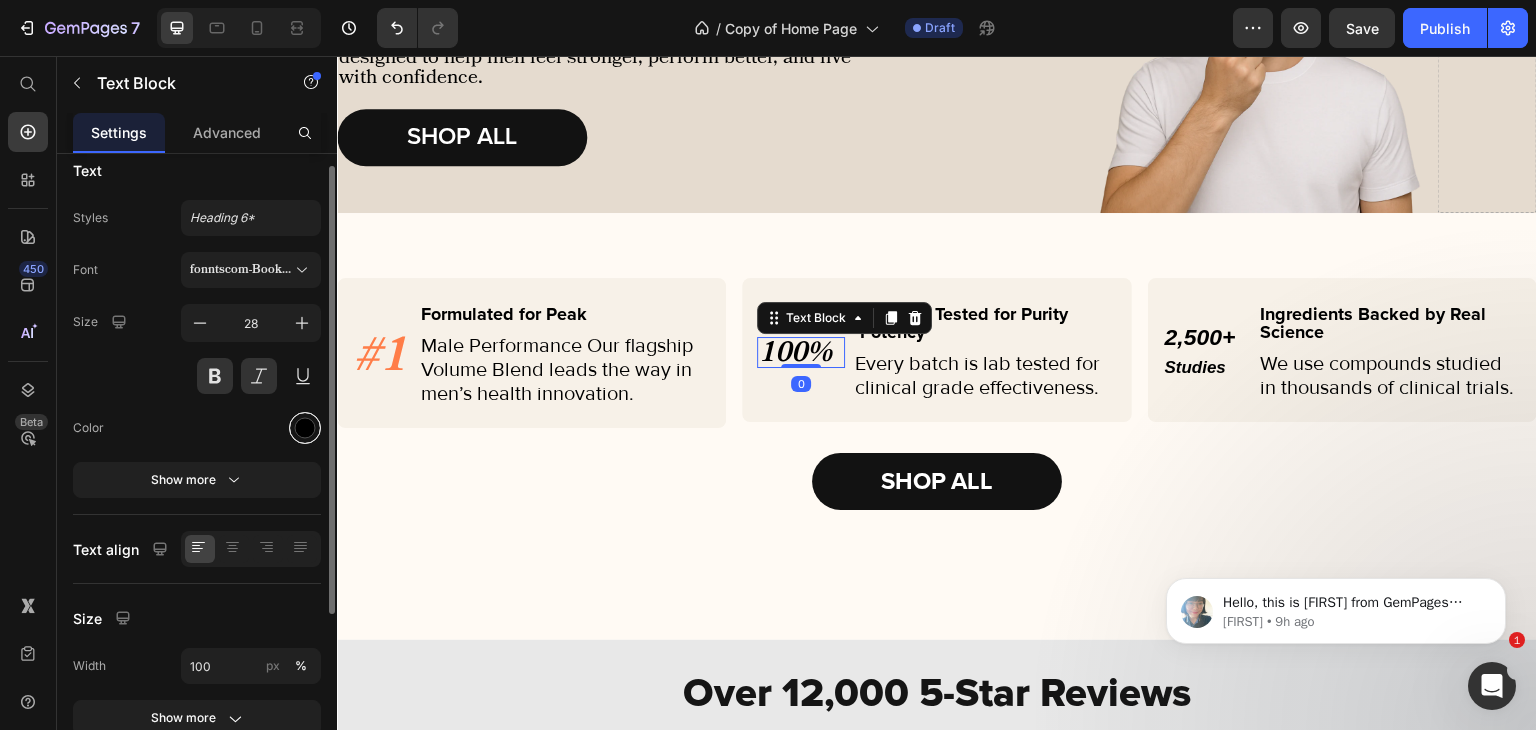 drag, startPoint x: 292, startPoint y: 425, endPoint x: 37, endPoint y: 352, distance: 265.2433 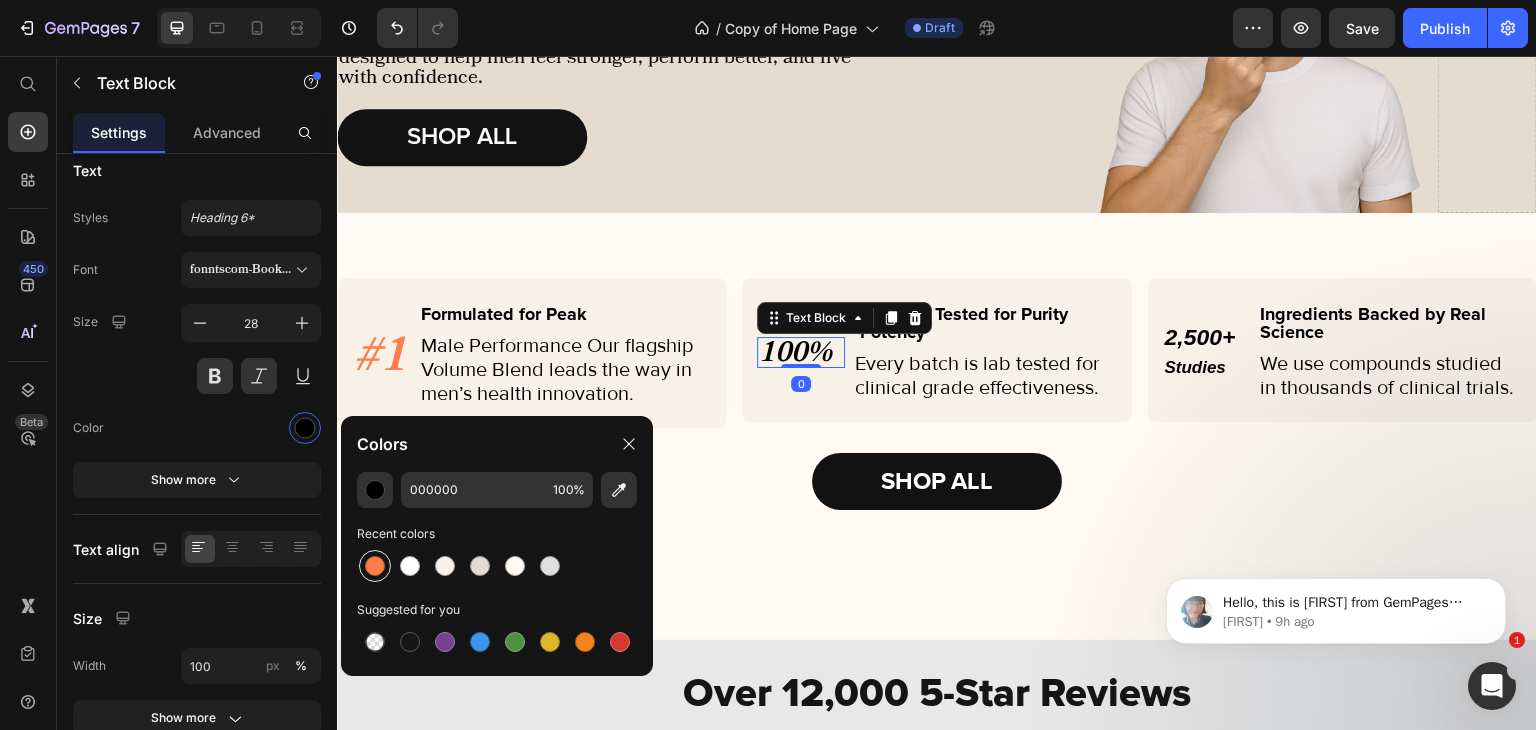 drag, startPoint x: 373, startPoint y: 564, endPoint x: 423, endPoint y: 151, distance: 416.01562 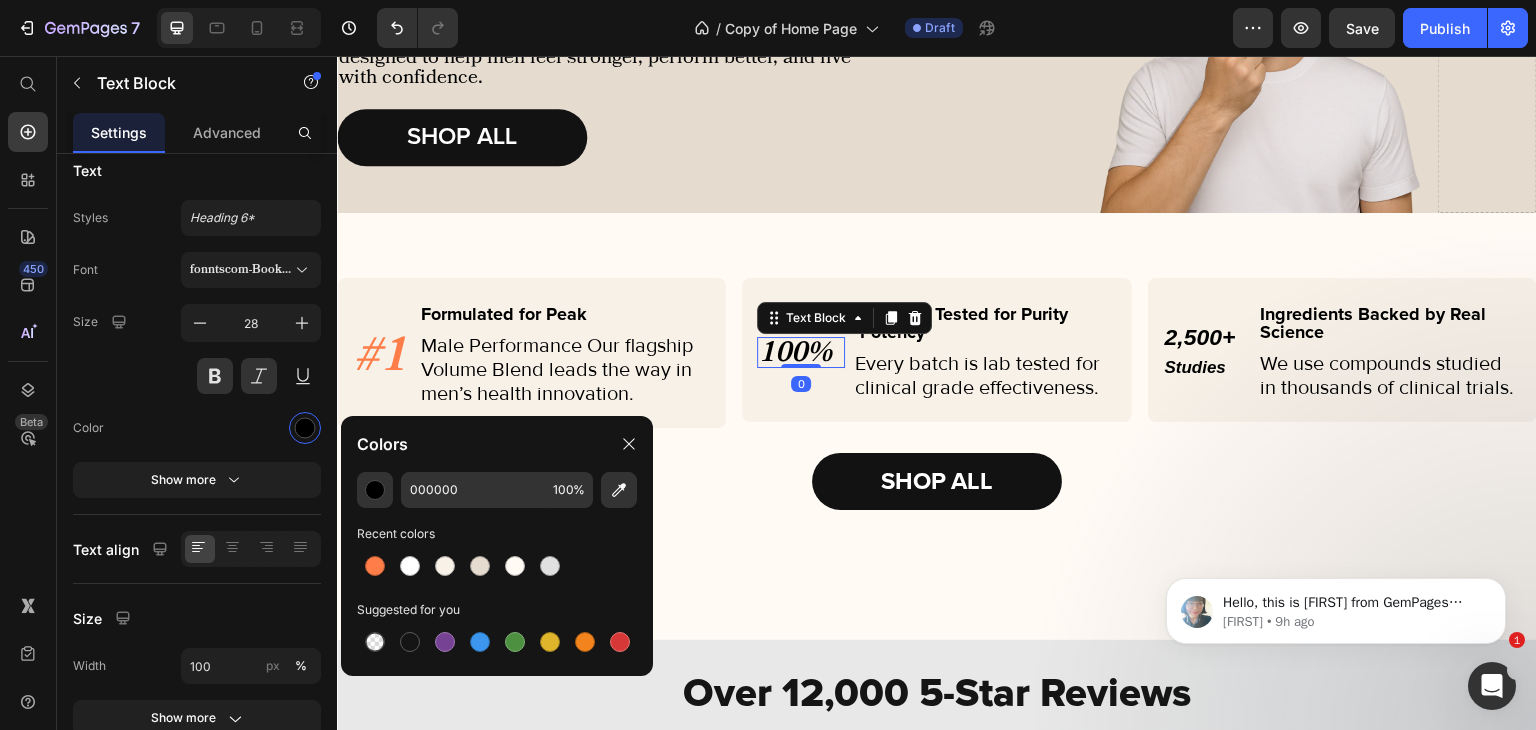 type on "FF7D48" 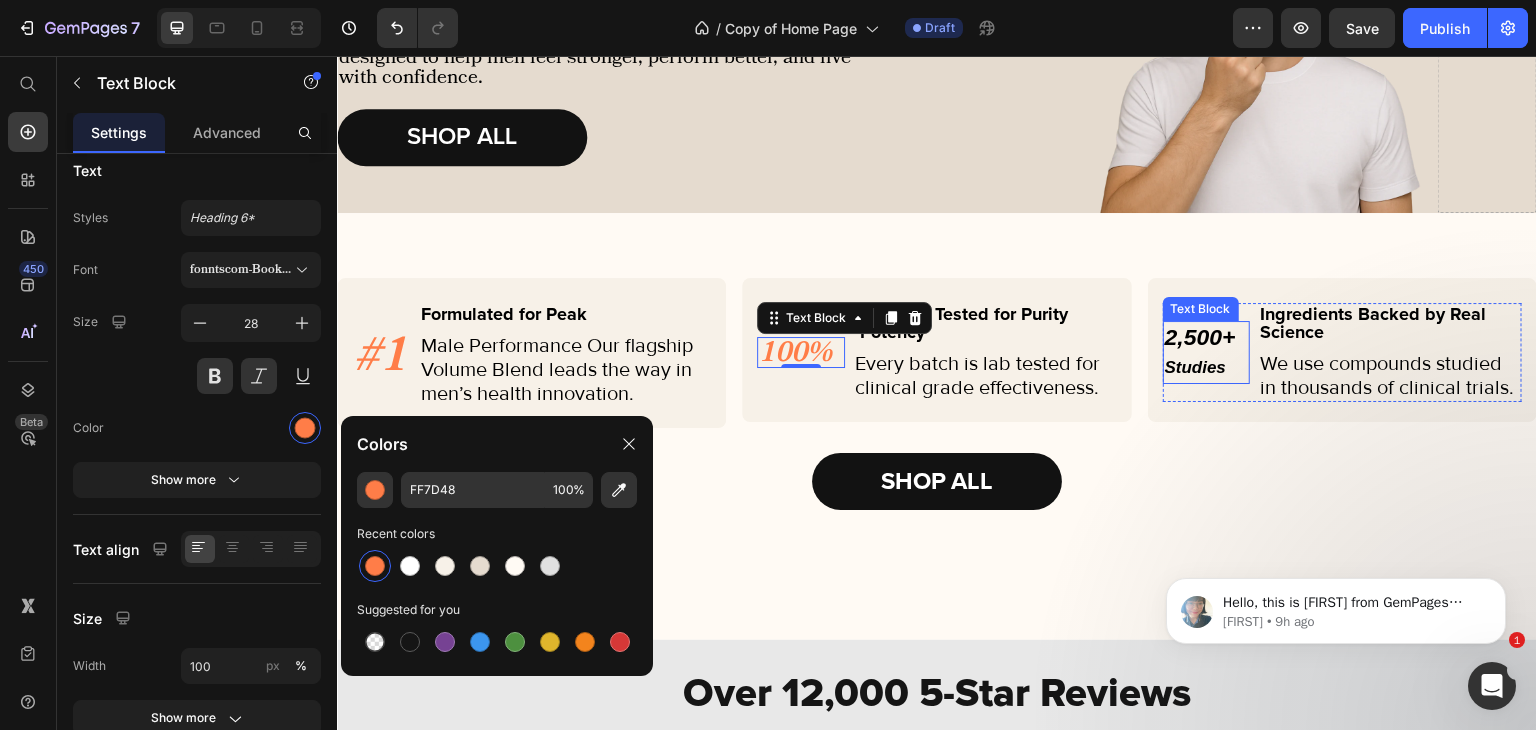 click on "2,500+" at bounding box center (1200, 337) 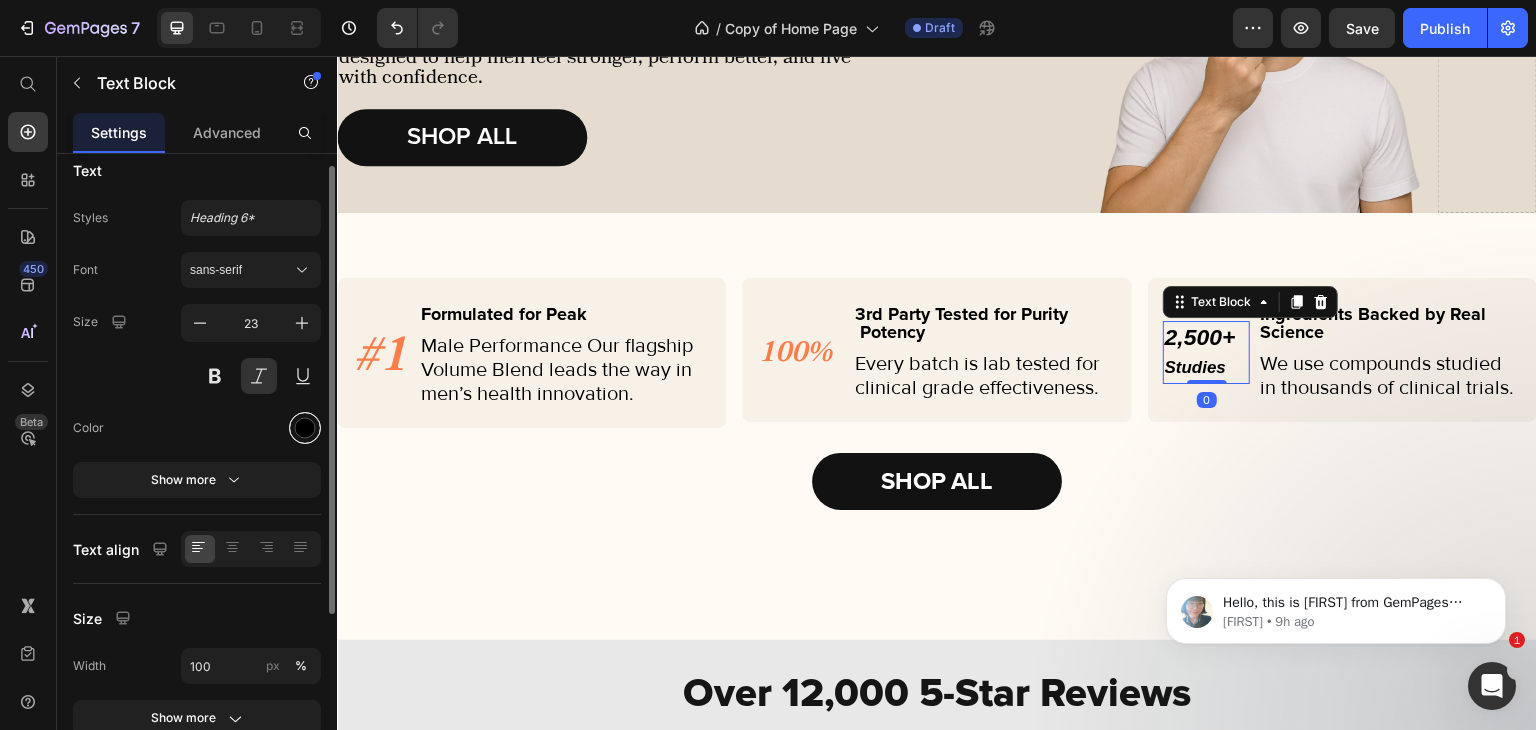 click at bounding box center (305, 428) 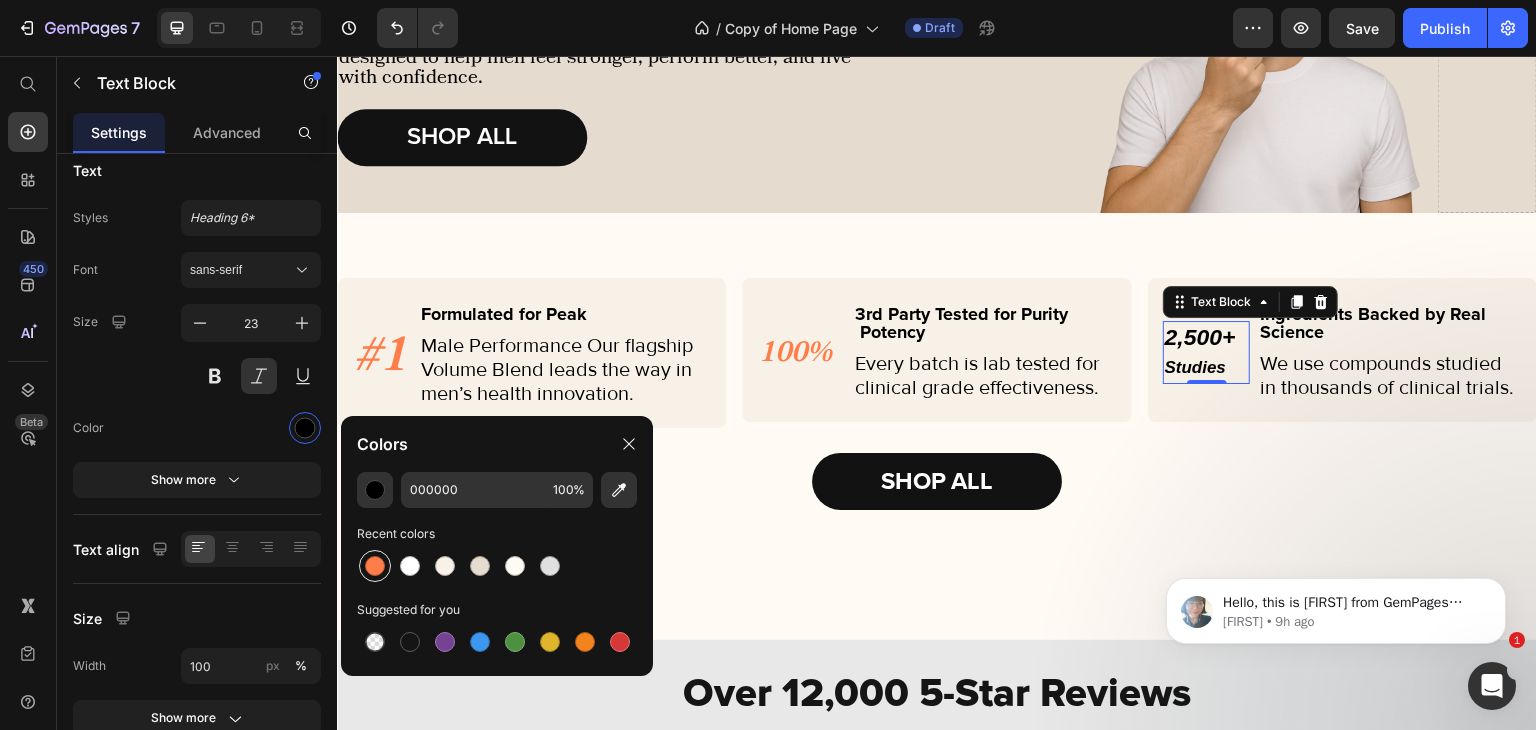 drag, startPoint x: 368, startPoint y: 568, endPoint x: 340, endPoint y: 254, distance: 315.24594 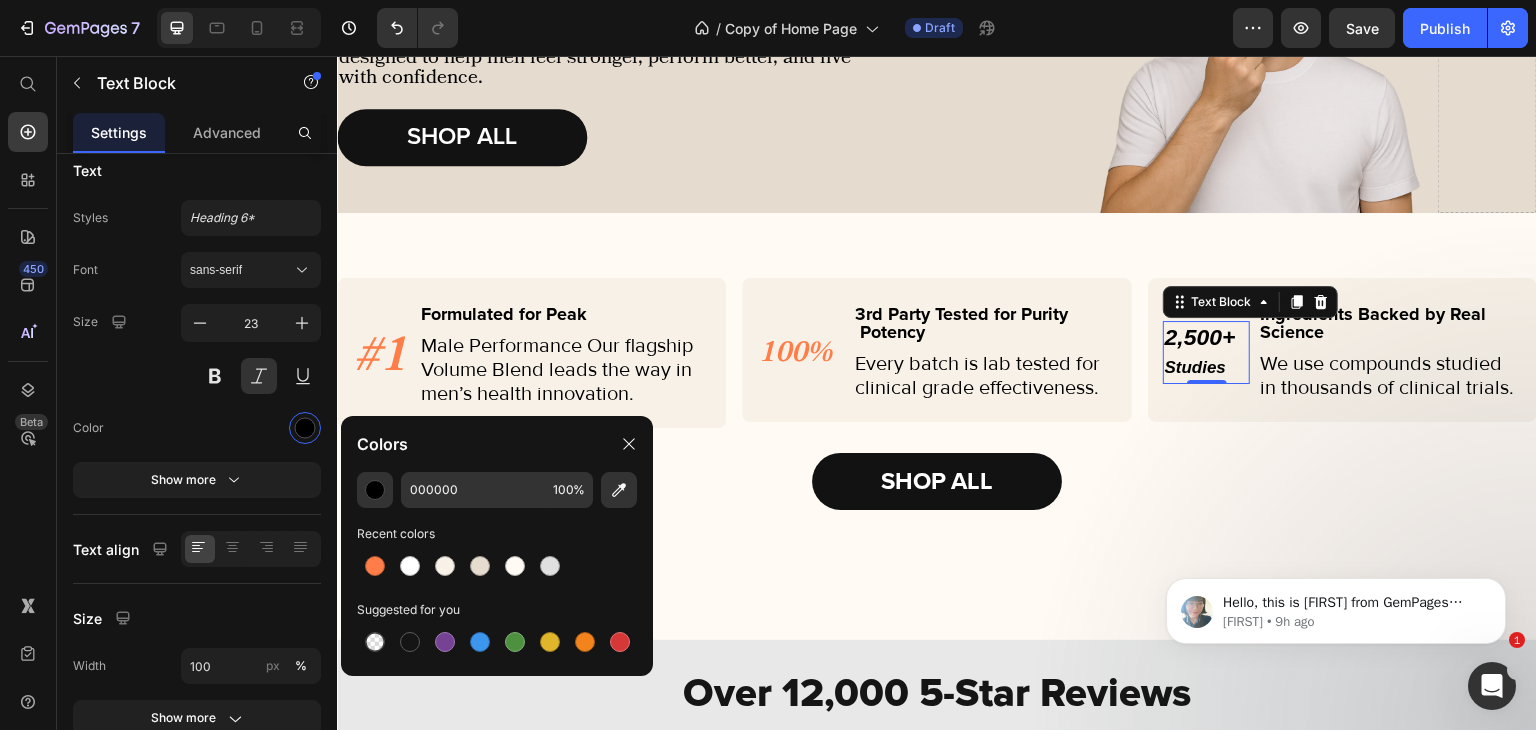 type on "FF7D48" 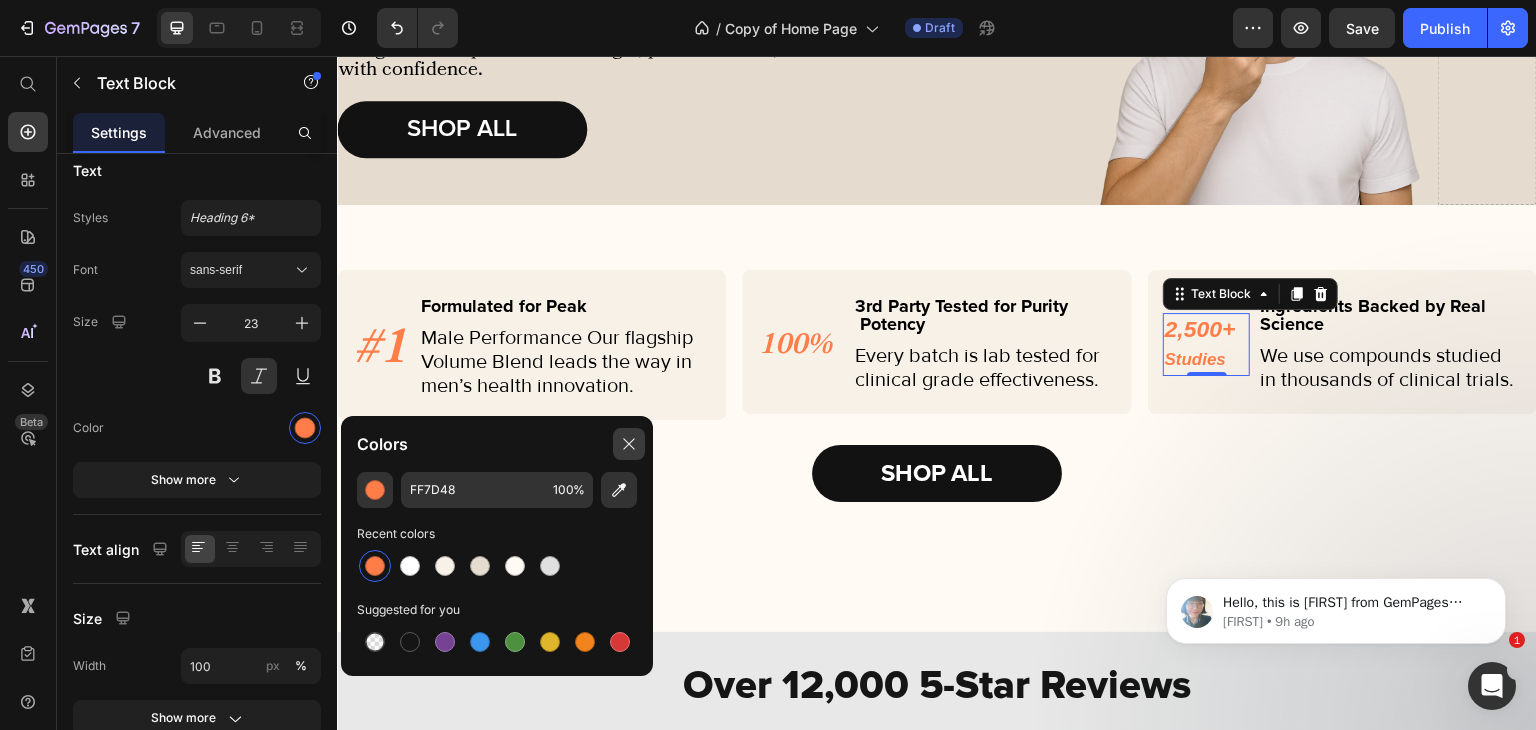 scroll, scrollTop: 1778, scrollLeft: 0, axis: vertical 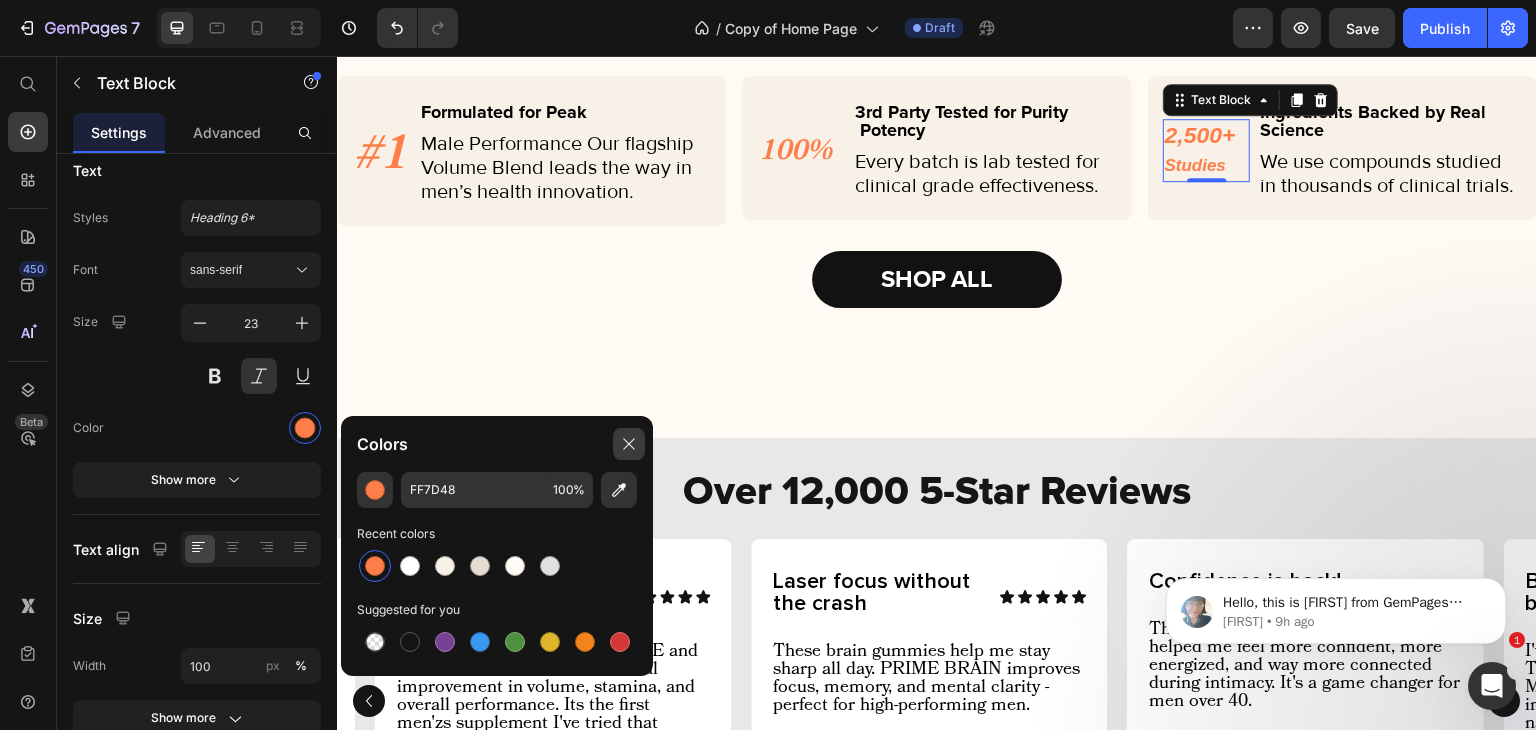 click 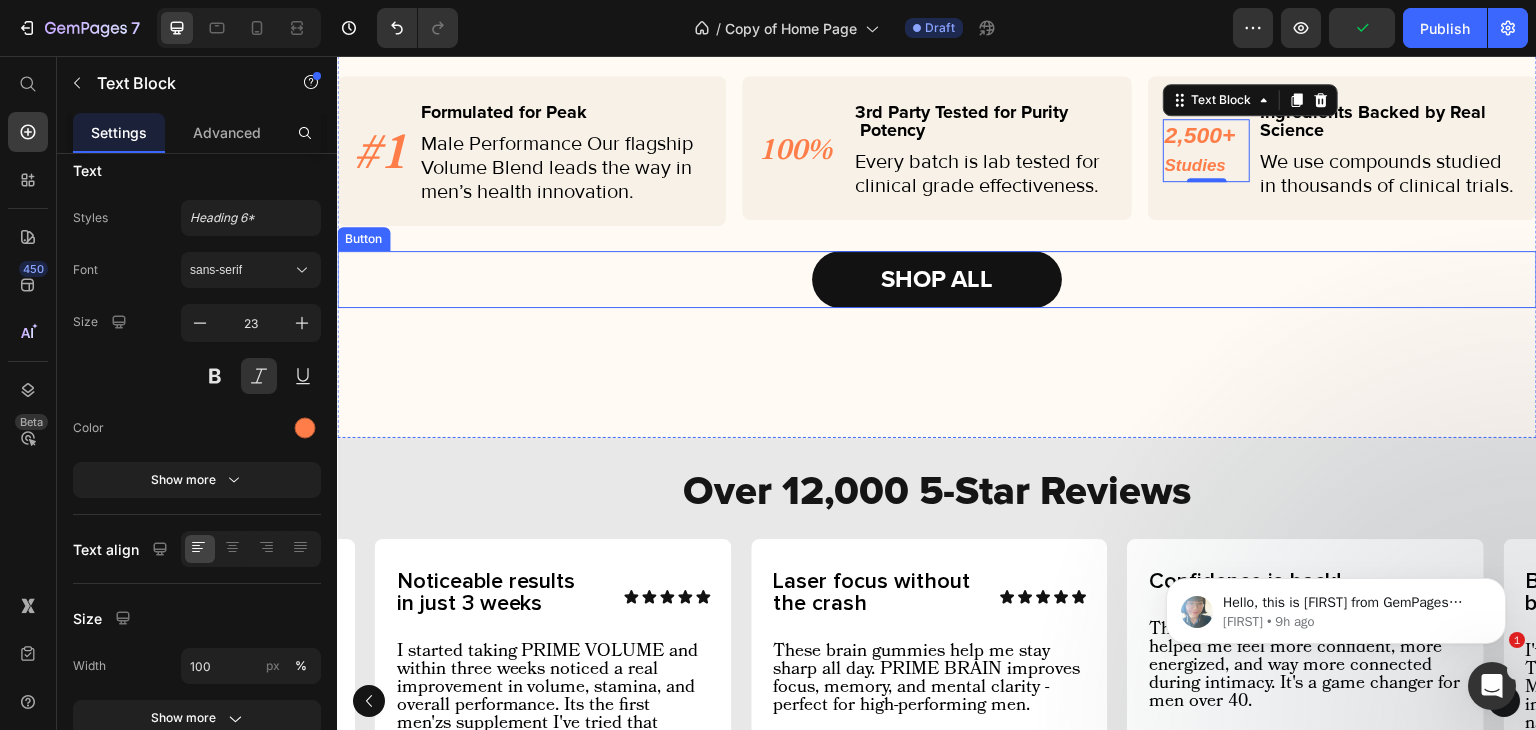 click on "SHOP ALL Button" at bounding box center (937, 279) 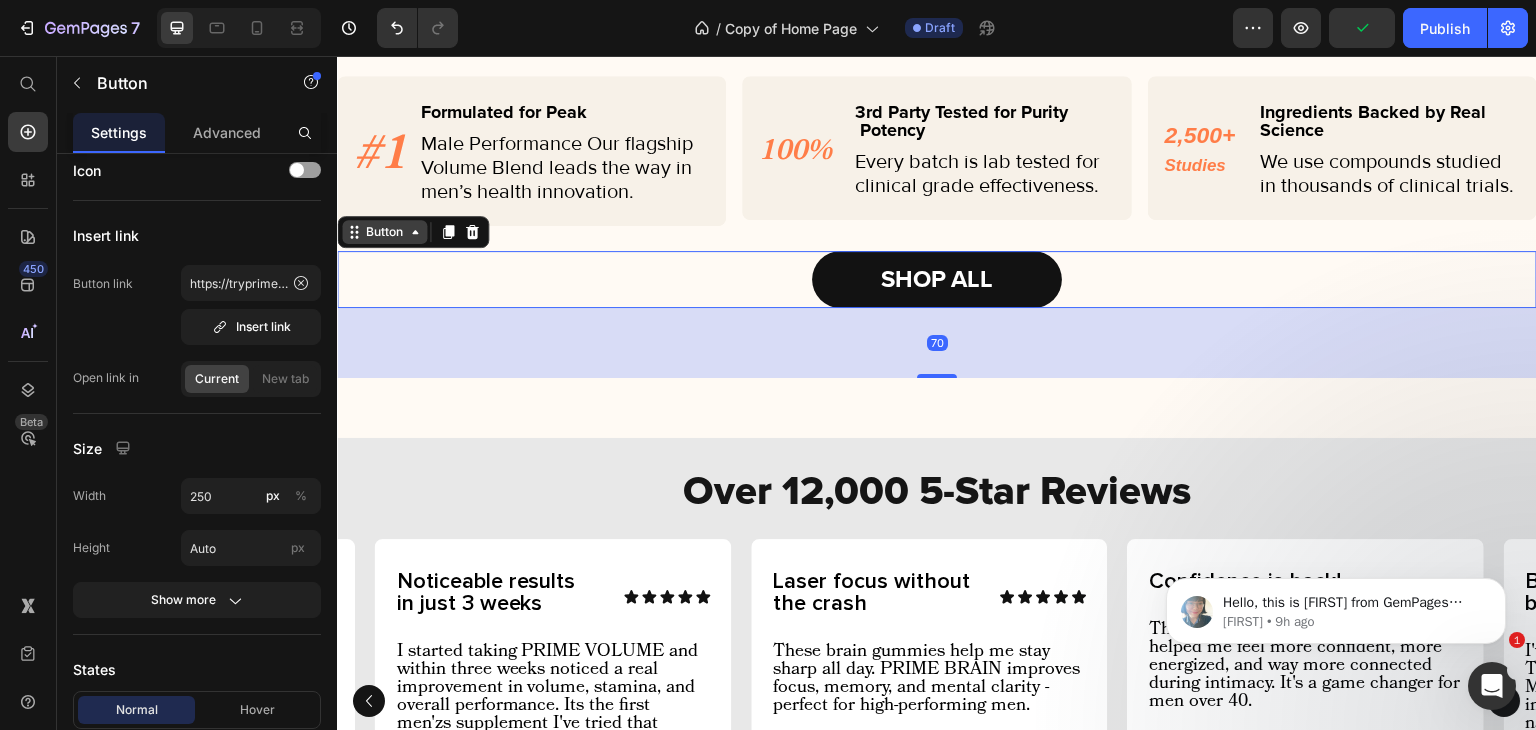 scroll, scrollTop: 0, scrollLeft: 0, axis: both 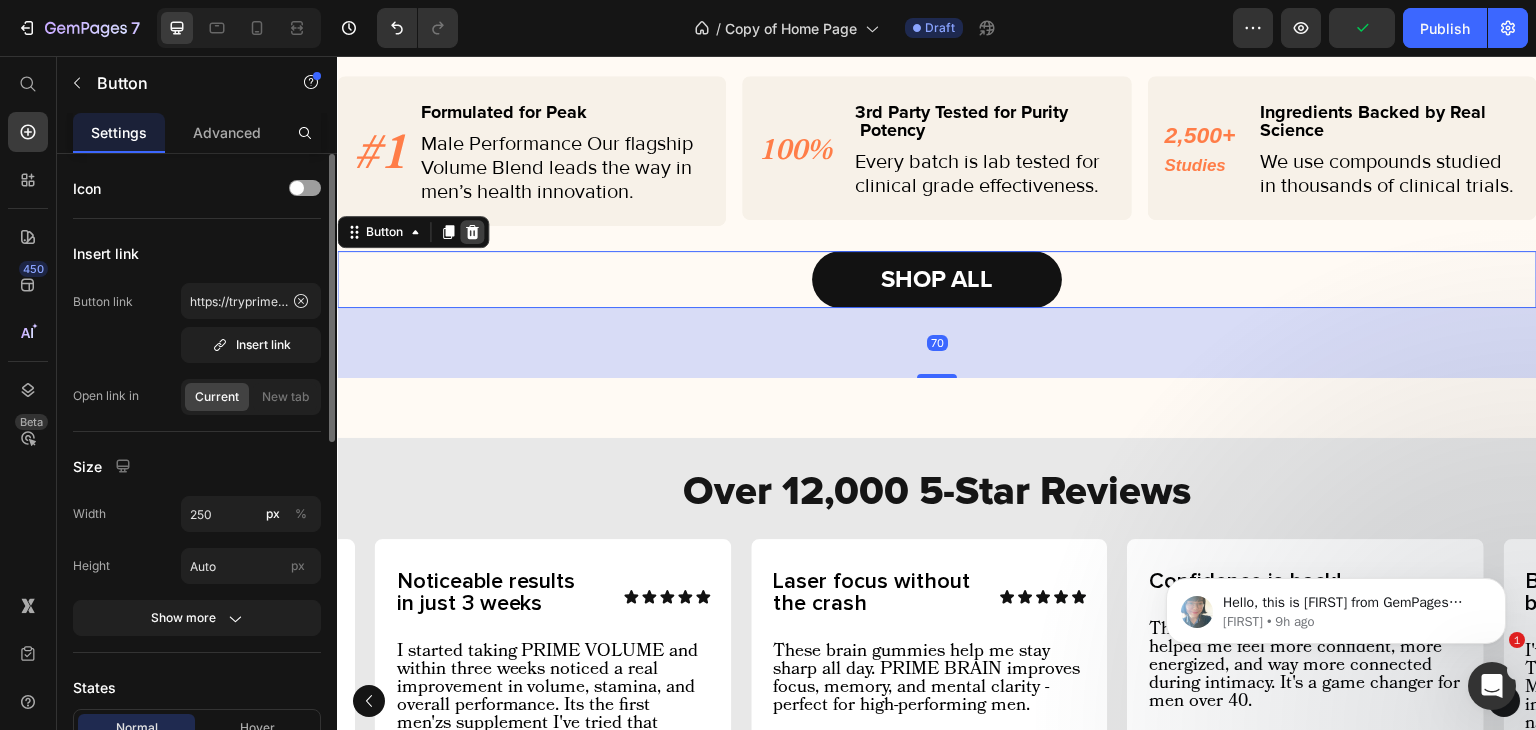 click 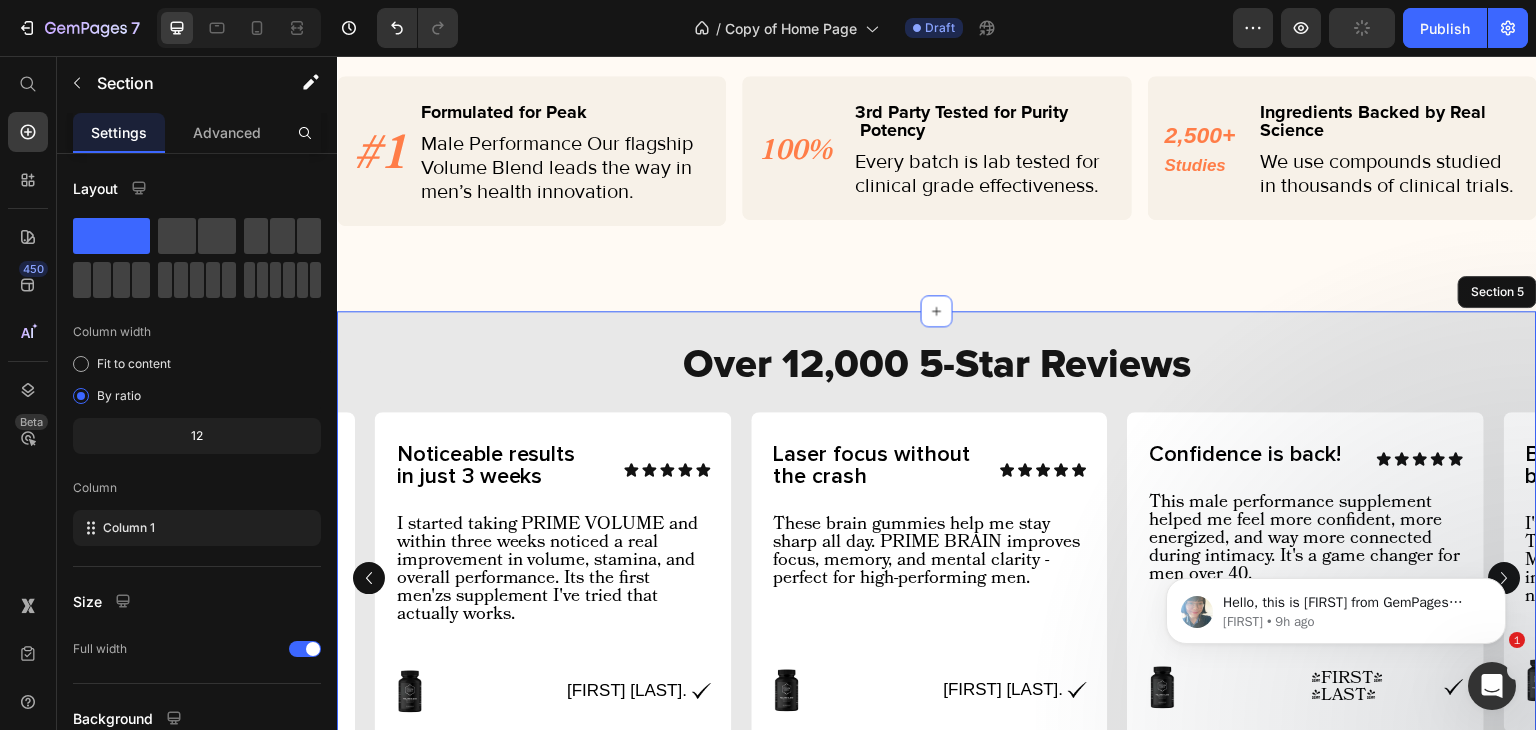 click on "I started taking PRIME VOLUME and within three weeks noticed a real improvement in volume, stamina, and overall performance. Its the first men'zs supplement I've tried that actually works. Text Block Image [FIRST] [LAST]. Text Block Image Row Row Row Row Laser focus without the crash Text Block Icon Icon Icon Icon Icon Icon List Row These brain gummies help me stay sharp all day. PRIME BRAIN improves focus, memory, and mental clarity - perfect for high-performing men. Text Block Image [FIRST] [LAST]. Text Block Image Row Row Row Row Confidence is back! Text Block Icon Icon Icon Icon Icon Icon List Row This male performance supplement helped me feel more confident, more energized, and way more connected during intimacy. It's a game changer for men over 40. Text Block Image [FIRST] [LAST] Text Block Image Row Row Row Row Icon Icon" at bounding box center [937, 556] 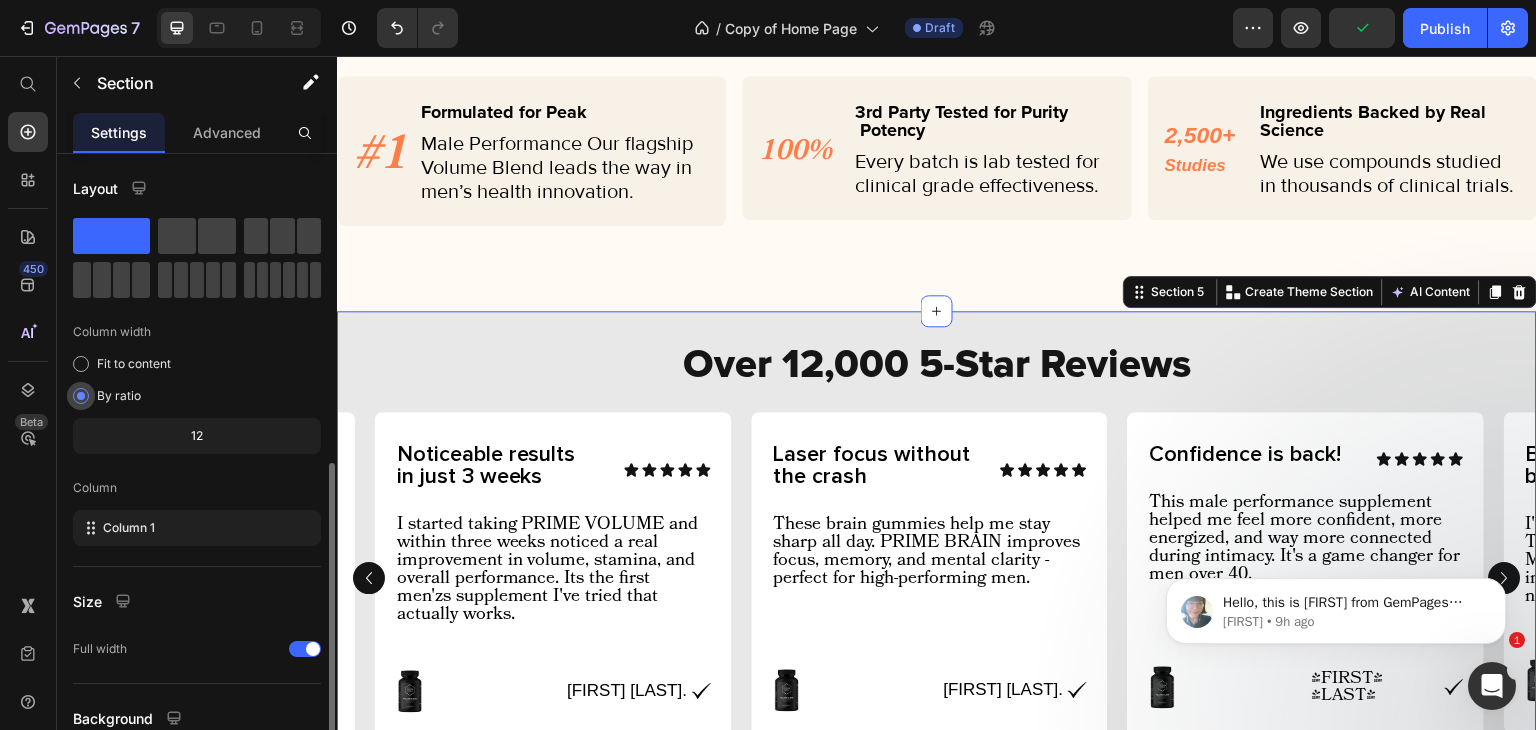 scroll, scrollTop: 173, scrollLeft: 0, axis: vertical 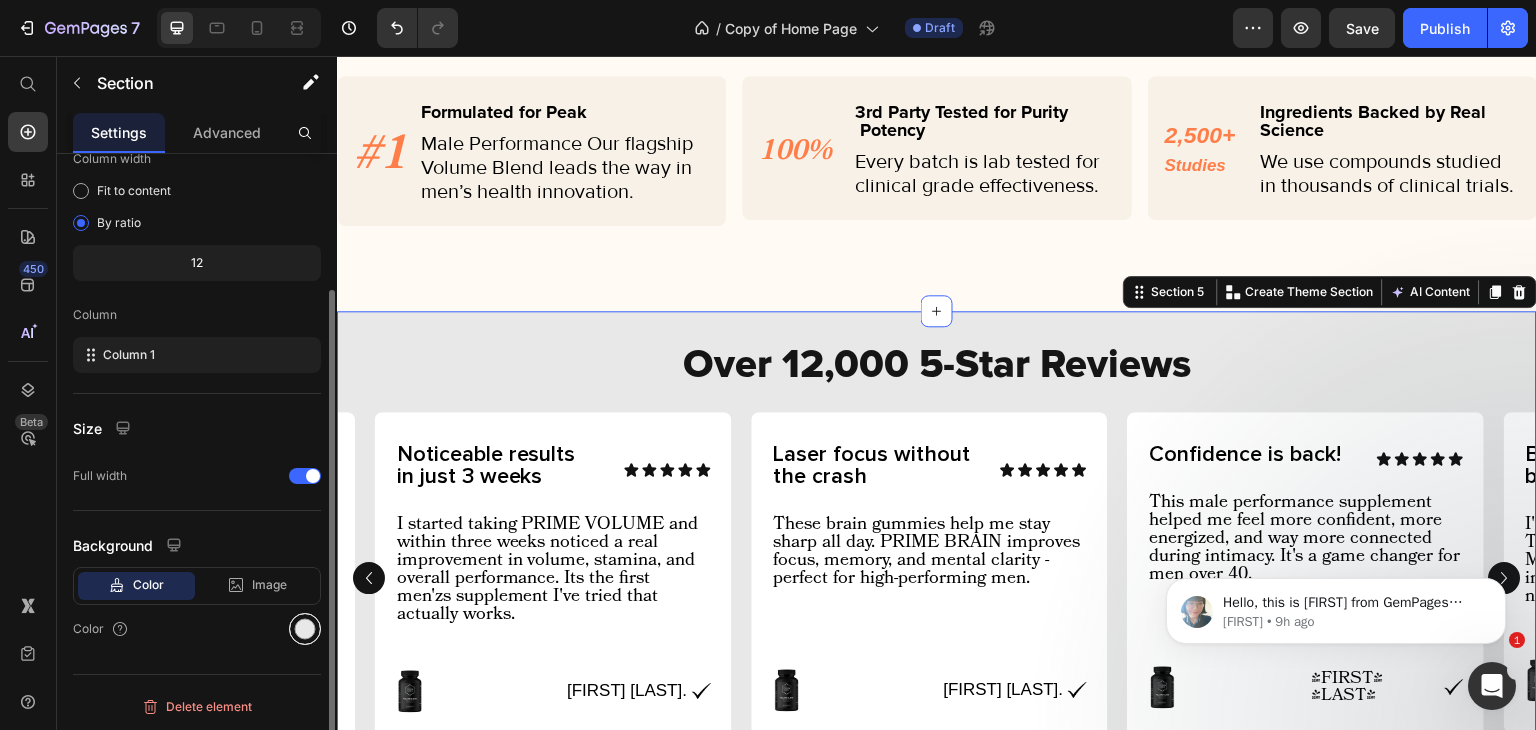 click at bounding box center [305, 629] 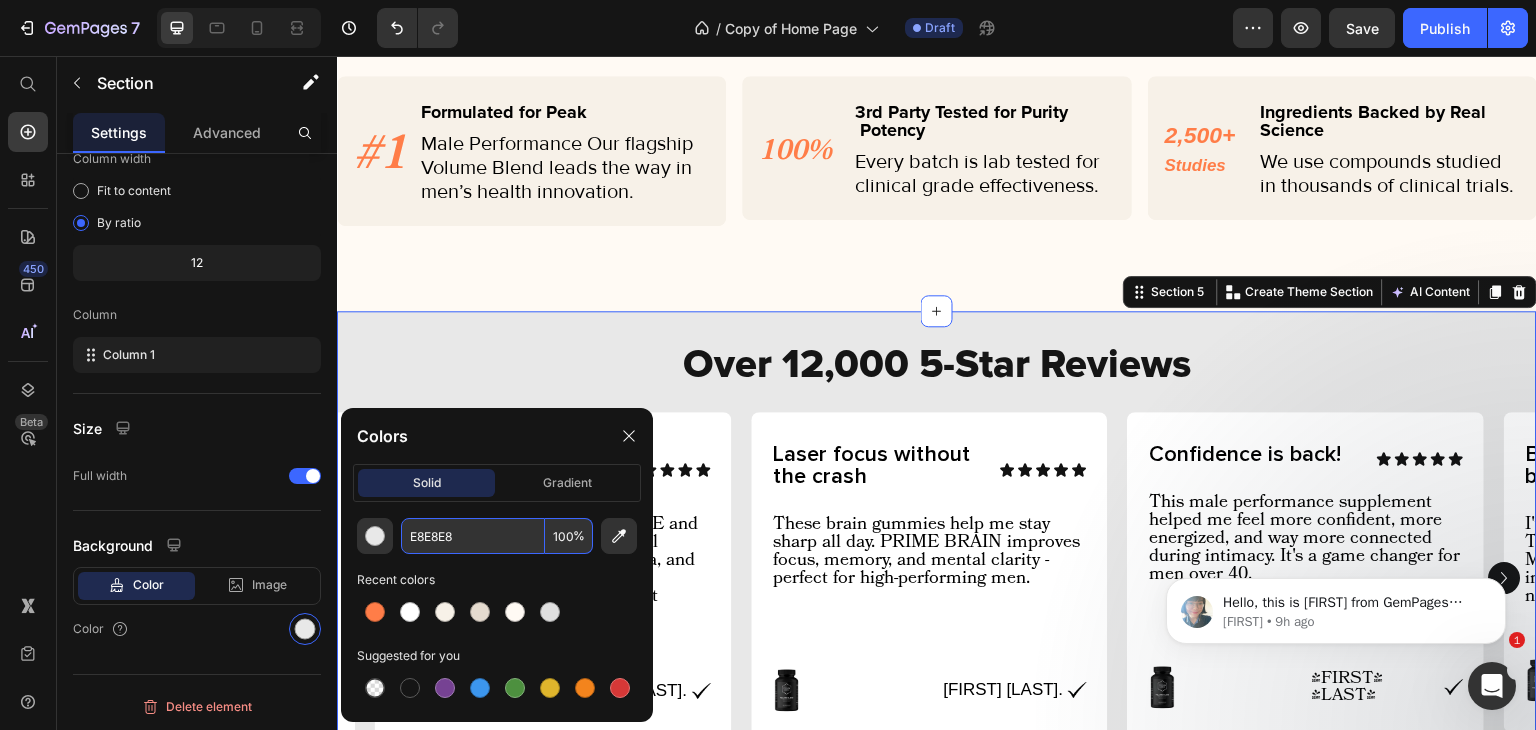 click on "E8E8E8" at bounding box center [473, 536] 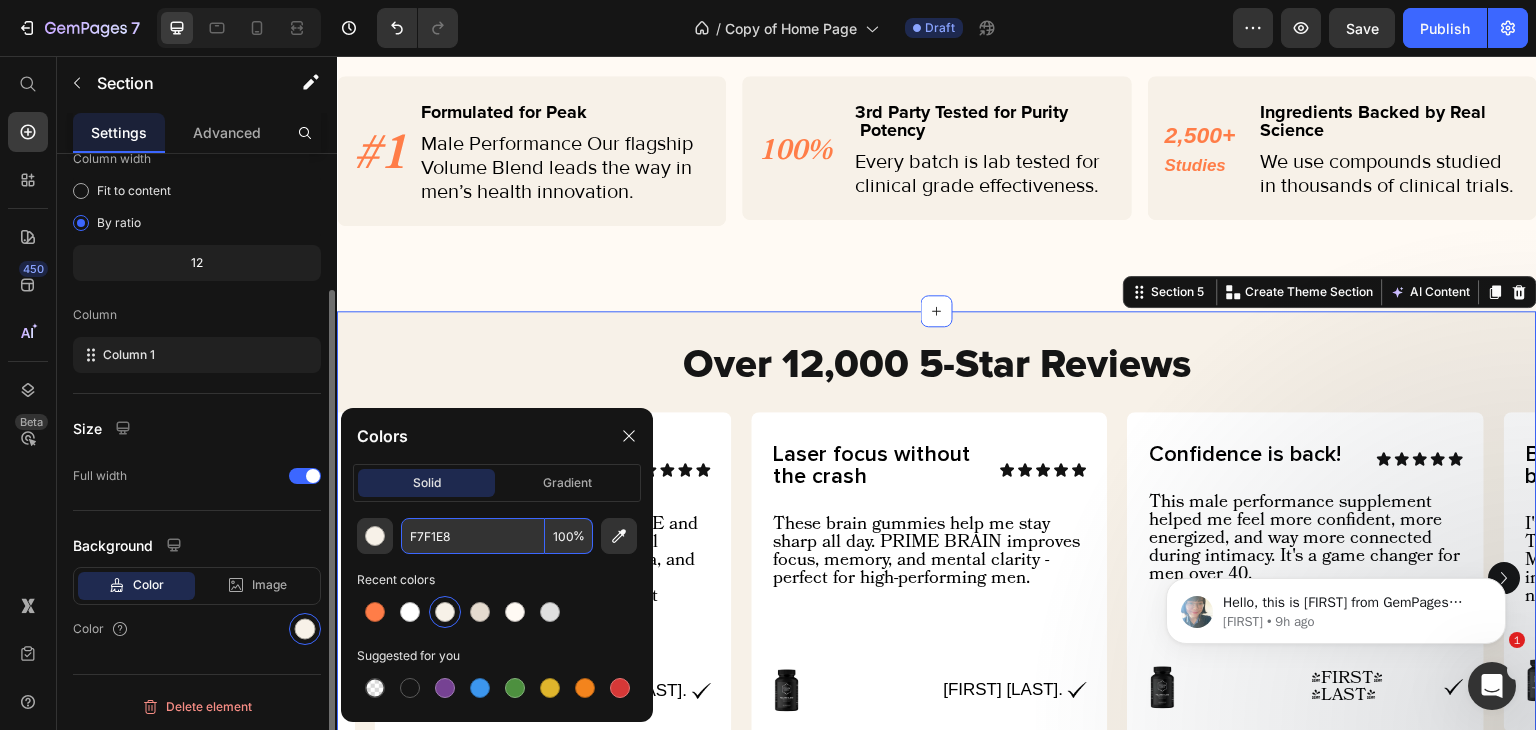 type on "F7F1E8" 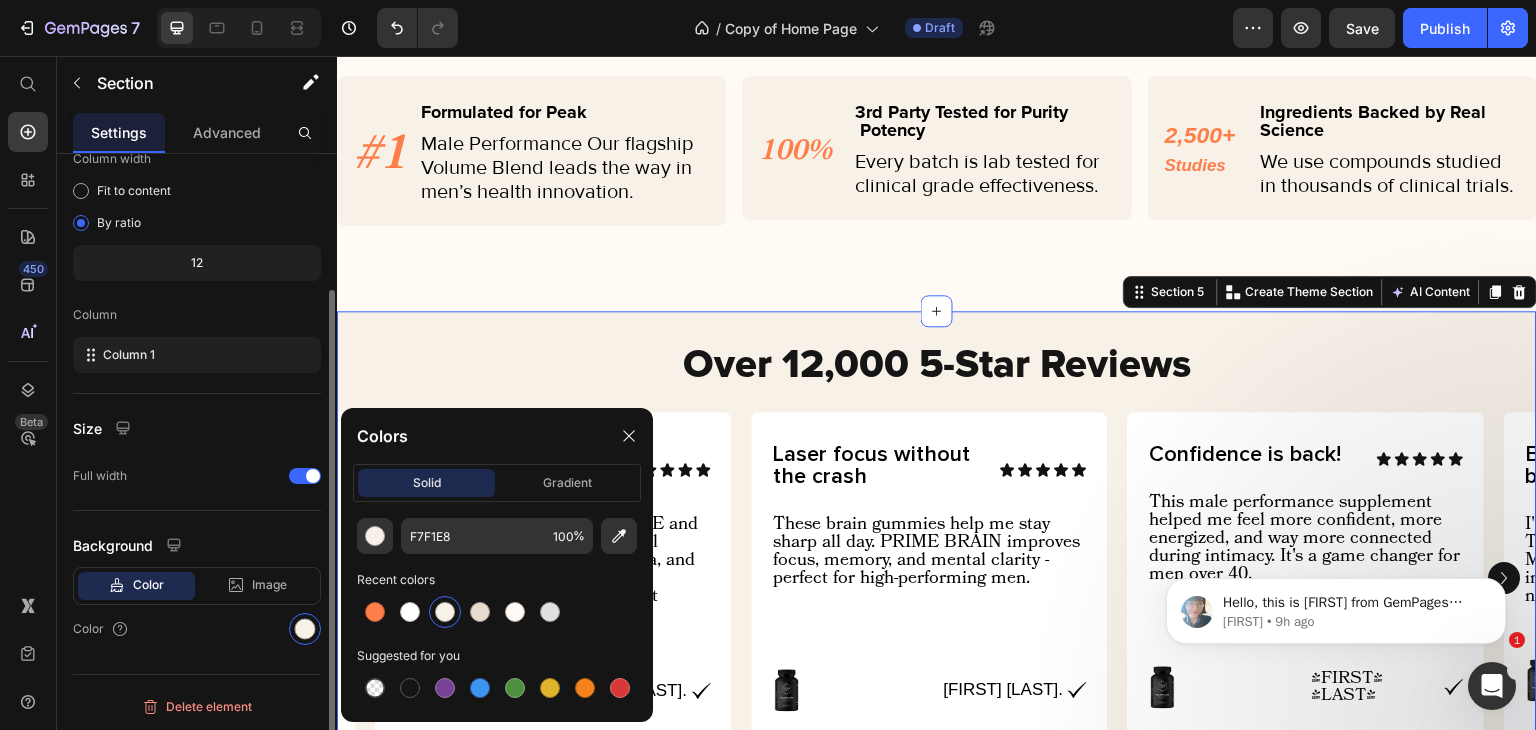 click on "Layout Column width Fit to content By ratio 12 Column Column 1" 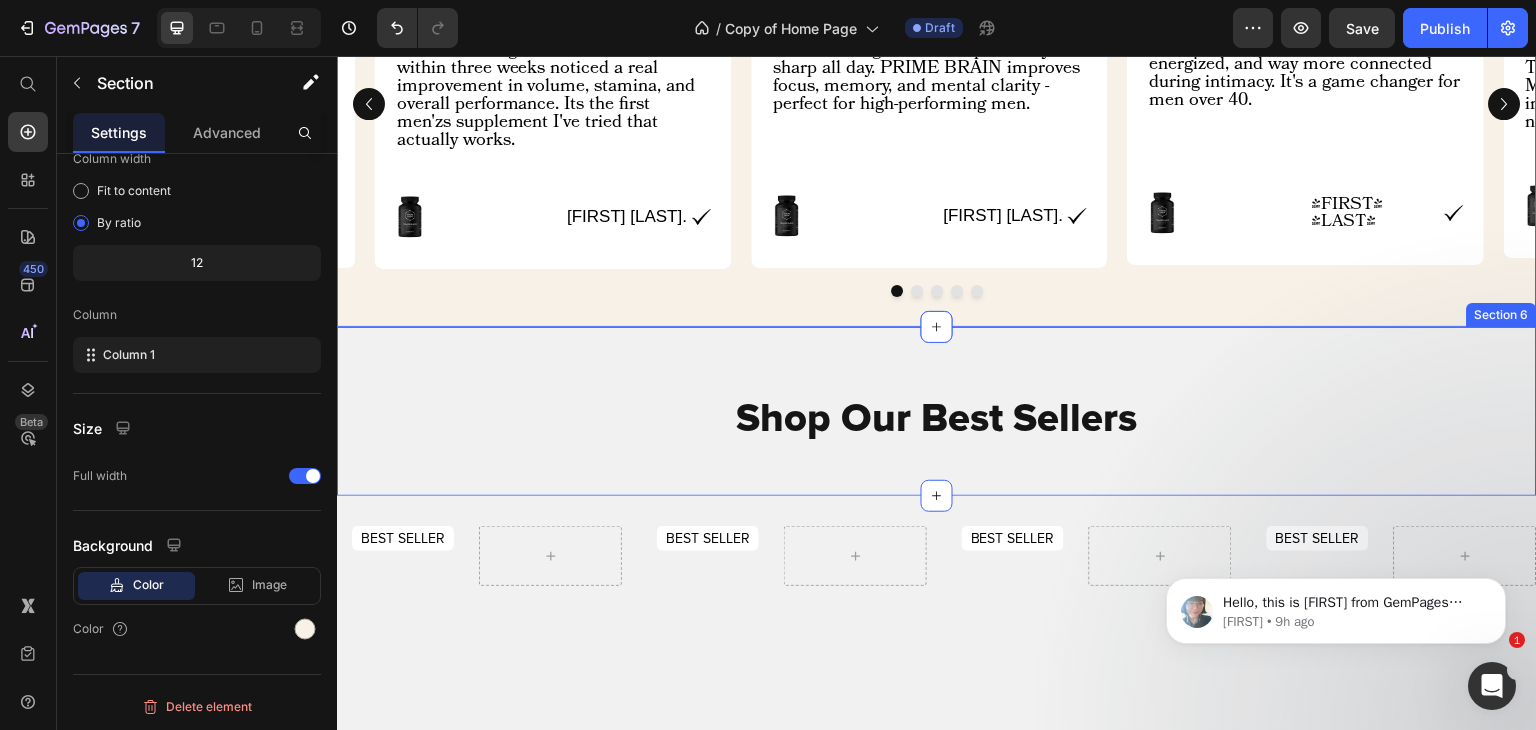 scroll, scrollTop: 2351, scrollLeft: 0, axis: vertical 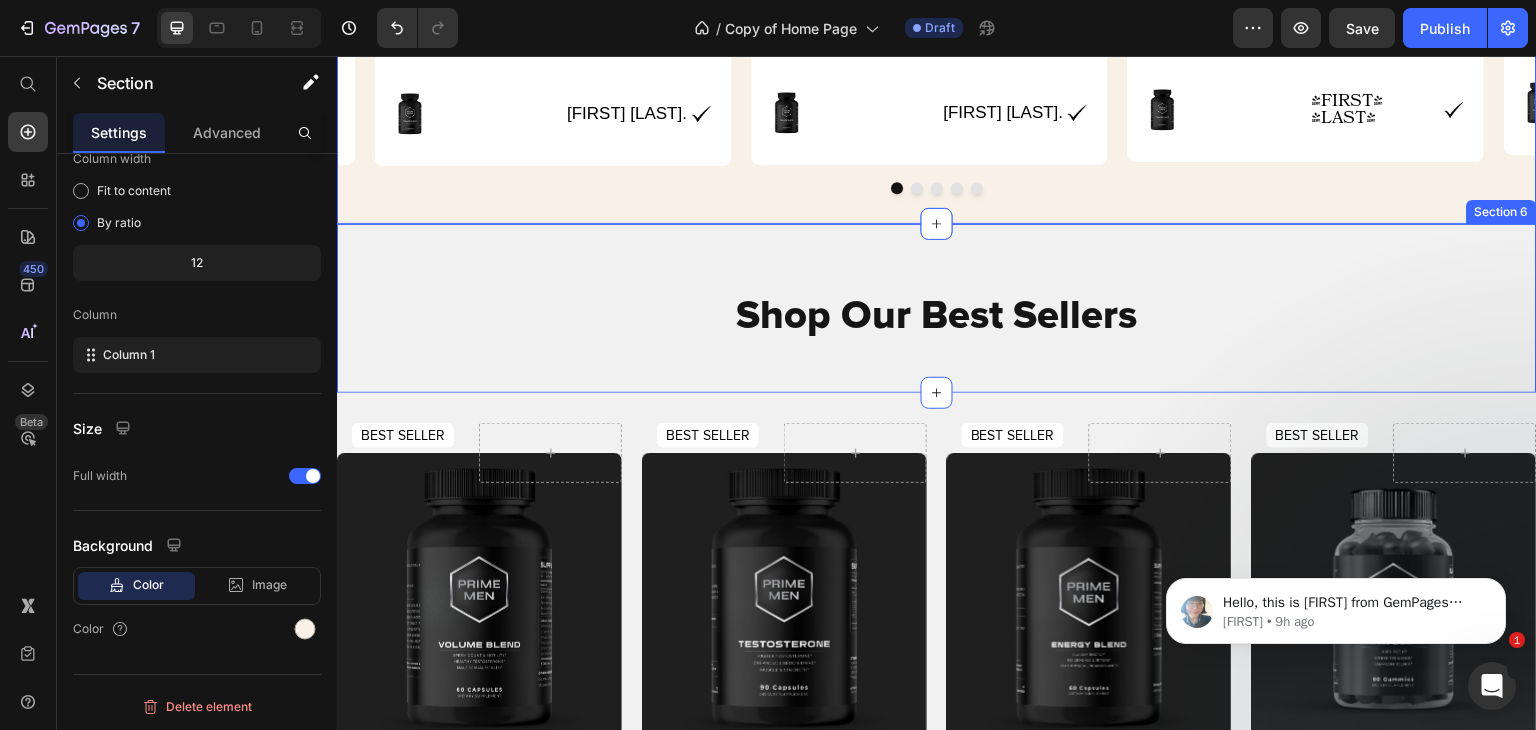click on "Shop Our Best Sellers Heading Shop Our Best Sellers Heading Row Section 6" at bounding box center [937, 308] 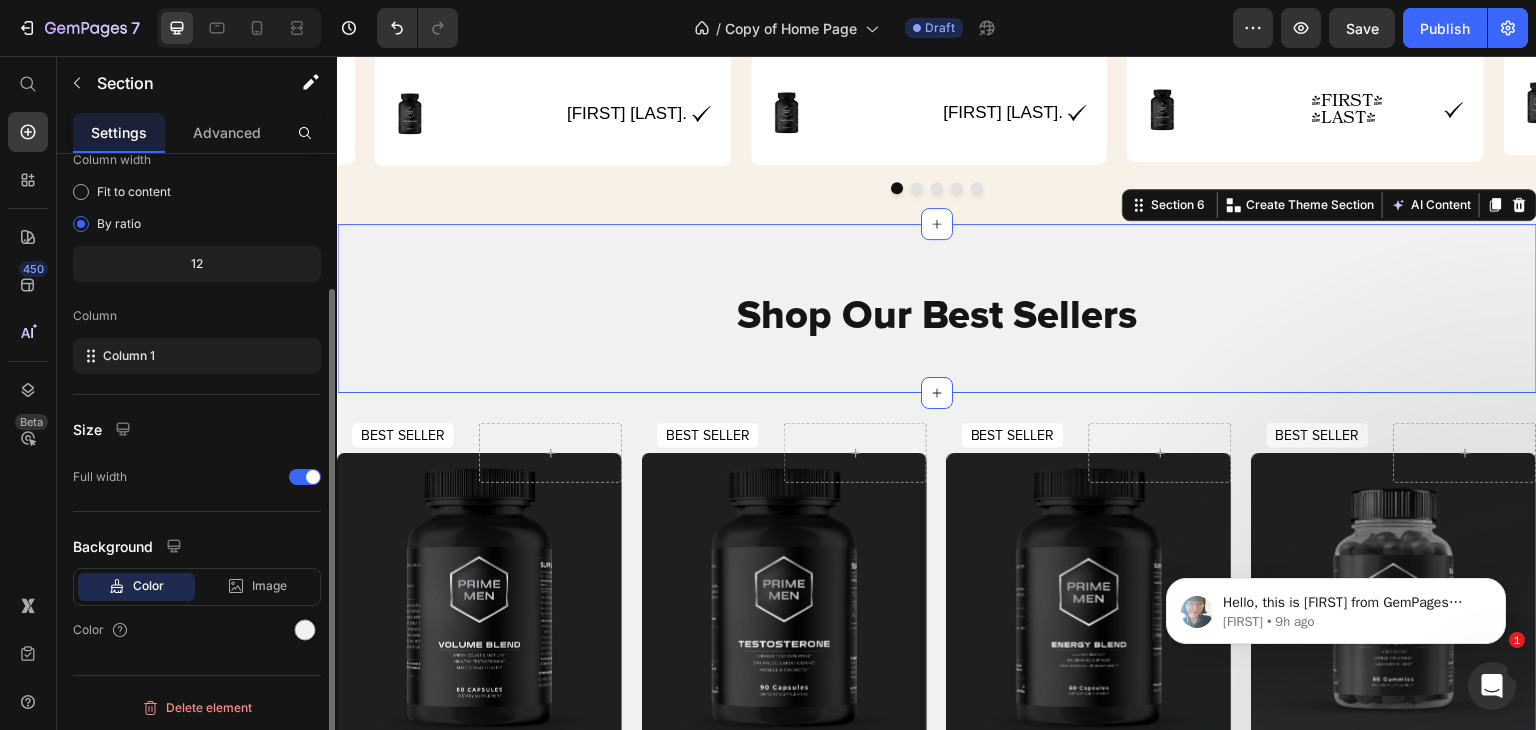 scroll, scrollTop: 173, scrollLeft: 0, axis: vertical 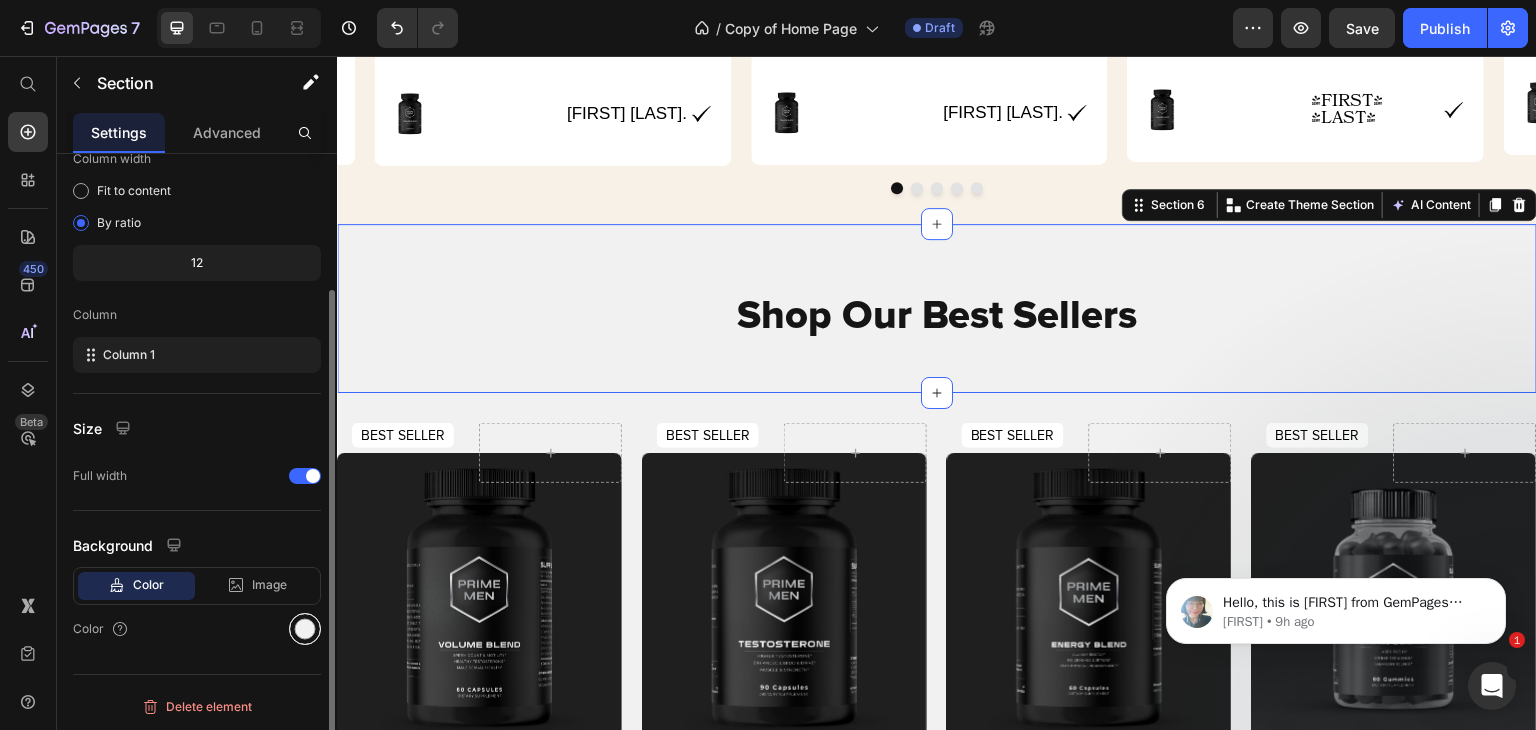 click at bounding box center [305, 629] 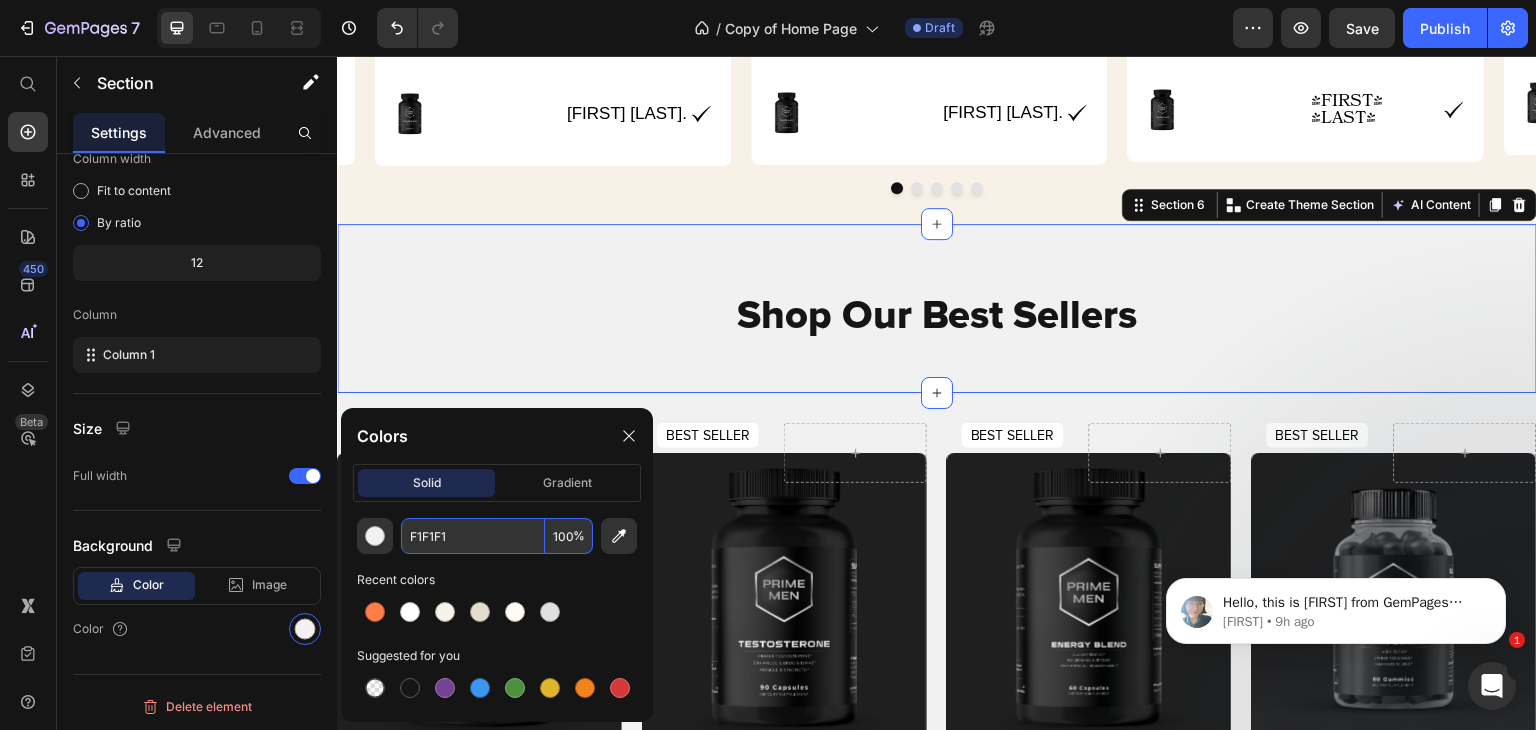 click on "F1F1F1" at bounding box center (473, 536) 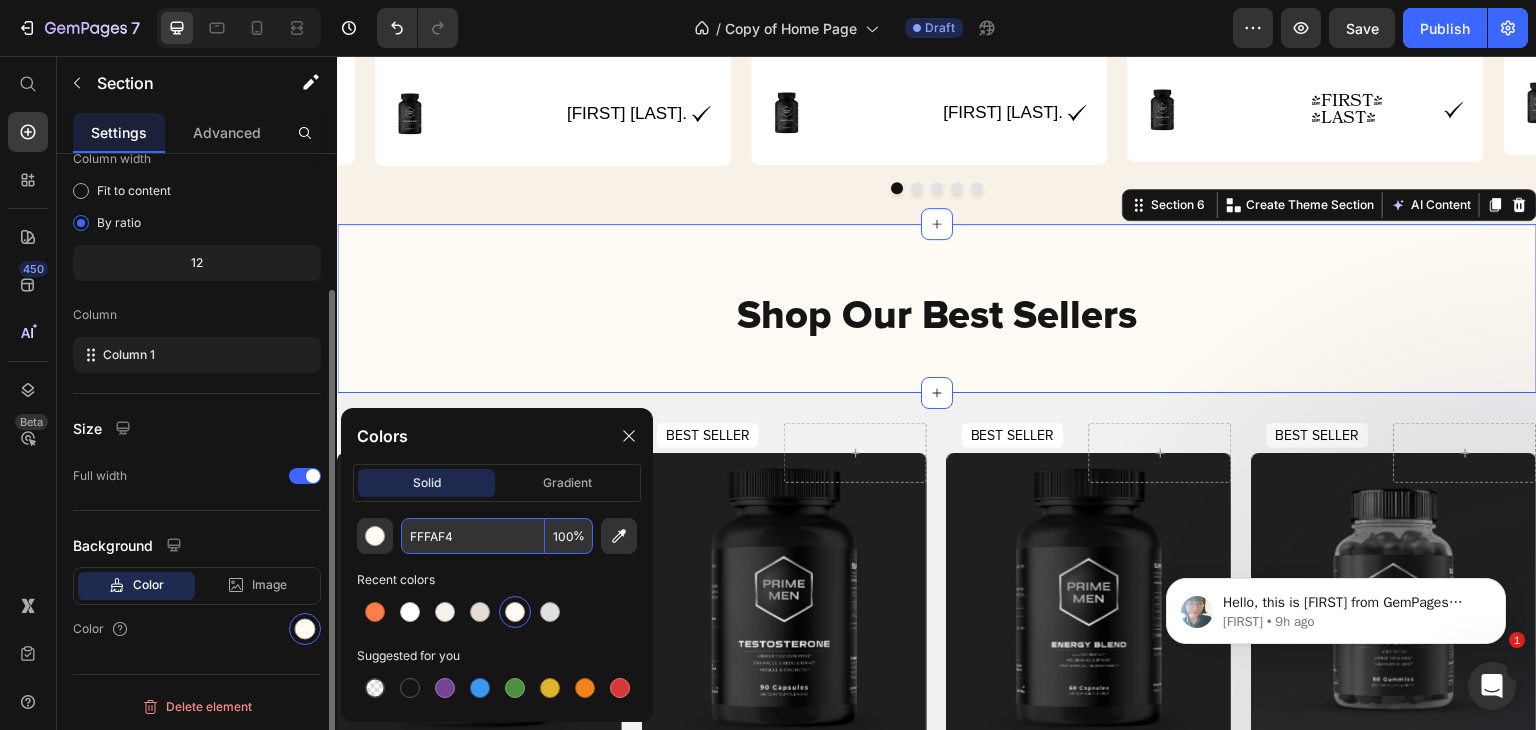 type on "FFFAF4" 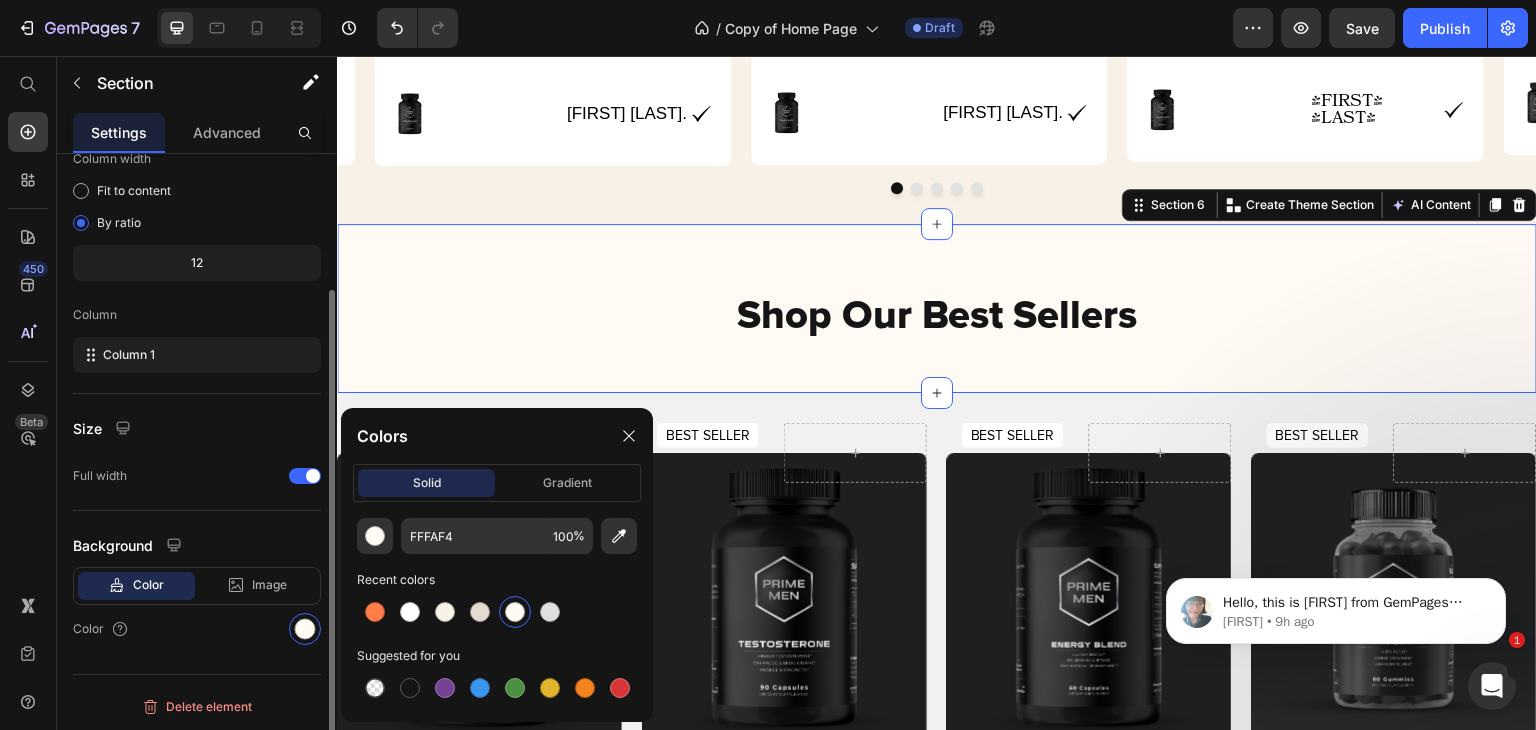 click on "Size Full width" 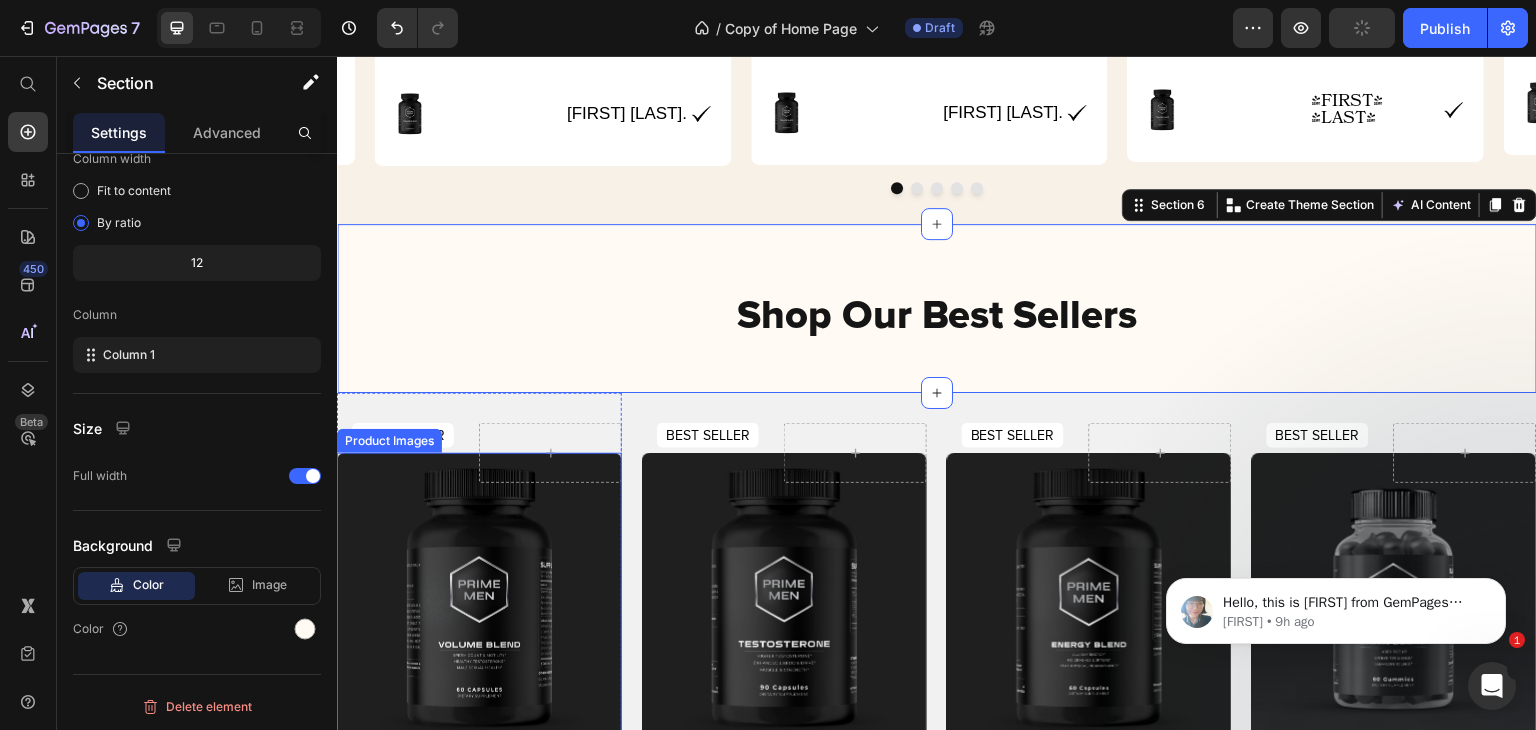 scroll, scrollTop: 2416, scrollLeft: 0, axis: vertical 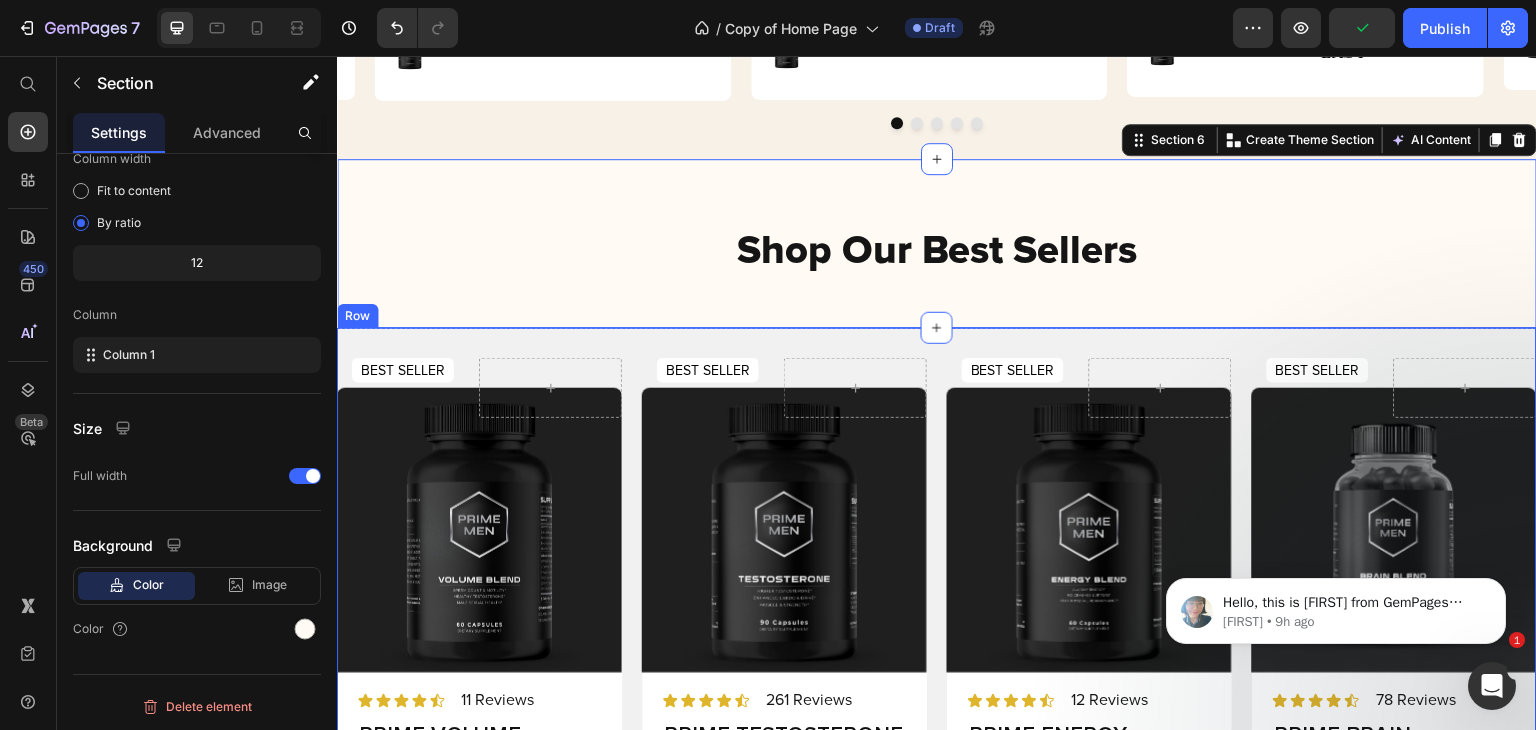 click on "BEST SELLER Text Block Row Row BEST SELLER Text Block Row Row Row Product Images Icon Icon Icon Icon Icon Icon List 11 Reviews Text Block Row PRIME VOLUME – Complete Male Performance Complex Product Title Semen volume stamina support Text Block $44.99 Product Price $90.00 Product Price Row Learn More Button Quick Add Add to Cart Row Drop element here Product Row BEST SELLER Text Block Row Row BEST SELLER Text Block Row Row Row Product Images Icon Icon Icon Icon Icon Icon List 261 Reviews Text Block Row PRIME TESTOSTERONE – Clinical T-Optimizer Product Title Semen volume stamina support Text Block $99.00 Product Price $0.00 Product Price Row Learn More Button Quick Add Add to Cart Row Drop element here Product Row BEST SELLER Text Block Row Row BEST SELLER Text Block Row Row Row Product Images Icon Icon Icon Icon Icon Icon List 12 Reviews Row" at bounding box center [937, 746] 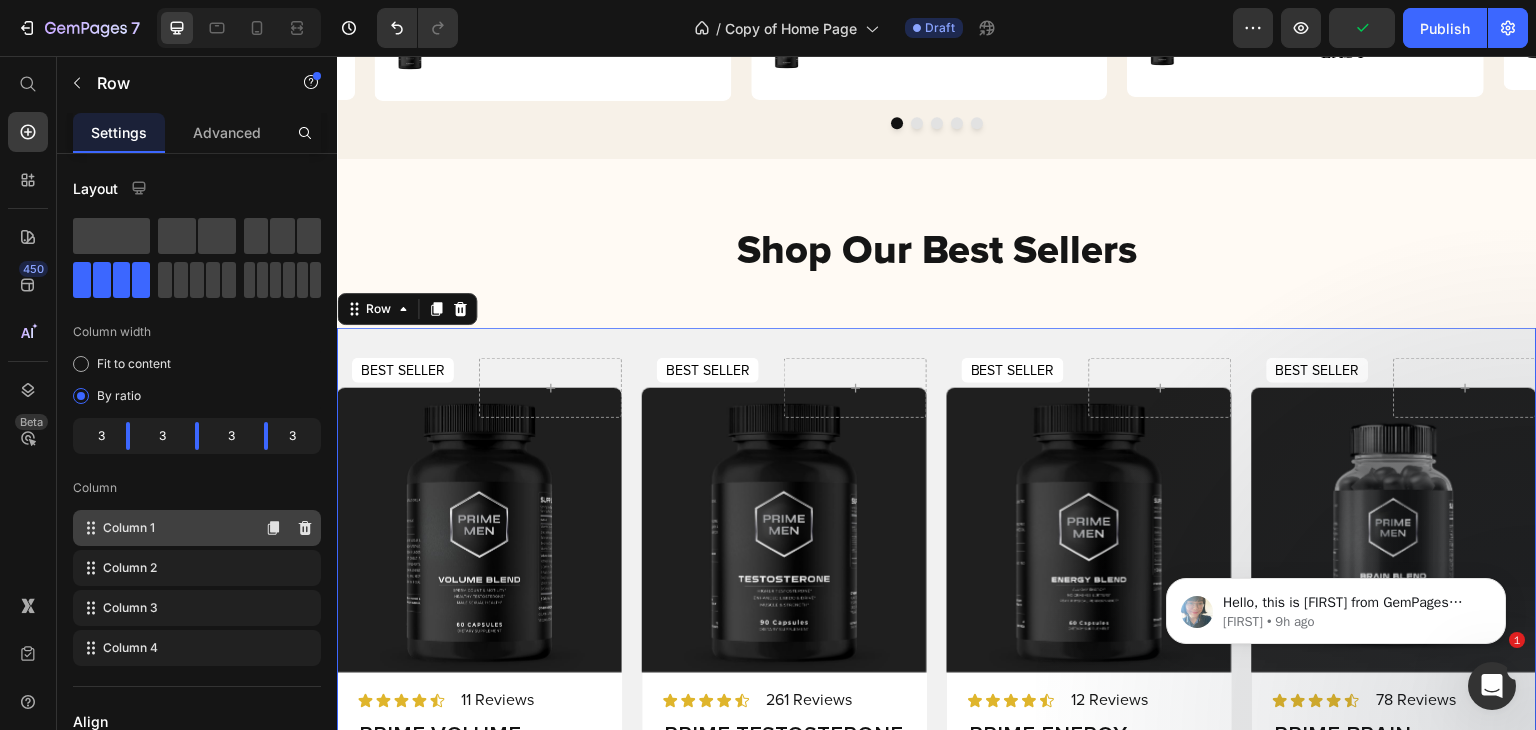 scroll, scrollTop: 566, scrollLeft: 0, axis: vertical 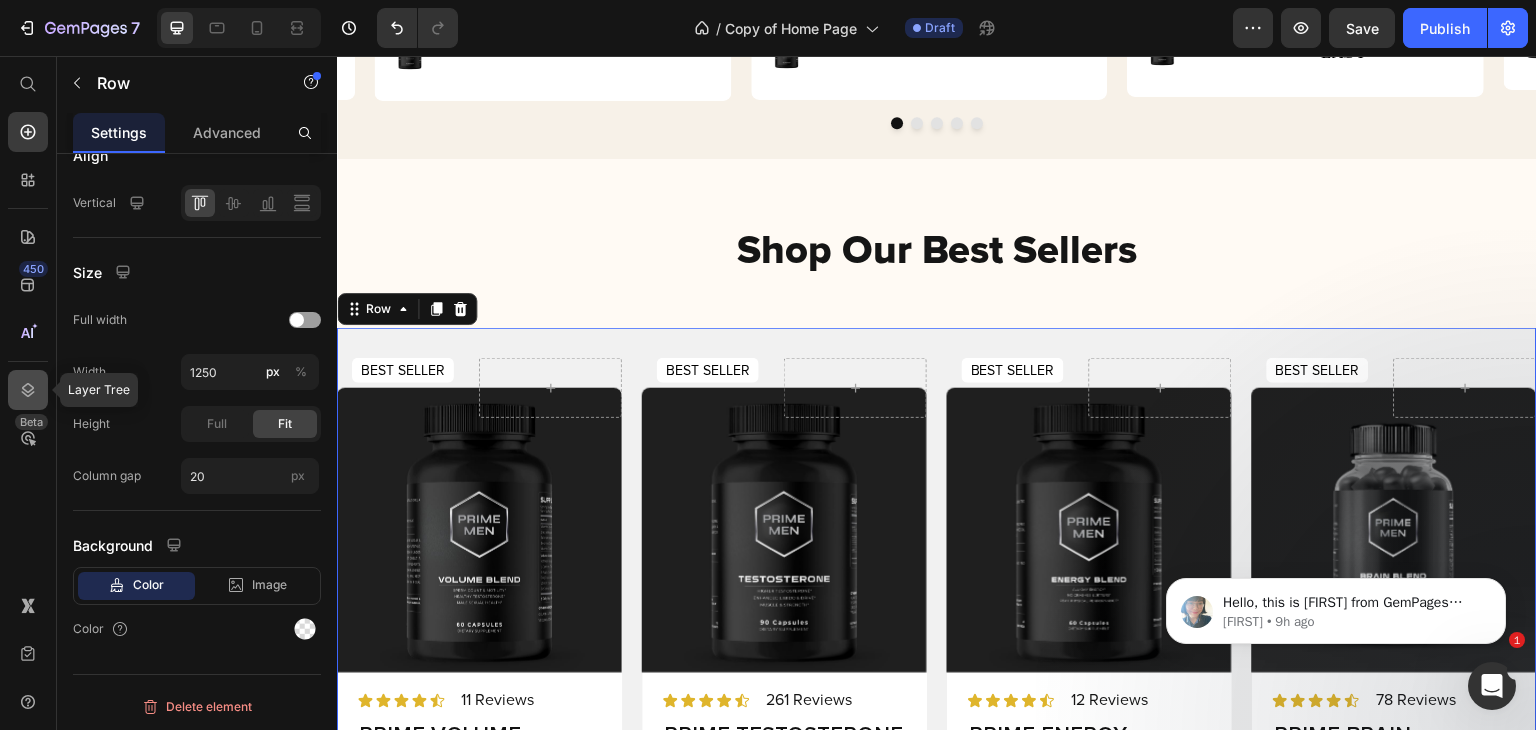 click 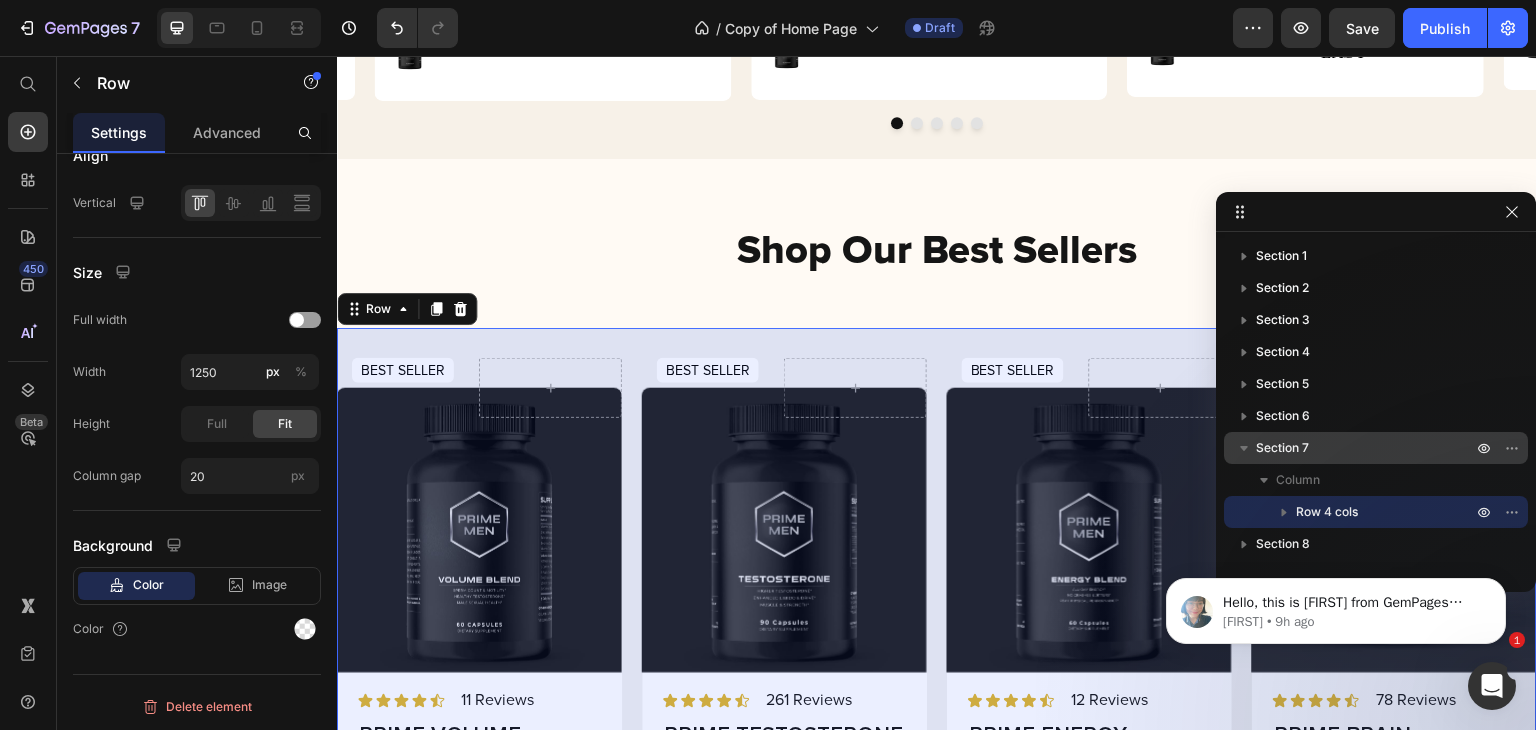 click on "Section 7" at bounding box center (1366, 448) 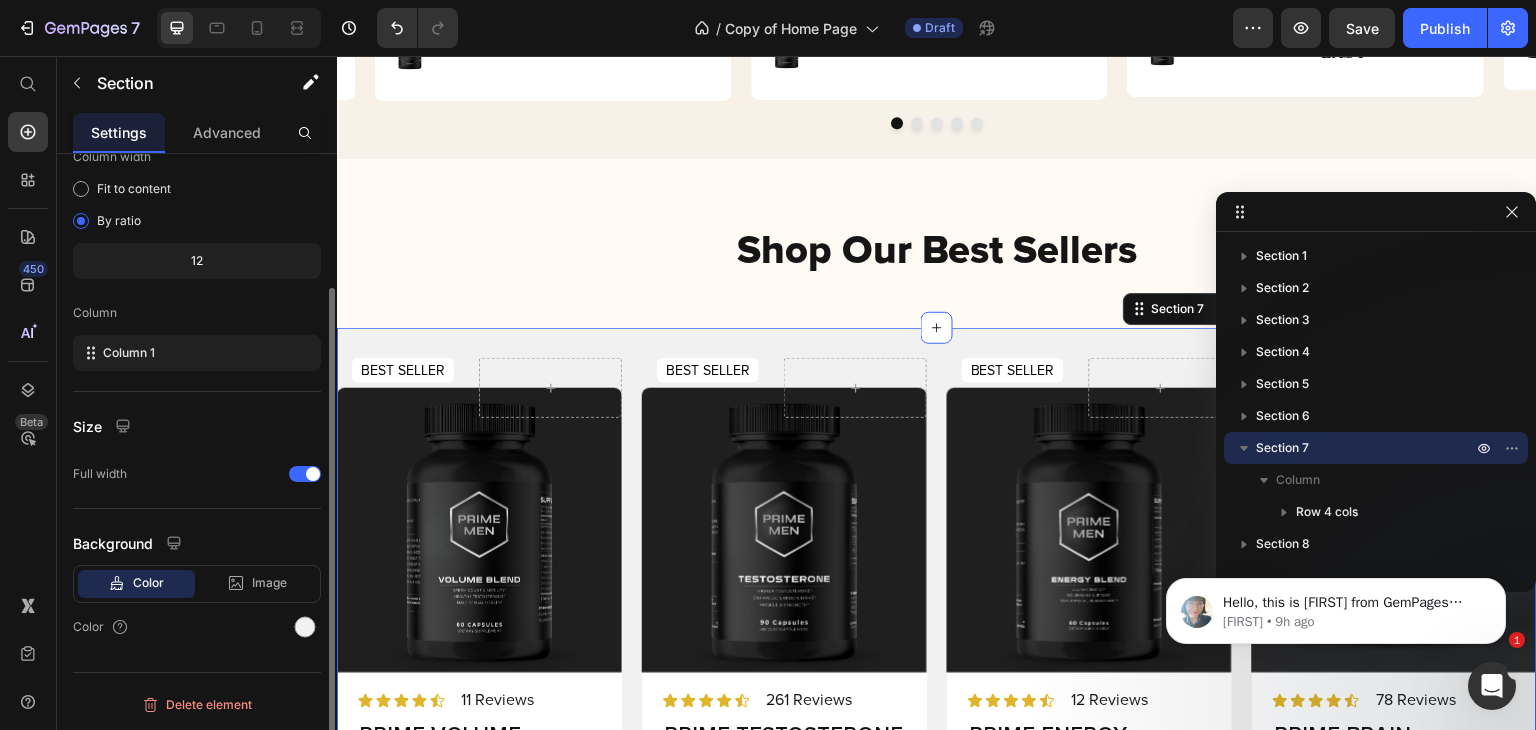 scroll, scrollTop: 0, scrollLeft: 0, axis: both 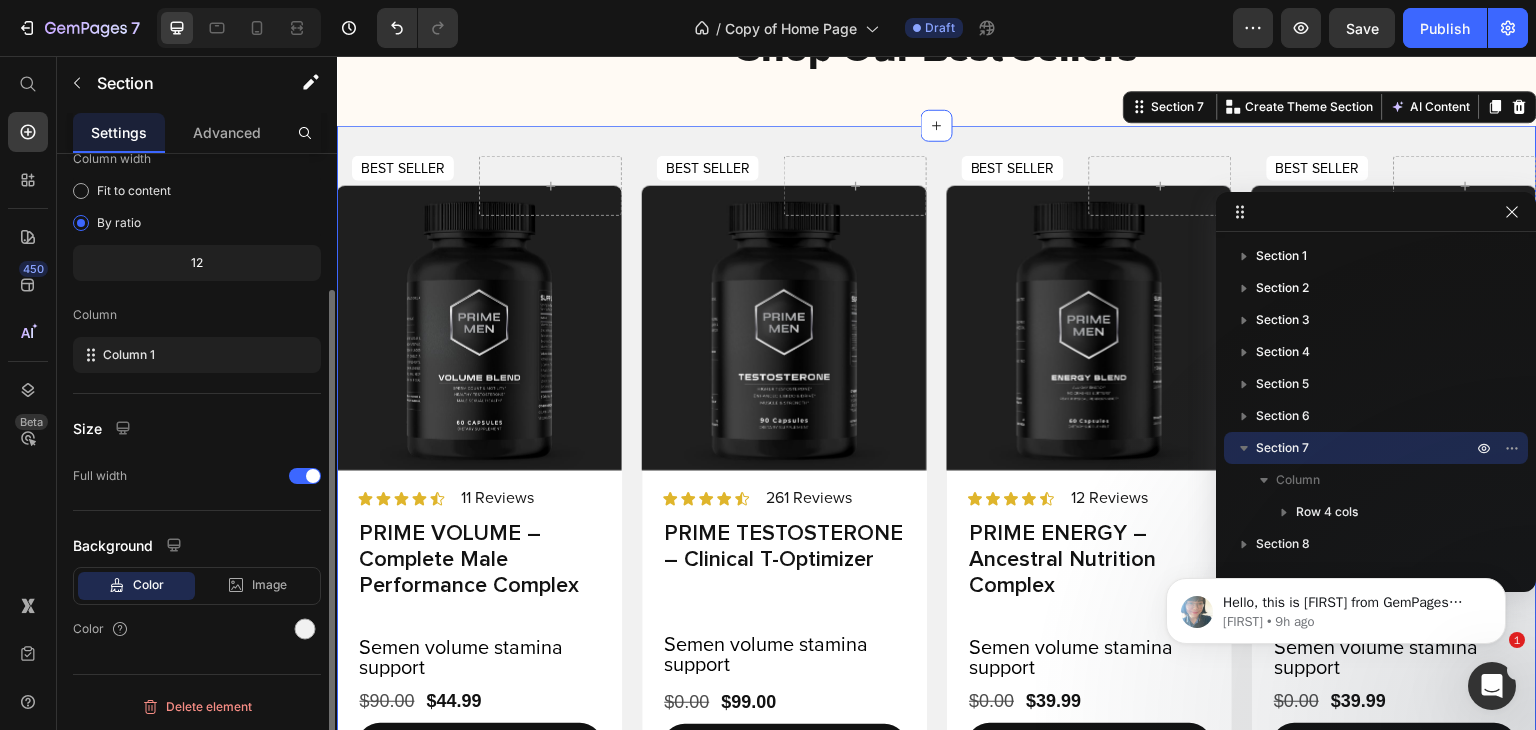 click on "Color" at bounding box center [197, 629] 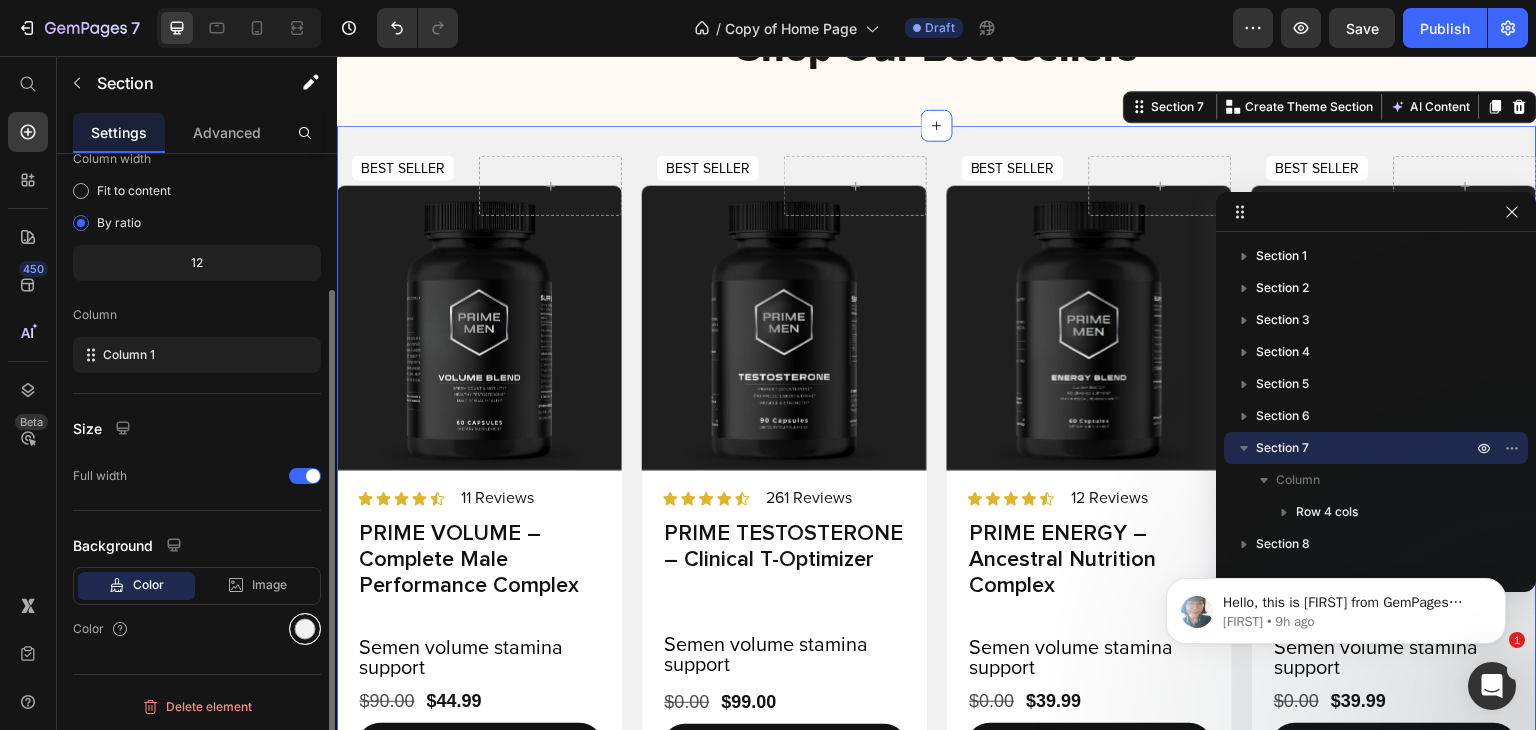 click at bounding box center [305, 629] 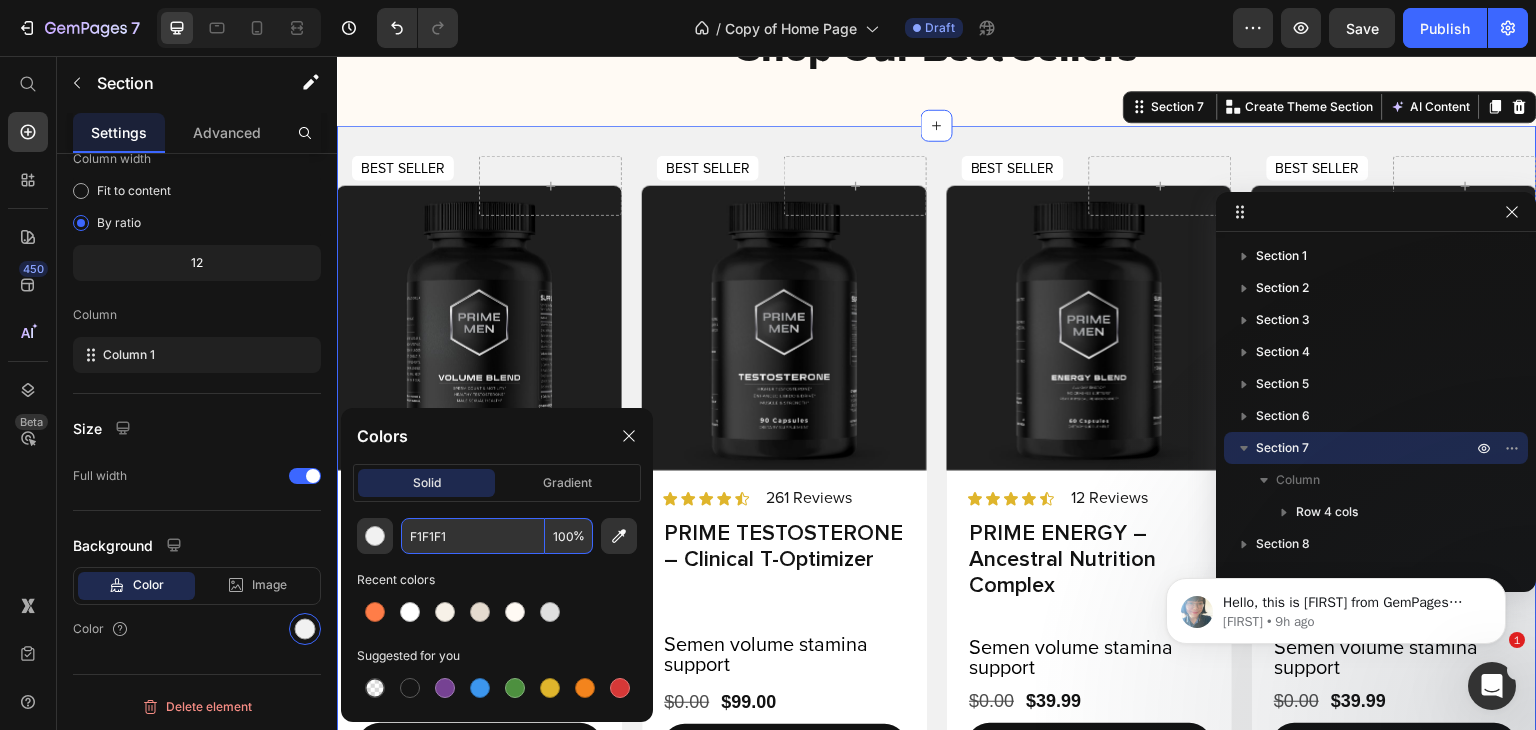 click on "F1F1F1" at bounding box center [473, 536] 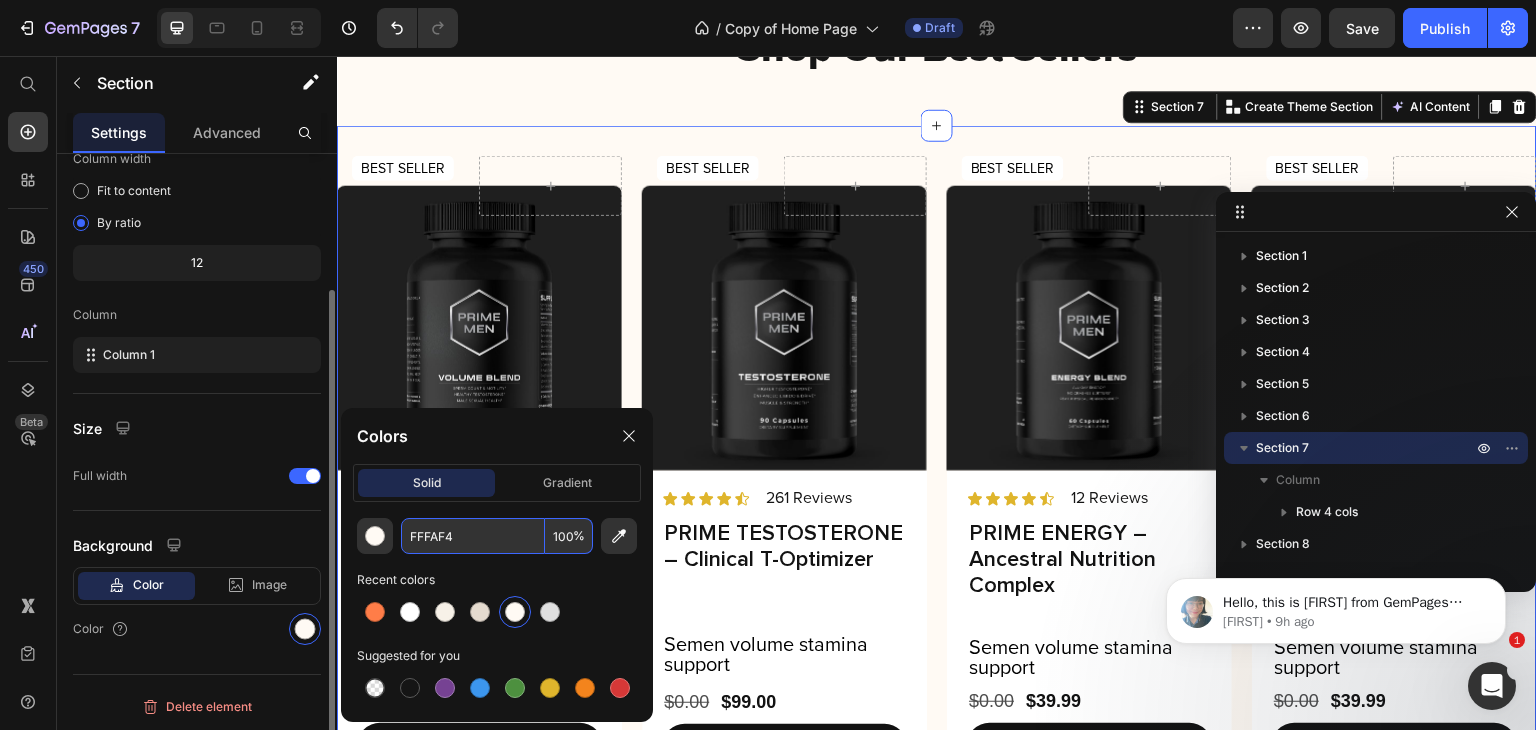 type on "FFFAF4" 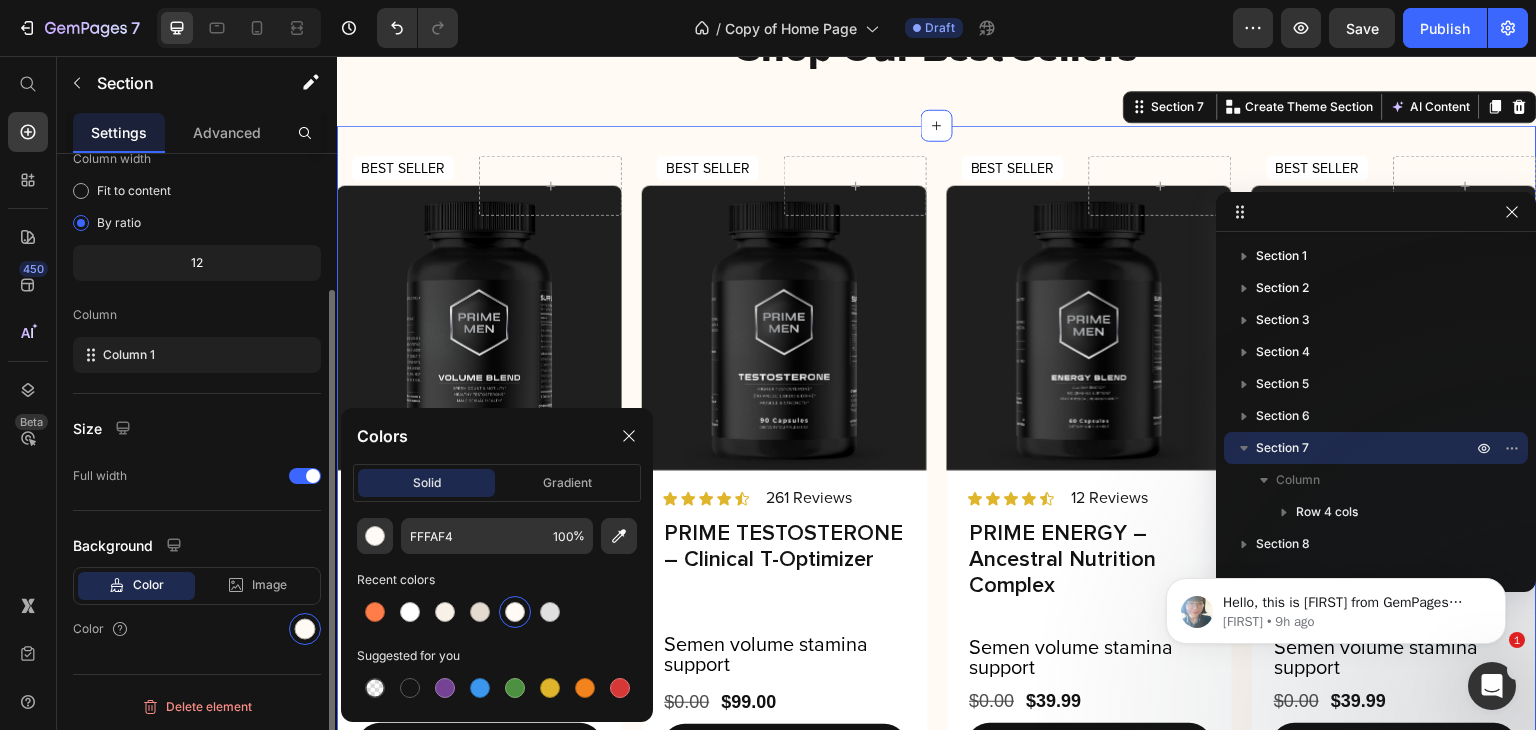click on "Size" at bounding box center [197, 428] 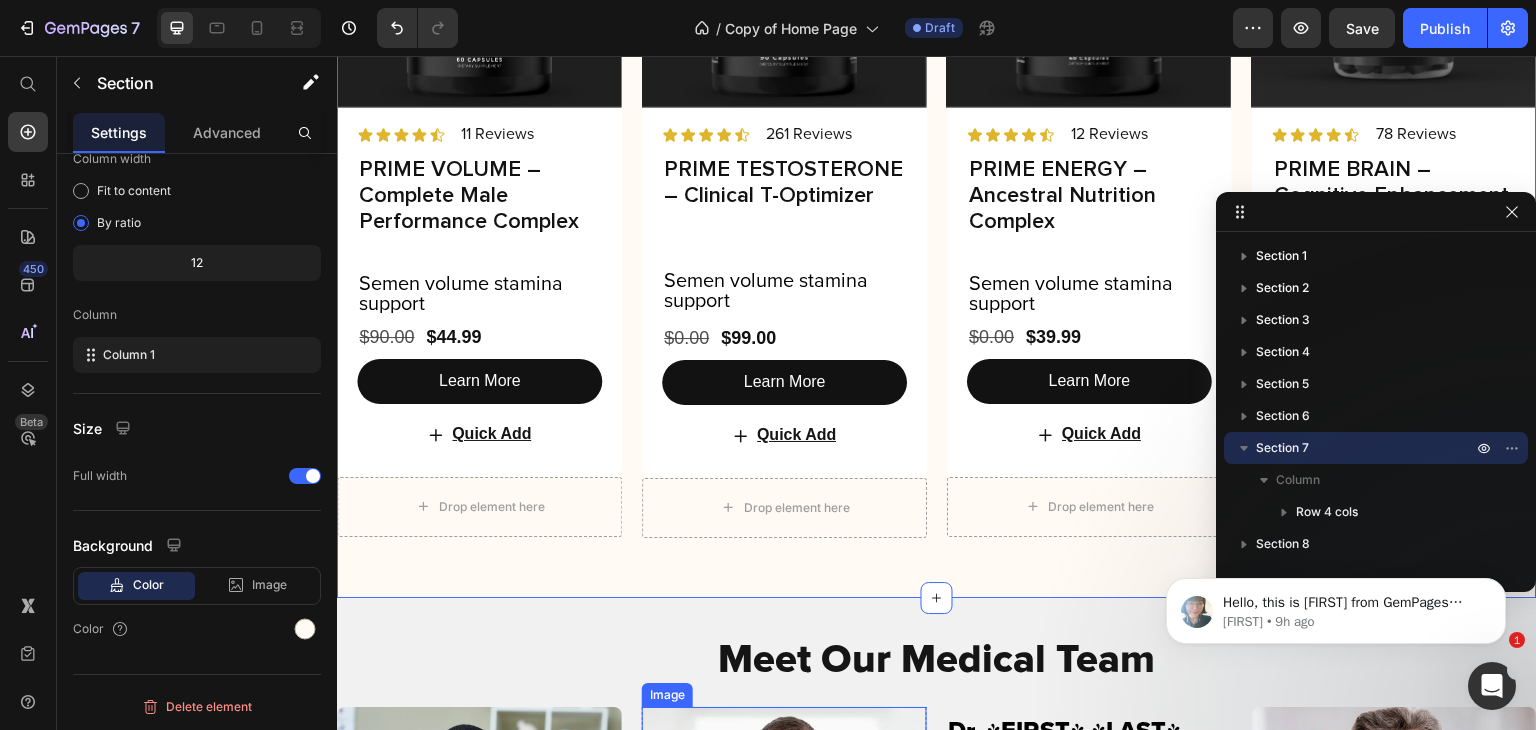 scroll, scrollTop: 3256, scrollLeft: 0, axis: vertical 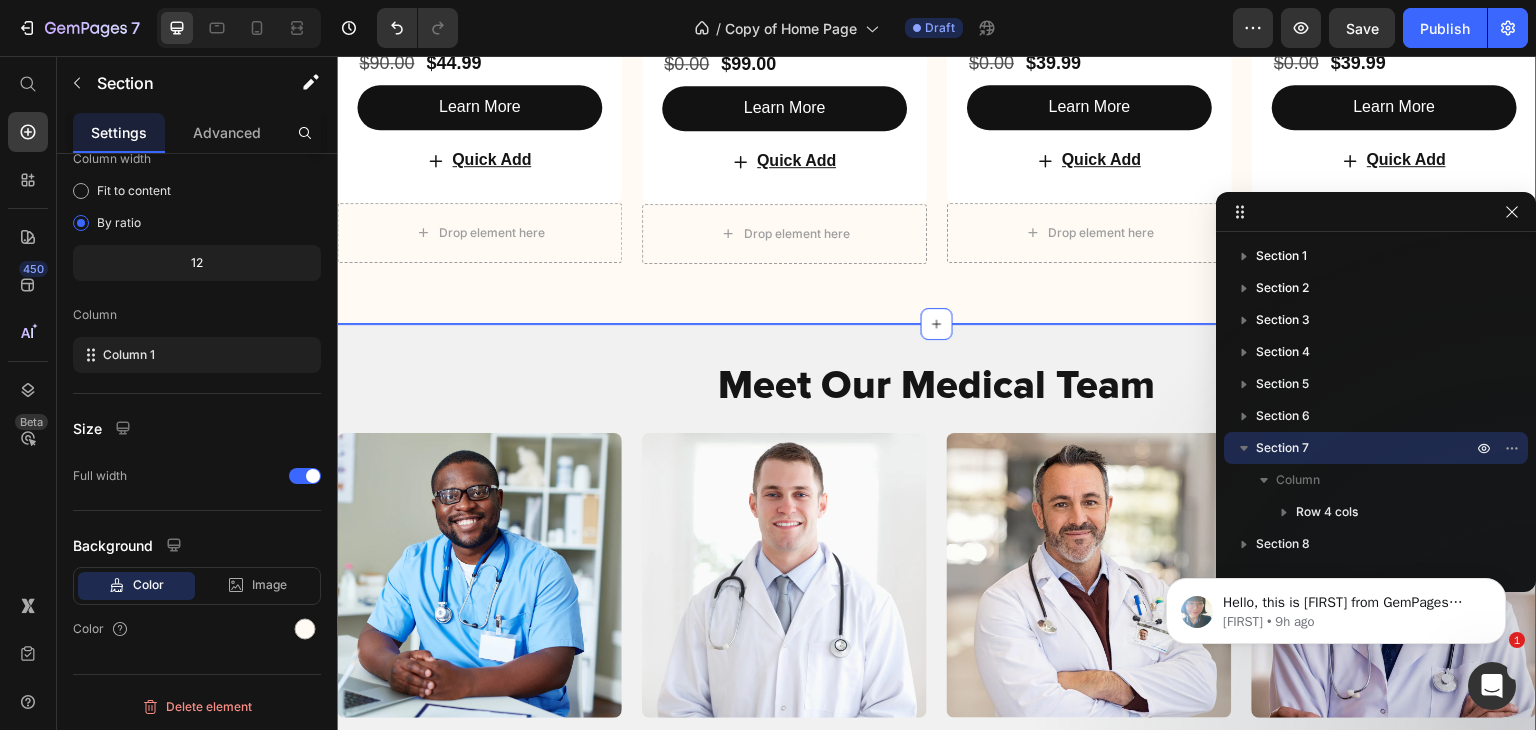 click on "Meet Our Medical Team Heading Meet Our Medical Team Heading Image Dr. [FIRST] [LAST] Text Block Urologist, MD, FACS, IFMCP Specialist in male performance and reproductive health Text Block Row Image Dr. [FIRST] [LAST] Text Block Endocrinologist, MD, FACE Expert in testosterone balance & hormonal optimization Text Block Row Image Dr. [FIRST] [LAST] Text Block Functional Medicine MD, IFMCP Focused on integrative men’s wellness and aging solutions Text Block Row Image Dr. [FIRST] [LAST] Text Block Clinical Nutritionist, PhD, CNS Leading authority in male-focused nutritional supplementation Text Block Row Row SHOP ALL Button Carousel Row Row Image Row "Top Women's Health Product" Text Block Row Row Image Row "Editor's Choice for Male Vitality" Text Block Row Row Image Row "Best Testosterone Support Formula" Text Block Row Row Image Row "Voted #1 for Strength & Stamina" Text Block Row Row Carousel Row Row Bundle & Save up to $40 Heading" at bounding box center [937, 1149] 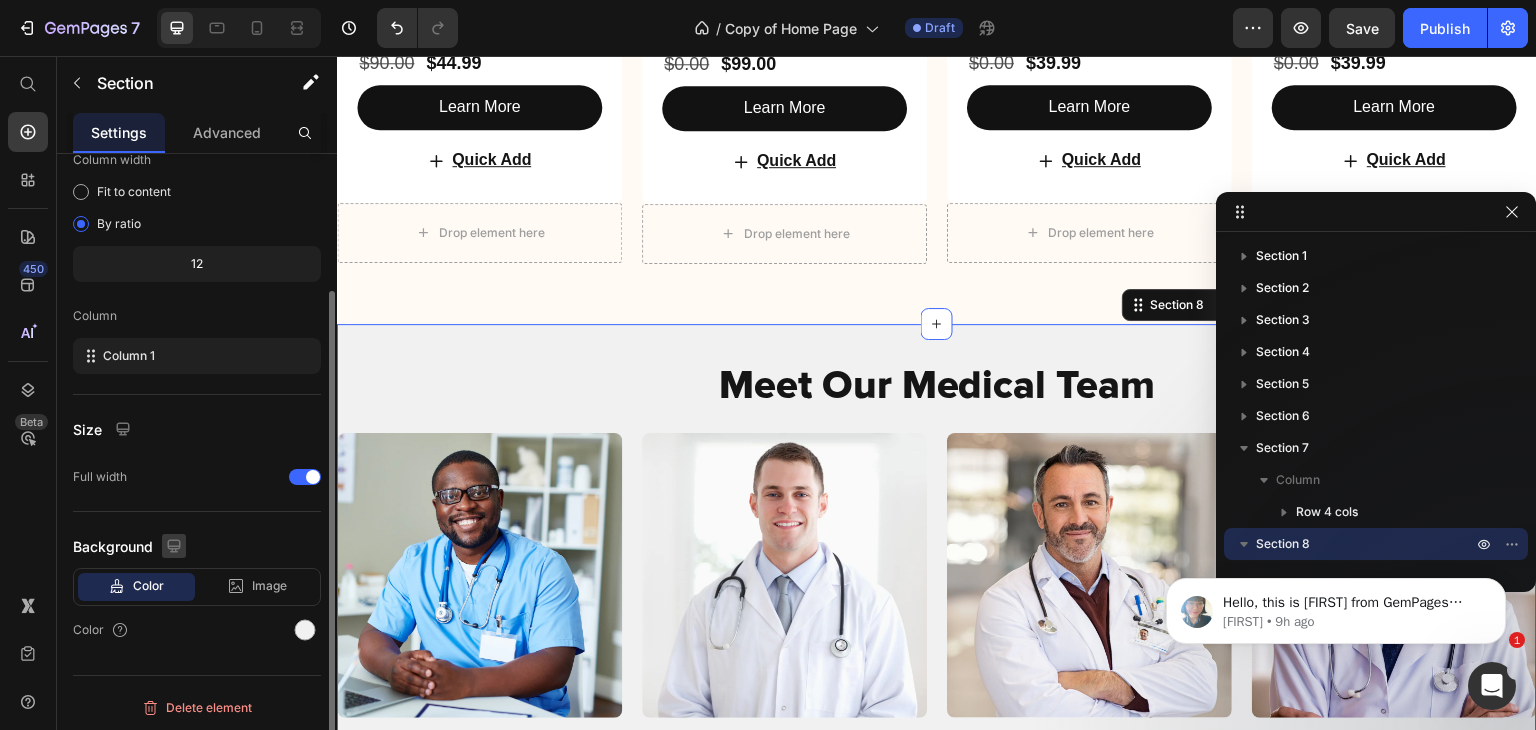 scroll, scrollTop: 173, scrollLeft: 0, axis: vertical 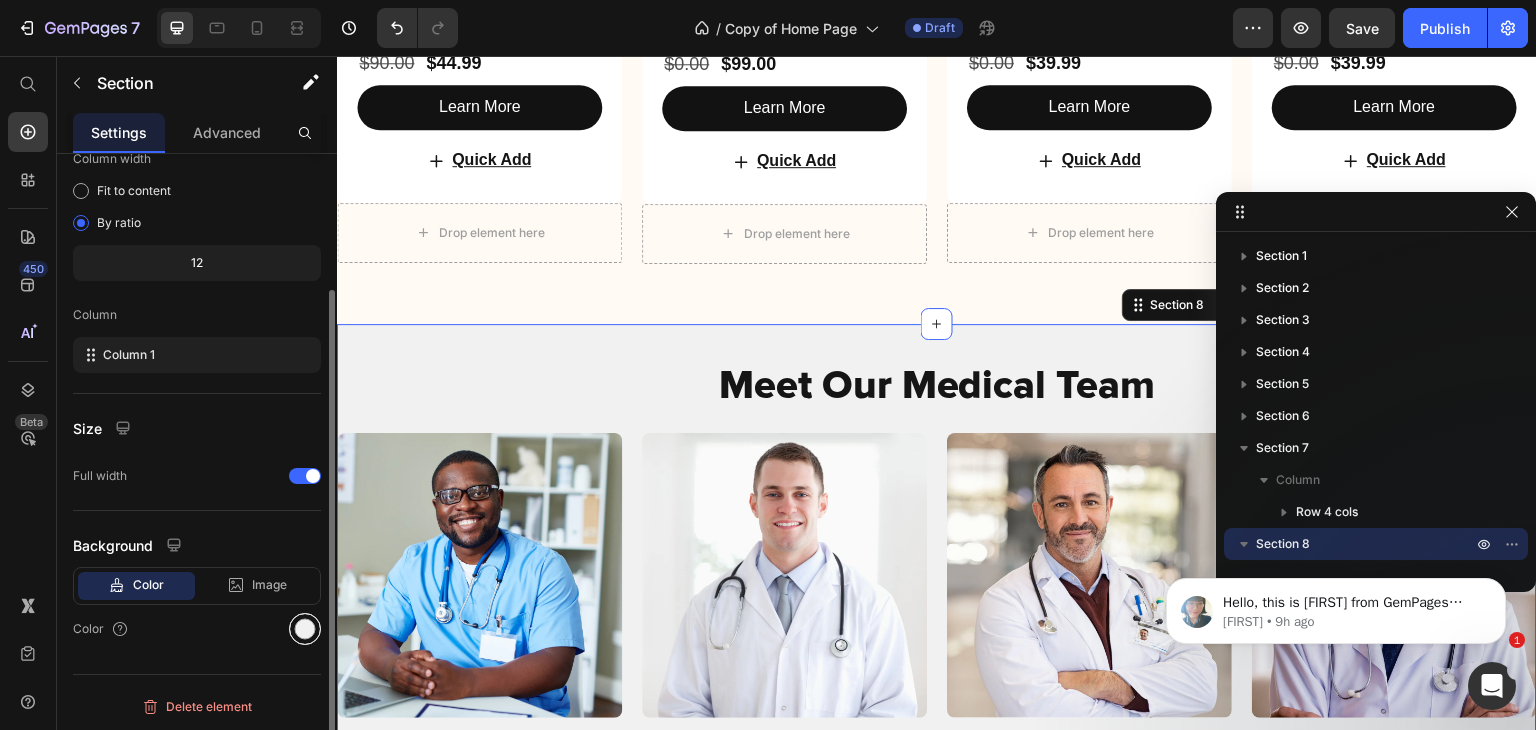 click at bounding box center [305, 629] 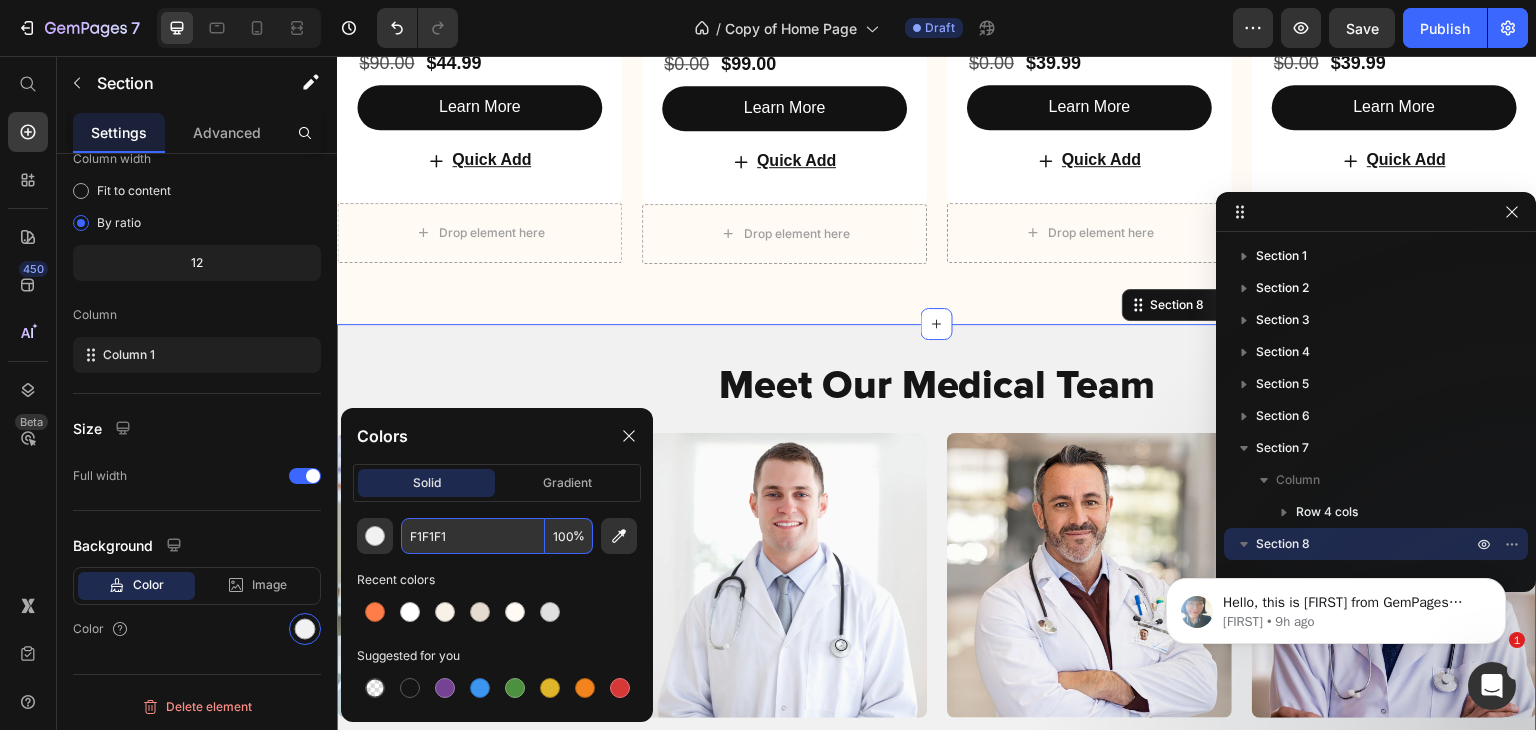 click on "F1F1F1" at bounding box center (473, 536) 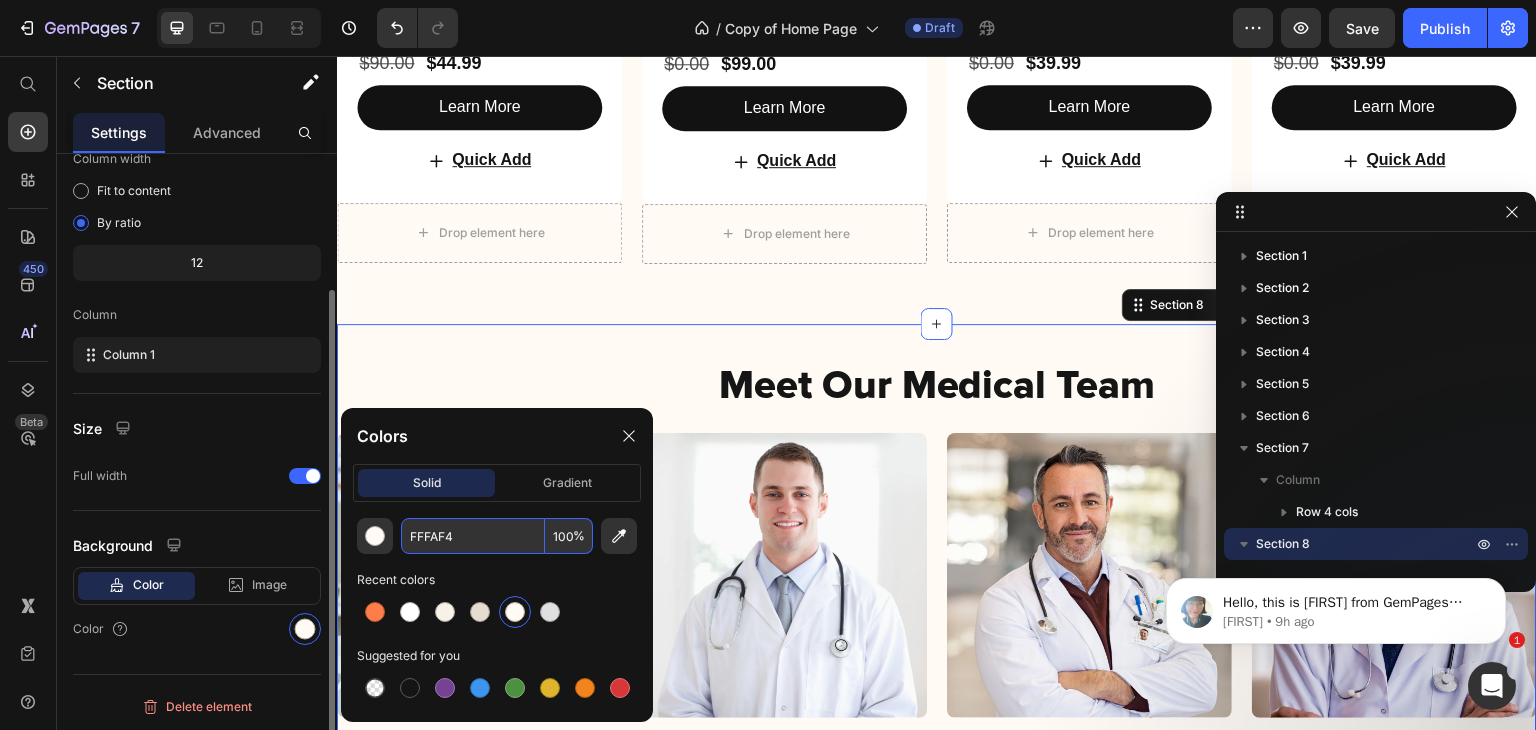 type on "FFFAF4" 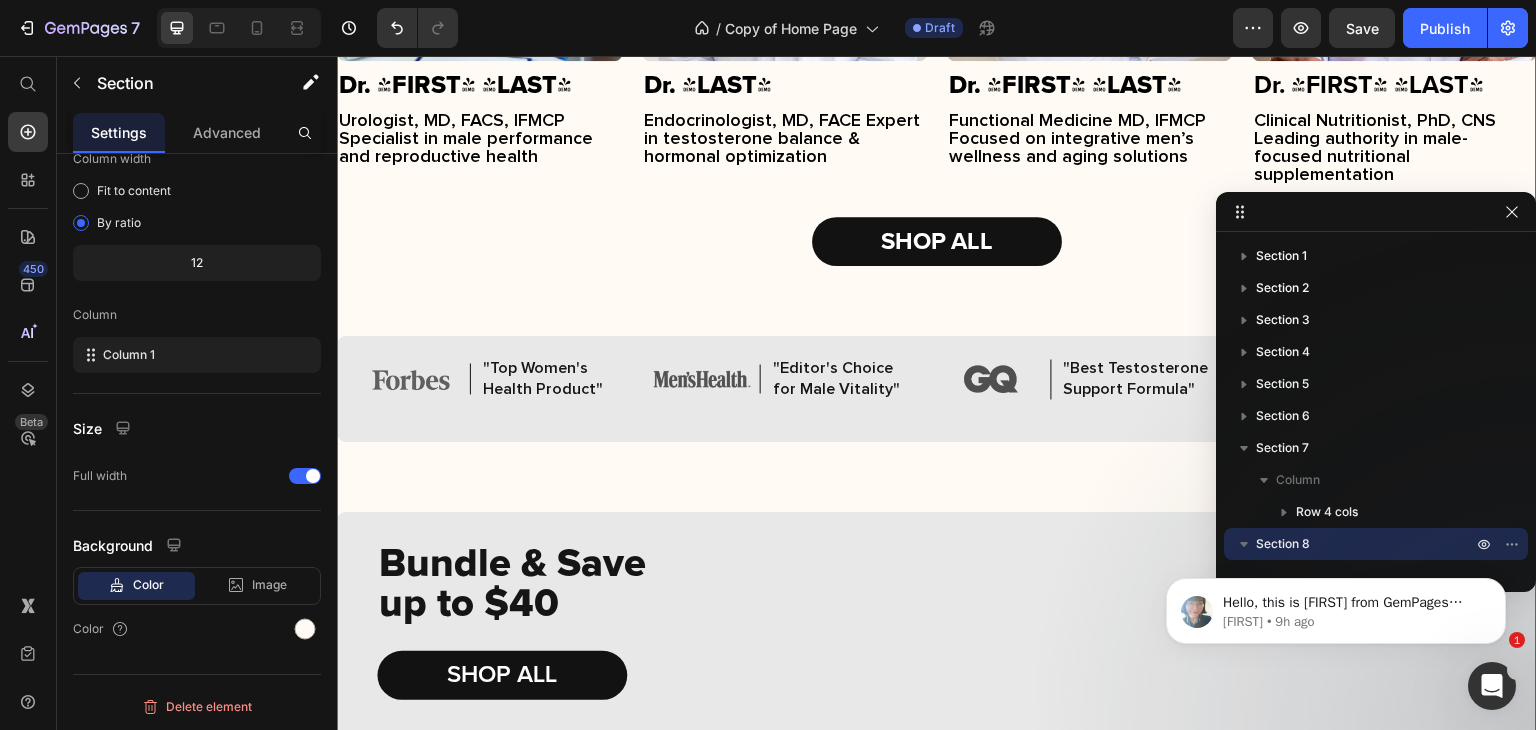 scroll, scrollTop: 3920, scrollLeft: 0, axis: vertical 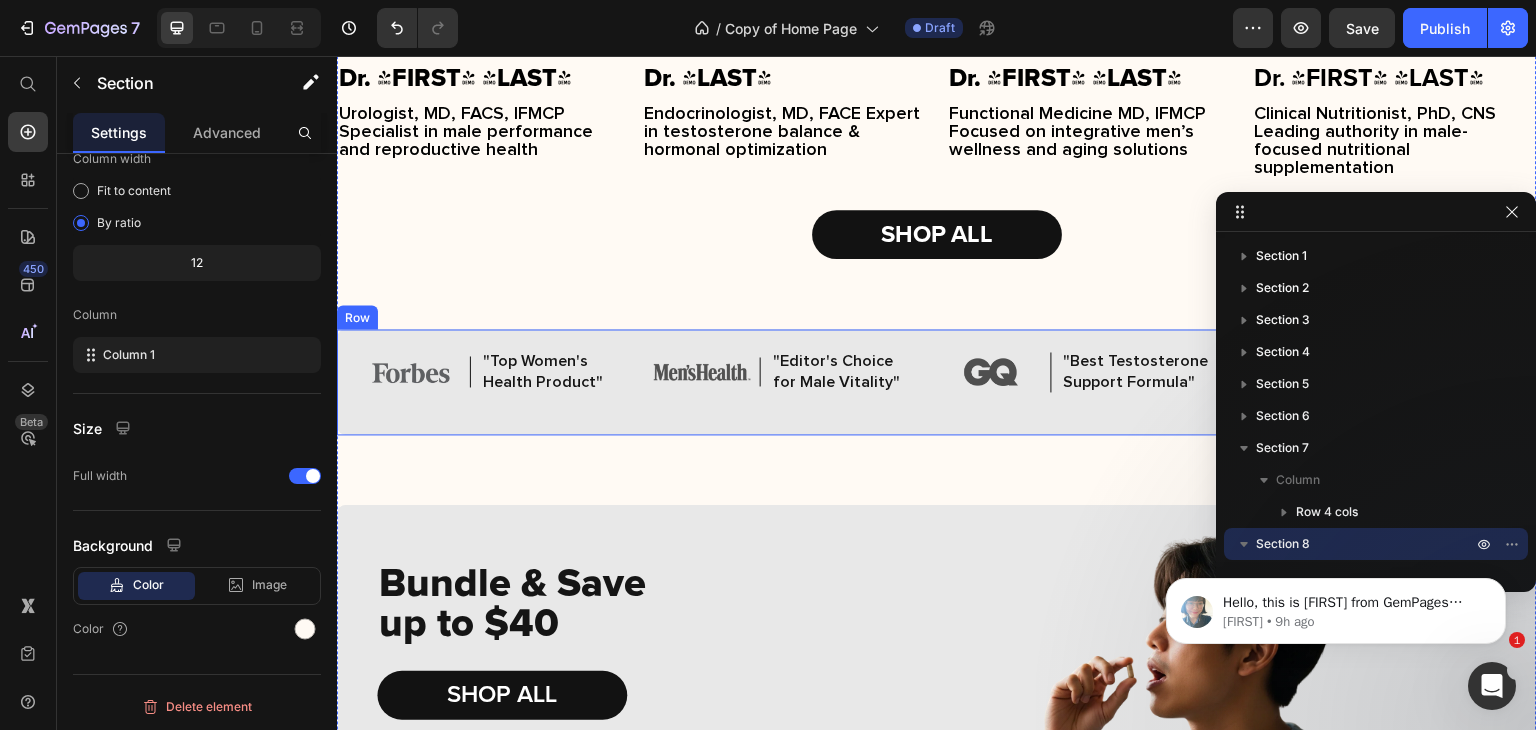 click on "Image Row "Top Women's Health Product" Text Block Row Row Image Row "Editor's Choice for Male Vitality" Text Block Row Row Image Row "Best Testosterone Support Formula" Text Block Row Row Image Row "Voted #1 for Strength & Stamina" Text Block Row Row Carousel Row Row" at bounding box center [937, 382] 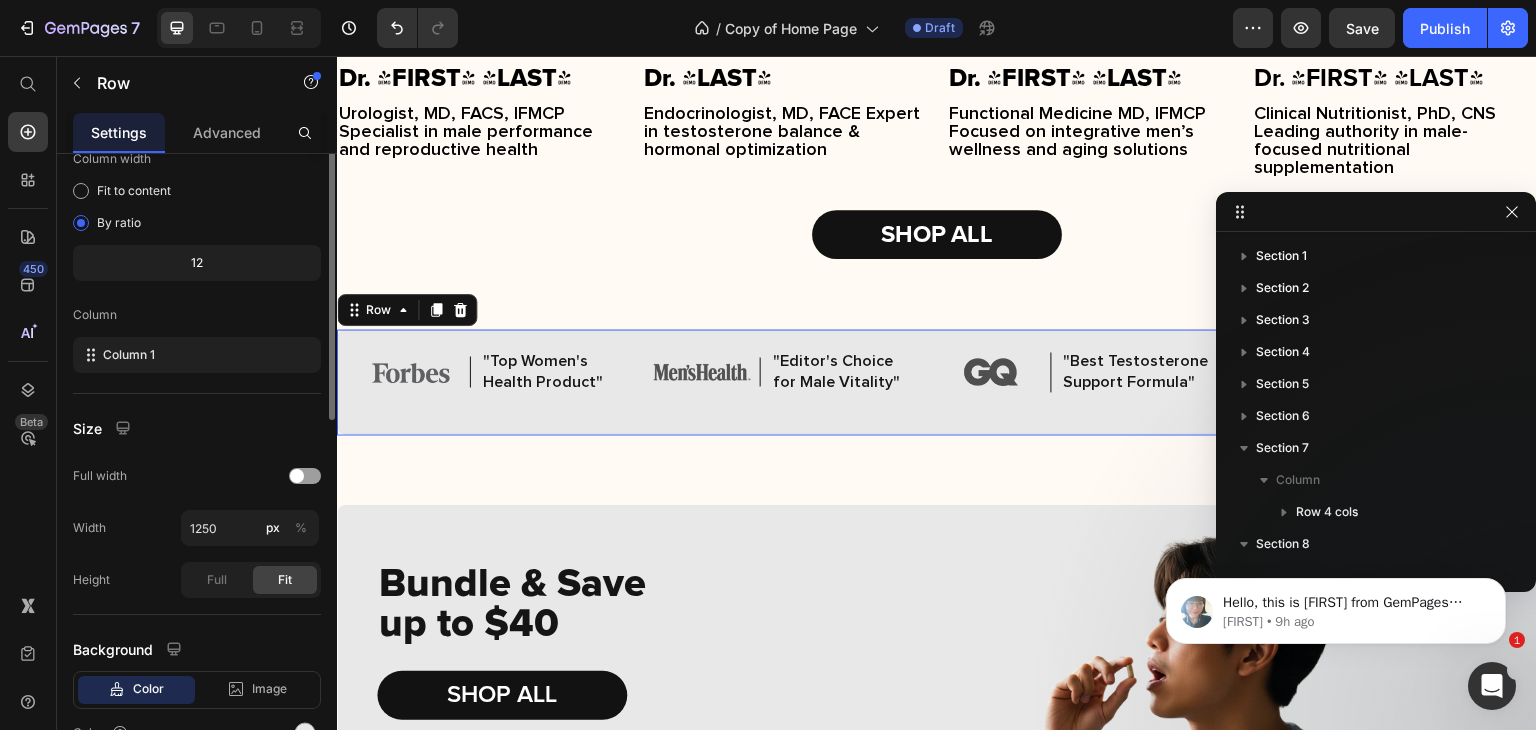 scroll, scrollTop: 277, scrollLeft: 0, axis: vertical 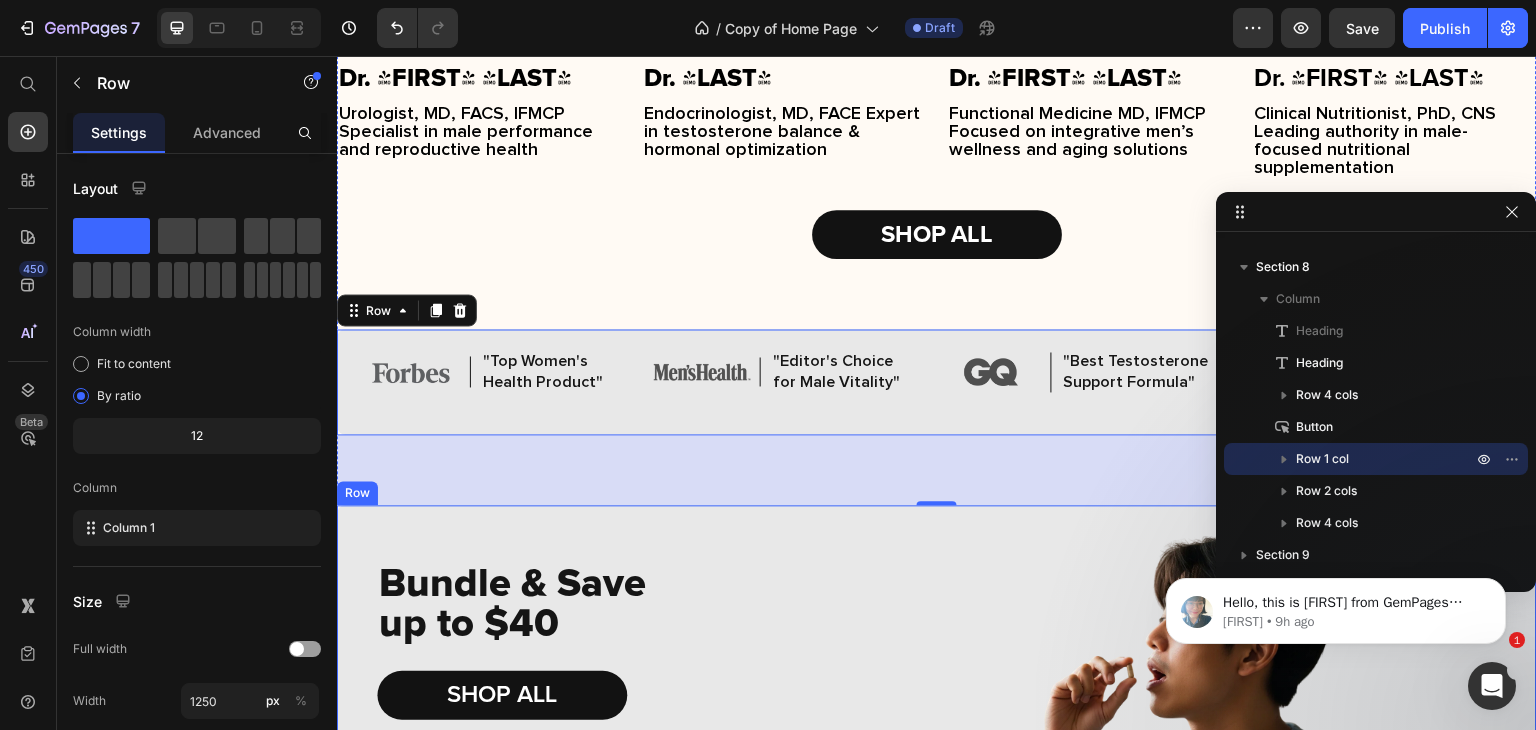 click on "Bundle & Save up to $40 Heading SHOP ALL Button Image Row Product Image Row" at bounding box center (937, 661) 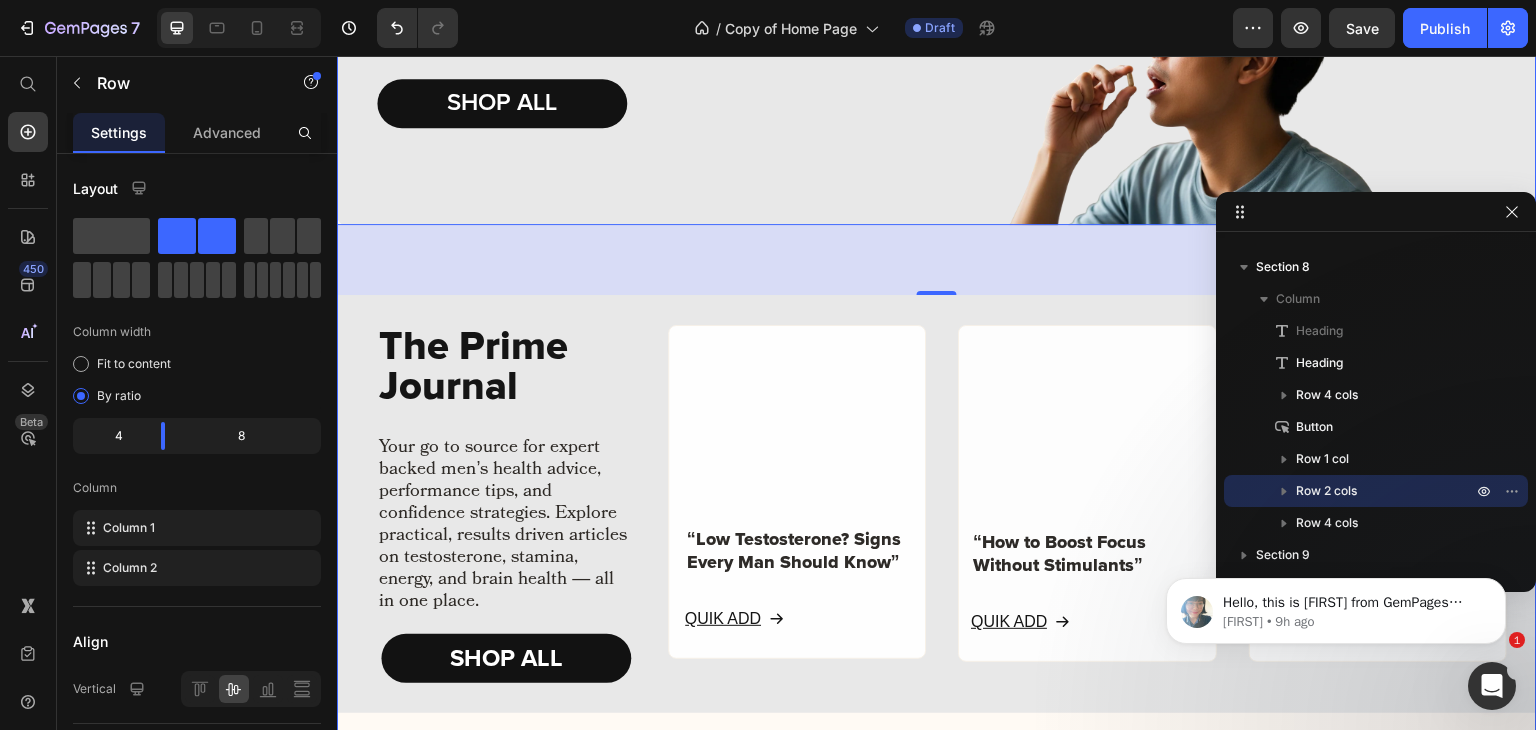 scroll, scrollTop: 4528, scrollLeft: 0, axis: vertical 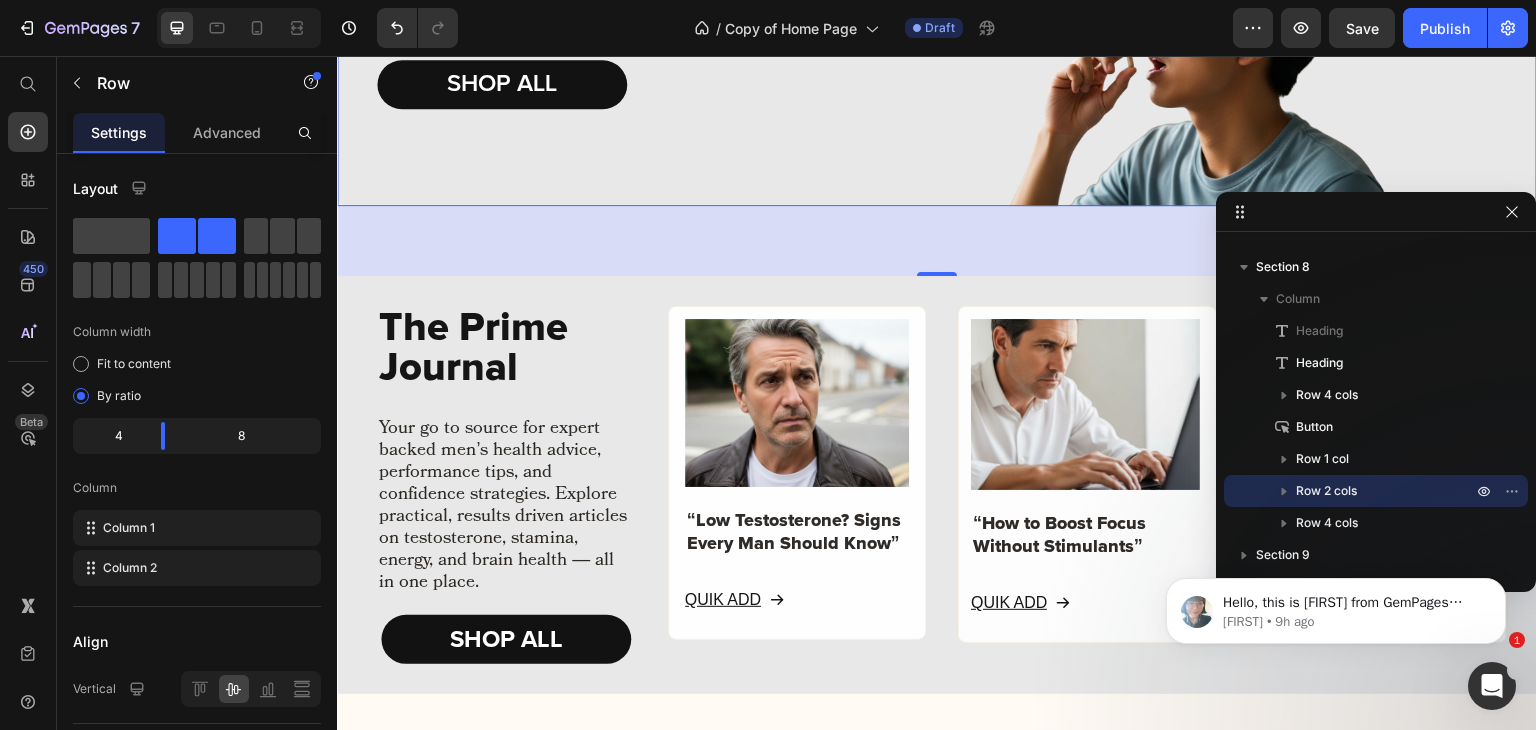 click on "Hello, this is [FIRST] from GemPages again. I wanted to follow up with you to confirm if you had a chance to check on my last comments. If you have any questions, please don't hesitate to let me know; I'd be more than happy to help you out. (Please note: this chat box will be closed after 24 hours if there is no response. Feel free to open a new one for your next question) [FIRST] • 9h ago" at bounding box center [1336, 606] 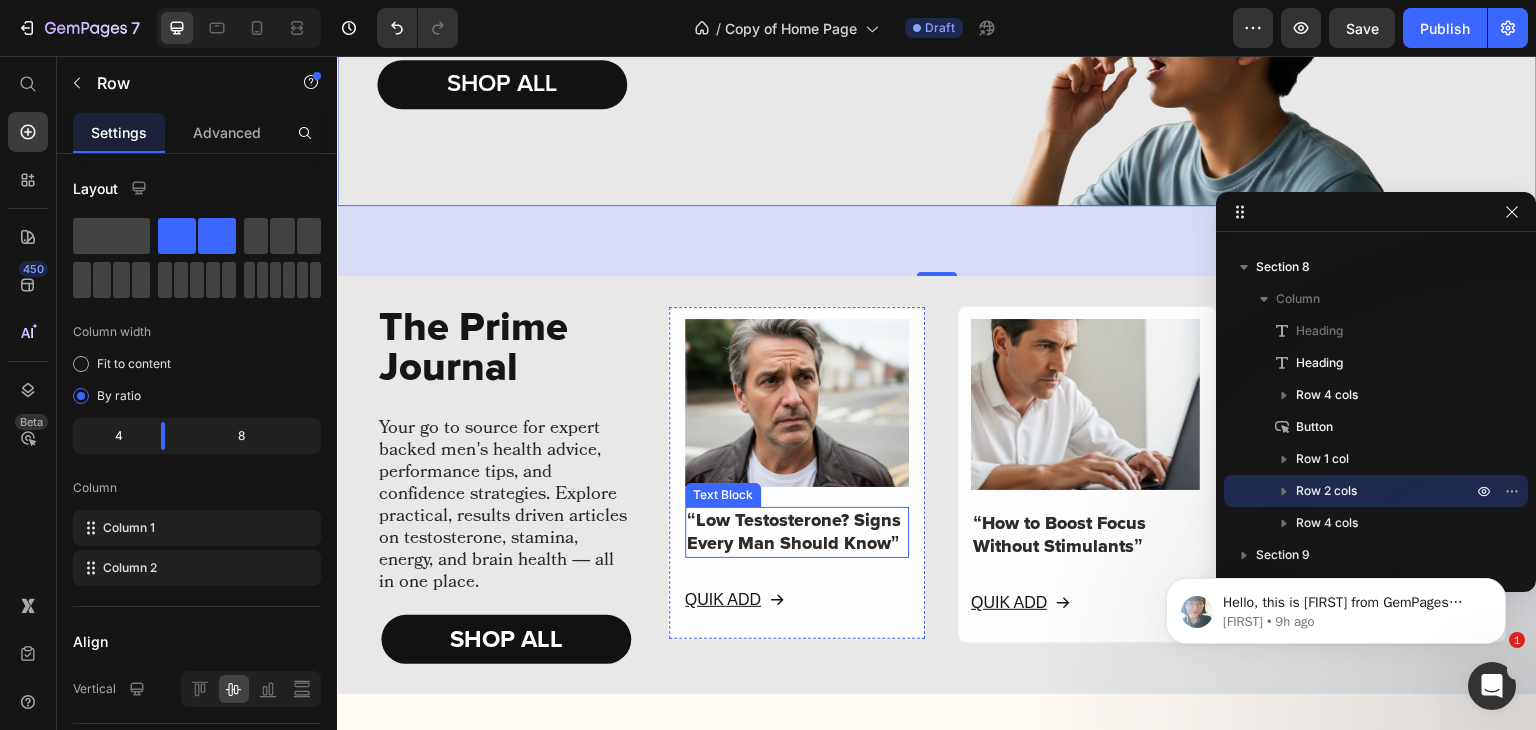 scroll, scrollTop: 4916, scrollLeft: 0, axis: vertical 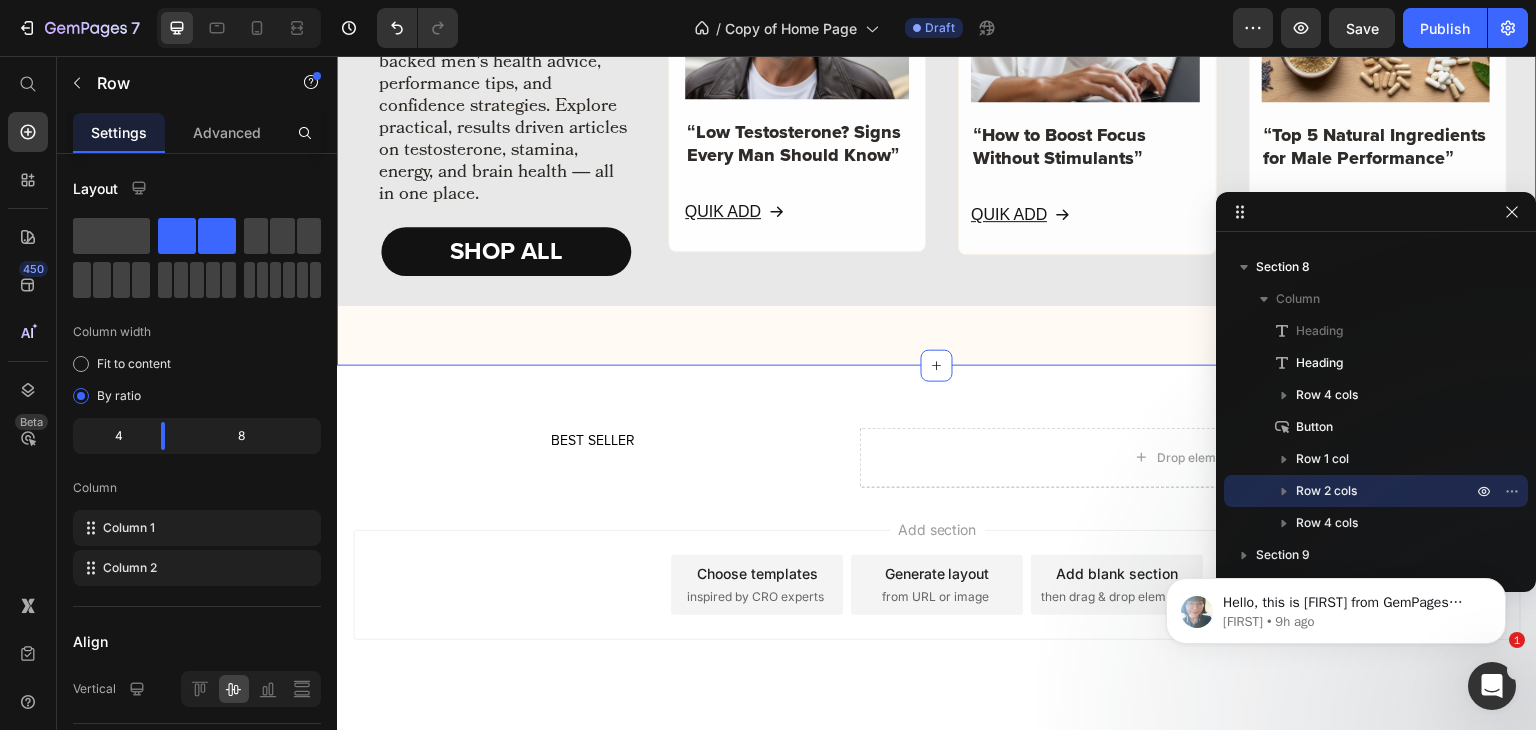 click on "Meet Our Medical Team Heading Meet Our Medical Team Heading Image Dr. [FIRST] [LAST] Text Block Urologist, MD, FACS, IFMCP Specialist in male performance and reproductive health Text Block Row Image Dr. [FIRST] [LAST] Text Block Endocrinologist, MD, FACE Expert in testosterone balance & hormonal optimization Text Block Row Image Dr. [FIRST] [LAST] Text Block Functional Medicine MD, IFMCP Focused on integrative men’s wellness and aging solutions Text Block Row Image Dr. [FIRST] [LAST] Text Block Clinical Nutritionist, PhD, CNS Leading authority in male-focused nutritional supplementation Text Block Row Row SHOP ALL Button Carousel Row Row Image Row "Top Women's Health Product" Text Block Row Row Image Row "Editor's Choice for Male Vitality" Text Block Row Row Image Row "Best Testosterone Support Formula" Text Block Row Row Image Row "Voted #1 for Strength & Stamina" Text Block Row Row Carousel Row Row Bundle & Save up to $40 Heading" at bounding box center (937, -488) 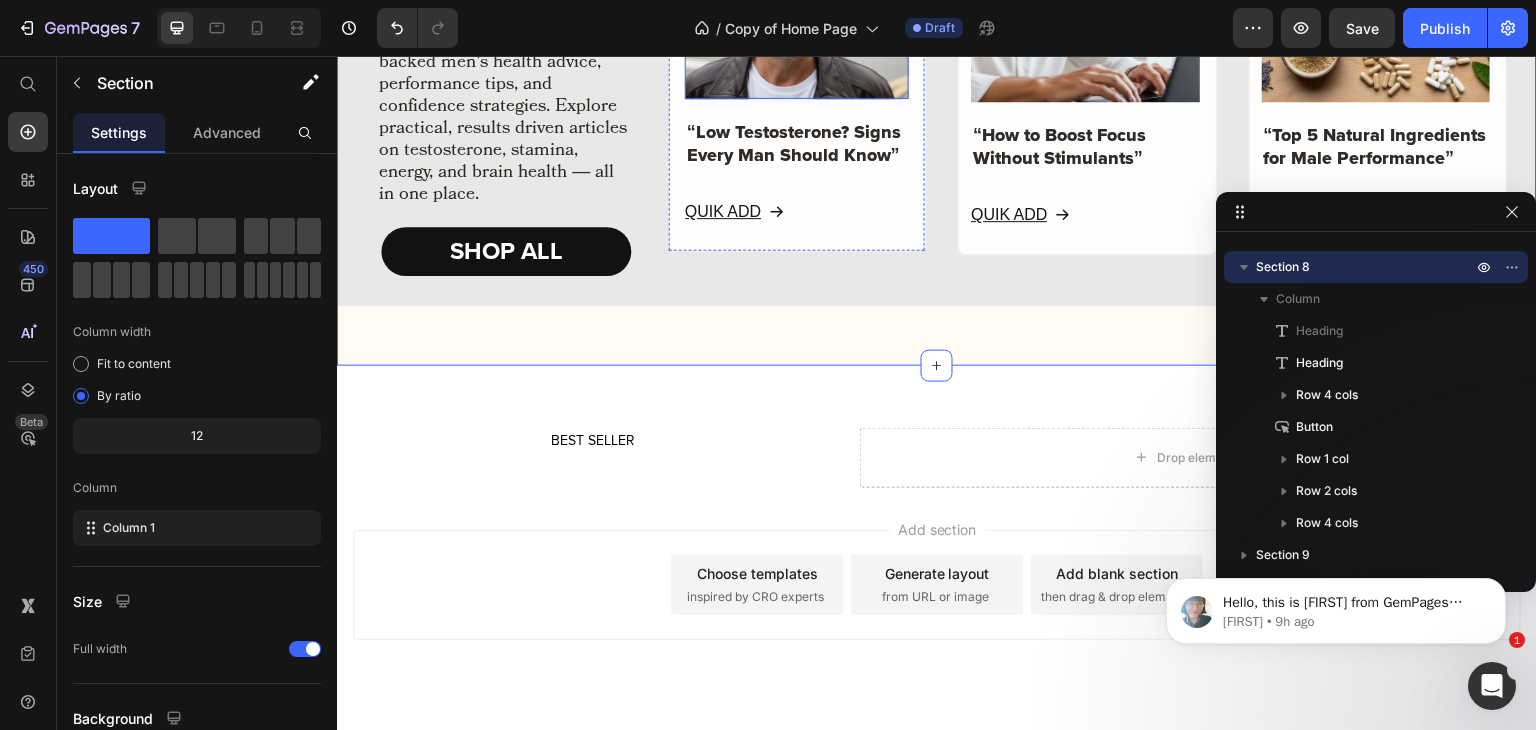 scroll, scrollTop: 4640, scrollLeft: 0, axis: vertical 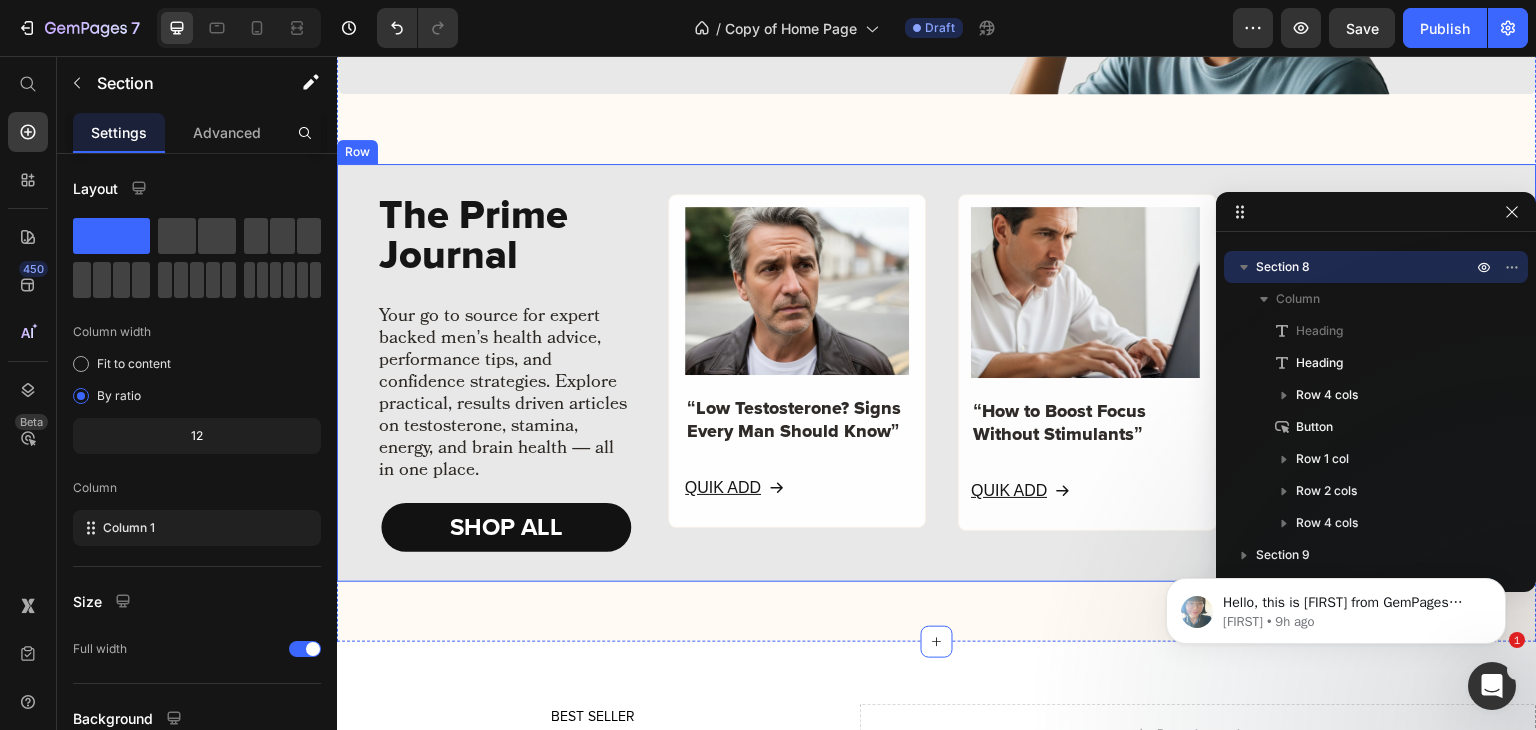 click on "“Low Testosterone? Signs Every Man Should Know” Text Block QUIK ADD Button Row Image “How to Boost Focus Without Stimulants” Text Block QUIK ADD Button Row Image “Top 5 Natural Ingredients for Male Performance” Text Block QUIK ADD Button Row SHOP ALL Button Row" at bounding box center [937, 373] 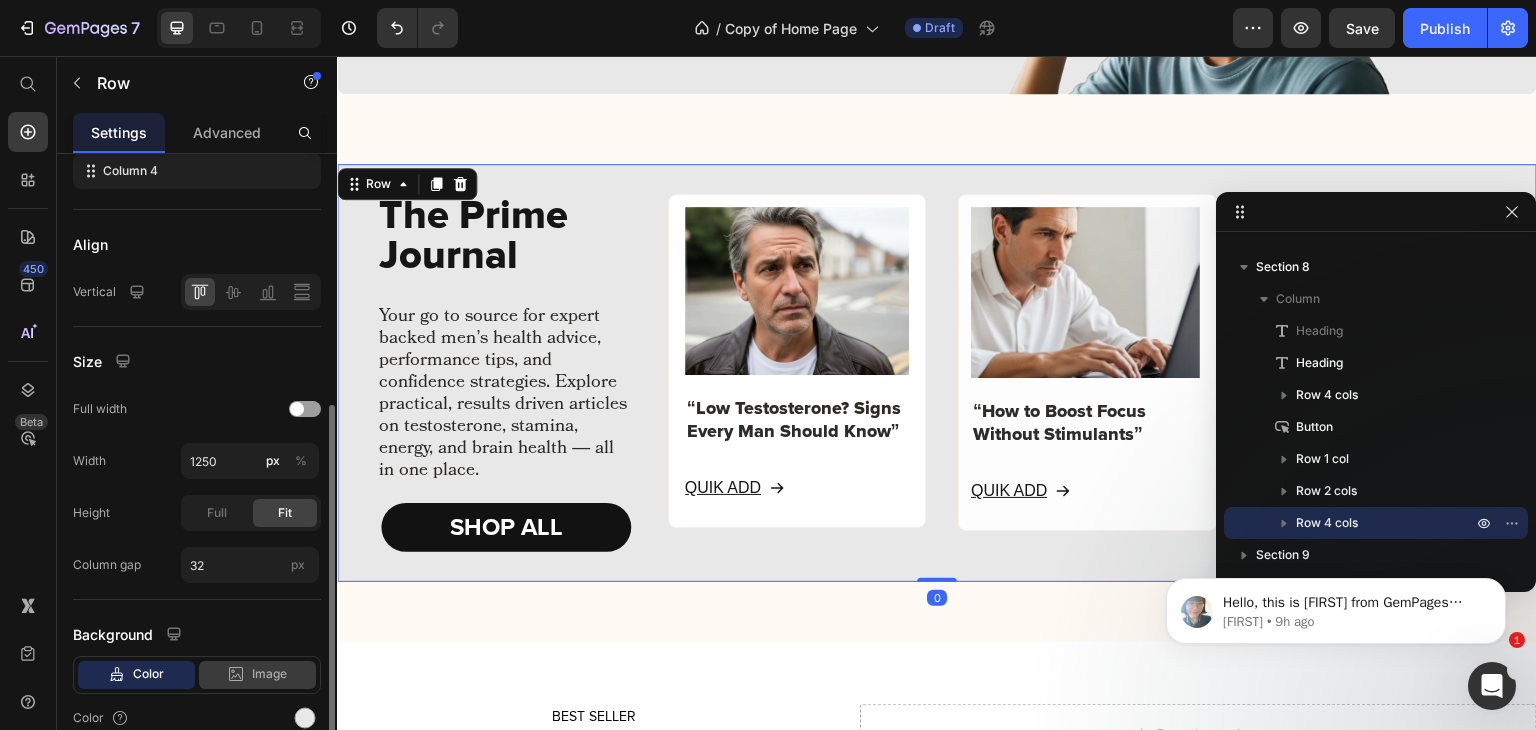 scroll, scrollTop: 566, scrollLeft: 0, axis: vertical 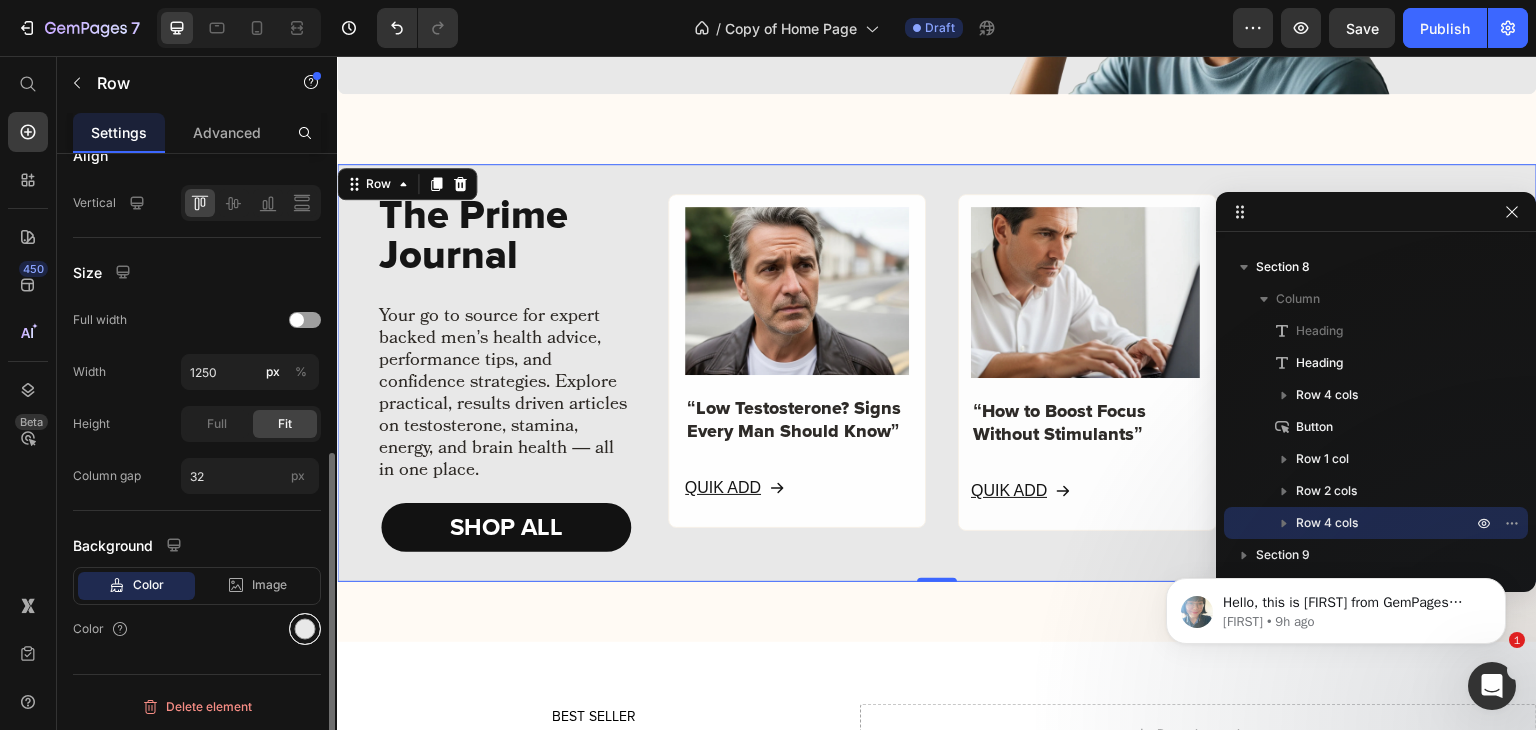 click at bounding box center (305, 629) 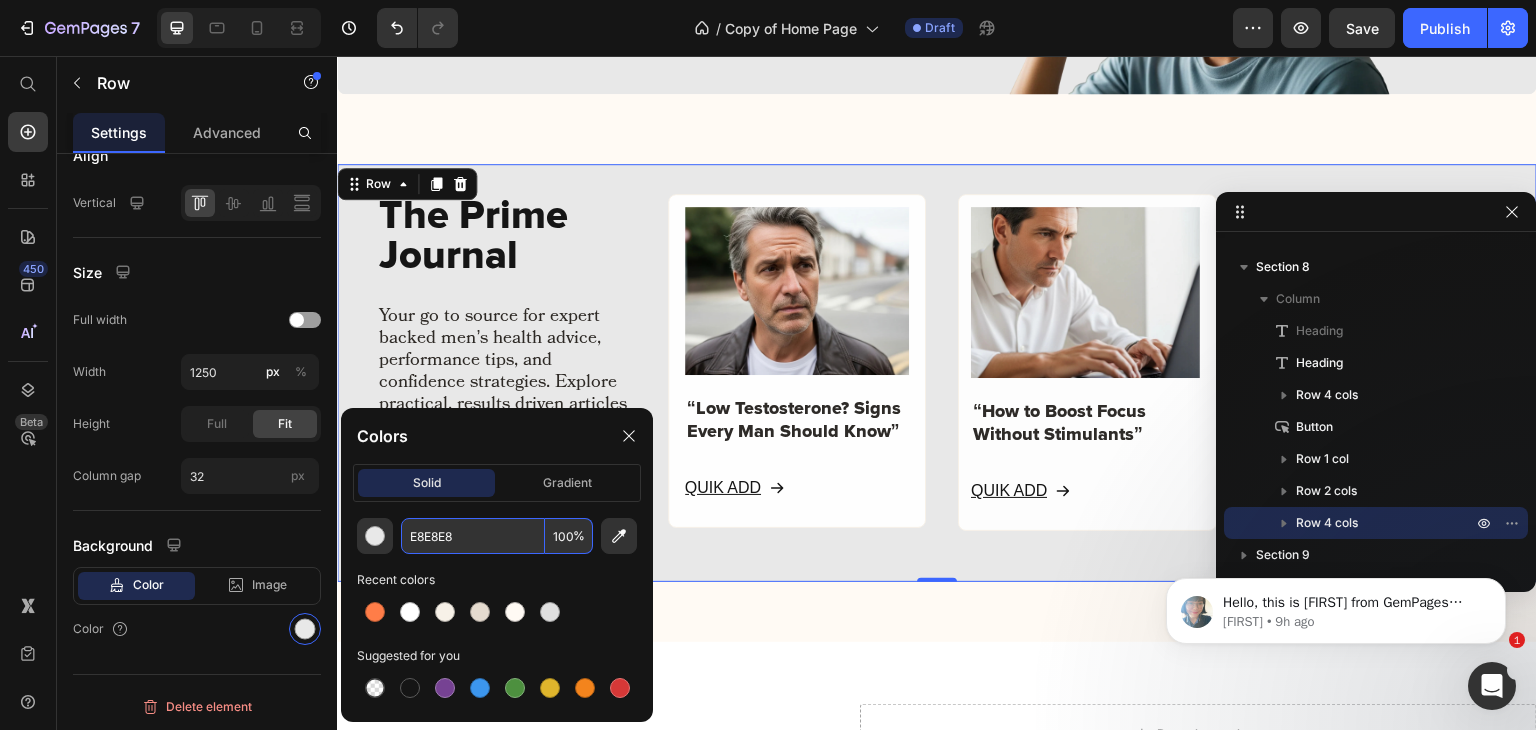 click on "E8E8E8" at bounding box center (473, 536) 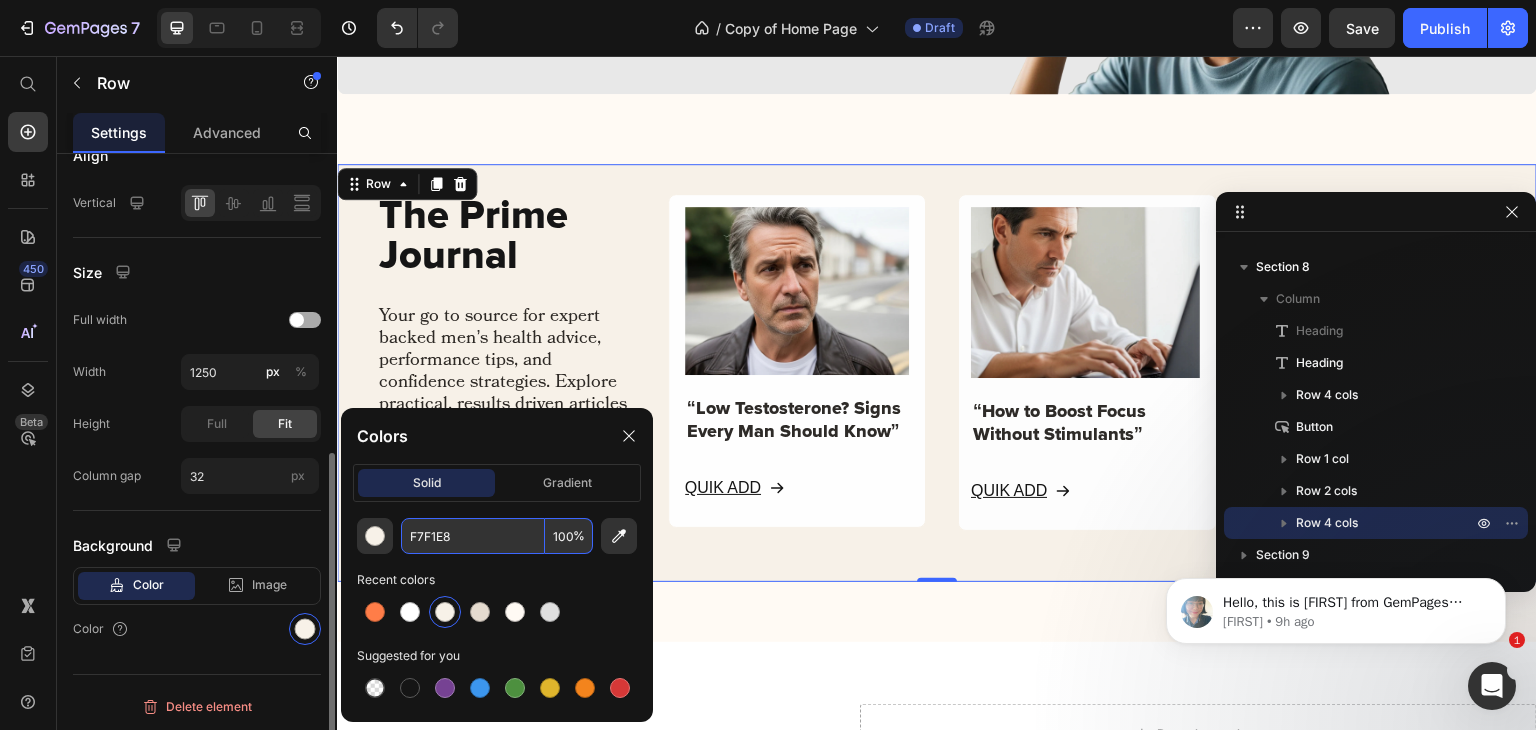 type on "F7F1E8" 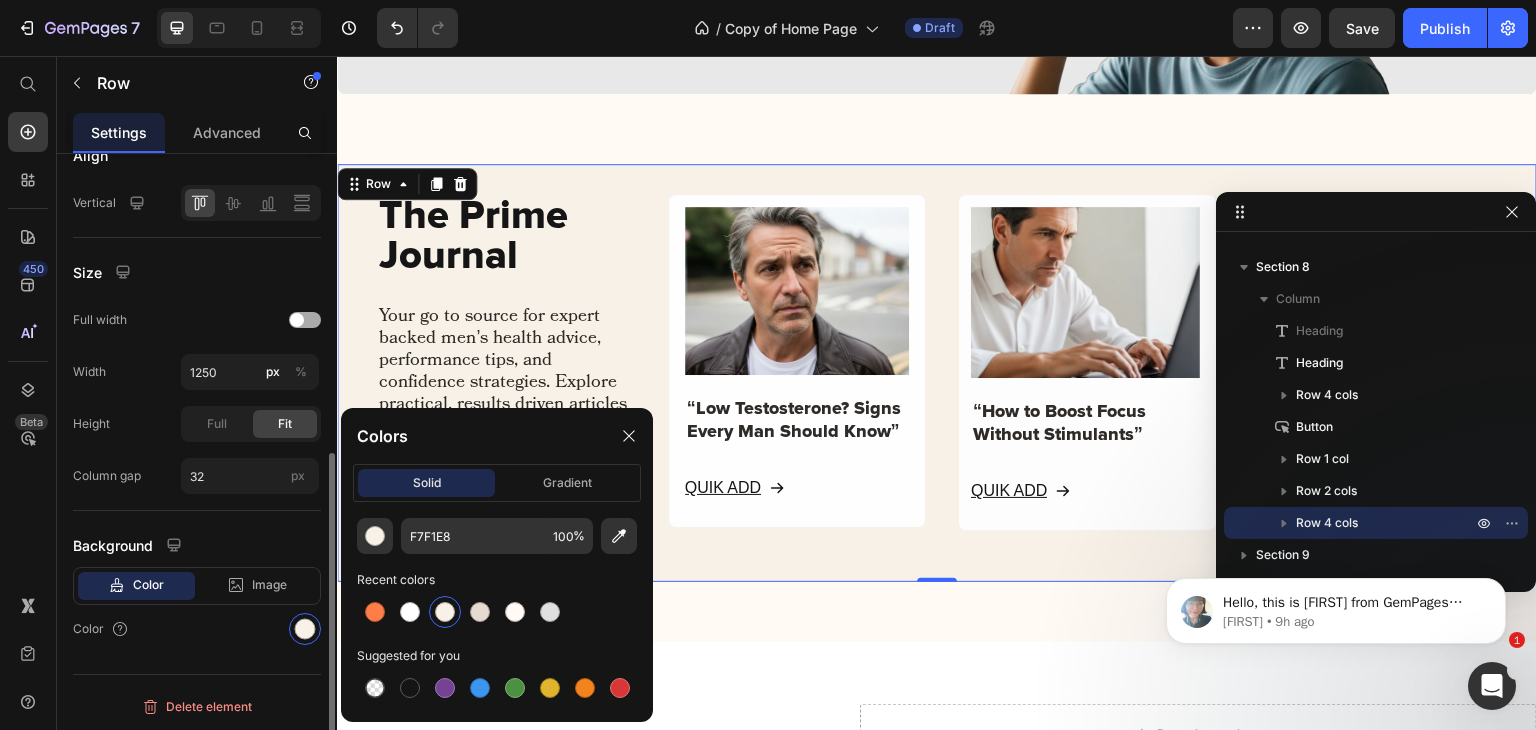 click on "Full width" 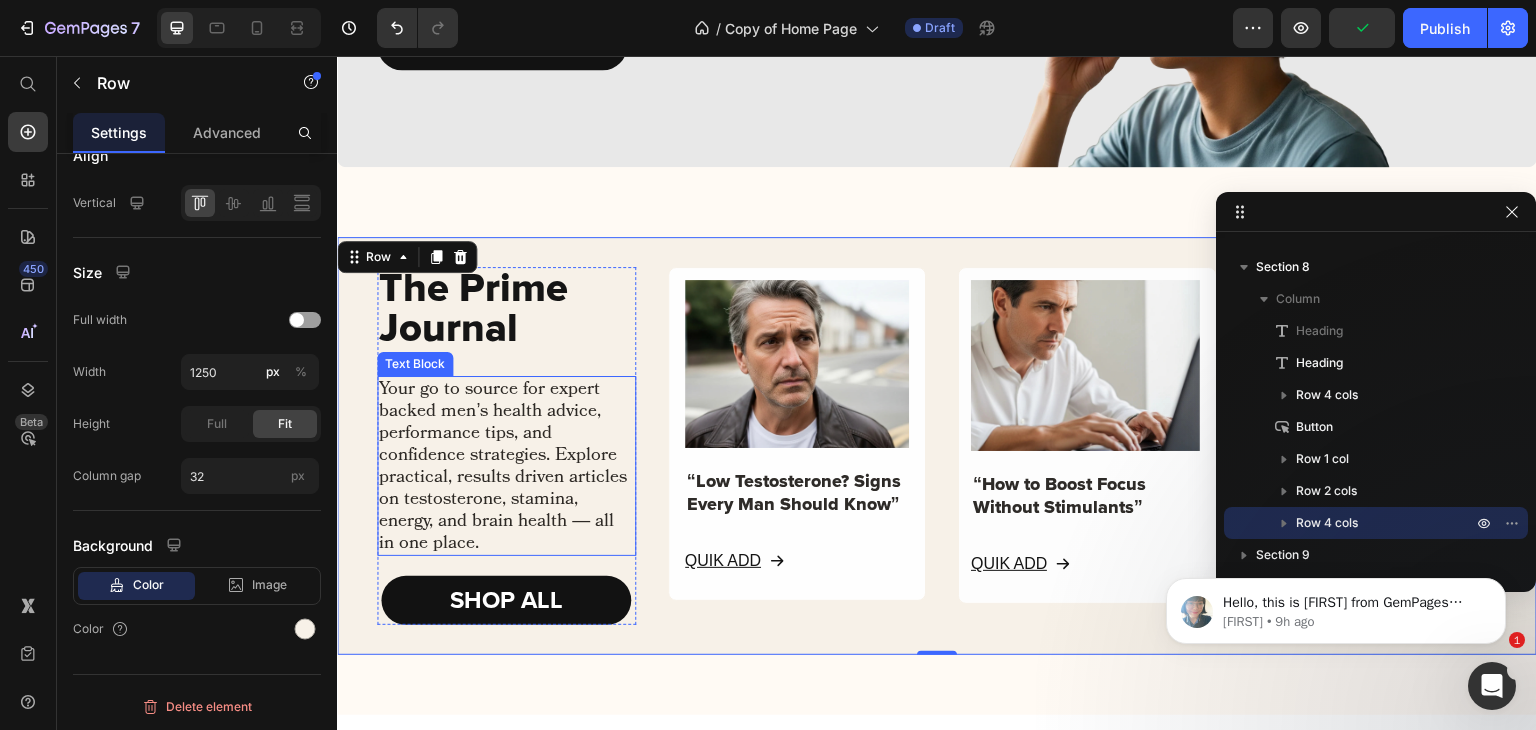 scroll, scrollTop: 4260, scrollLeft: 0, axis: vertical 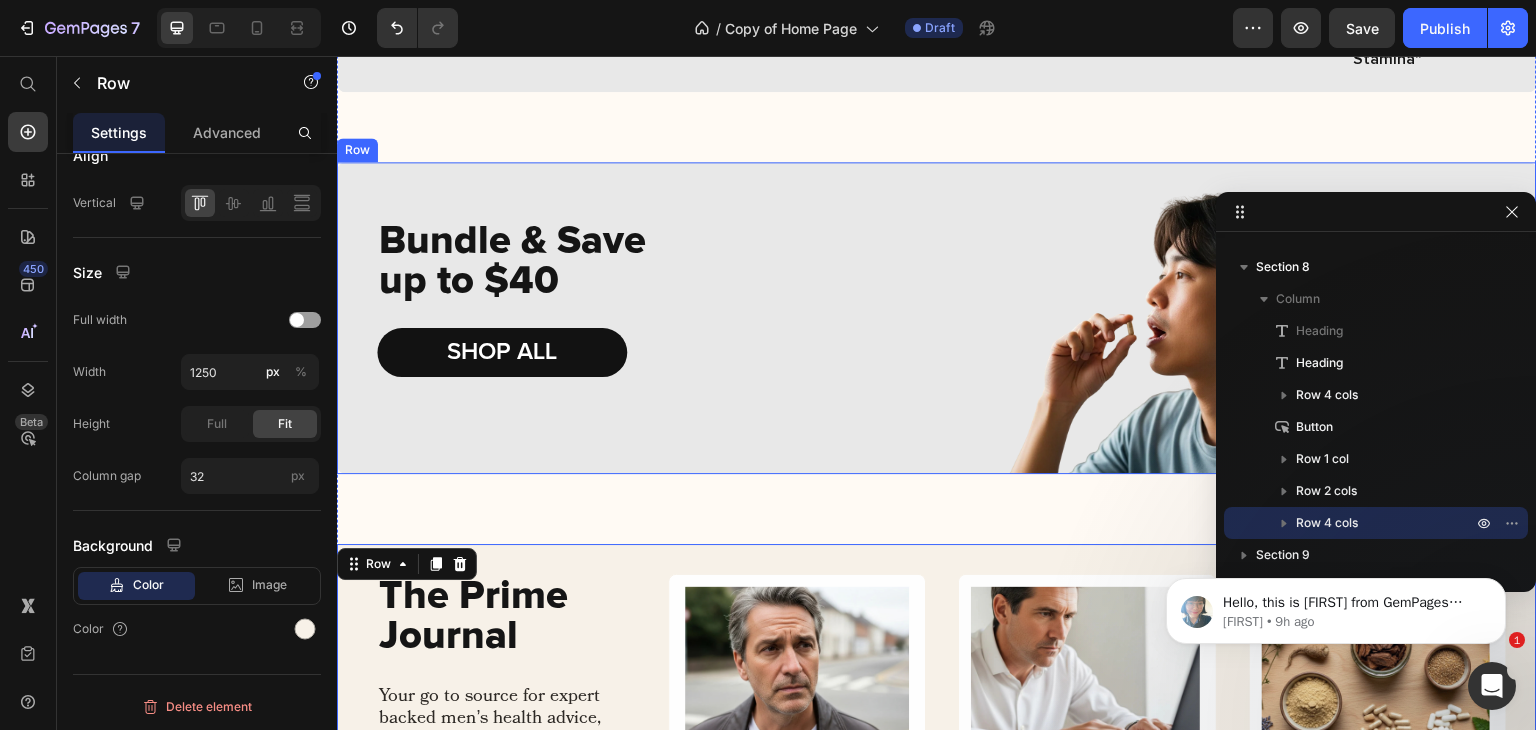 click on "Bundle & Save up to $40 Heading SHOP ALL Button Image Row Product" at bounding box center [561, 333] 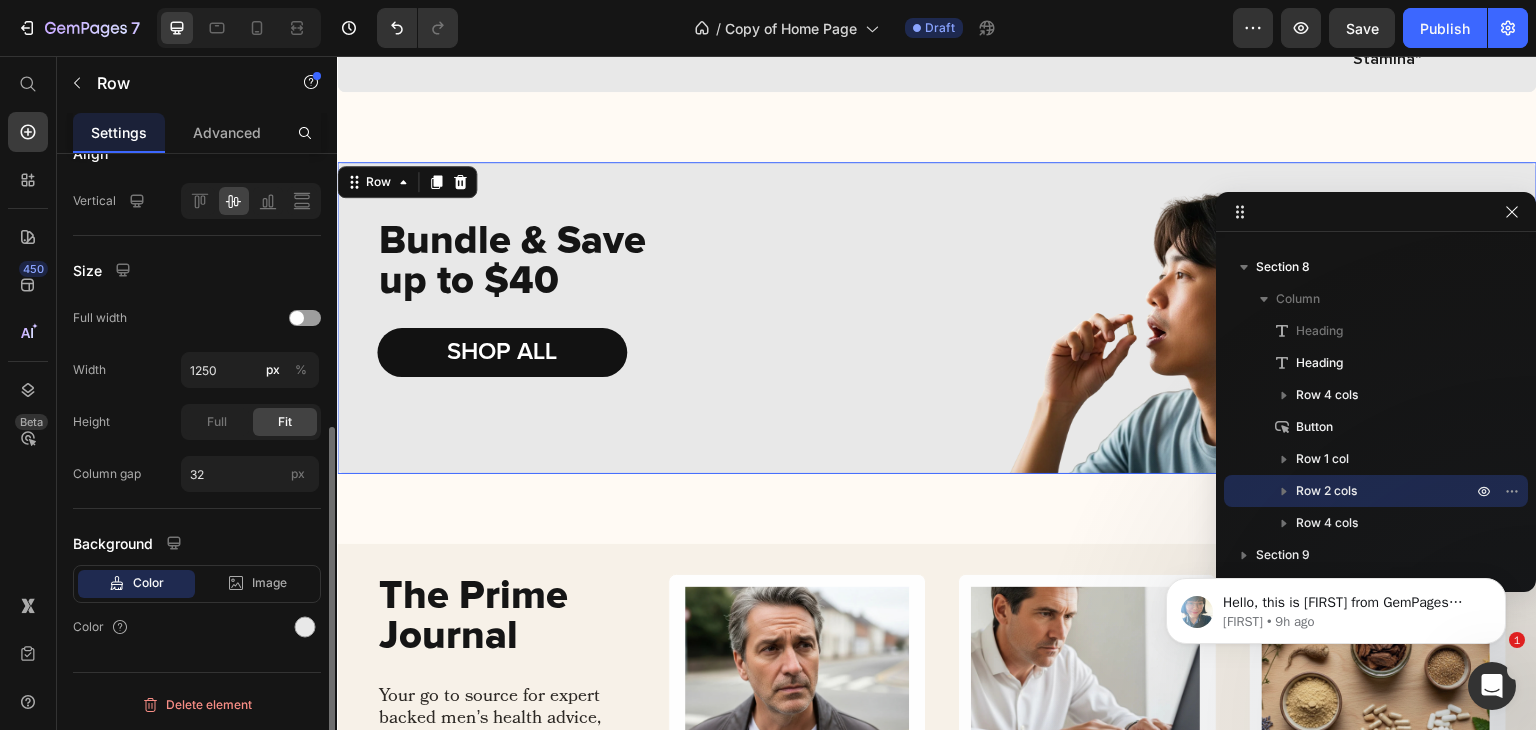scroll, scrollTop: 486, scrollLeft: 0, axis: vertical 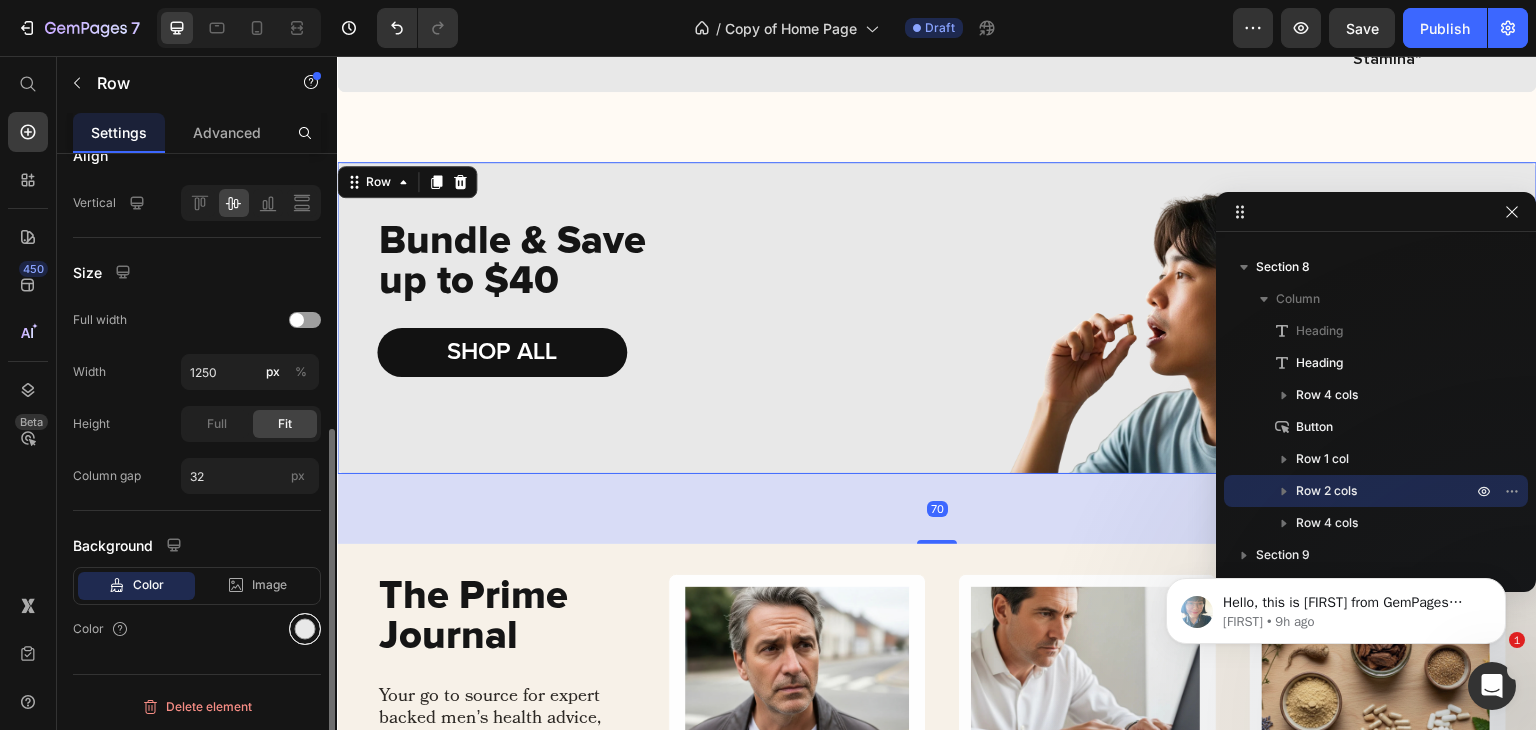 click at bounding box center (305, 629) 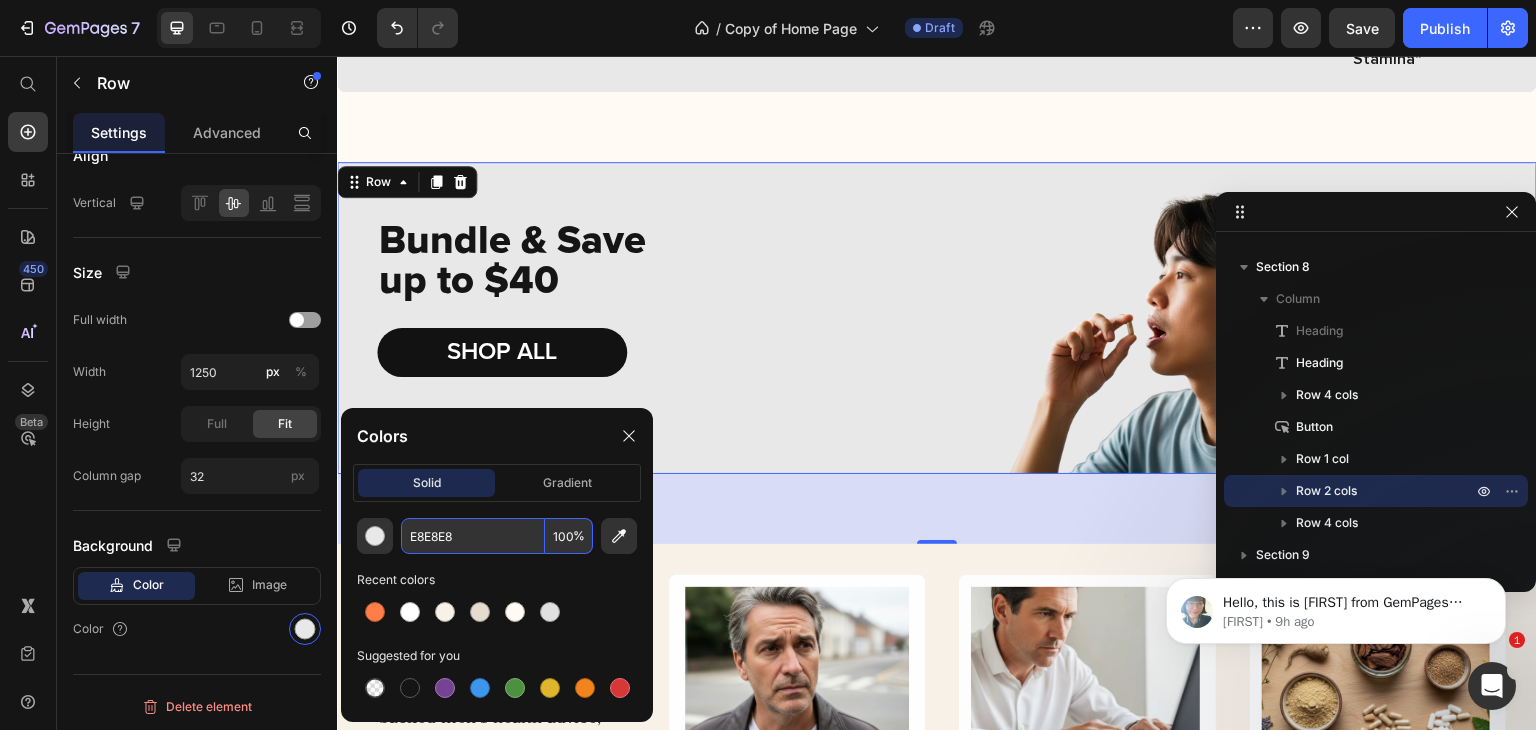 click on "E8E8E8" at bounding box center [473, 536] 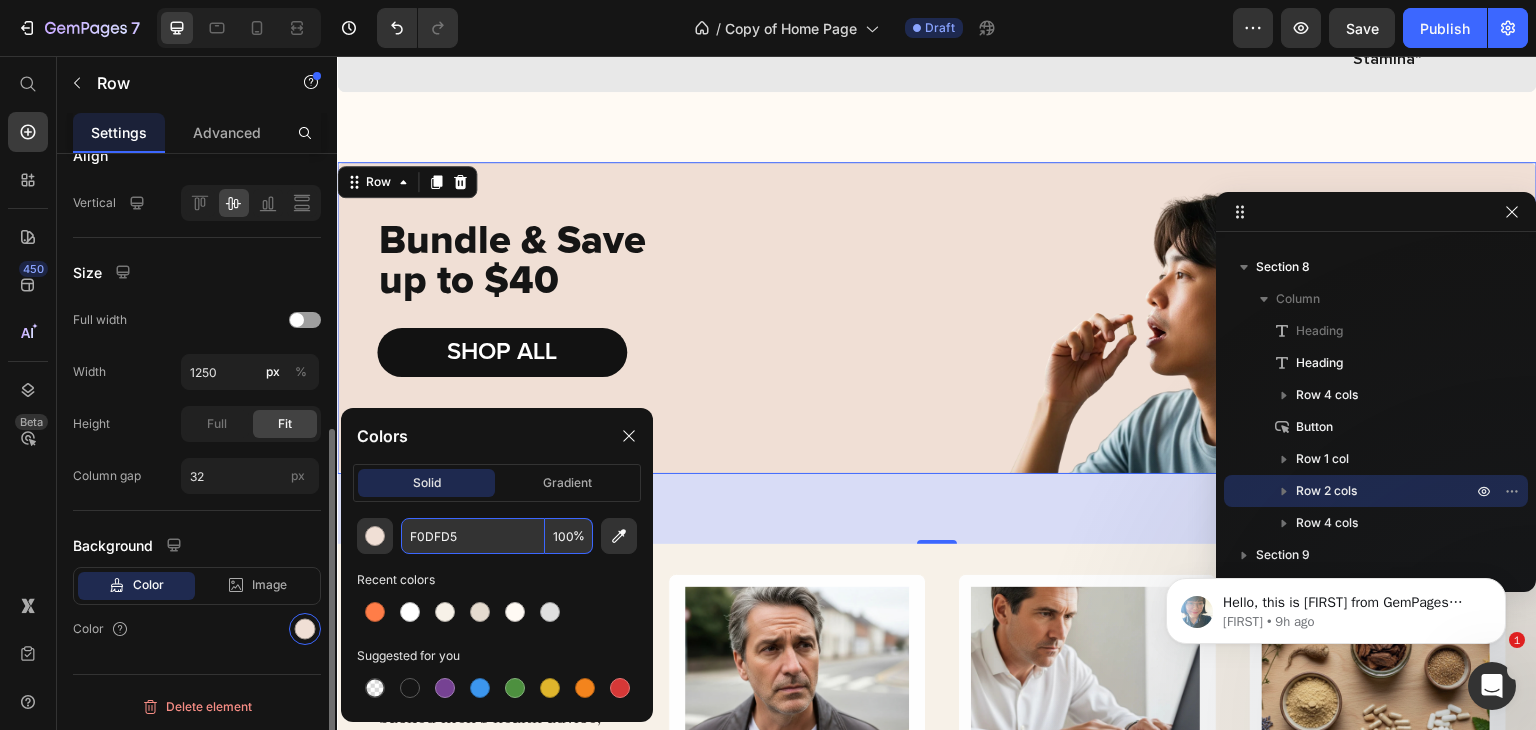 type on "F0DFD5" 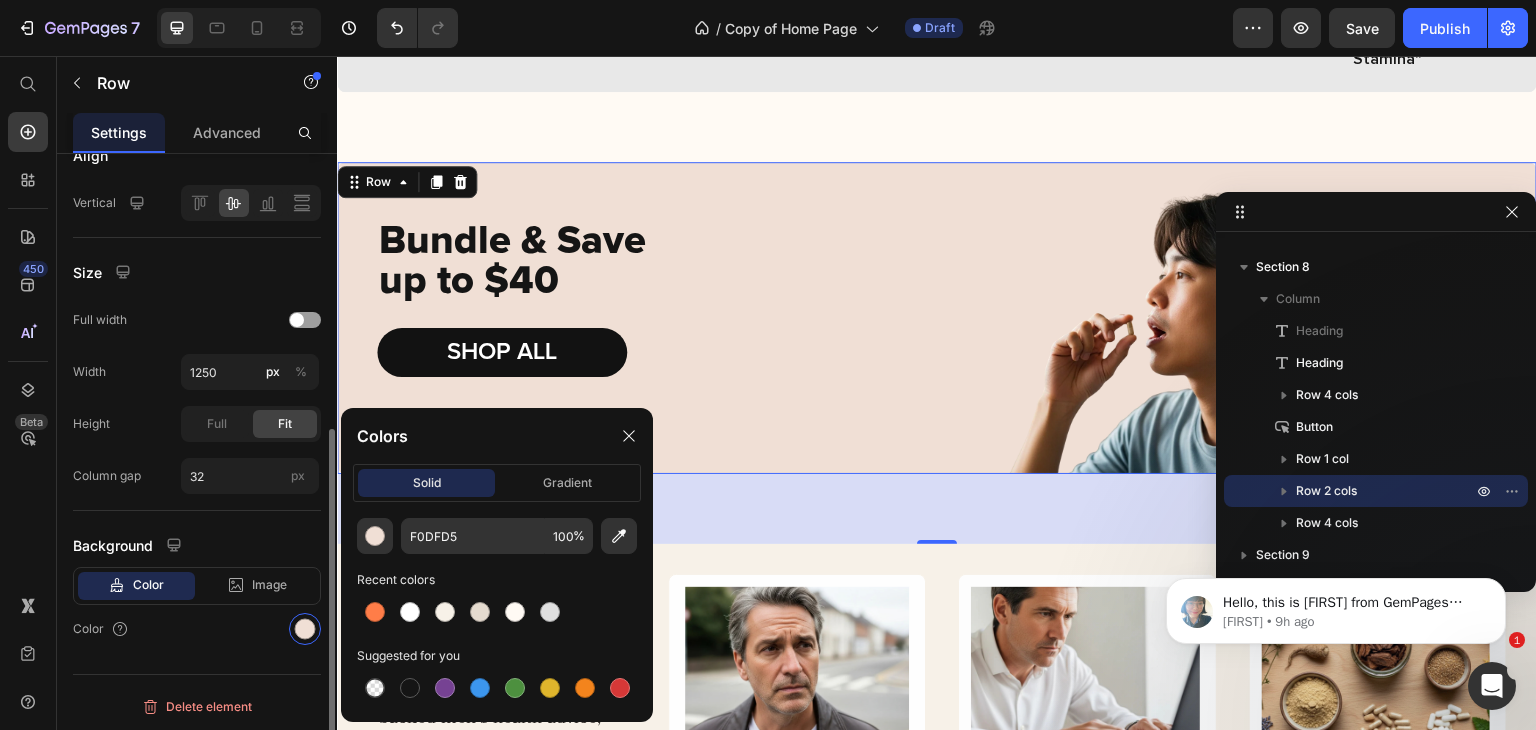 click on "Background" at bounding box center [197, 545] 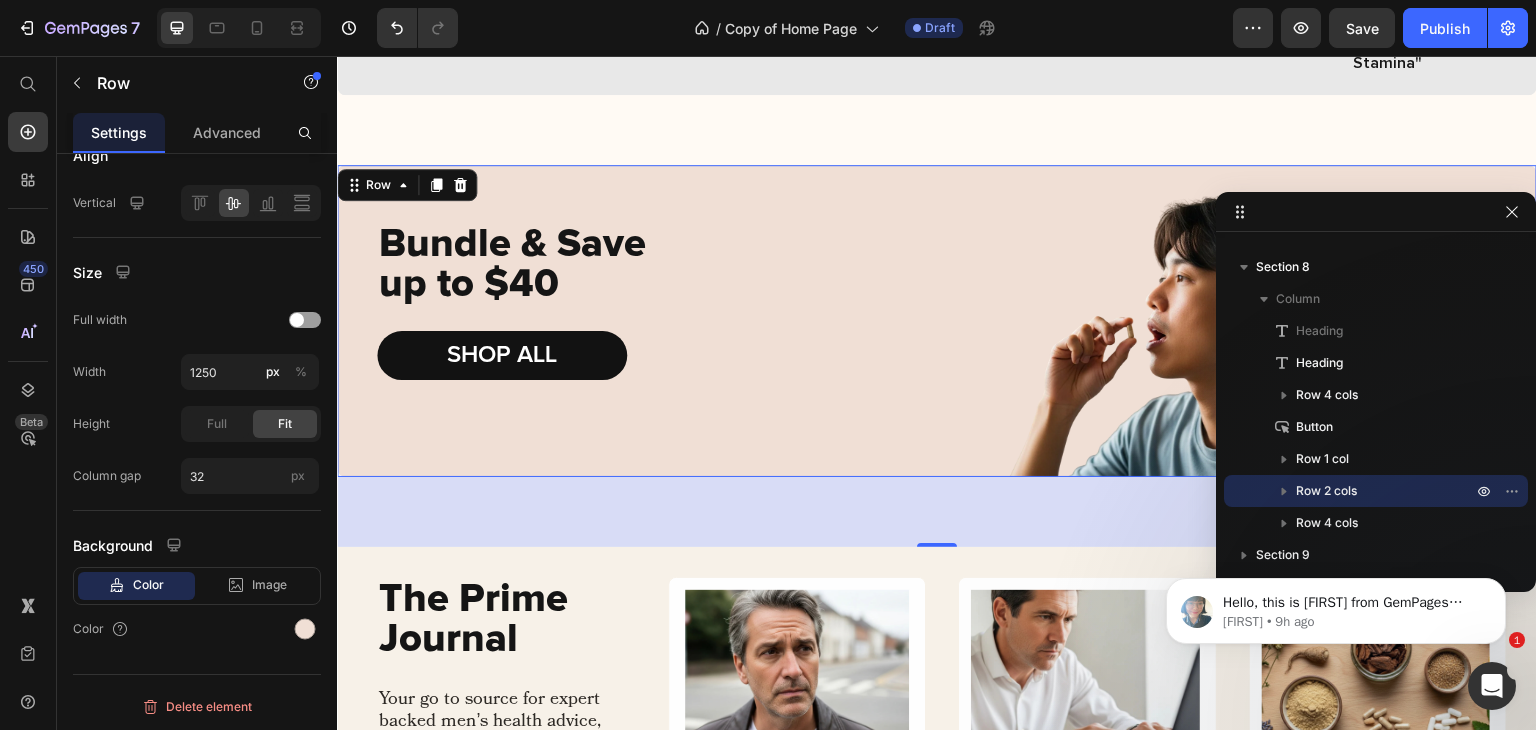 scroll, scrollTop: 3784, scrollLeft: 0, axis: vertical 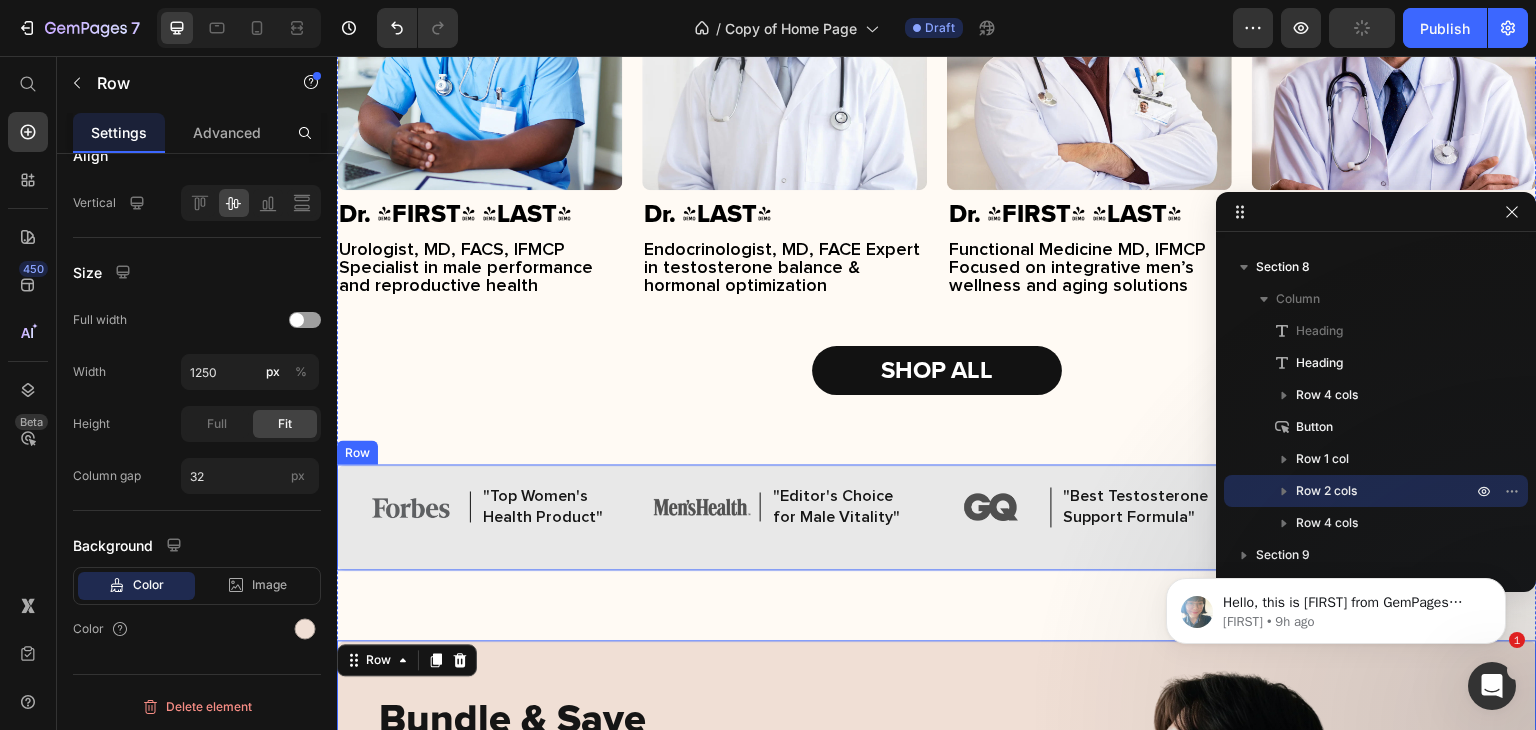 click on "Image Row "Top Women's Health Product" Text Block Row Row Image Row "Editor's Choice for Male Vitality" Text Block Row Row Image Row "Best Testosterone Support Formula" Text Block Row Row Image Row "Voted #1 for Strength & Stamina" Text Block Row Row Carousel Row Row" at bounding box center [937, 518] 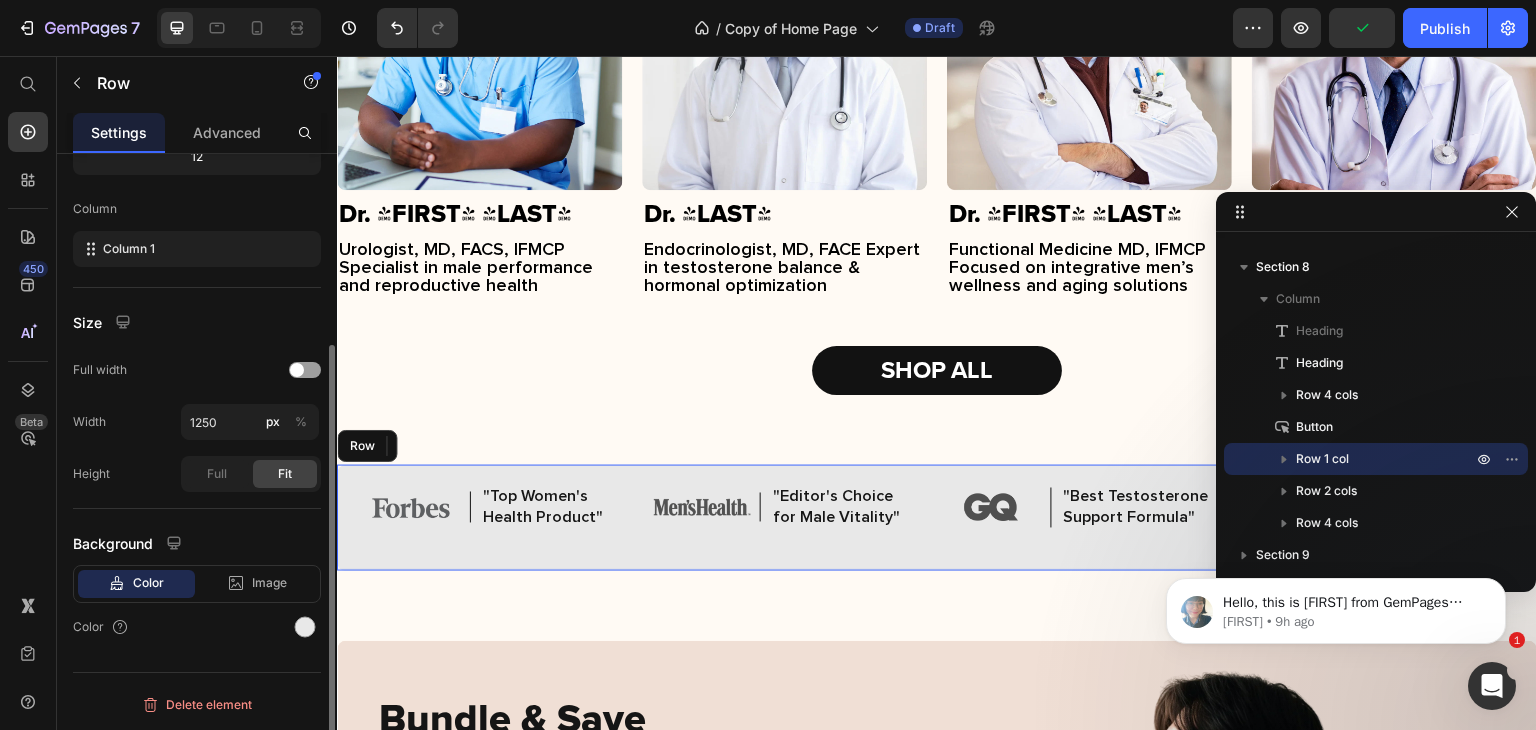 scroll, scrollTop: 277, scrollLeft: 0, axis: vertical 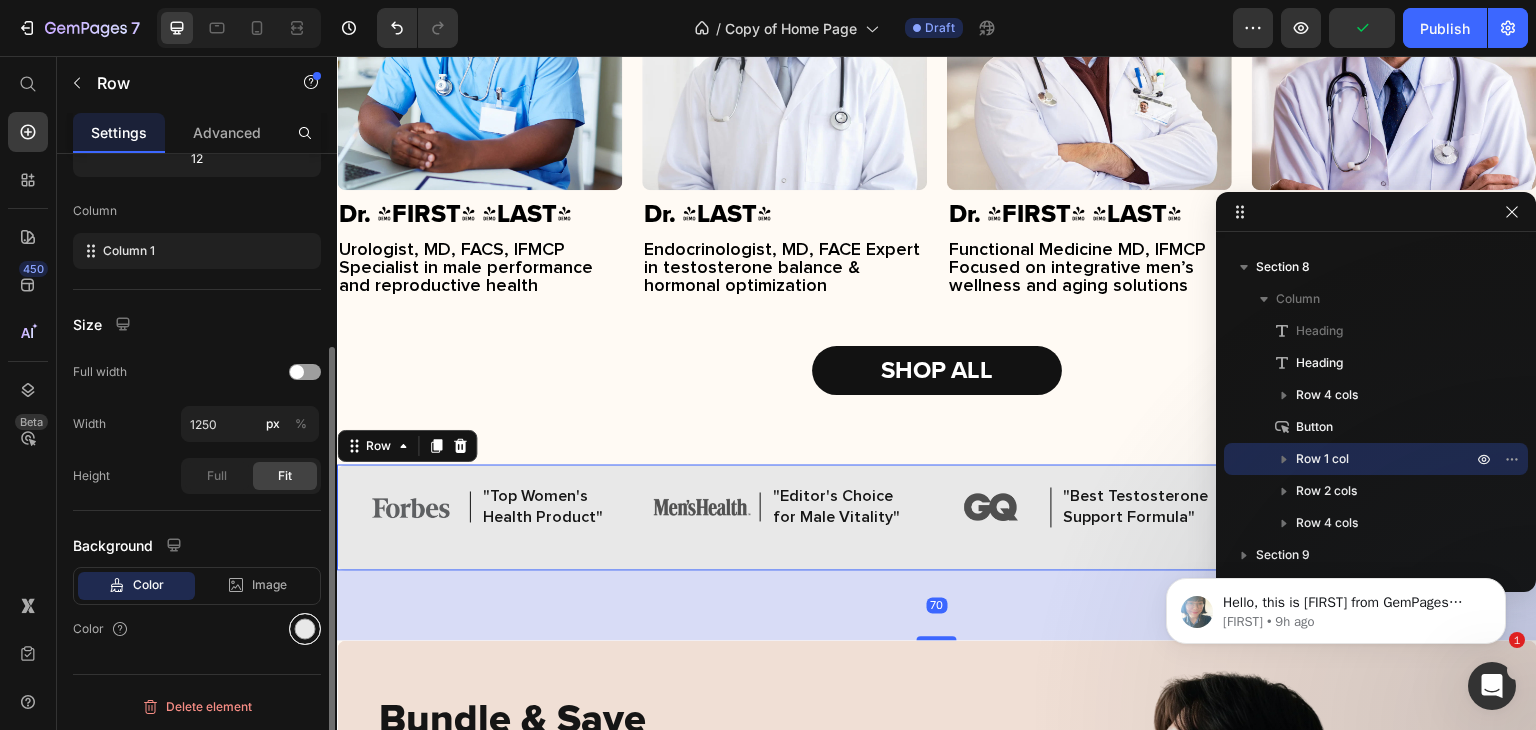 click at bounding box center (305, 629) 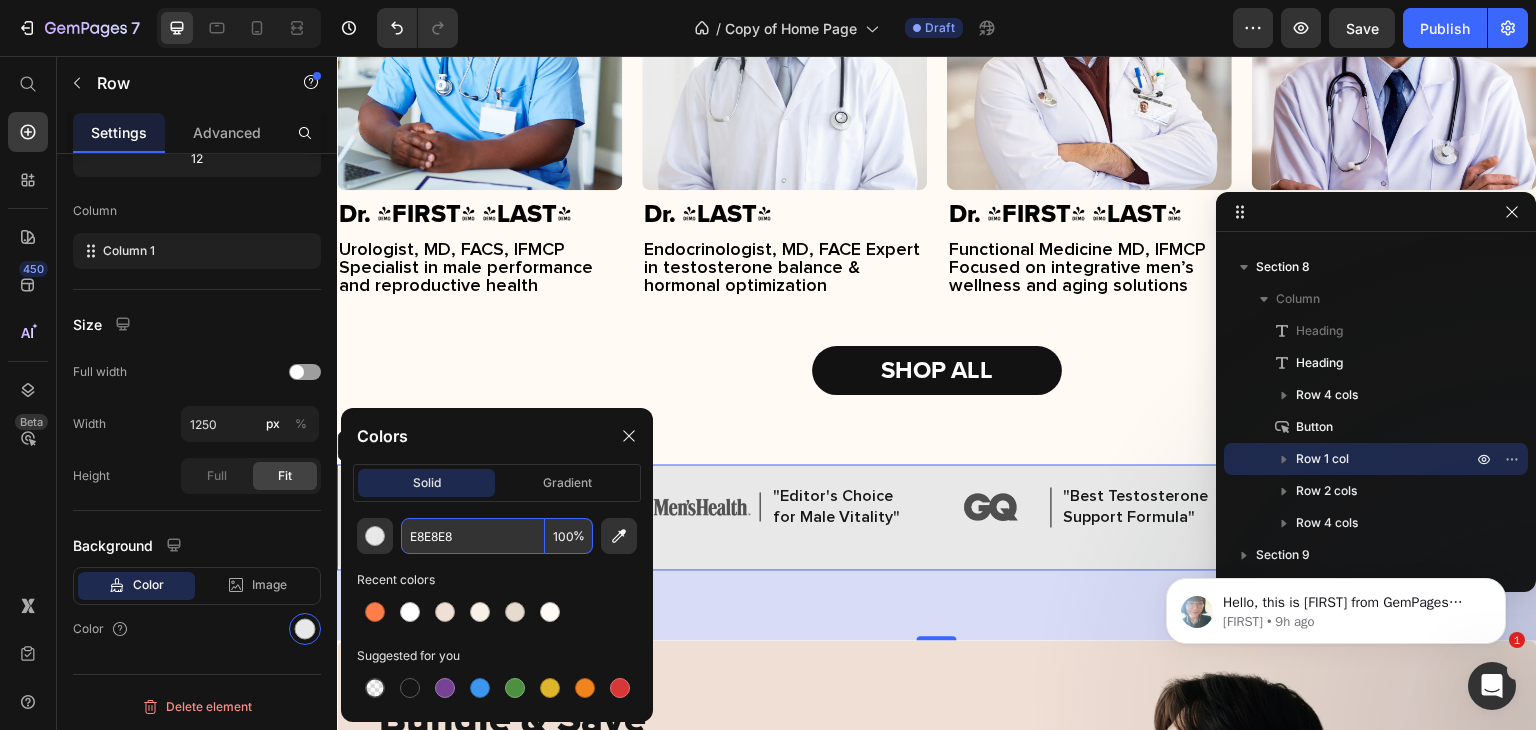 click on "E8E8E8" at bounding box center [473, 536] 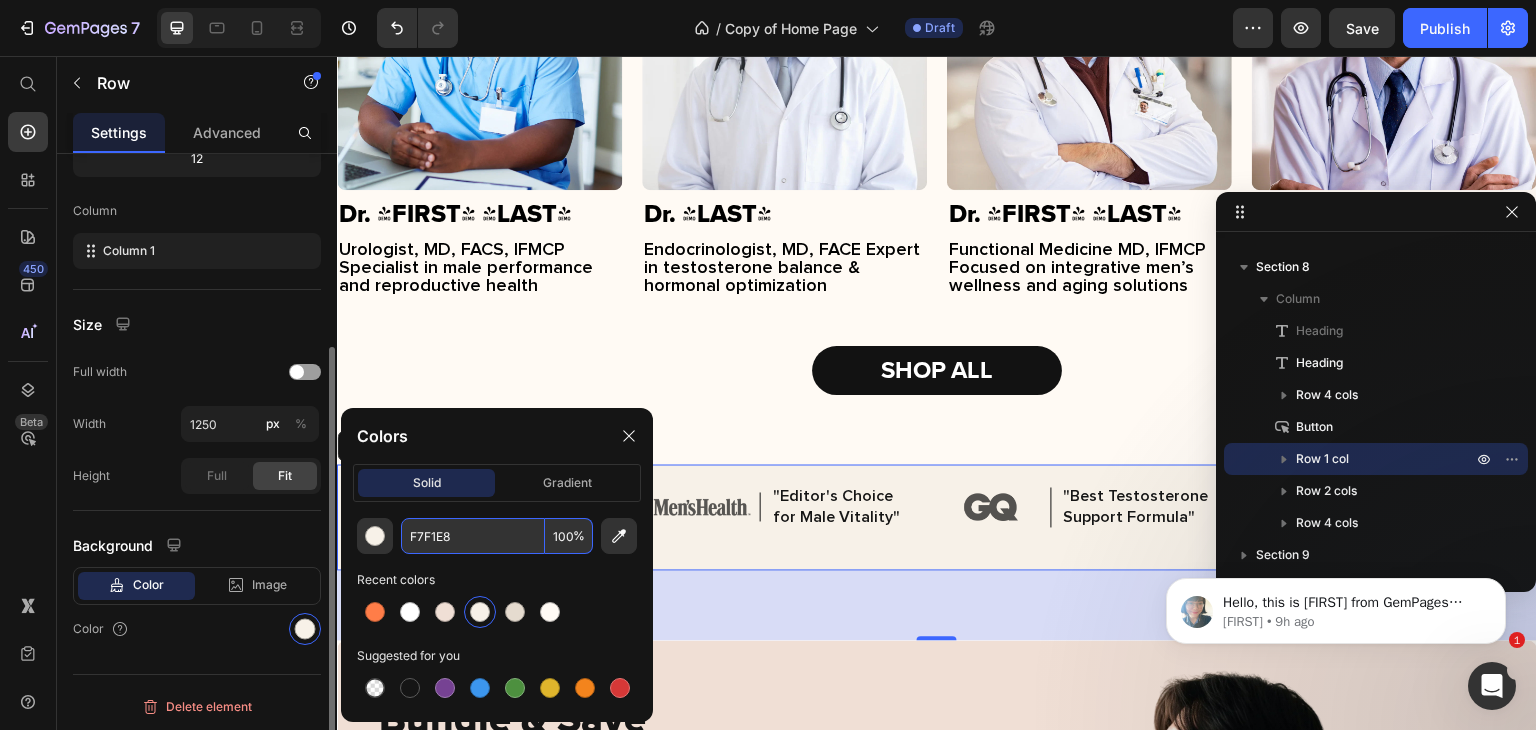 type on "F7F1E8" 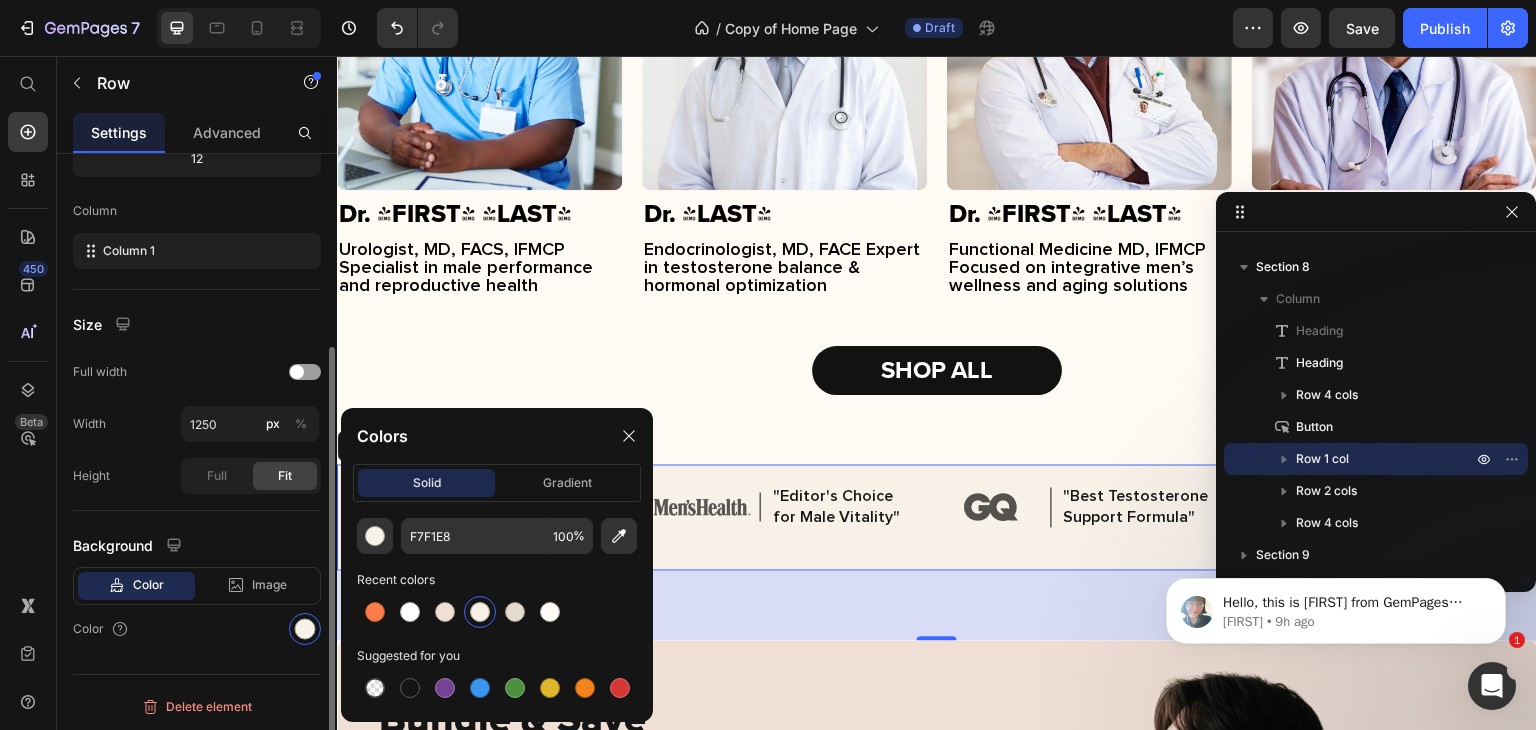 click on "Size" at bounding box center [197, 324] 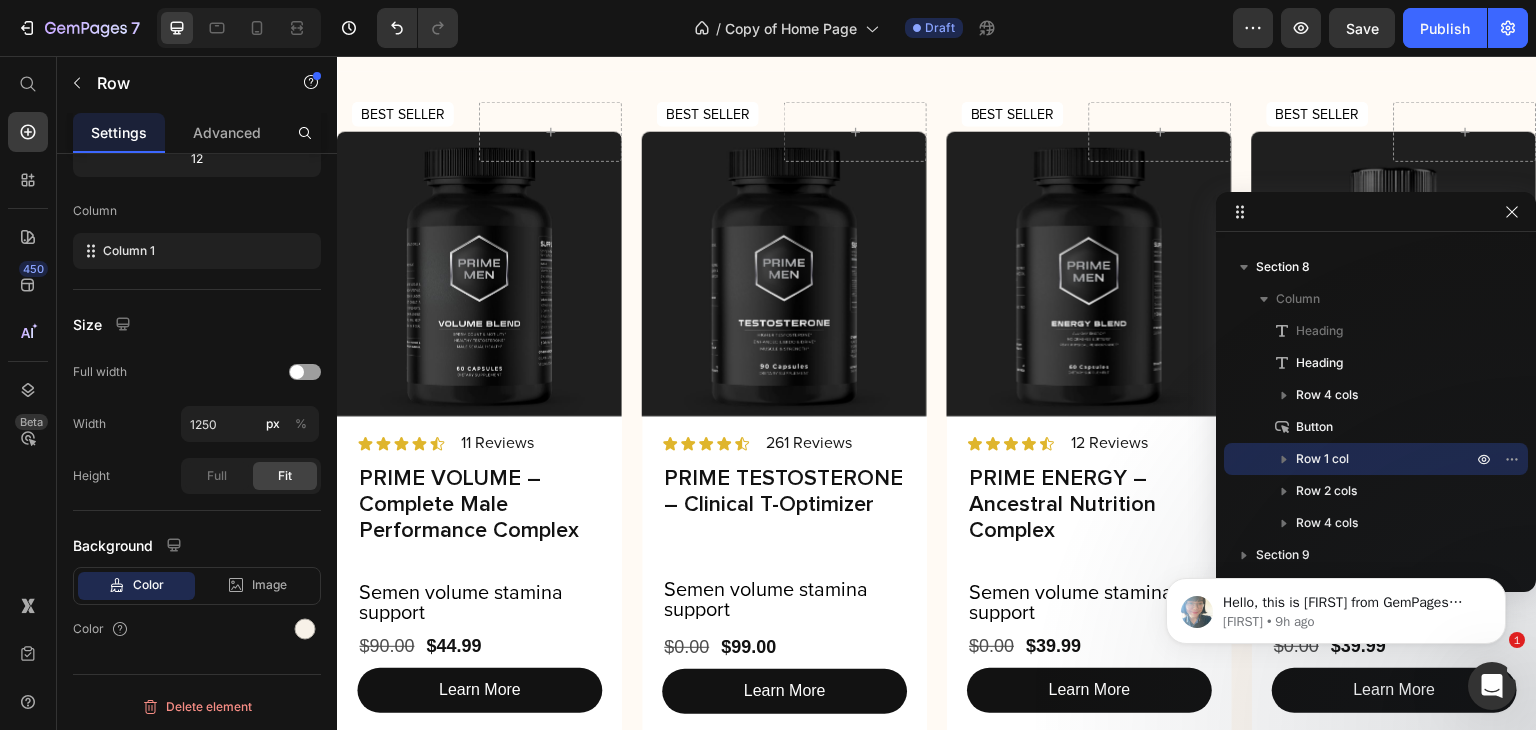 scroll, scrollTop: 2639, scrollLeft: 0, axis: vertical 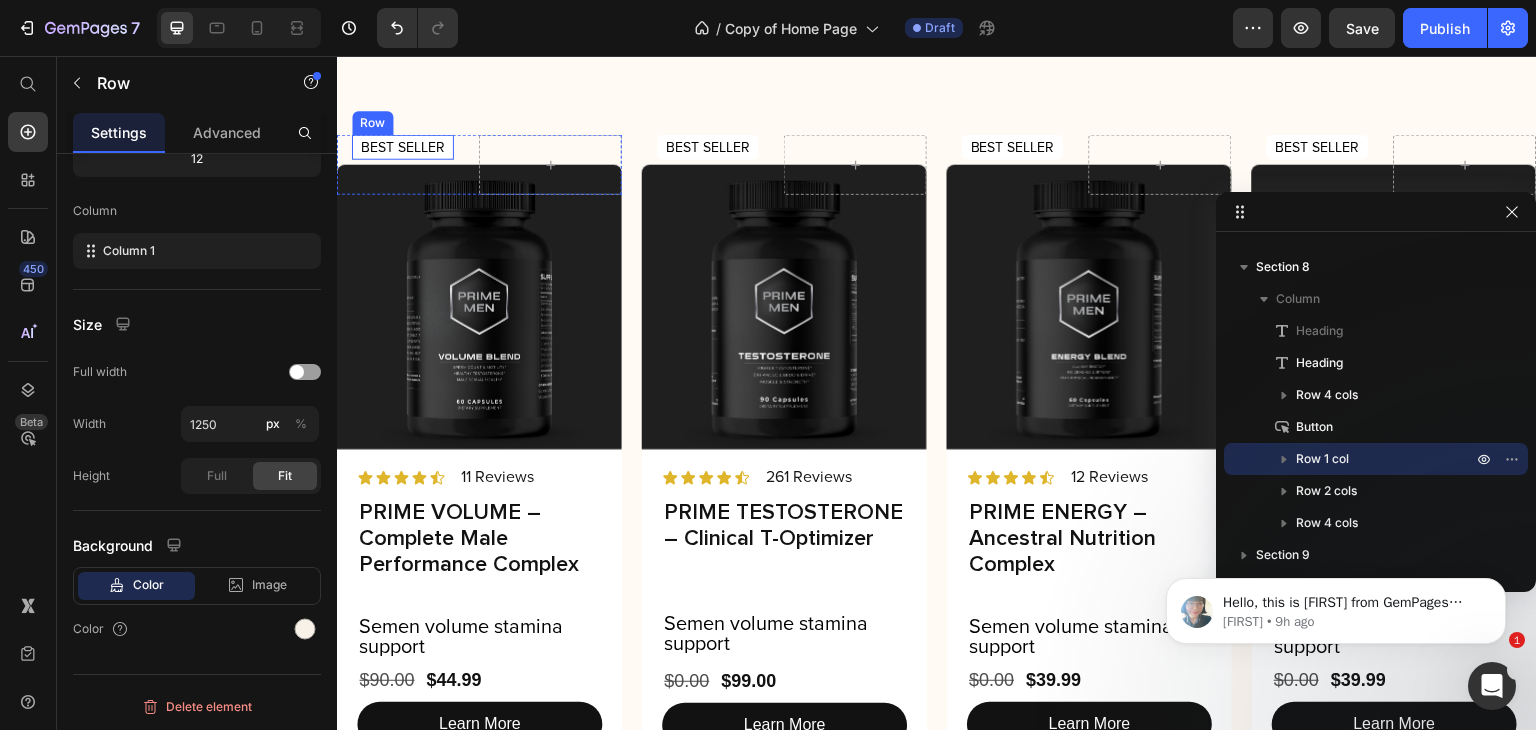 click on "BEST SELLER Text Block Row" at bounding box center (403, 147) 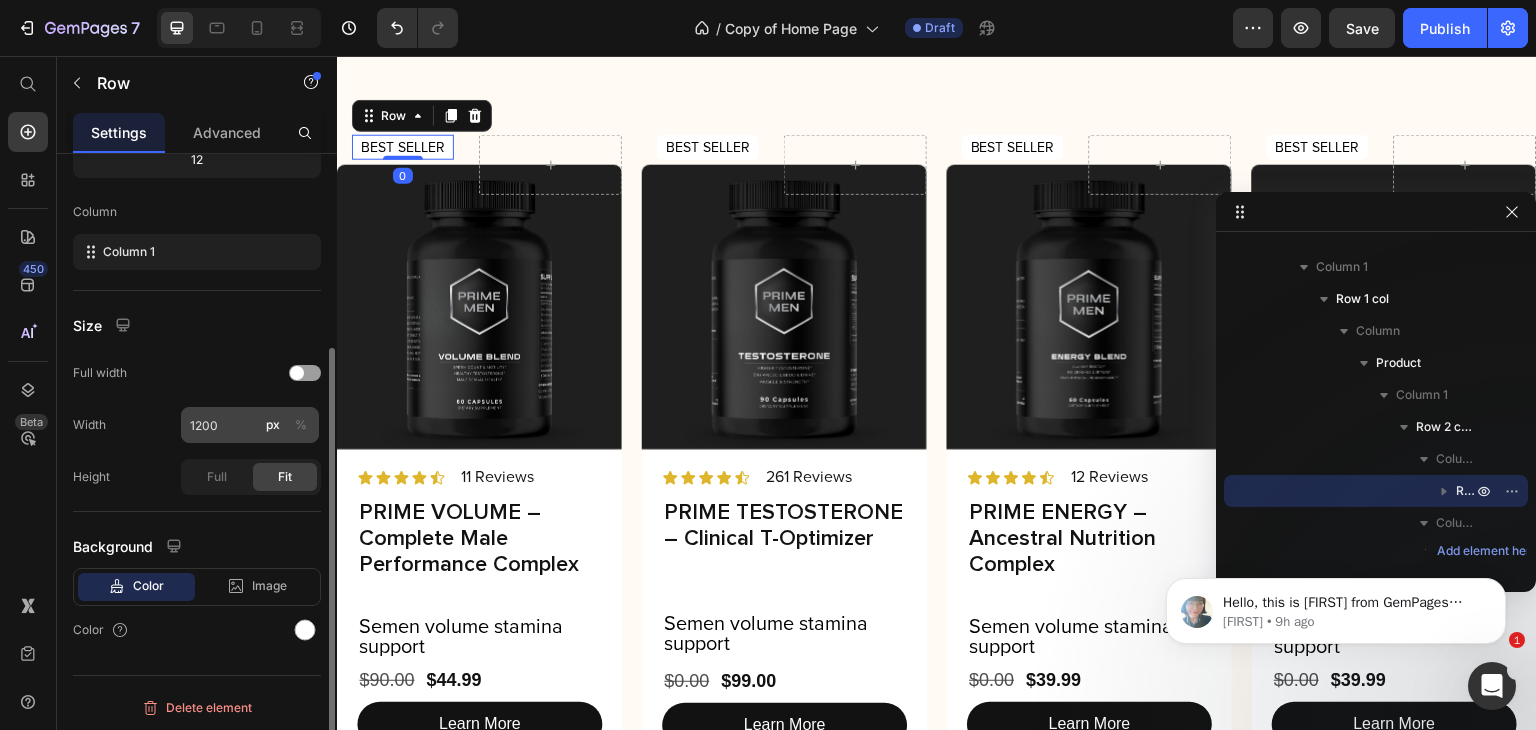 scroll, scrollTop: 277, scrollLeft: 0, axis: vertical 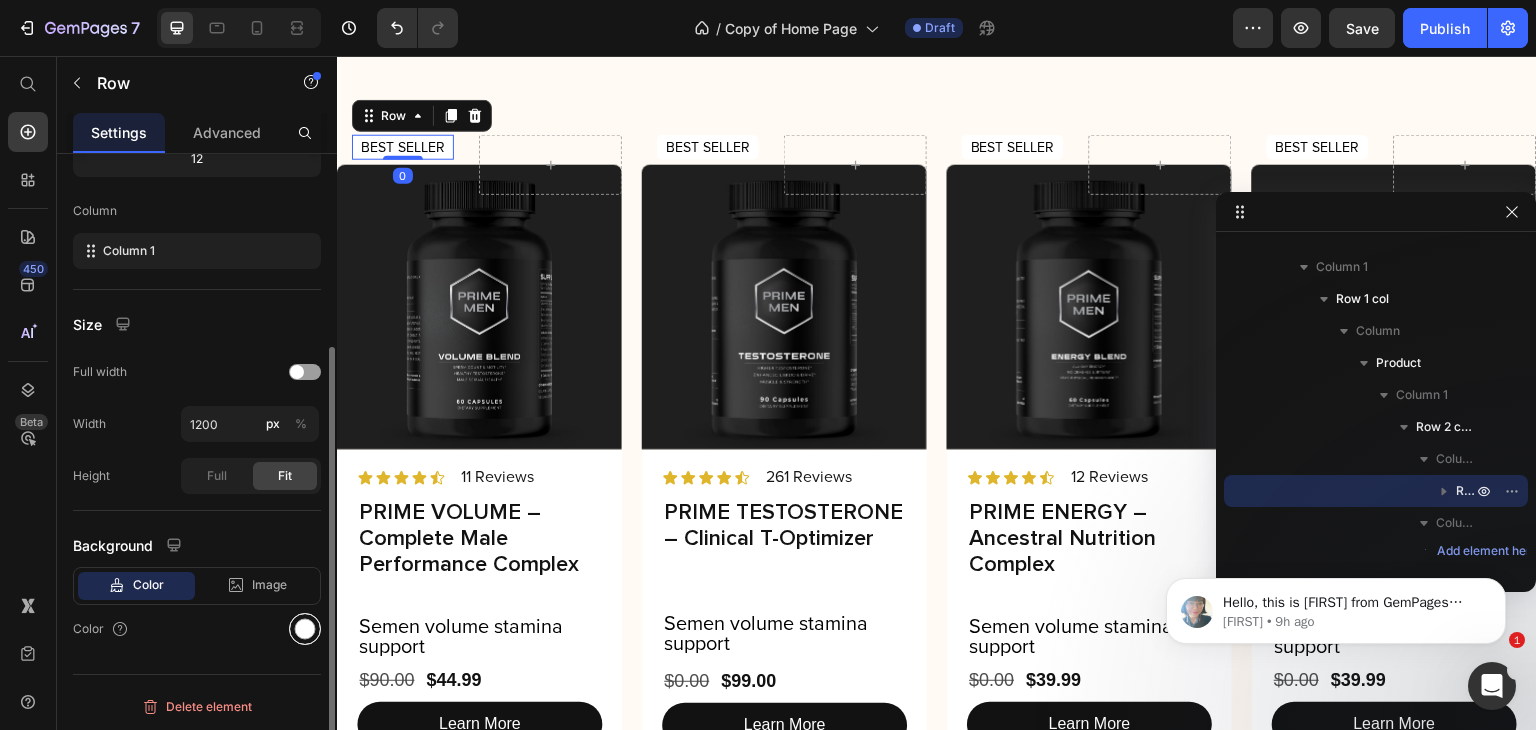 click at bounding box center (305, 629) 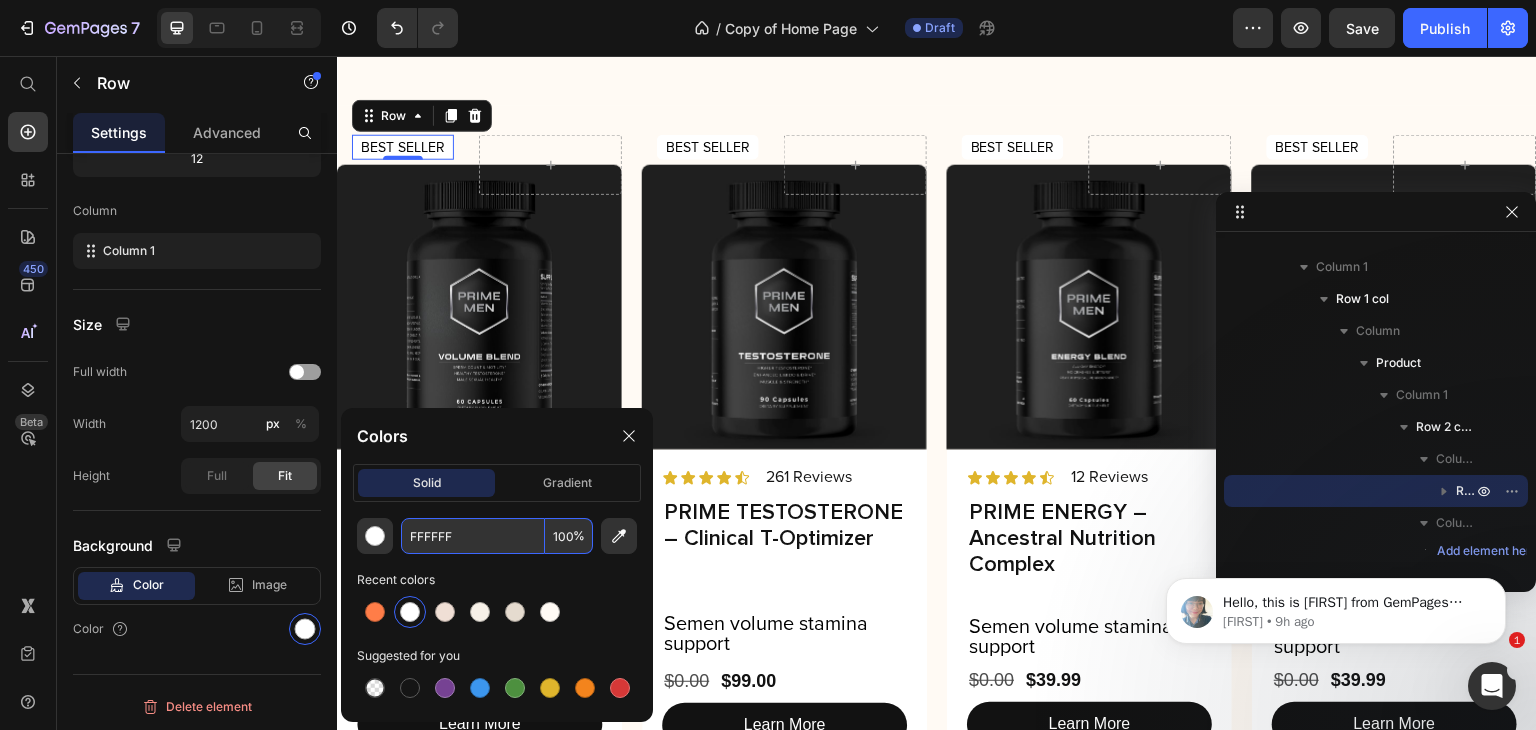 click on "FFFFFF" at bounding box center (473, 536) 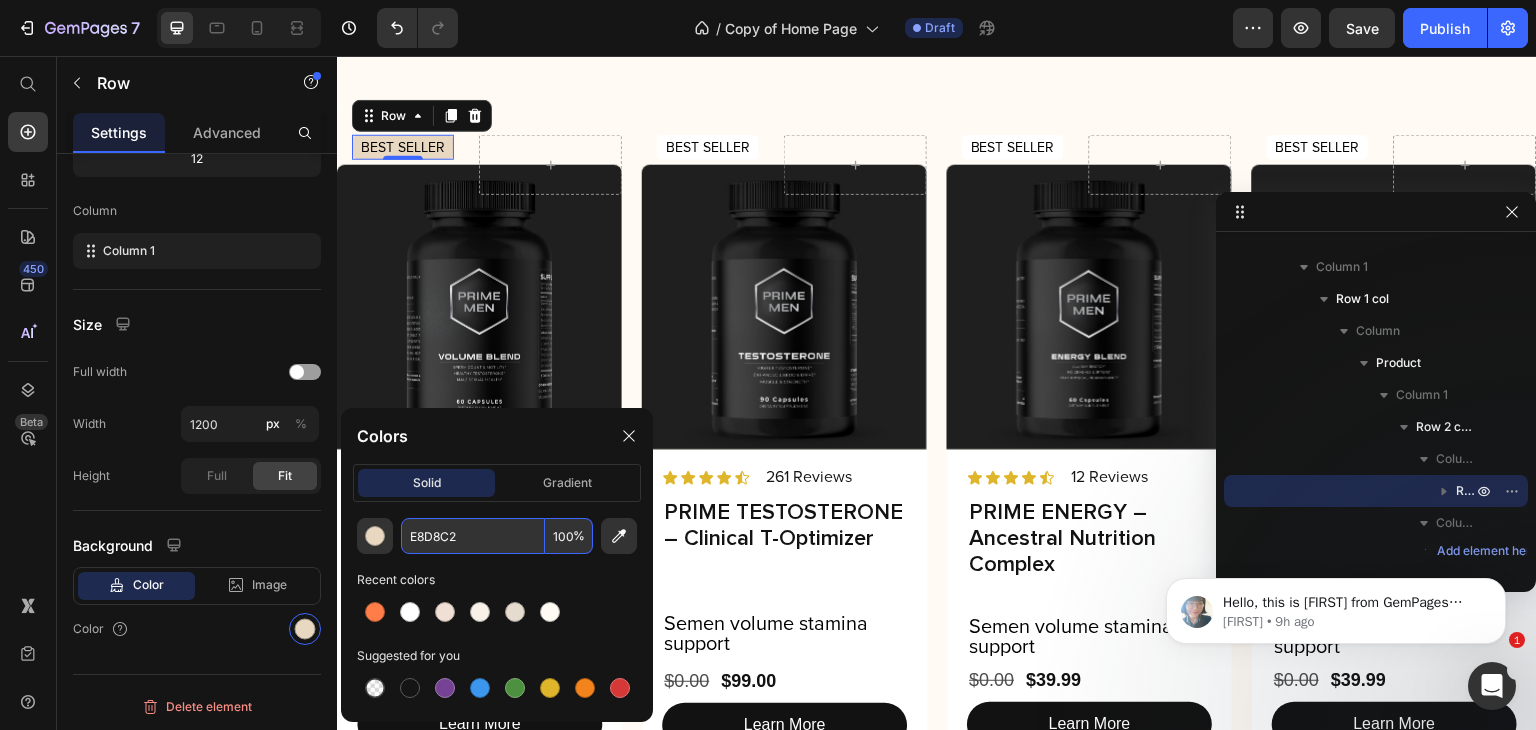type on "E8D8C2" 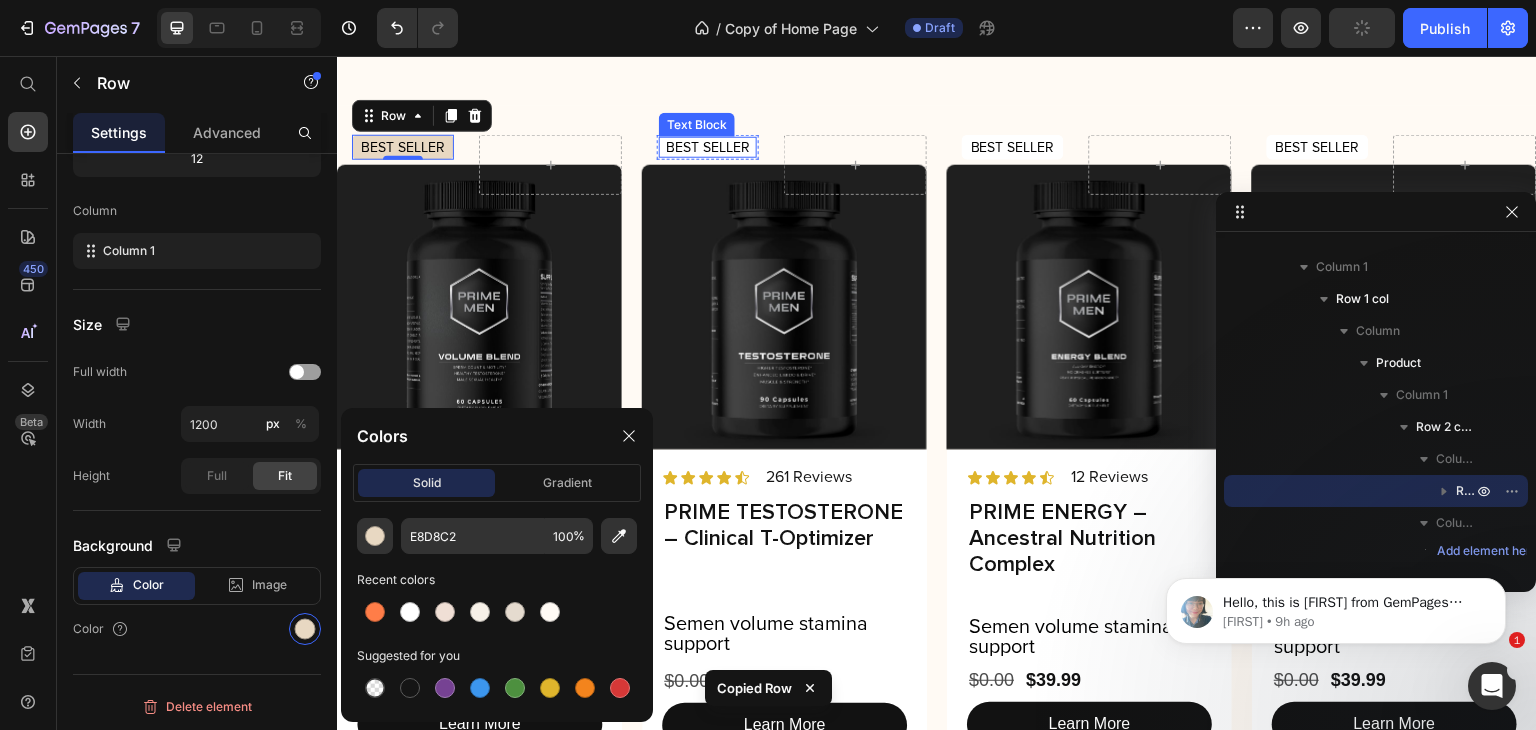 click on "BEST SELLER" at bounding box center [708, 147] 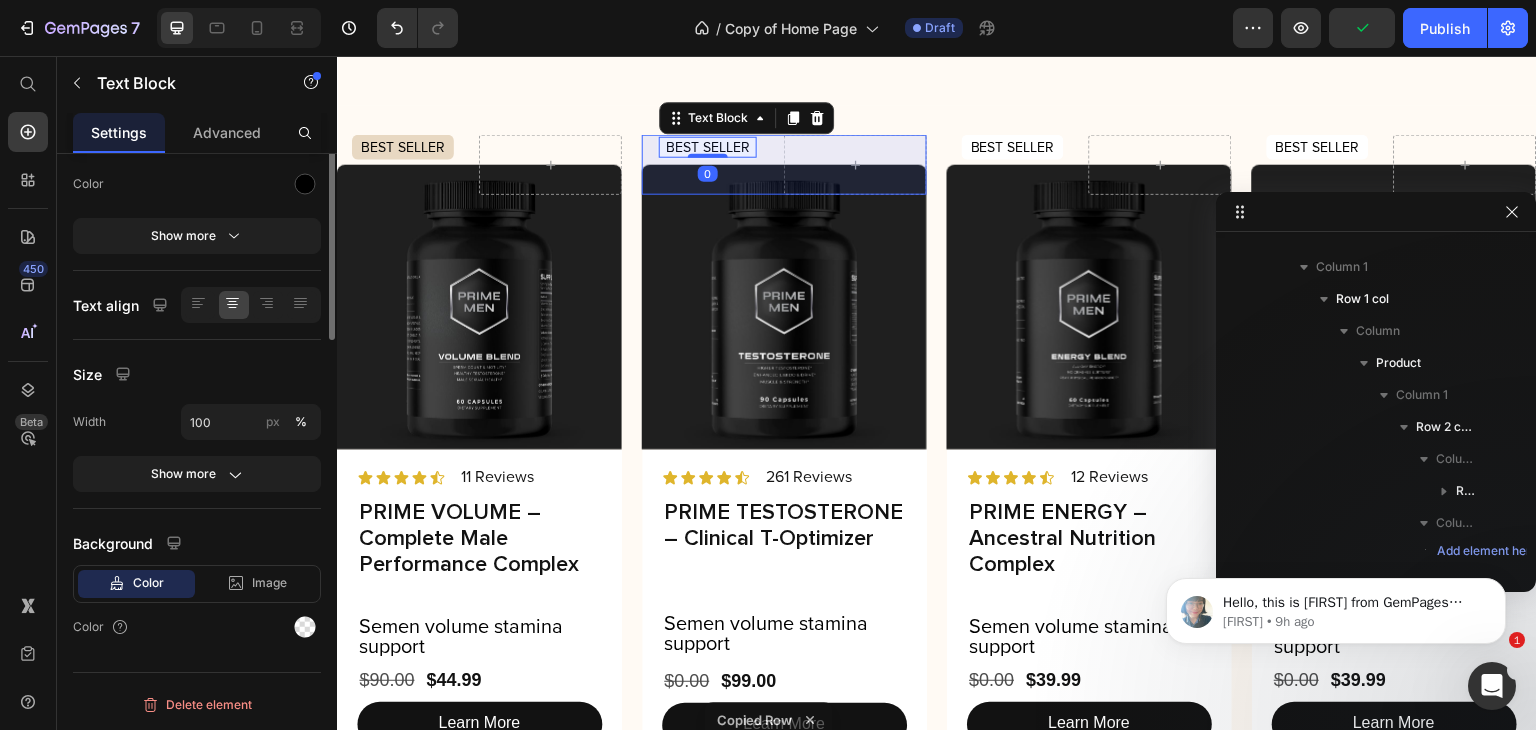 scroll, scrollTop: 1245, scrollLeft: 0, axis: vertical 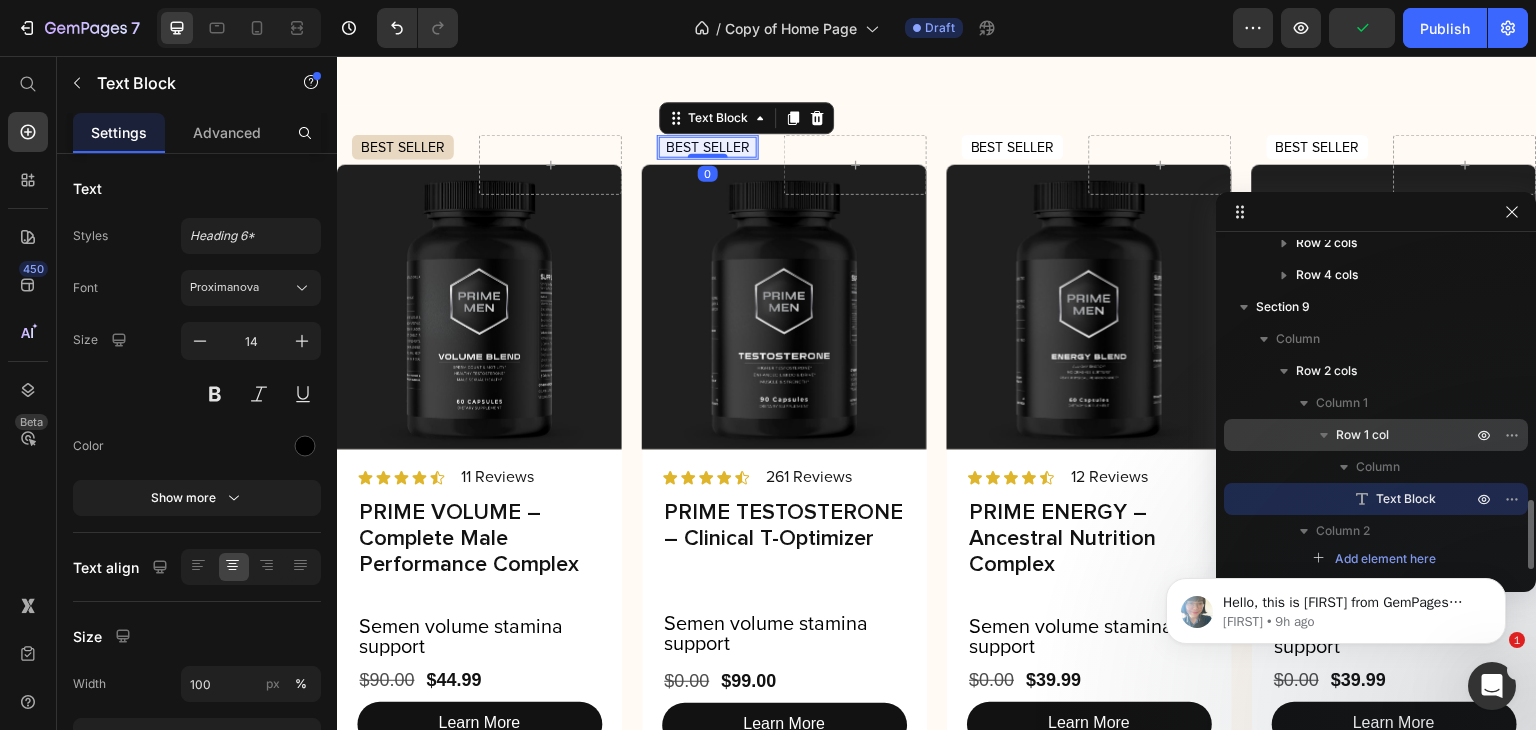 click on "Row 1 col" at bounding box center [1376, 435] 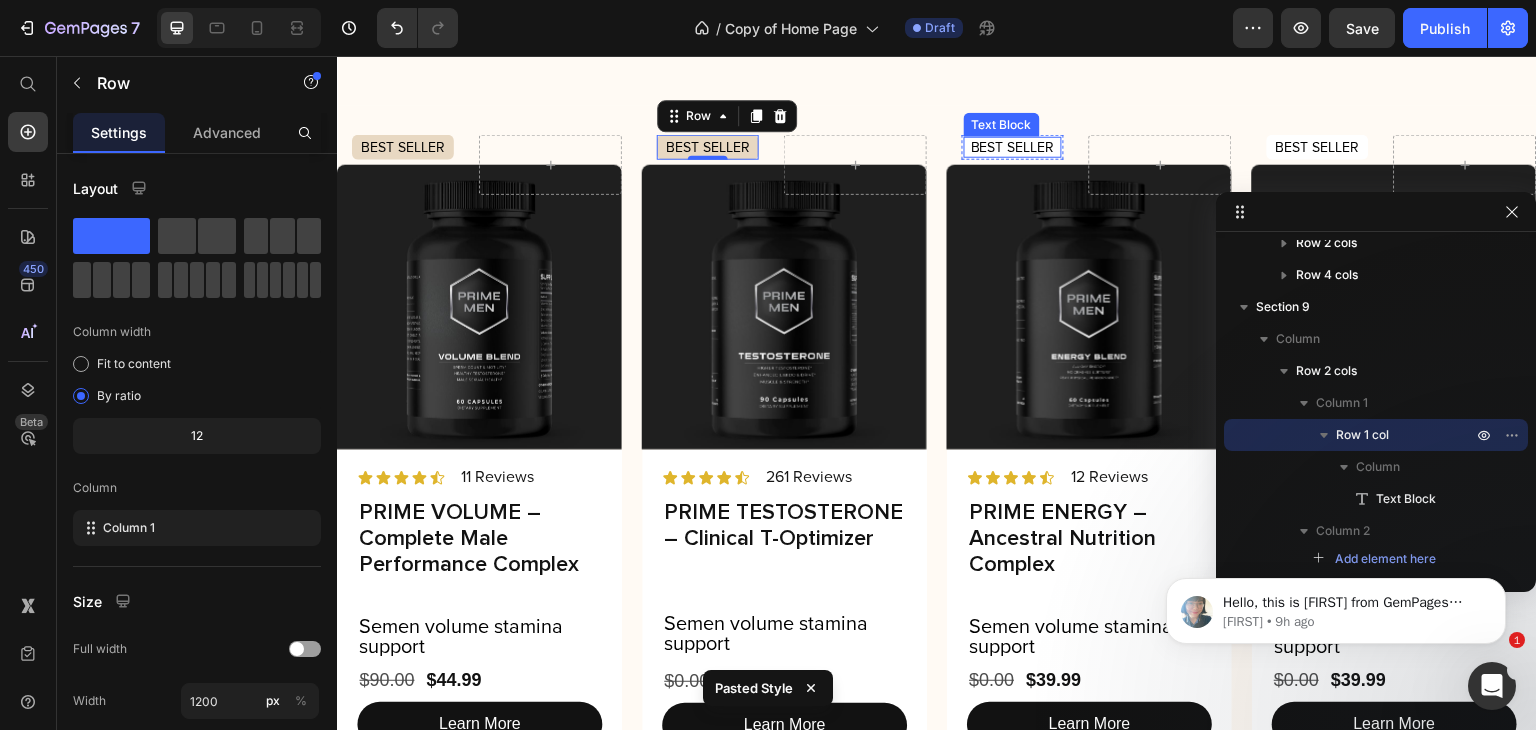 click on "BEST SELLER" at bounding box center [1013, 147] 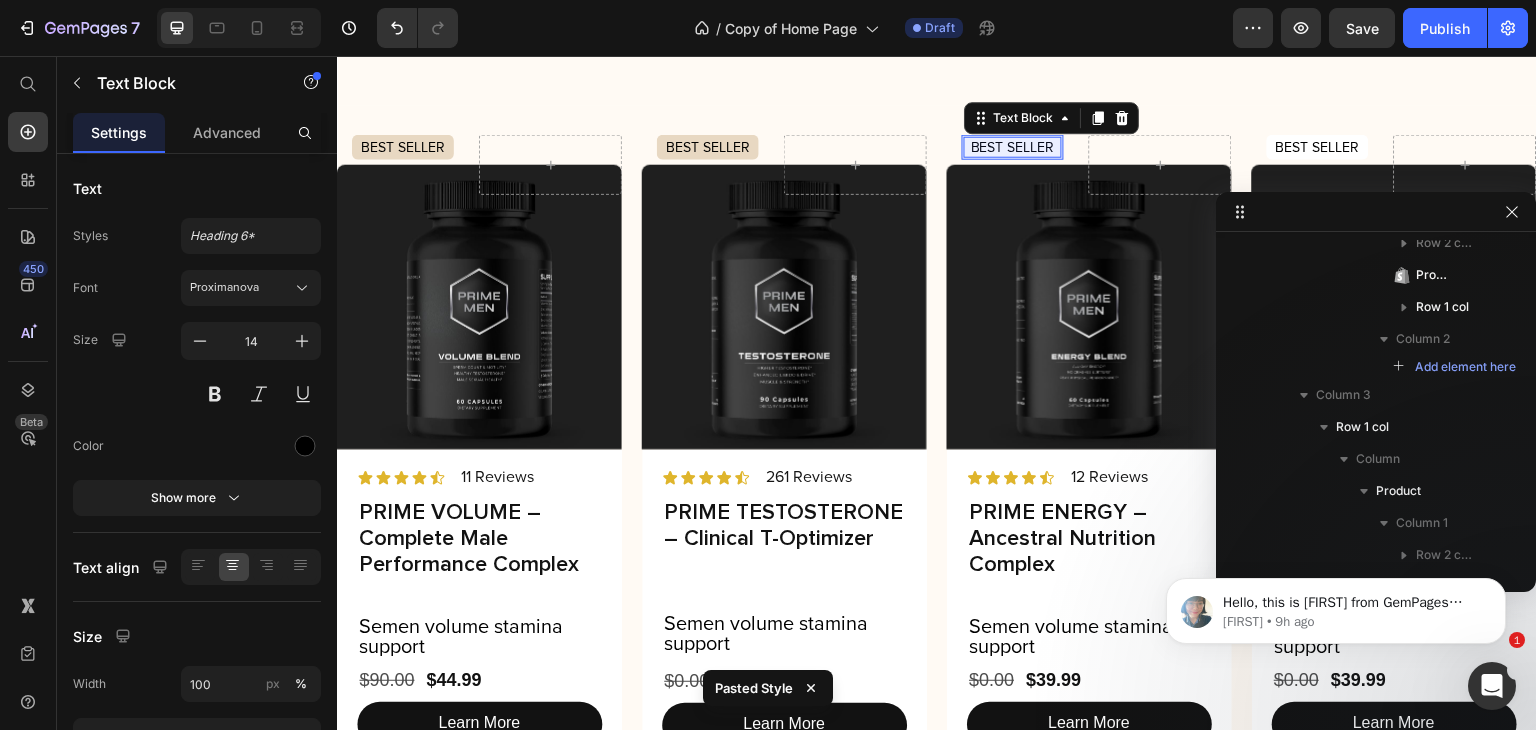 scroll, scrollTop: 1570, scrollLeft: 0, axis: vertical 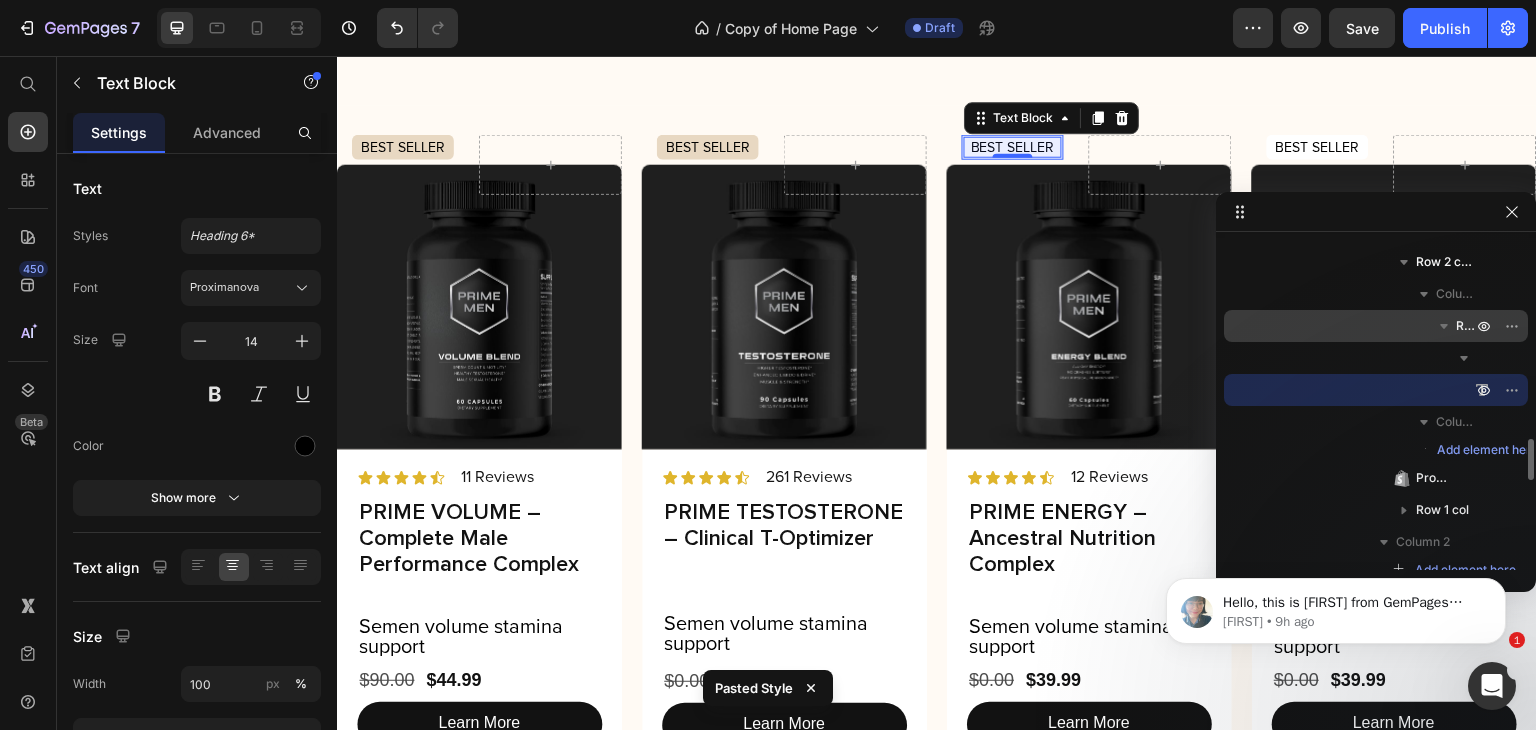 click on "Row 1 col" at bounding box center [1376, 326] 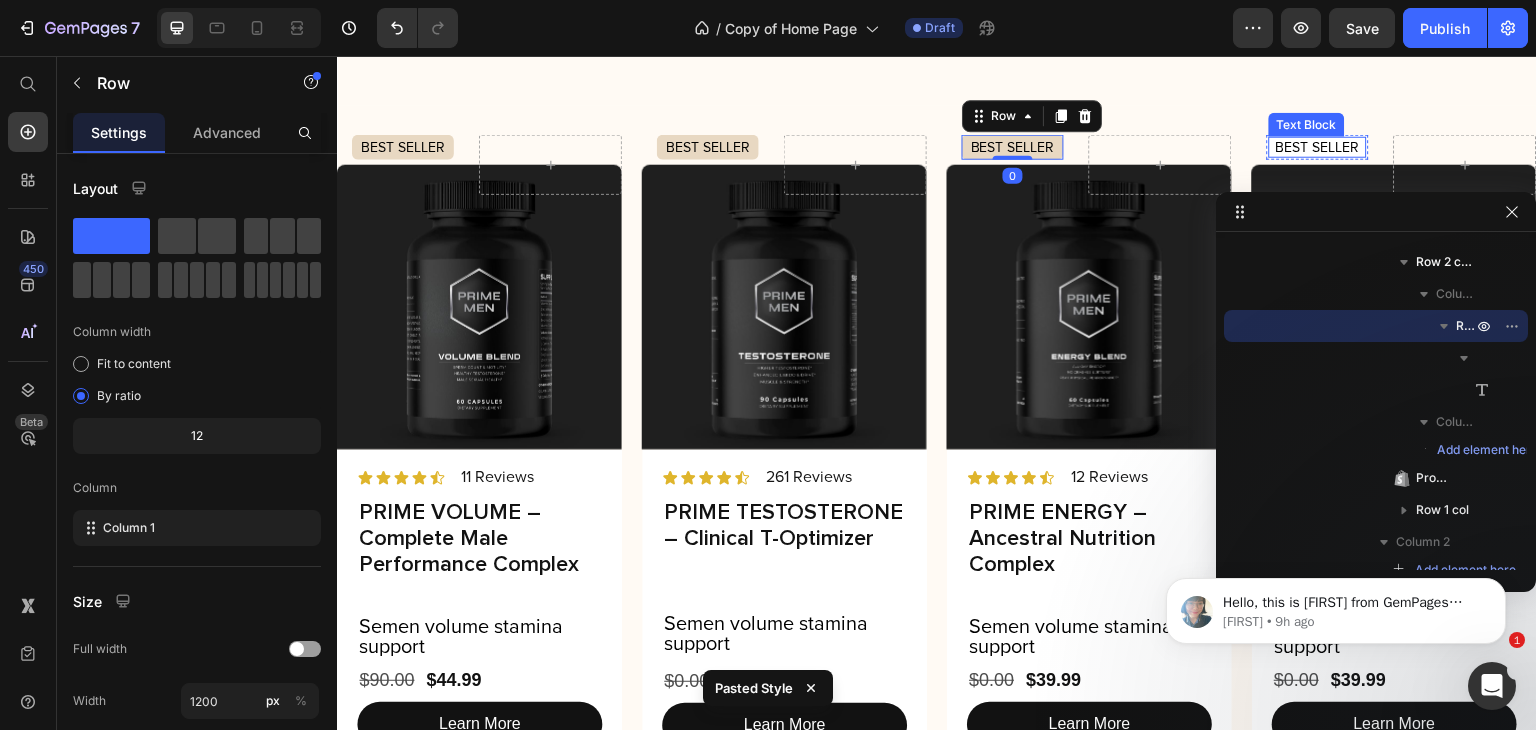 click on "BEST SELLER" at bounding box center [1318, 147] 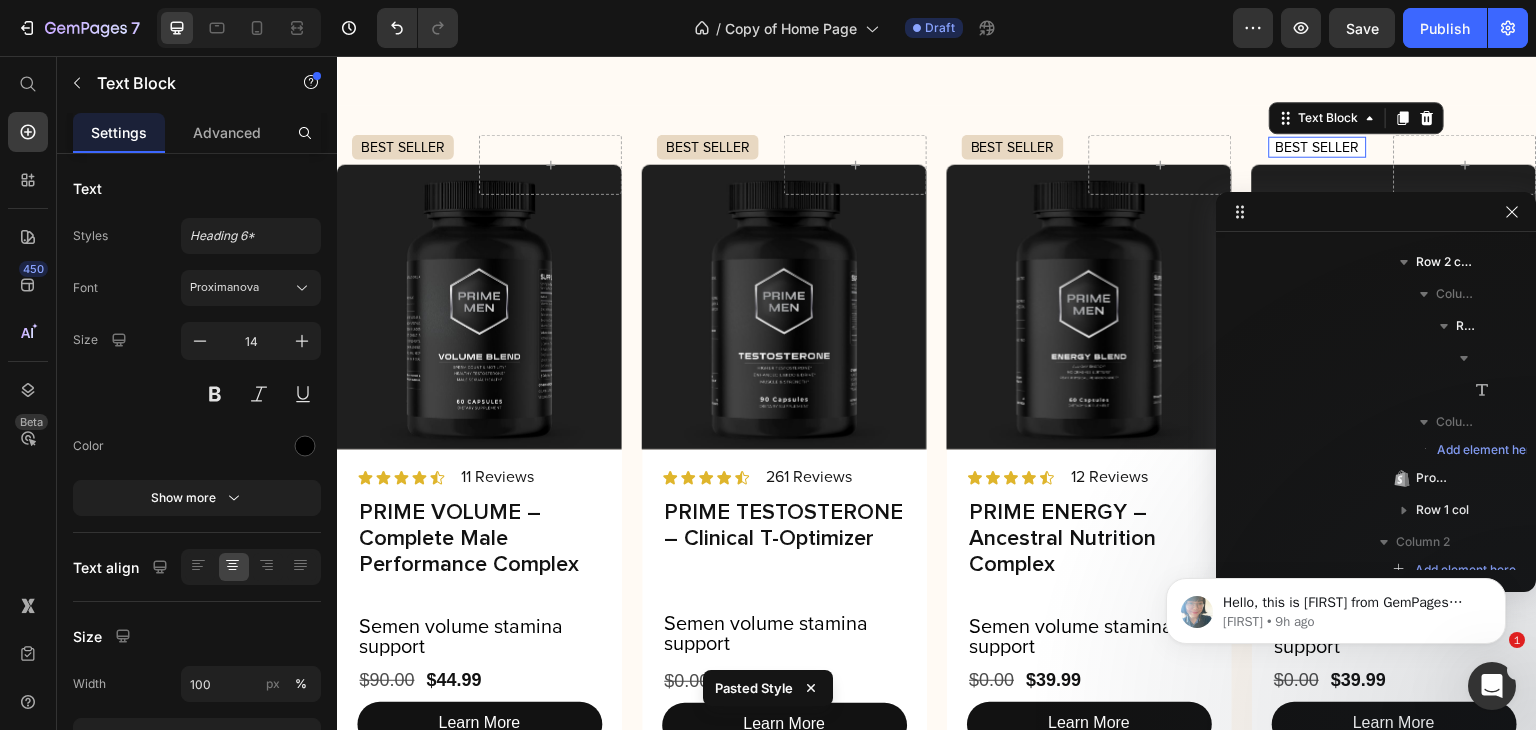 scroll, scrollTop: 2066, scrollLeft: 0, axis: vertical 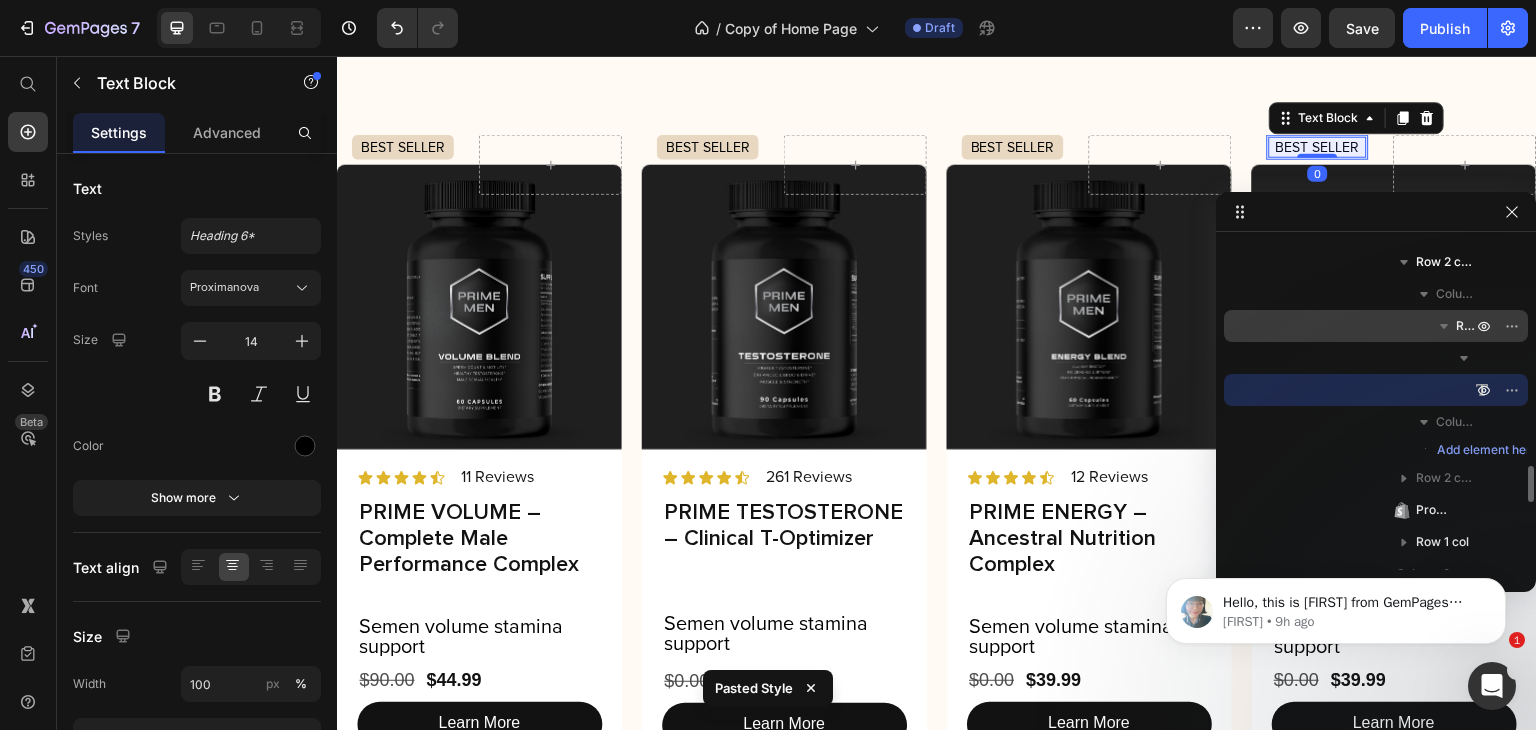 click on "Row 1 col" at bounding box center [1376, 326] 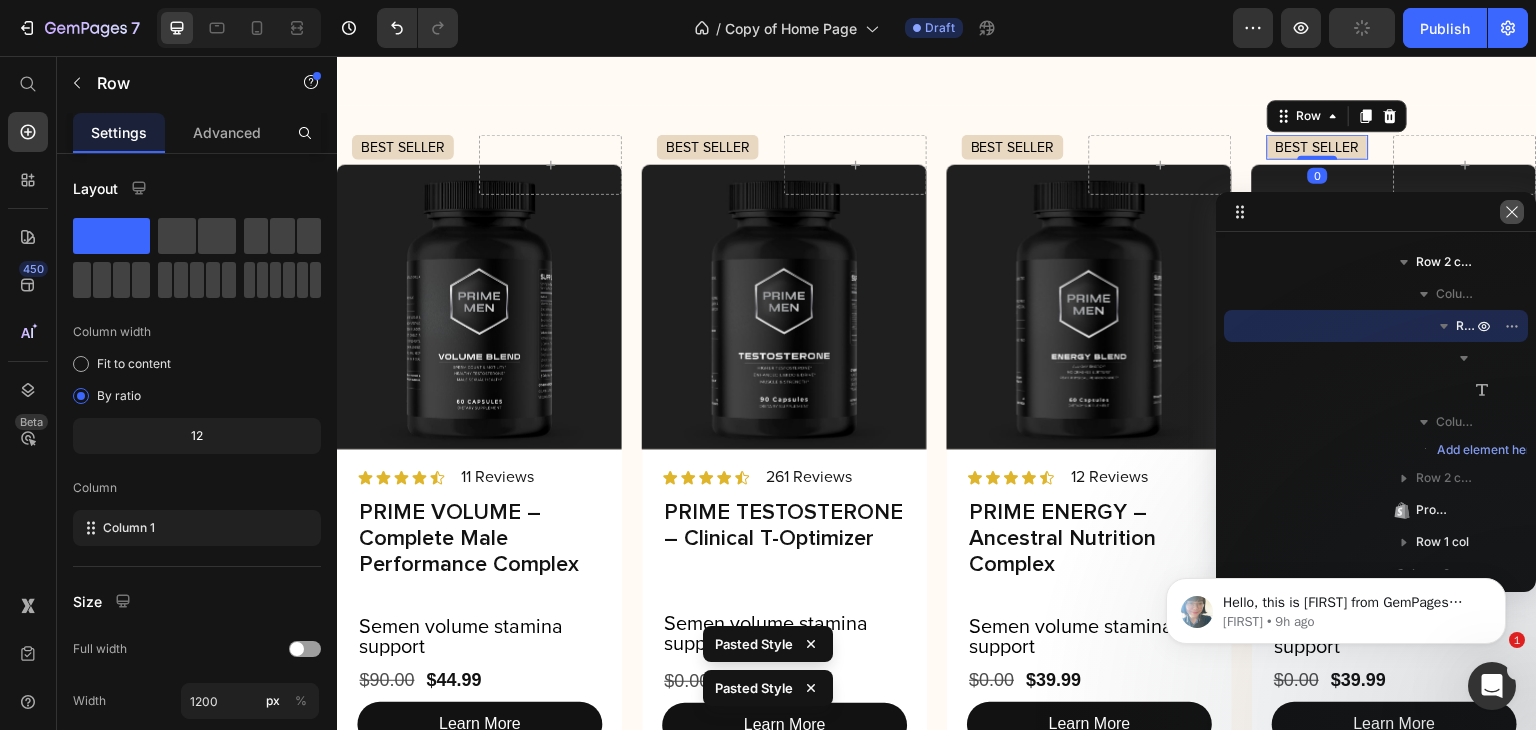 click 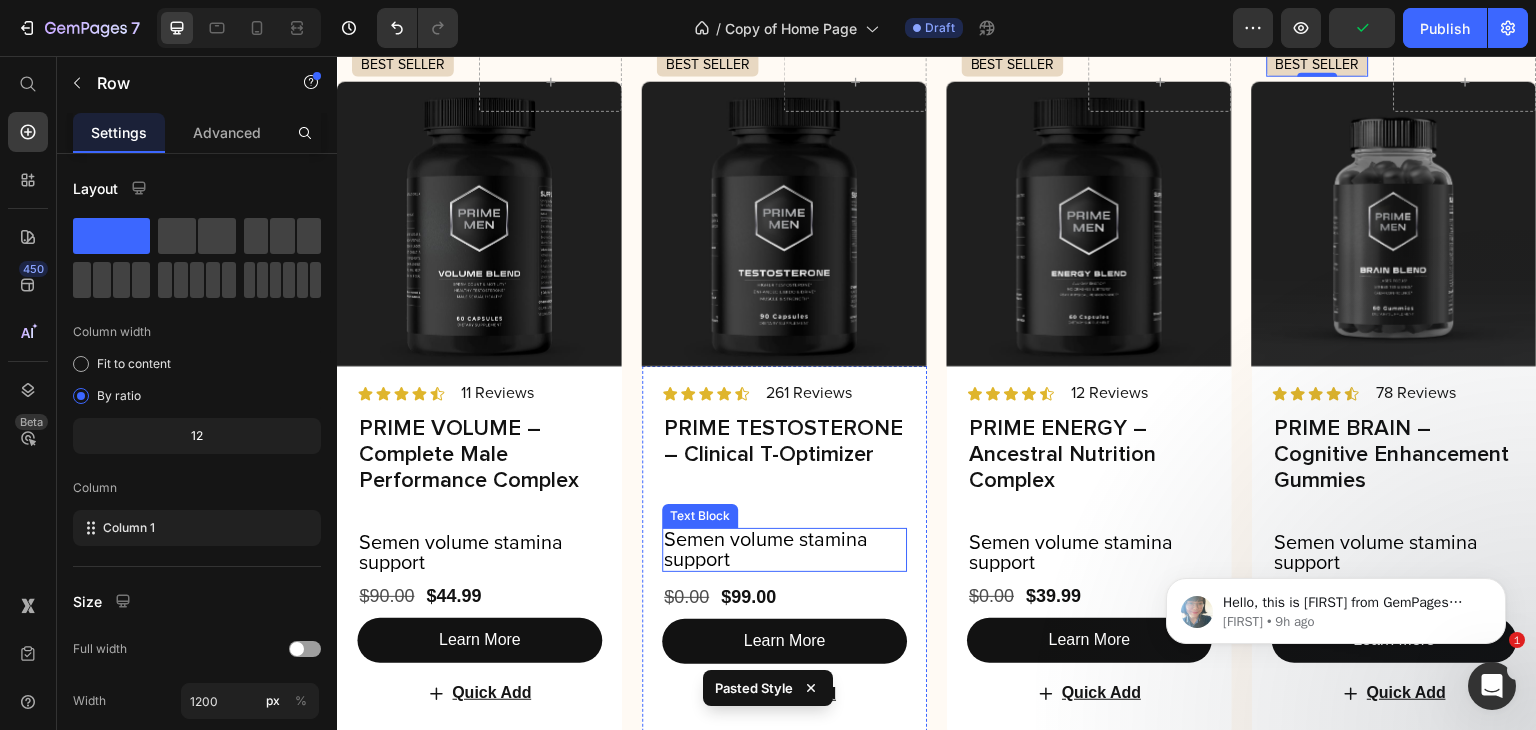 scroll, scrollTop: 2820, scrollLeft: 0, axis: vertical 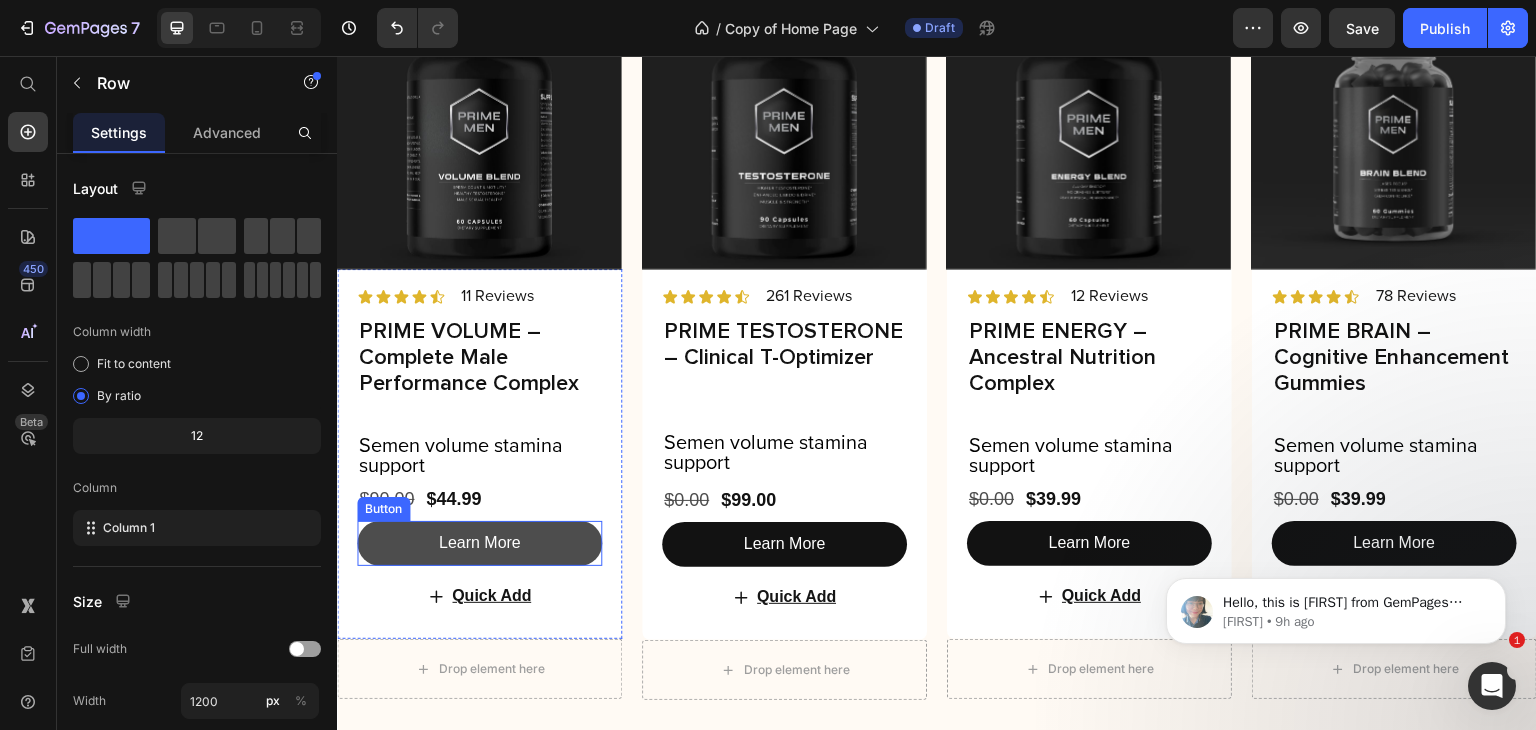 click on "Learn More" at bounding box center (479, 543) 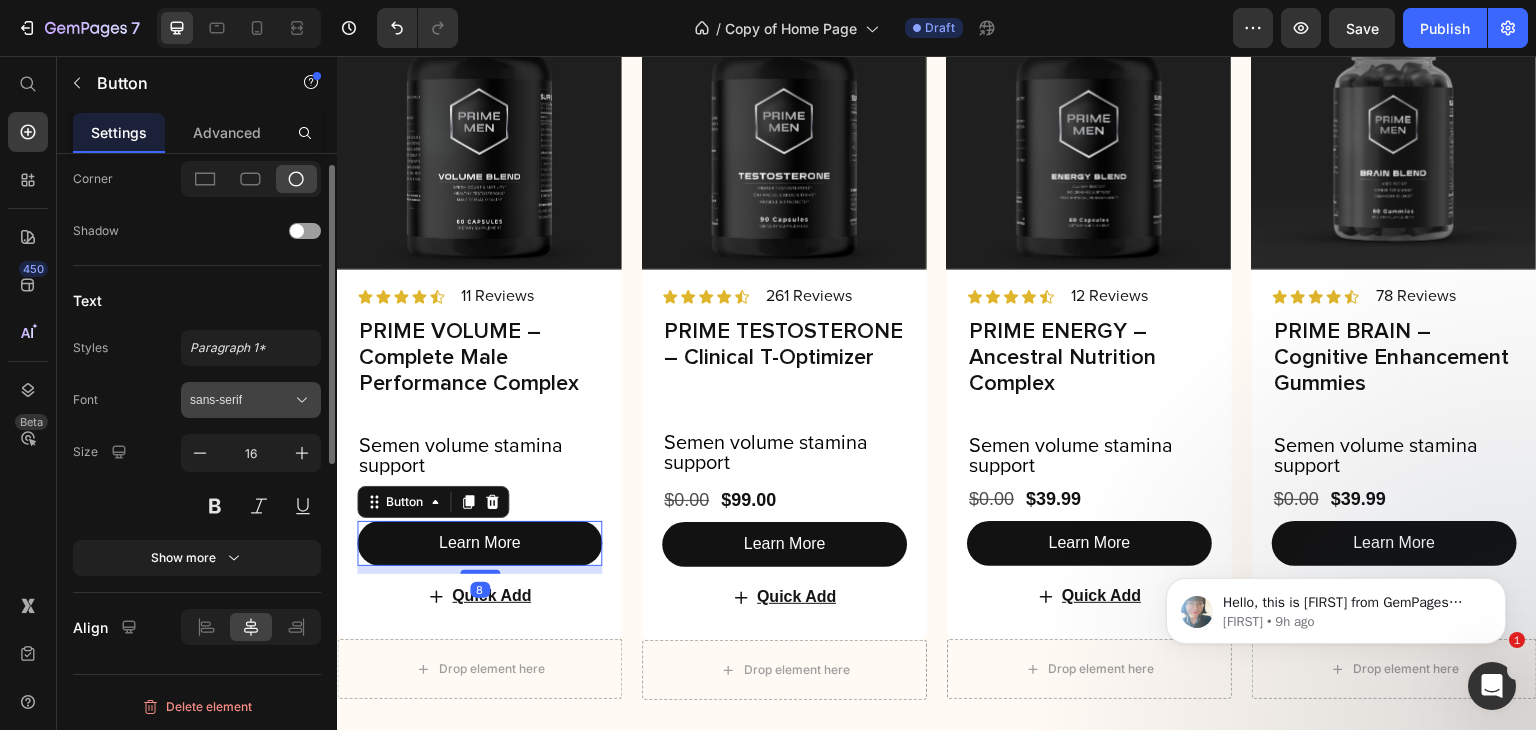 scroll, scrollTop: 464, scrollLeft: 0, axis: vertical 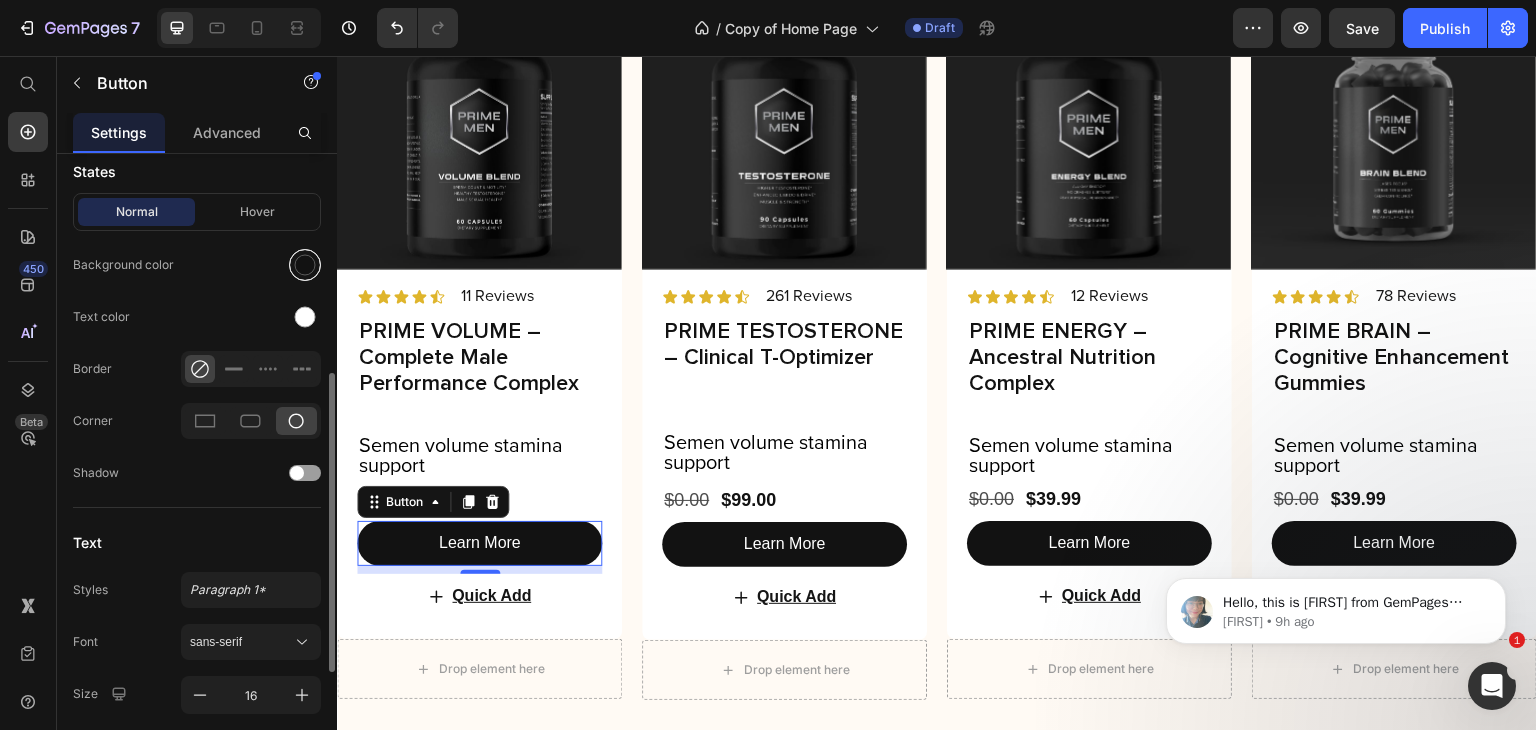 click at bounding box center [305, 265] 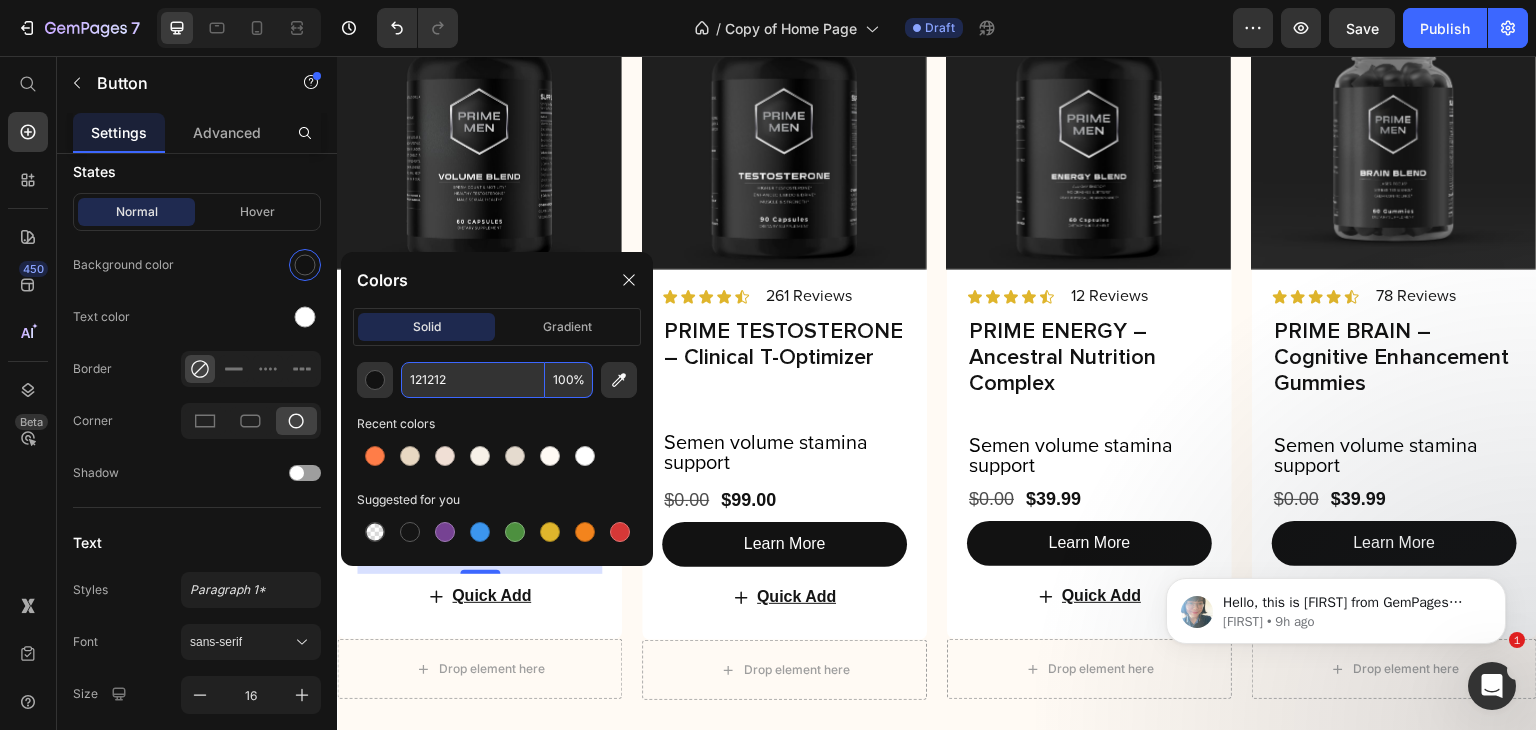 click on "121212" at bounding box center (473, 380) 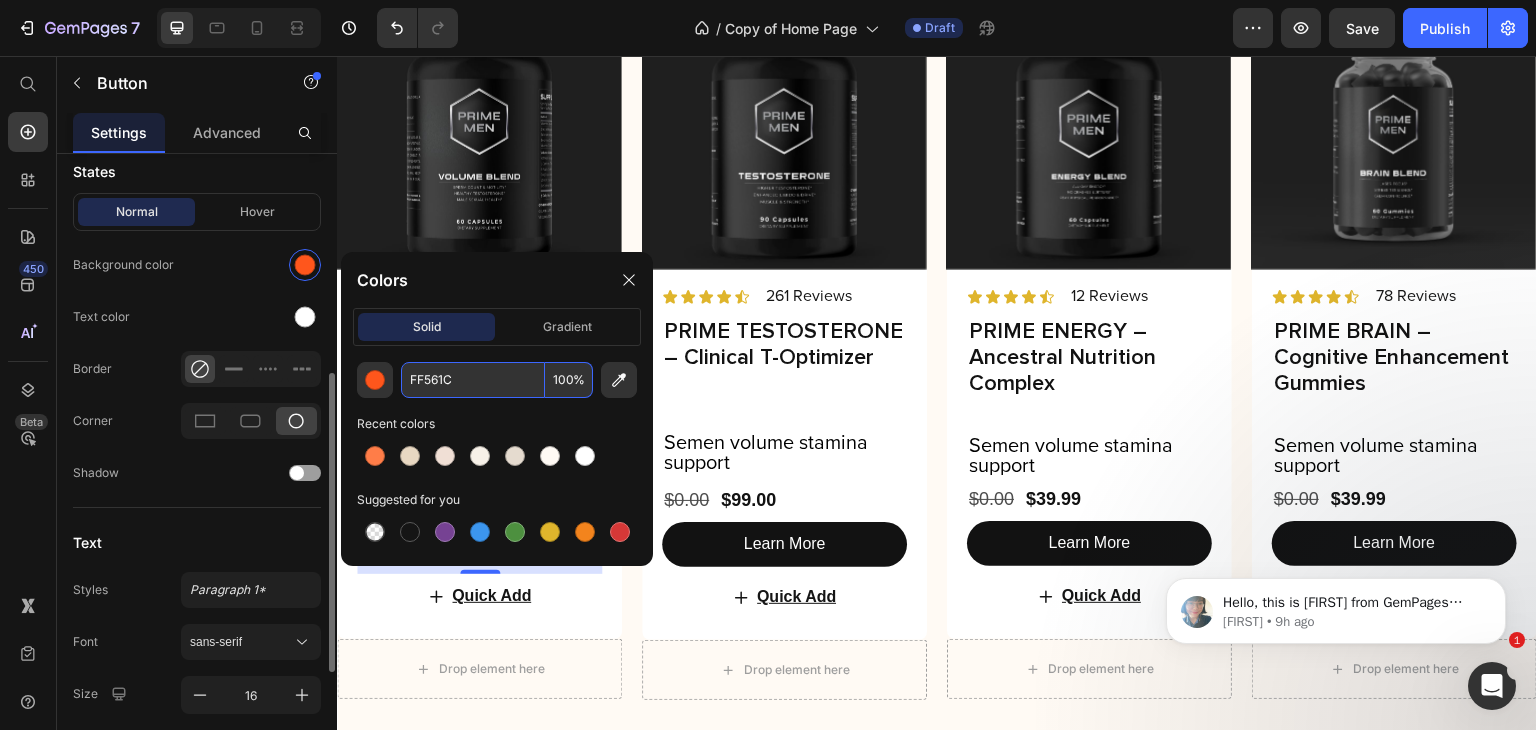 type on "FF561C" 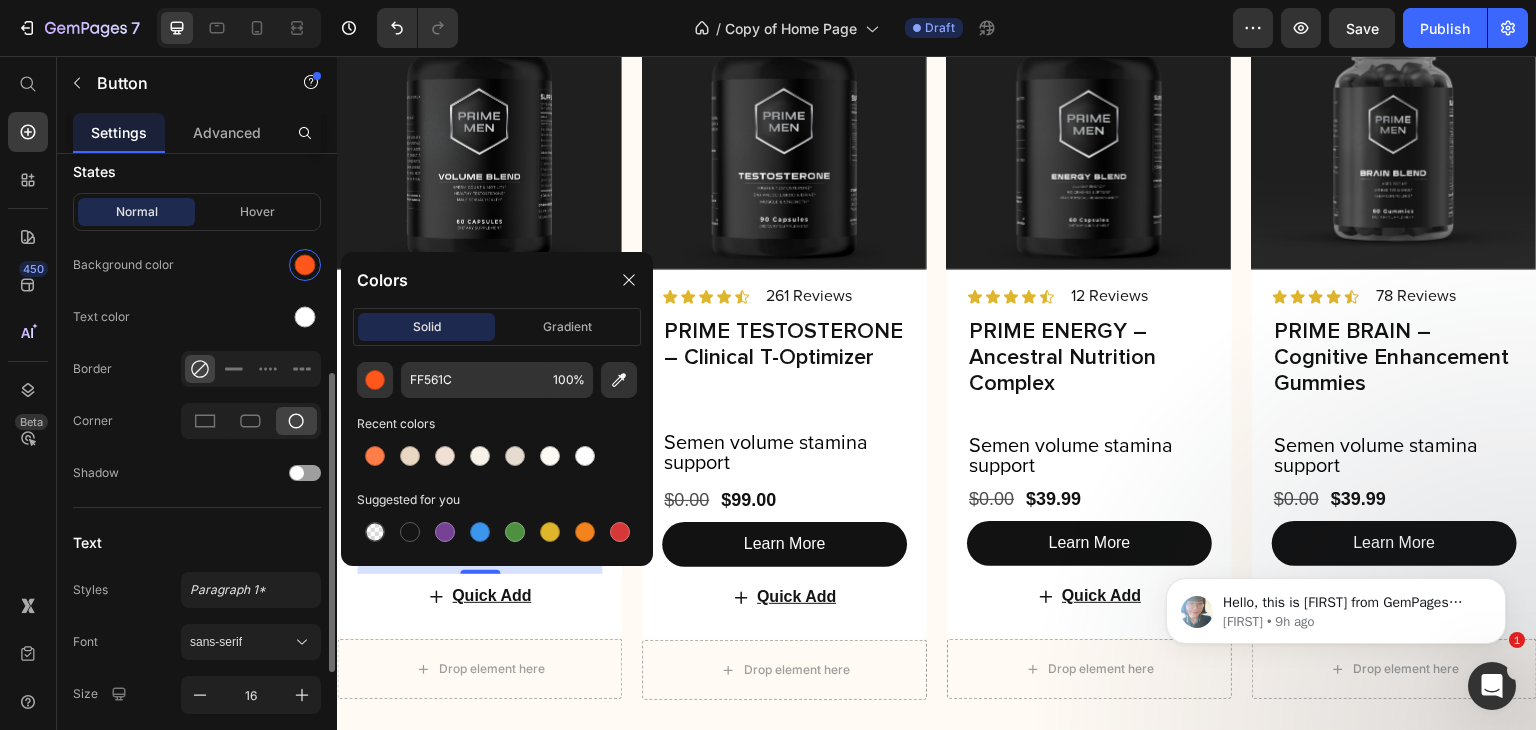click on "States Normal Hover Background color Text color Border Corner Shadow" 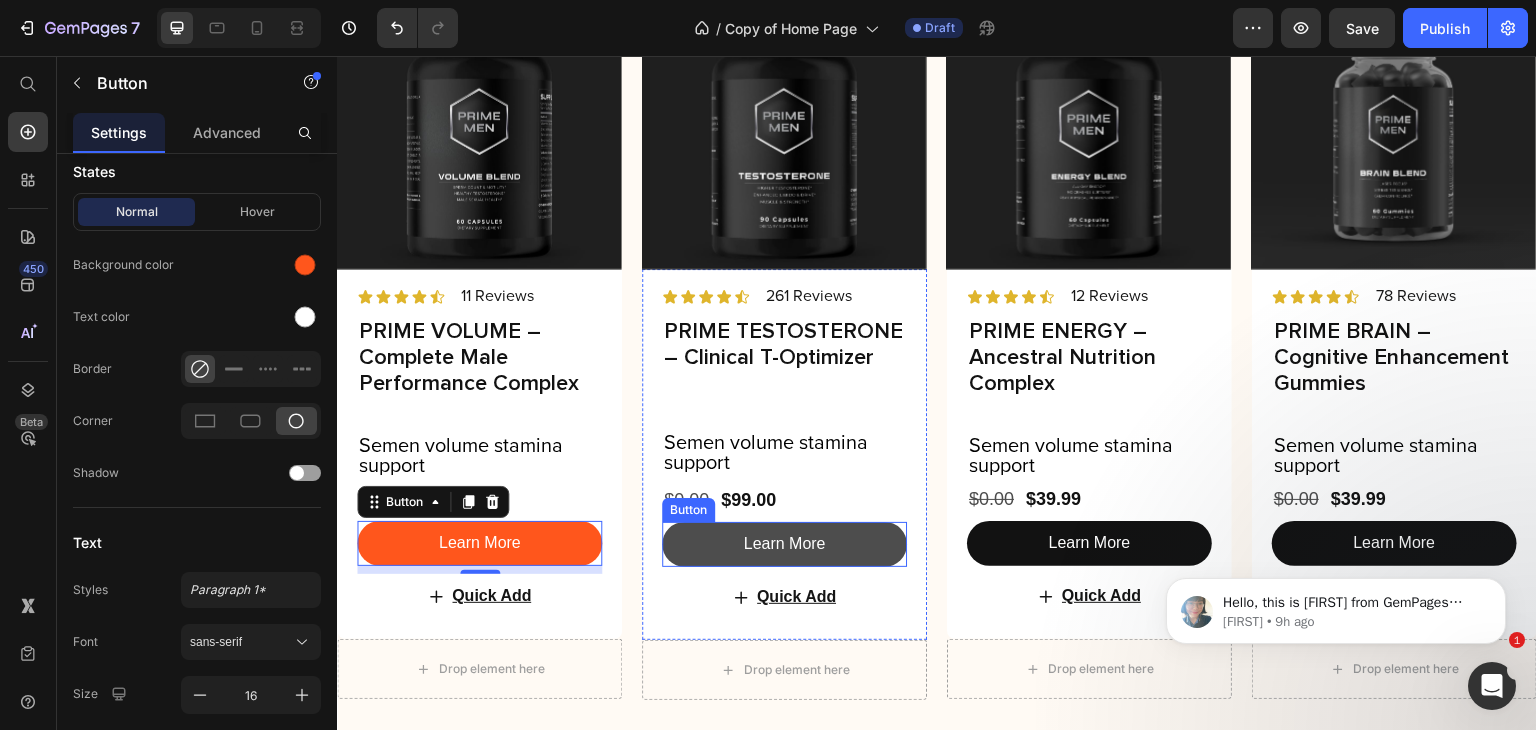 click on "Learn More" at bounding box center (784, 544) 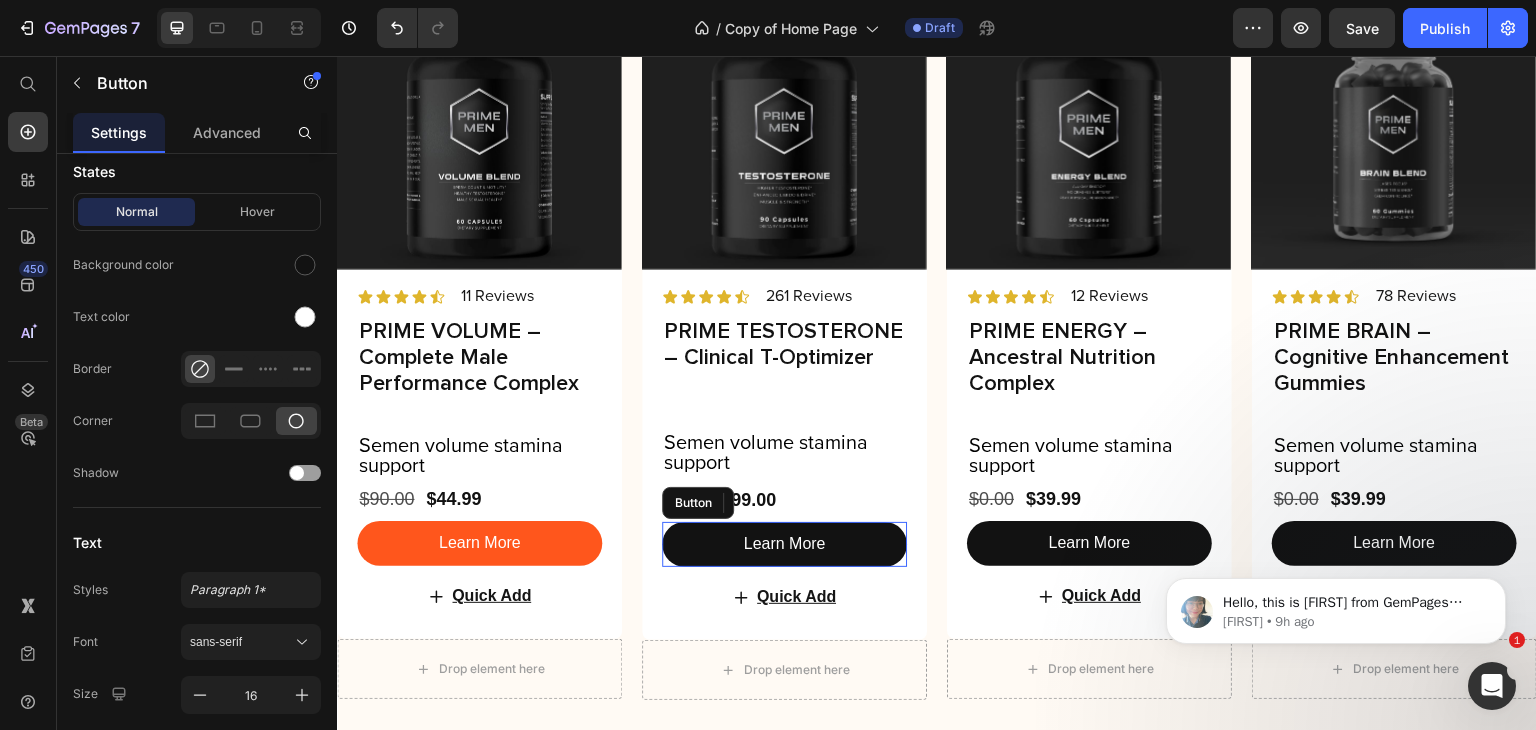scroll, scrollTop: 464, scrollLeft: 0, axis: vertical 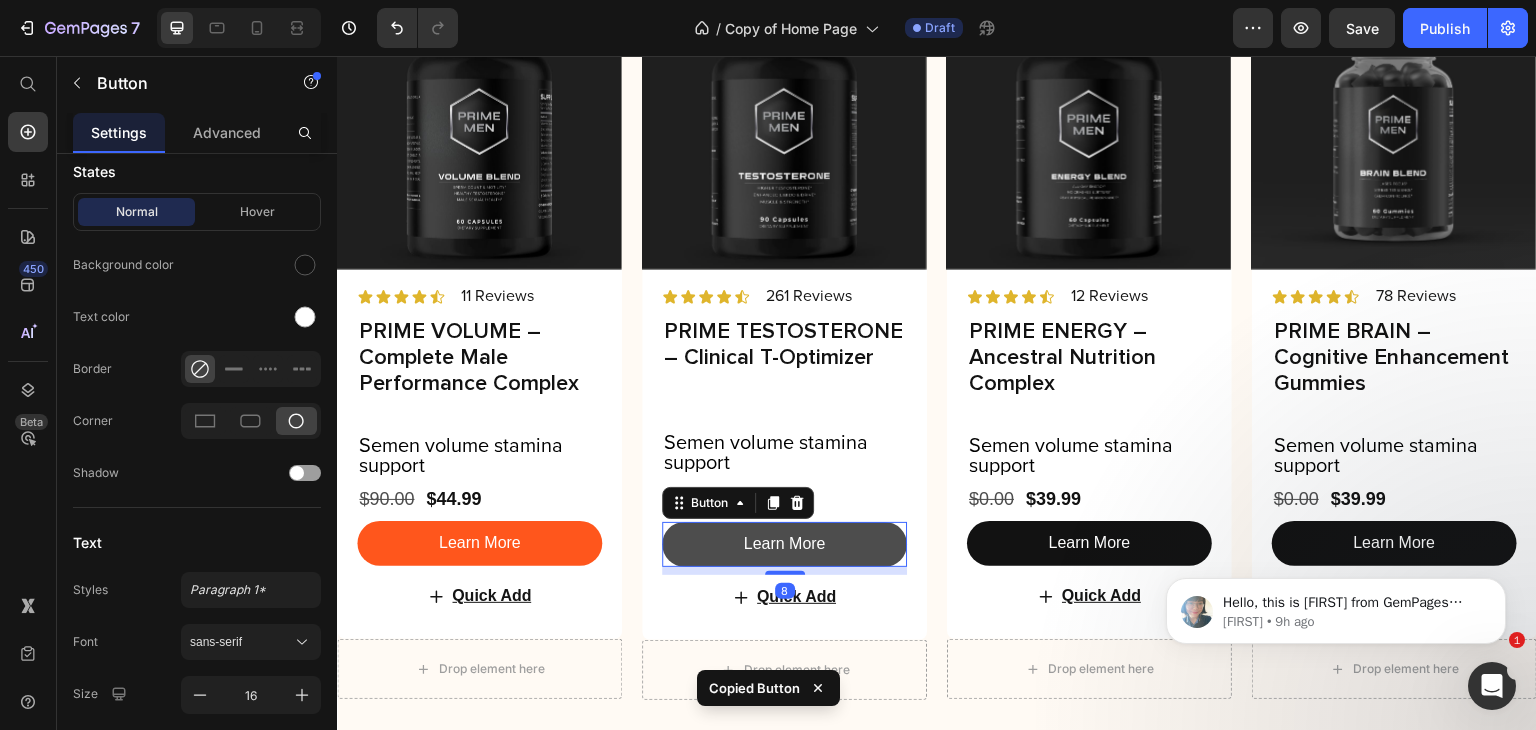 type 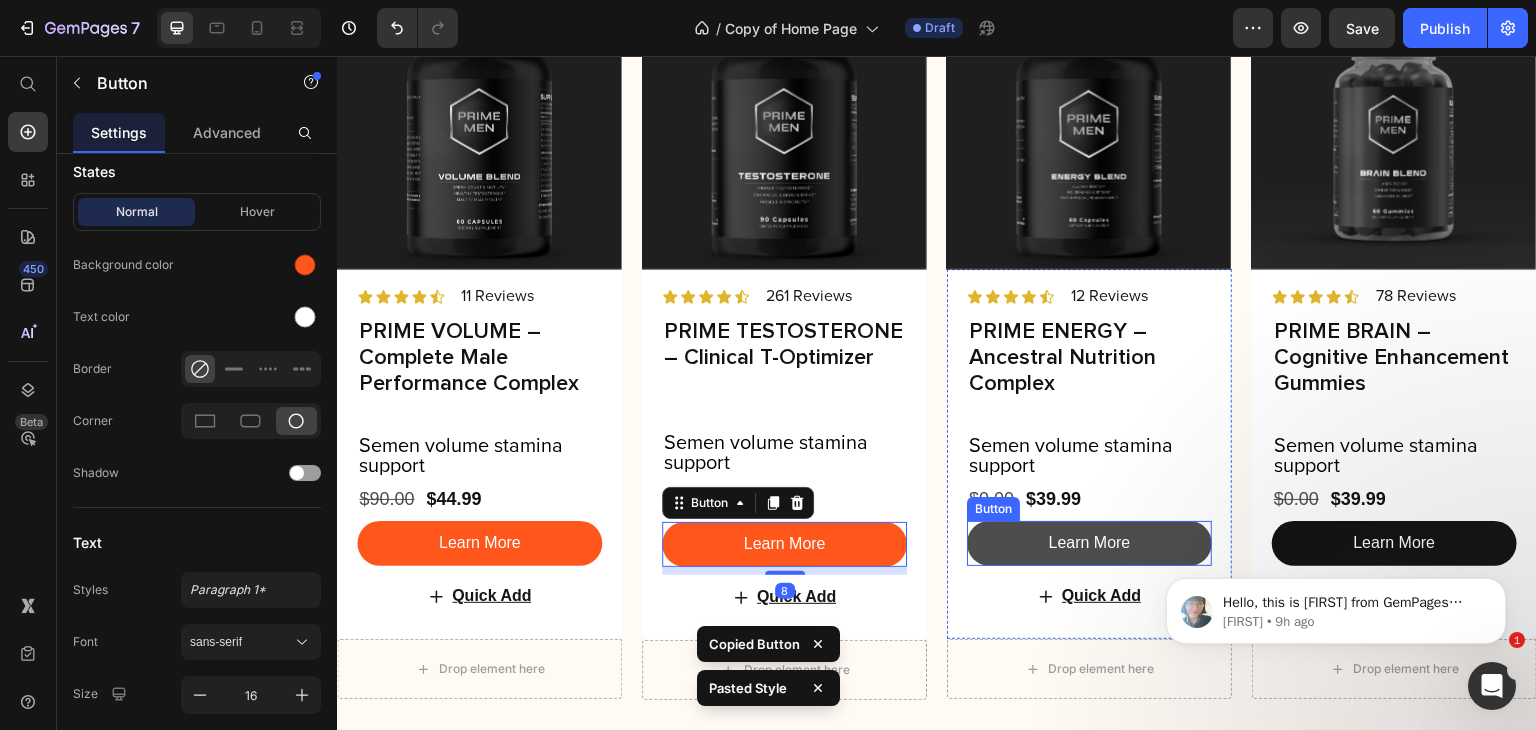 type 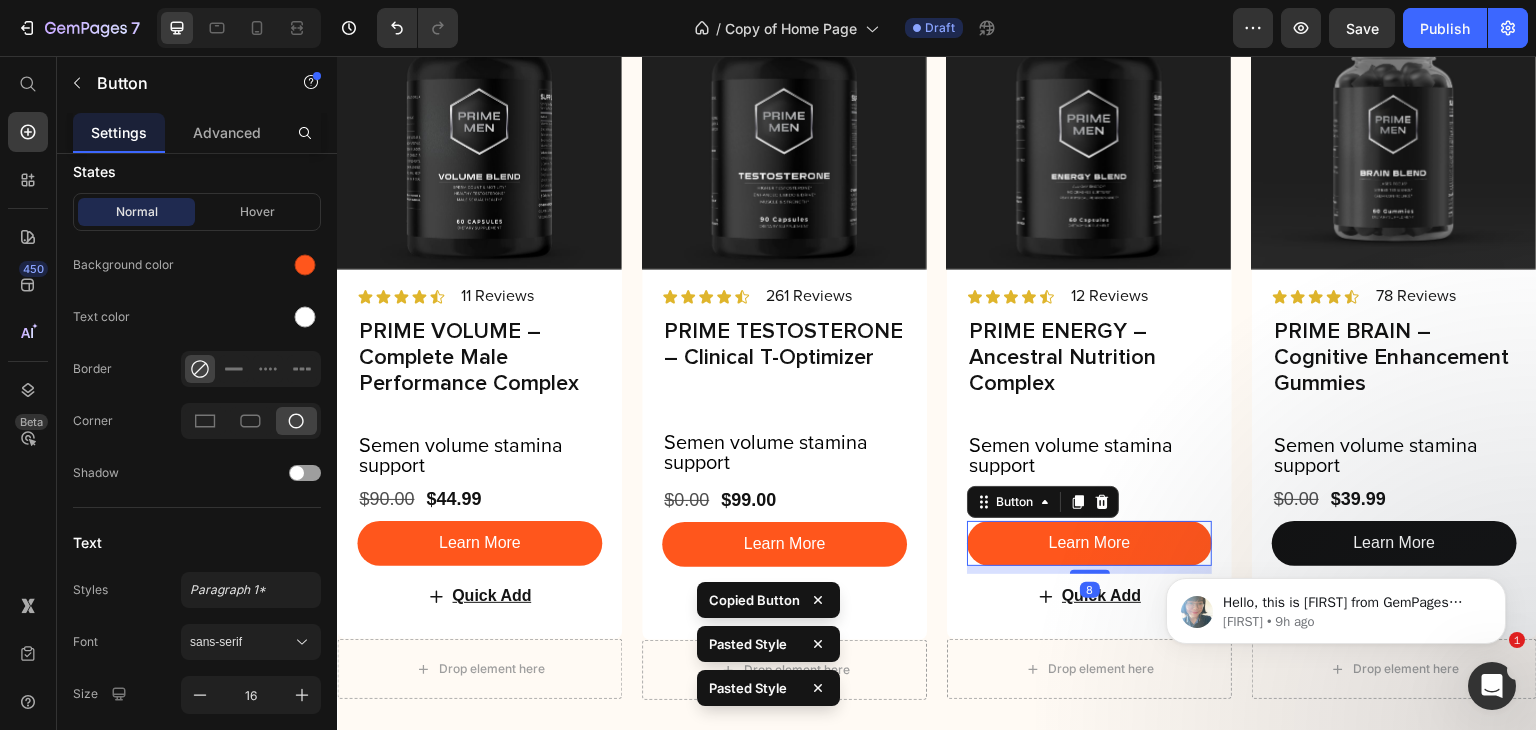 click on "Hello, this is [FIRST] from GemPages again. I wanted to follow up with you to confirm if you had a chance to check on my last comments. If you have any questions, please don't hesitate to let me know; I'd be more than happy to help you out. (Please note: this chat box will be closed after 24 hours if there is no response. Feel free to open a new one for your next question) [FIRST] • 9h ago" 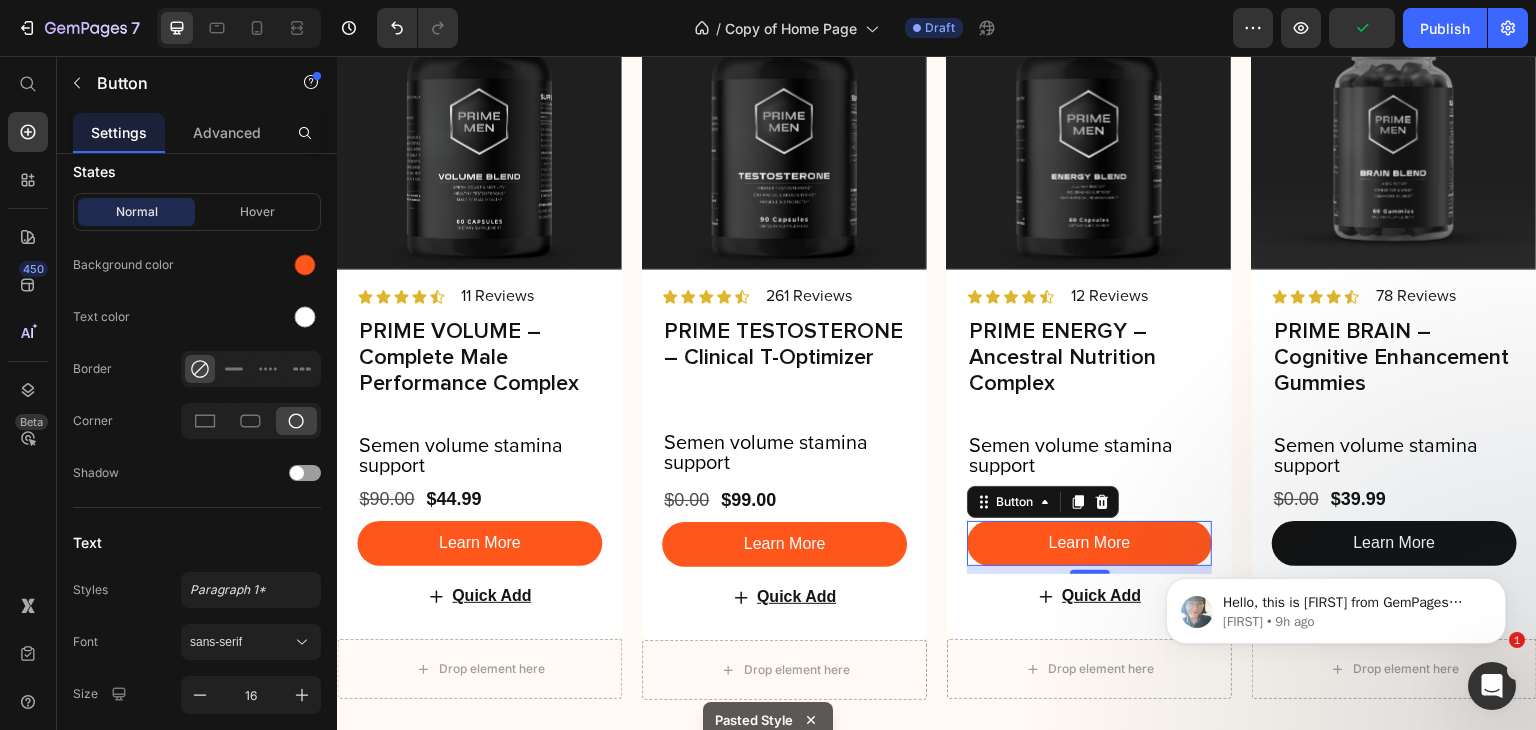 click on "Hello, this is [FIRST] from GemPages again. I wanted to follow up with you to confirm if you had a chance to check on my last comments. If you have any questions, please don't hesitate to let me know; I'd be more than happy to help you out. (Please note: this chat box will be closed after 24 hours if there is no response. Feel free to open a new one for your next question) [FIRST] • 9h ago" 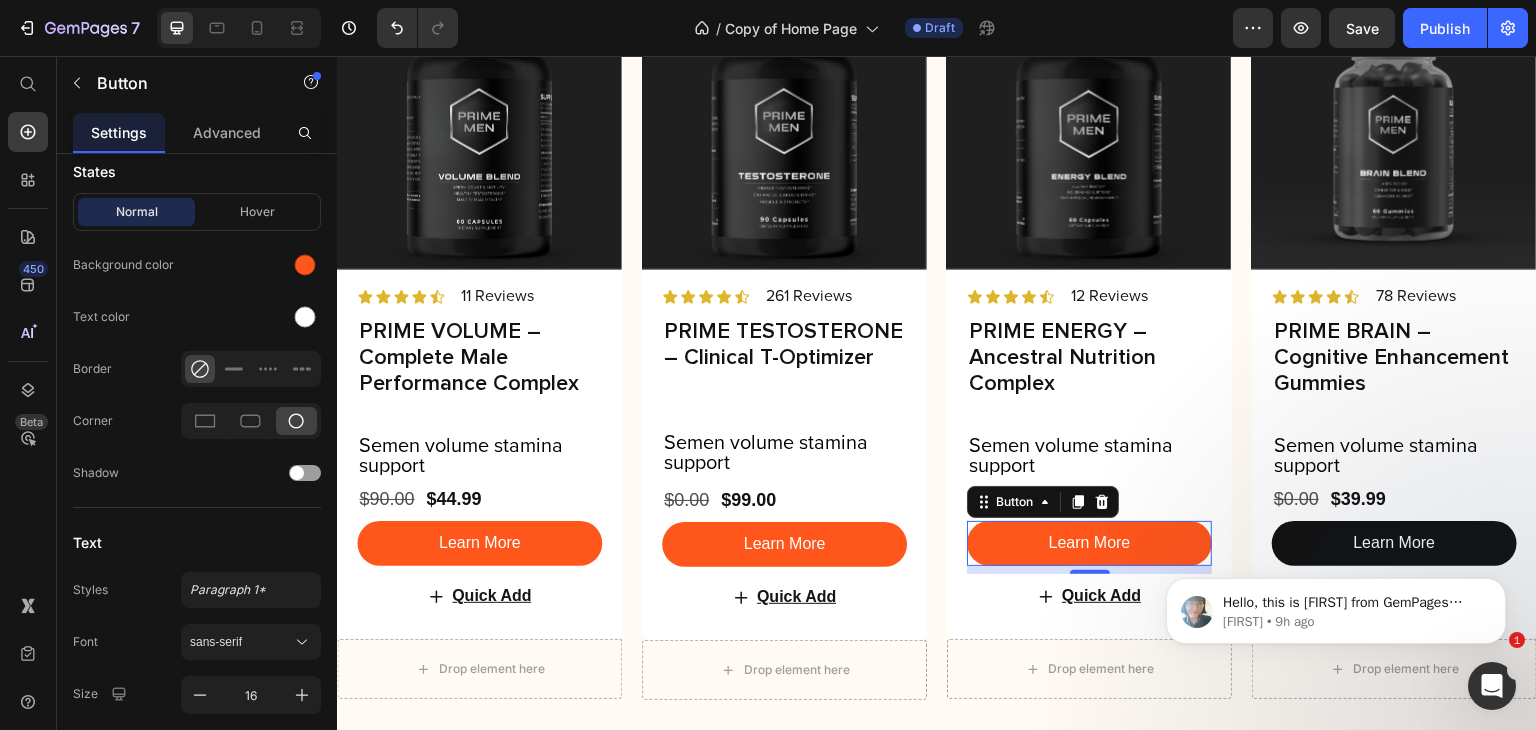 click on "Hello, this is [FIRST] from GemPages again. I wanted to follow up with you to confirm if you had a chance to check on my last comments. If you have any questions, please don't hesitate to let me know; I'd be more than happy to help you out. (Please note: this chat box will be closed after 24 hours if there is no response. Feel free to open a new one for your next question) [FIRST] • 9h ago" at bounding box center [1336, 519] 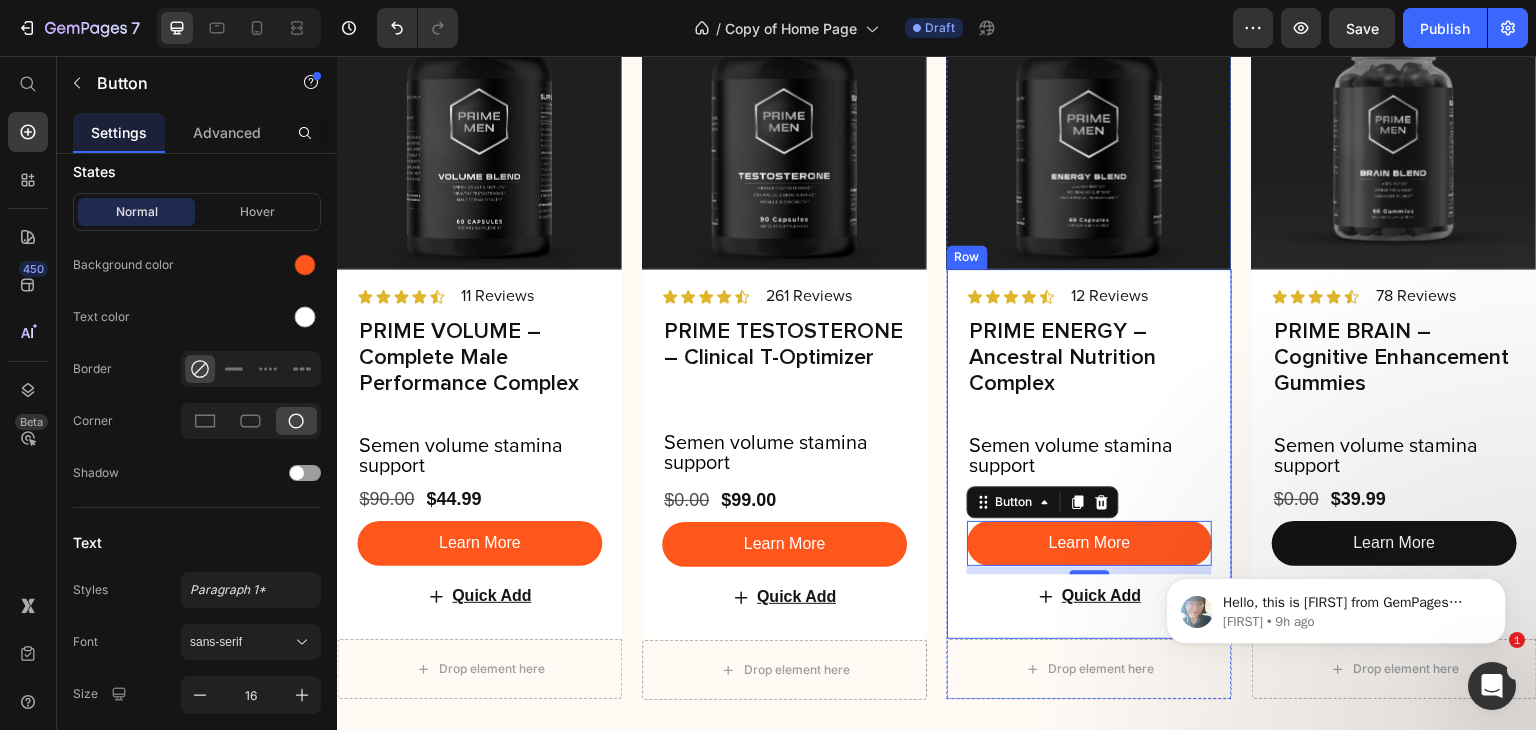 click on "Icon Icon Icon Icon Icon Icon List 12 Reviews Text Block Row PRIME ENERGY – Ancestral Nutrition Complex Product Title Semen volume stamina support Text Block $39.99 Product Price $0.00 Product Price Row Learn More Button 8 Quick Add Add to Cart" at bounding box center [1089, 451] 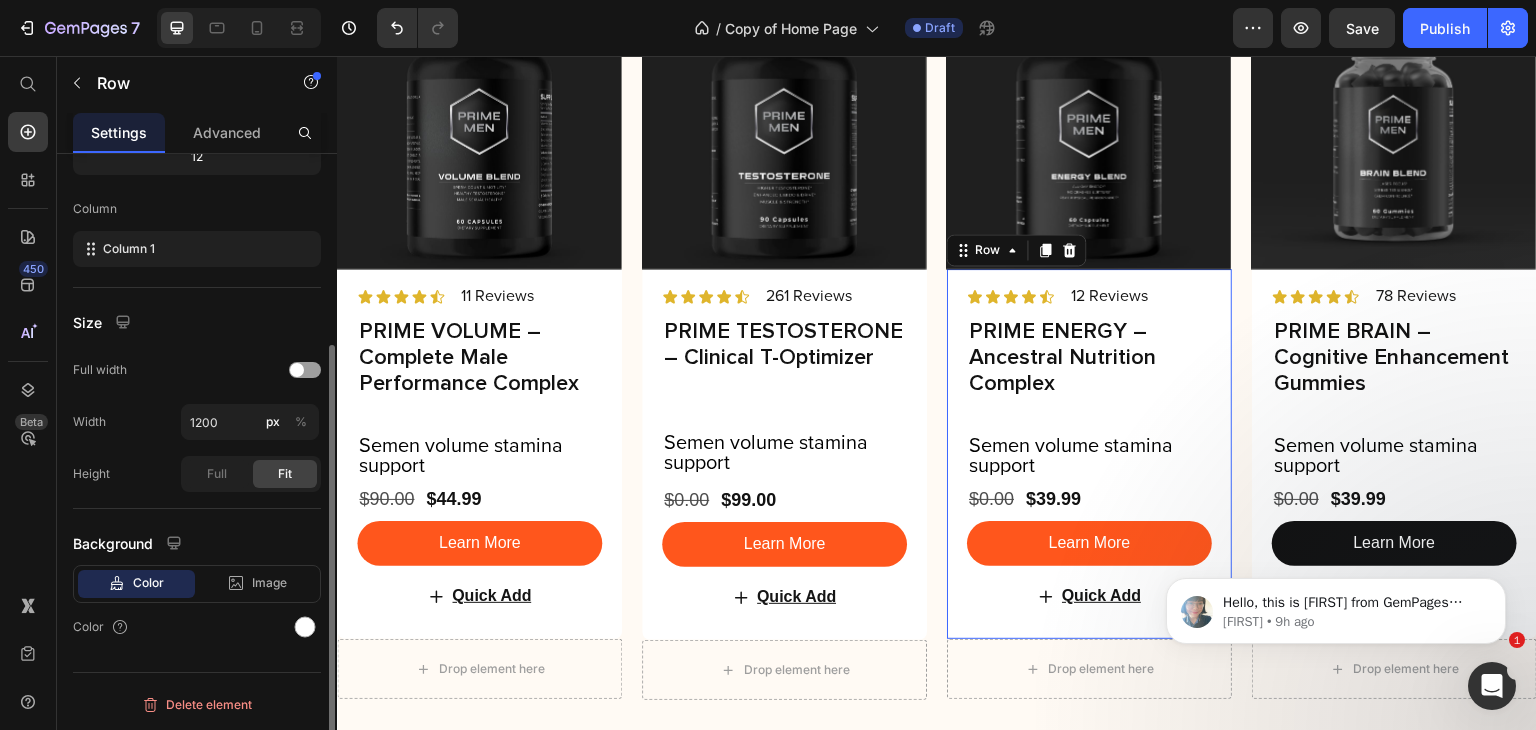 scroll, scrollTop: 0, scrollLeft: 0, axis: both 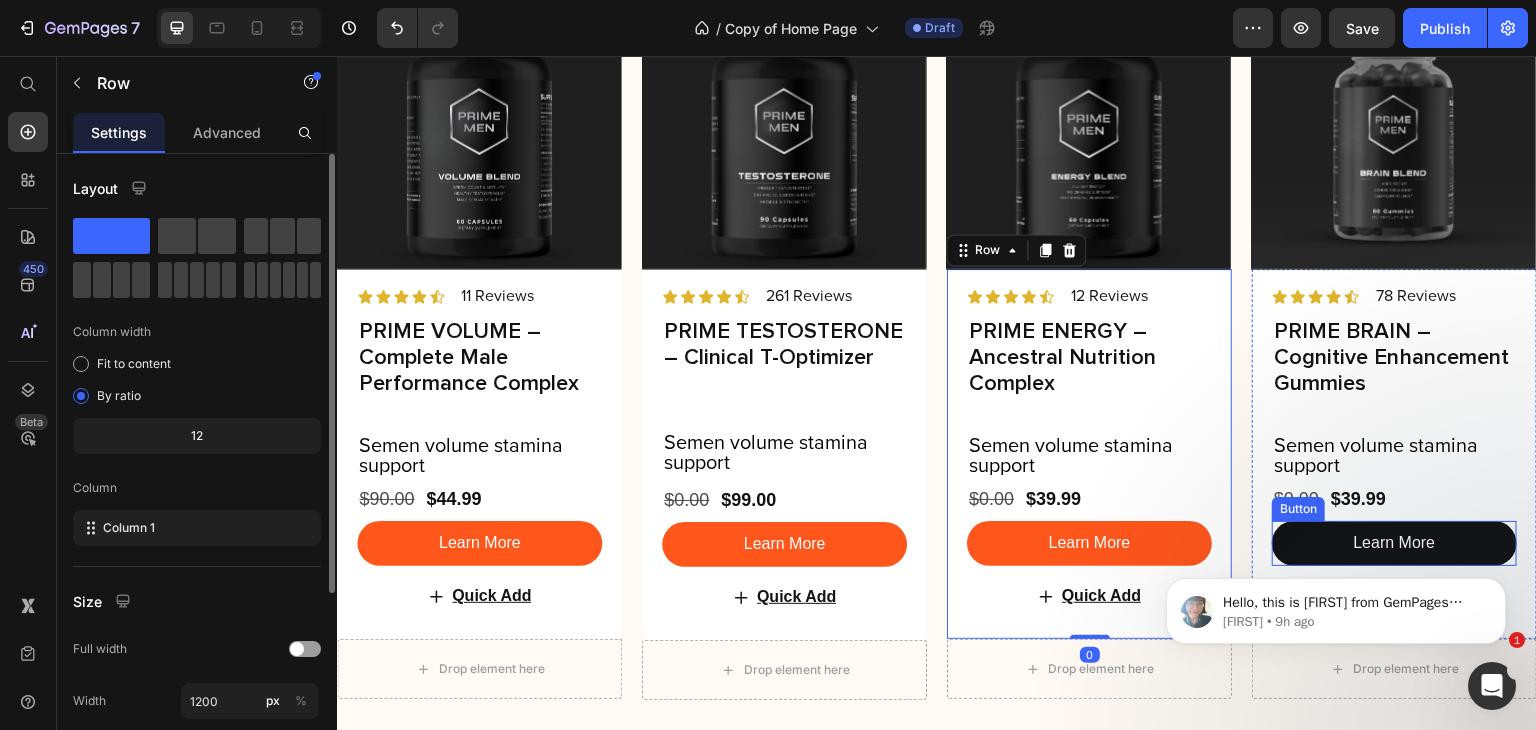 click on "Learn More Button" at bounding box center (1394, 543) 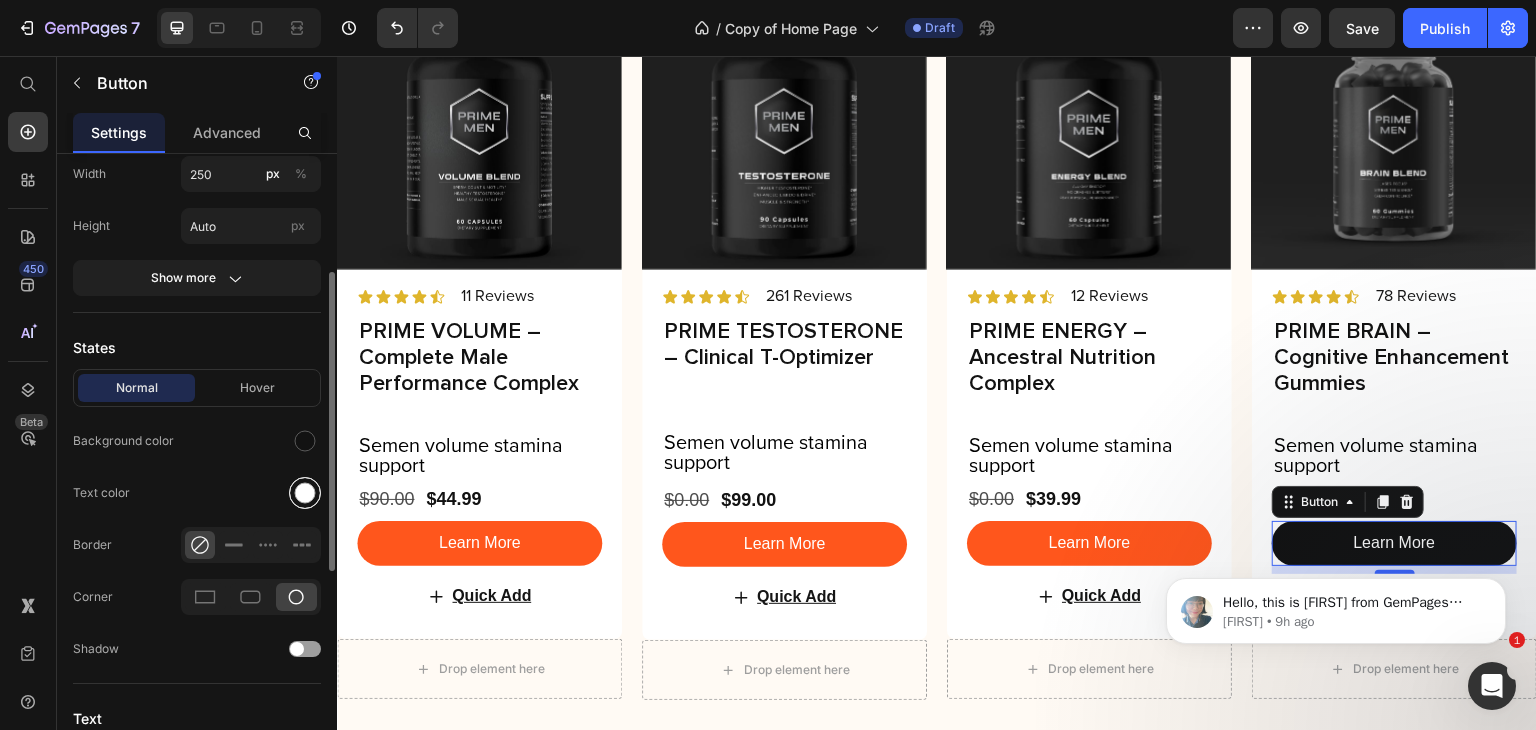 scroll, scrollTop: 288, scrollLeft: 0, axis: vertical 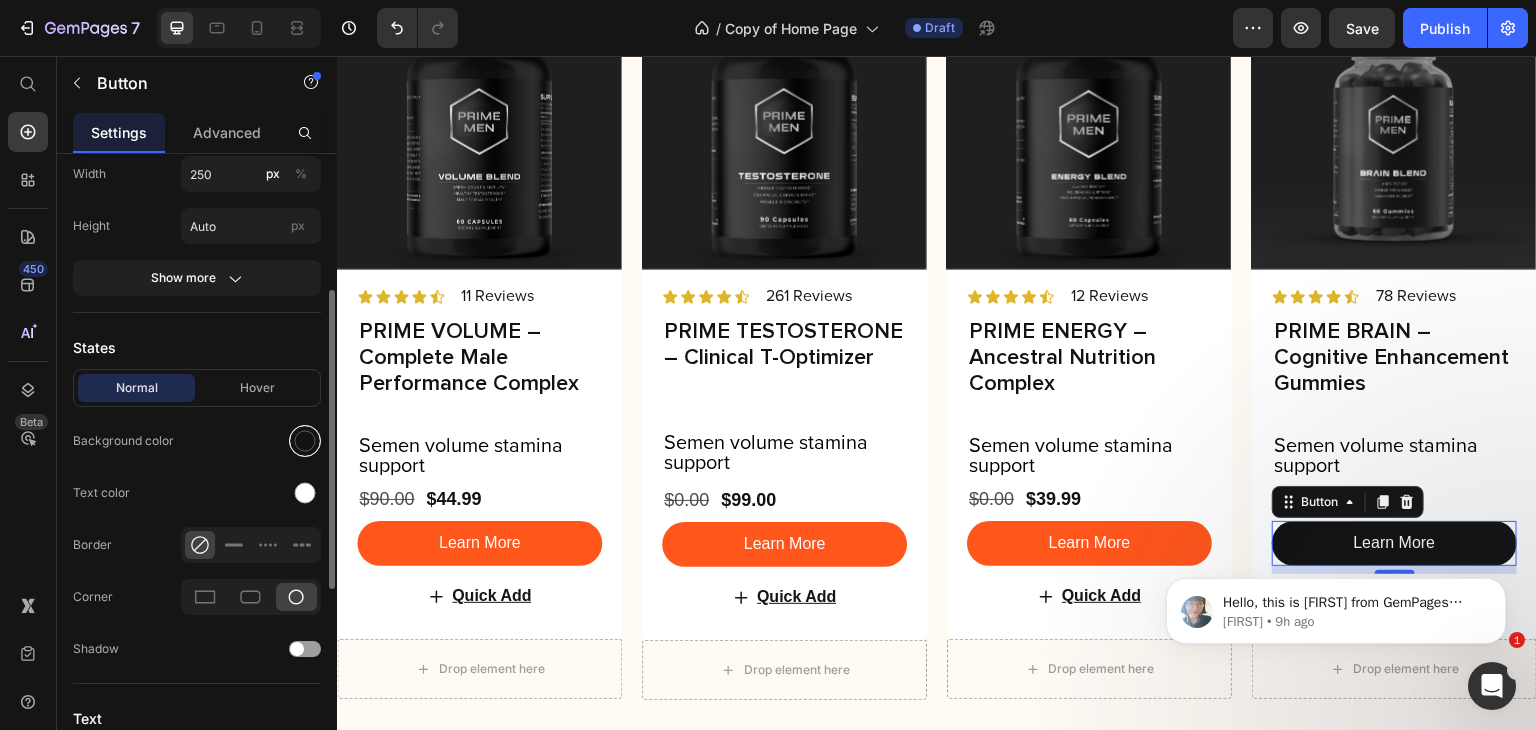 click at bounding box center [305, 441] 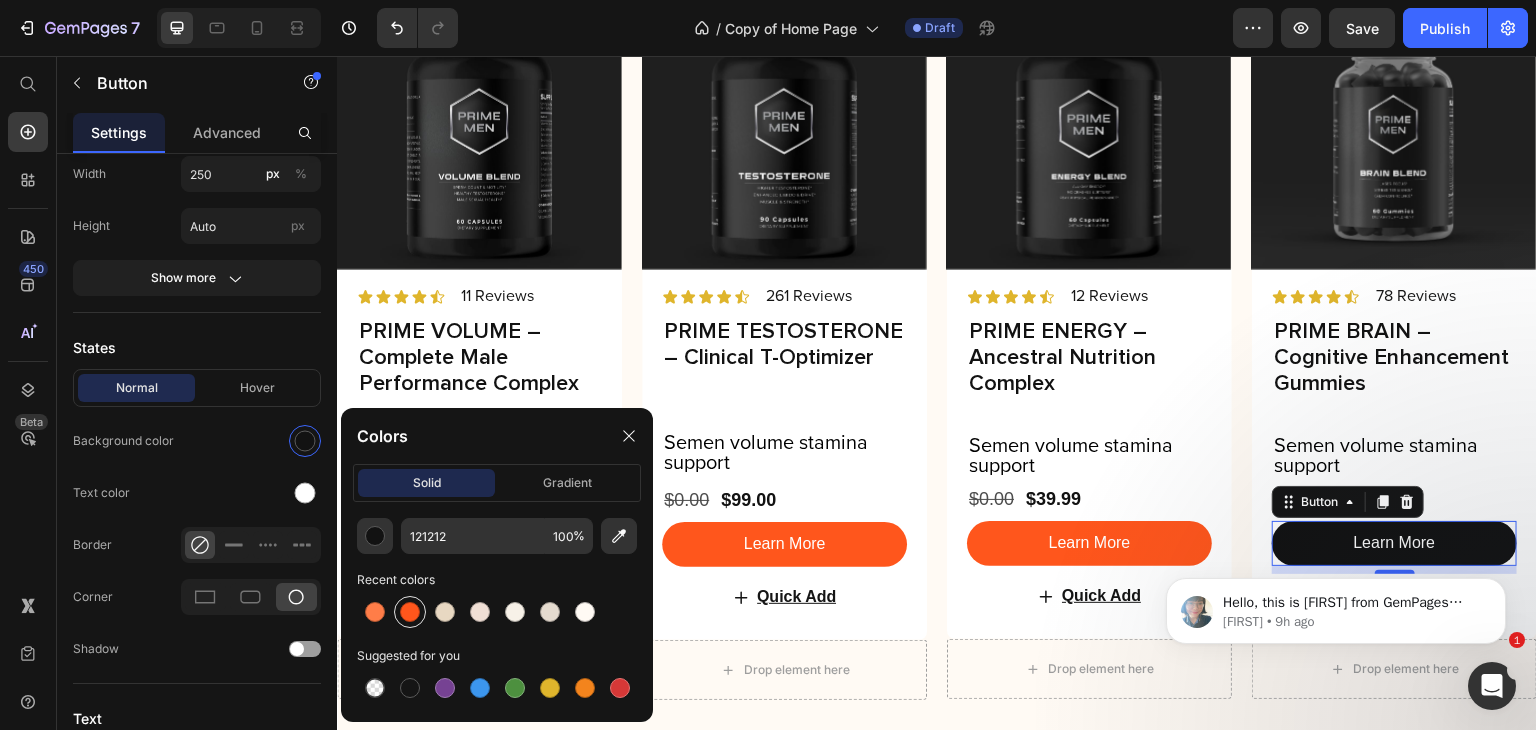 click at bounding box center (410, 612) 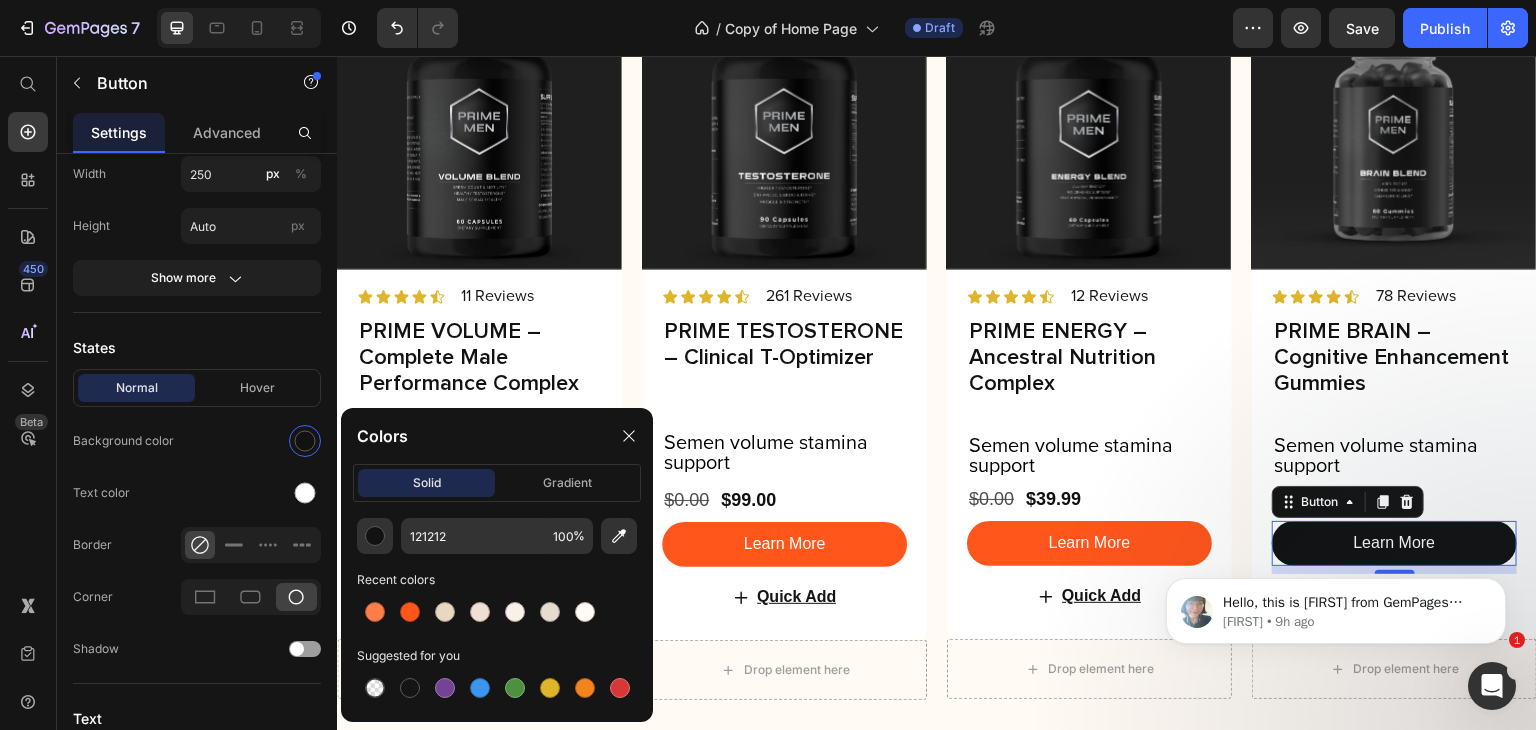 type on "FF561C" 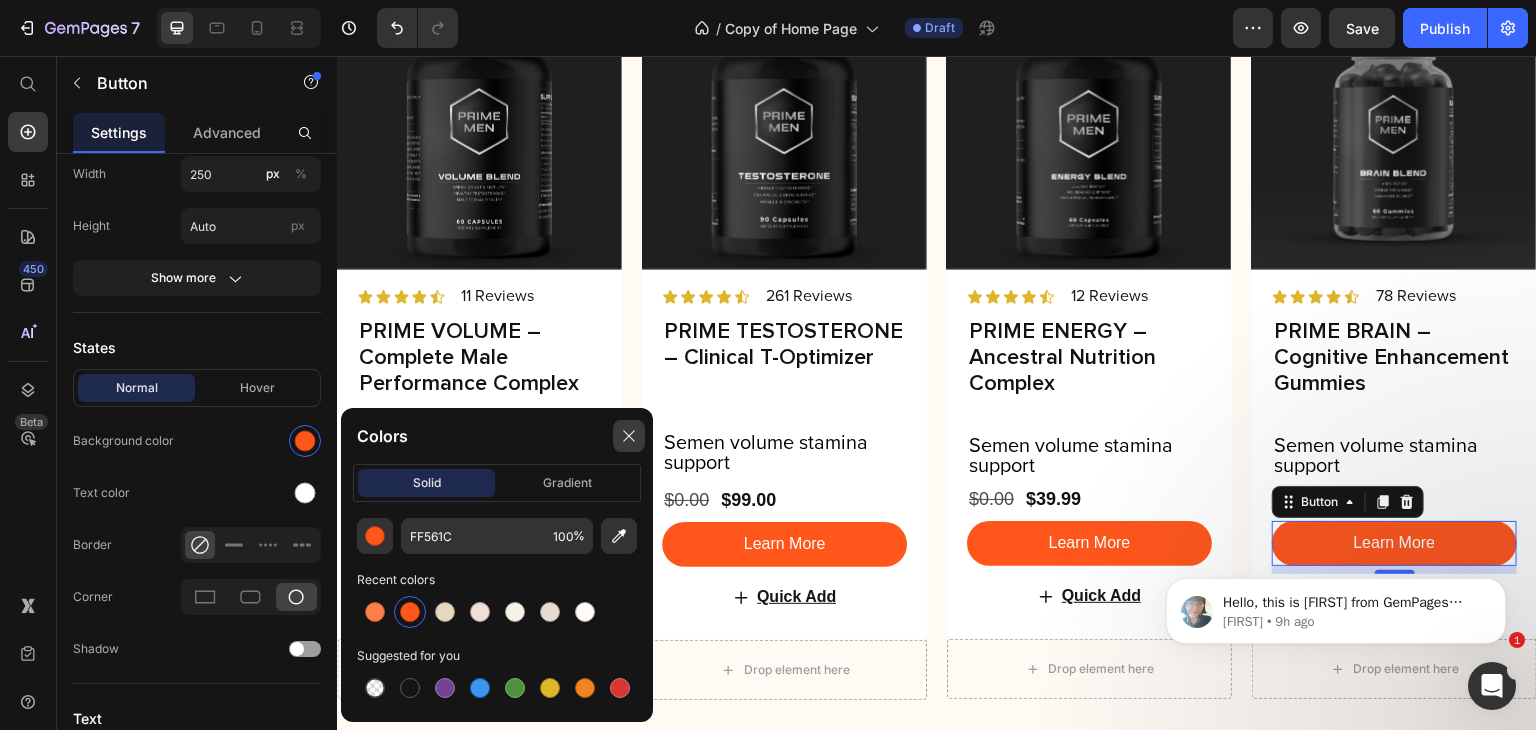 click 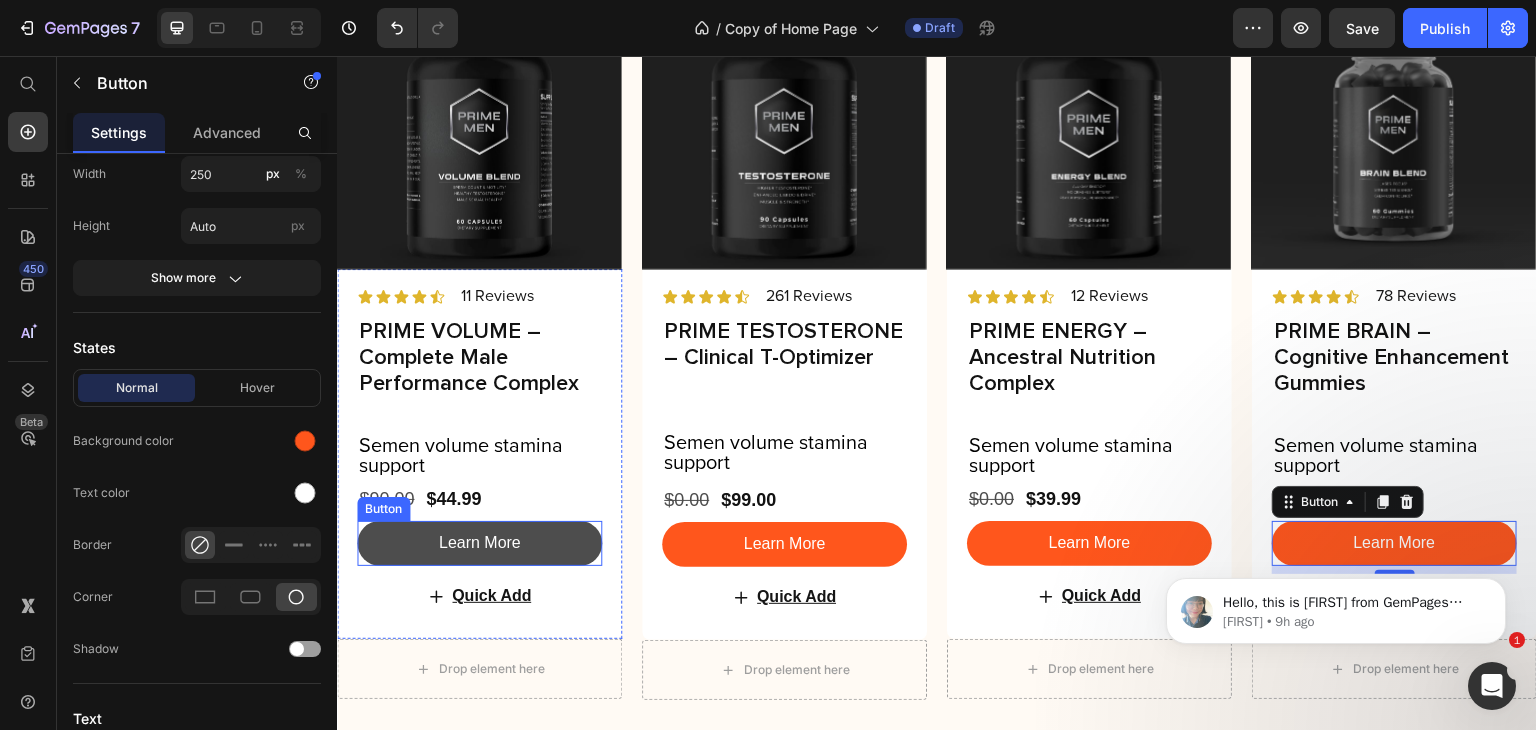 click on "Learn More" at bounding box center (479, 543) 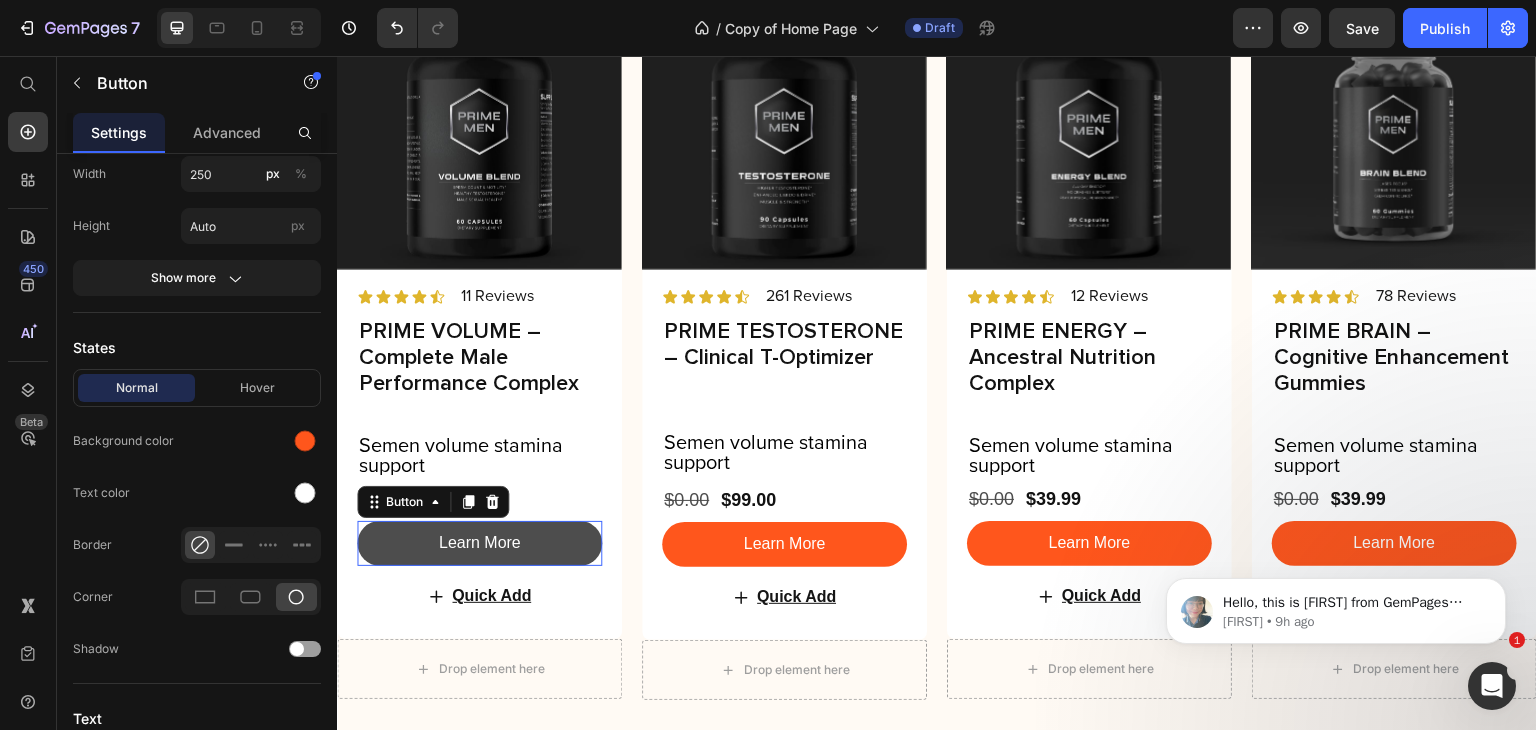 scroll, scrollTop: 288, scrollLeft: 0, axis: vertical 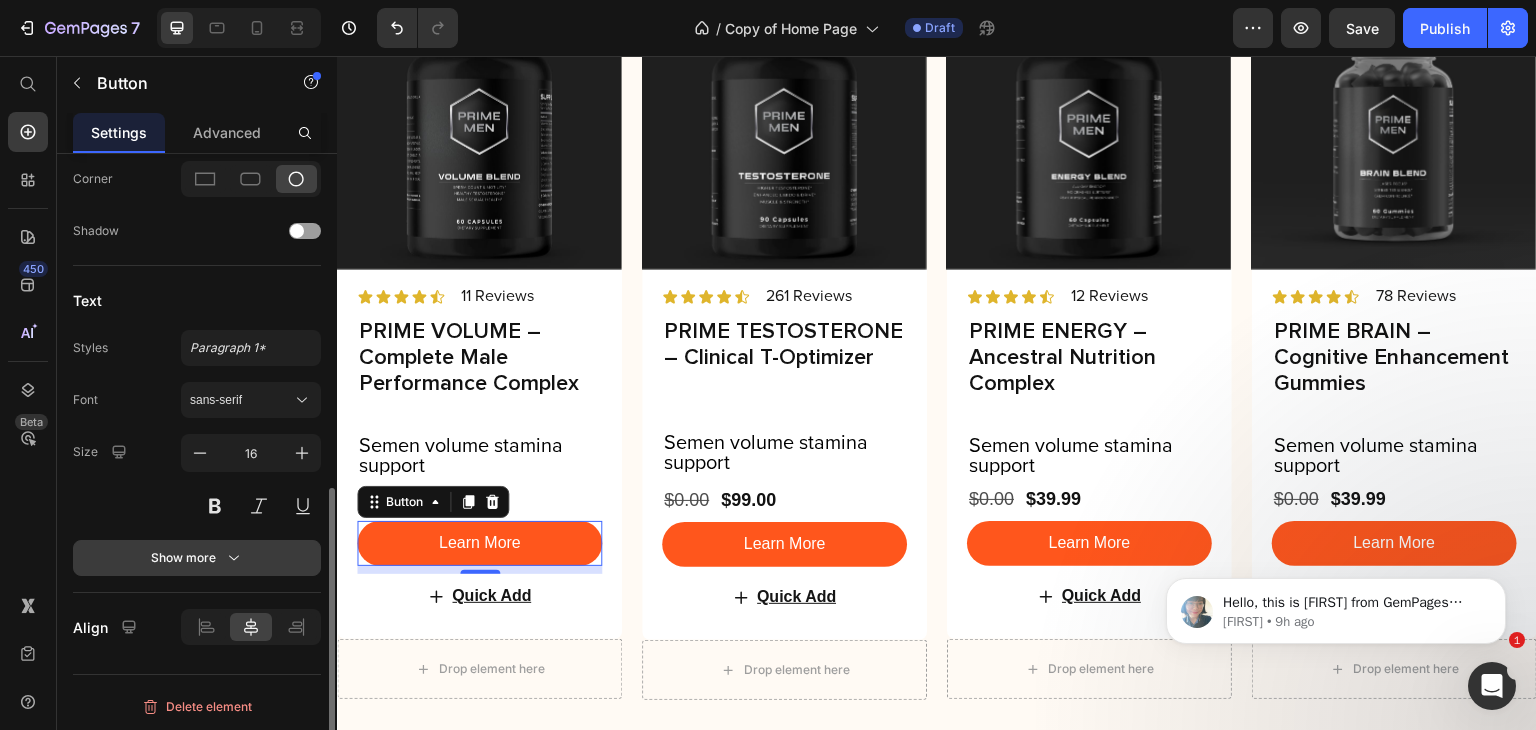 click on "Show more" at bounding box center (197, 558) 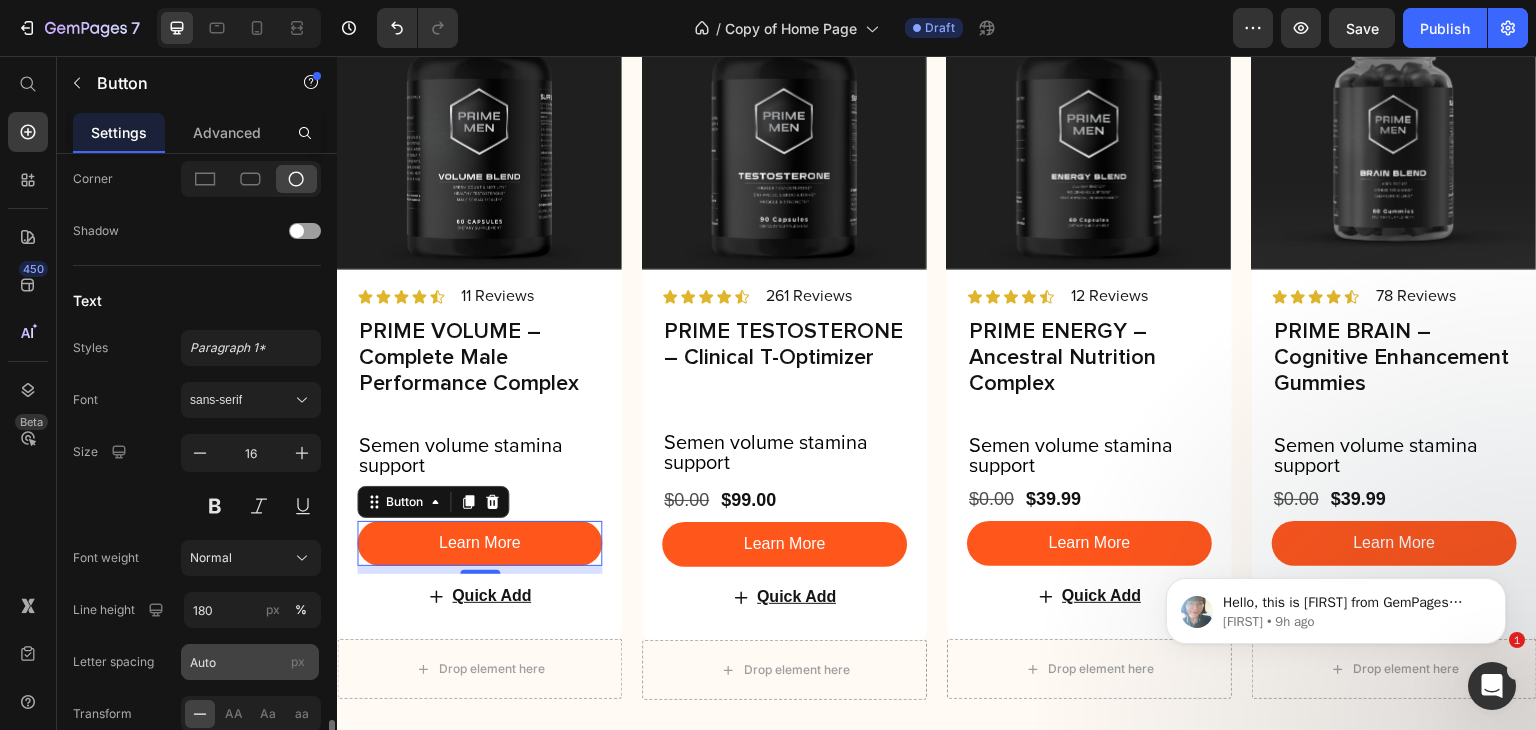 scroll, scrollTop: 904, scrollLeft: 0, axis: vertical 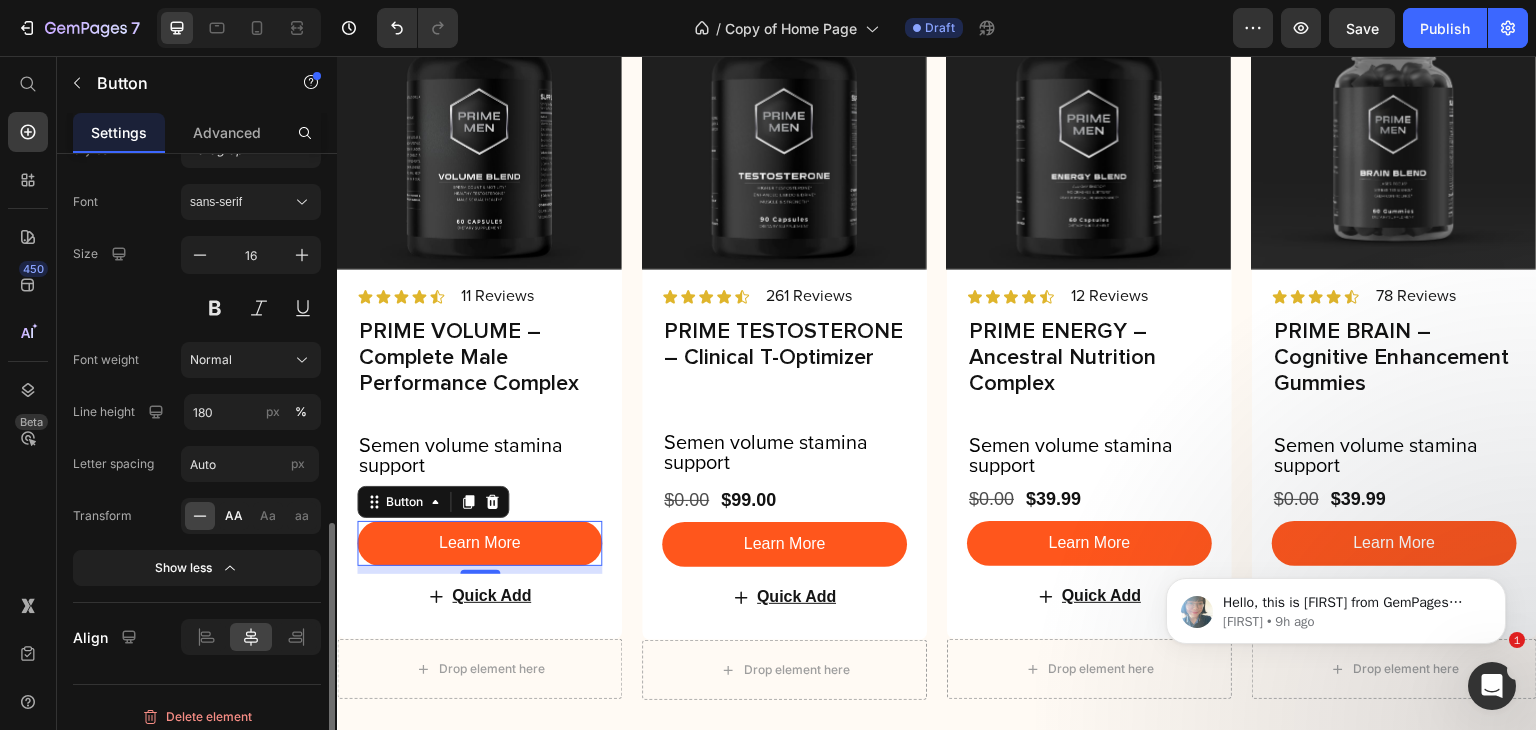 click on "AA" 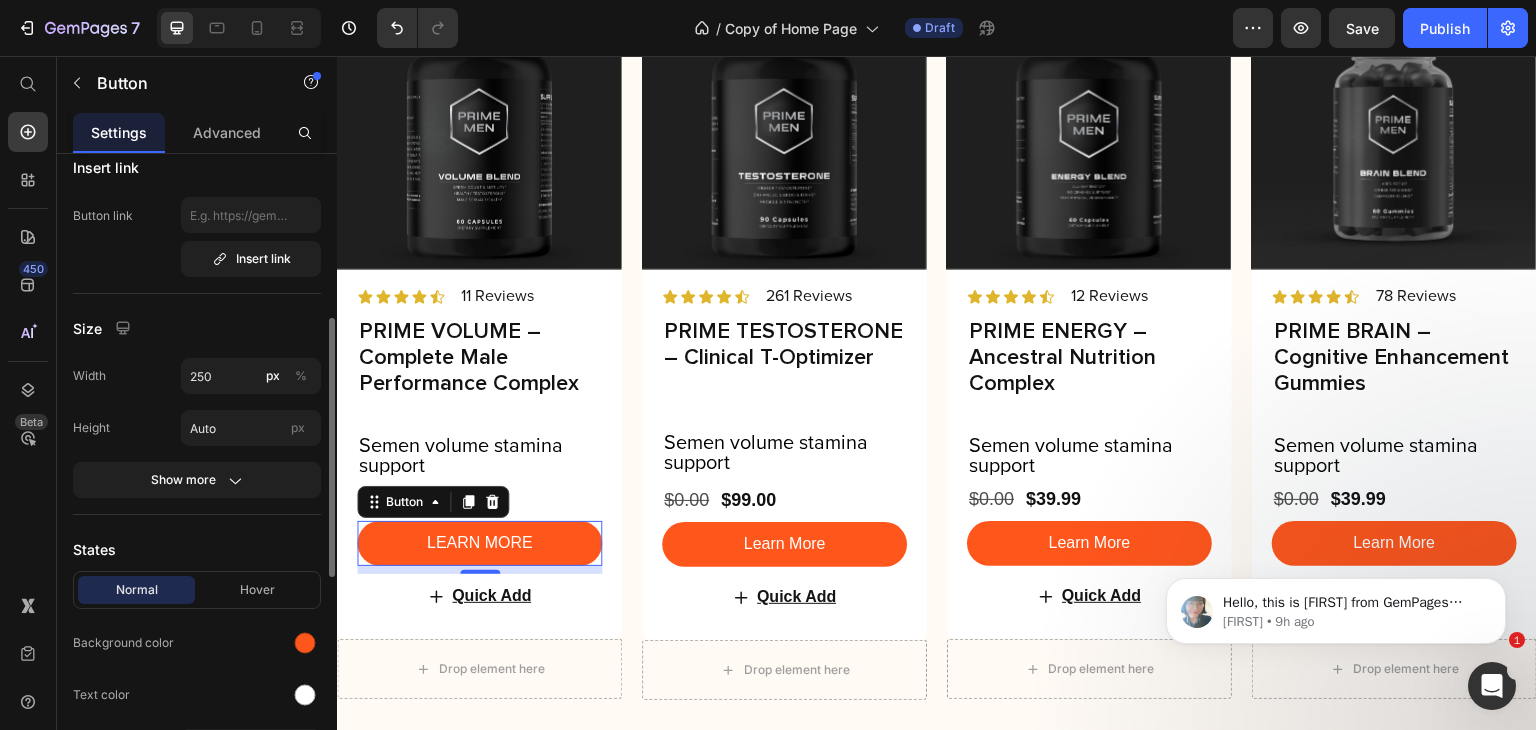 scroll, scrollTop: 203, scrollLeft: 0, axis: vertical 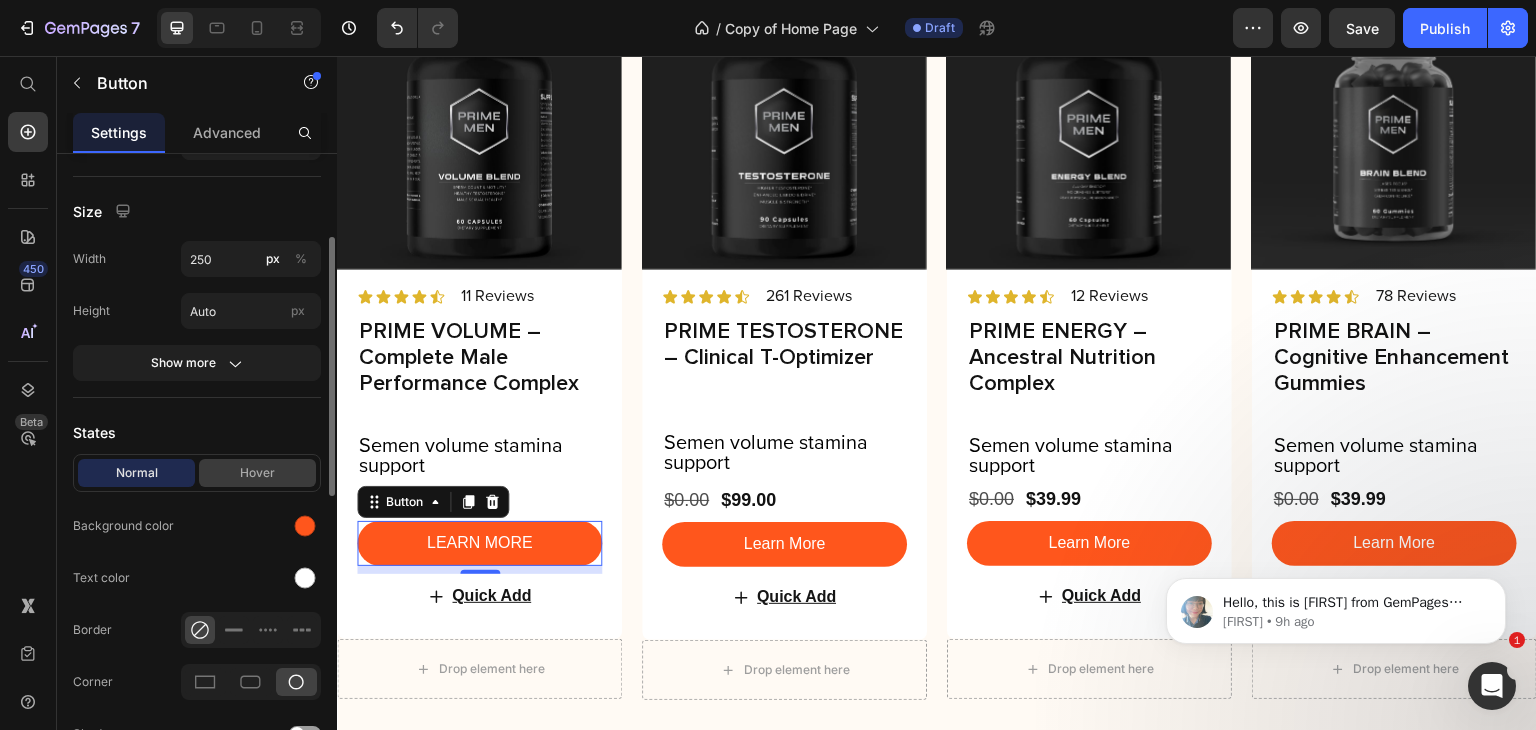 click on "Hover" at bounding box center (257, 473) 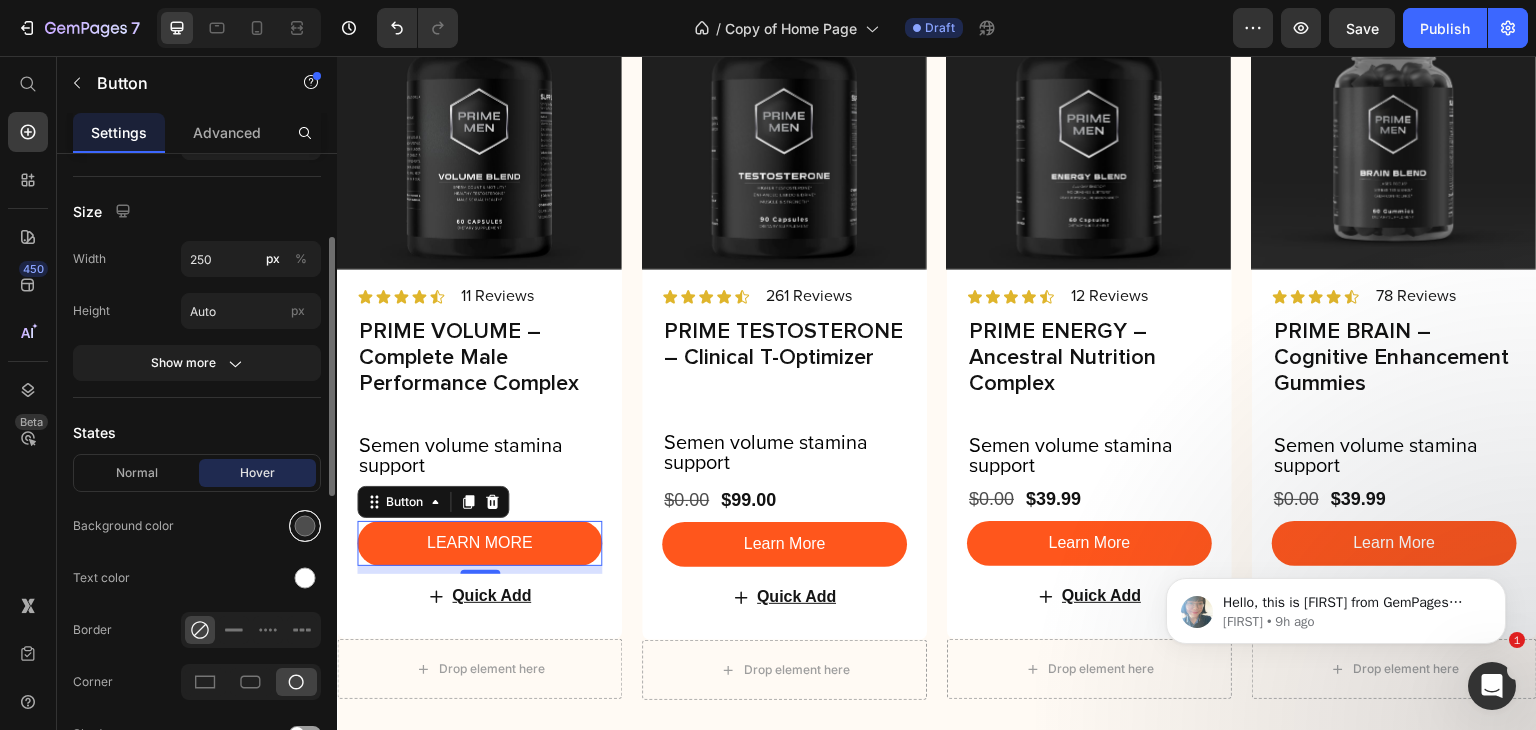 click at bounding box center [305, 526] 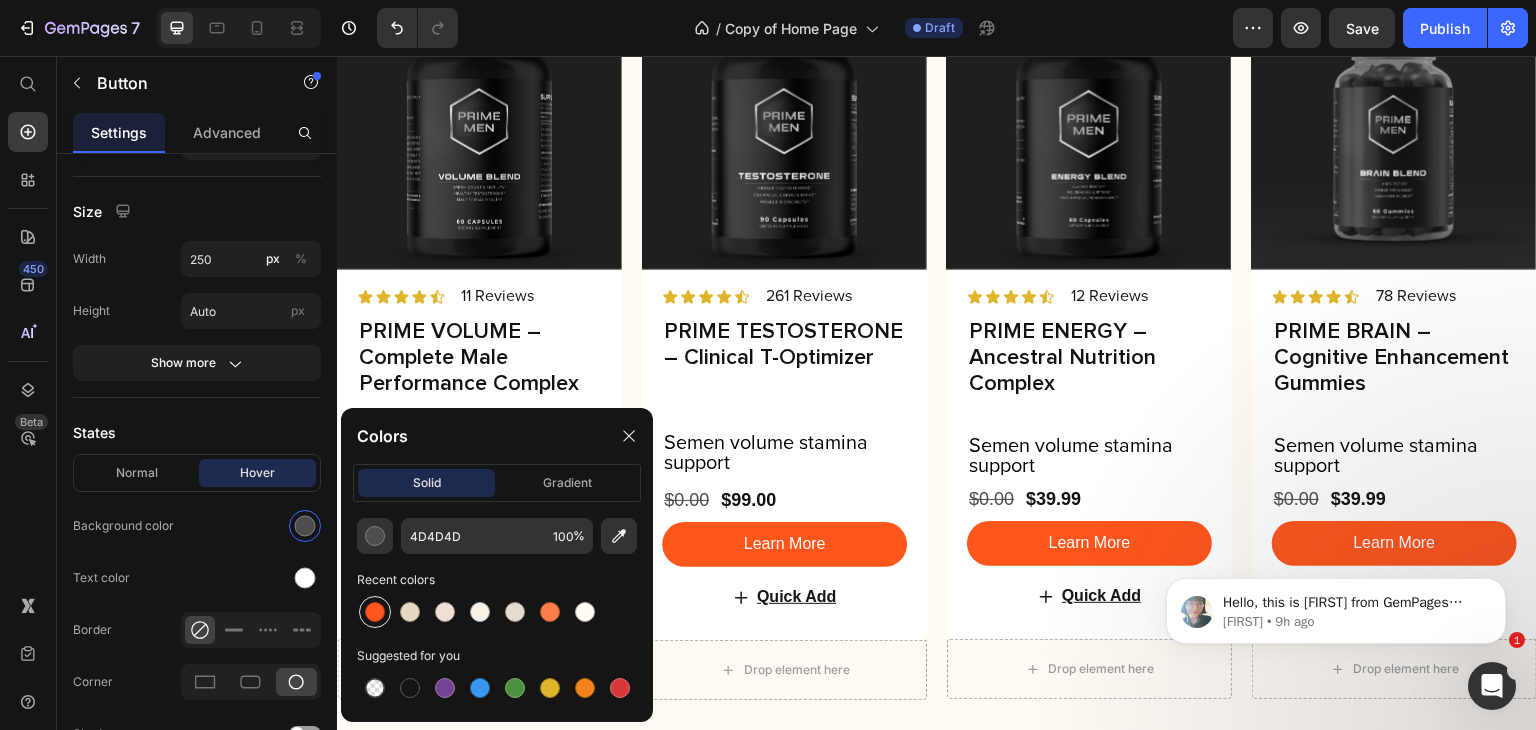 click at bounding box center (375, 612) 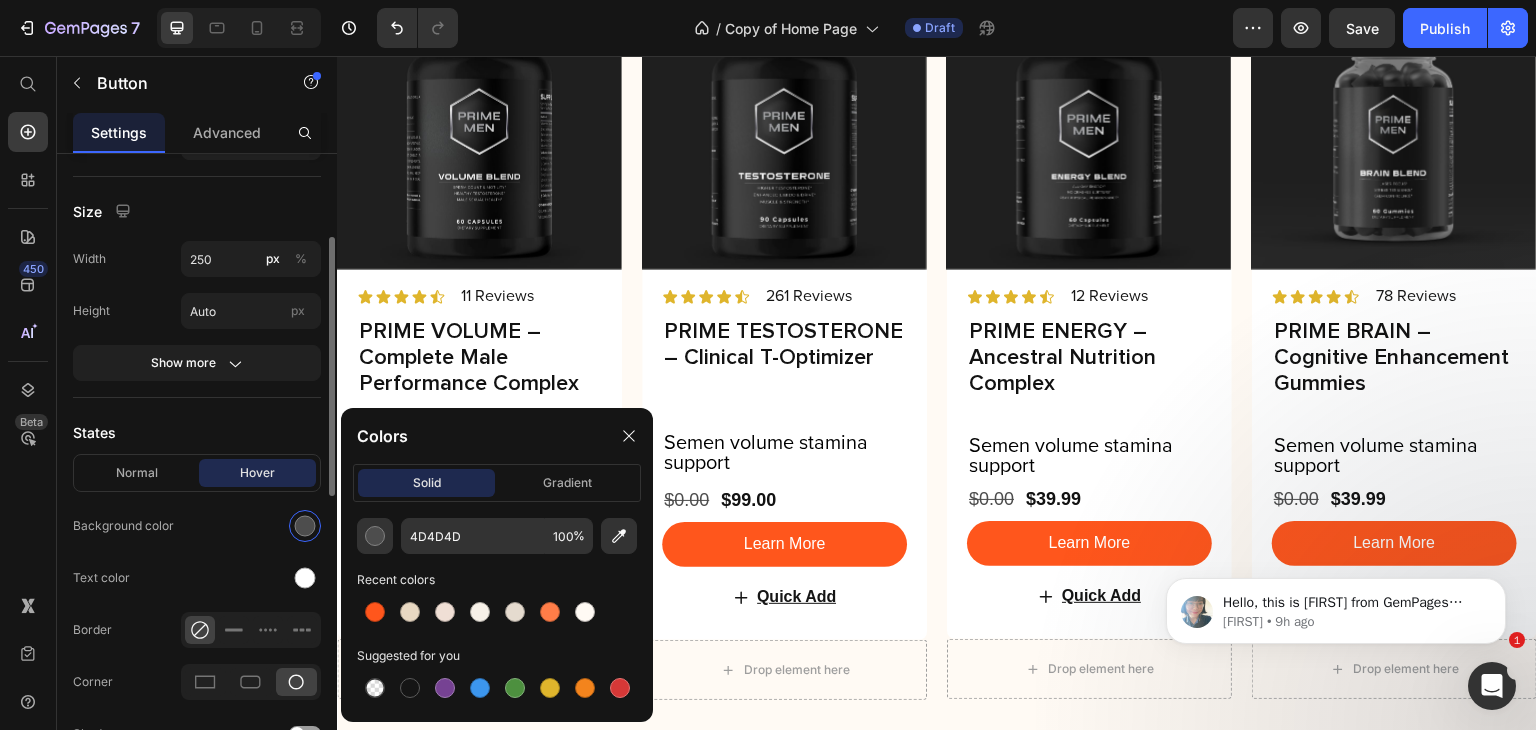 type on "FF561C" 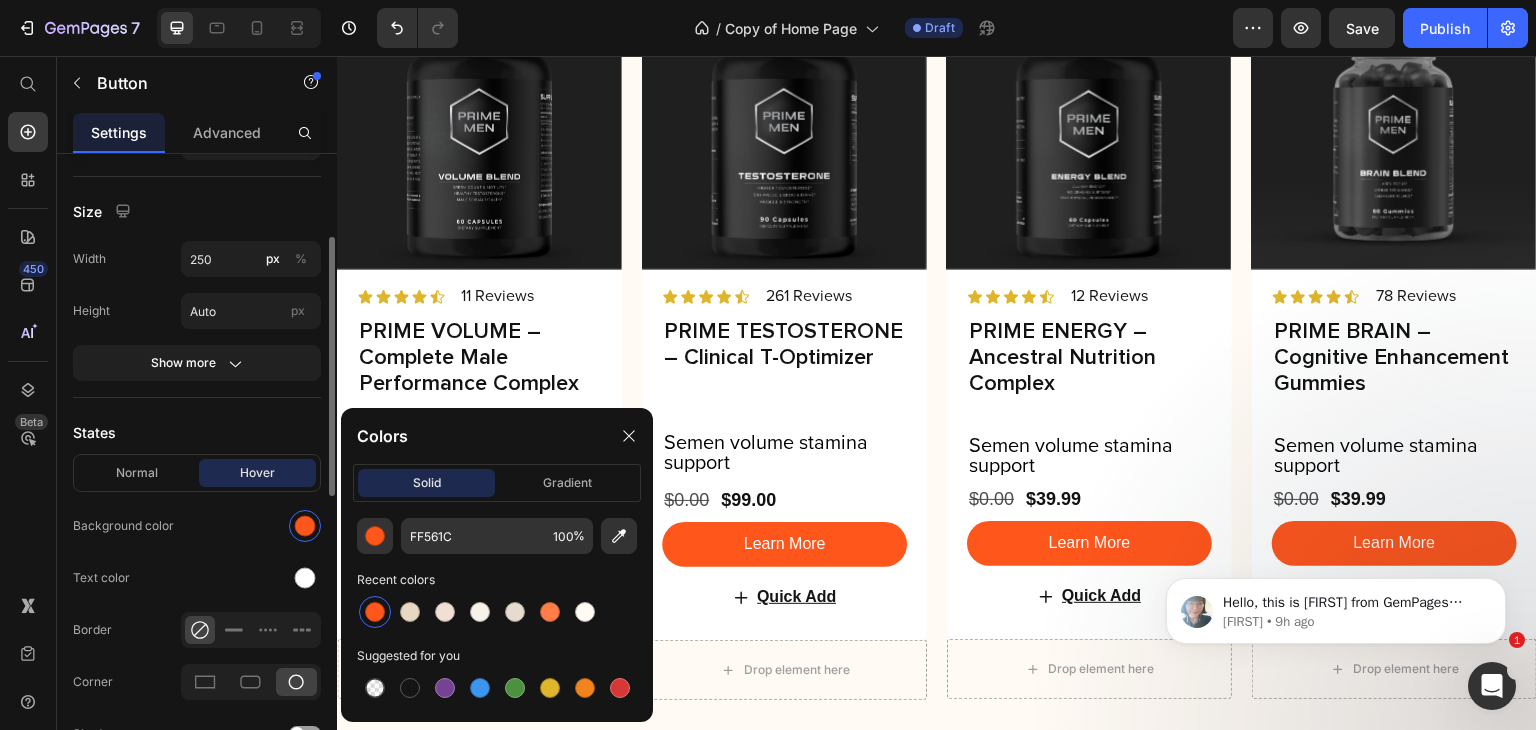 click on "States" at bounding box center [197, 432] 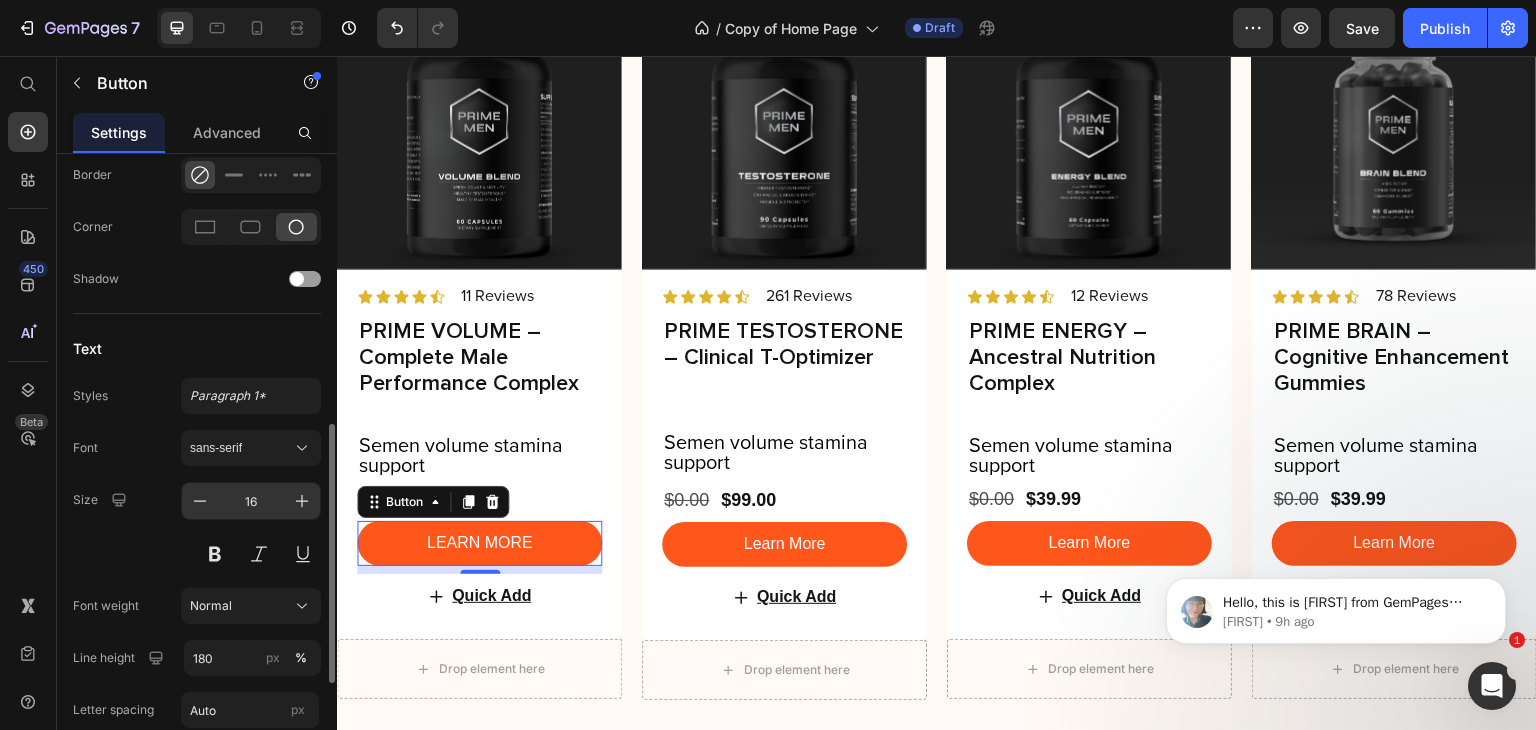 scroll, scrollTop: 659, scrollLeft: 0, axis: vertical 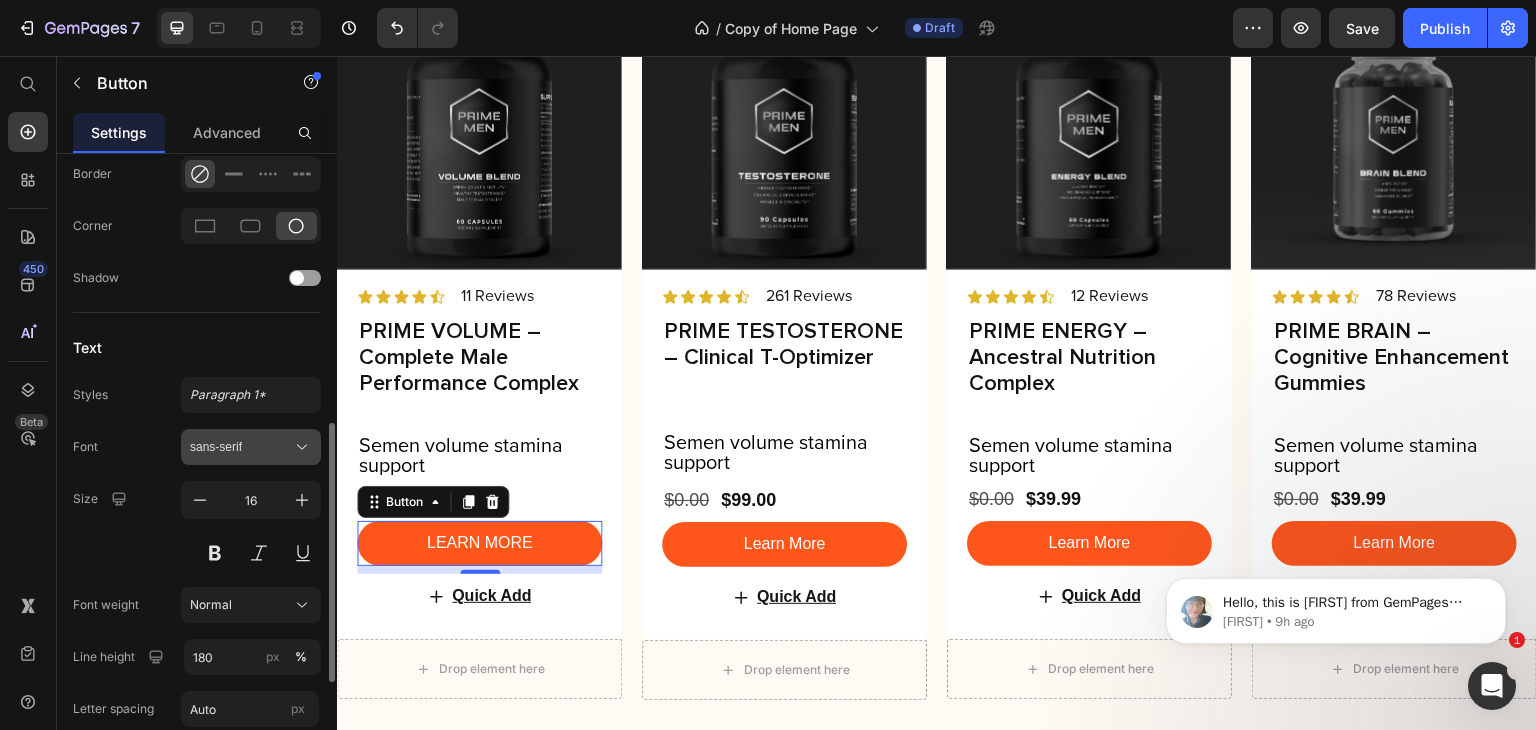 click on "sans-serif" at bounding box center [241, 447] 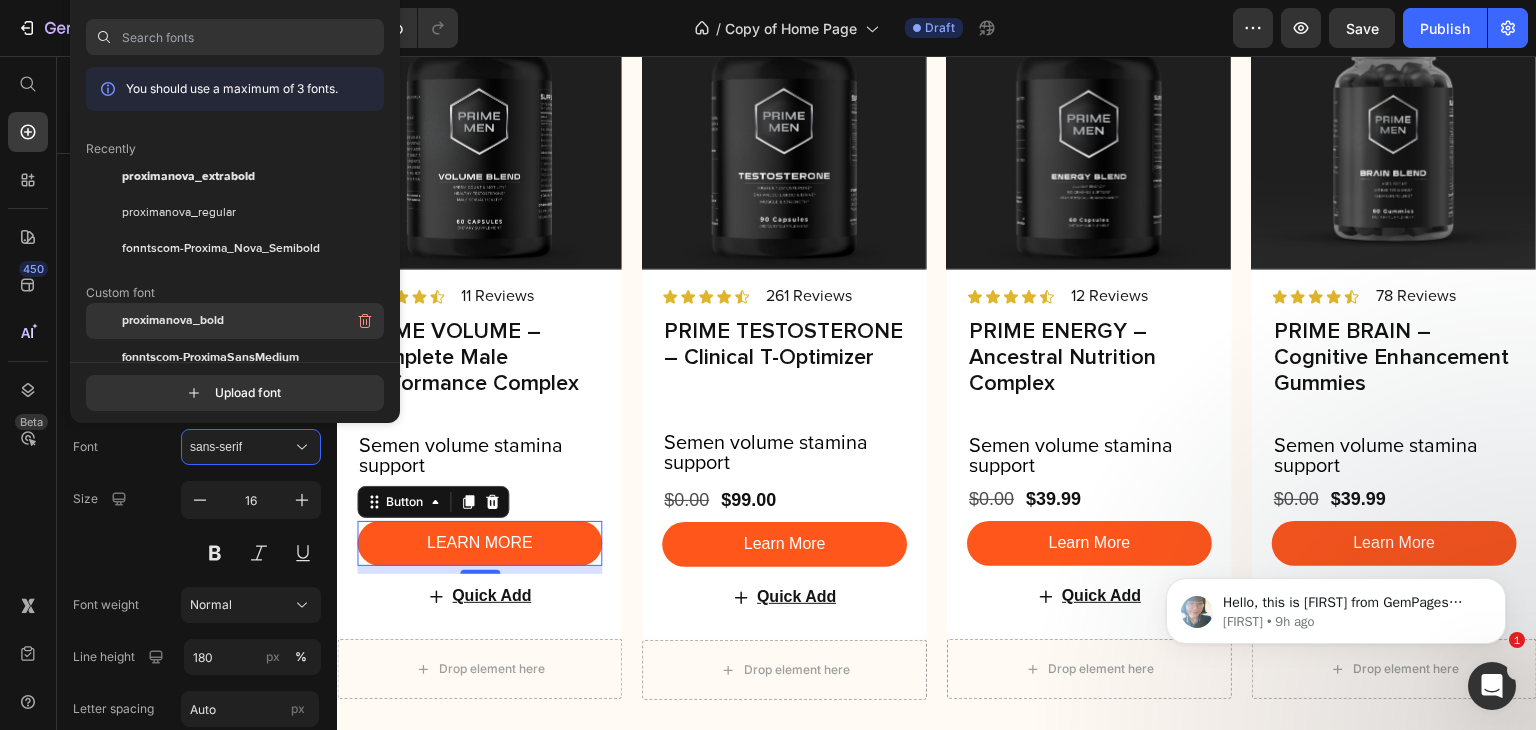scroll, scrollTop: 32, scrollLeft: 0, axis: vertical 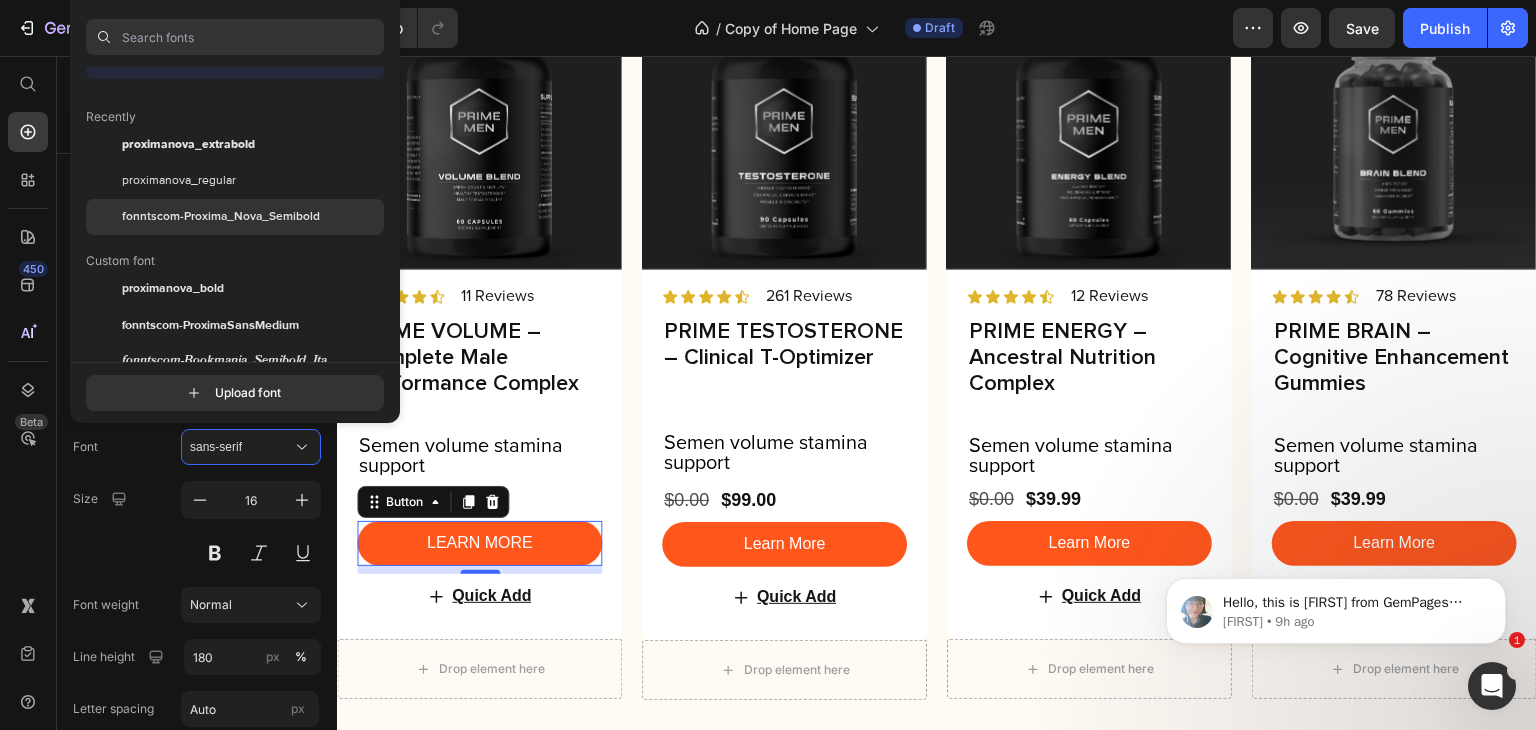 click on "fonntscom-Proxima_Nova_Semibold" 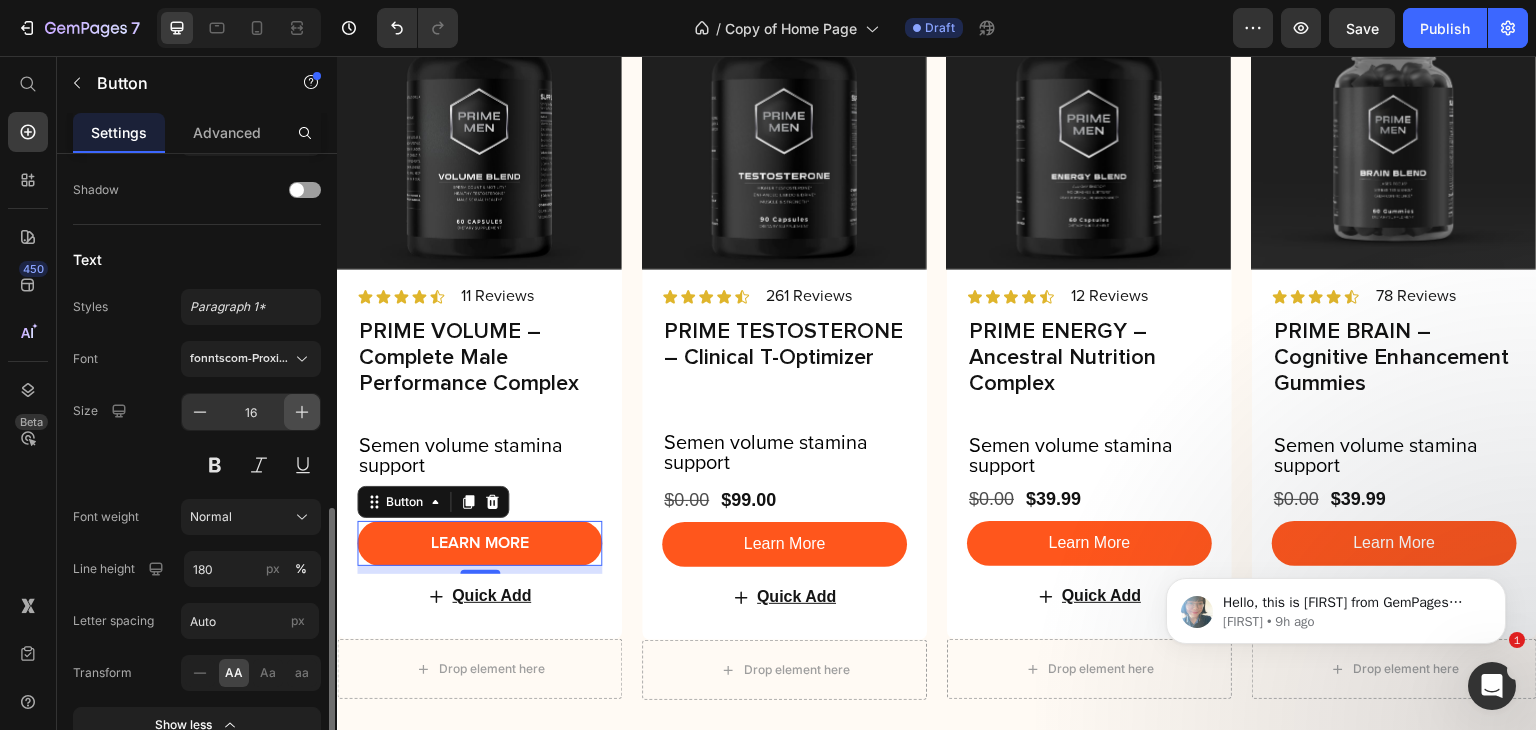 scroll, scrollTop: 785, scrollLeft: 0, axis: vertical 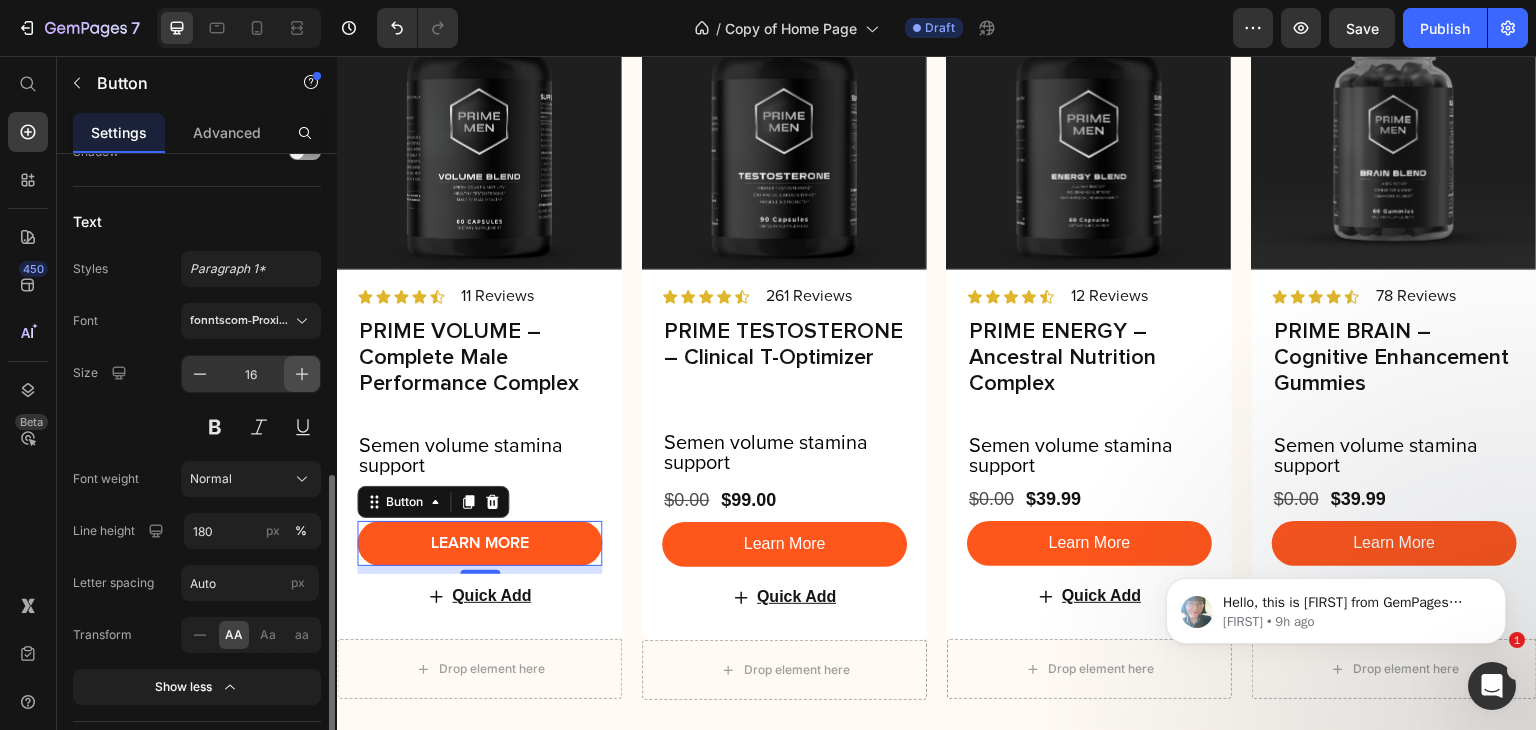click at bounding box center (302, 374) 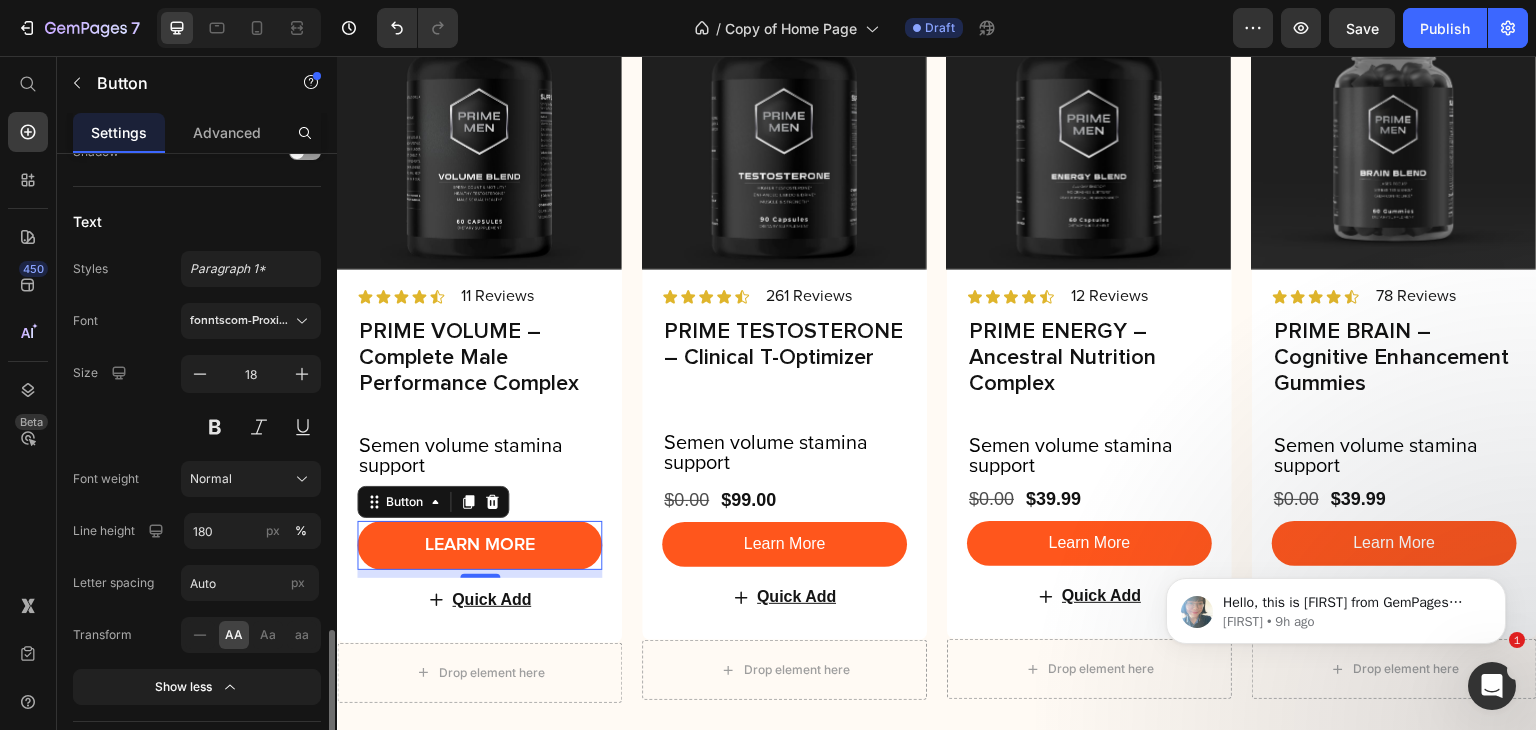 scroll, scrollTop: 899, scrollLeft: 0, axis: vertical 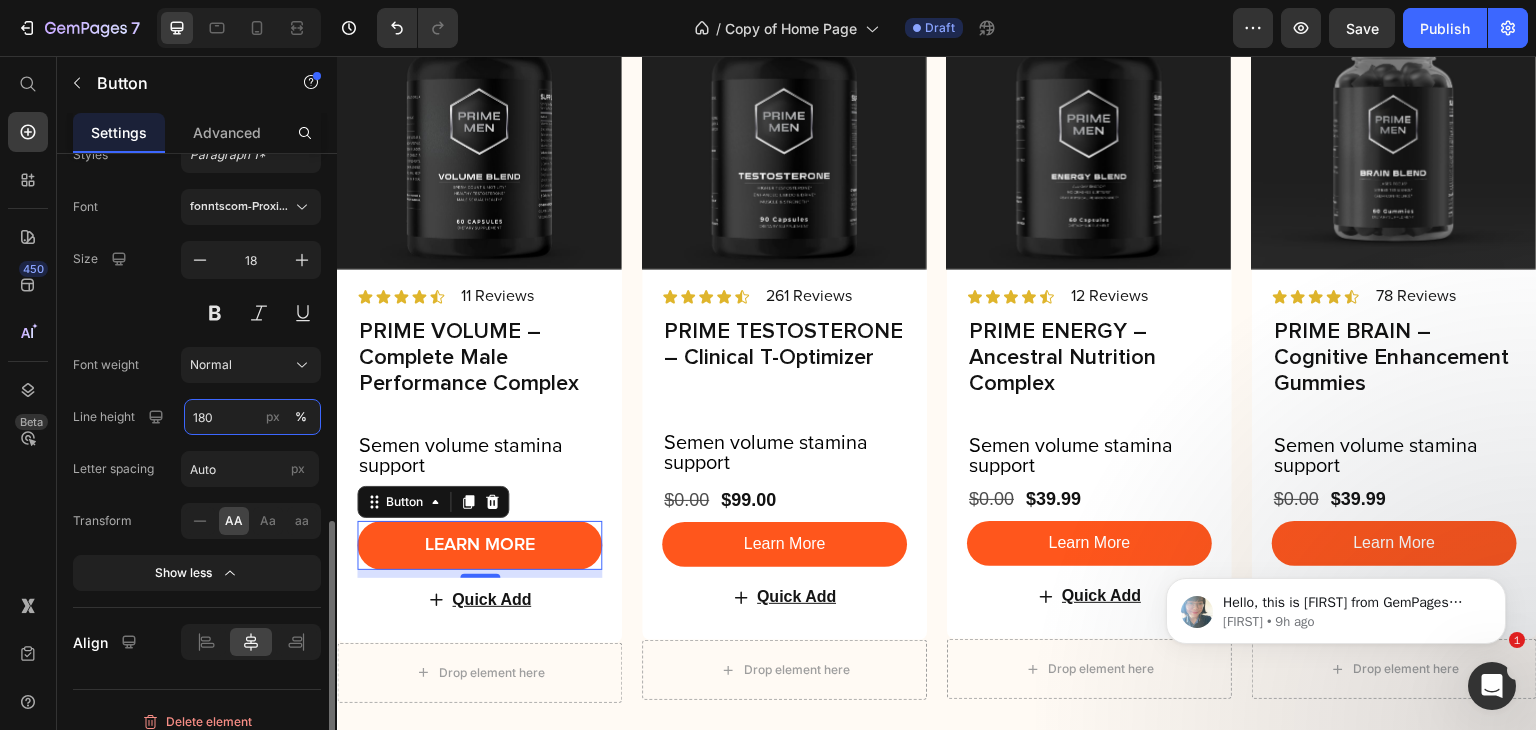 click on "180" at bounding box center (252, 417) 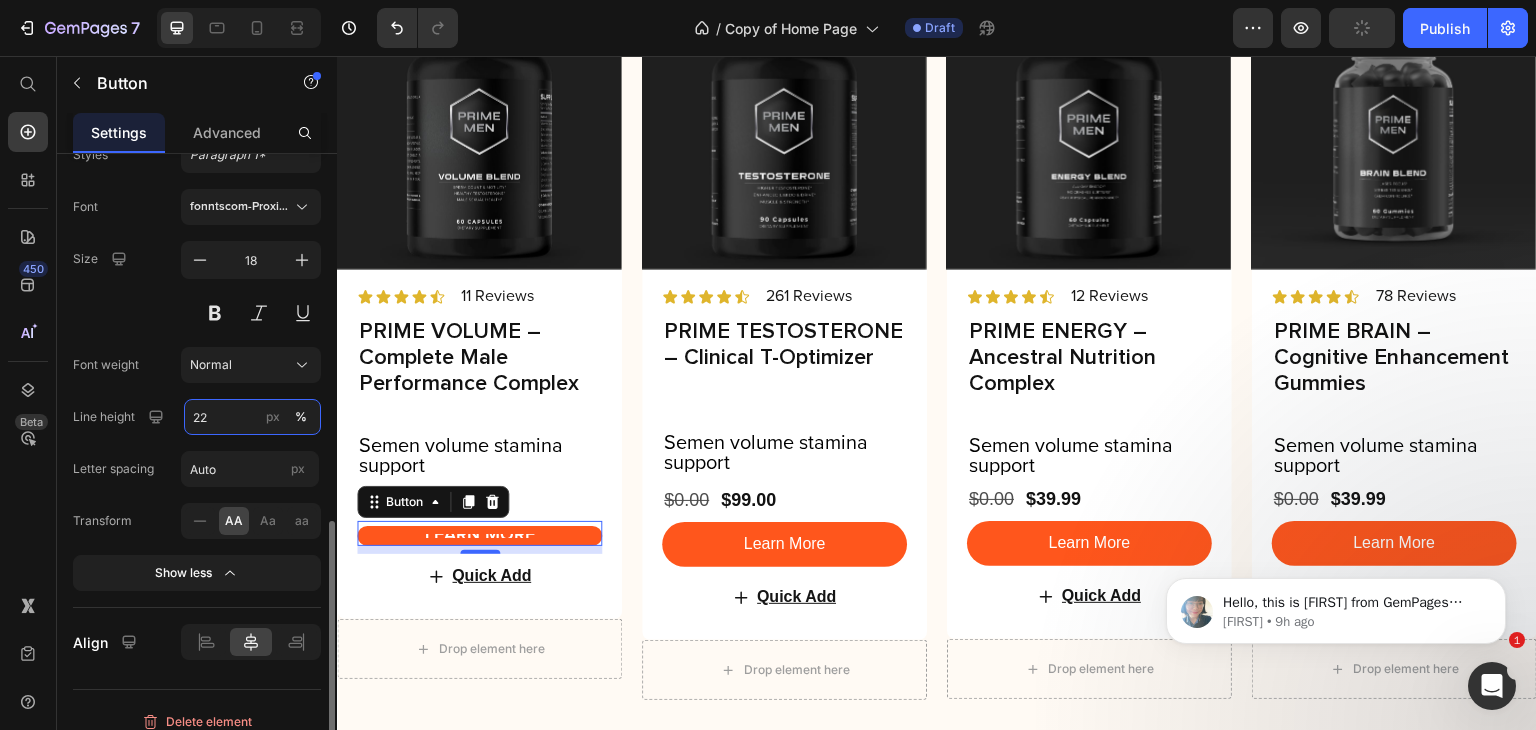 type on "22" 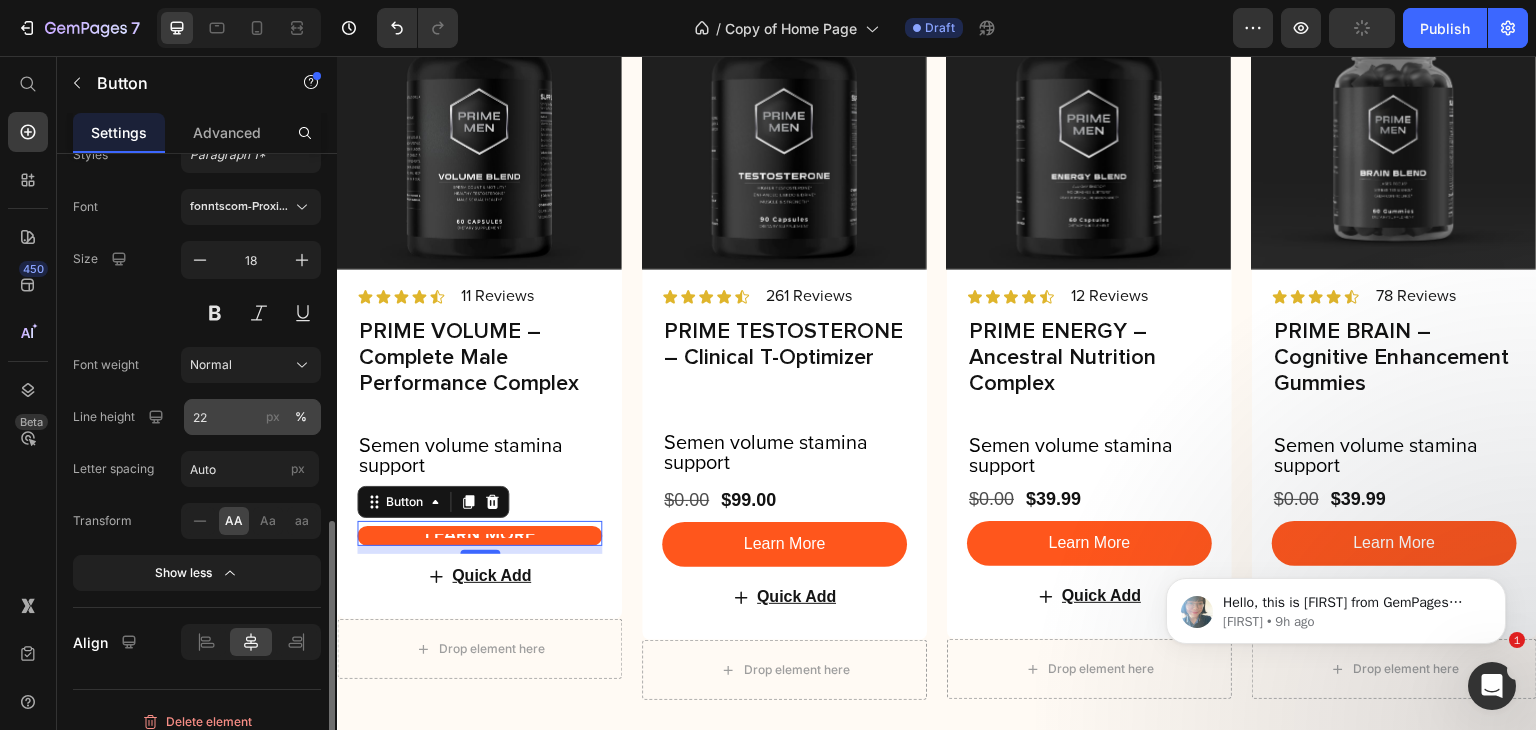 click on "px" at bounding box center (273, 417) 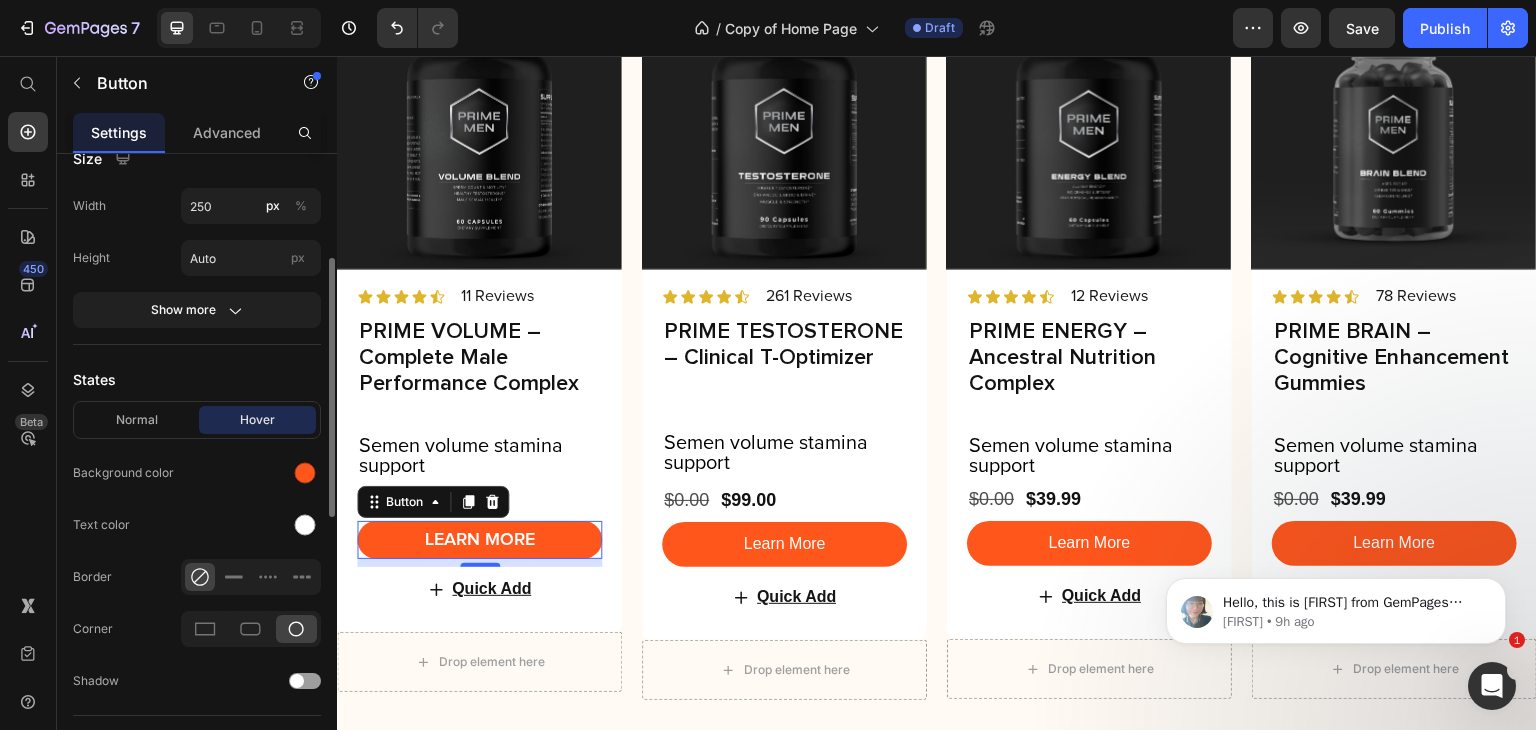 scroll, scrollTop: 259, scrollLeft: 0, axis: vertical 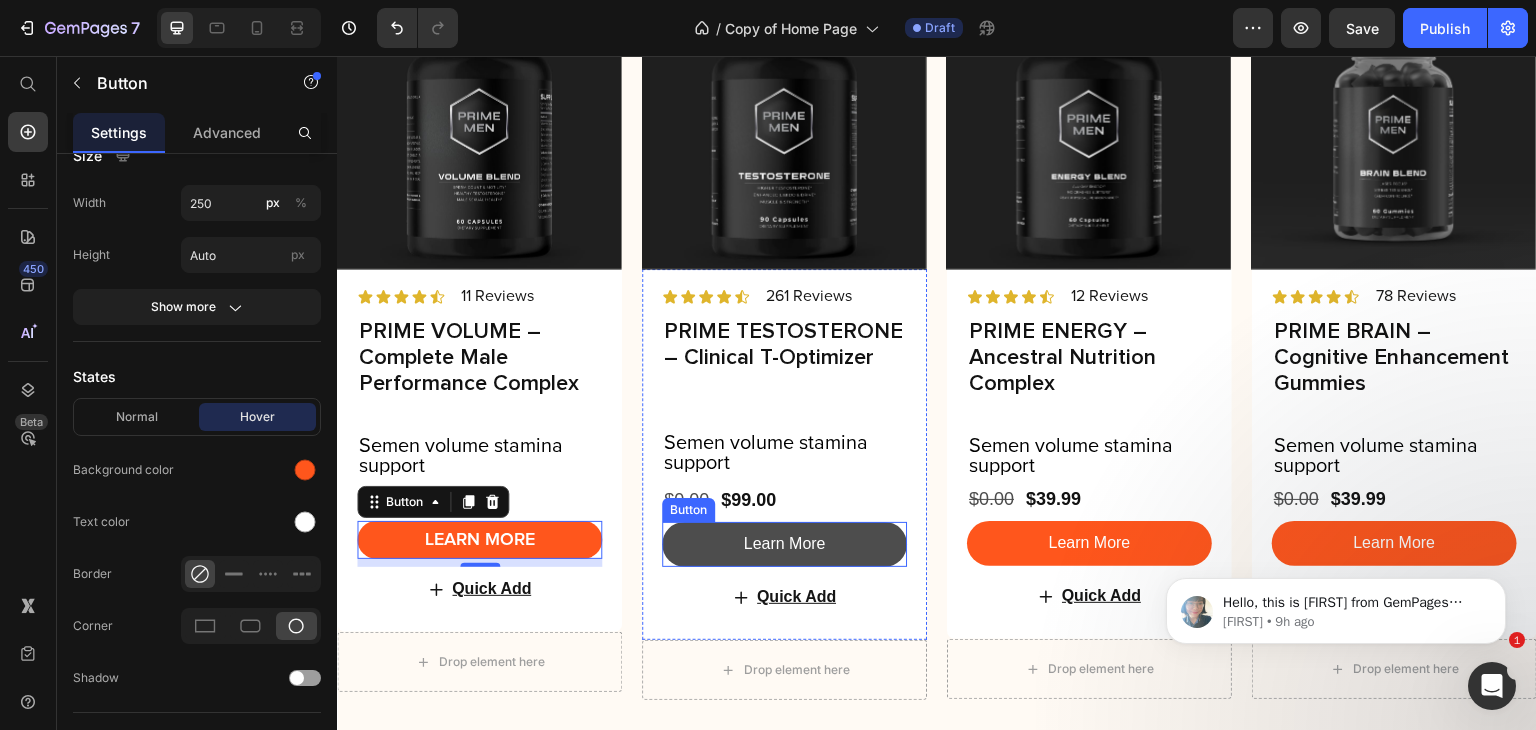 click on "Learn More" at bounding box center [784, 544] 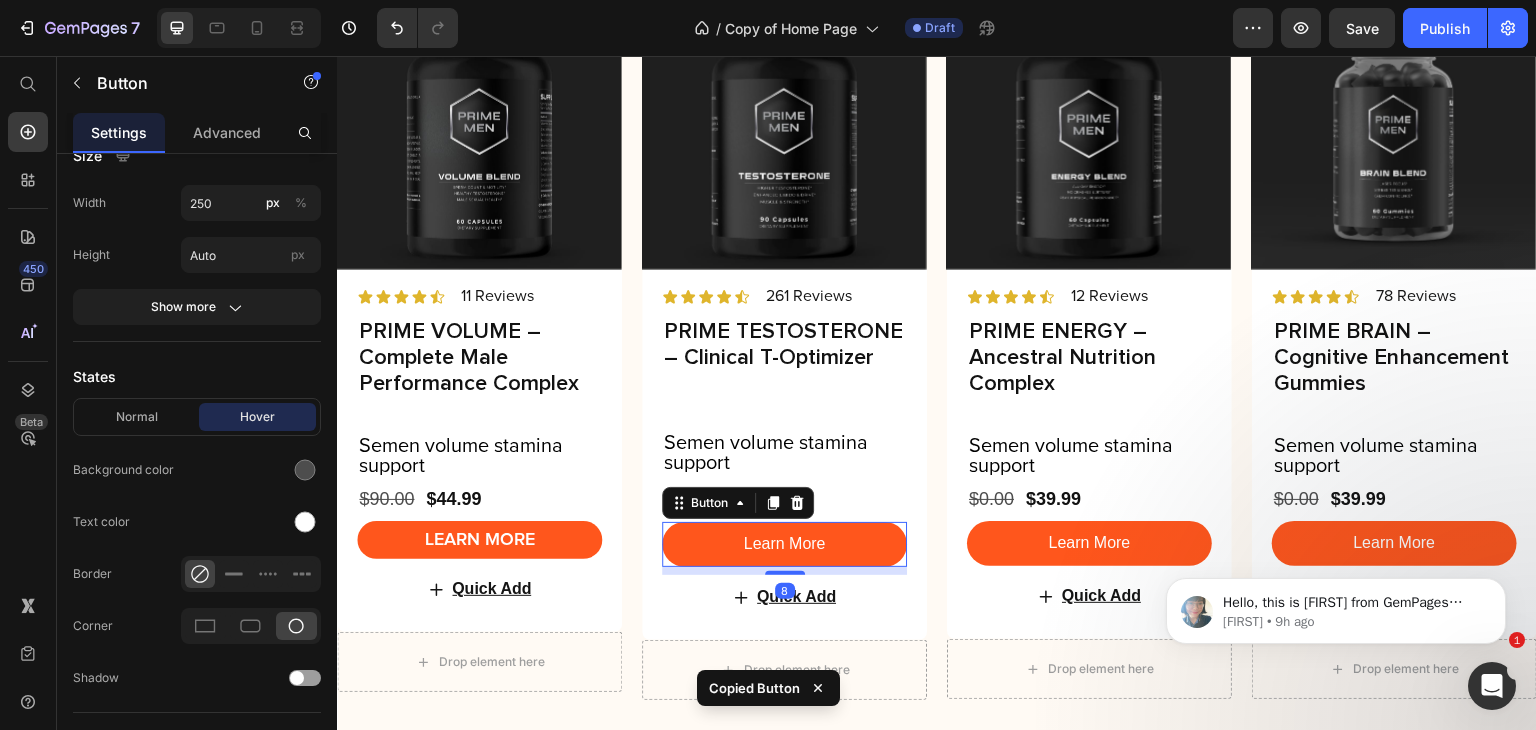 type on "18" 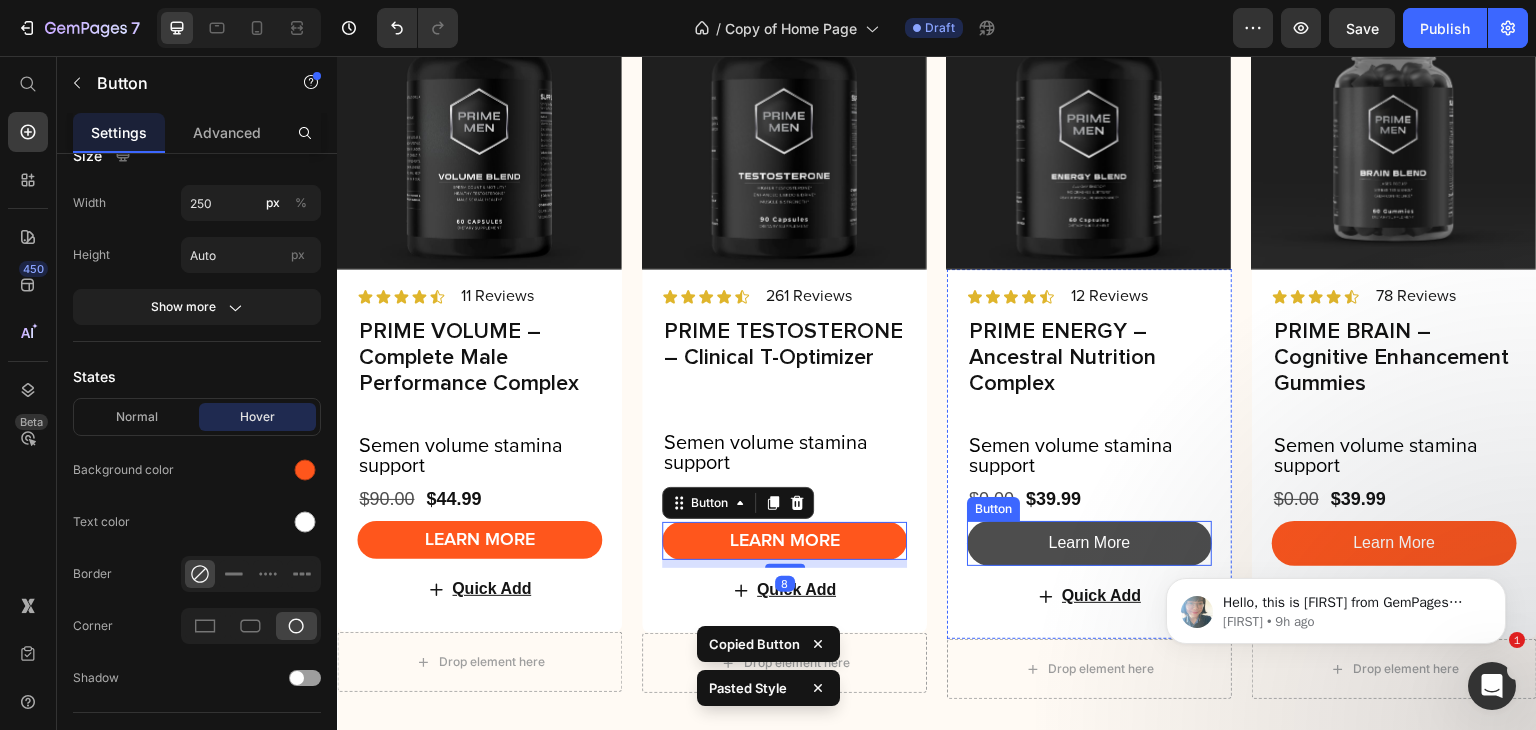 click on "Learn More" at bounding box center (1089, 543) 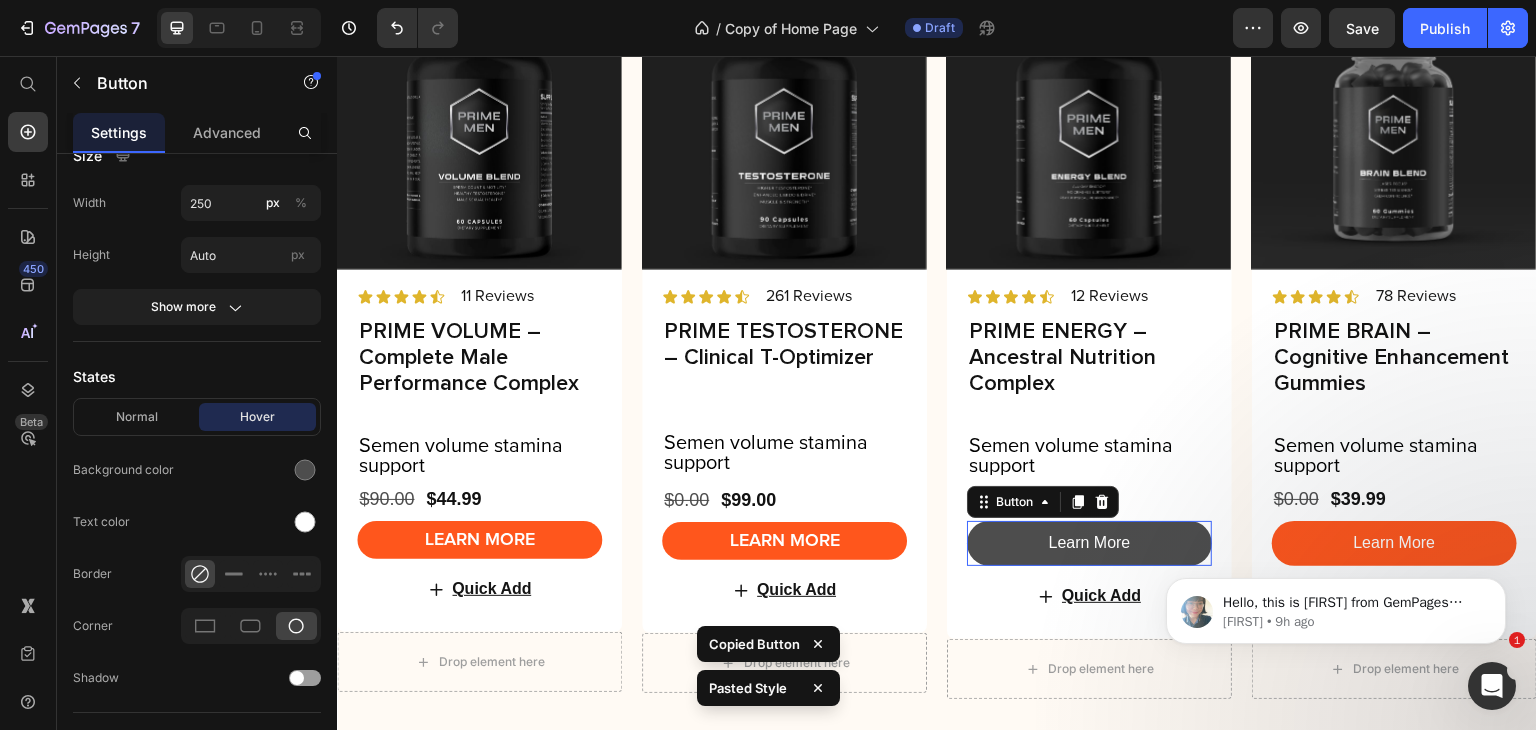 type on "18" 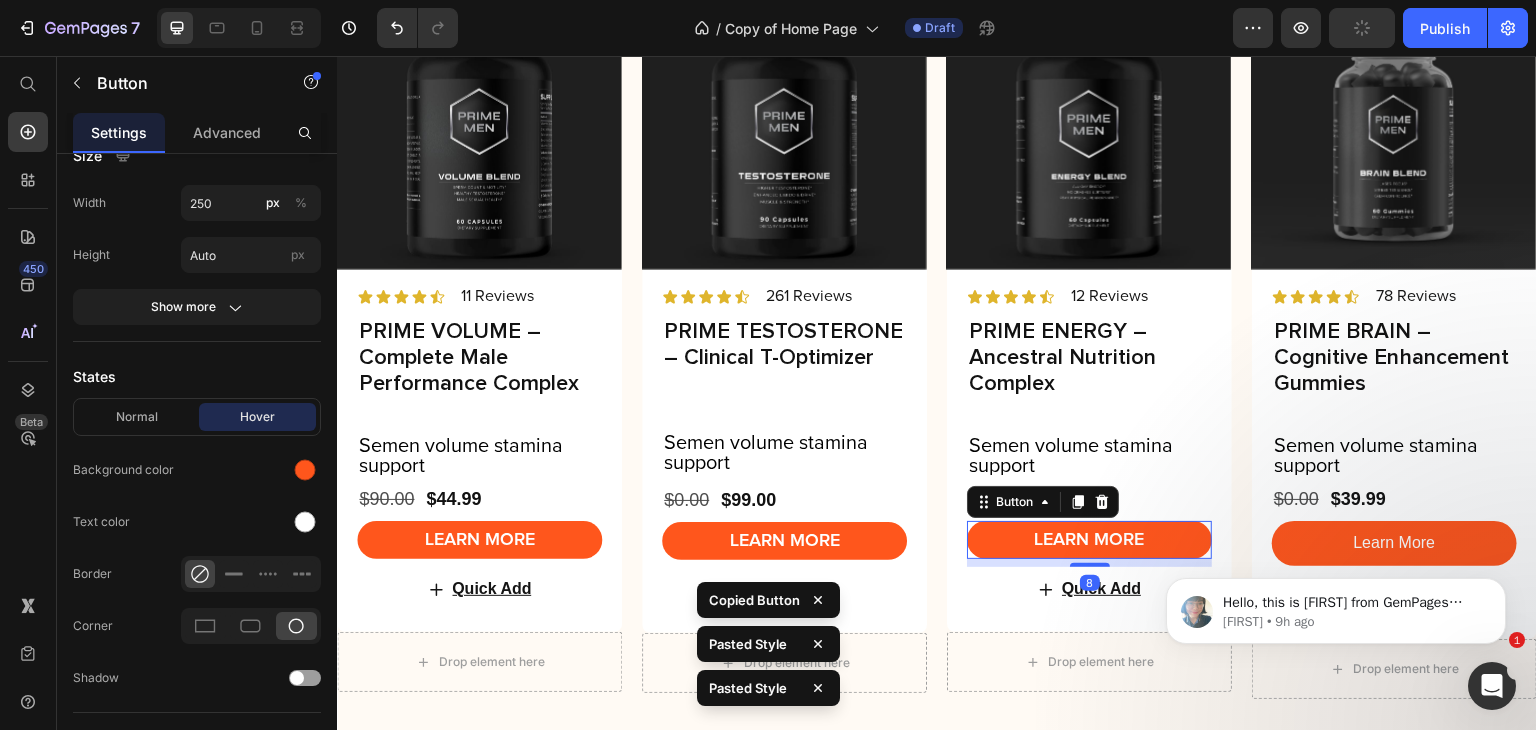 click on "Hello, this is [FIRST] from GemPages again. I wanted to follow up with you to confirm if you had a chance to check on my last comments. If you have any questions, please don't hesitate to let me know; I'd be more than happy to help you out. (Please note: this chat box will be closed after 24 hours if there is no response. Feel free to open a new one for your next question) [FIRST] • 9h ago" at bounding box center (1336, 606) 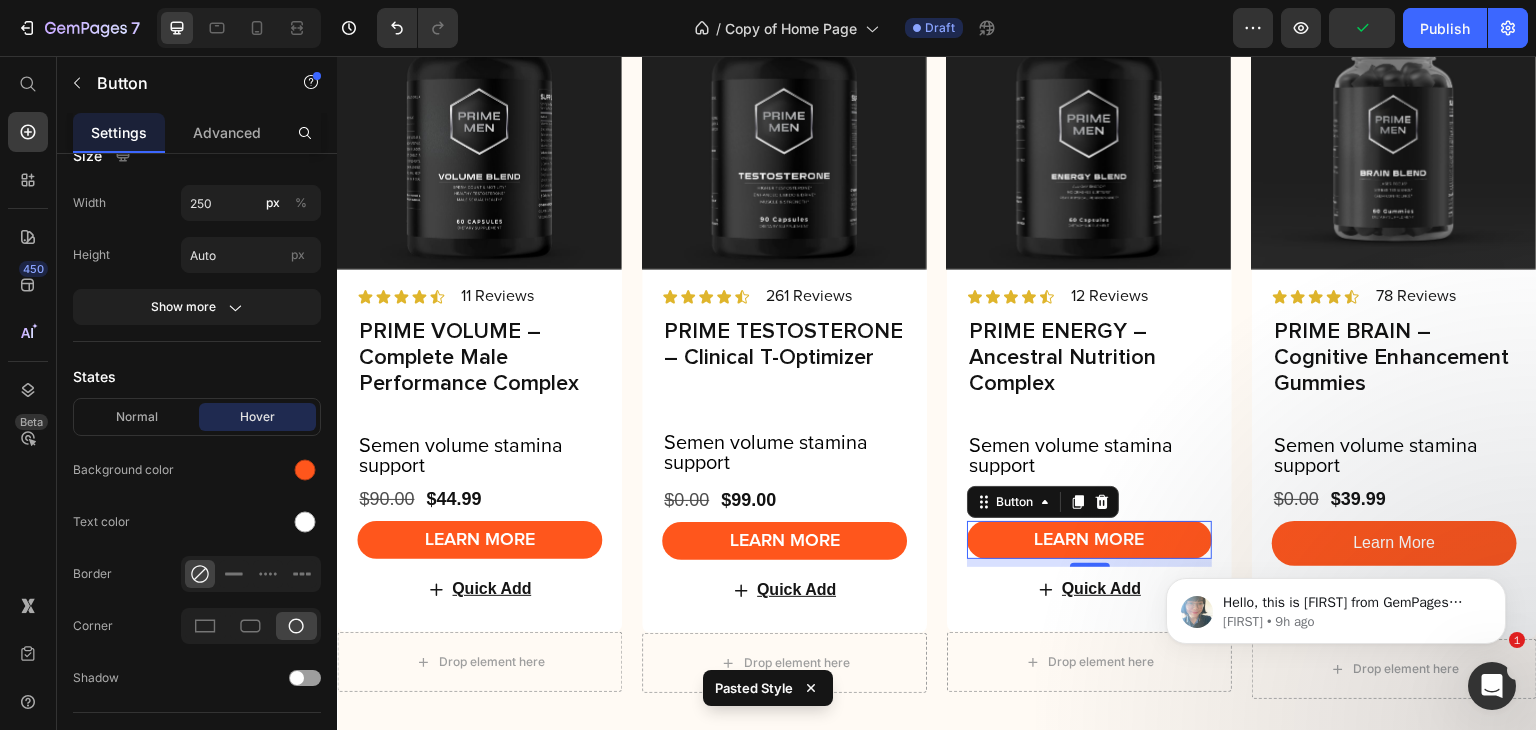 click on "Hello, this is [FIRST] from GemPages again. I wanted to follow up with you to confirm if you had a chance to check on my last comments. If you have any questions, please don't hesitate to let me know; I'd be more than happy to help you out. (Please note: this chat box will be closed after 24 hours if there is no response. Feel free to open a new one for your next question) [FIRST] • 9h ago" 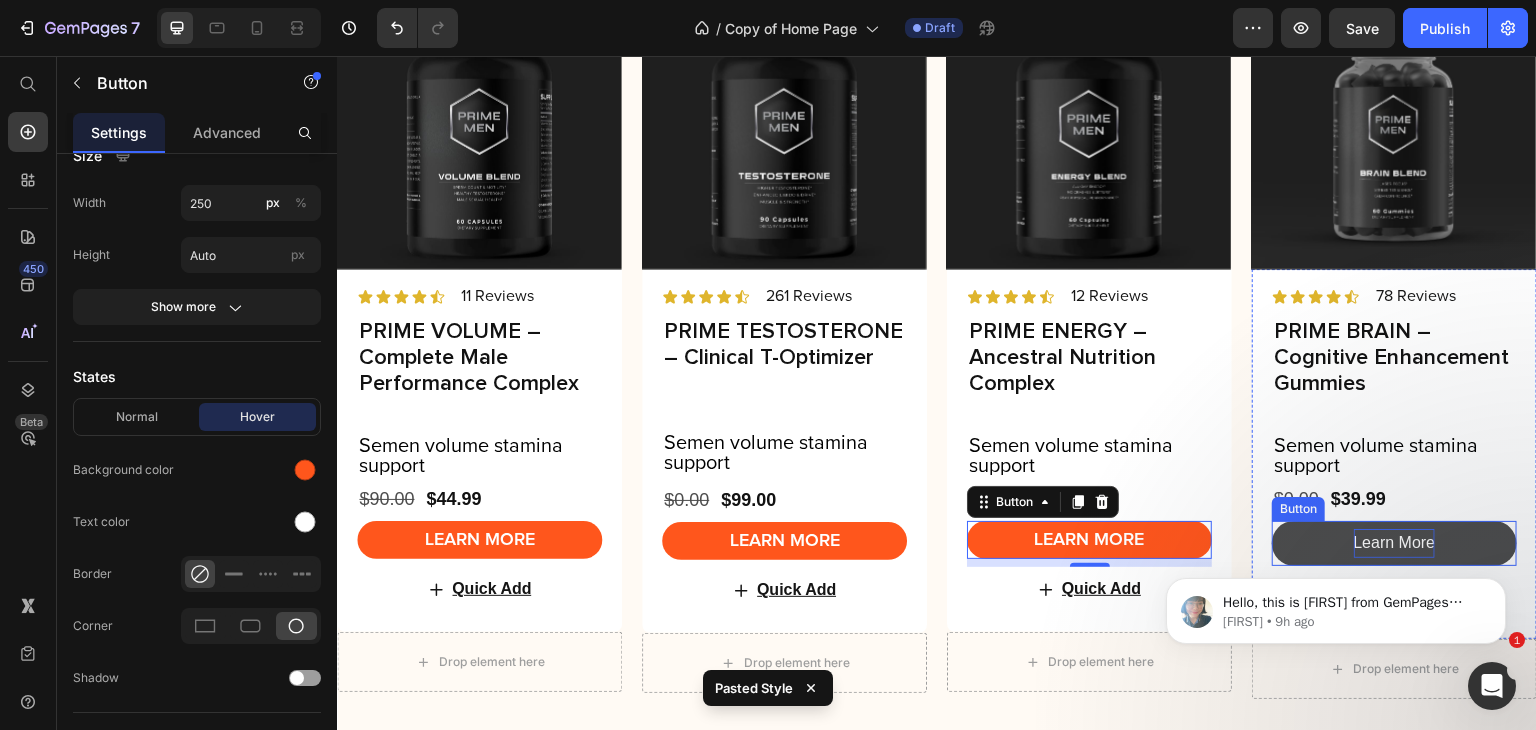 click on "Learn More" at bounding box center [1395, 543] 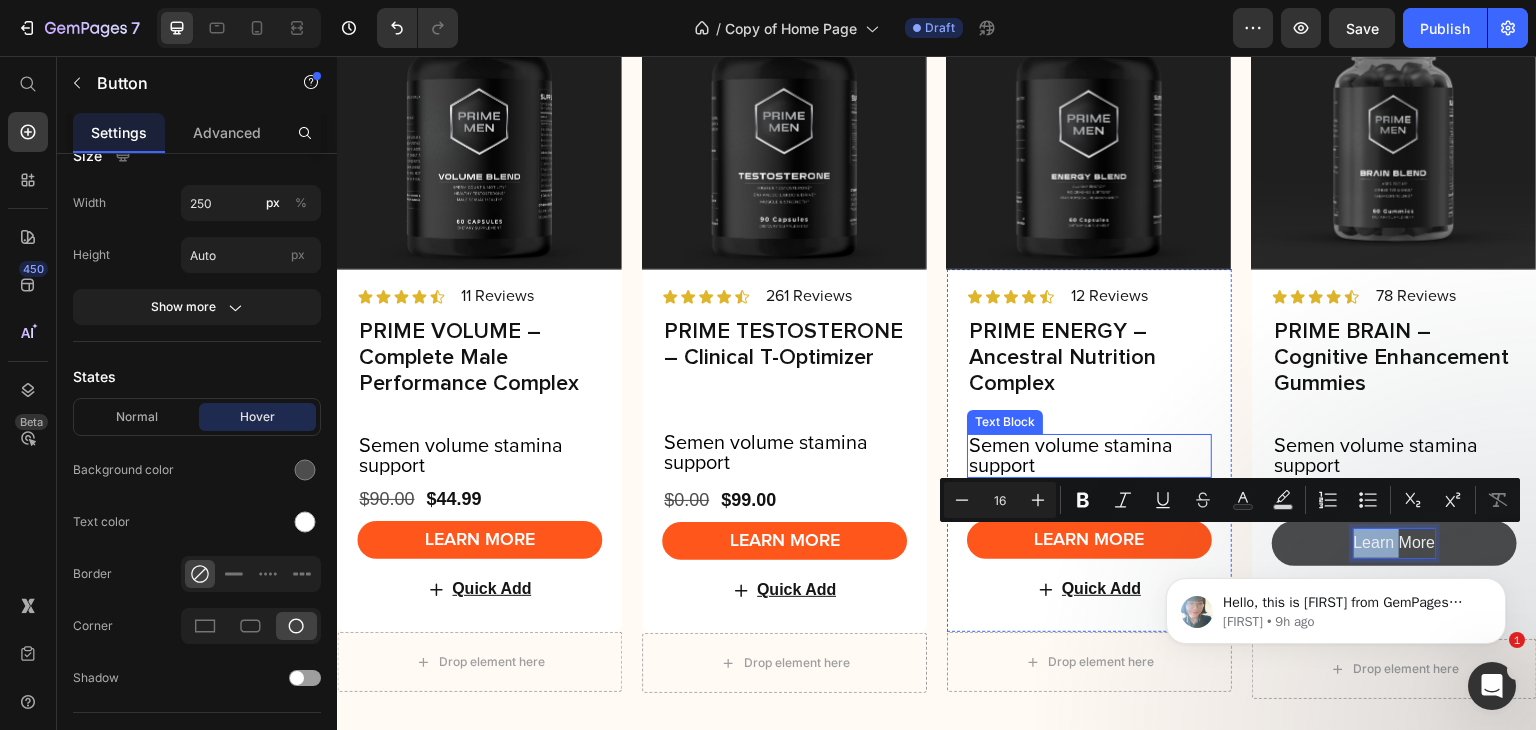 click on "Icon Icon Icon Icon Icon Icon List 12 Reviews Text Block Row PRIME ENERGY – Ancestral Nutrition Complex Product Title Semen volume stamina support Text Block $39.99 Product Price $0.00 Product Price Row Learn More Button Quick Add Add to Cart" at bounding box center (1089, 448) 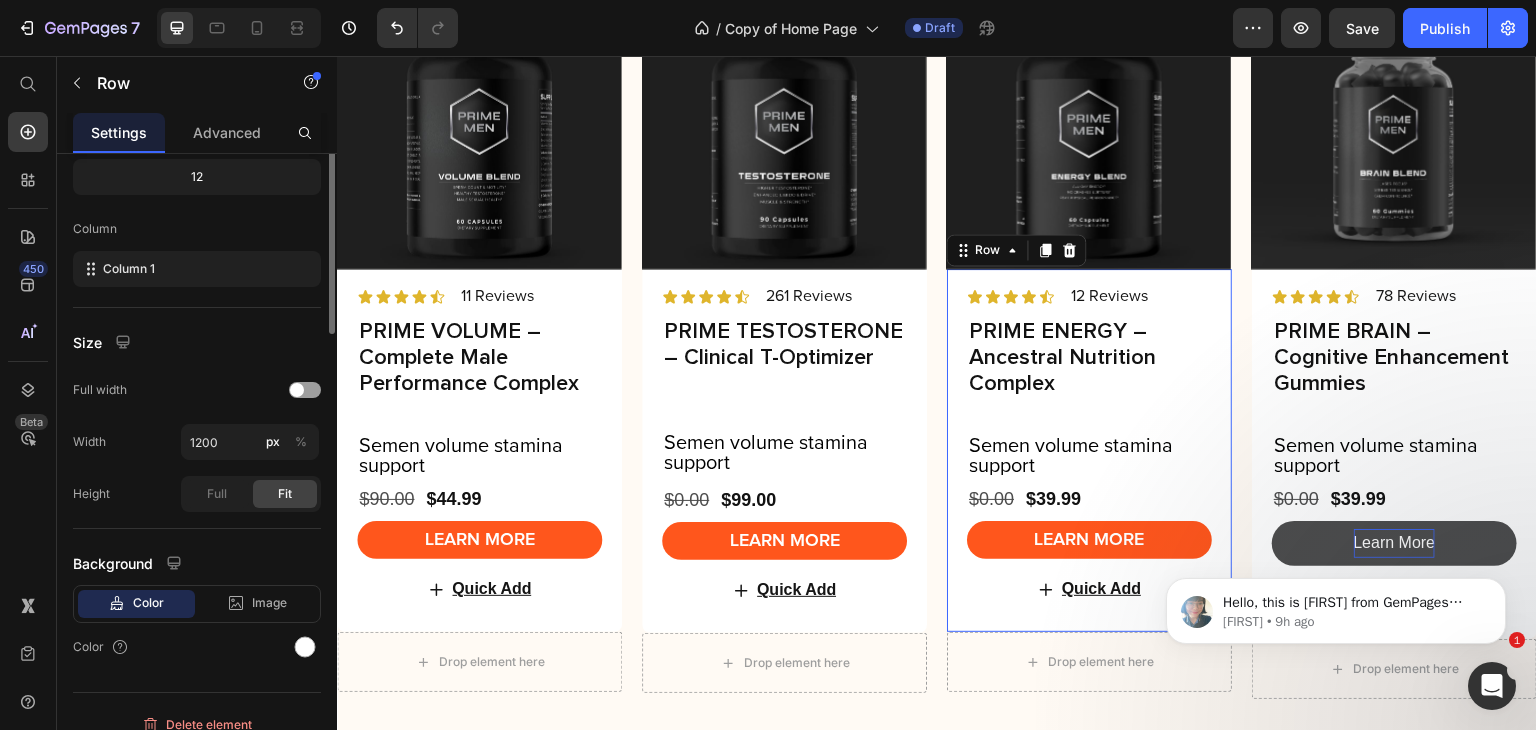 scroll, scrollTop: 0, scrollLeft: 0, axis: both 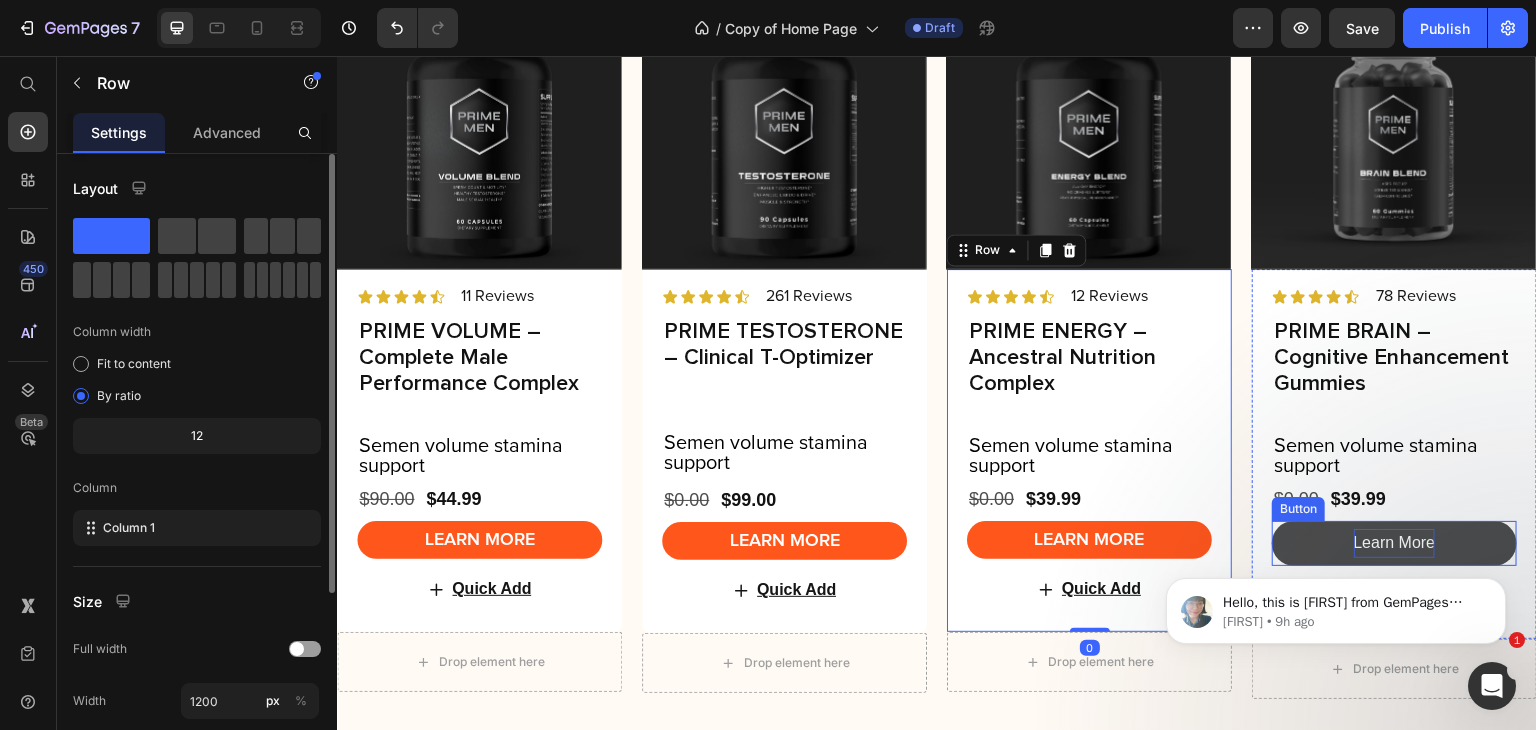 click on "Learn More" at bounding box center (1394, 543) 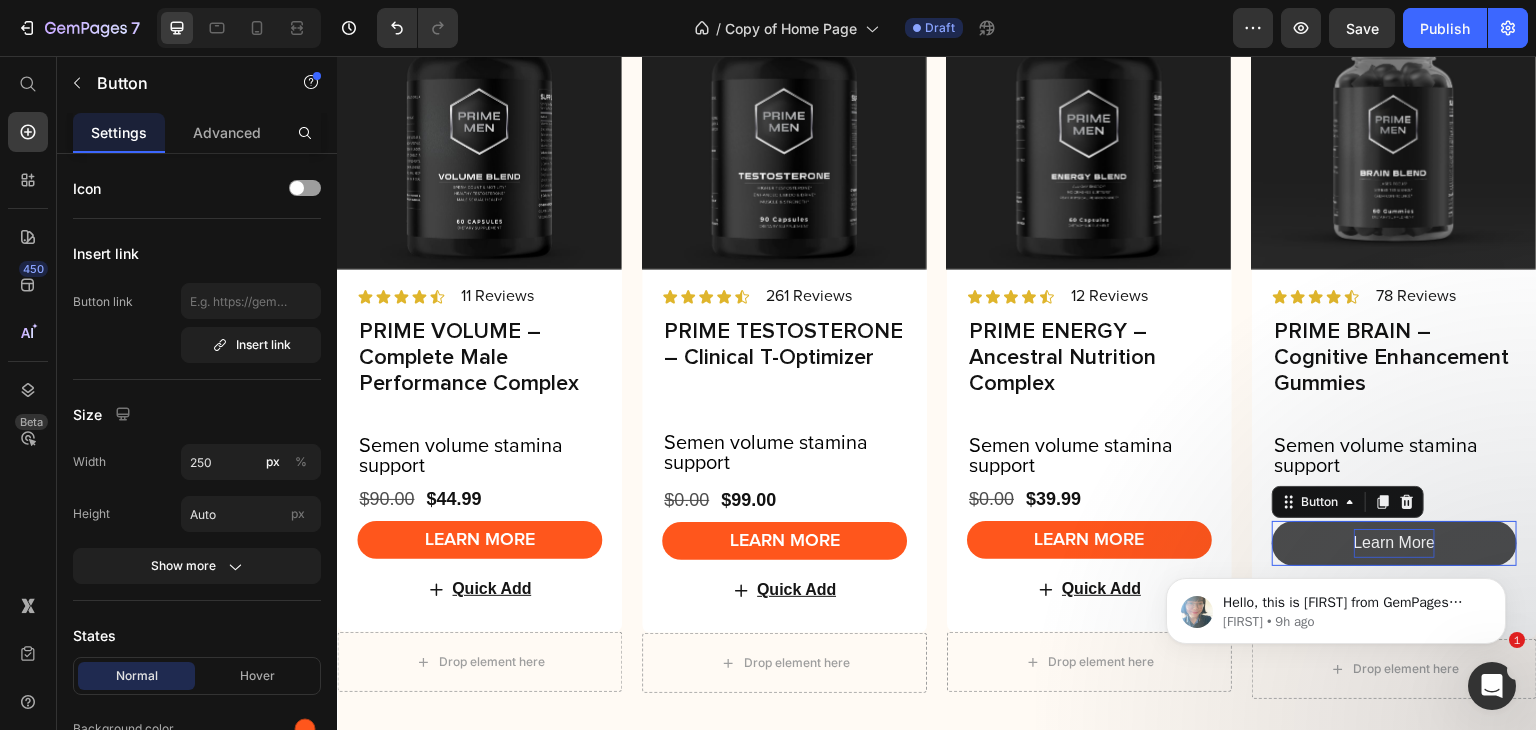 type on "18" 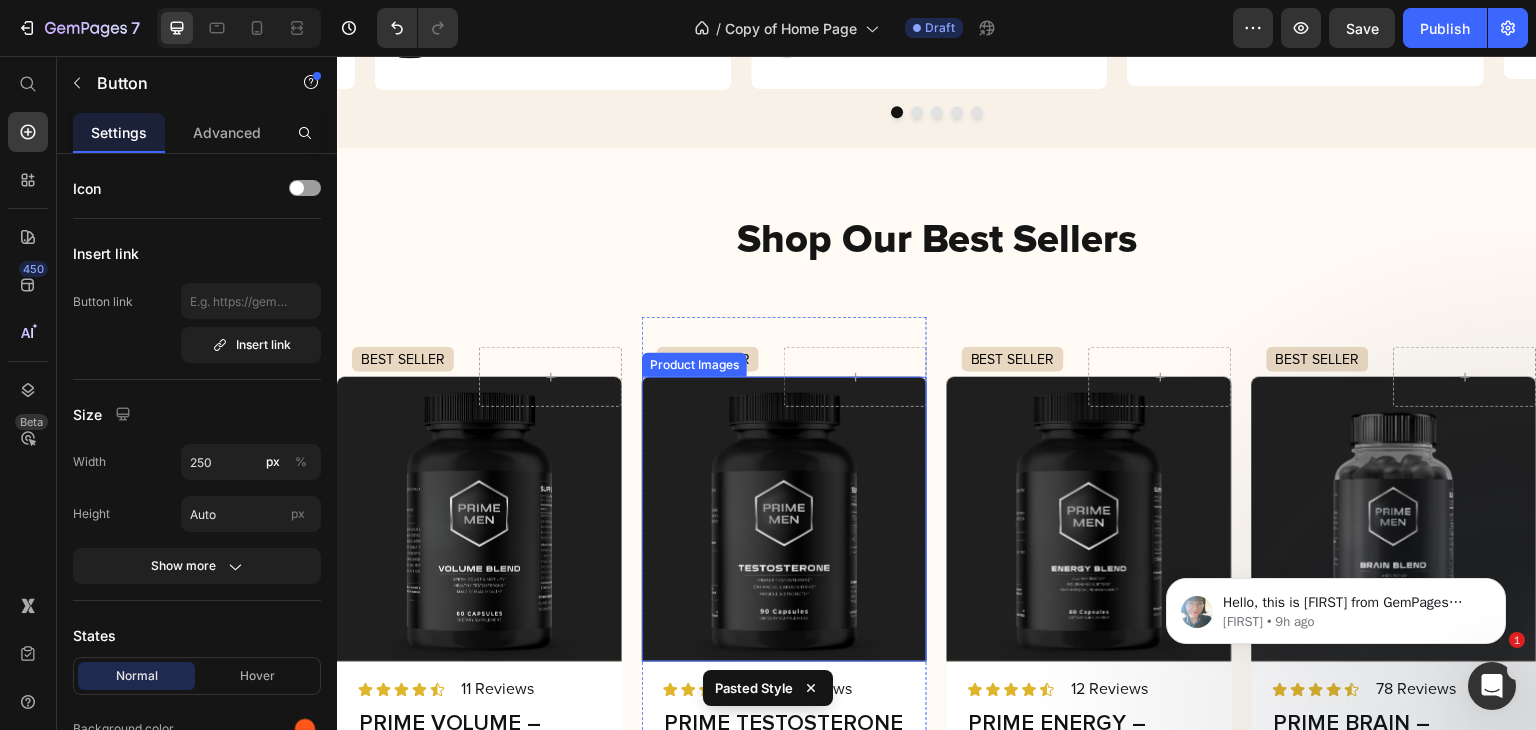 scroll, scrollTop: 2628, scrollLeft: 0, axis: vertical 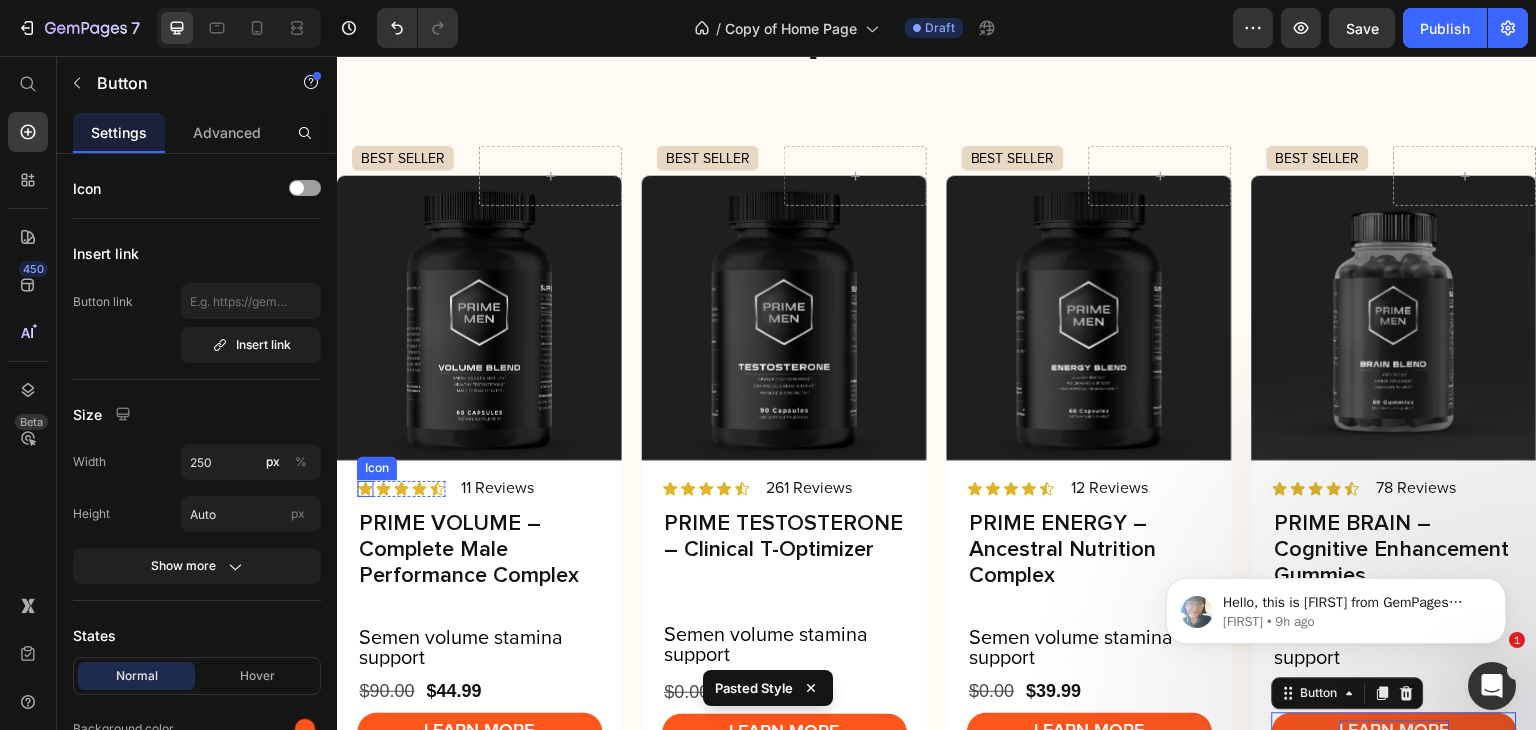 click 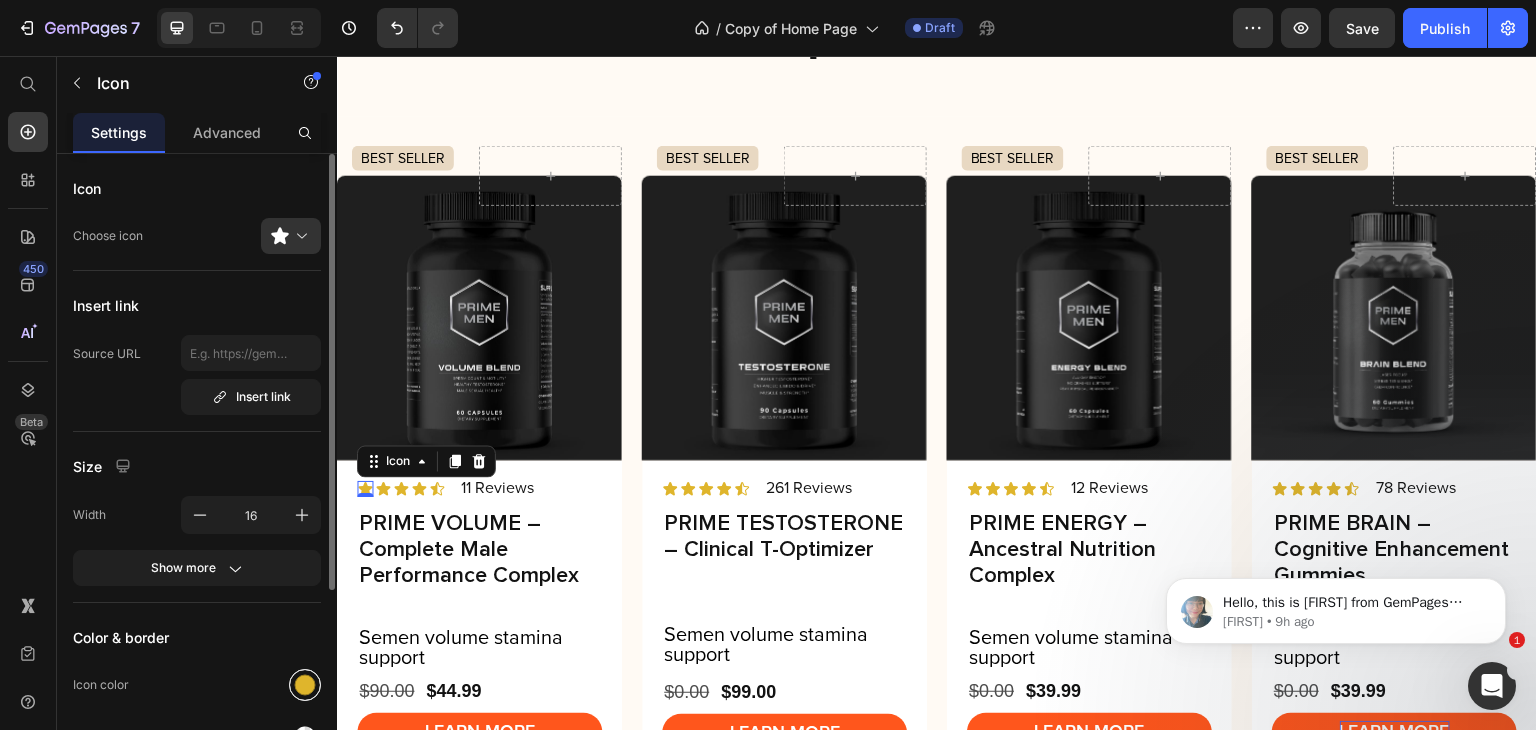 click at bounding box center [305, 685] 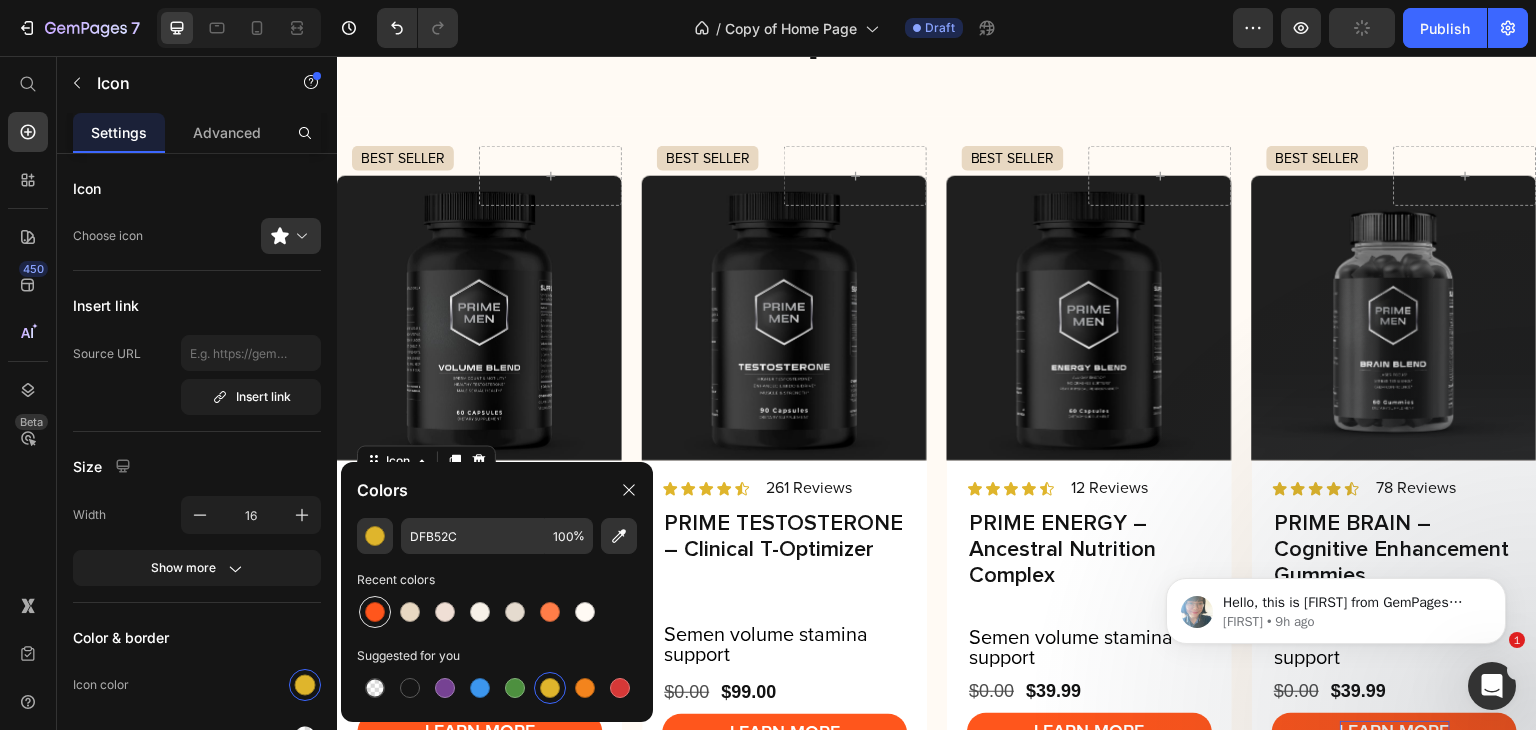 click at bounding box center (375, 612) 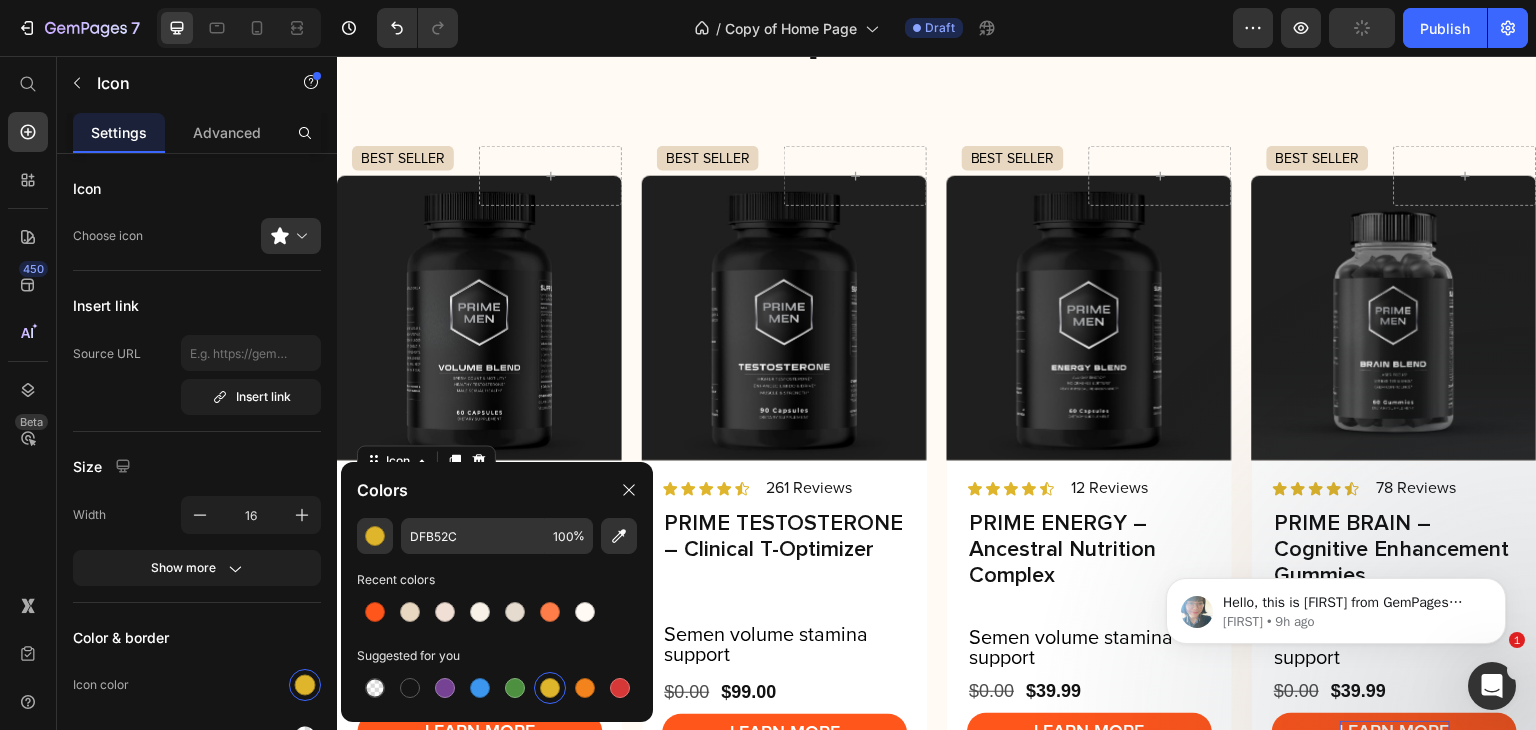 type on "FF561C" 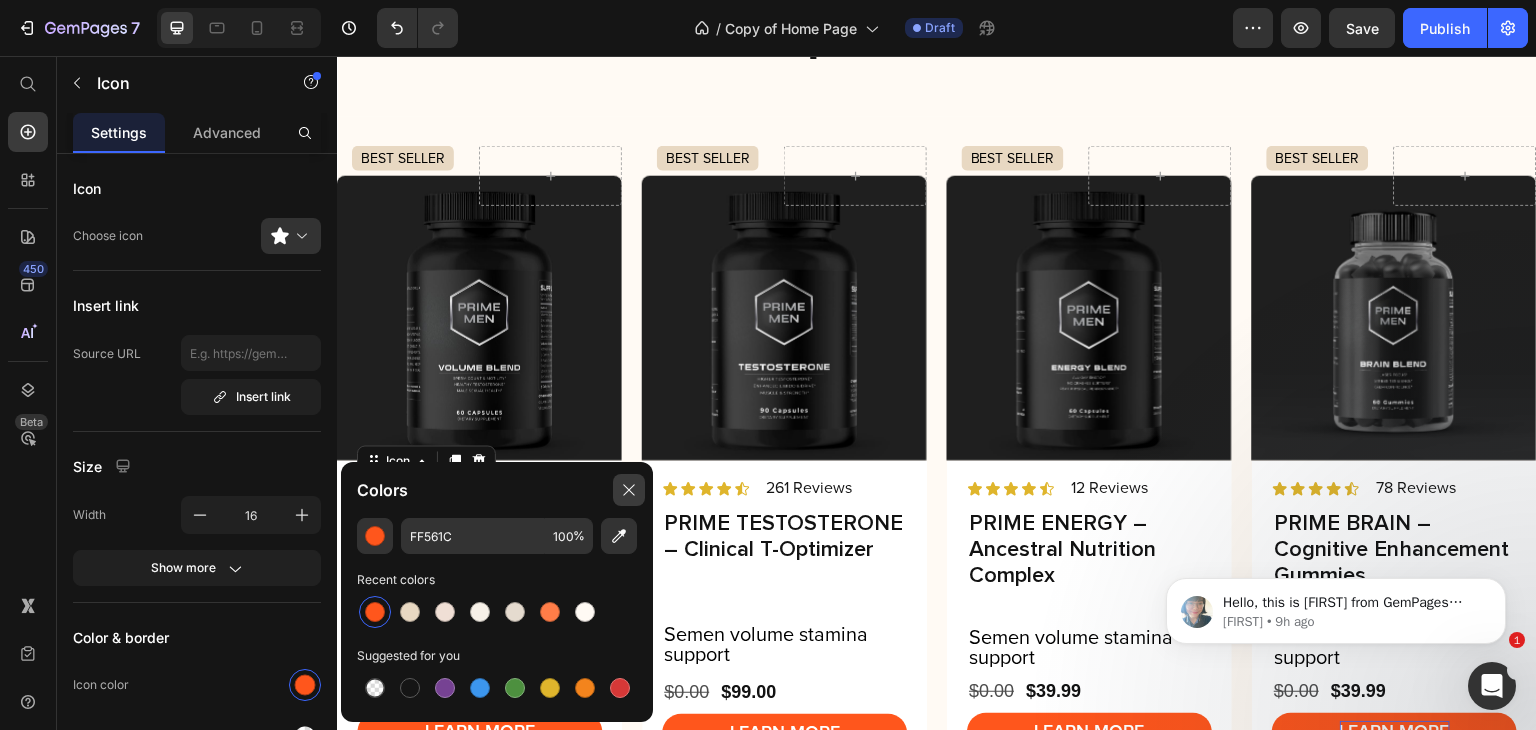 click at bounding box center [629, 490] 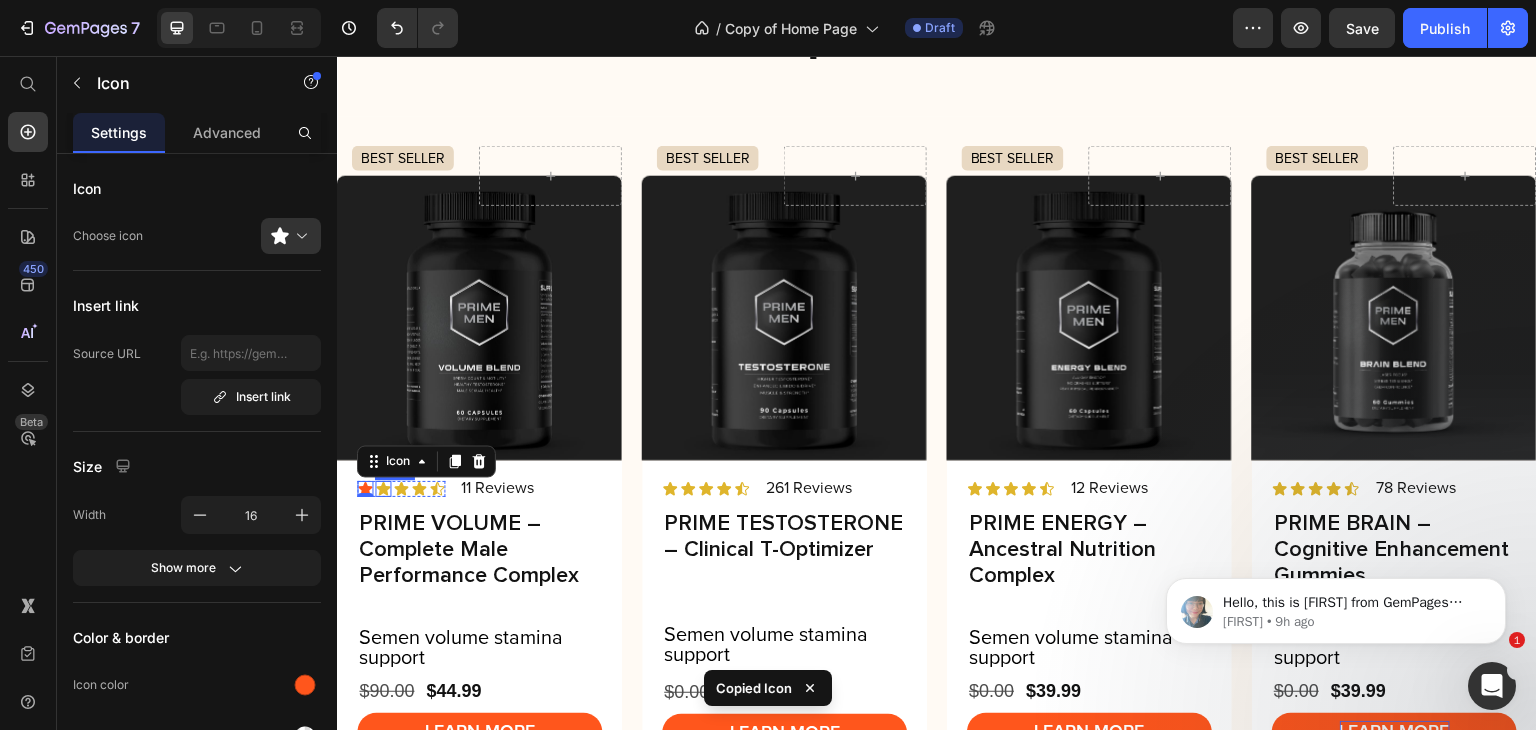 click 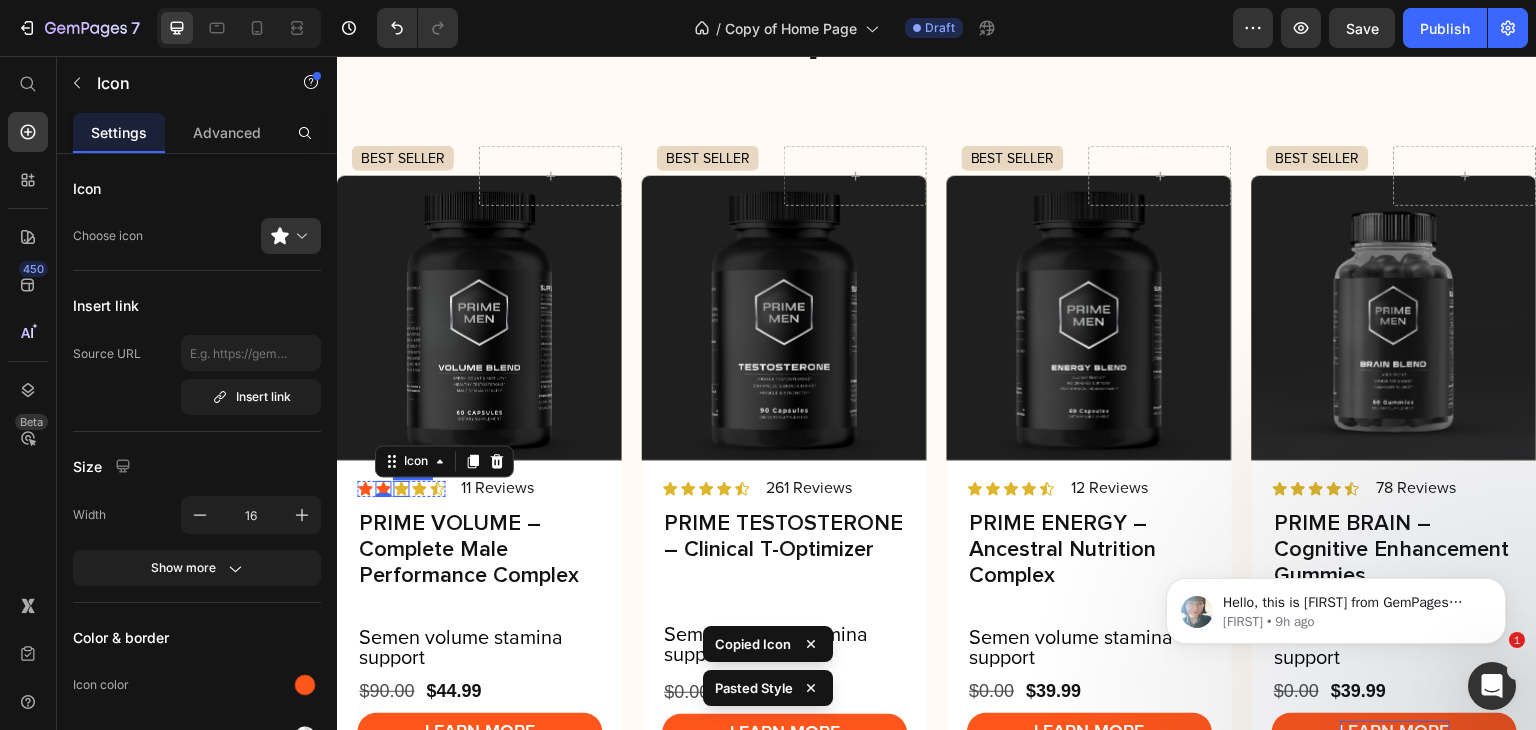 click 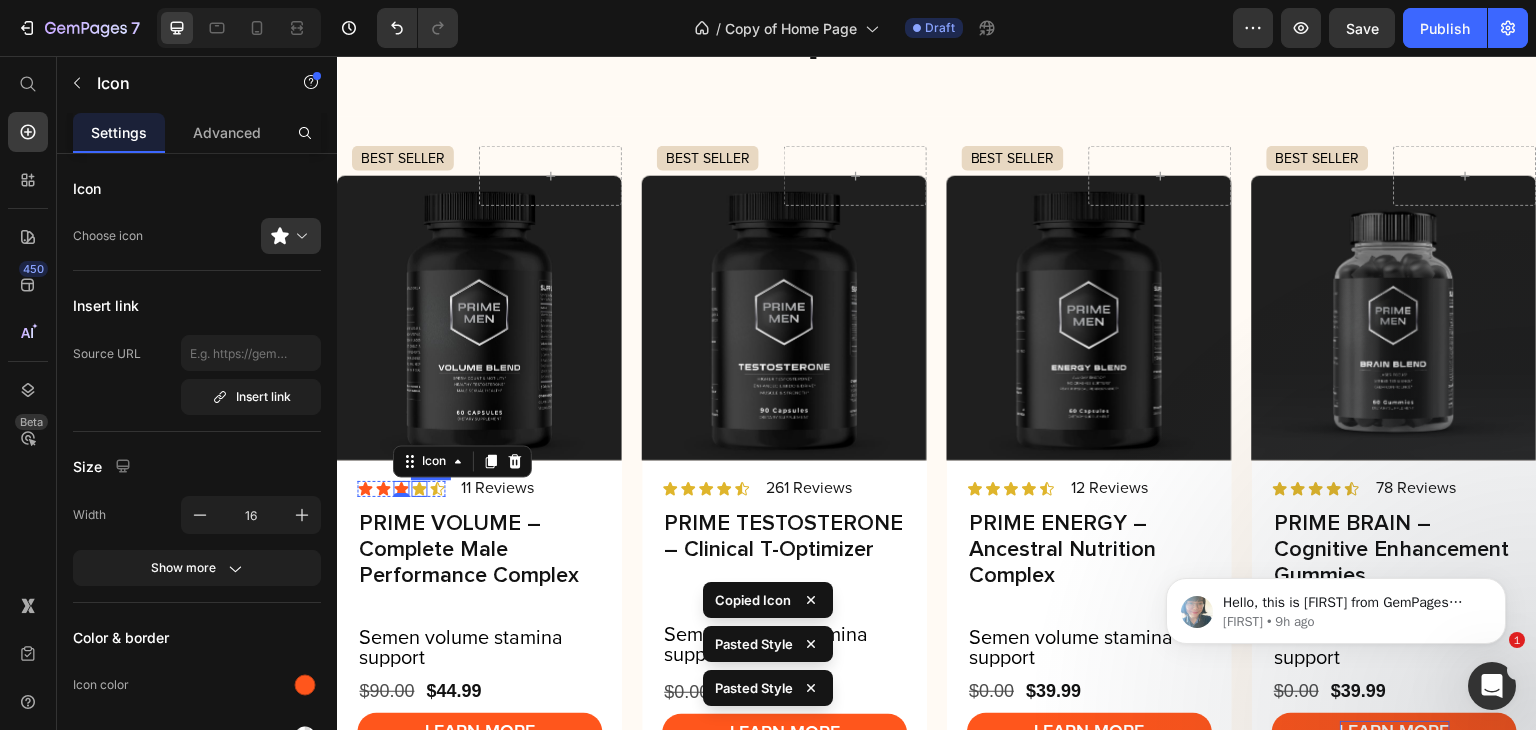 click 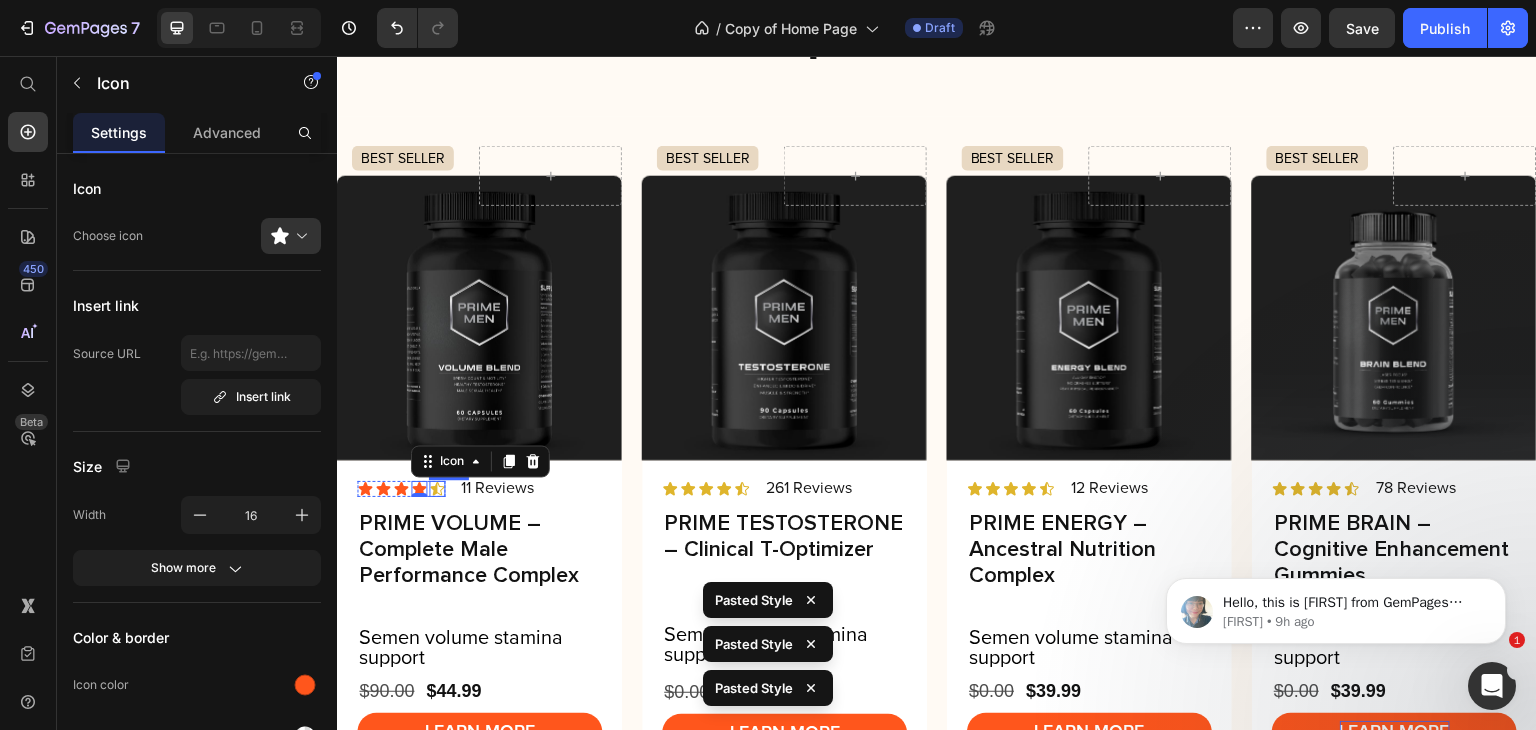 click 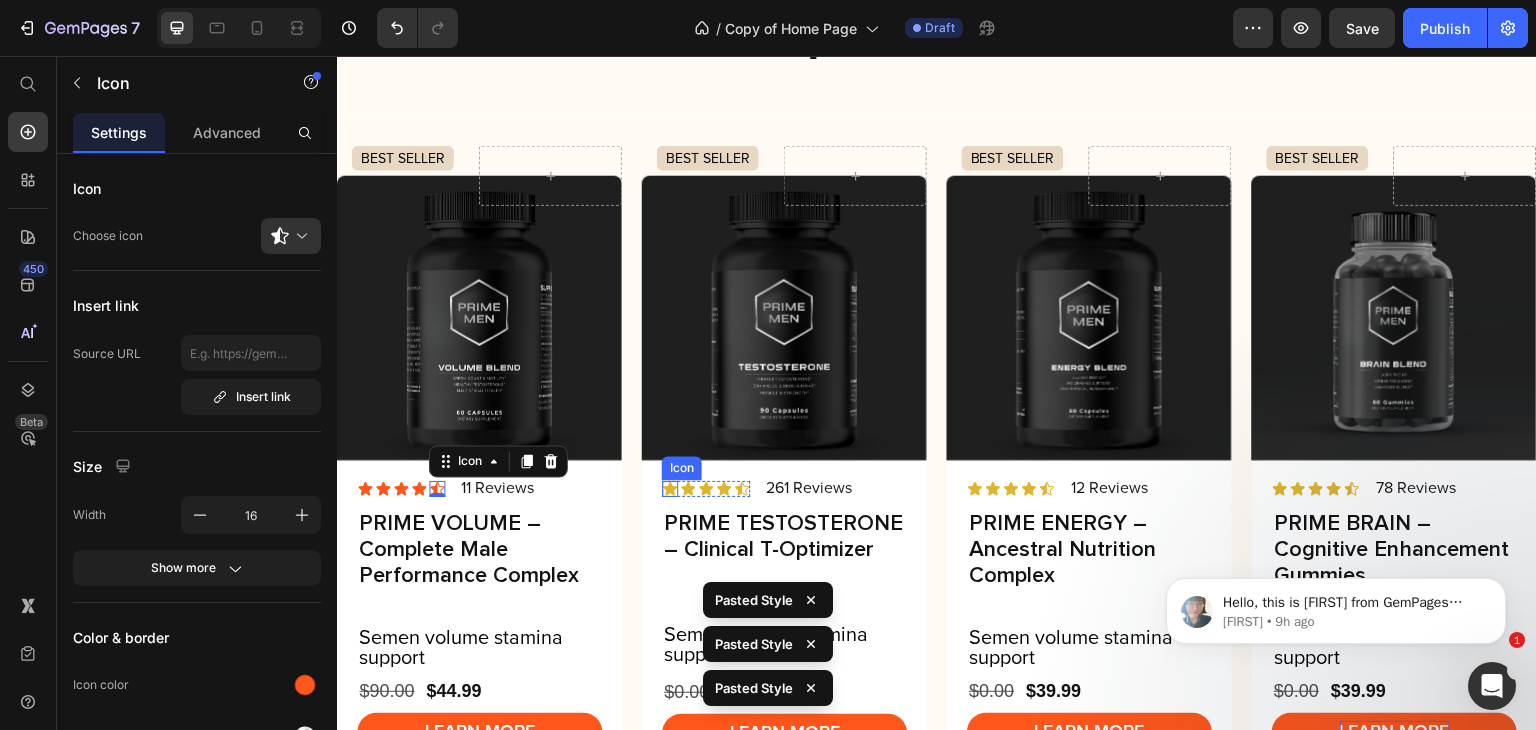 click 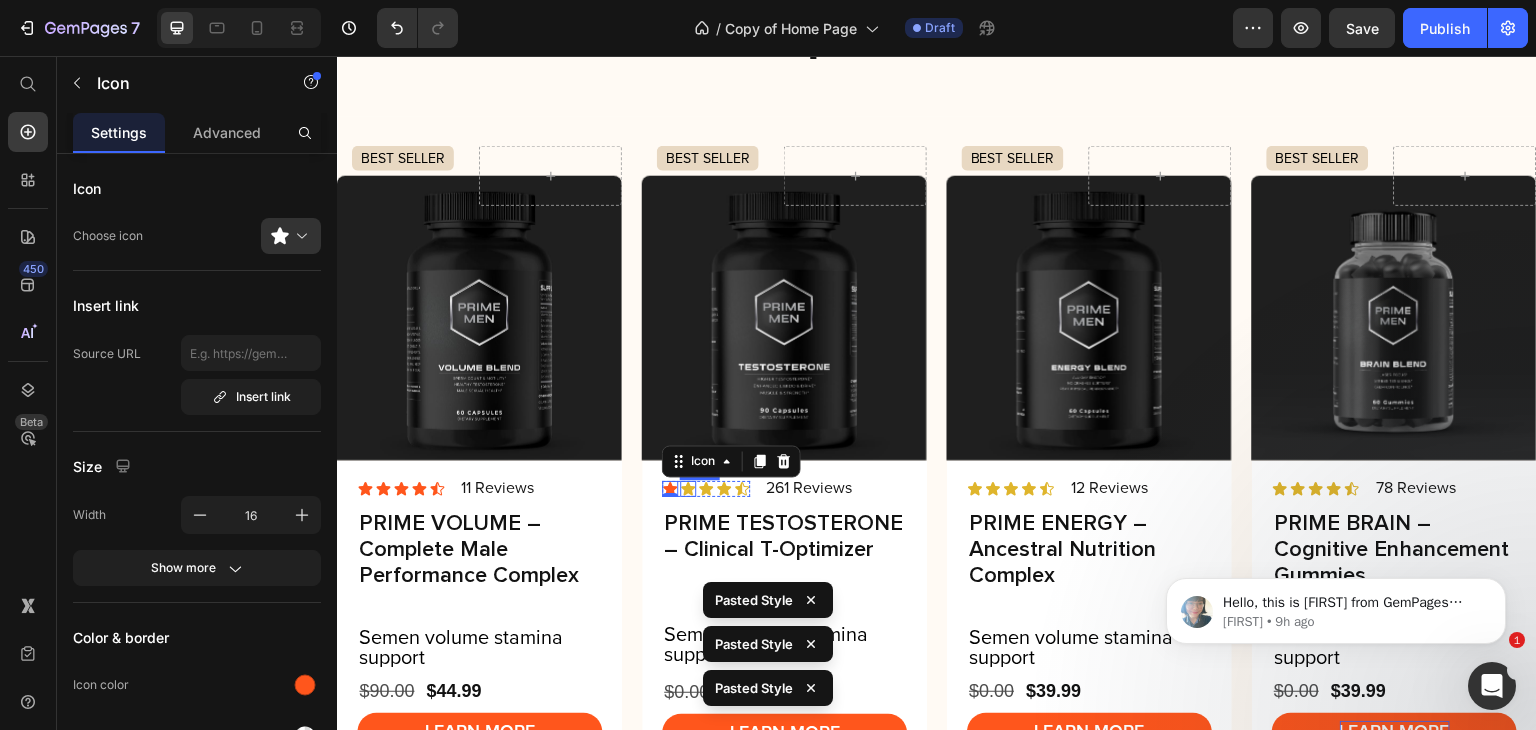 click 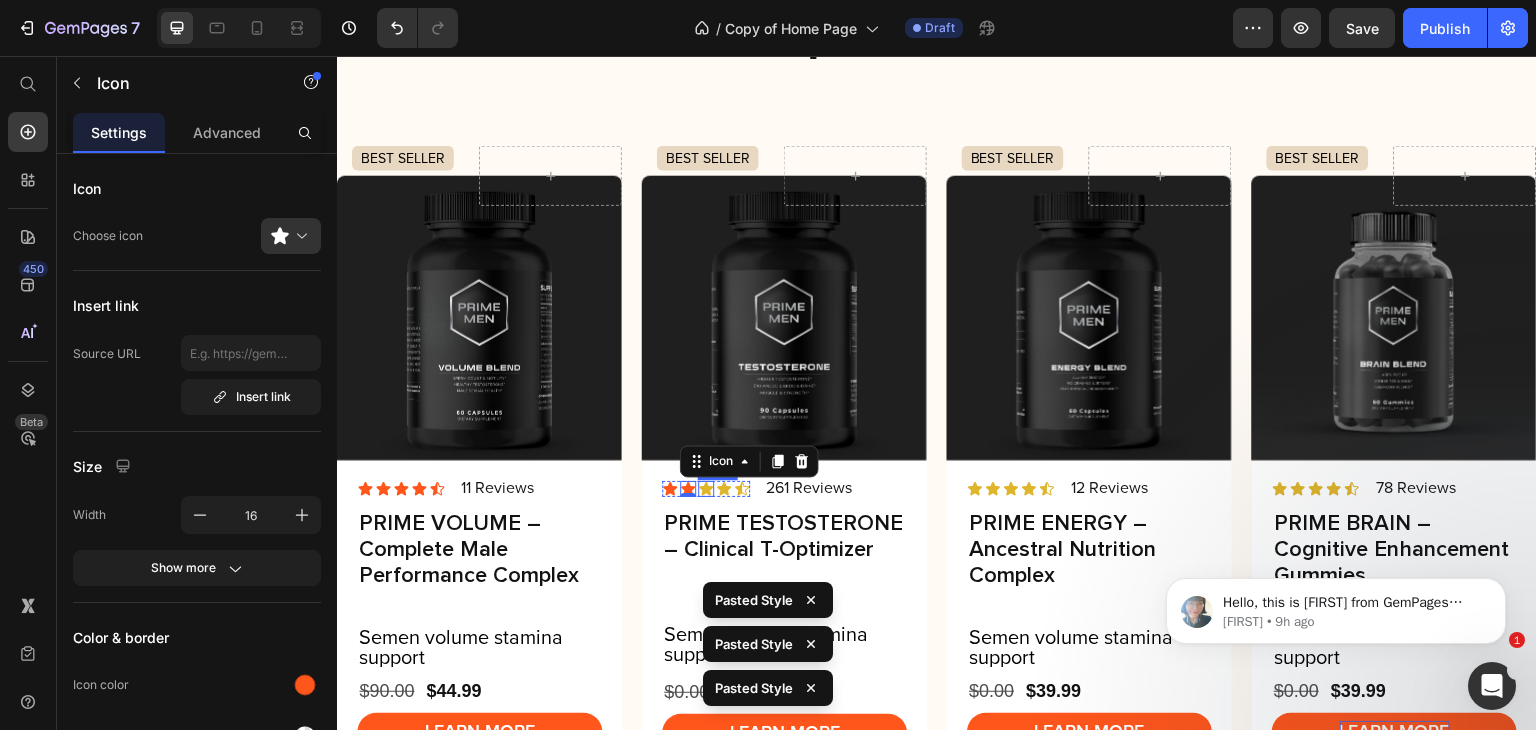 click 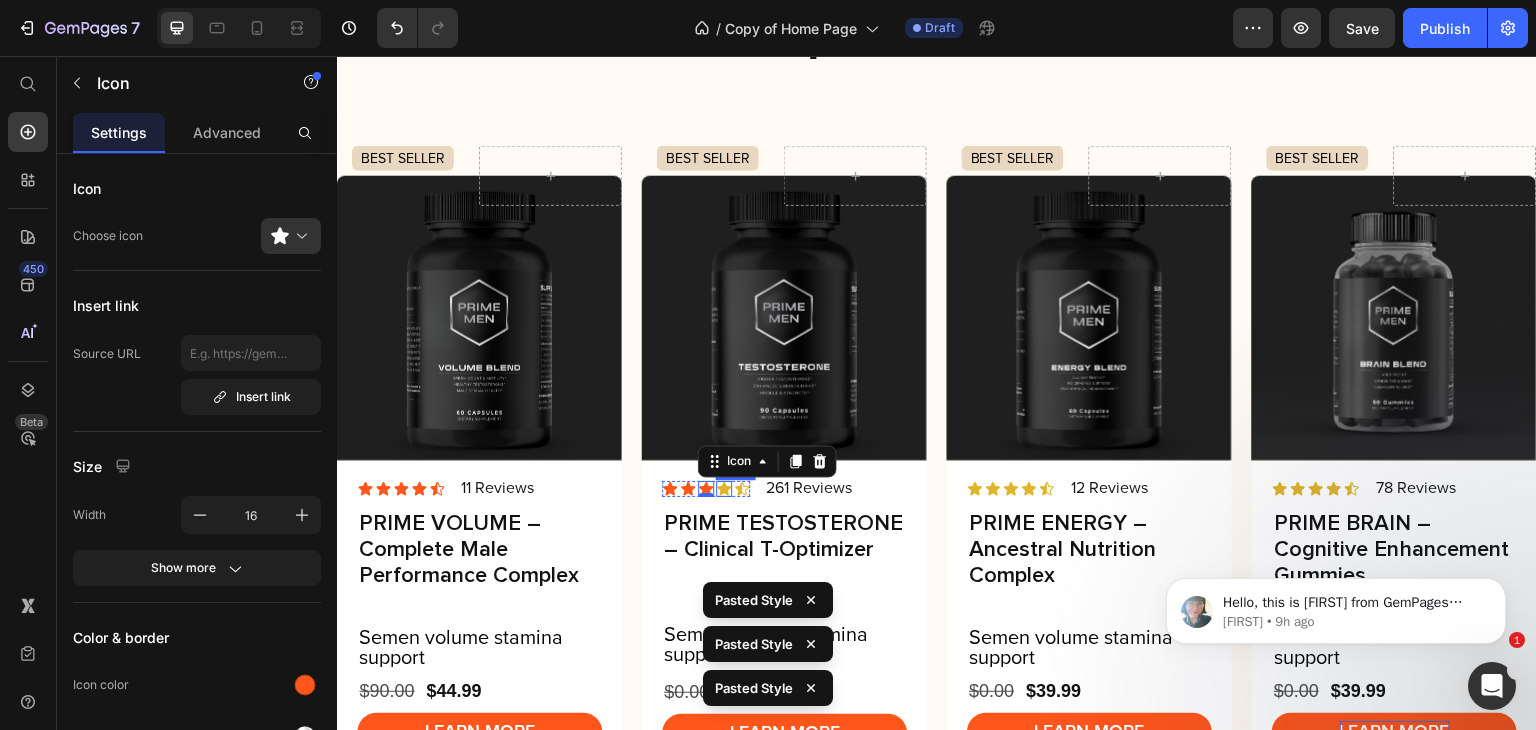 click 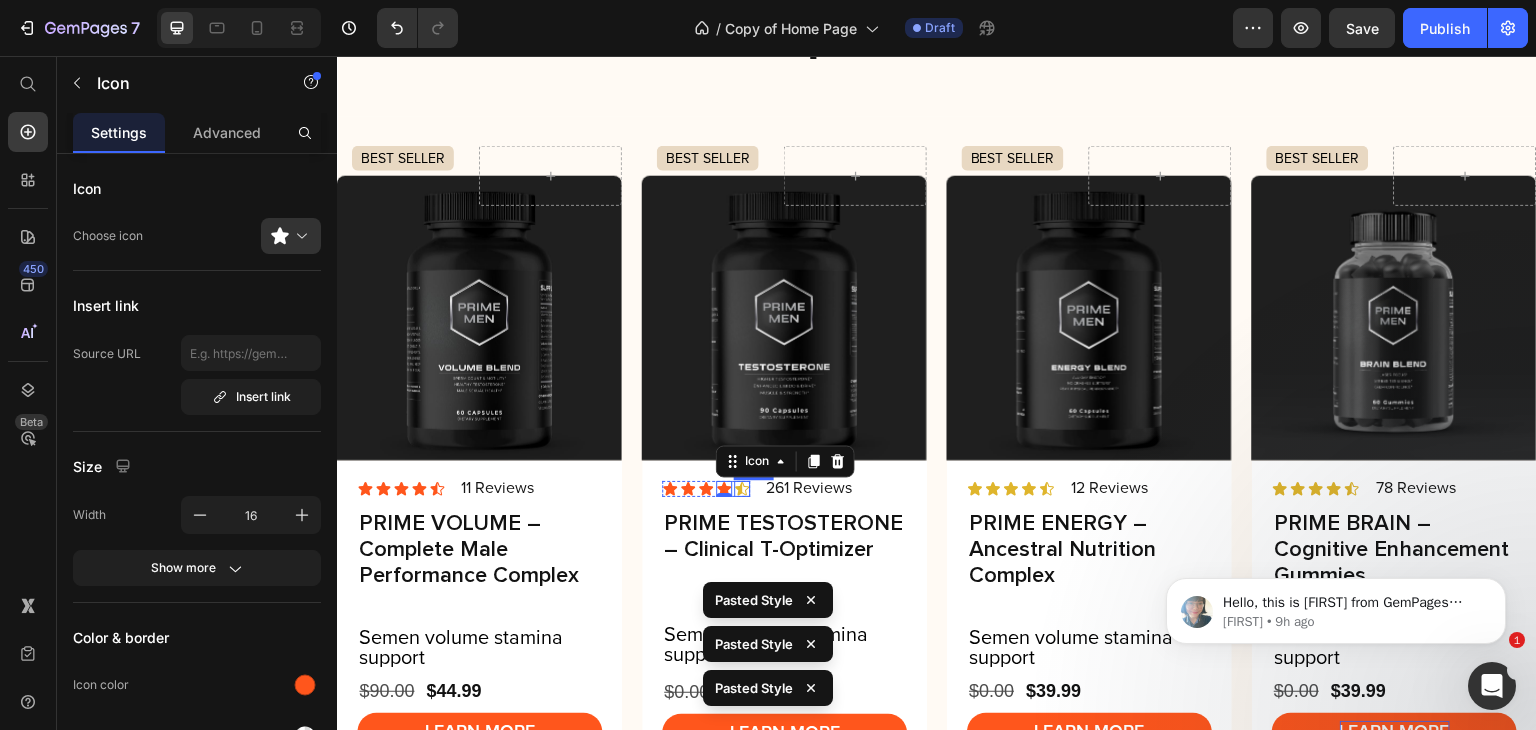 click 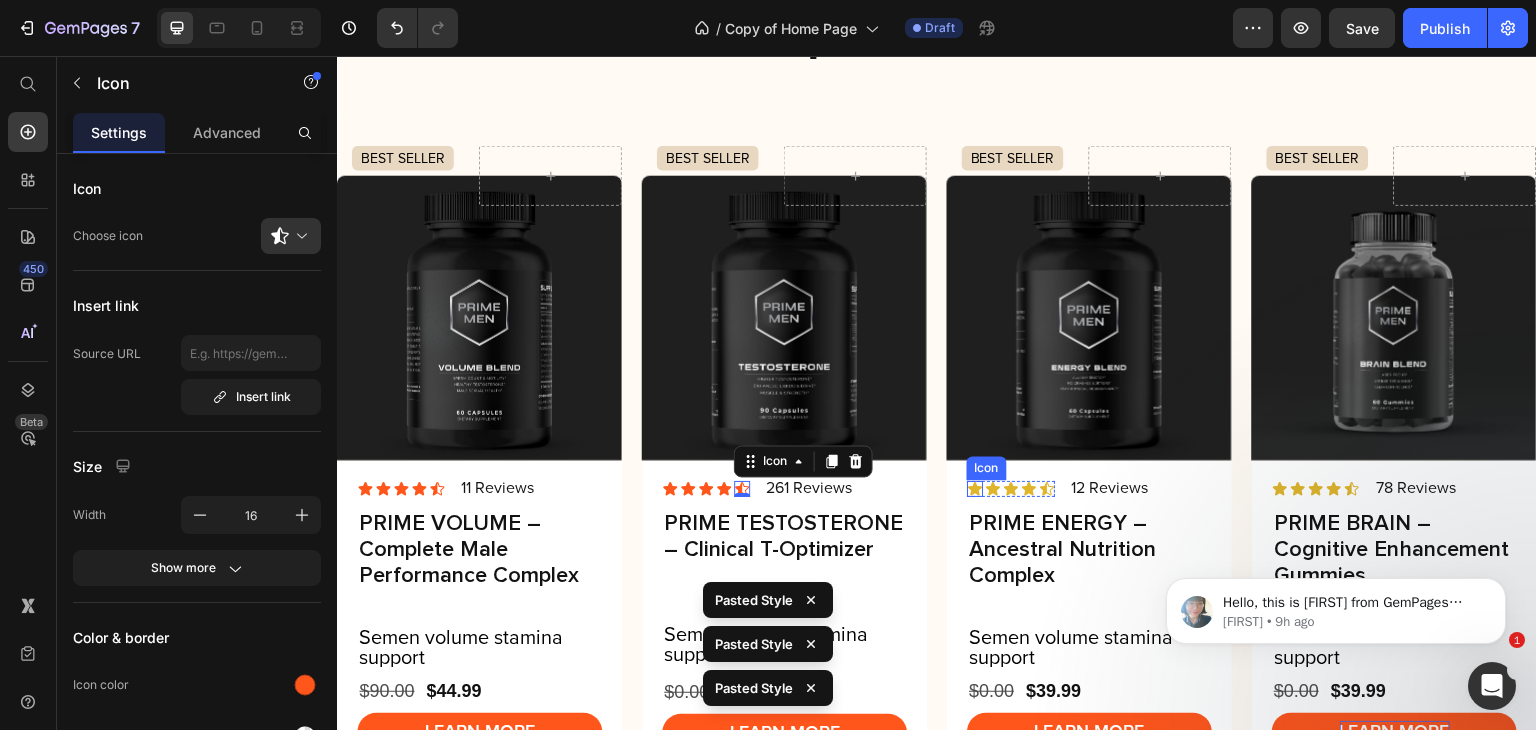 click 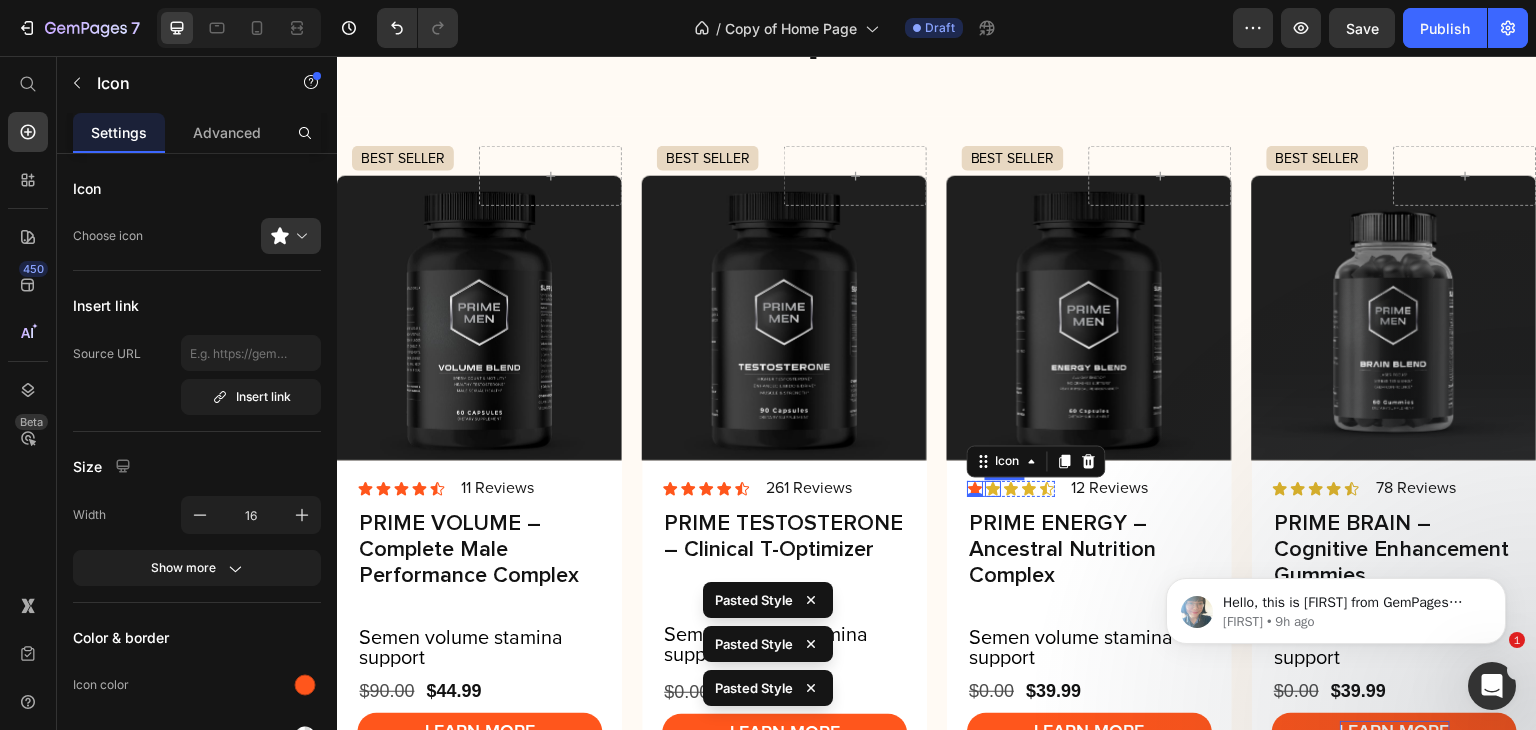 click 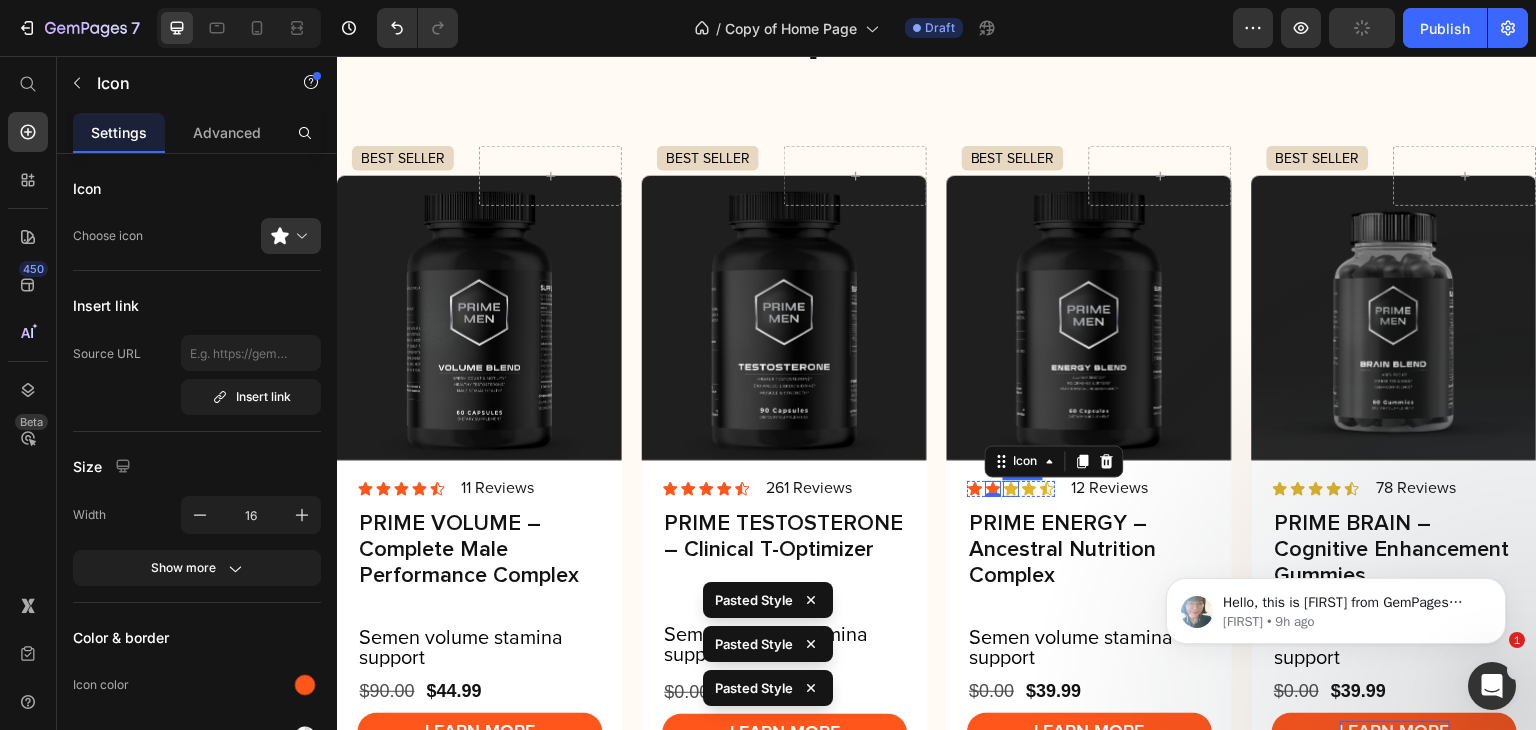 click 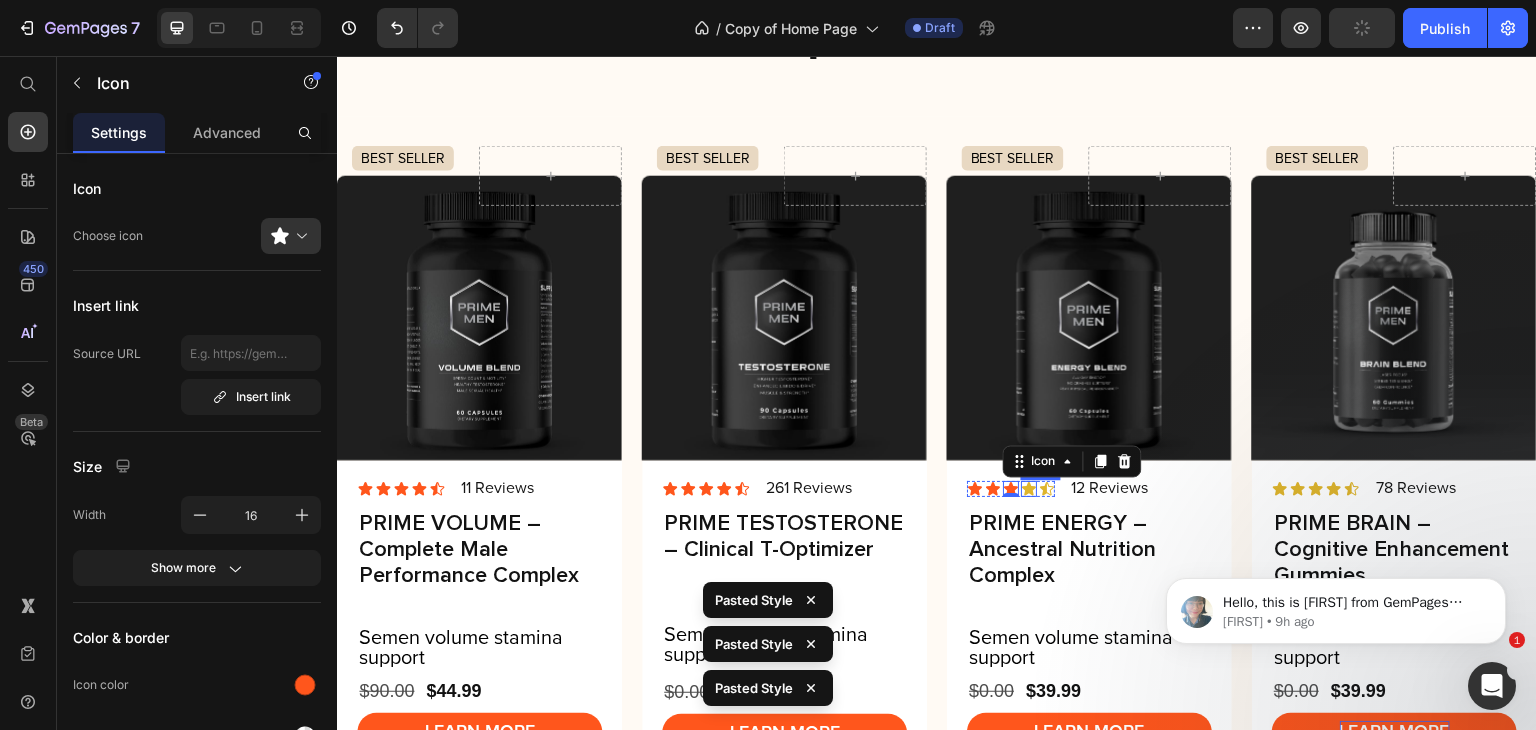 click 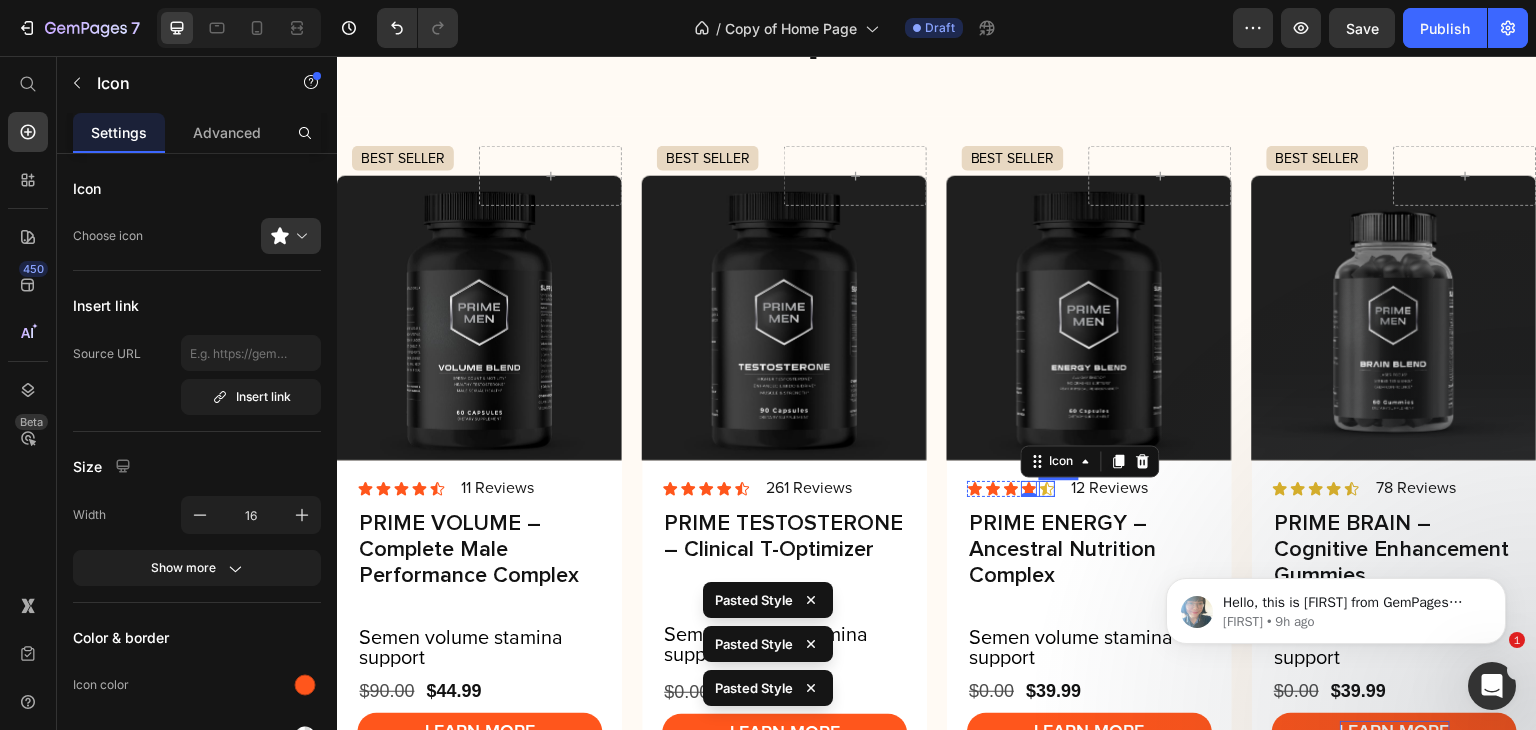 click 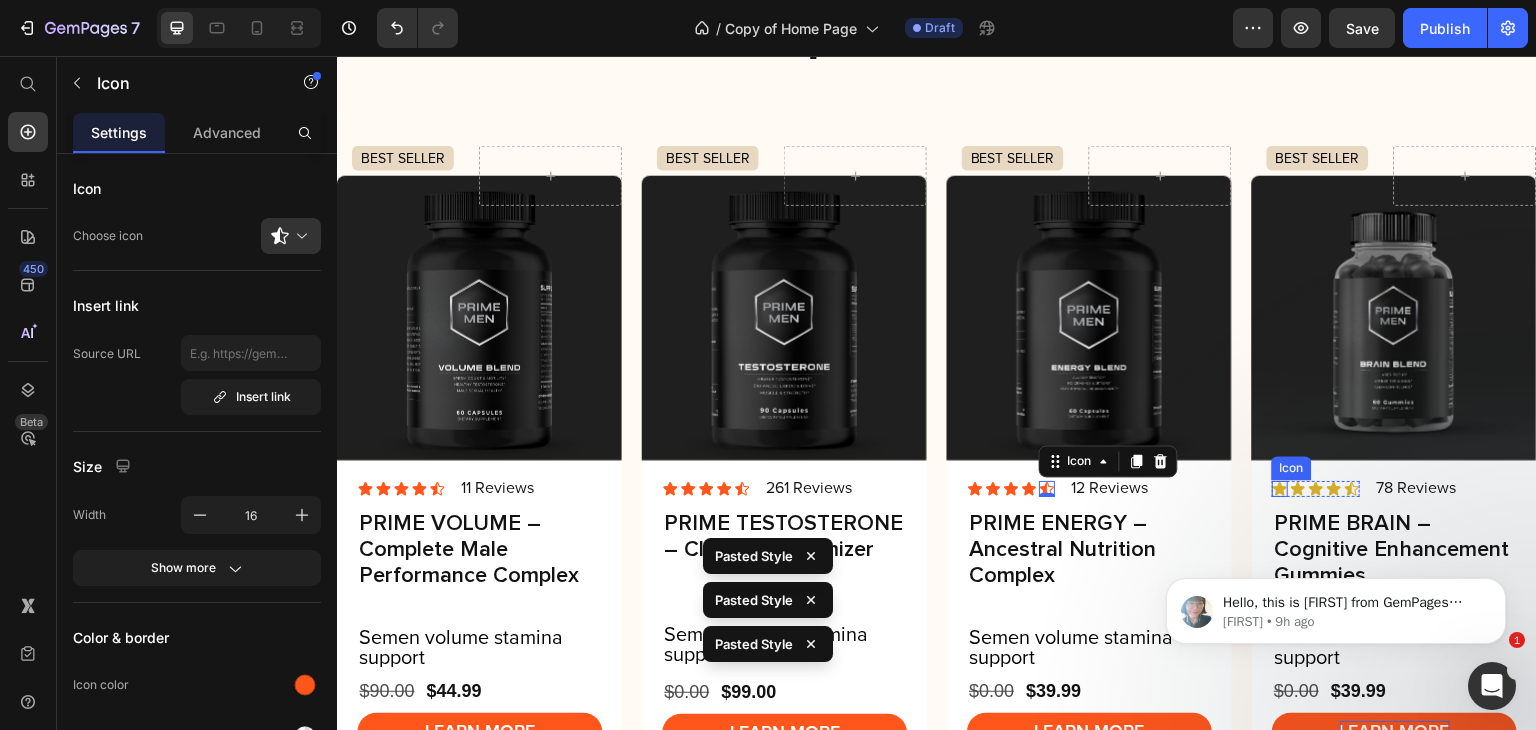 click on "Icon Icon Icon Icon Icon" at bounding box center [1316, 489] 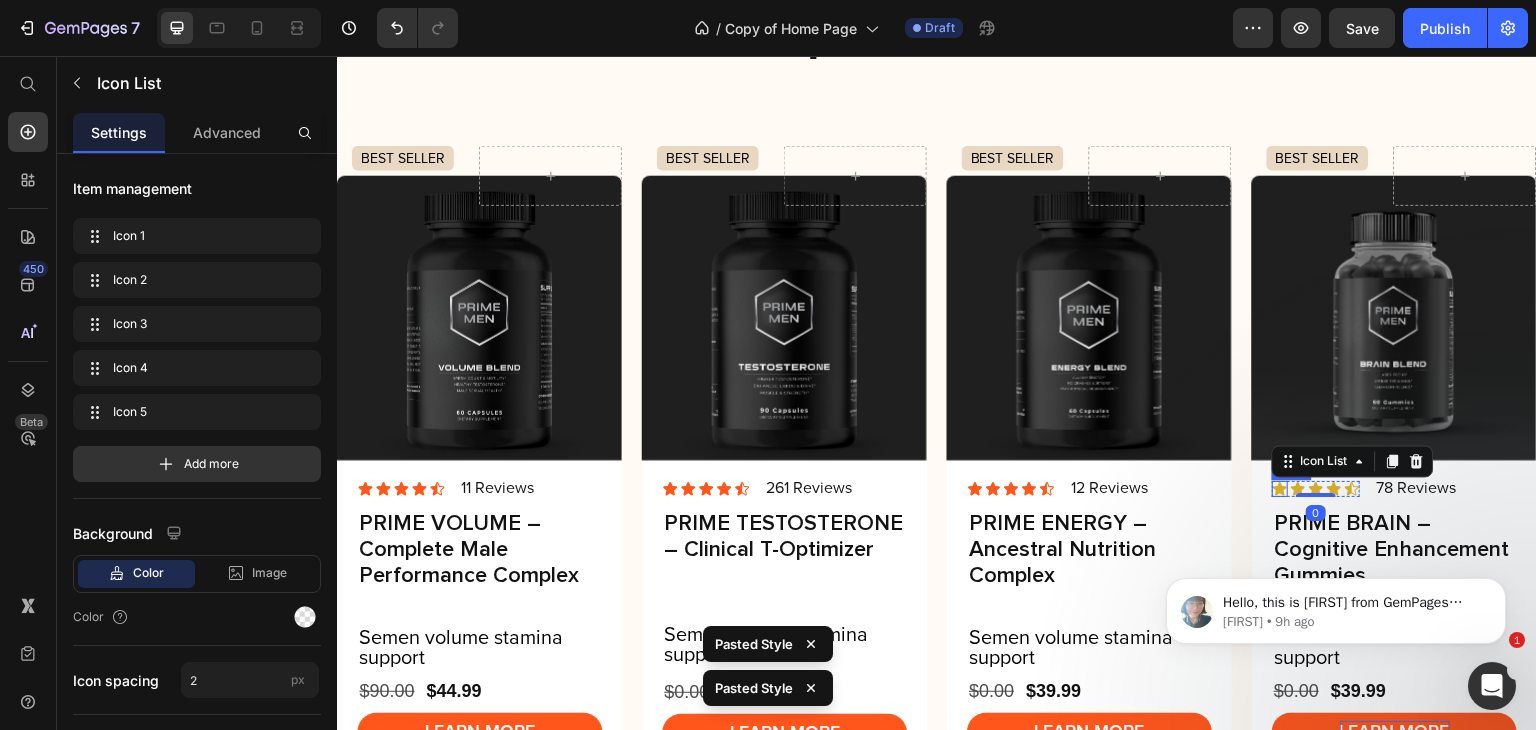 click 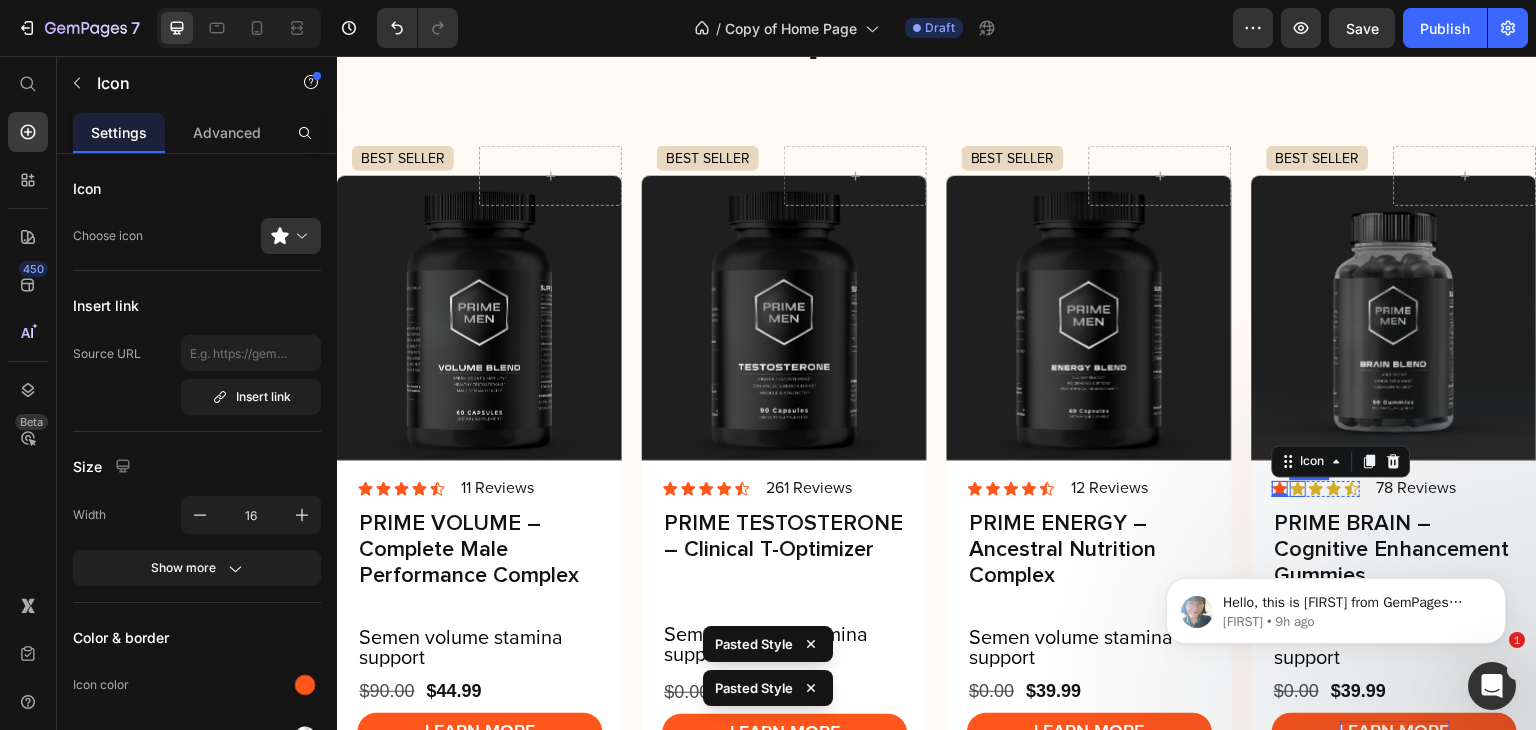 click 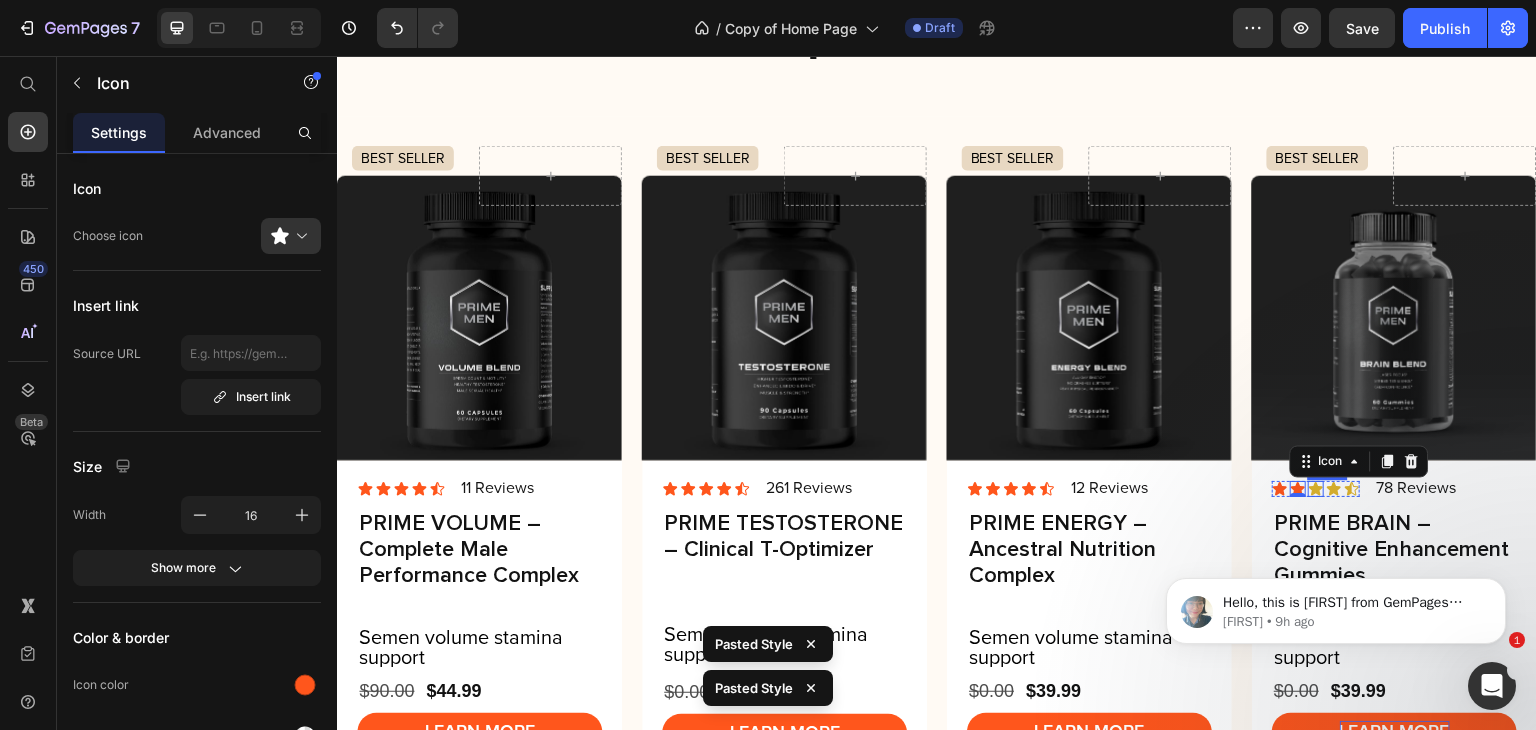 click 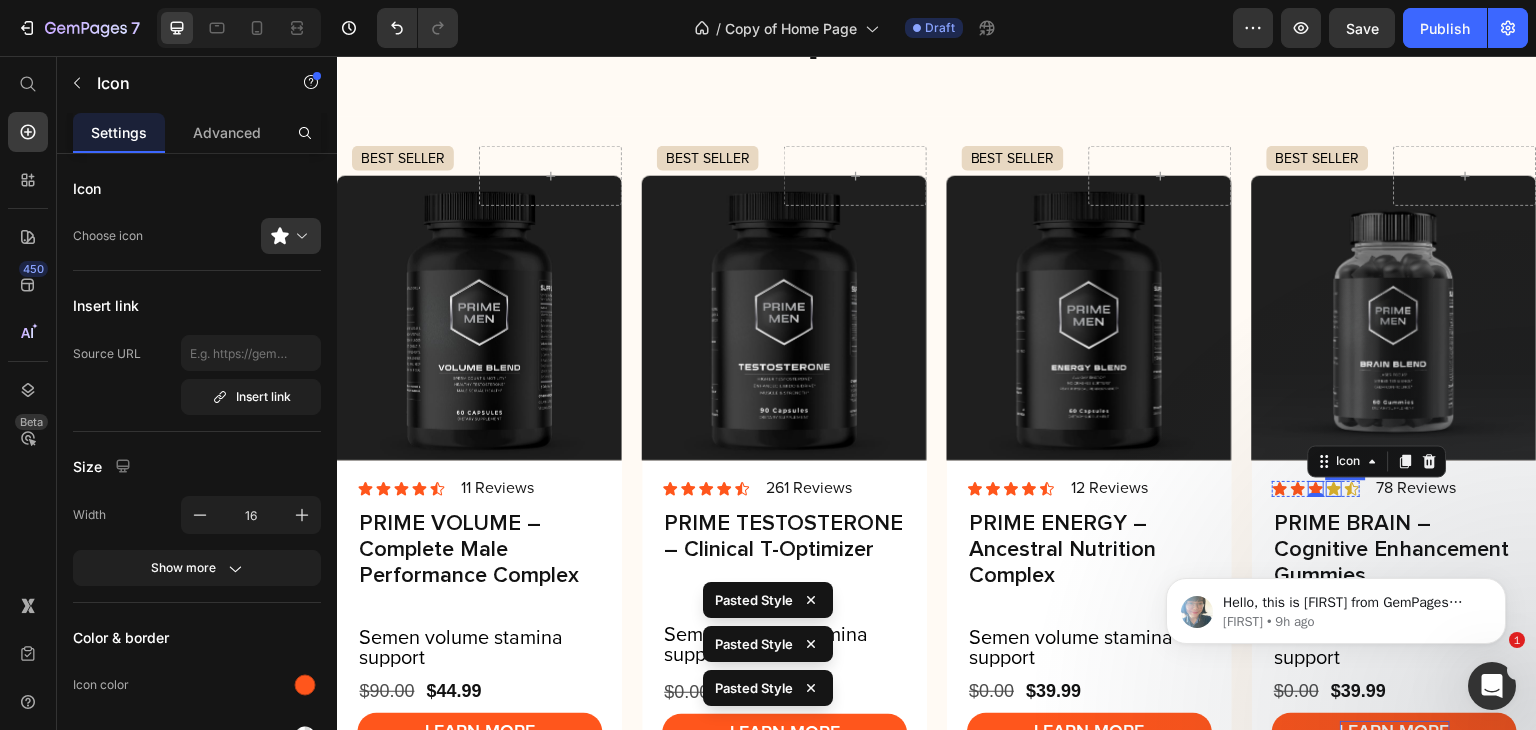click 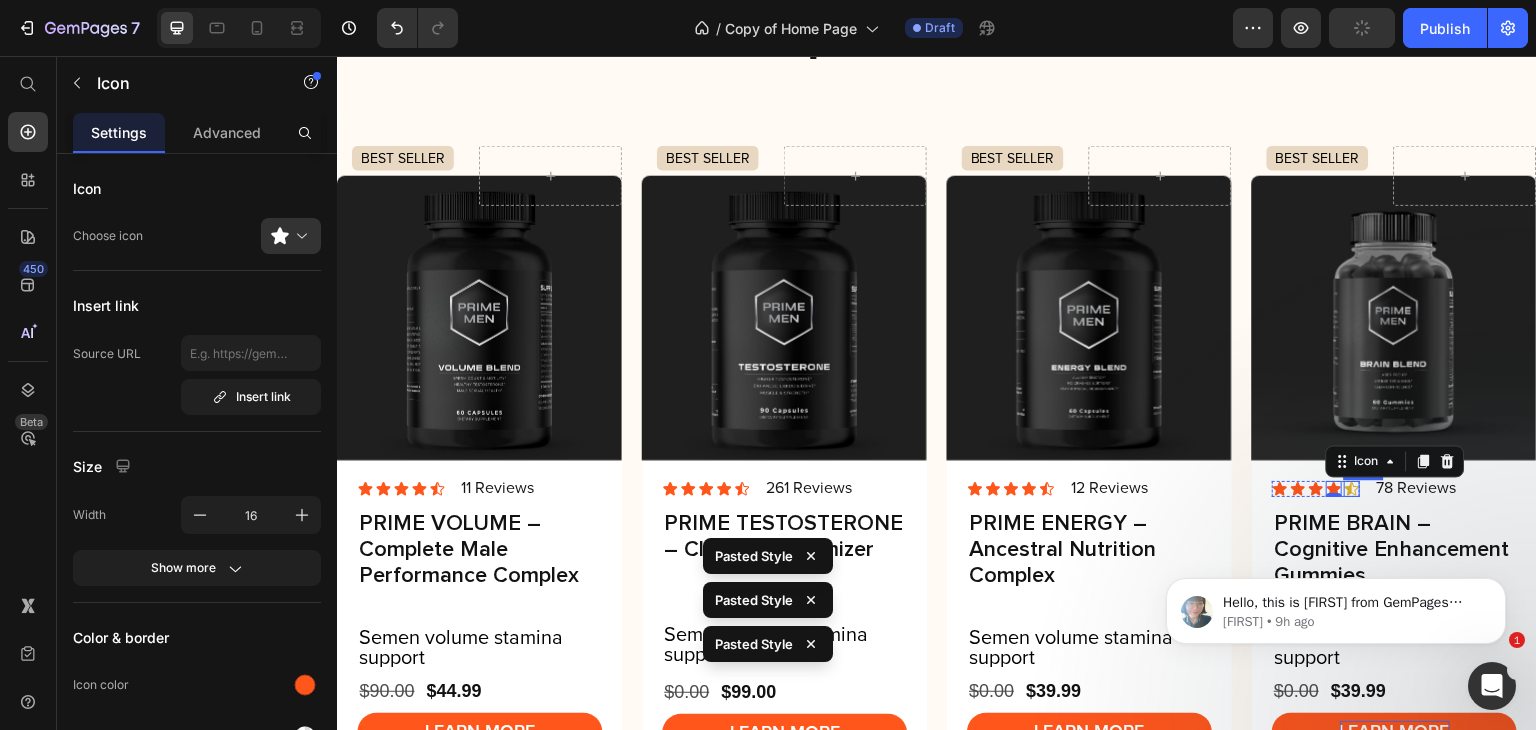 click 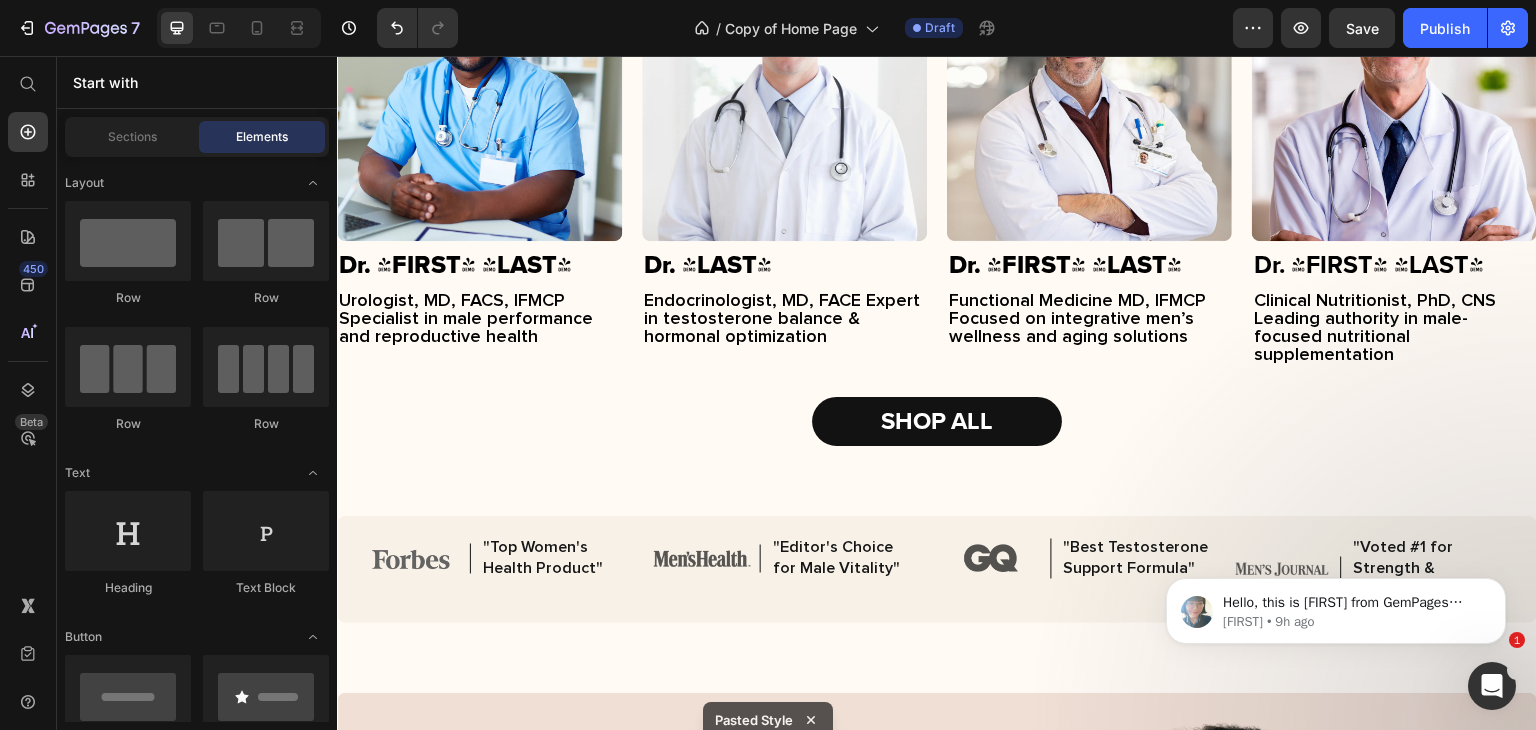 scroll, scrollTop: 3796, scrollLeft: 0, axis: vertical 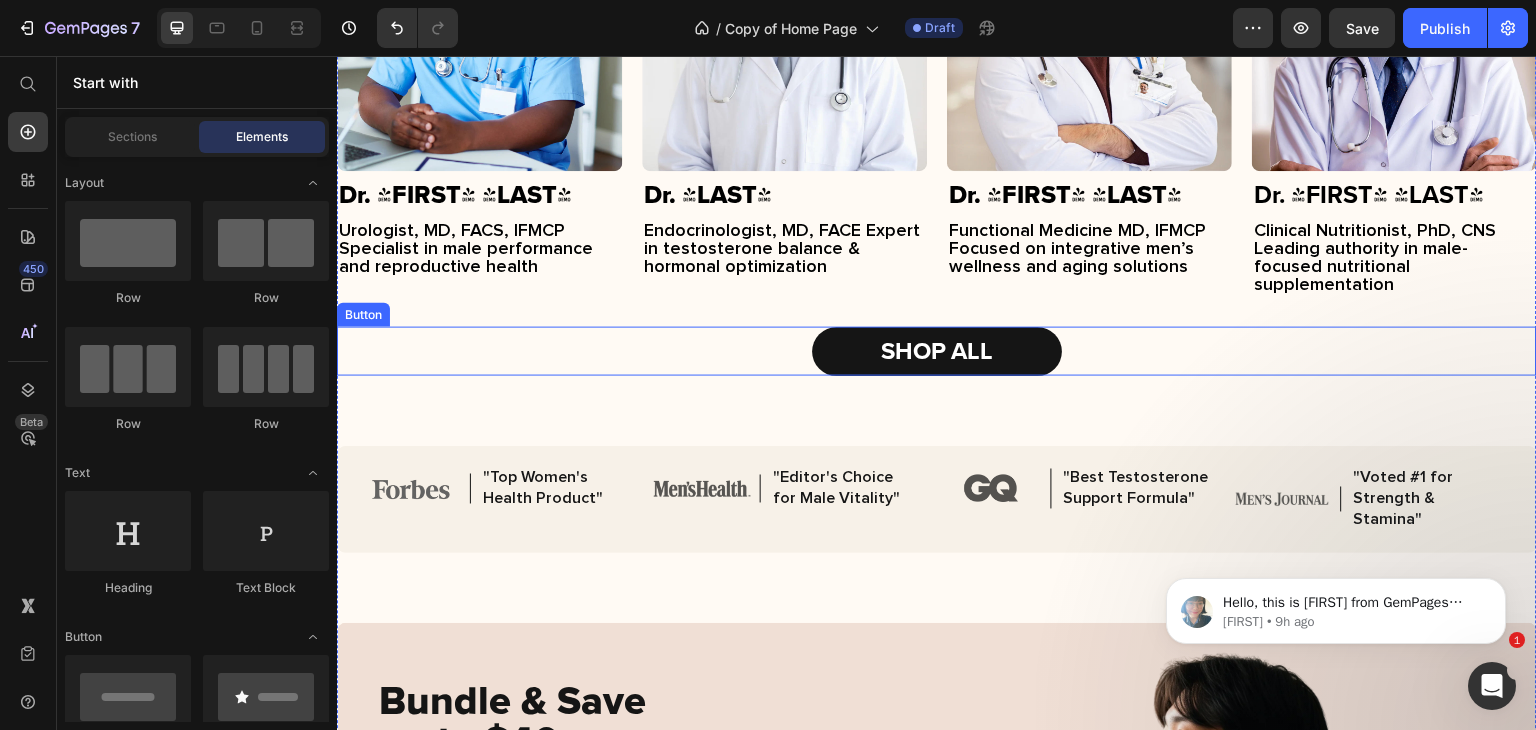 click on "SHOP ALL" at bounding box center [937, 351] 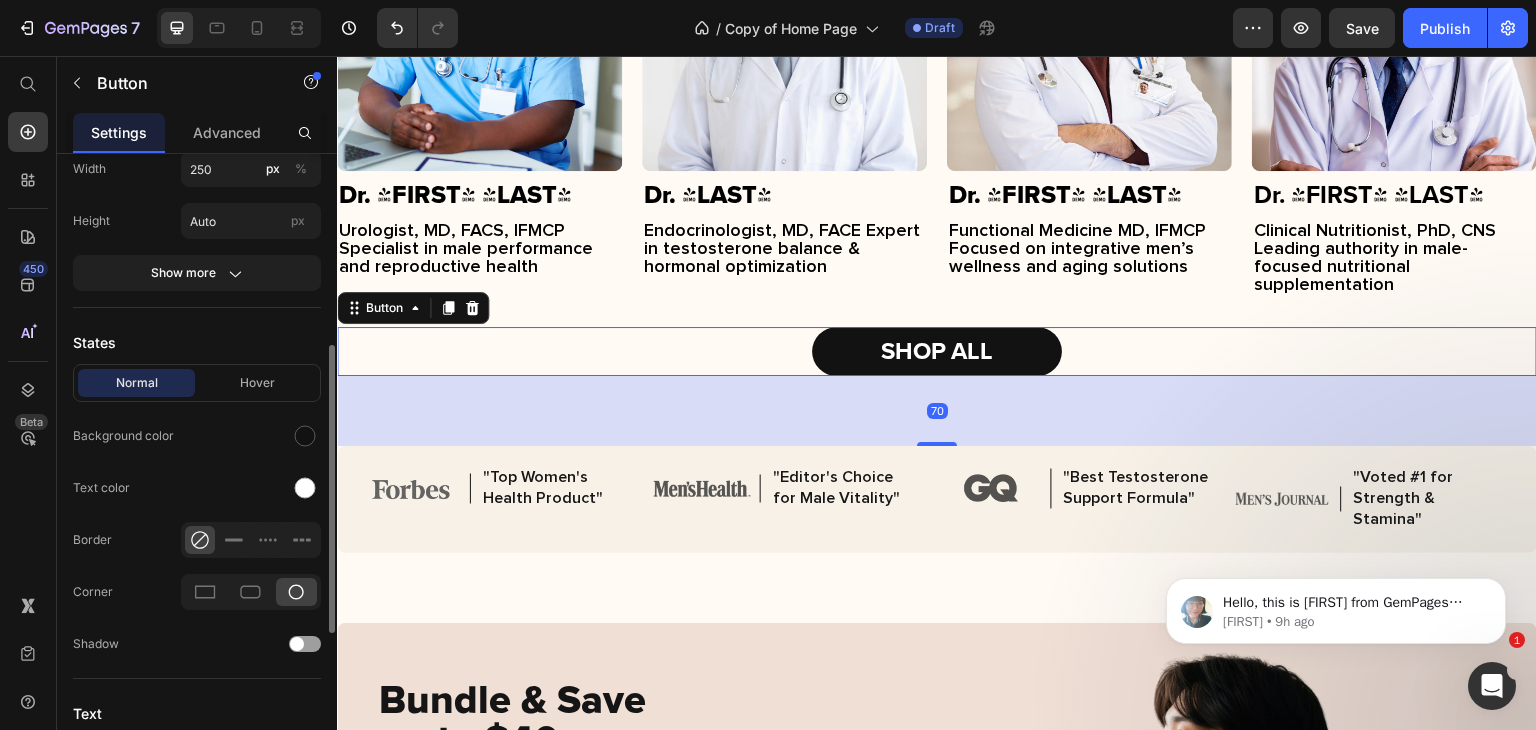 scroll, scrollTop: 369, scrollLeft: 0, axis: vertical 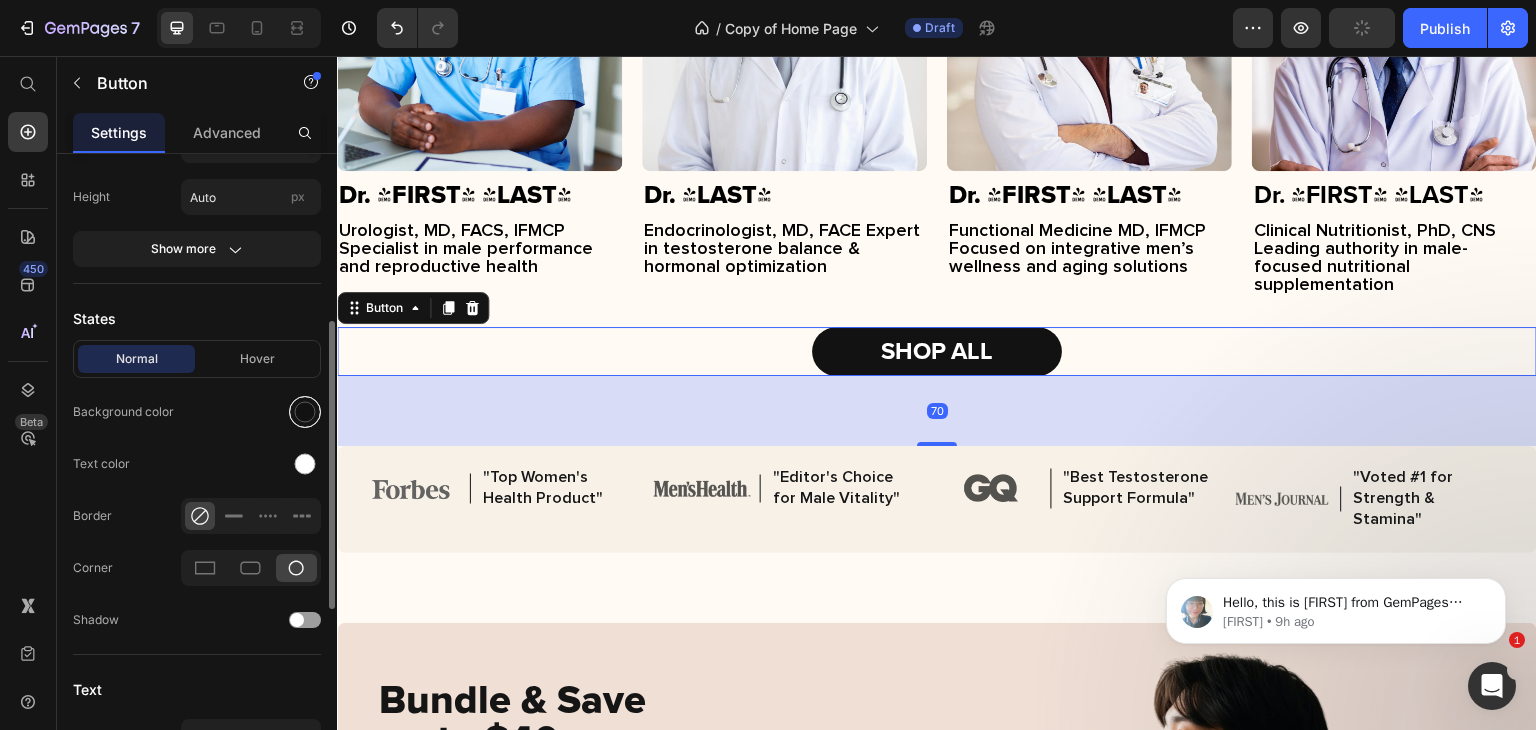 click at bounding box center [305, 412] 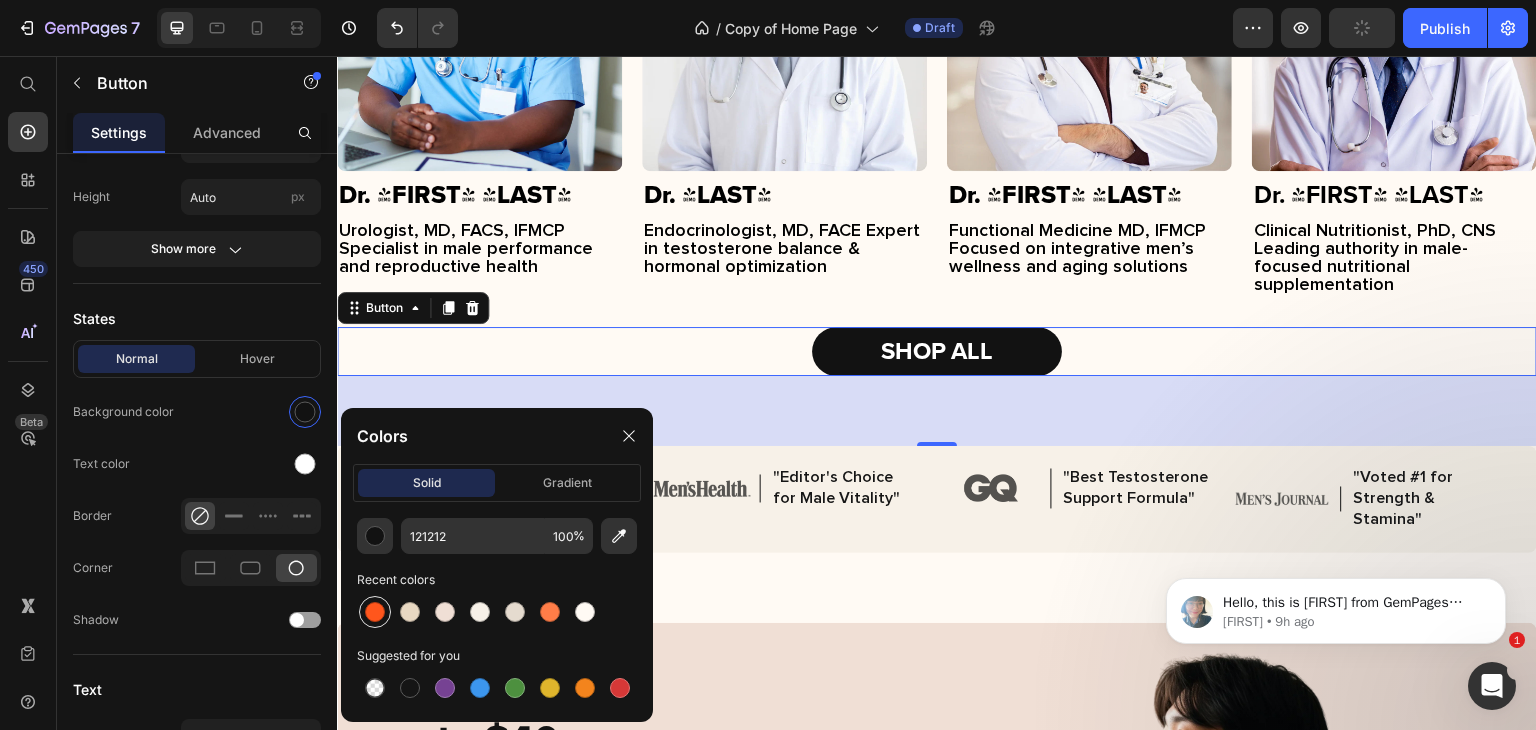 click at bounding box center (375, 612) 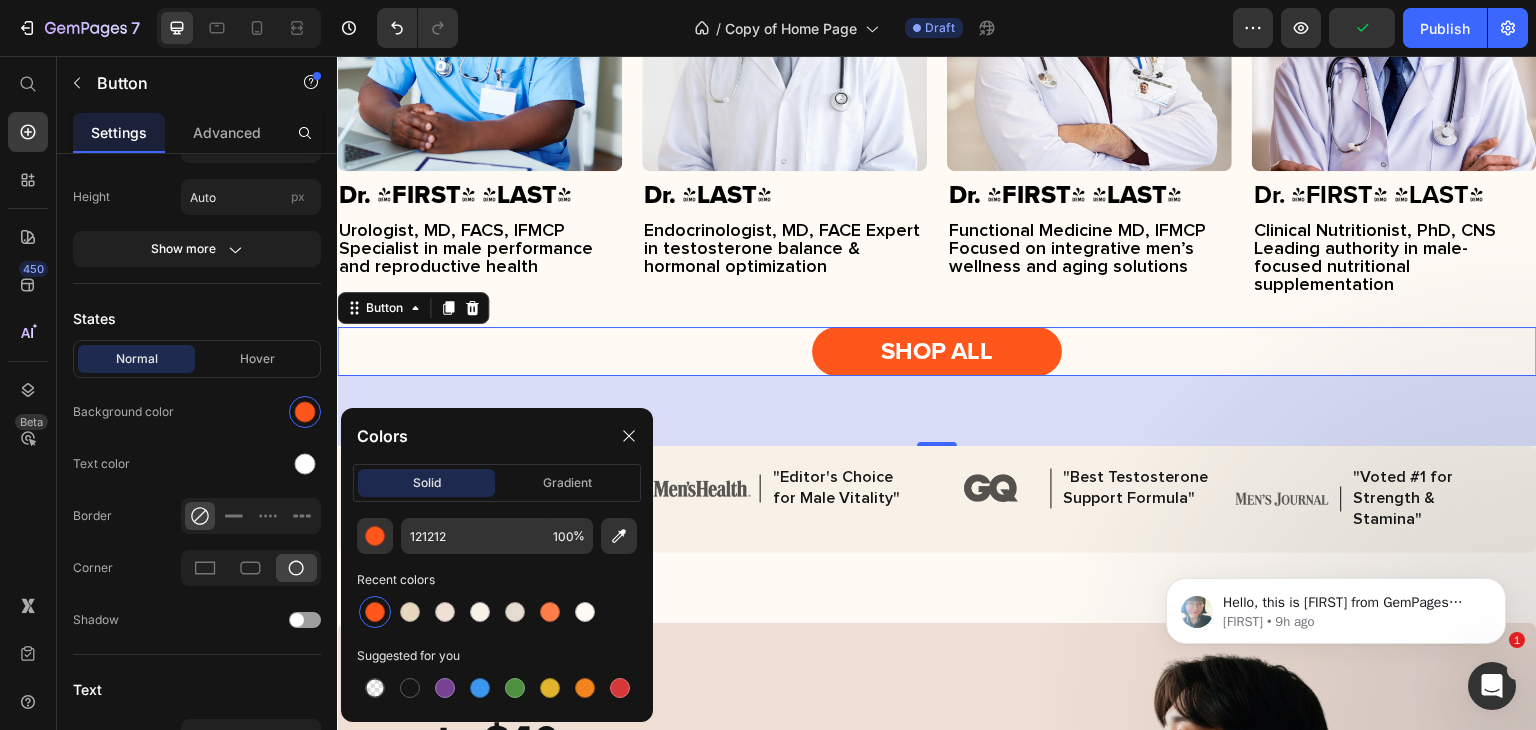 type on "FF561C" 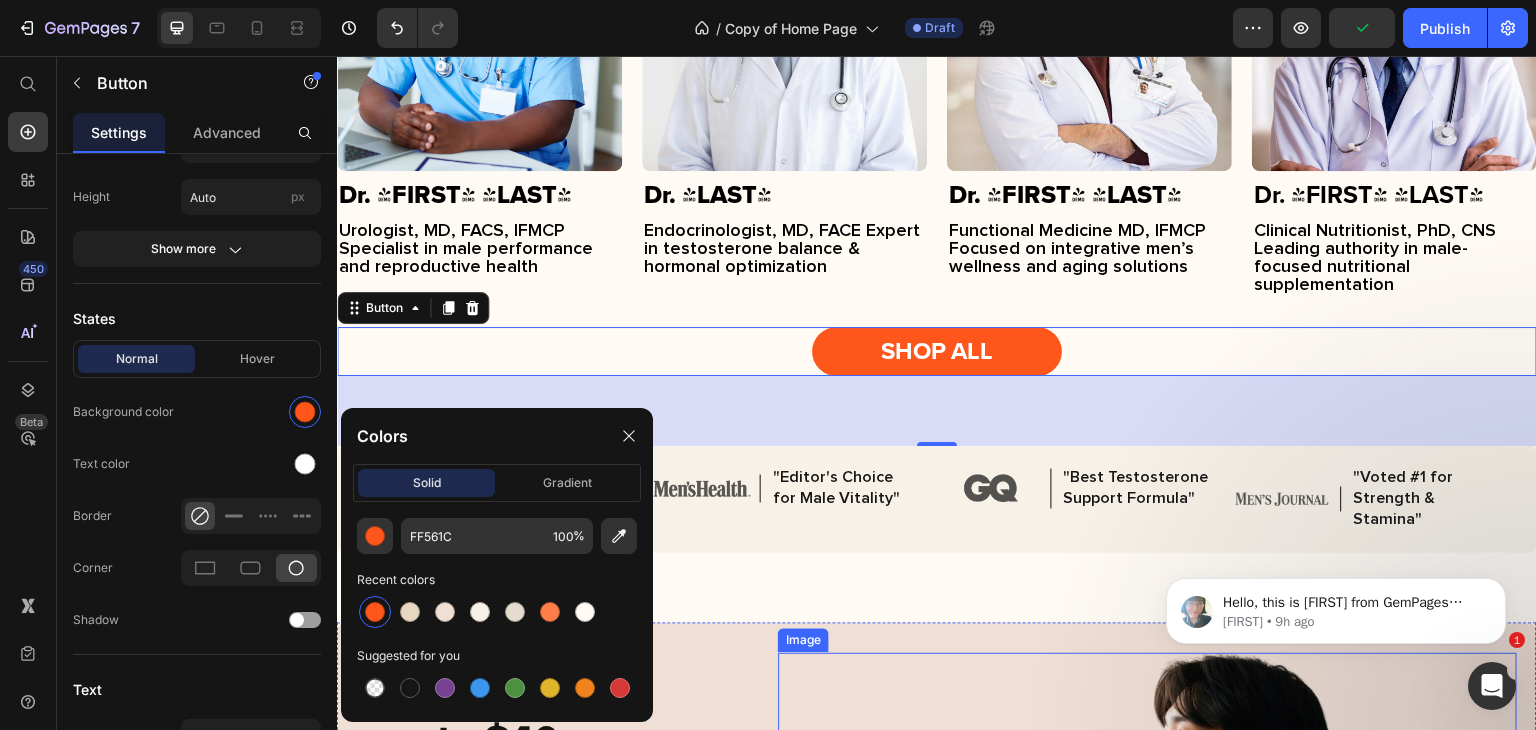 scroll, scrollTop: 4008, scrollLeft: 0, axis: vertical 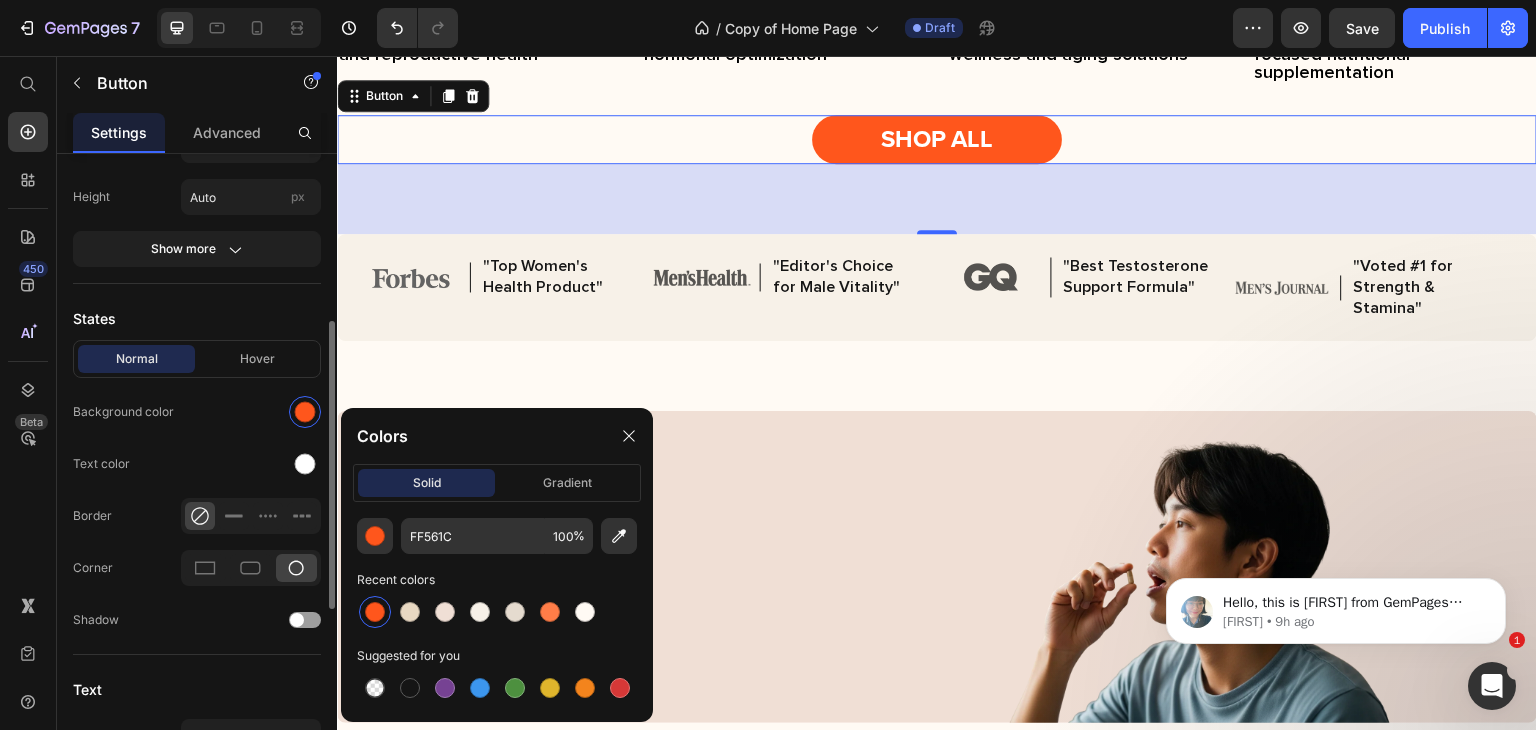 click on "States Normal Hover Background color Text color Border Corner Shadow" 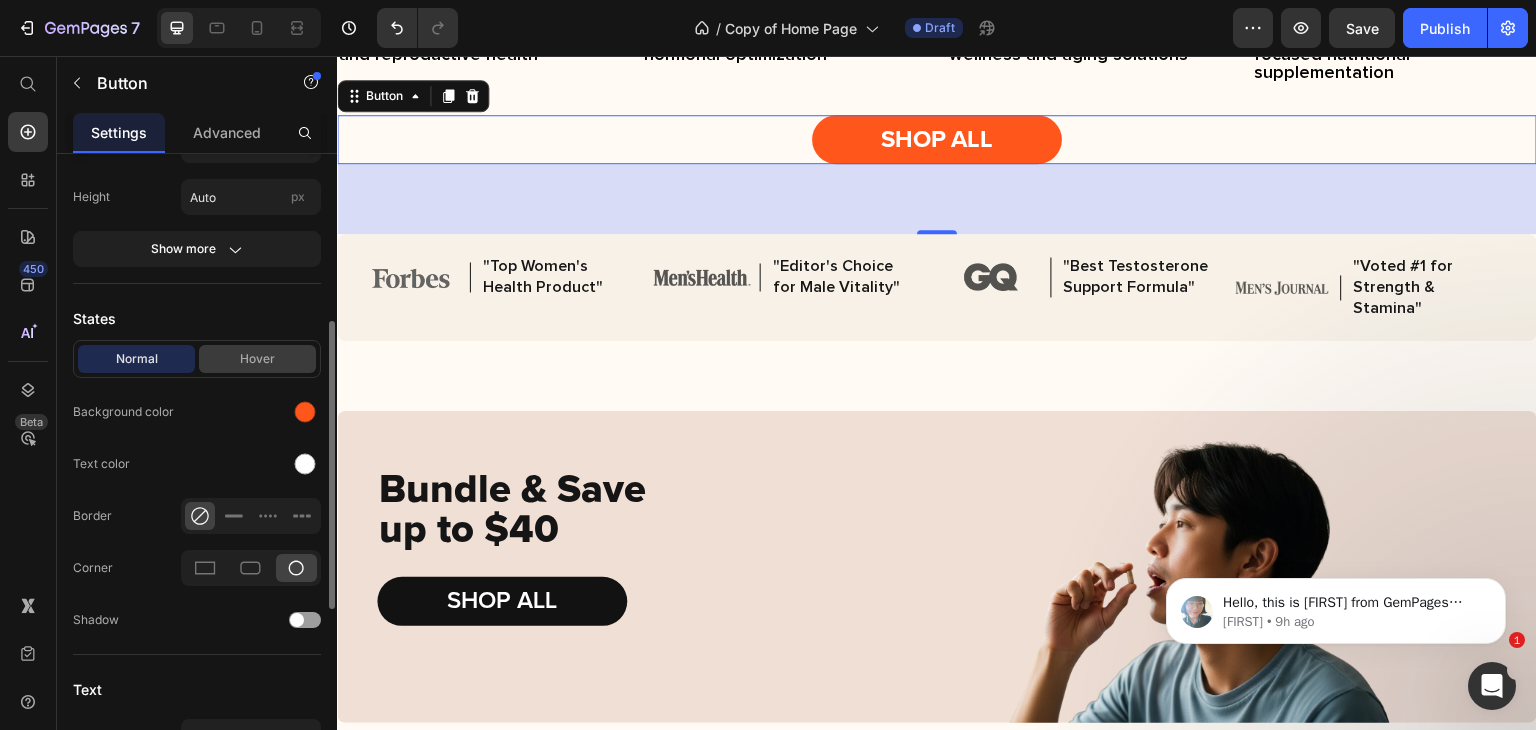click on "Hover" at bounding box center (257, 359) 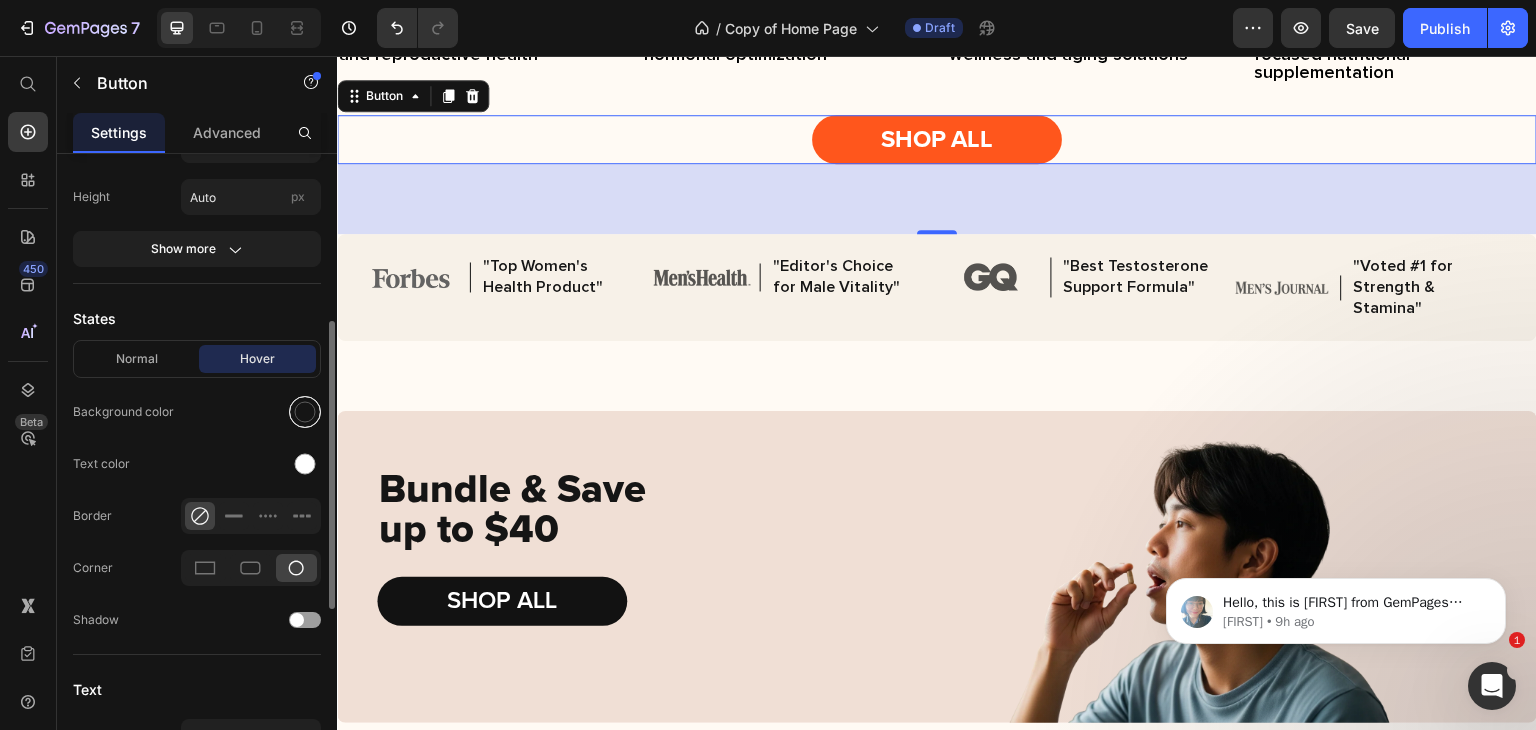 click at bounding box center (305, 412) 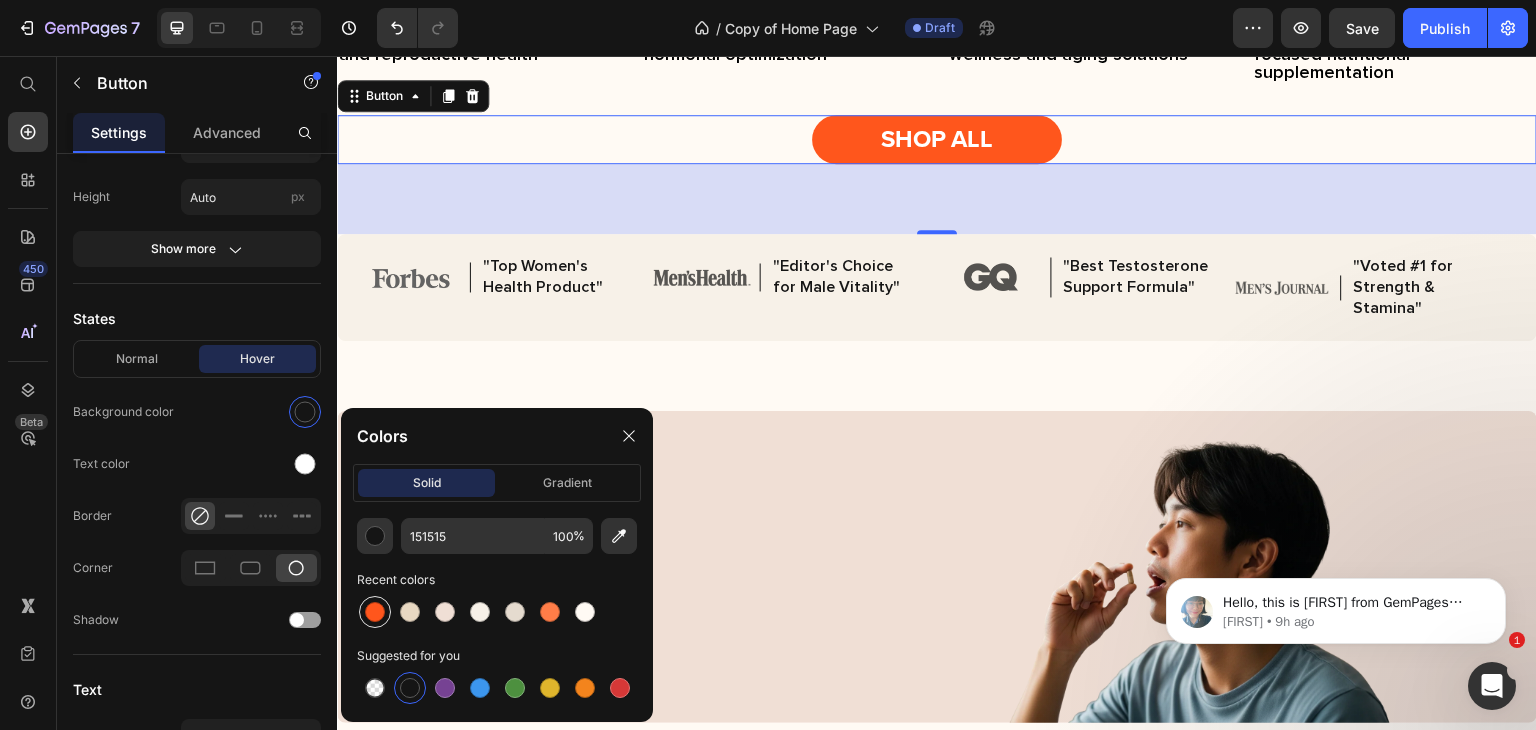 click at bounding box center (375, 612) 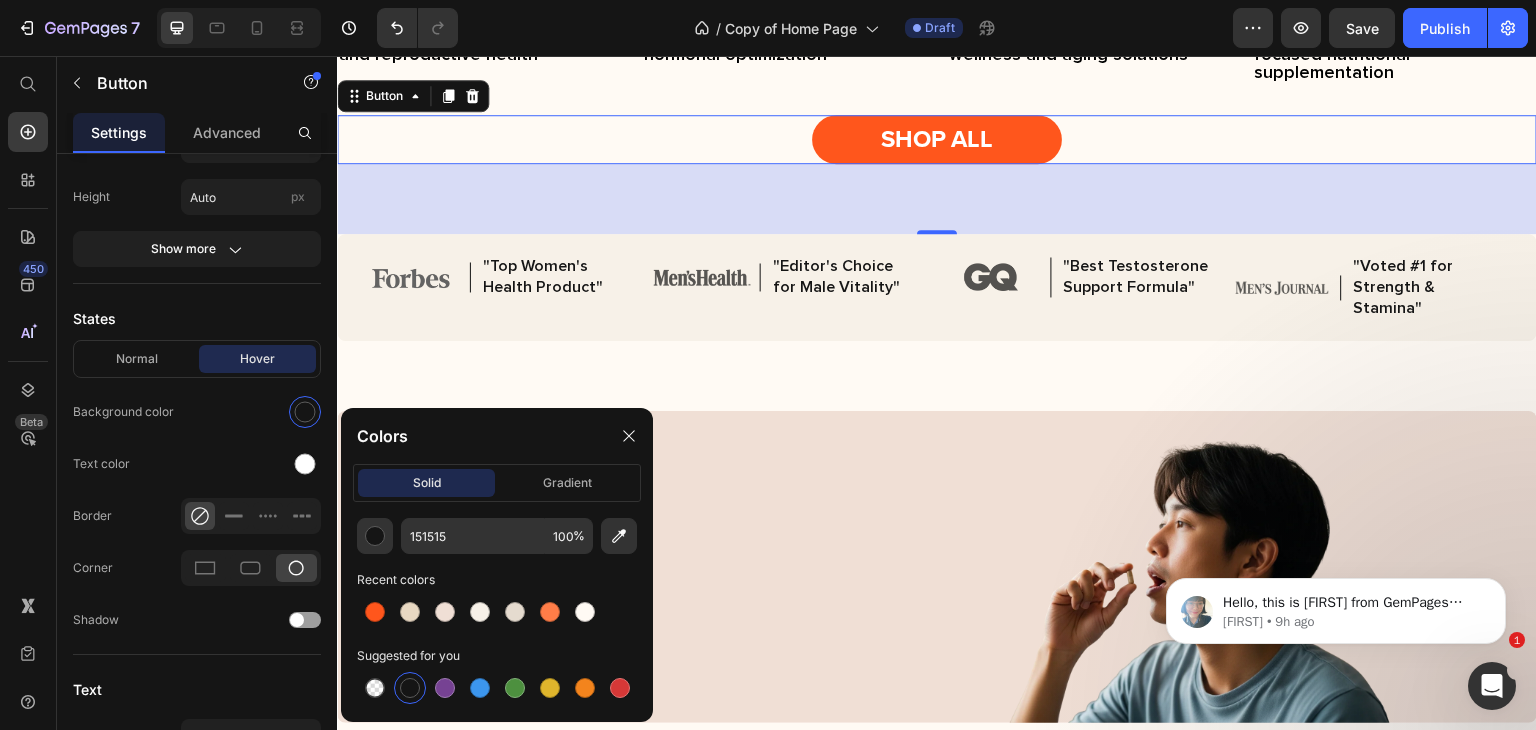 type on "FF561C" 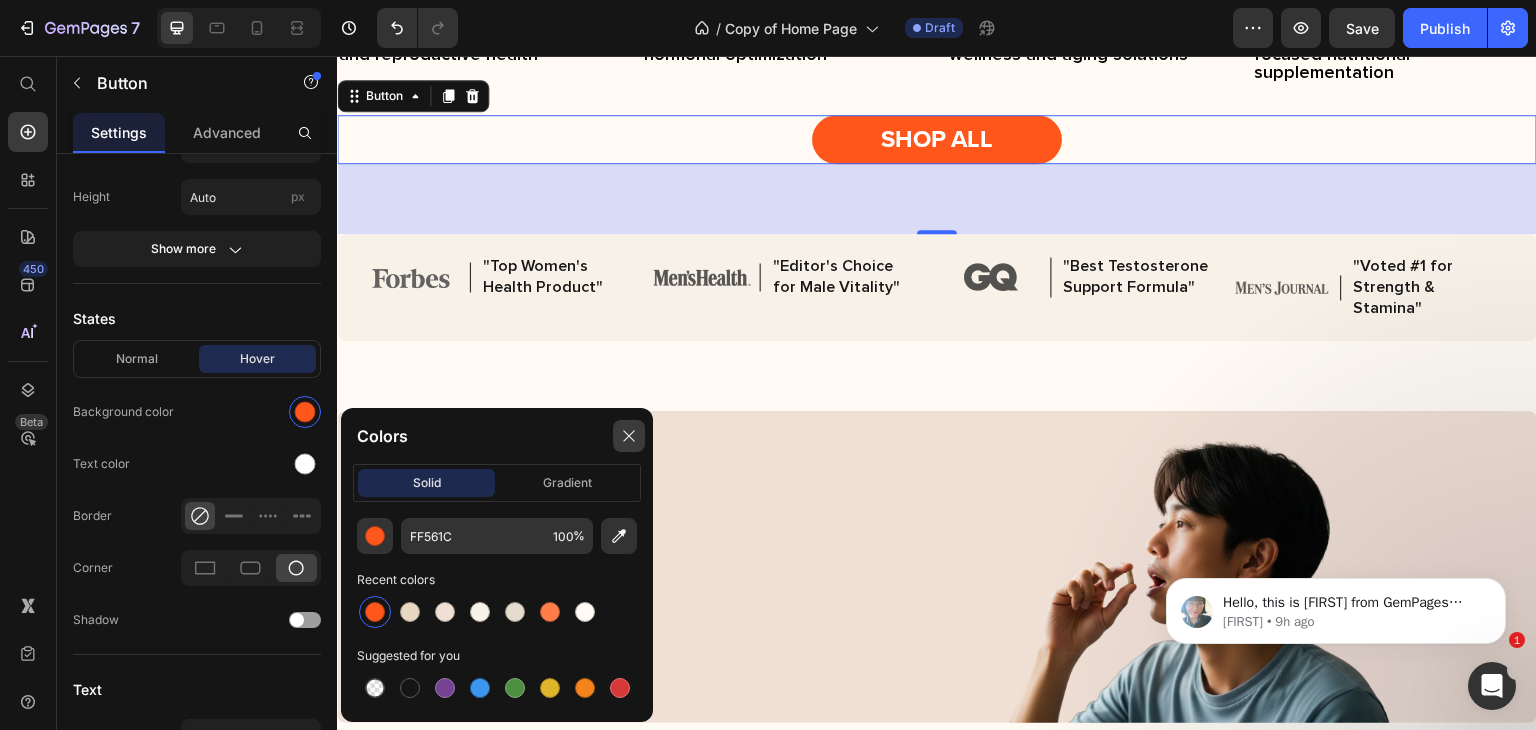 click 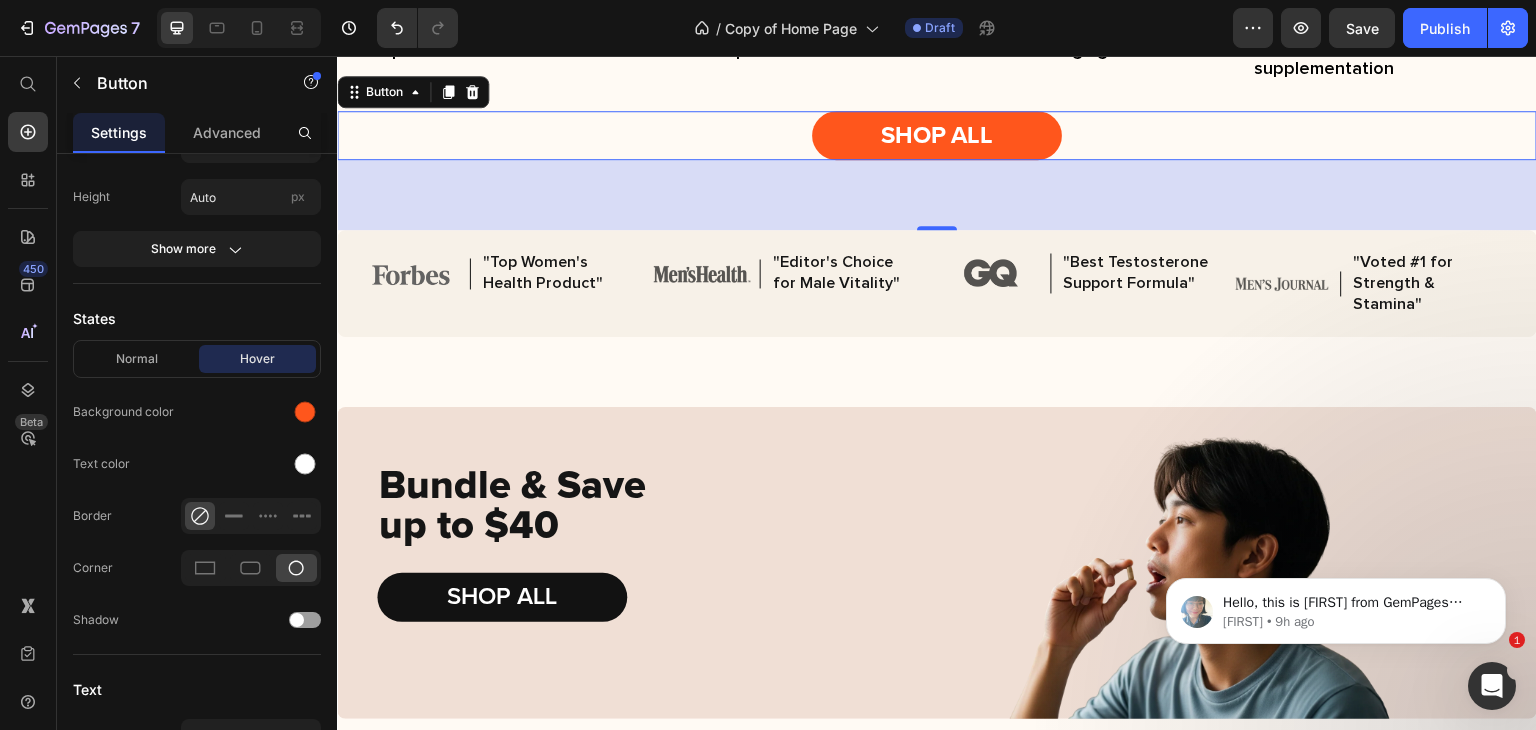 scroll, scrollTop: 4336, scrollLeft: 0, axis: vertical 